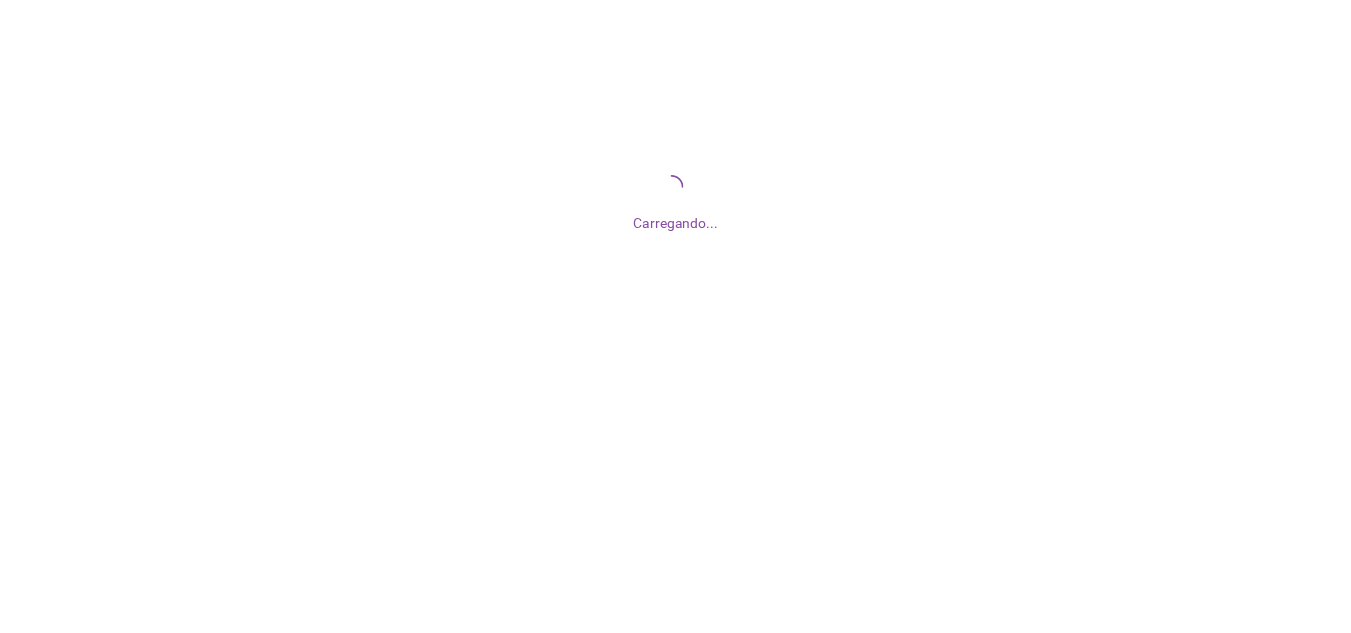 scroll, scrollTop: 0, scrollLeft: 0, axis: both 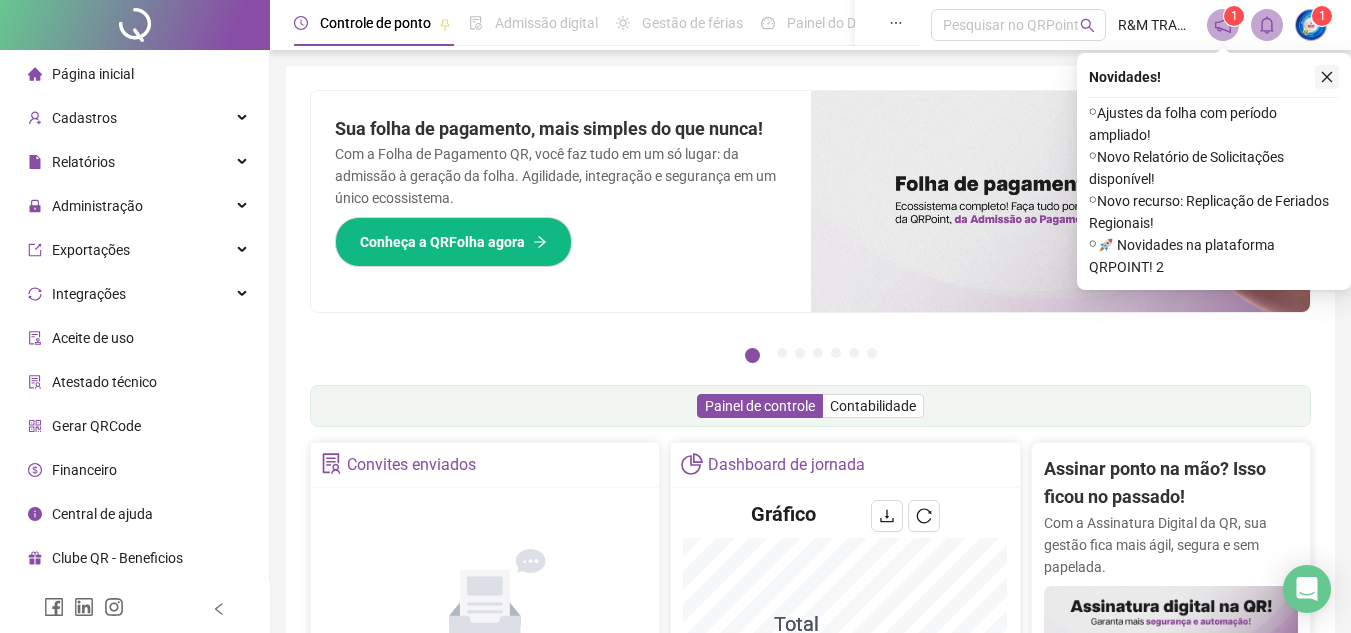 click 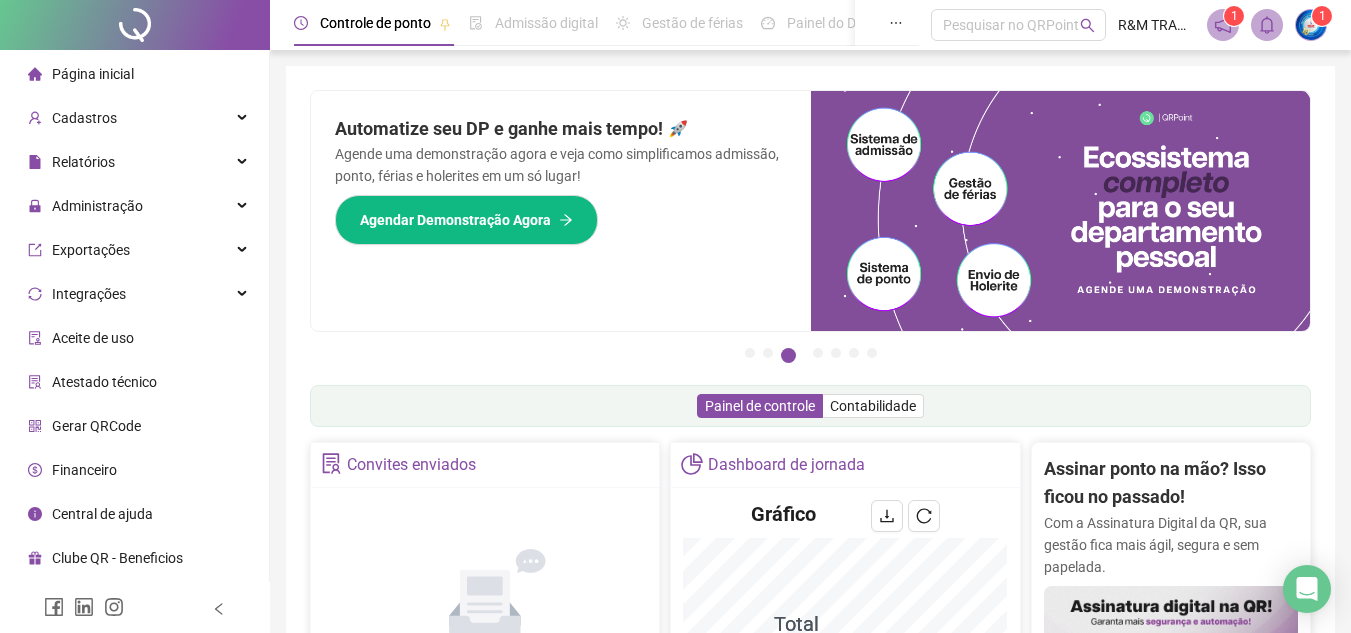 click on "Pague o QRPoint com Cartão de Crédito Sua assinatura: mais segurança, prática e sem preocupações com boletos! Saiba mais Sua folha de pagamento, mais simples do que nunca! Com a Folha de Pagamento QR, você faz tudo em um só lugar: da admissão à geração da folha. Agilidade, integração e segurança em um único ecossistema. Conheça a QRFolha agora 🔍 Precisa de Ajuda? Conte com o Suporte da QRPoint! Encontre respostas rápidas e eficientes em nosso Guia Prático de Suporte. Acesse agora e descubra todos os nossos canais de atendimento! 🚀 Saiba Mais Automatize seu DP e ganhe mais tempo! 🚀 Agende uma demonstração agora e veja como simplificamos admissão, ponto, férias e holerites em um só lugar! Agendar Demonstração Agora Apoie seus colaboradores sem custo! Dinheiro na conta sem complicação. Solicite Mais Informações Seus Colaboradores Precisam de Apoio Financeiro? Ofereça empréstimo consignado e antecipação salarial com o QRPoint Crédito. Saiba mais Saiba mais Saiba Mais 1" at bounding box center [810, 230] 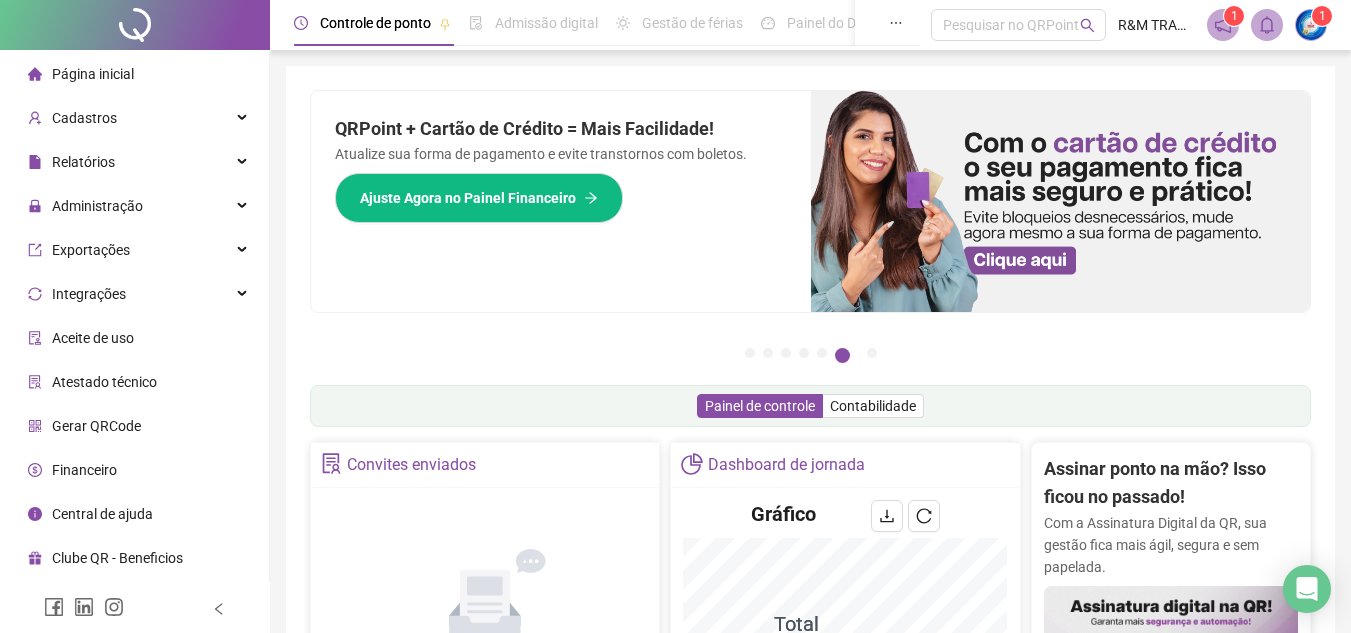 click on "Pague o QRPoint com Cartão de Crédito Sua assinatura: mais segurança, prática e sem preocupações com boletos! Saiba mais Sua folha de pagamento, mais simples do que nunca! Com a Folha de Pagamento QR, você faz tudo em um só lugar: da admissão à geração da folha. Agilidade, integração e segurança em um único ecossistema. Conheça a QRFolha agora 🔍 Precisa de Ajuda? Conte com o Suporte da QRPoint! Encontre respostas rápidas e eficientes em nosso Guia Prático de Suporte. Acesse agora e descubra todos os nossos canais de atendimento! 🚀 Saiba Mais Automatize seu DP e ganhe mais tempo! 🚀 Agende uma demonstração agora e veja como simplificamos admissão, ponto, férias e holerites em um só lugar! Agendar Demonstração Agora Apoie seus colaboradores sem custo! Dinheiro na conta sem complicação. Solicite Mais Informações Seus Colaboradores Precisam de Apoio Financeiro? Ofereça empréstimo consignado e antecipação salarial com o QRPoint Crédito. Saiba mais Saiba mais Saiba Mais 1" at bounding box center (810, 230) 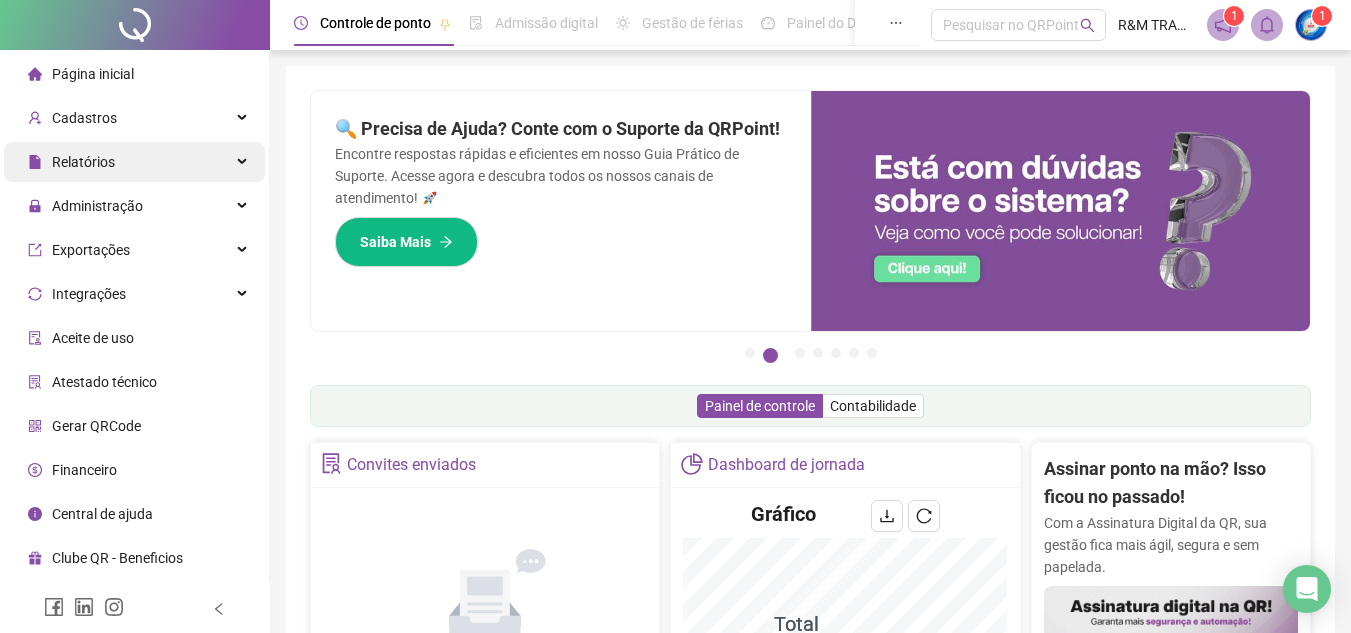 click on "Relatórios" at bounding box center [134, 162] 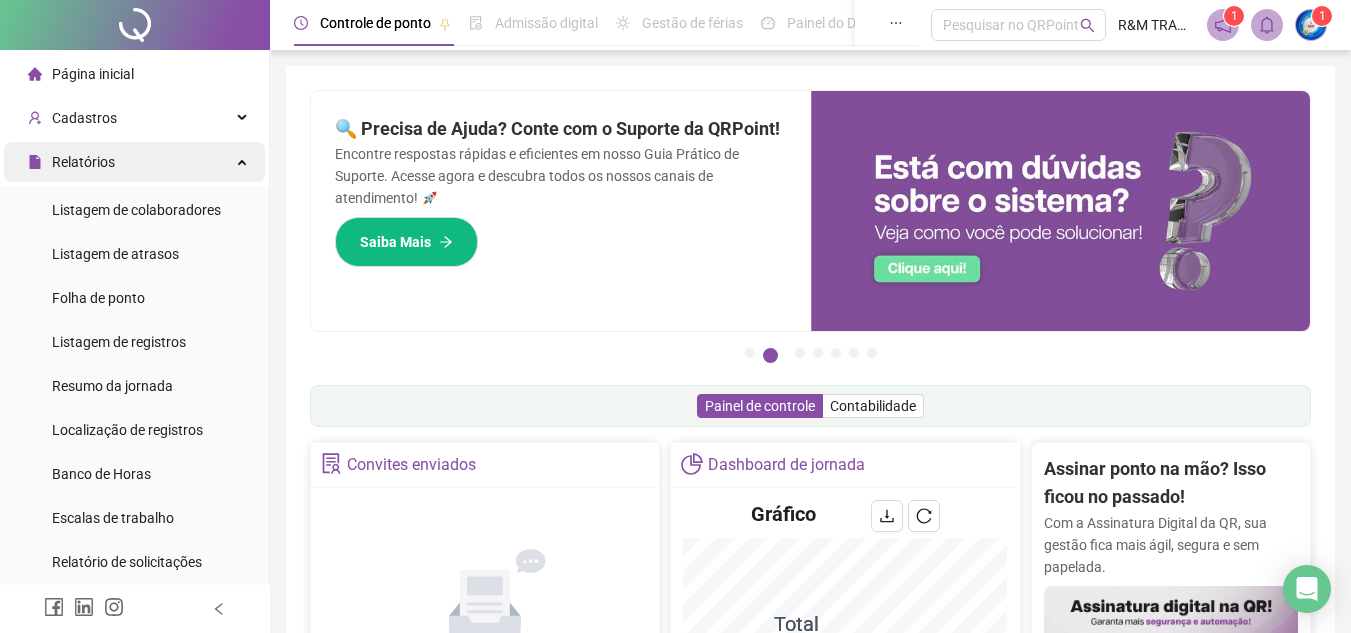 click on "Relatórios" at bounding box center [134, 162] 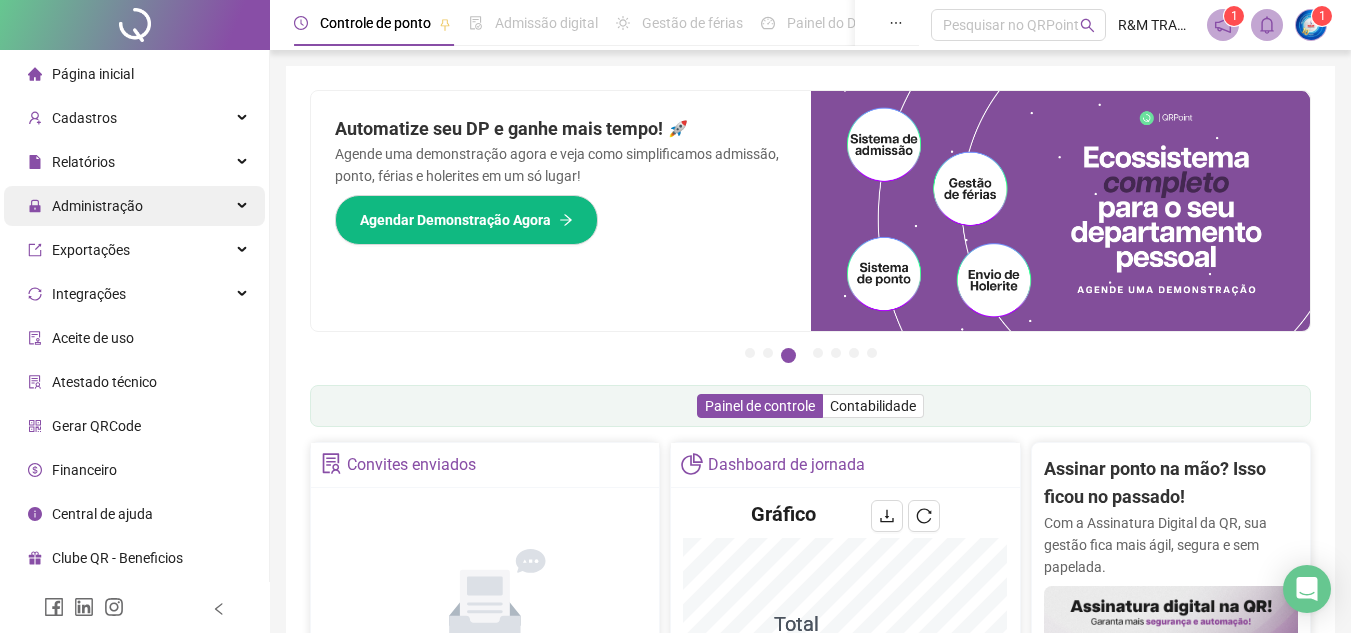 click on "Administração" at bounding box center (134, 206) 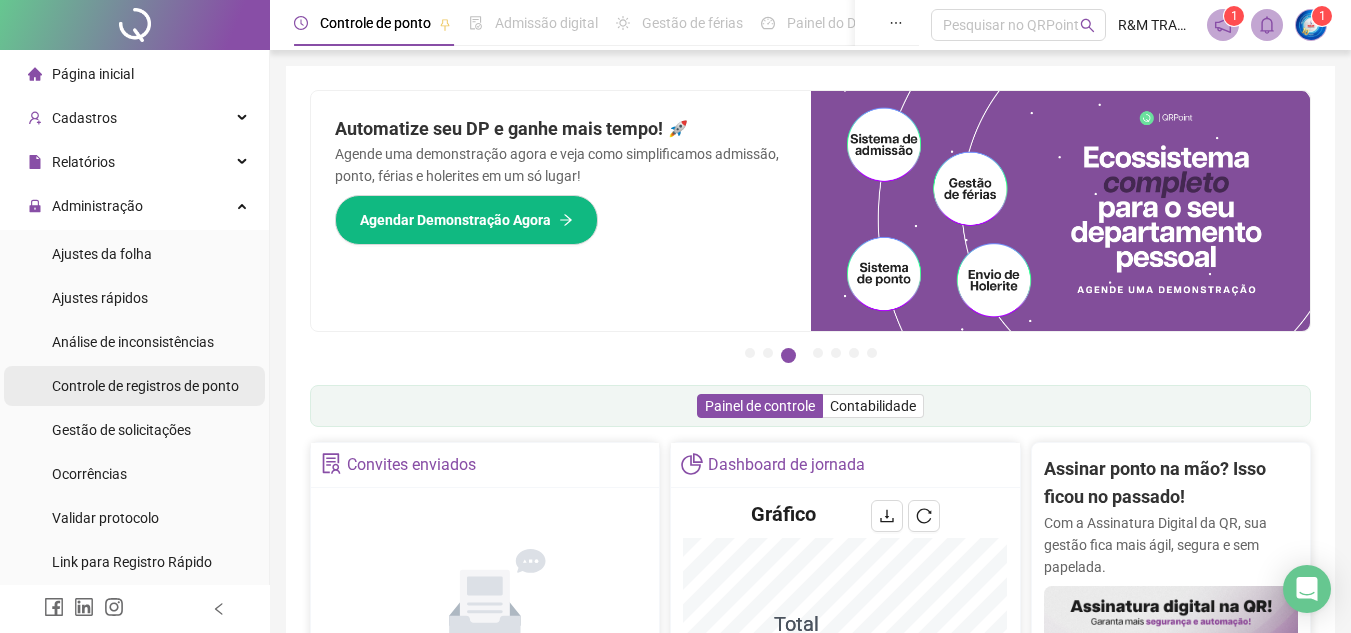 click on "Controle de registros de ponto" at bounding box center (145, 386) 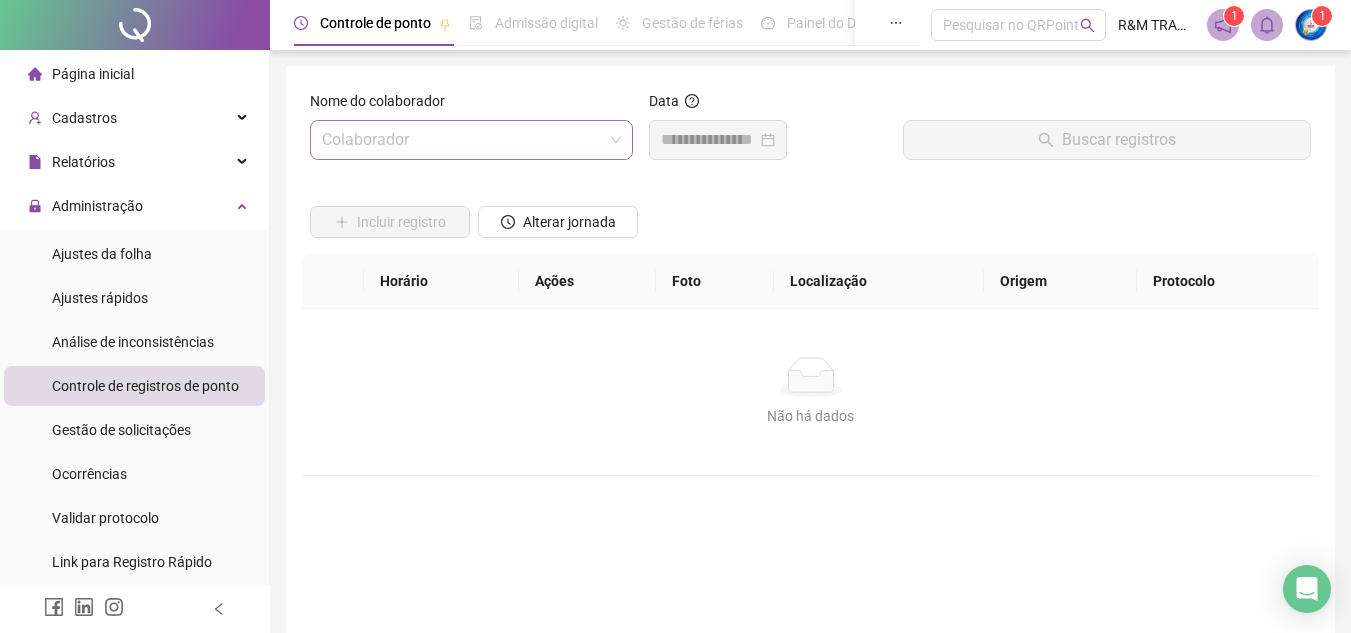 click on "Colaborador" at bounding box center (471, 140) 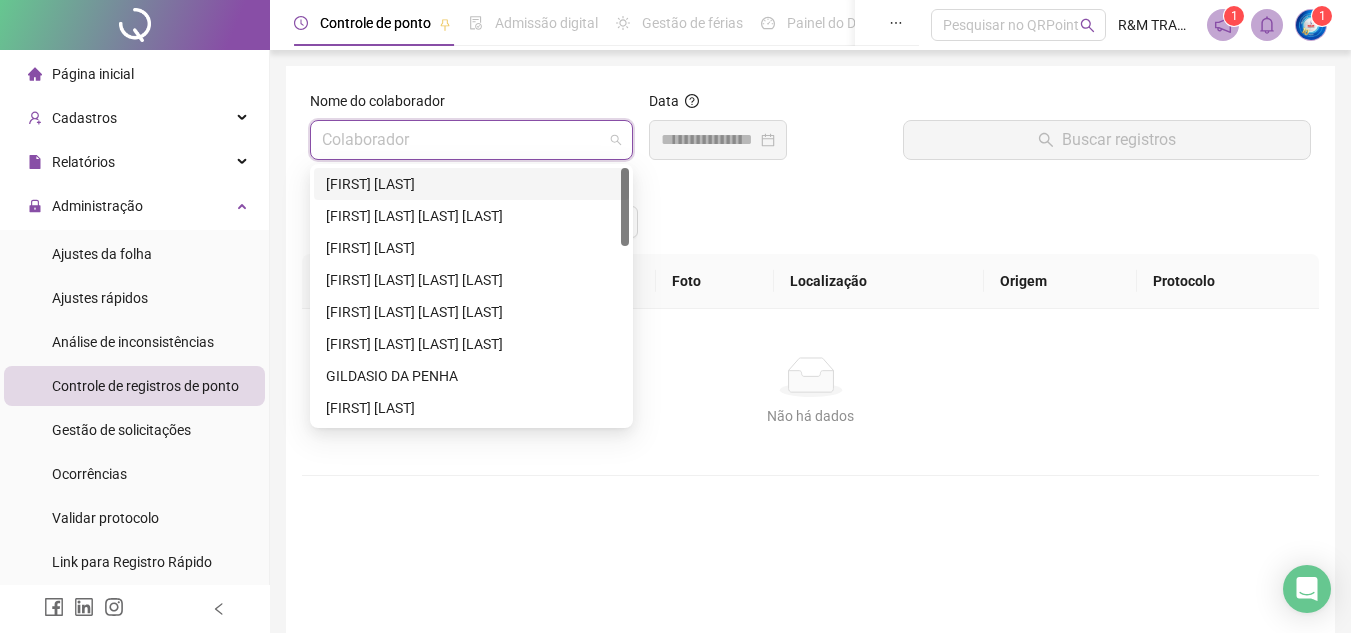 click on "[FIRST] [LAST]" at bounding box center [471, 184] 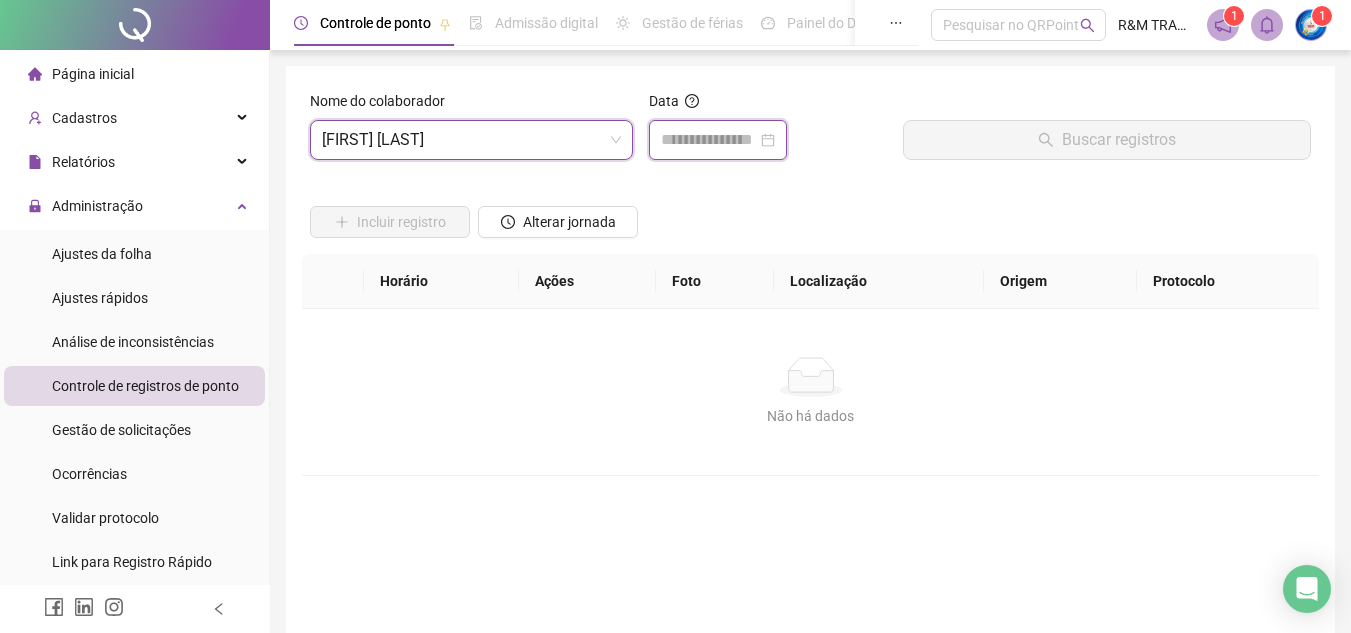 click at bounding box center [709, 140] 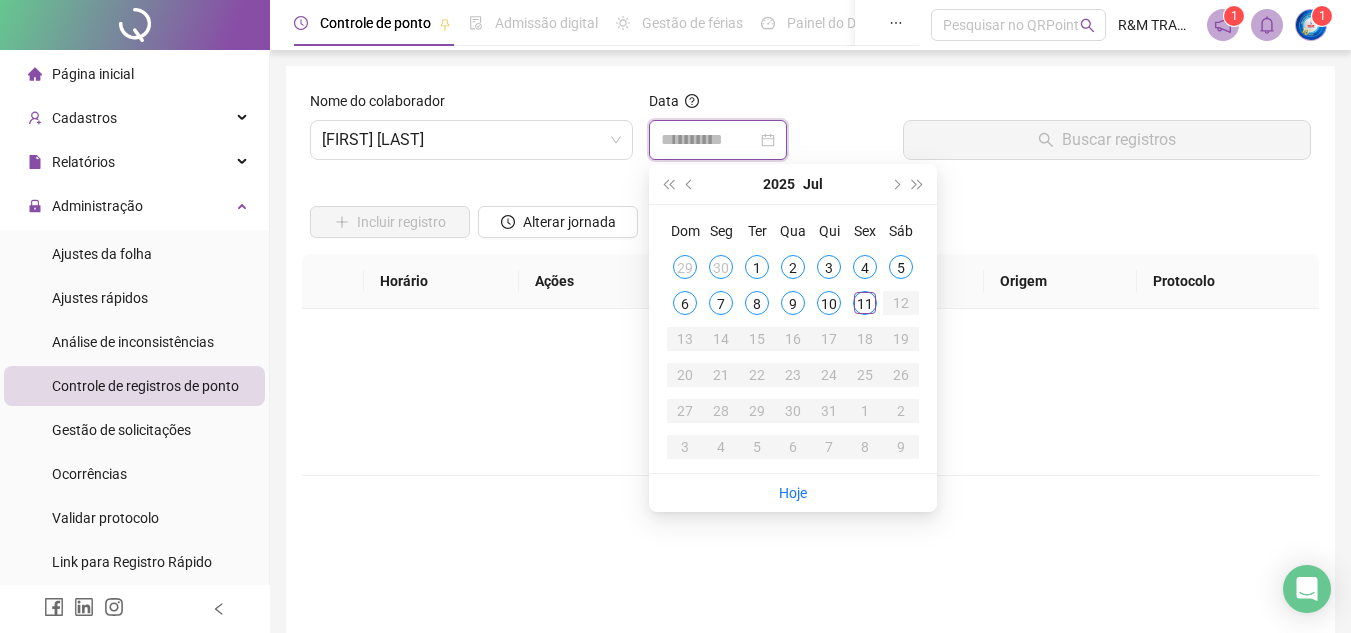 type on "**********" 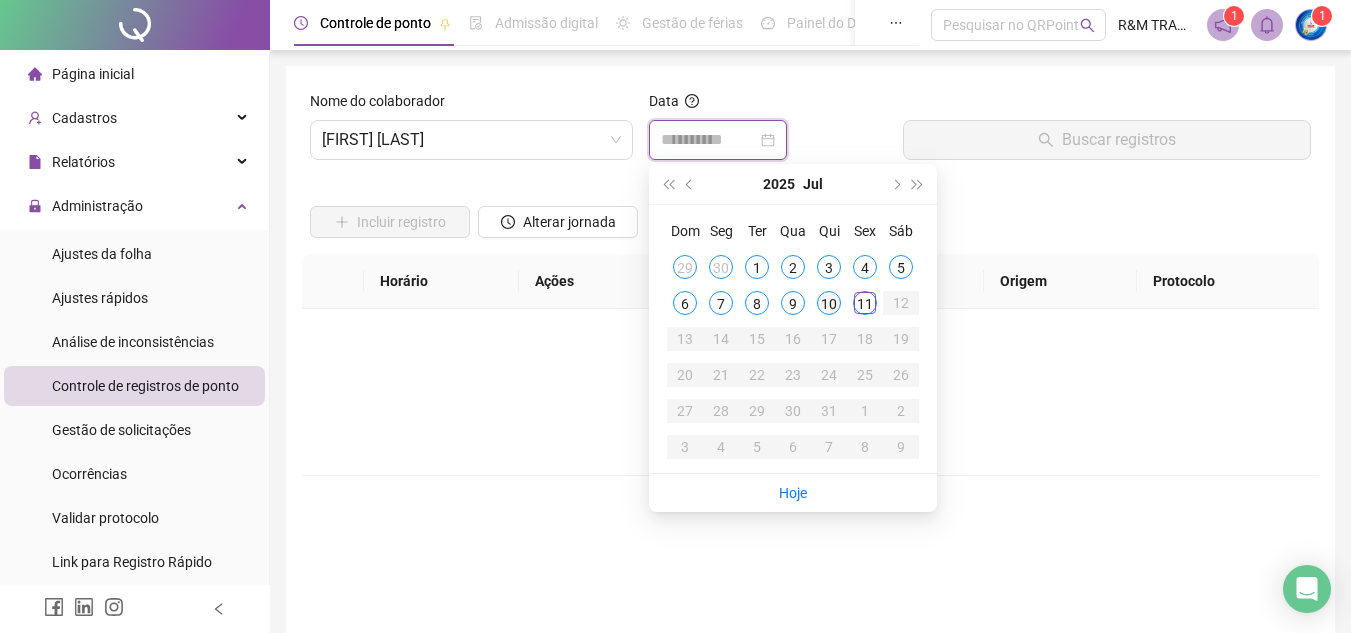 type on "**********" 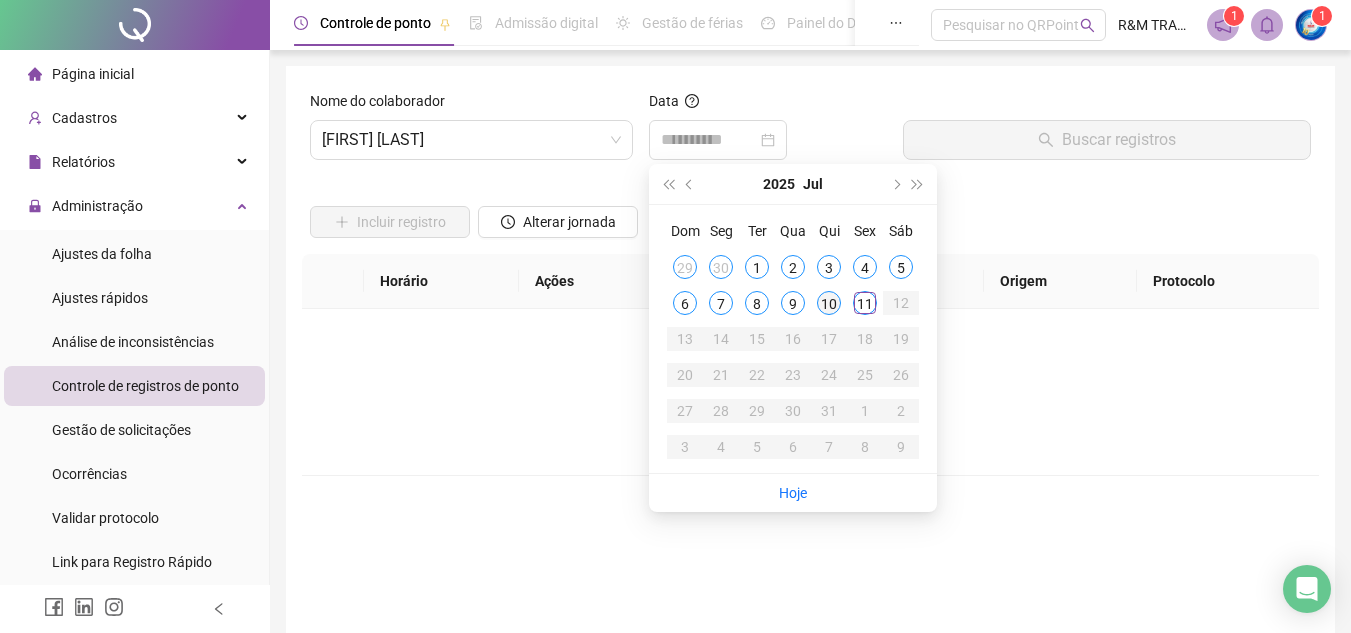 click on "10" at bounding box center [829, 303] 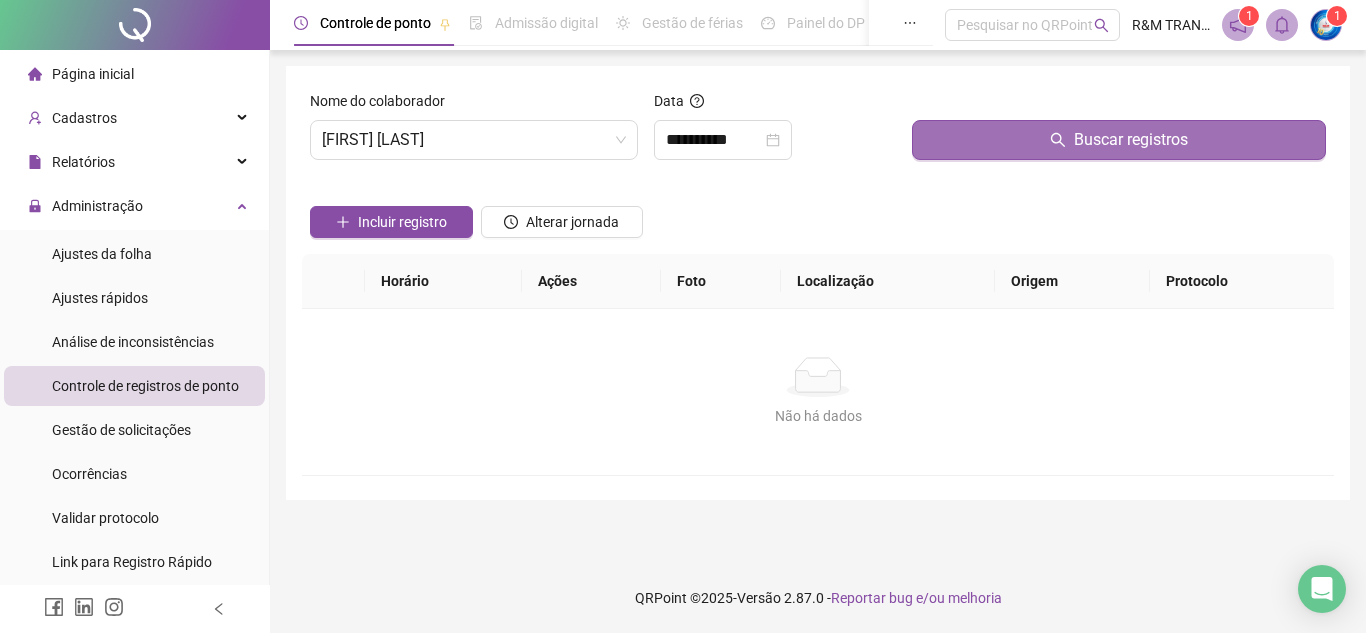 click on "Buscar registros" at bounding box center [1131, 140] 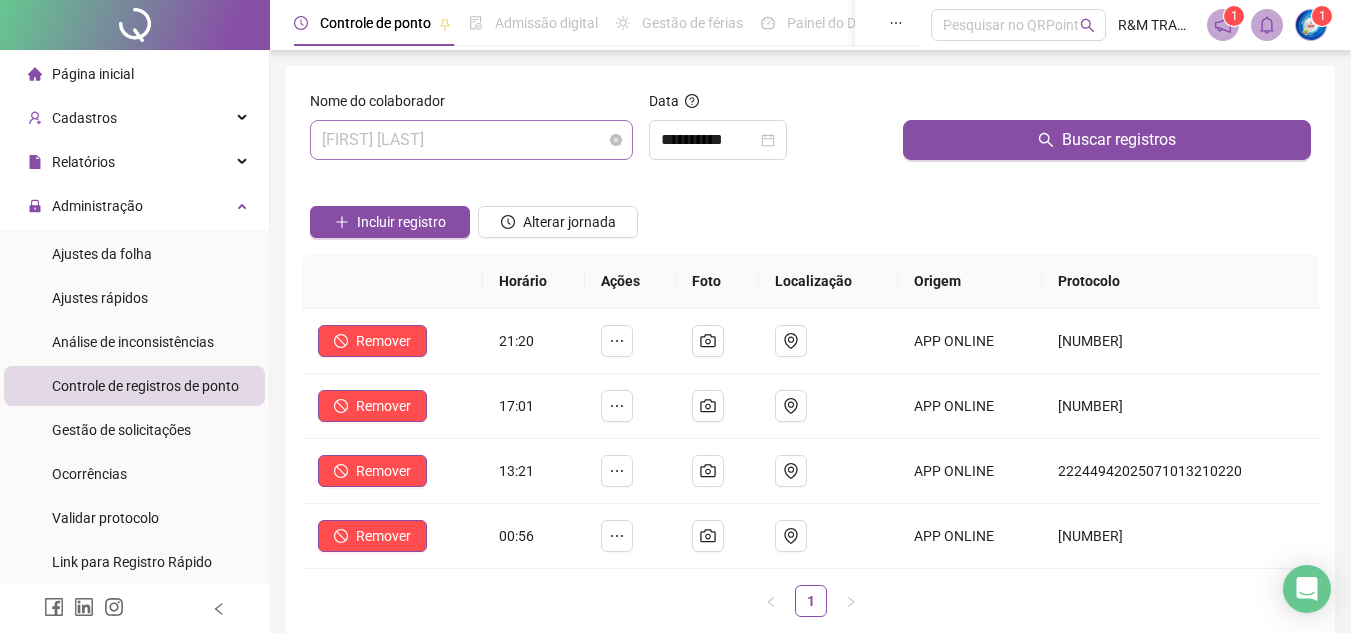 click on "[FIRST] [LAST]" at bounding box center [471, 140] 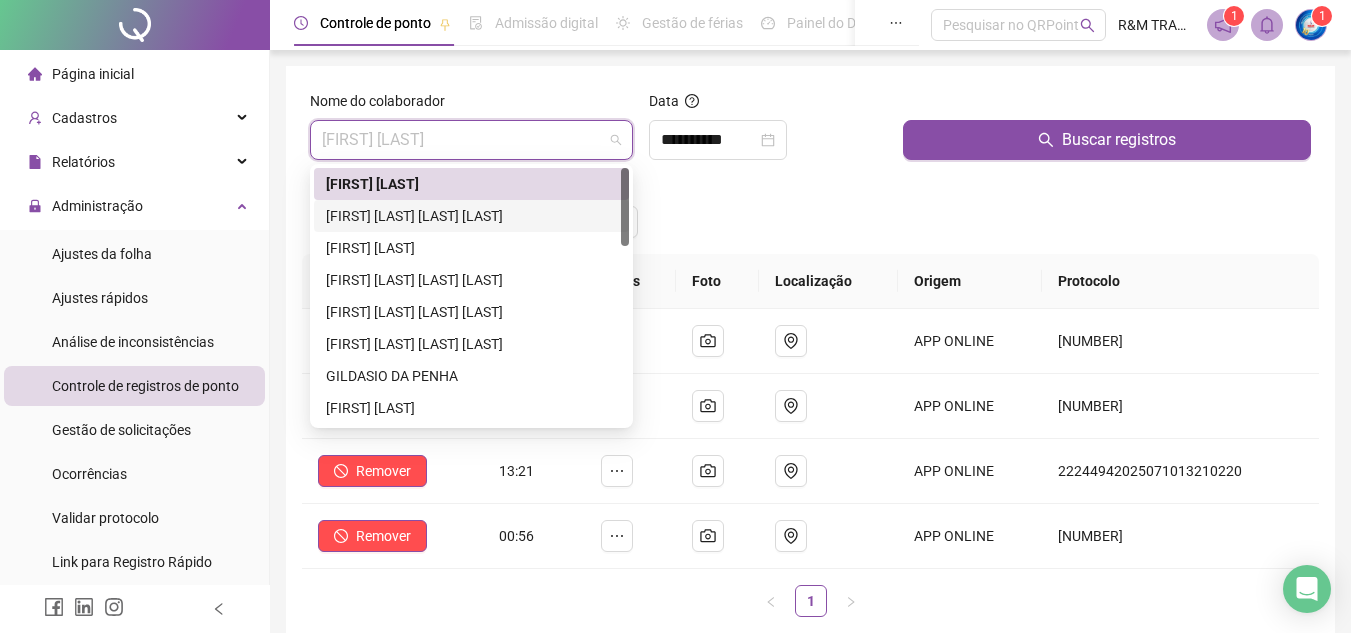 click on "[FIRST] [LAST] [LAST] [LAST]" at bounding box center (471, 216) 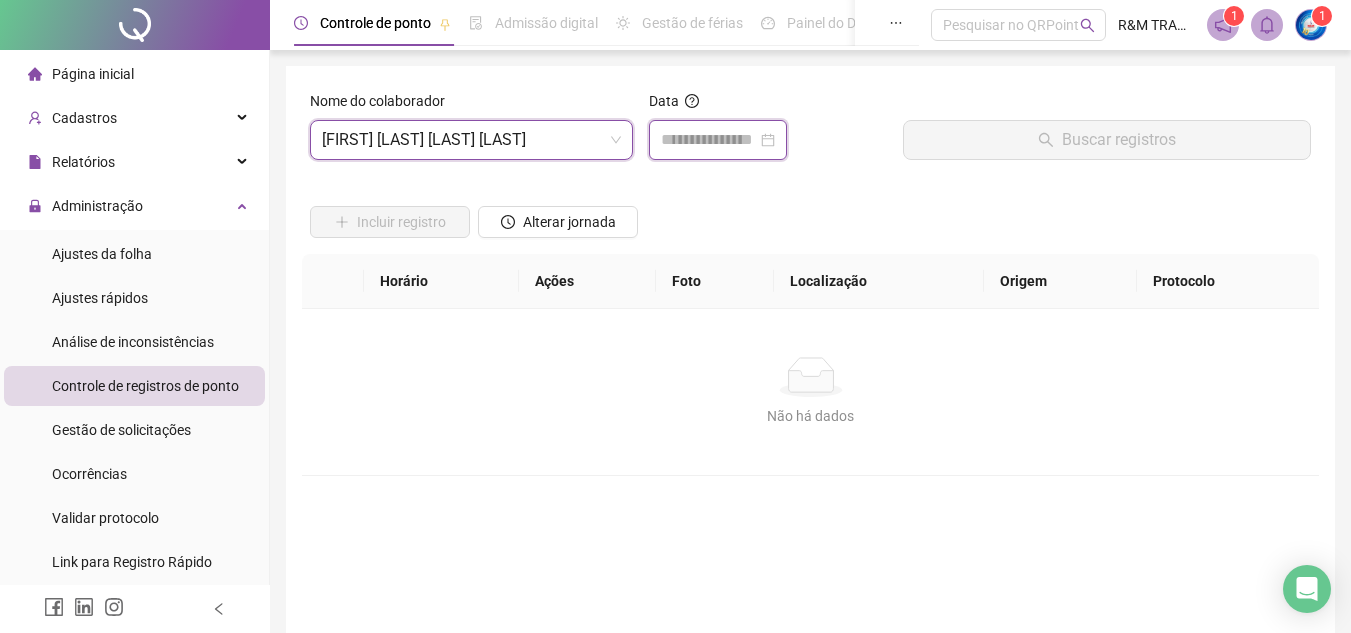 click at bounding box center (709, 140) 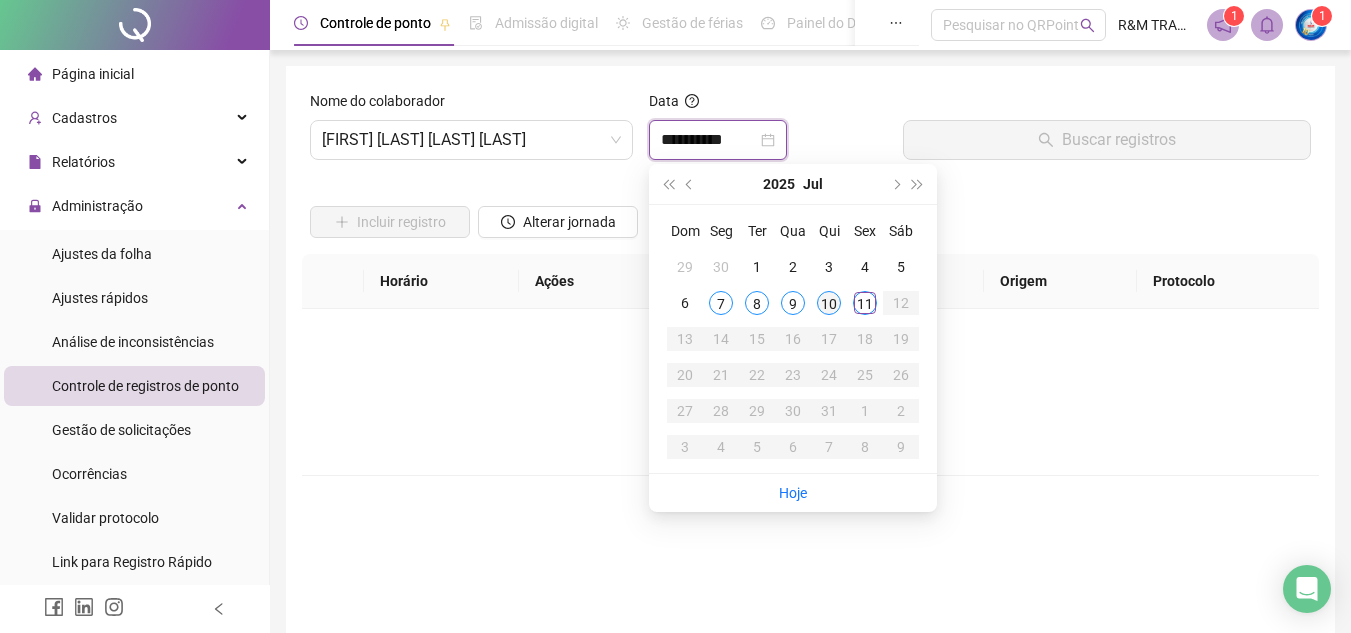 type on "**********" 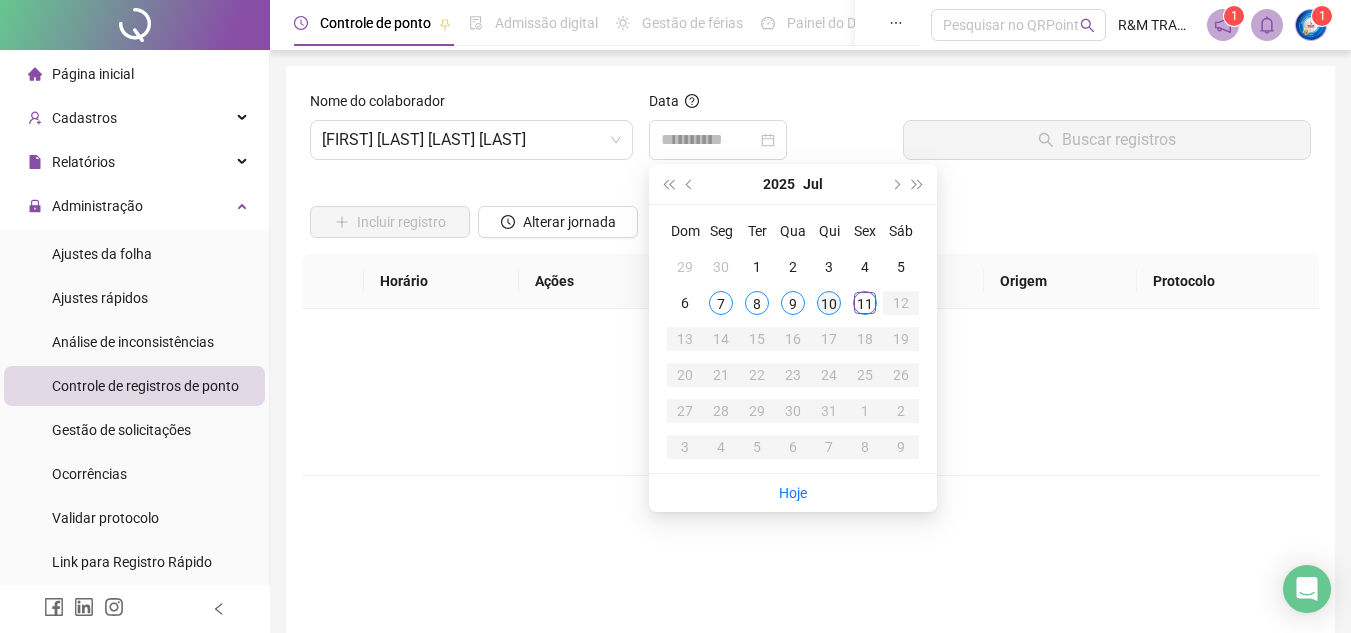 click on "10" at bounding box center (829, 303) 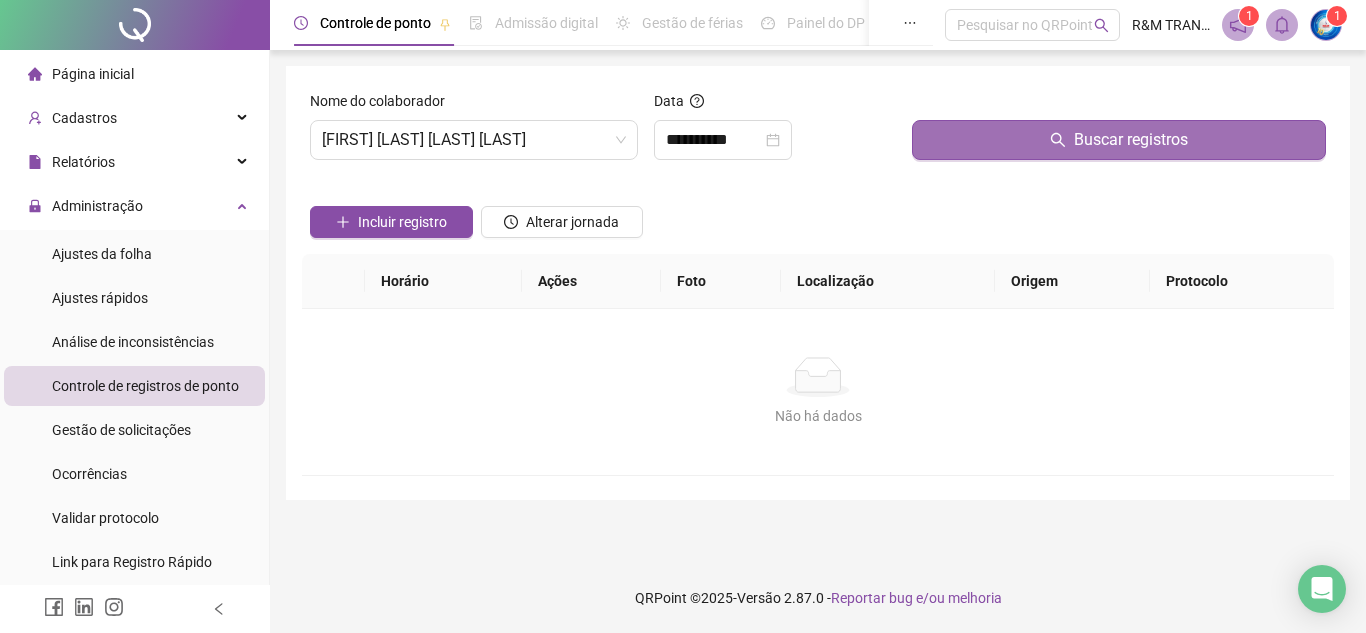 click 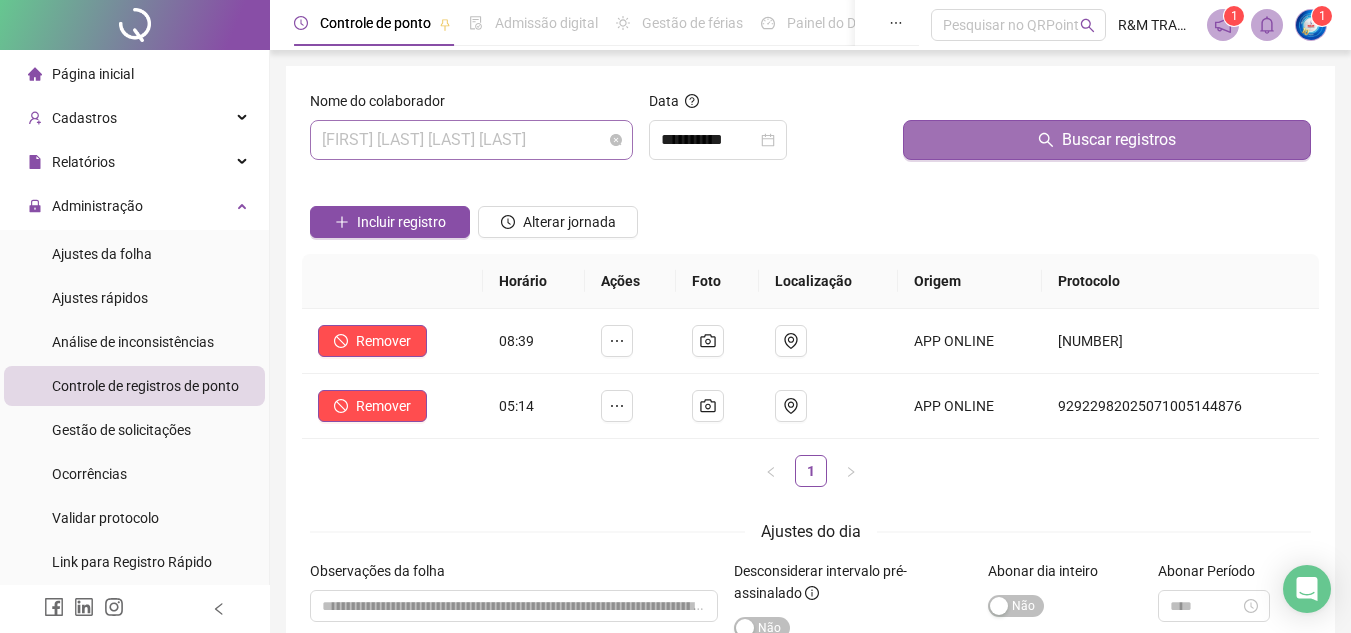 click on "[FIRST] [LAST] [LAST] [LAST]" at bounding box center (471, 140) 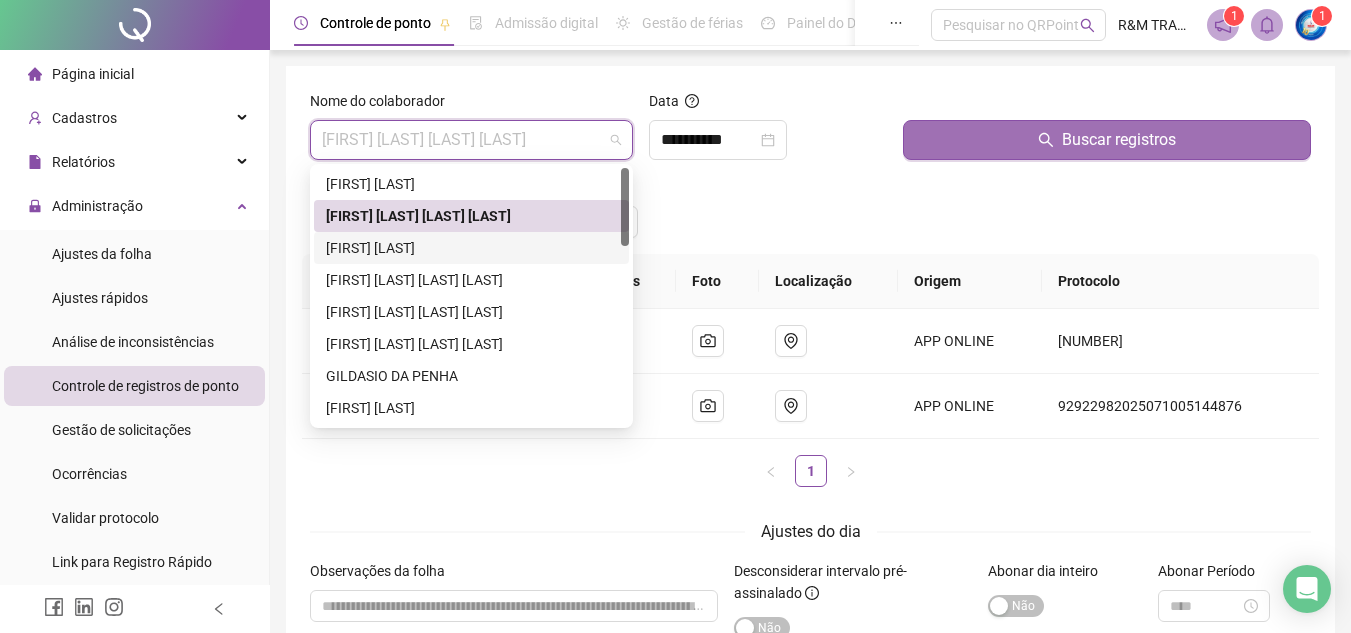 click on "[FIRST] [LAST]" at bounding box center [471, 248] 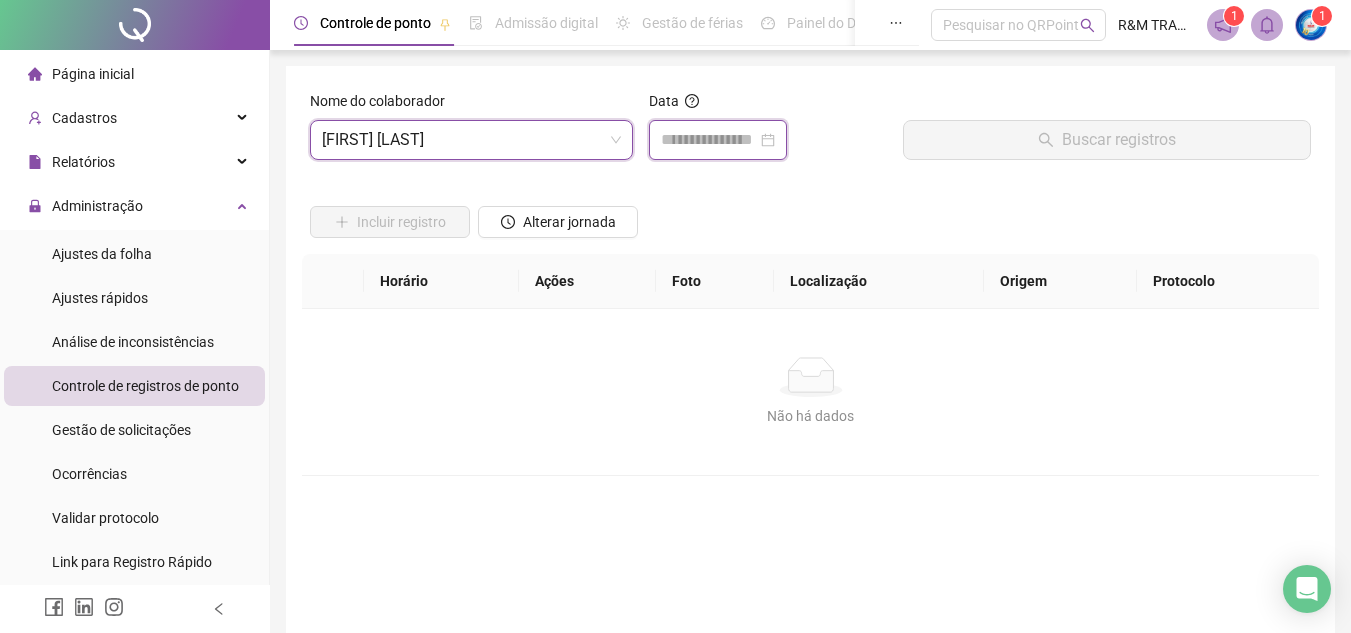 click at bounding box center [709, 140] 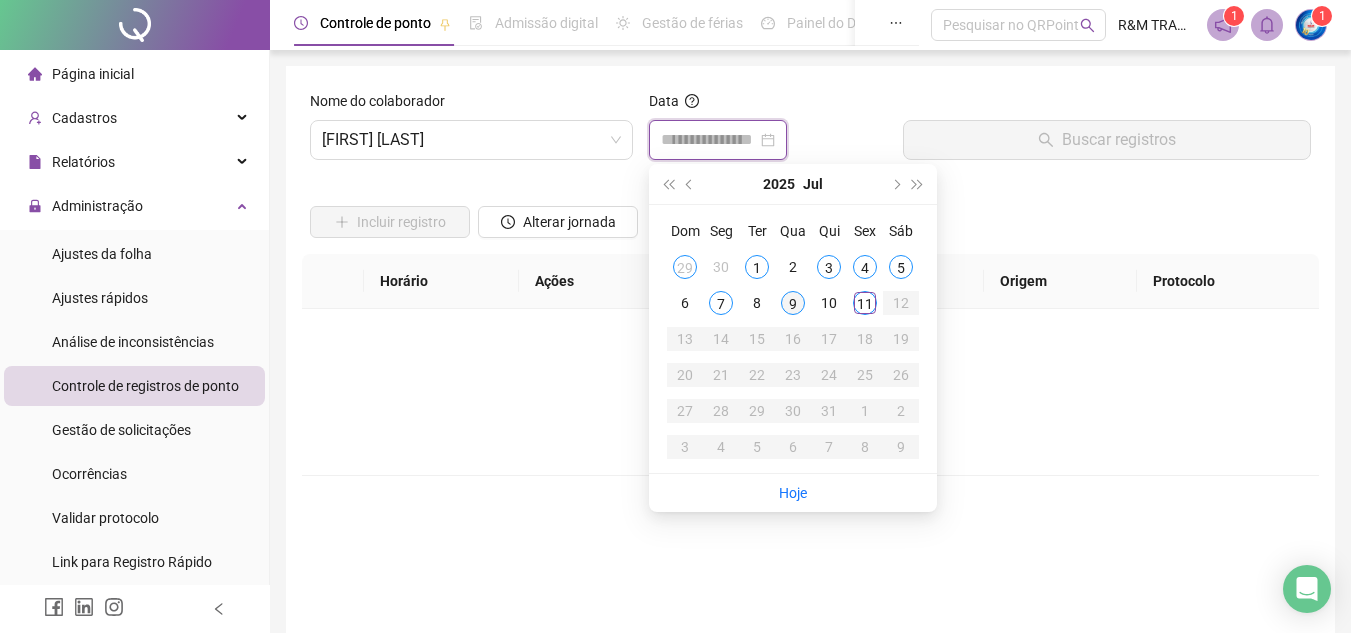 type on "**********" 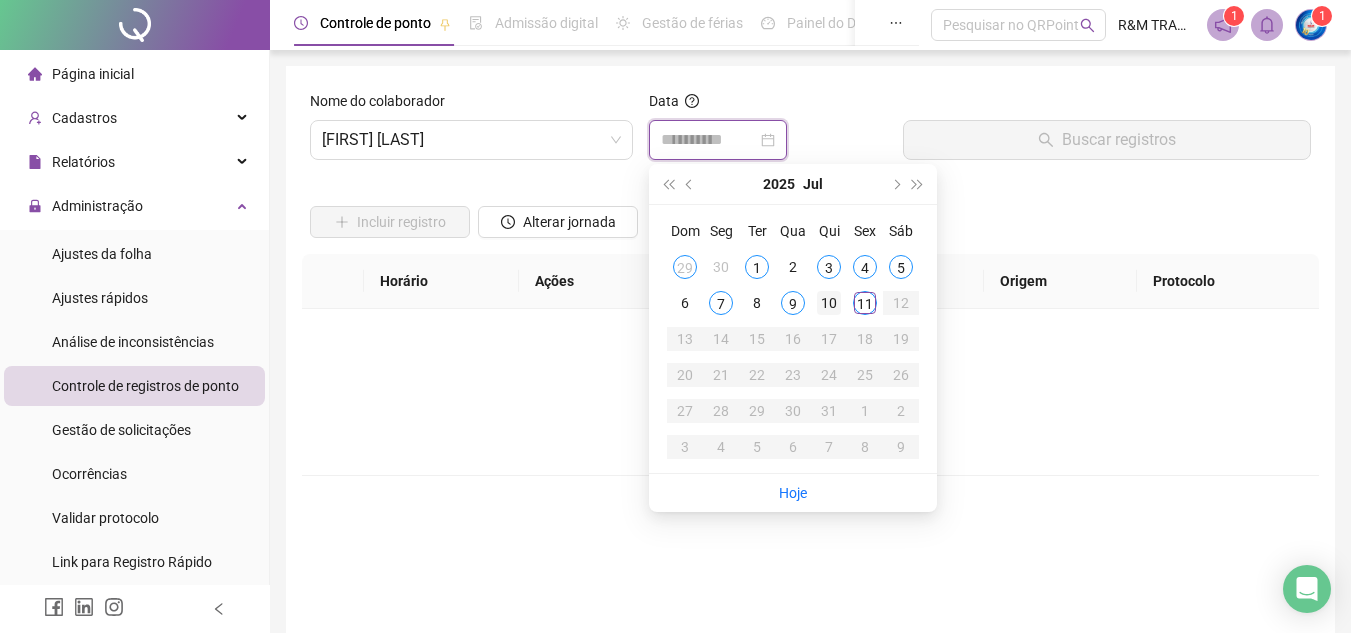 type on "**********" 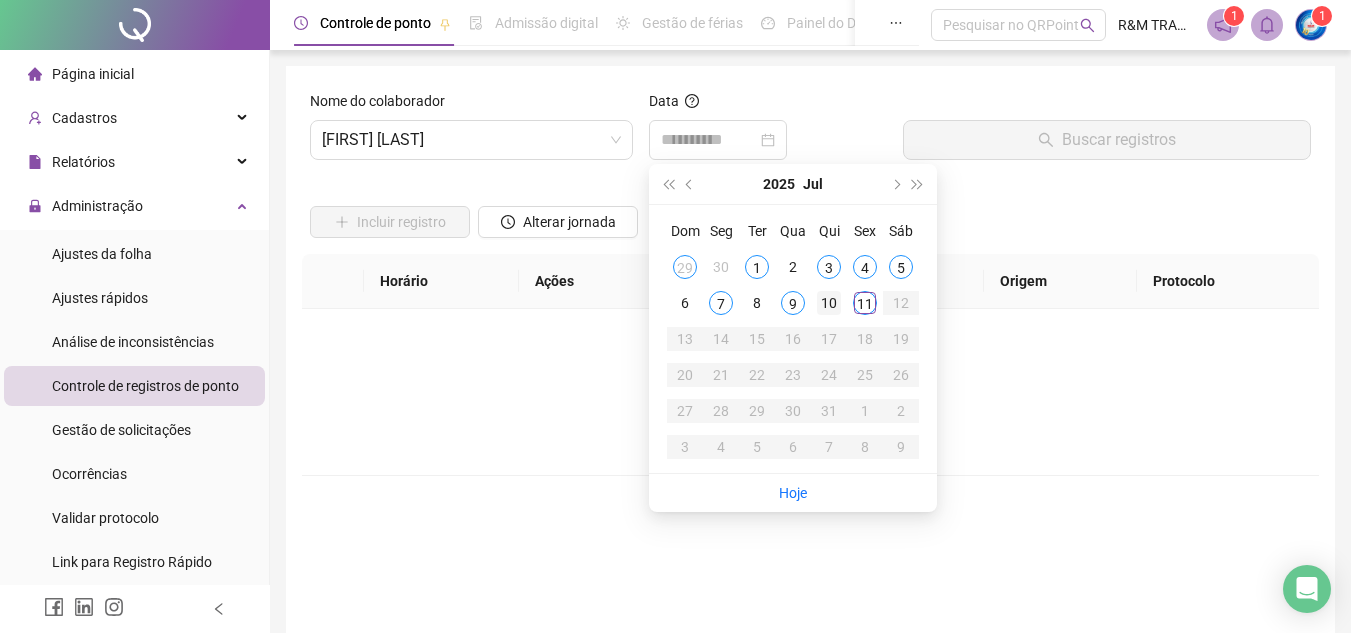 click on "10" at bounding box center [829, 303] 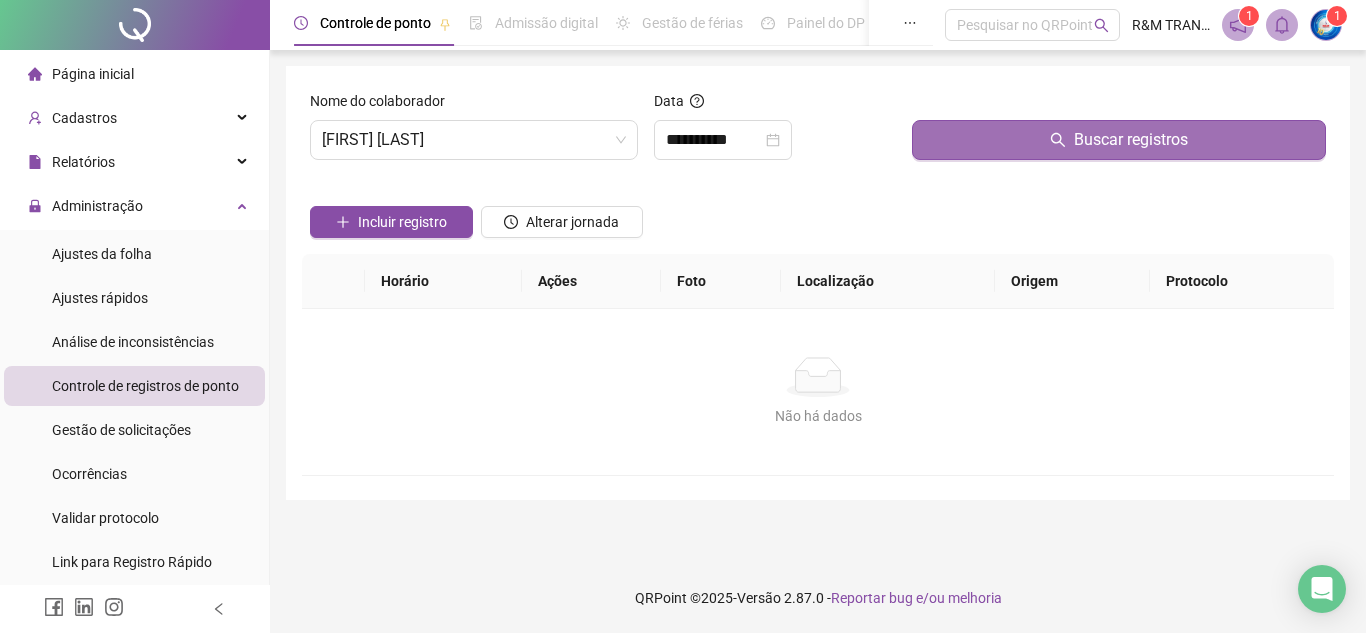 click on "Buscar registros" at bounding box center (1131, 140) 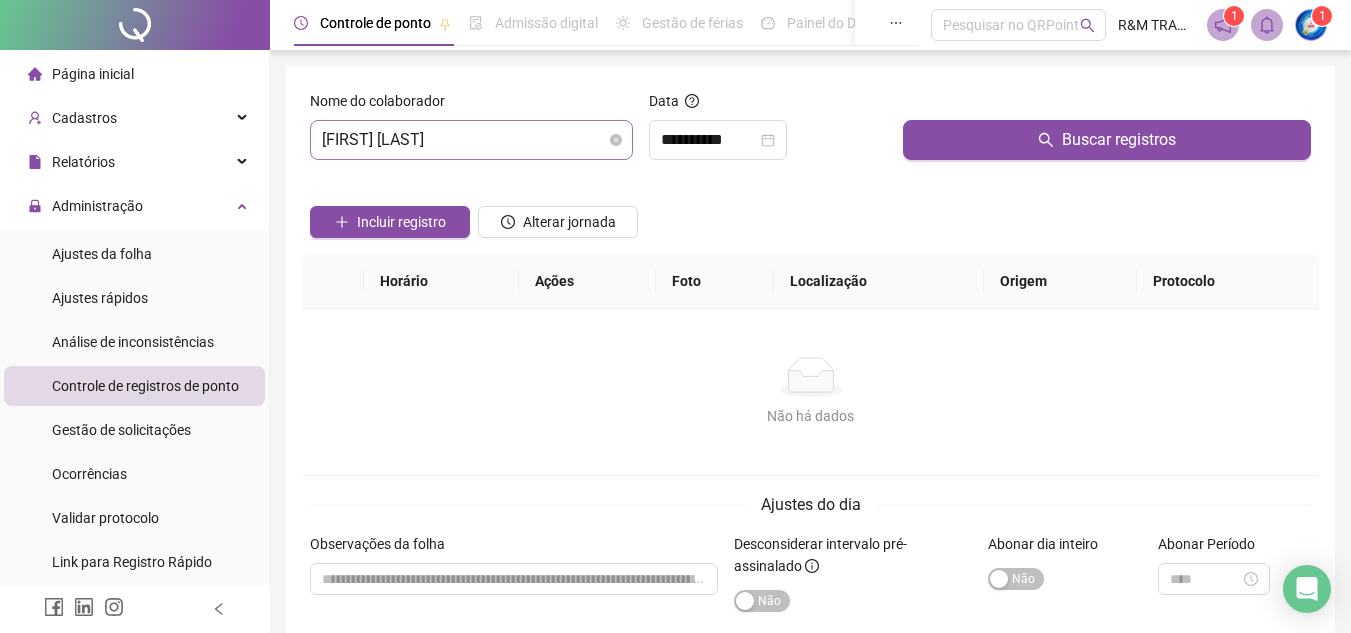 click on "[FIRST] [LAST]" at bounding box center [471, 140] 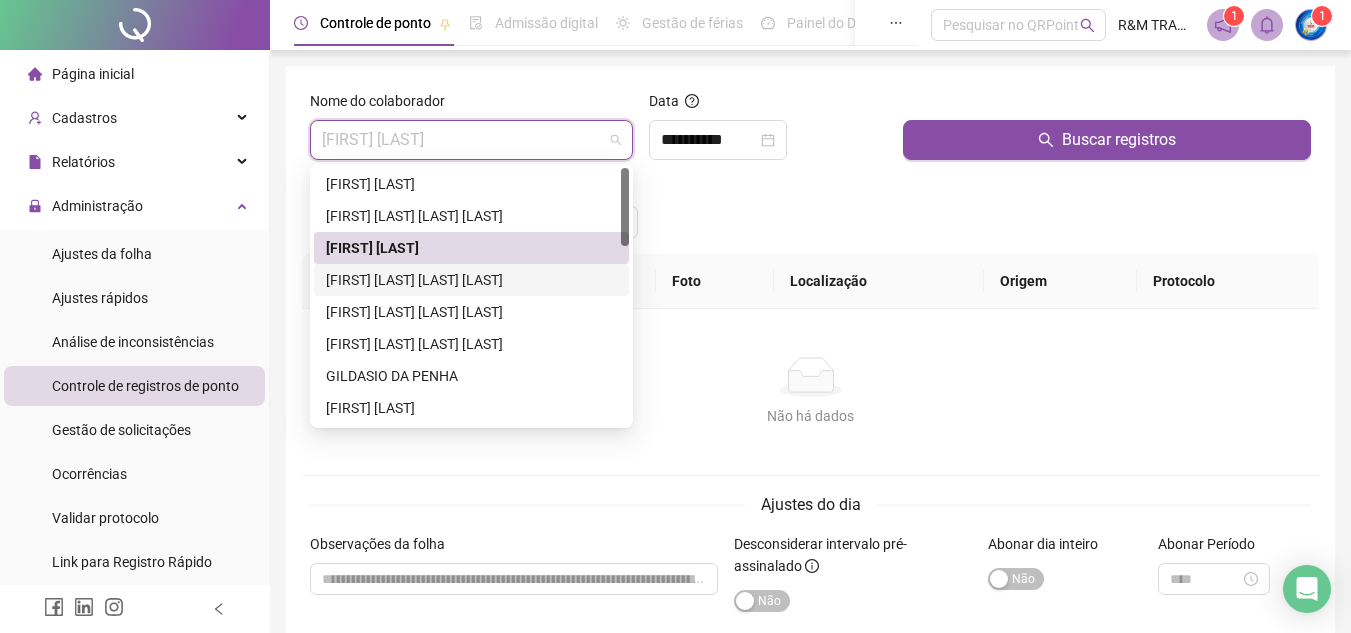 click on "[FIRST] [LAST] [LAST] [LAST]" at bounding box center (471, 280) 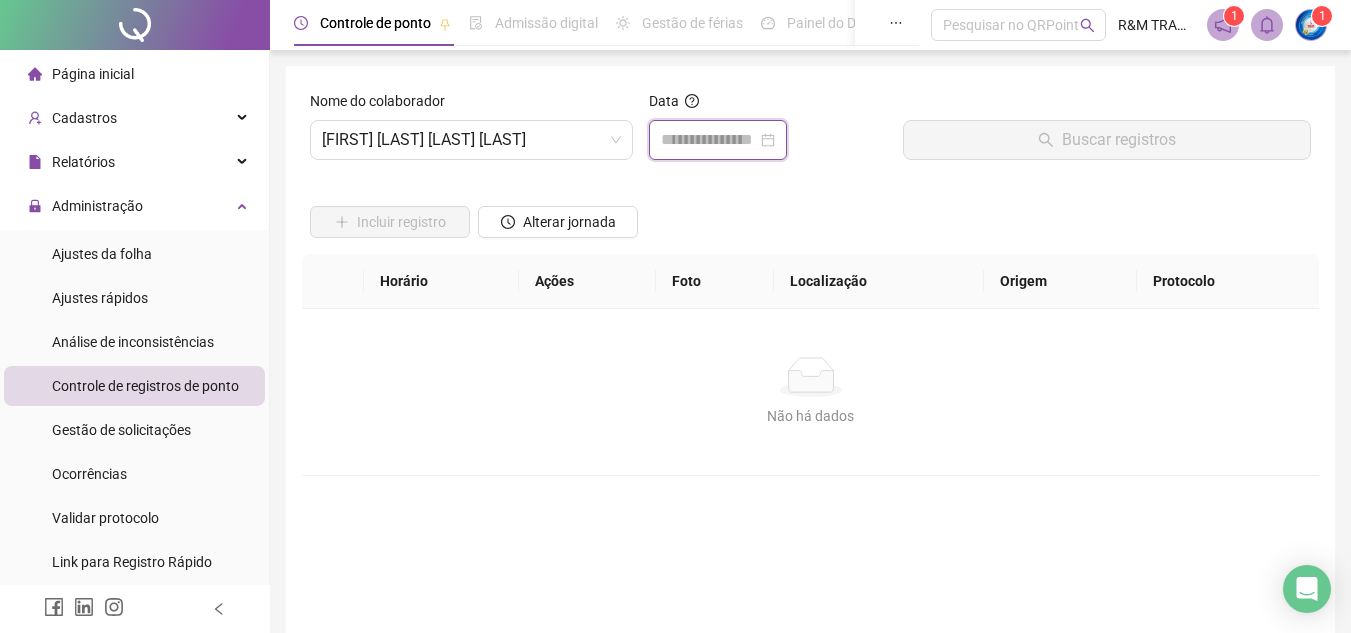 click at bounding box center [709, 140] 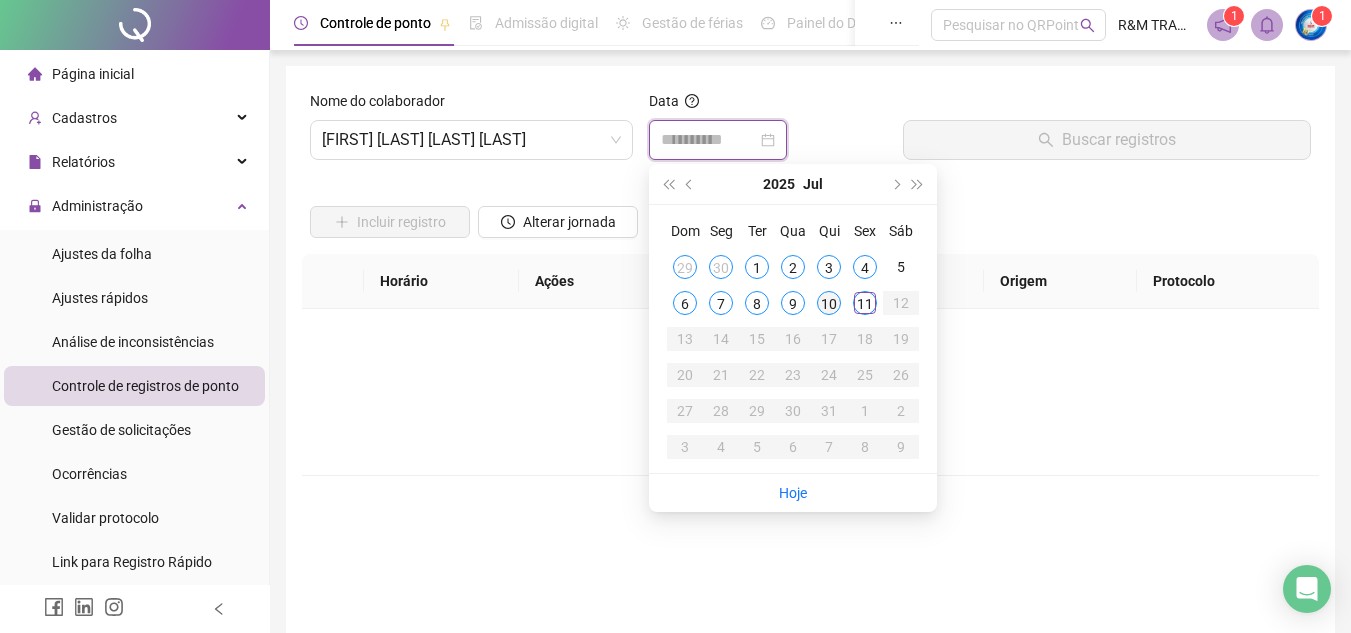 type on "**********" 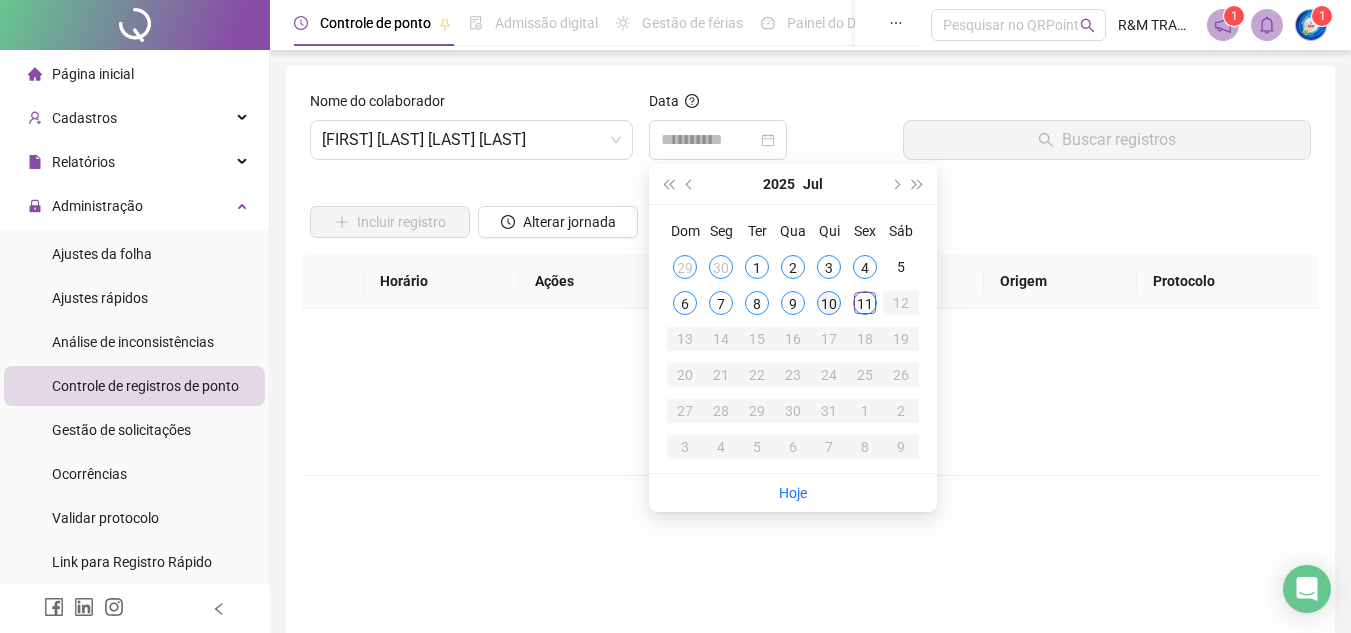 click on "10" at bounding box center (829, 303) 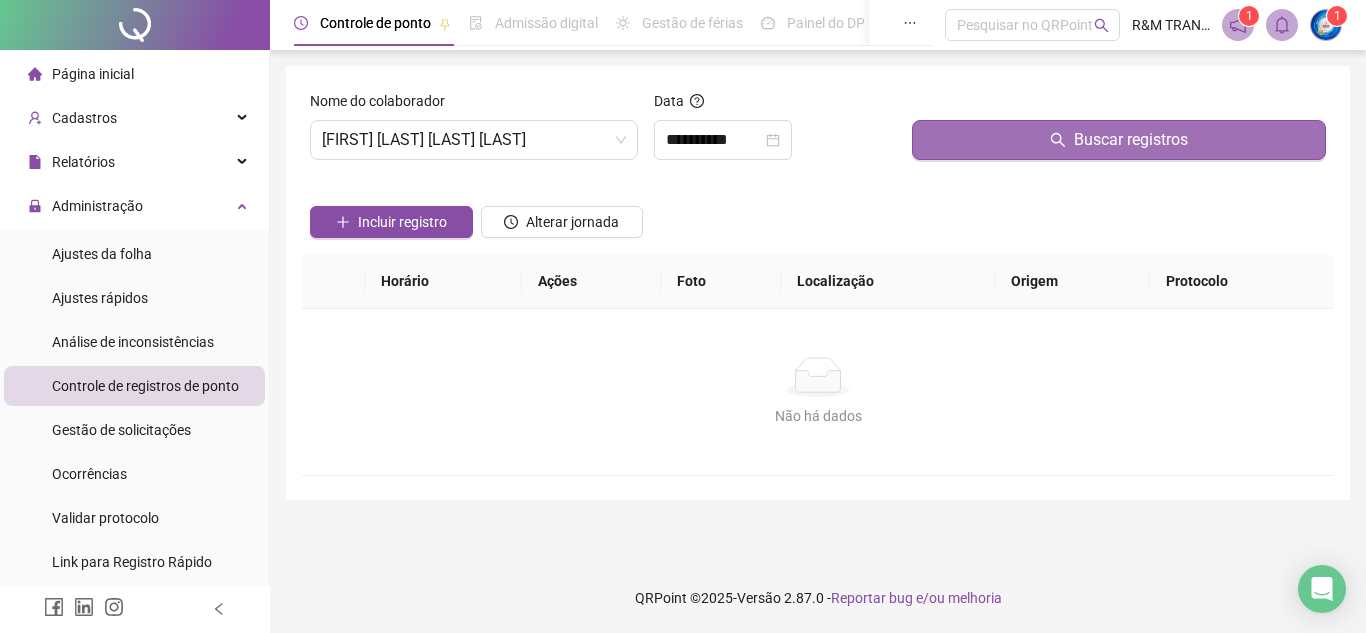 click on "Buscar registros" at bounding box center (1119, 140) 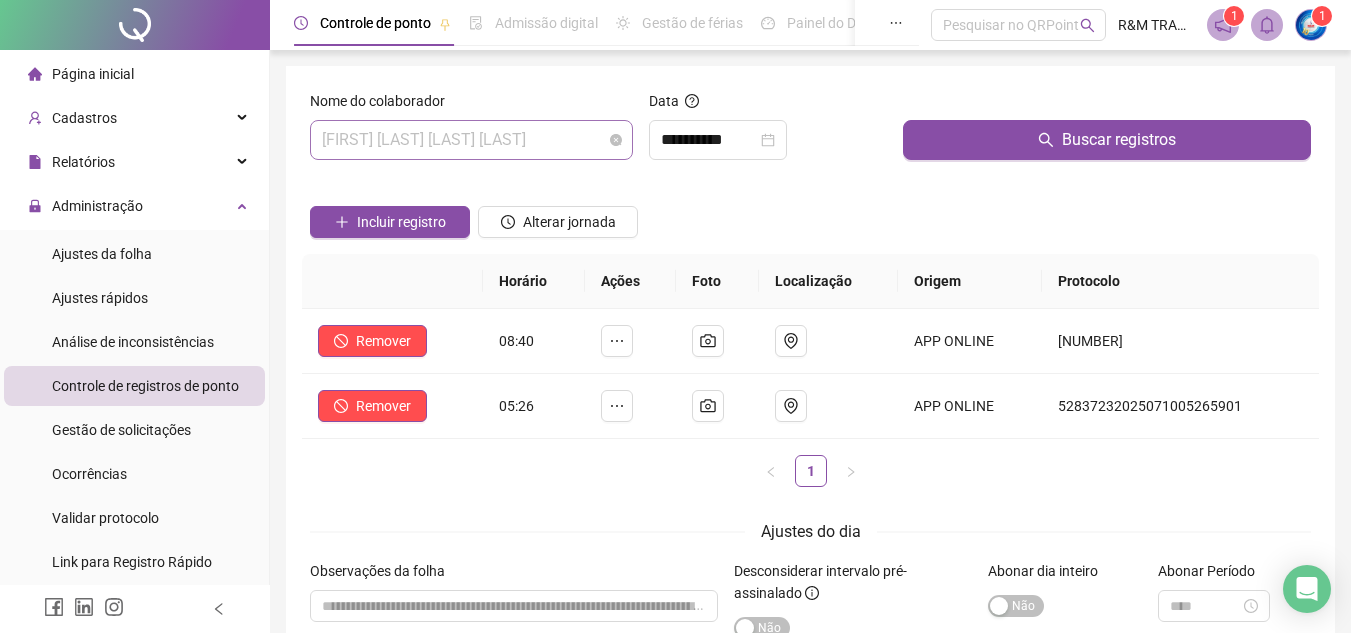 click on "[FIRST] [LAST] [LAST] [LAST]" at bounding box center (471, 140) 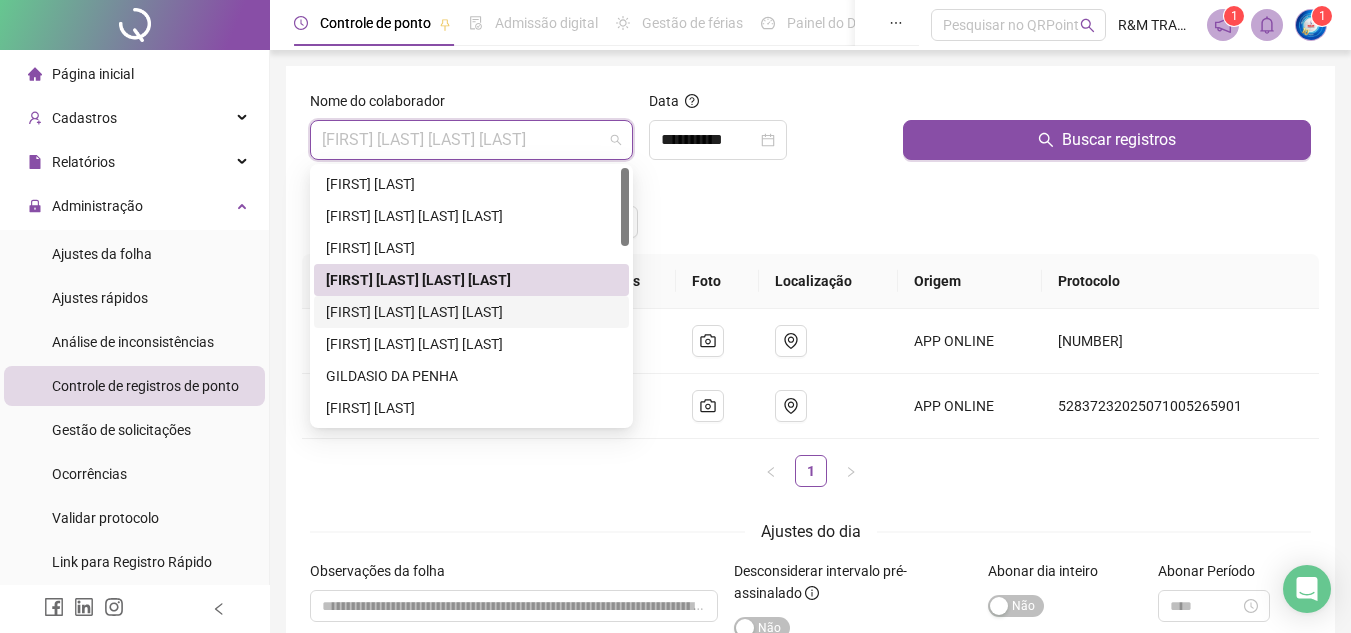 click on "[FIRST] [LAST] [LAST] [LAST]" at bounding box center (471, 312) 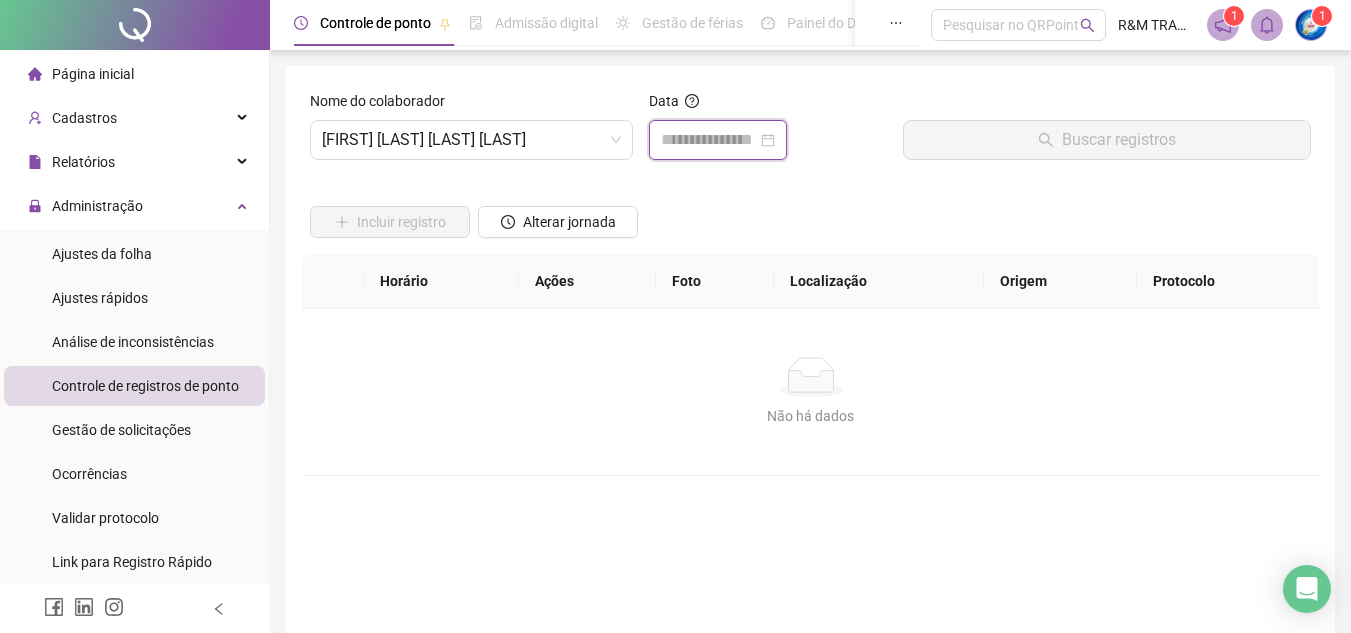 click at bounding box center [709, 140] 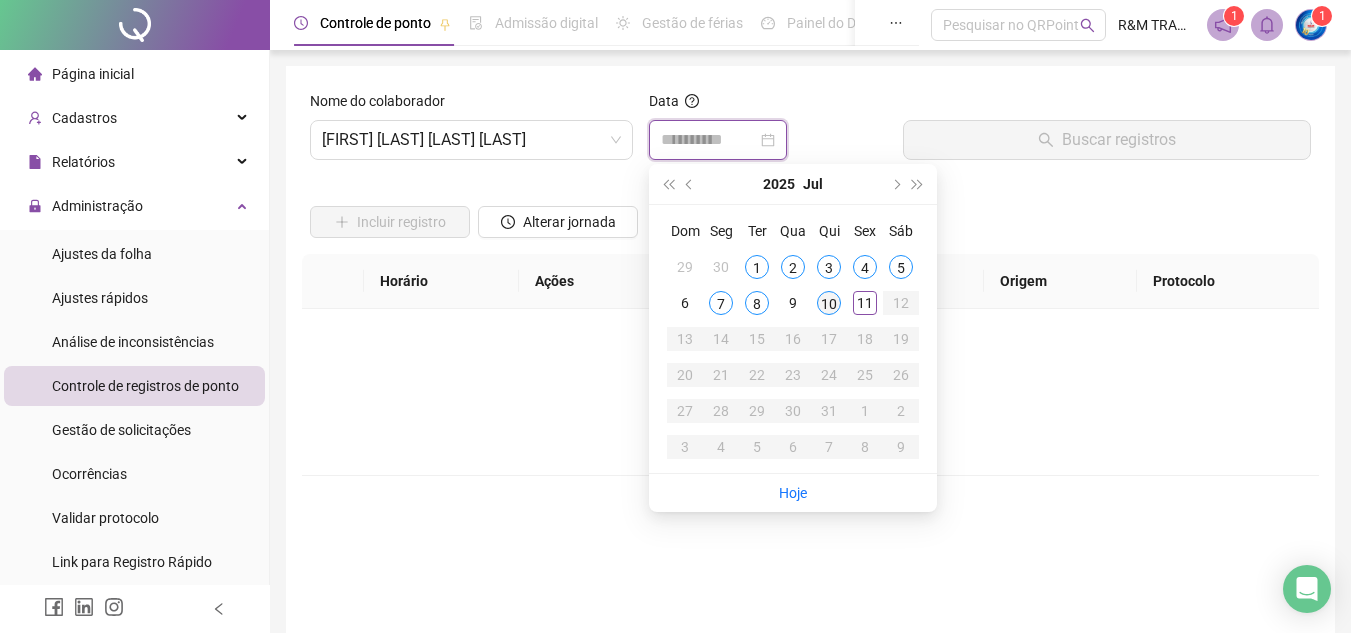 type on "**********" 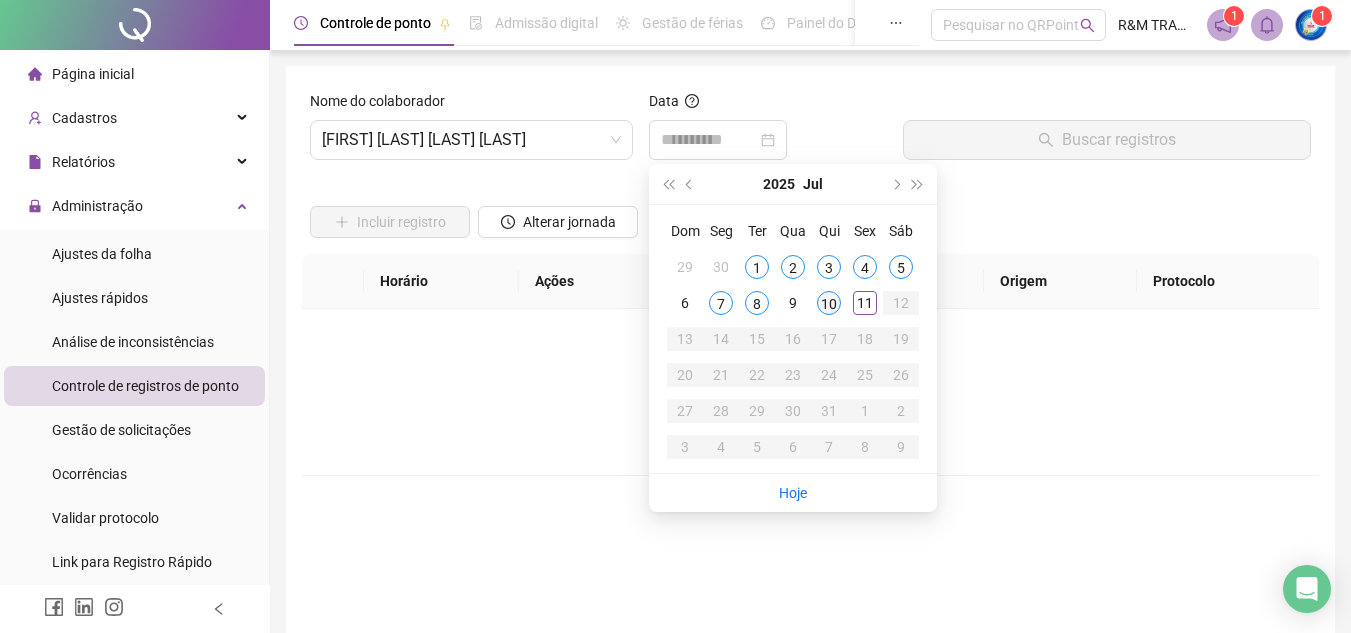 click on "10" at bounding box center [829, 303] 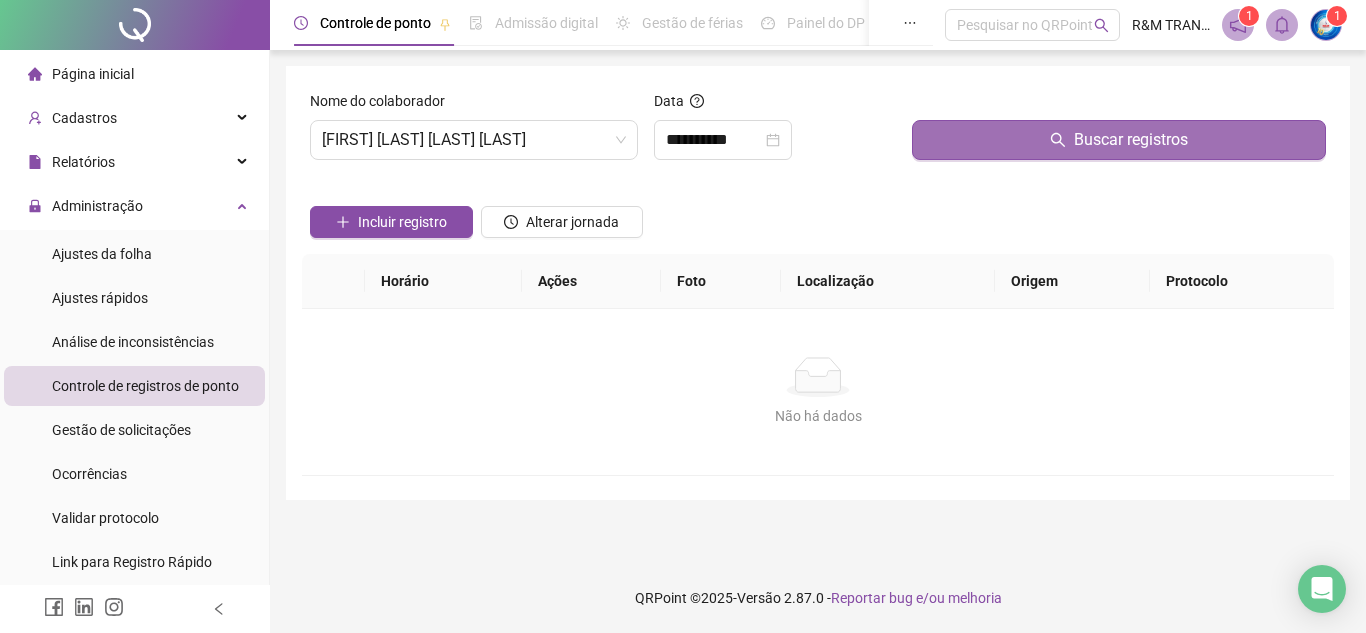 click on "Buscar registros" at bounding box center (1119, 140) 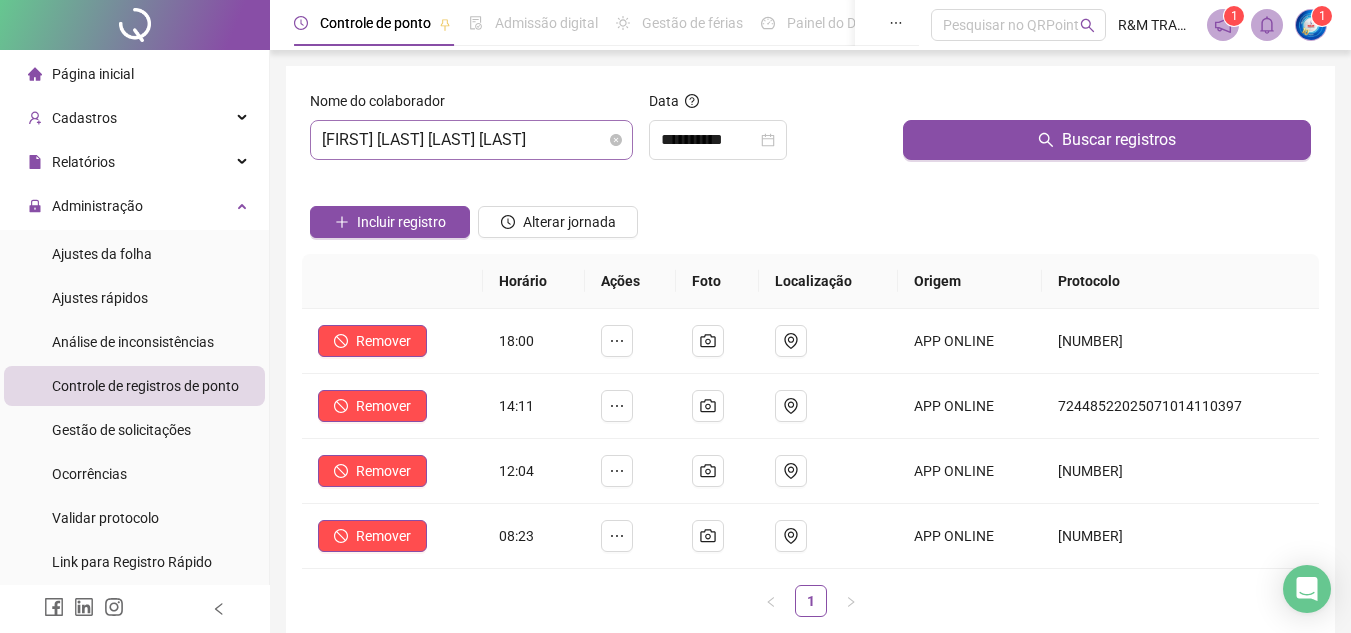 click on "[FIRST] [LAST] [LAST] [LAST]" at bounding box center [471, 140] 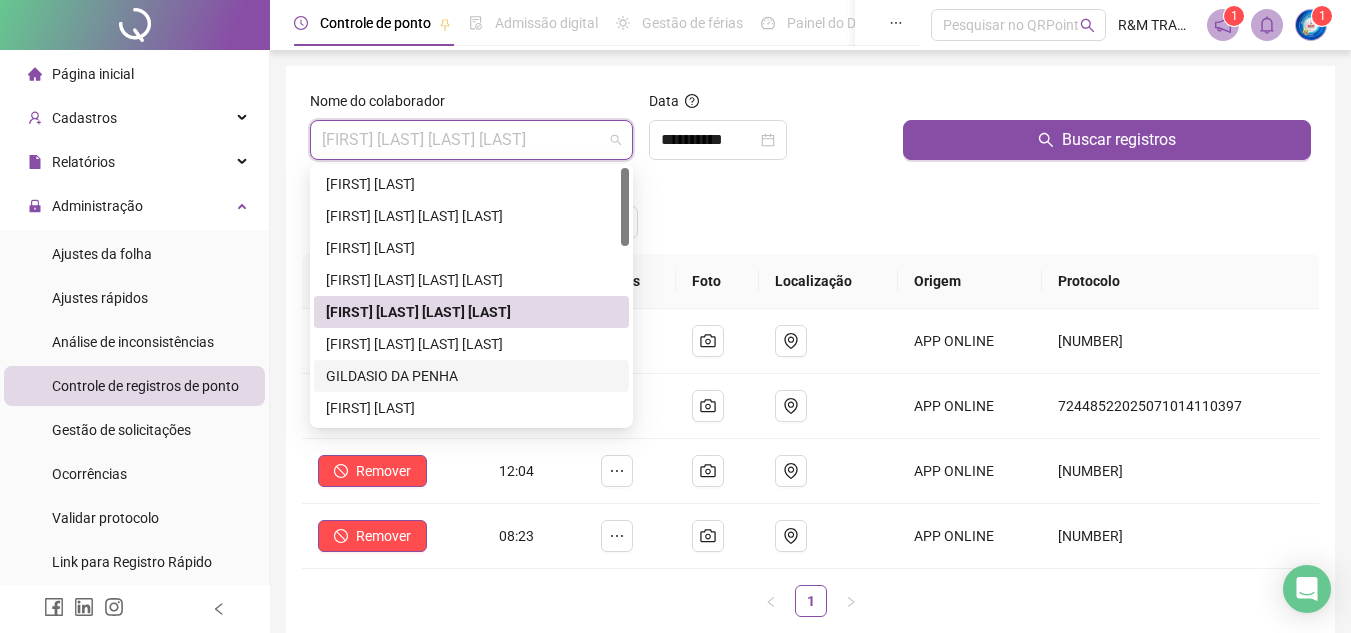 click on "GILDASIO DA PENHA" at bounding box center [471, 376] 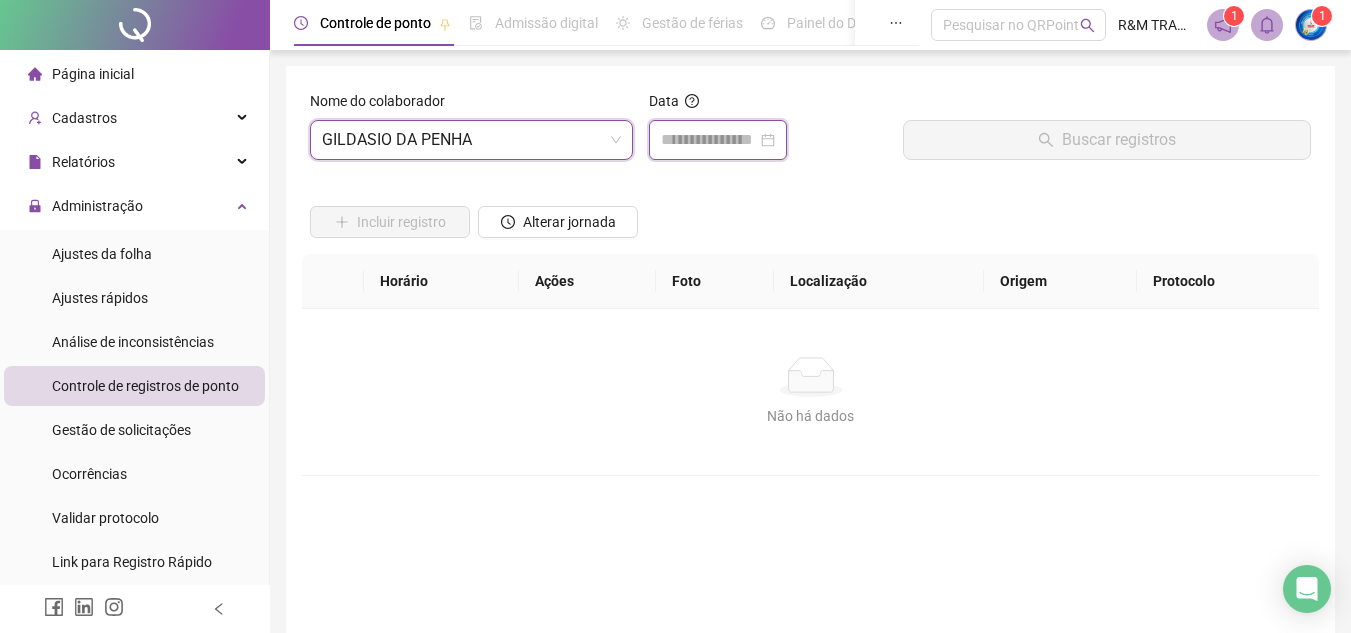 click at bounding box center (709, 140) 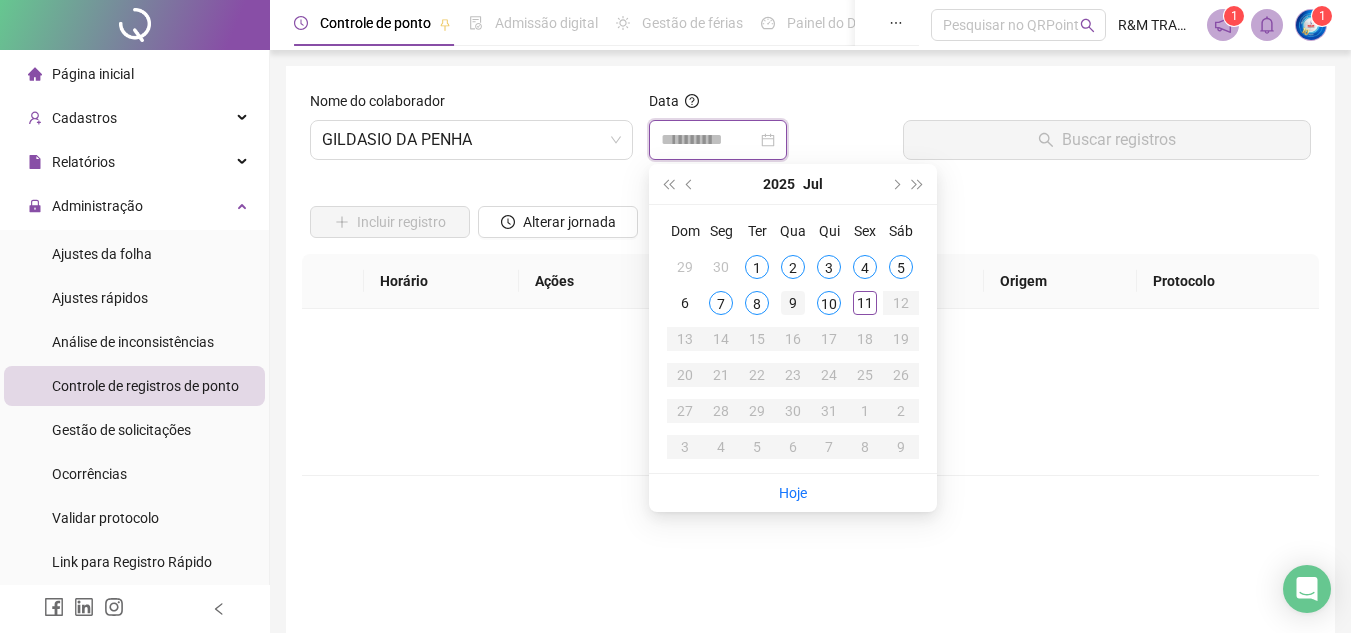 type on "**********" 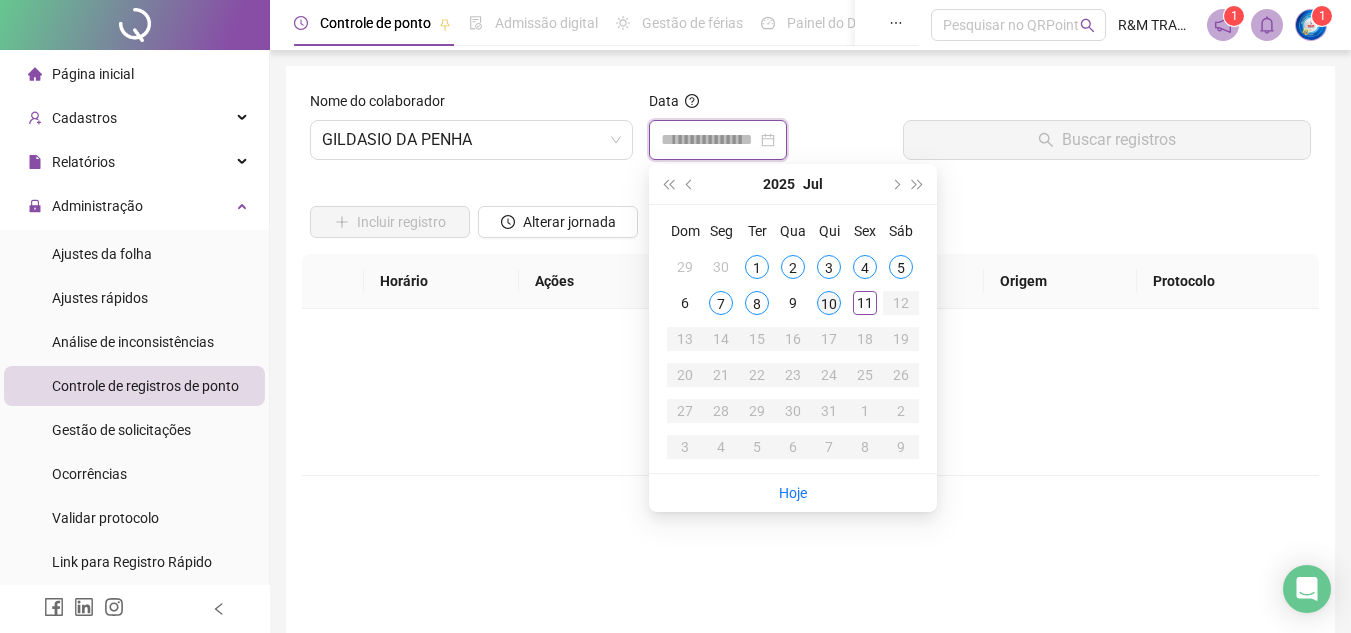 type on "**********" 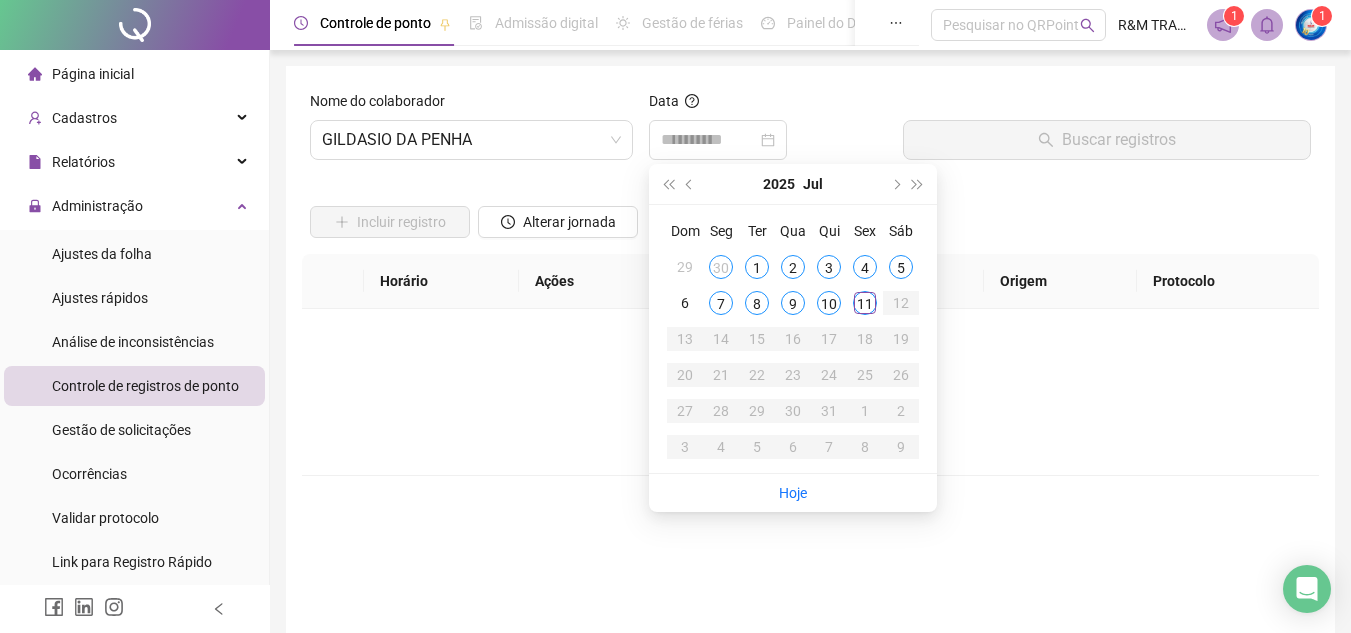 click on "10" at bounding box center (829, 303) 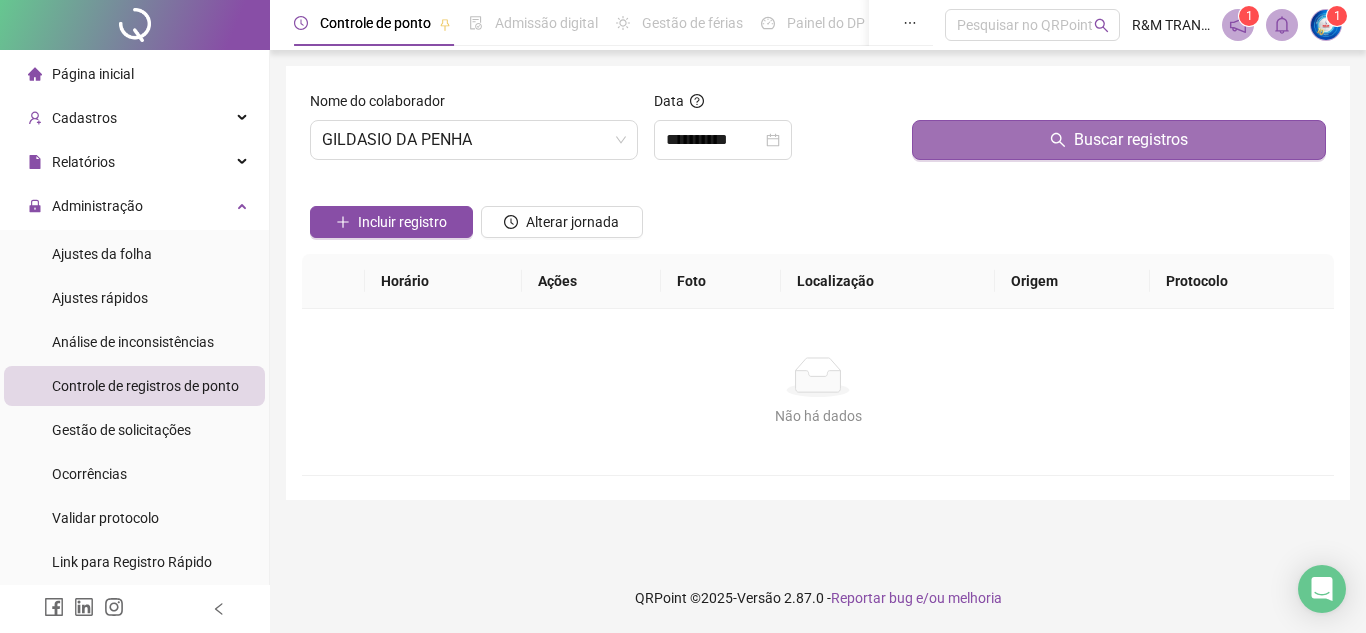 click on "Buscar registros" at bounding box center [1119, 140] 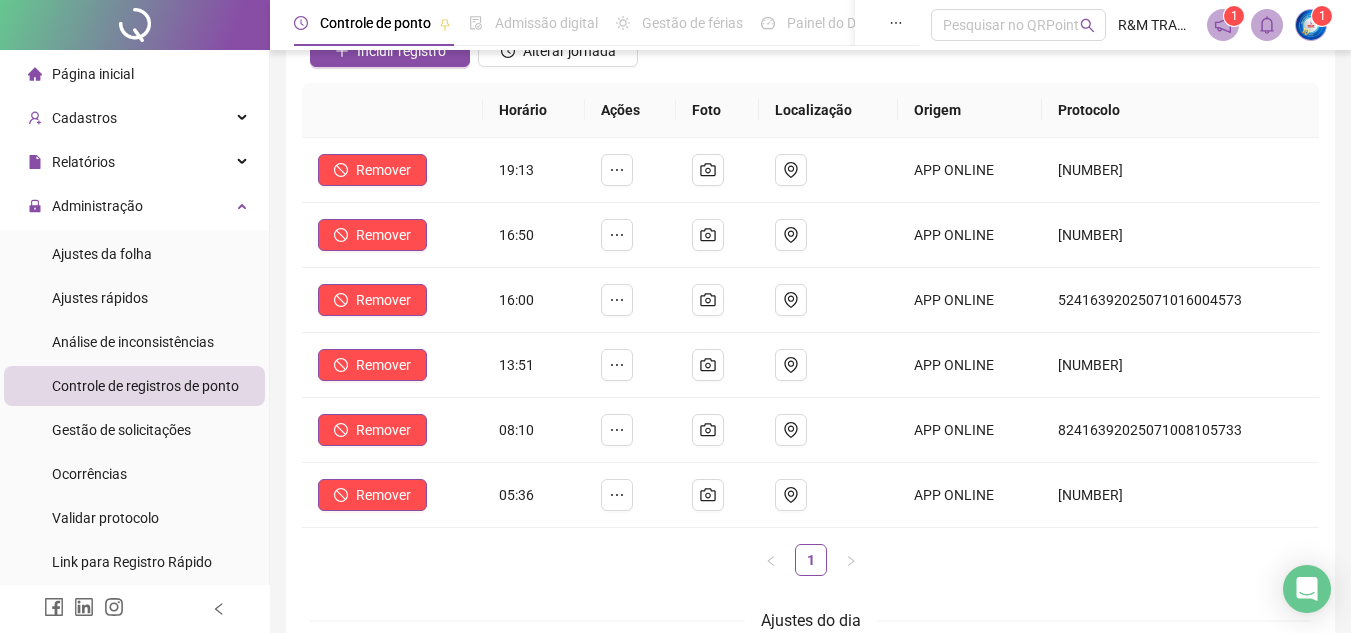 scroll, scrollTop: 223, scrollLeft: 0, axis: vertical 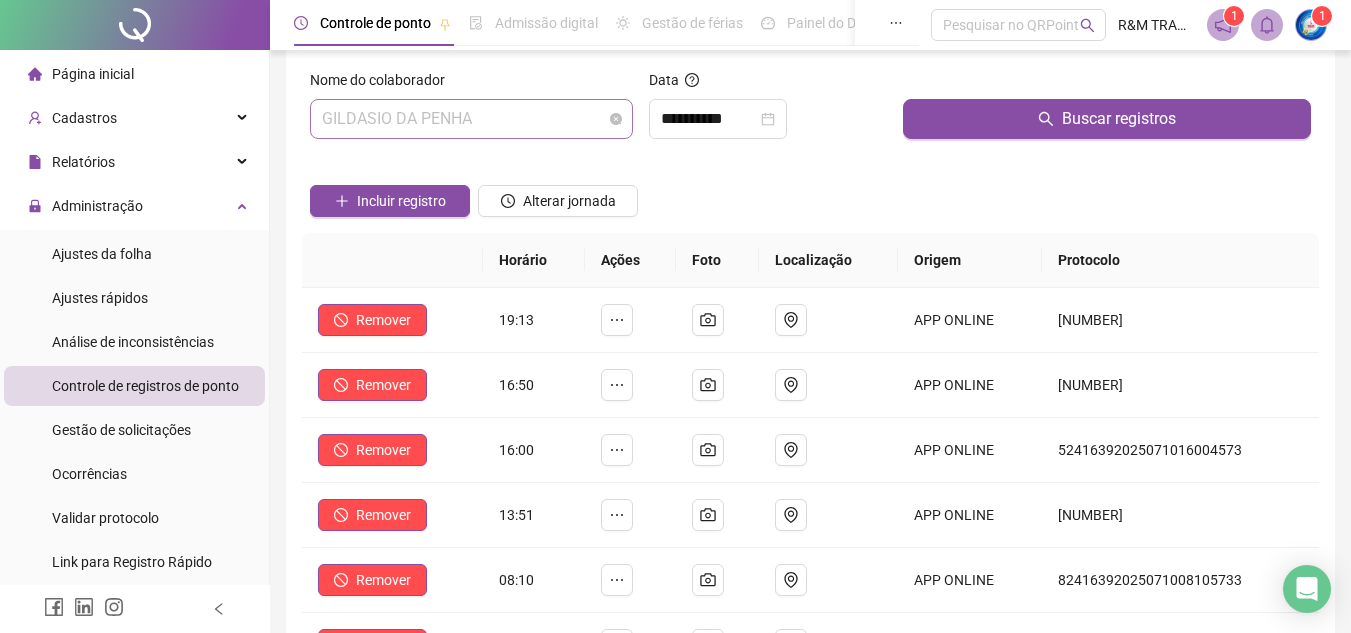 click on "GILDASIO DA PENHA" at bounding box center [471, 119] 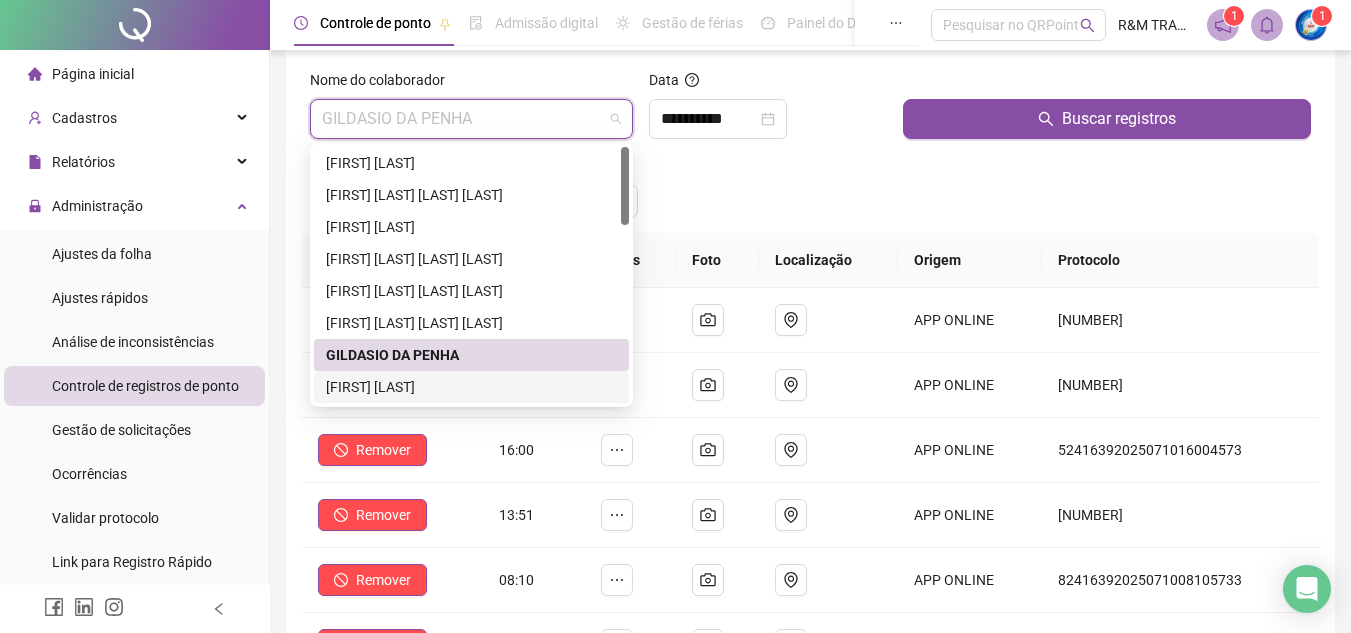 click on "[FIRST] [LAST]" at bounding box center [471, 387] 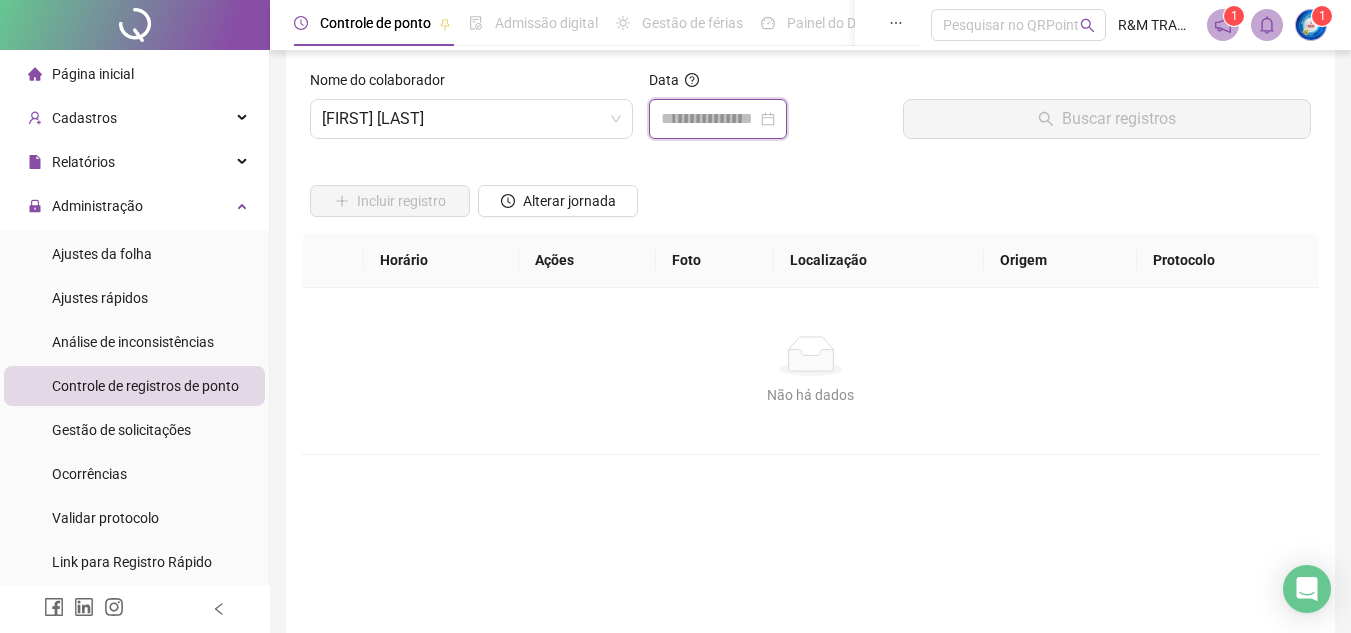click at bounding box center (709, 119) 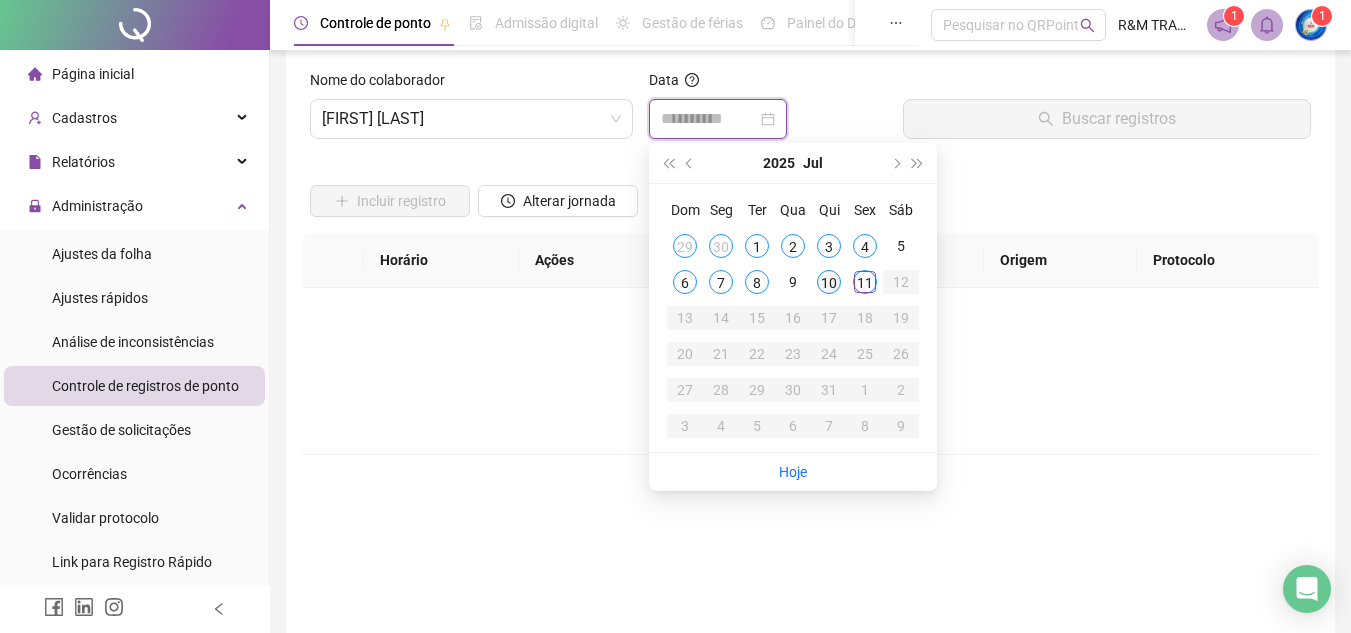 type on "**********" 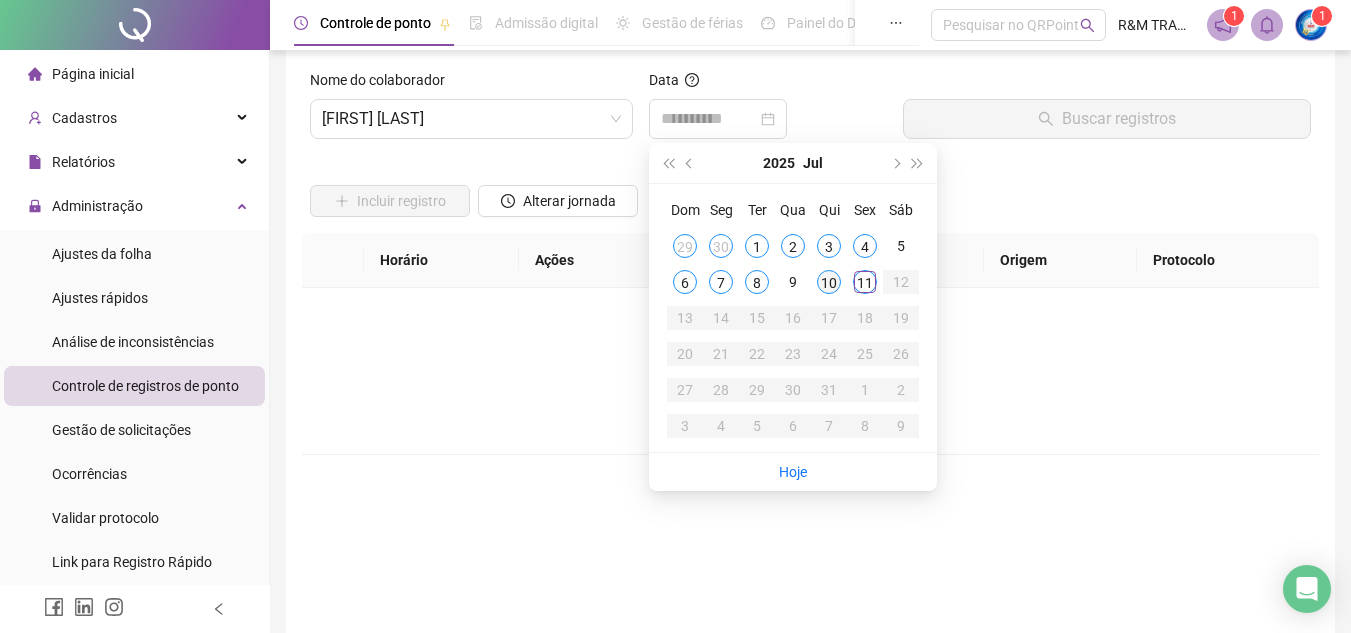 click on "10" at bounding box center [829, 282] 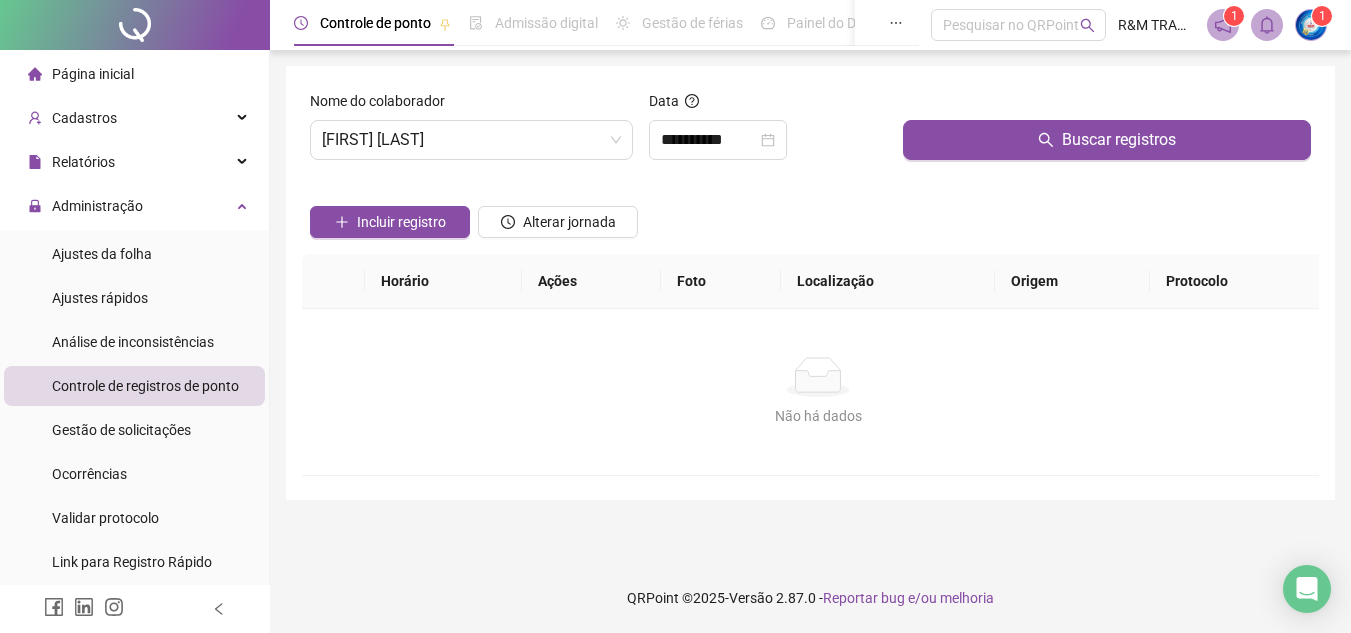 scroll, scrollTop: 0, scrollLeft: 0, axis: both 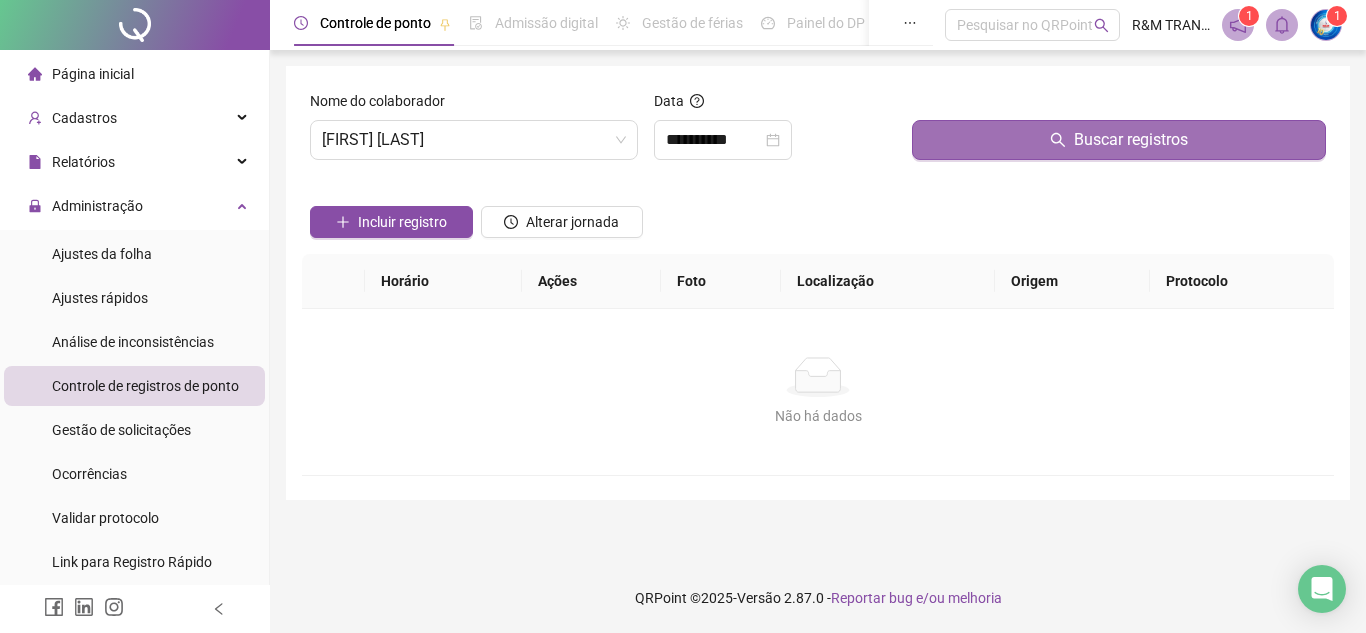 click on "Buscar registros" at bounding box center [1119, 140] 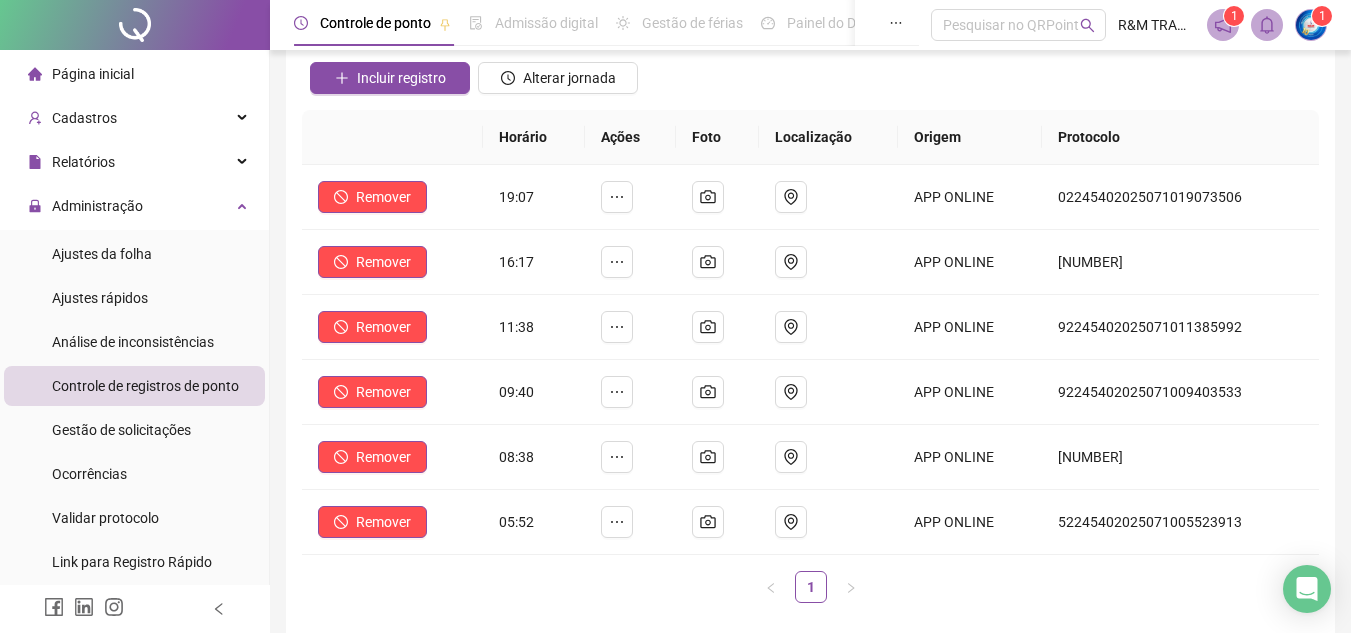scroll, scrollTop: 153, scrollLeft: 0, axis: vertical 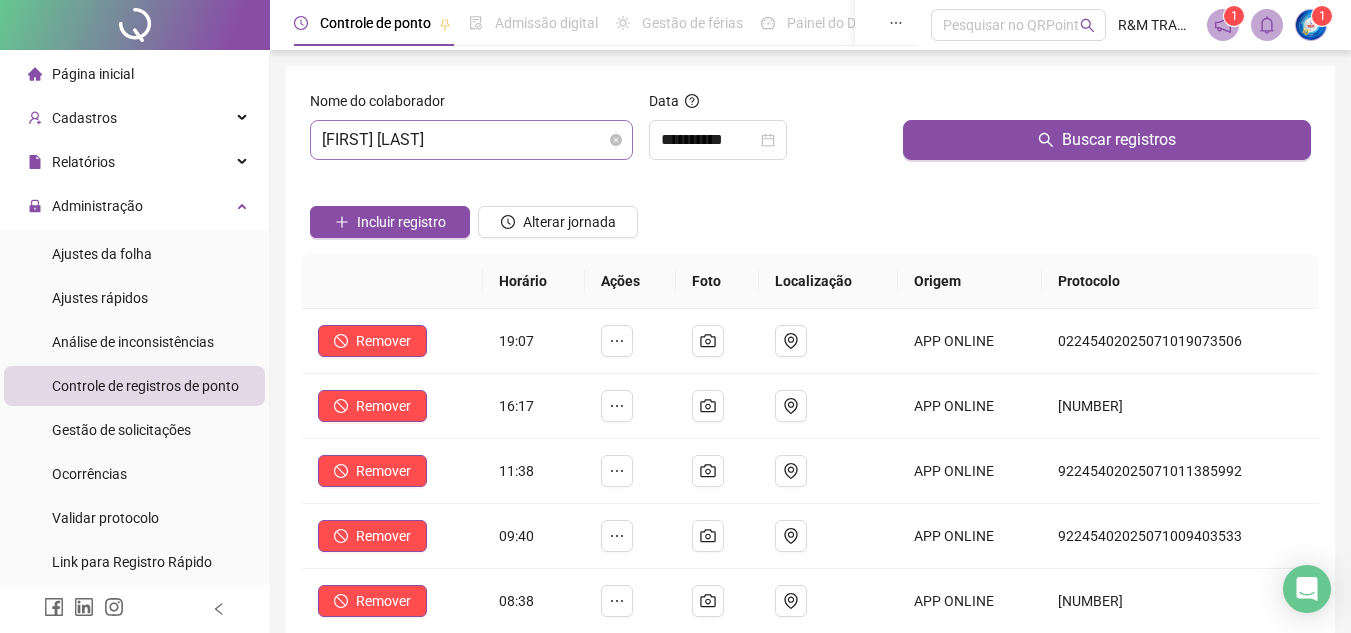 click on "[FIRST] [LAST]" at bounding box center [471, 140] 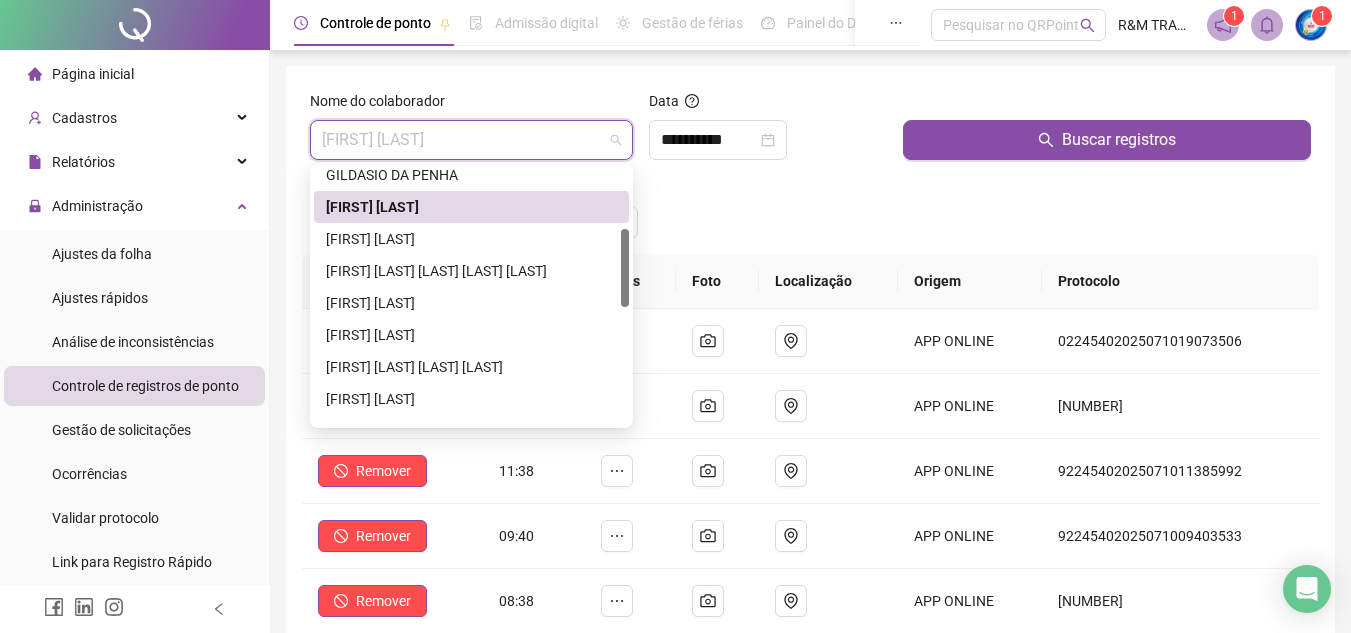 scroll, scrollTop: 211, scrollLeft: 0, axis: vertical 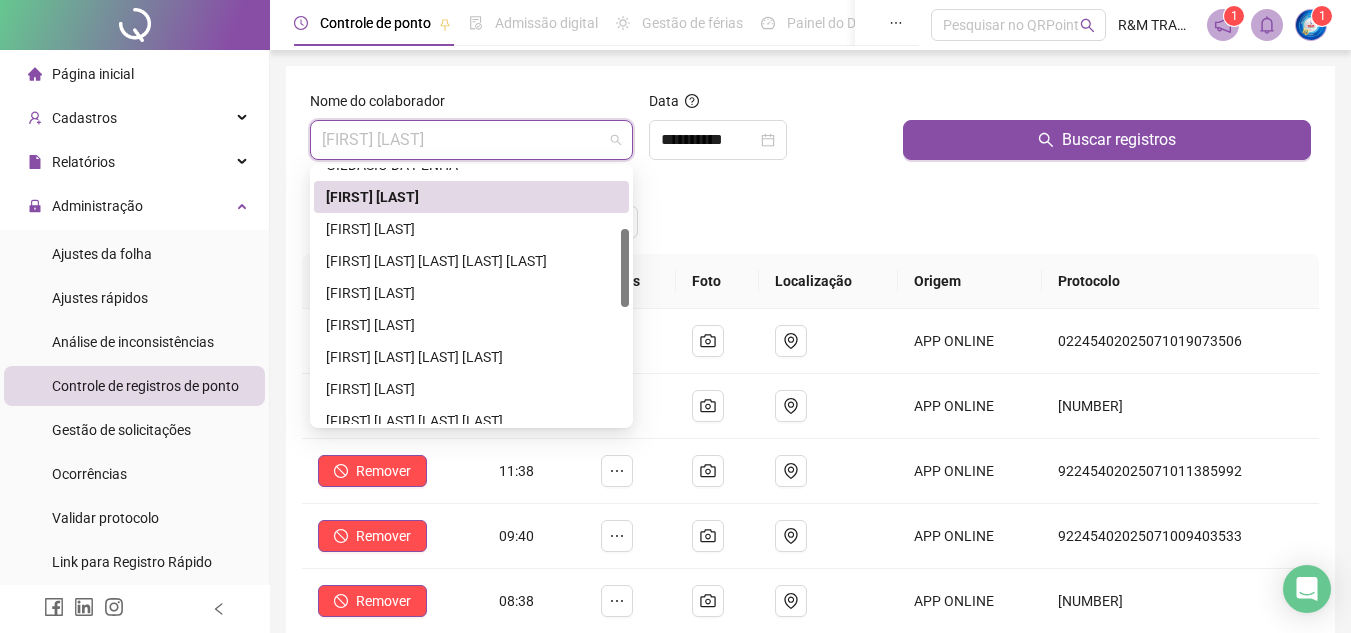 drag, startPoint x: 626, startPoint y: 192, endPoint x: 634, endPoint y: 257, distance: 65.490456 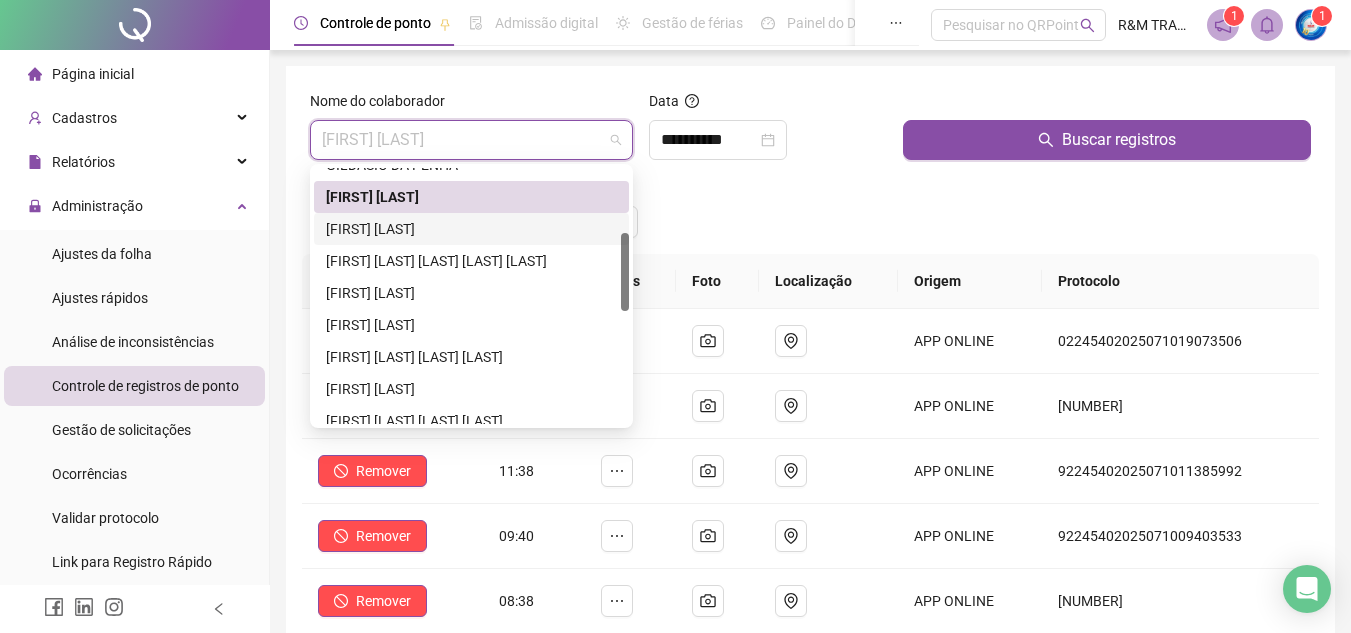 click on "[FIRST] [LAST]" at bounding box center (471, 229) 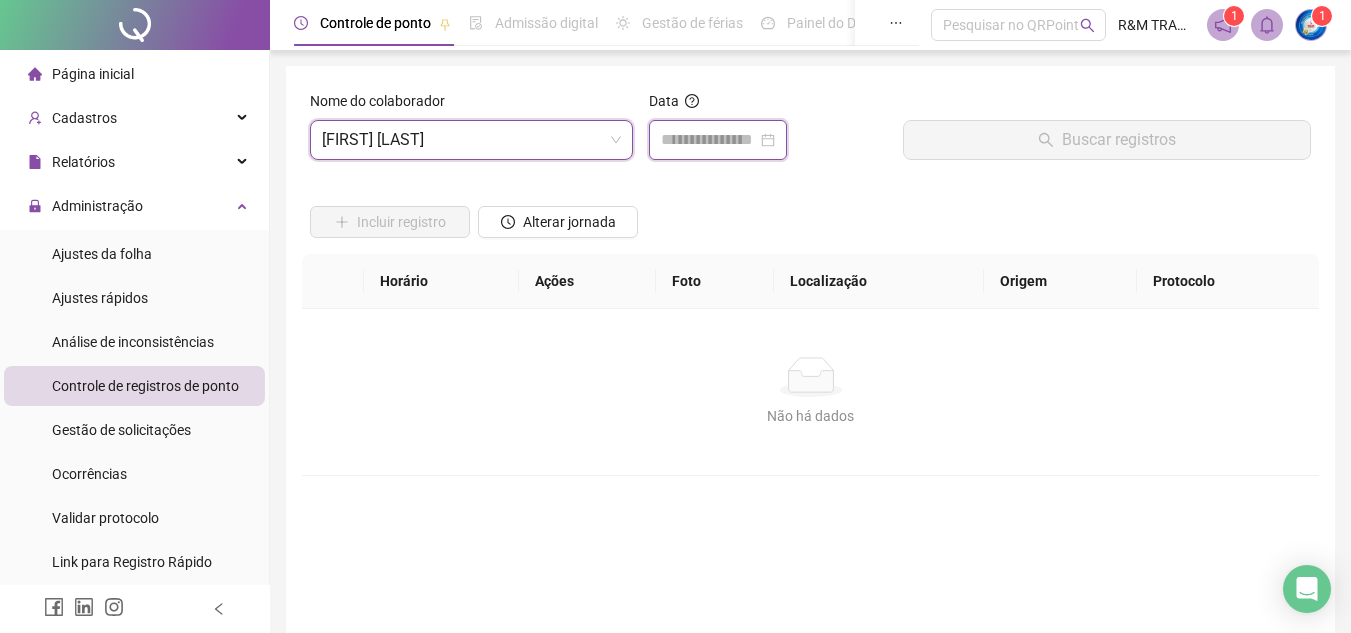click at bounding box center (709, 140) 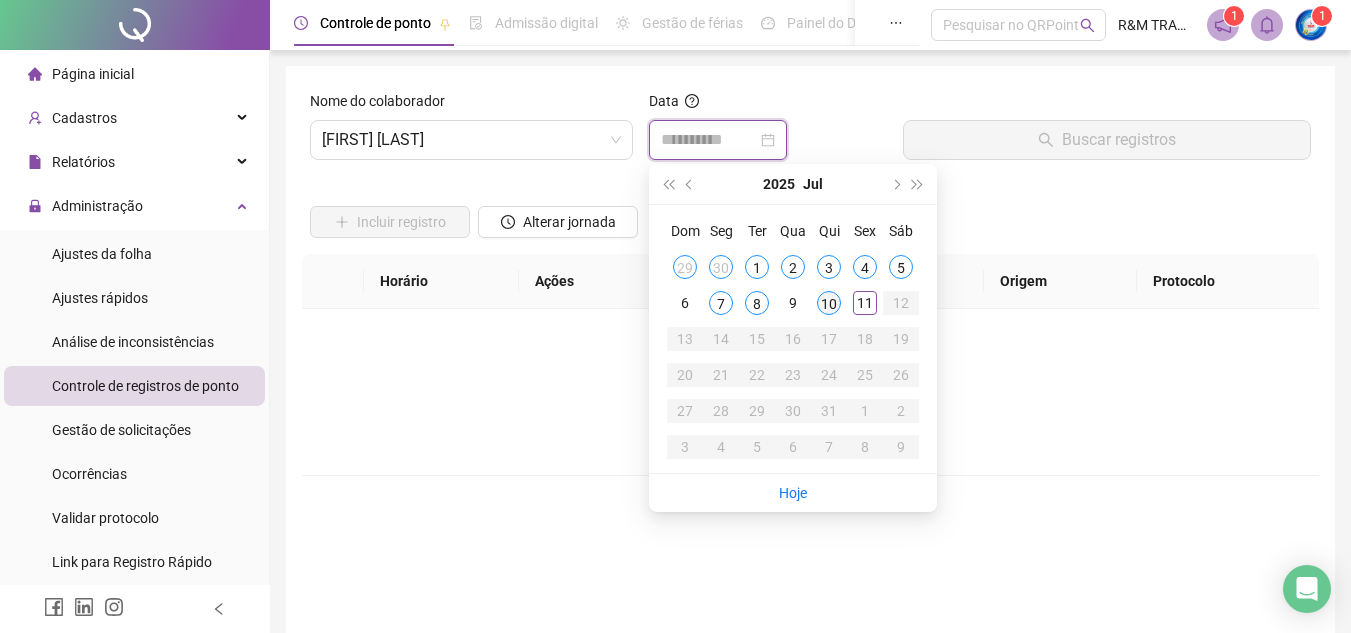 type on "**********" 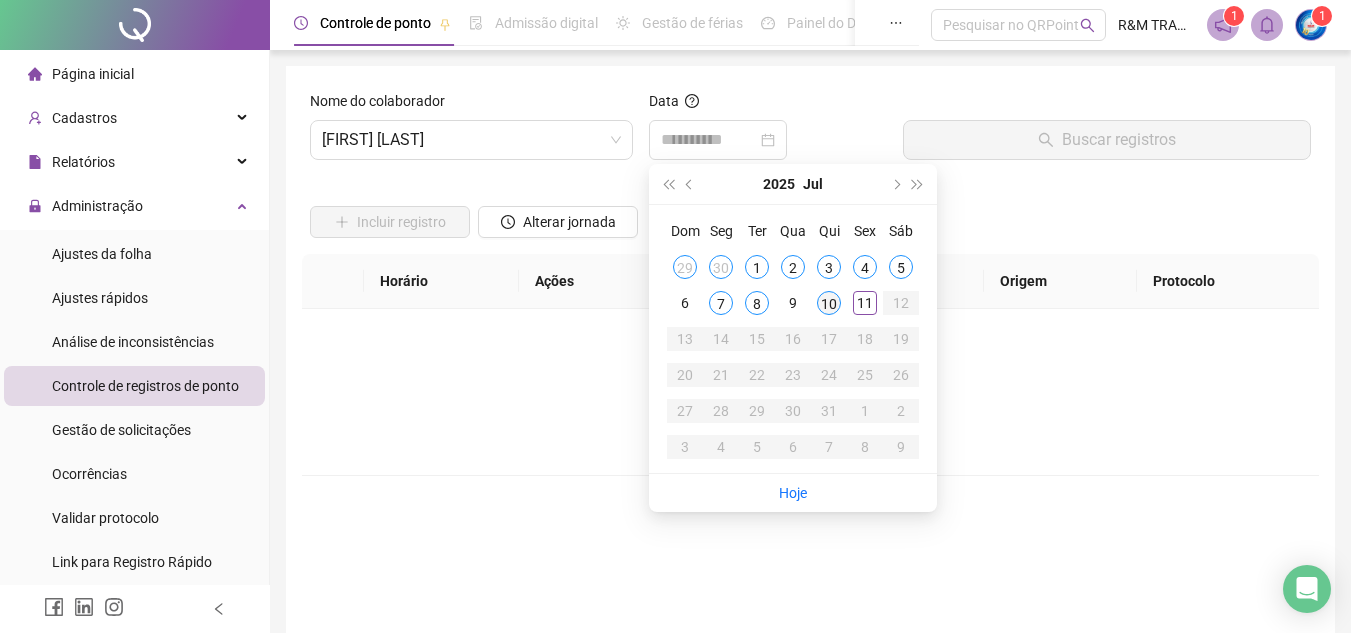 click on "10" at bounding box center (829, 303) 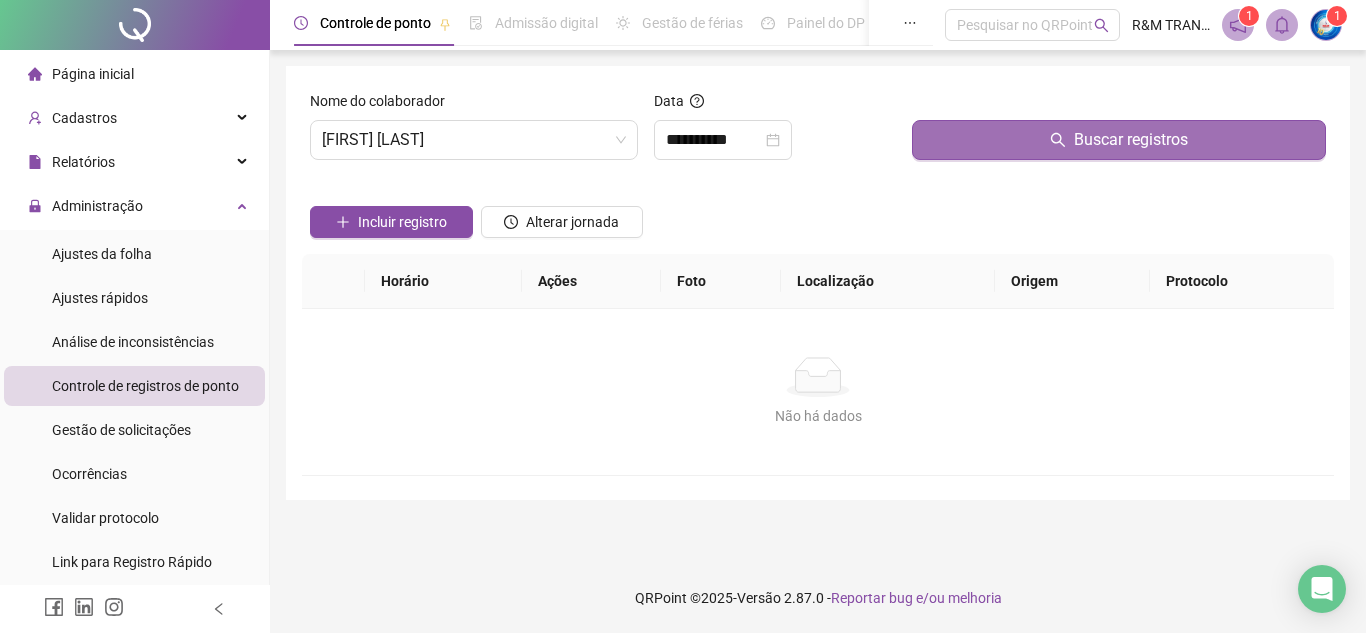 click on "Buscar registros" at bounding box center (1119, 140) 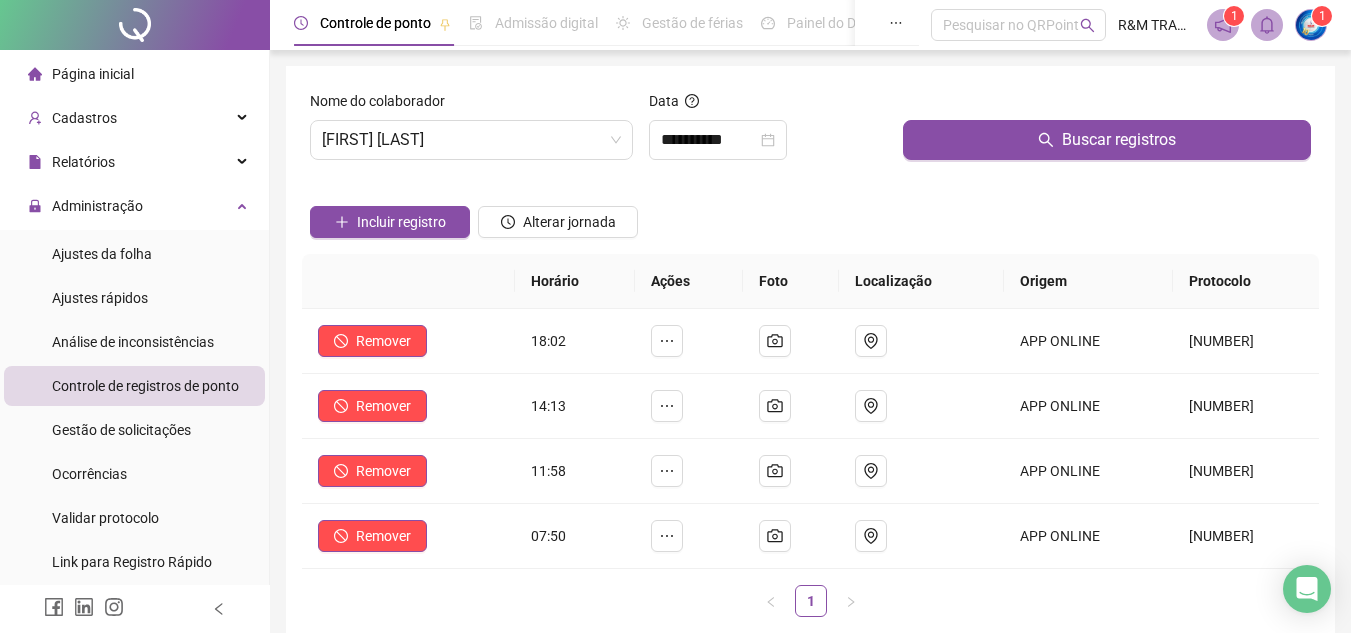 click 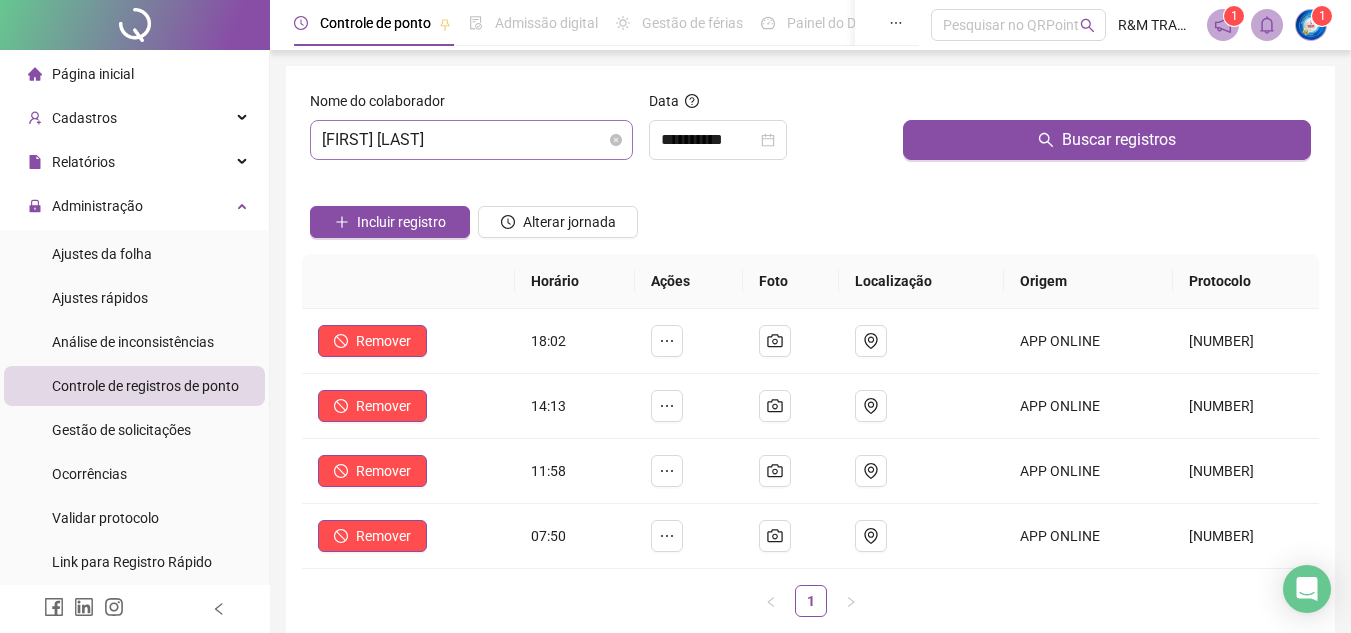 click on "[FIRST] [LAST]" at bounding box center (471, 140) 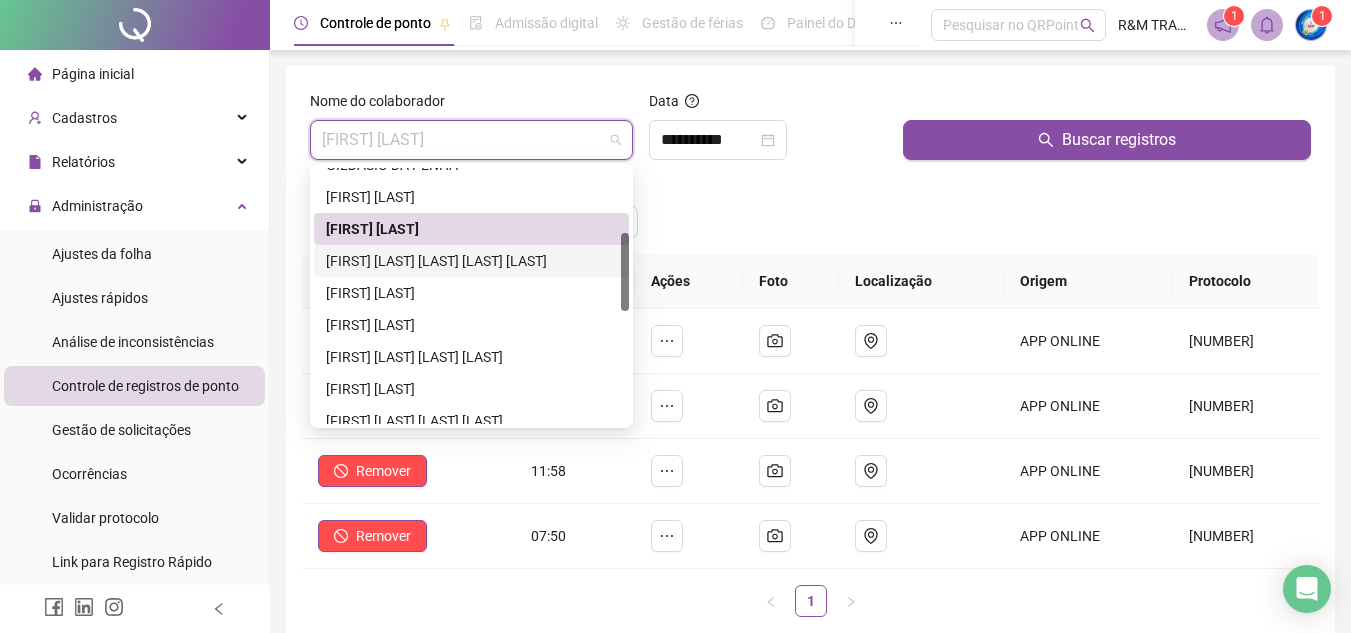 click on "[FIRST] [LAST] [LAST] [LAST] [LAST]" at bounding box center (471, 261) 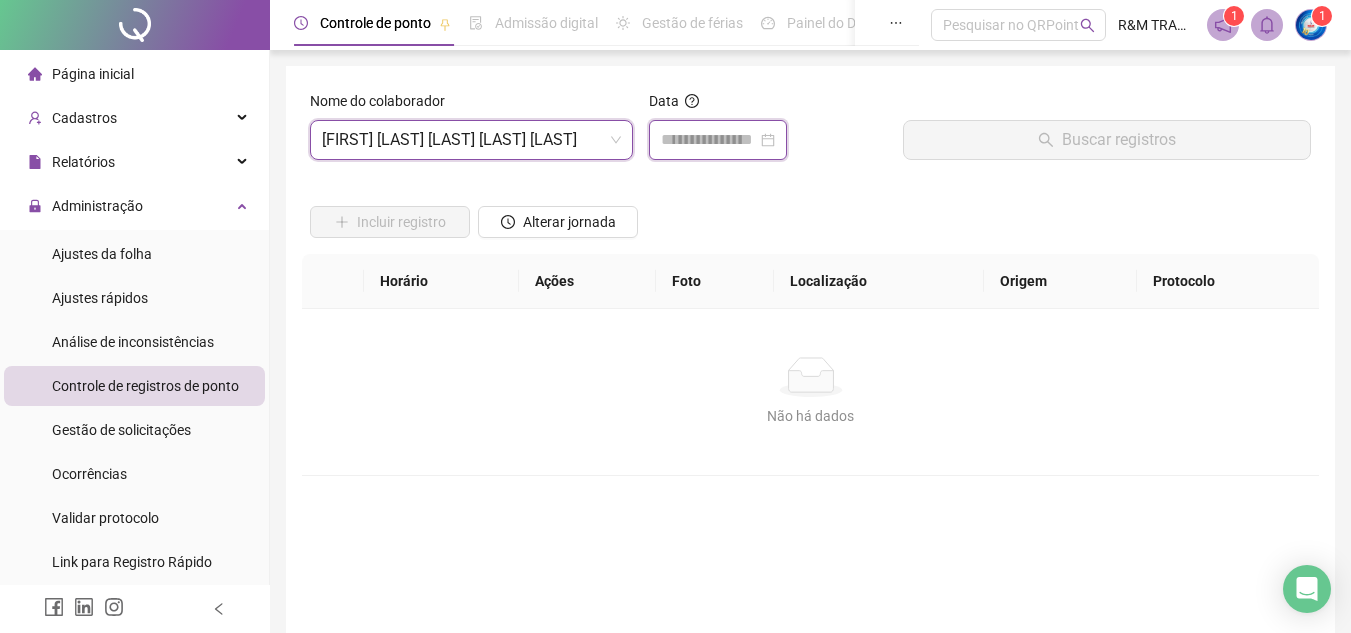 click at bounding box center (709, 140) 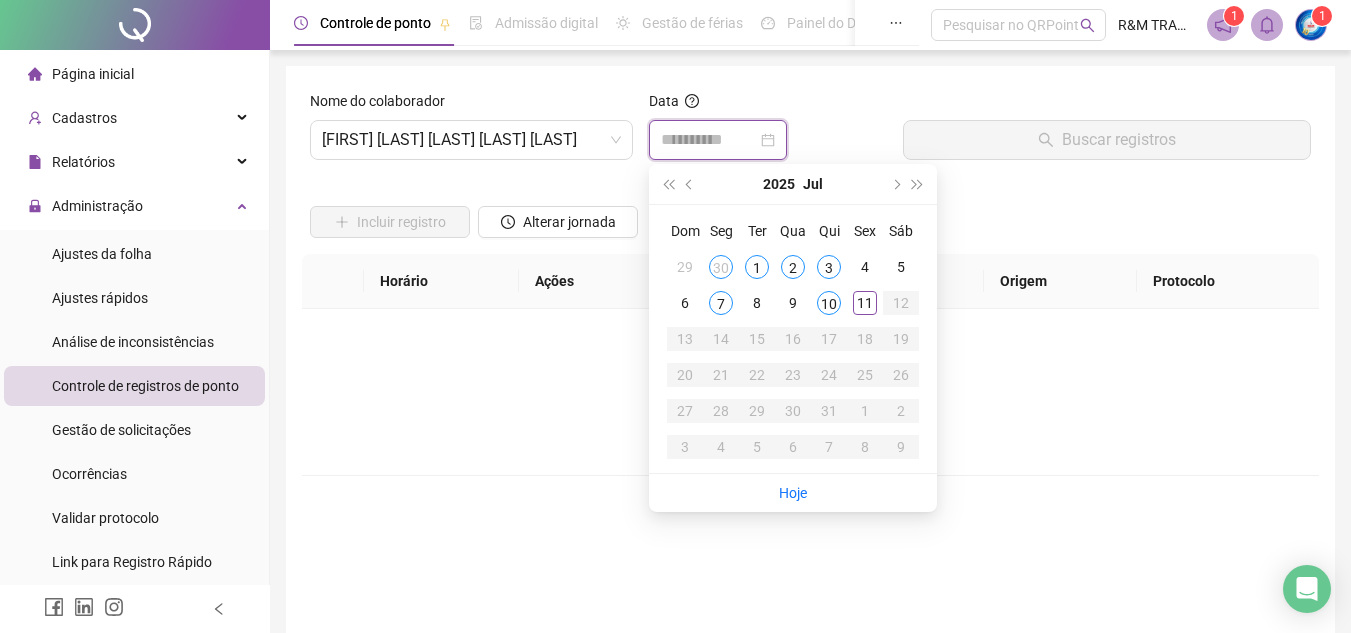 type on "**********" 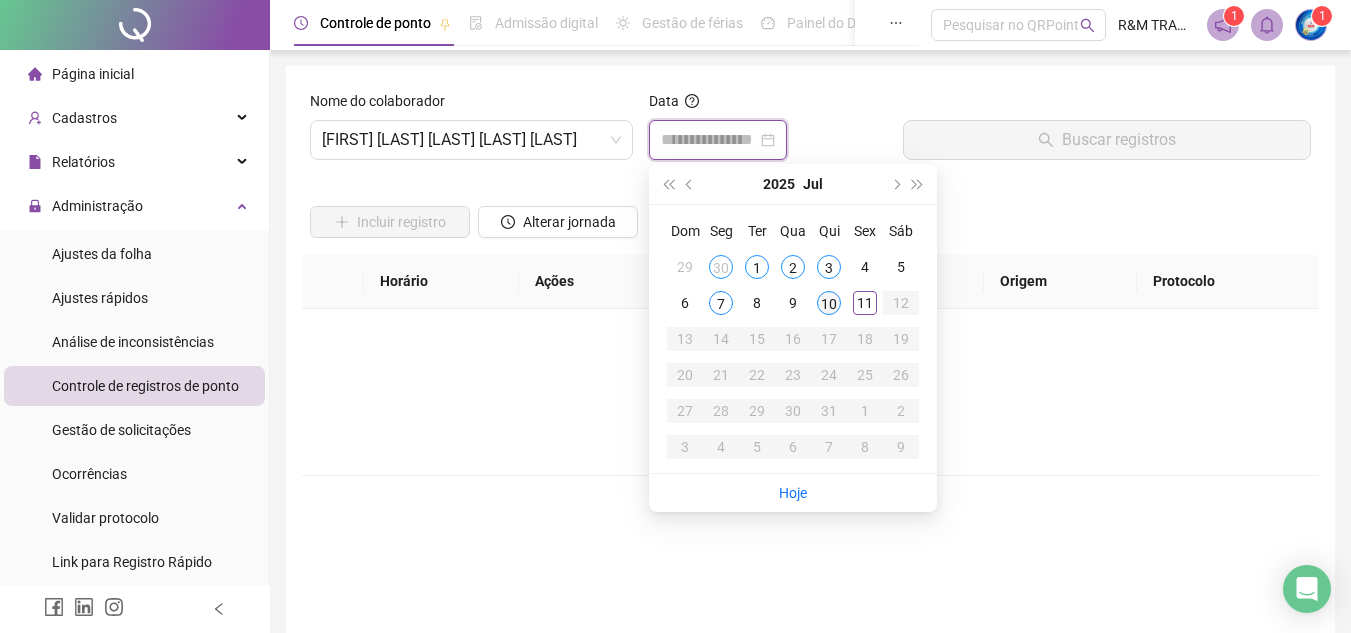 type on "**********" 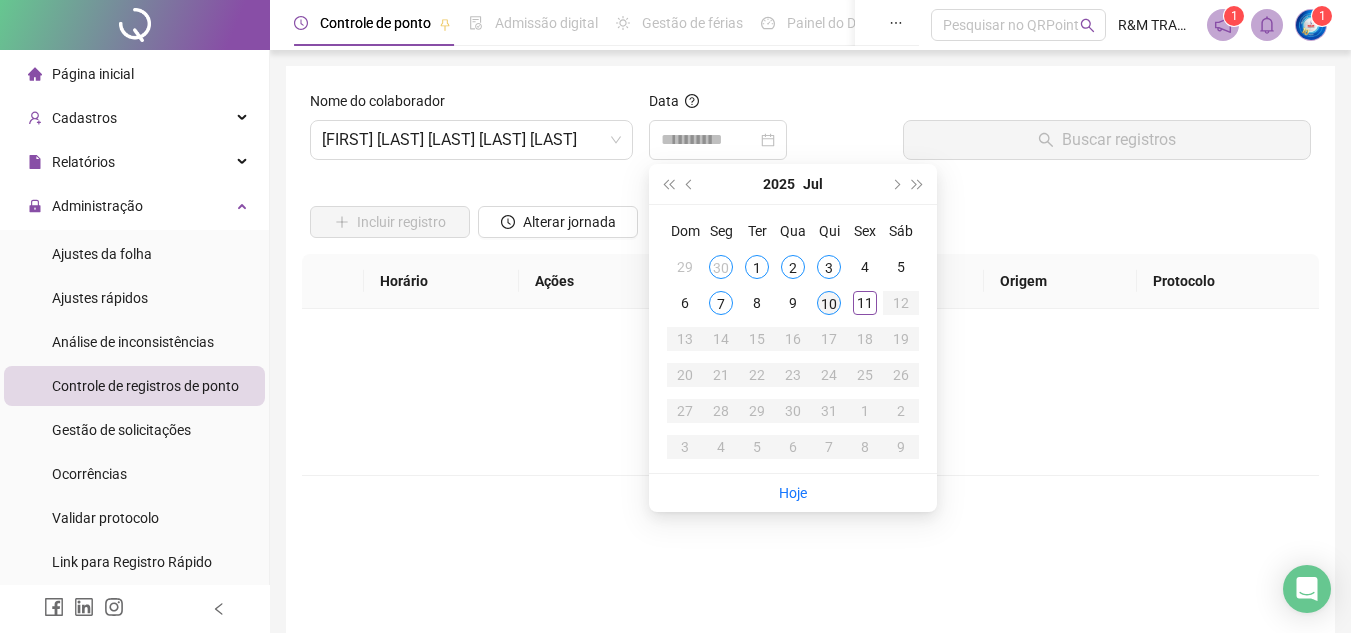 click on "10" at bounding box center (829, 303) 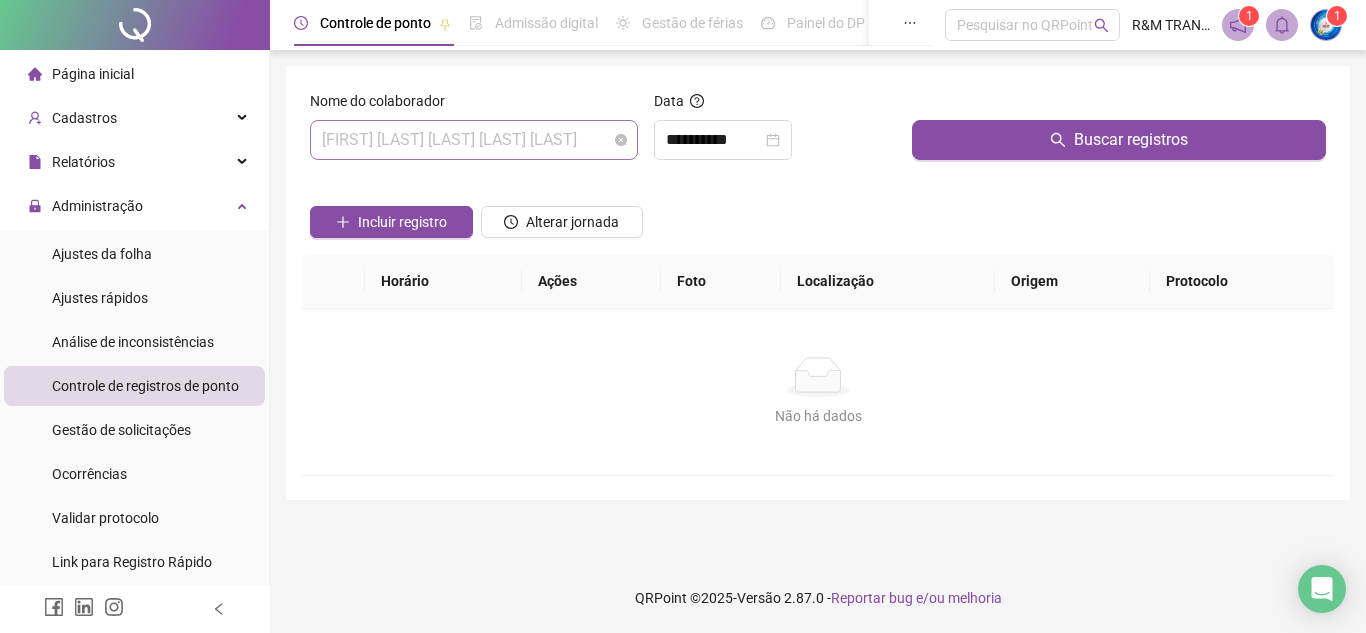 click on "[FIRST] [LAST] [LAST] [LAST] [LAST]" at bounding box center [474, 140] 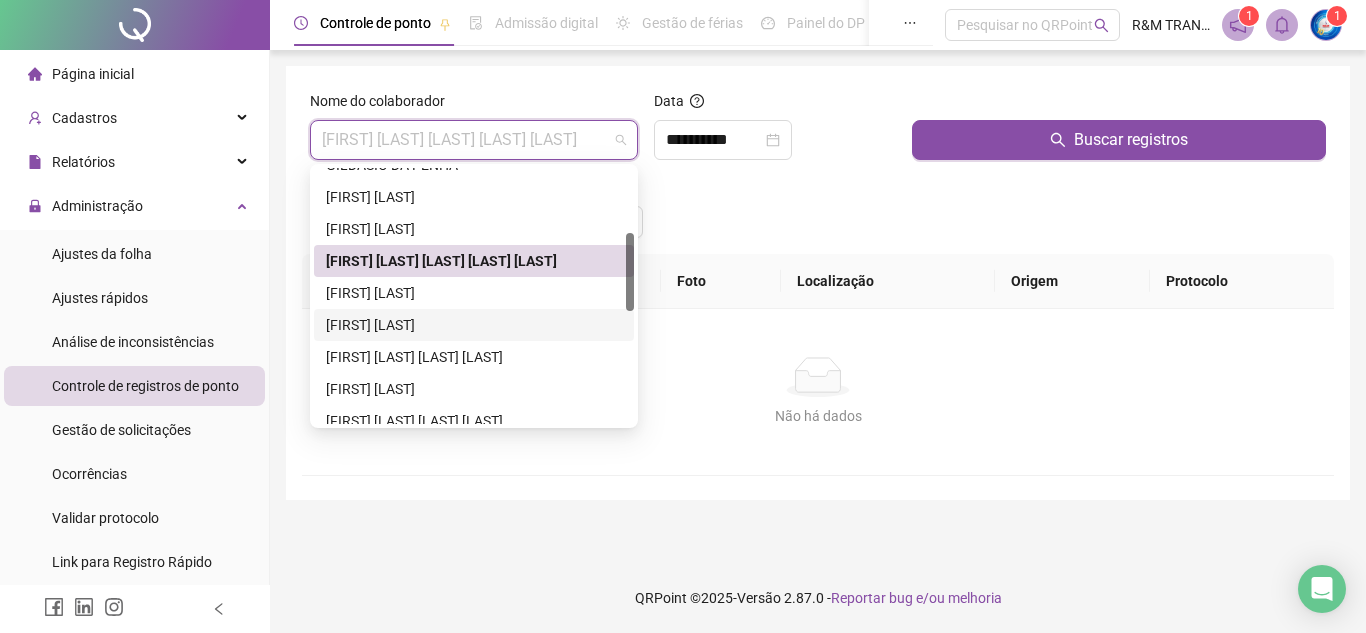 click on "[FIRST] [LAST]" at bounding box center [474, 325] 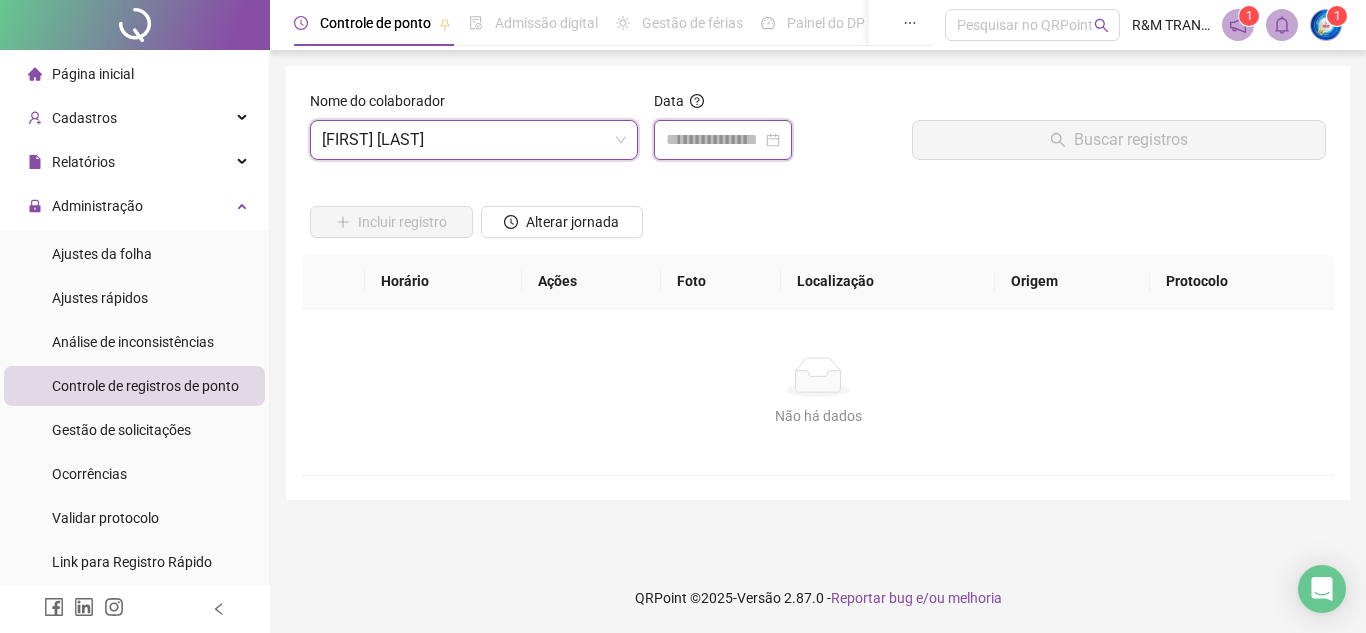 click at bounding box center [714, 140] 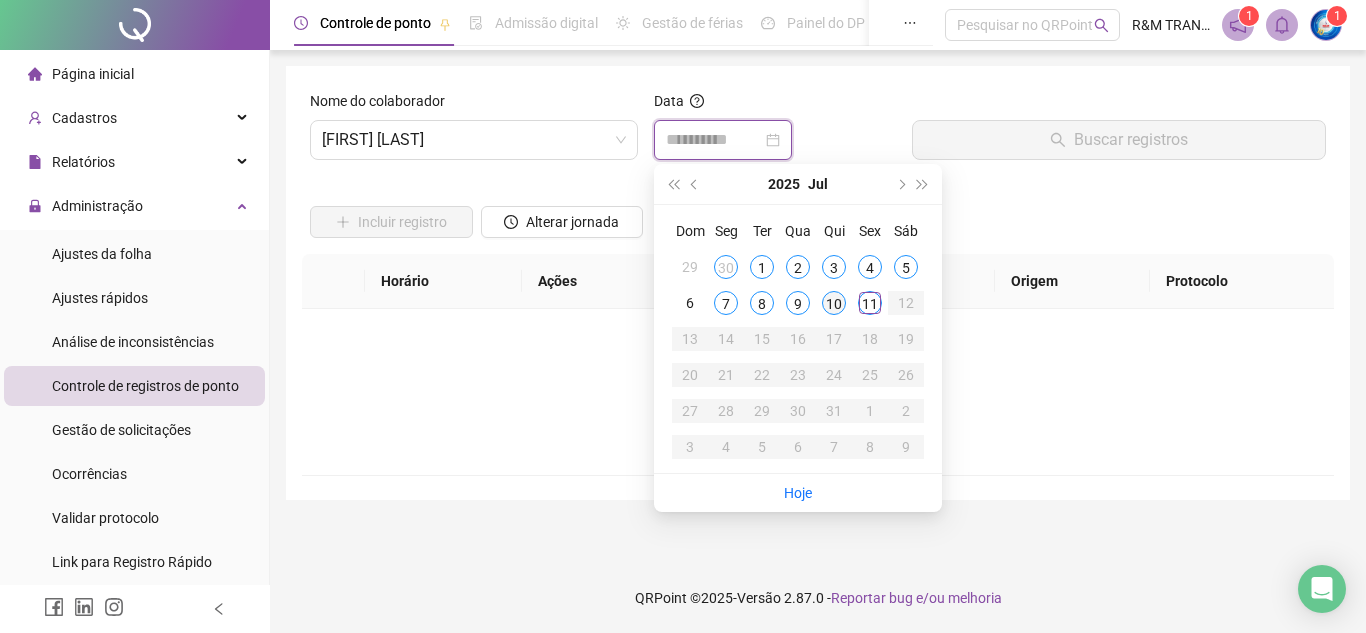 type on "**********" 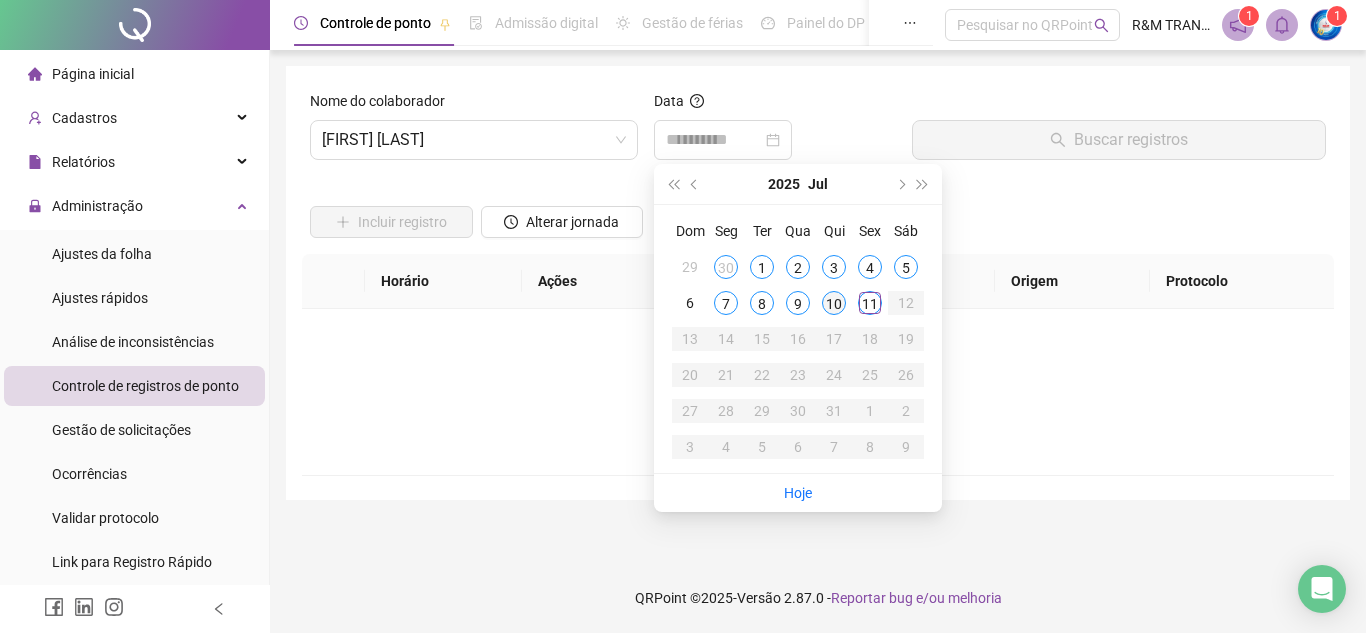 click on "10" at bounding box center [834, 303] 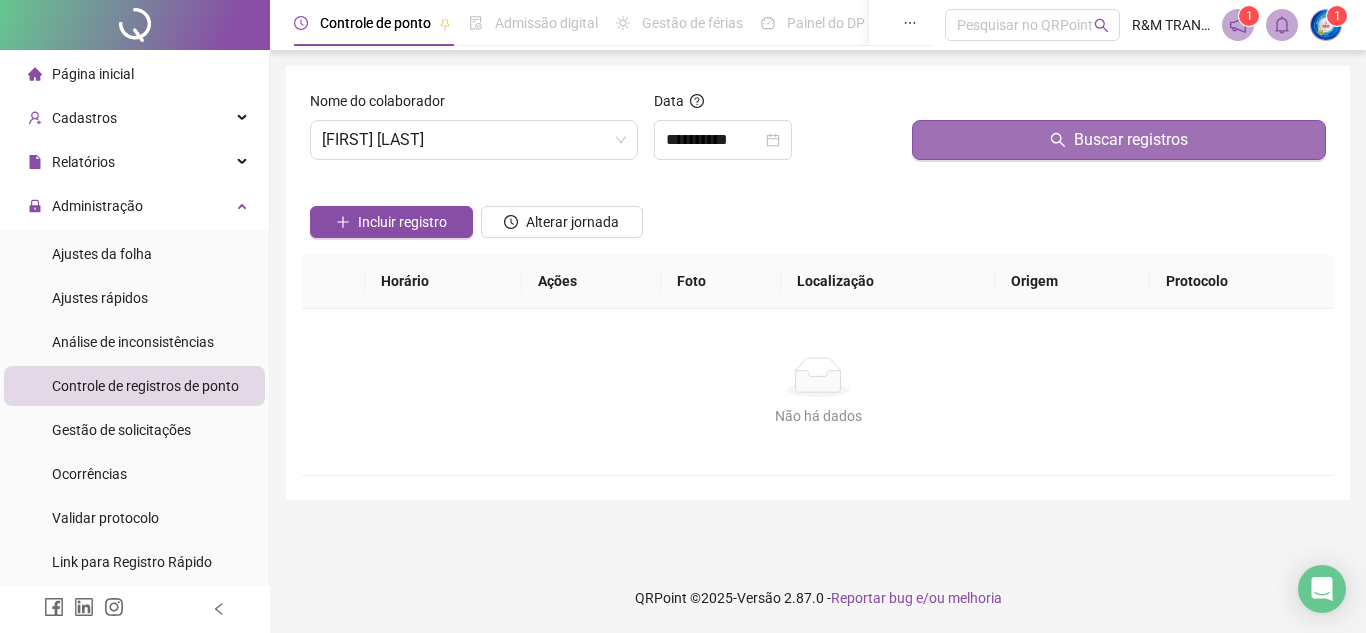 click on "Buscar registros" at bounding box center (1119, 140) 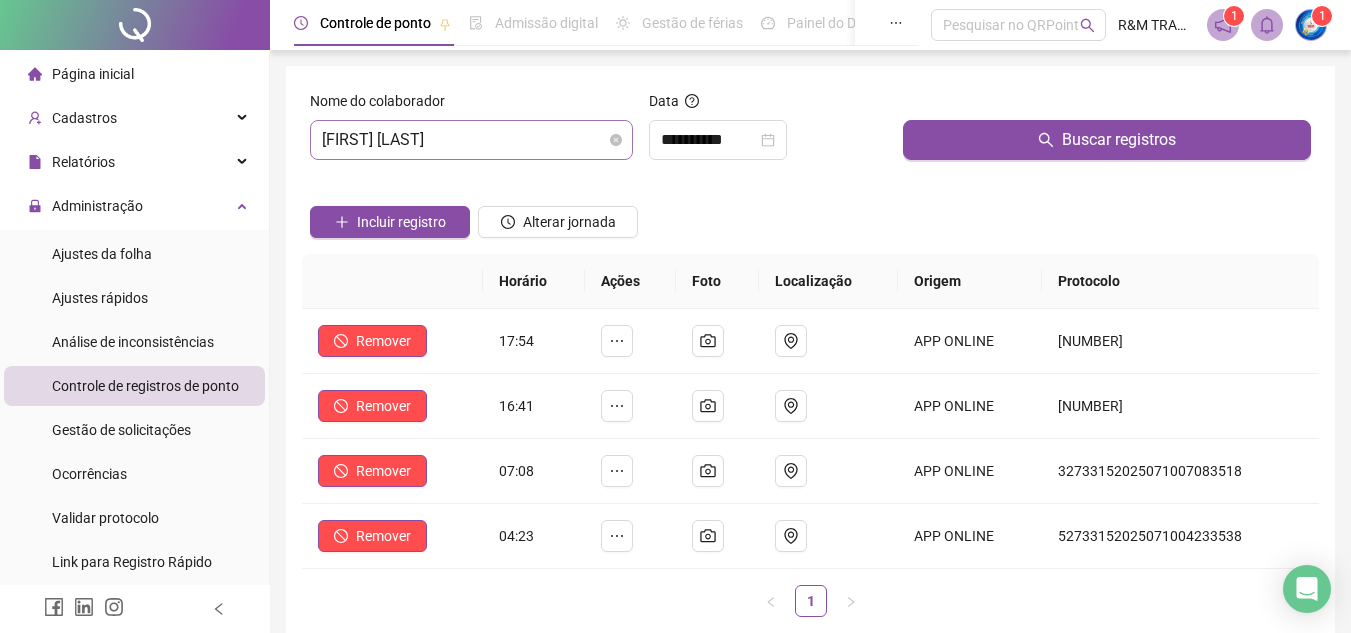 click on "[FIRST] [LAST]" at bounding box center [471, 140] 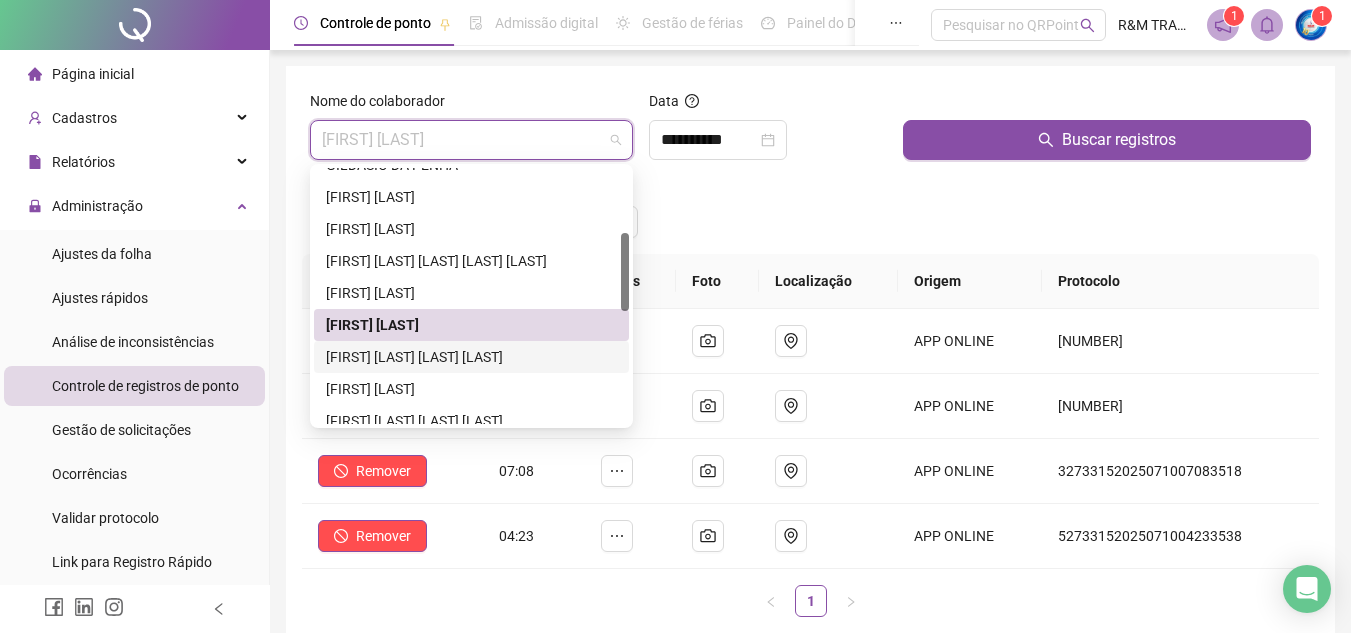 click on "[FIRST] [LAST] [LAST] [LAST]" at bounding box center [471, 357] 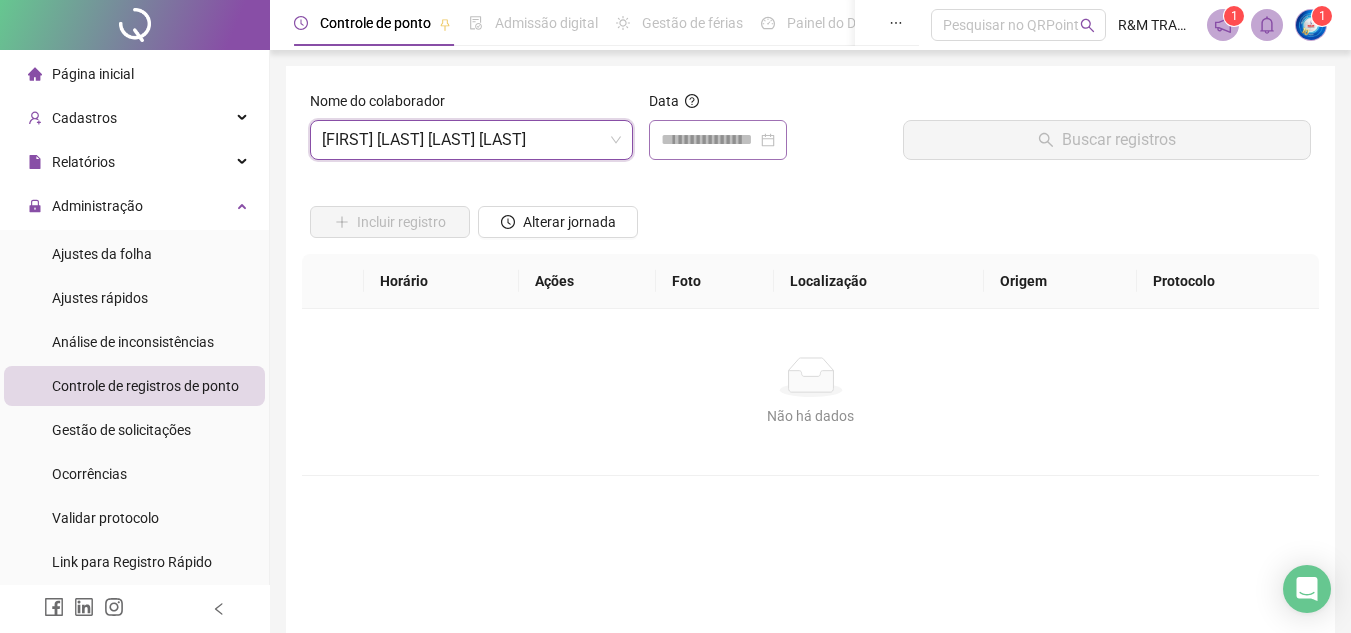 click at bounding box center [718, 140] 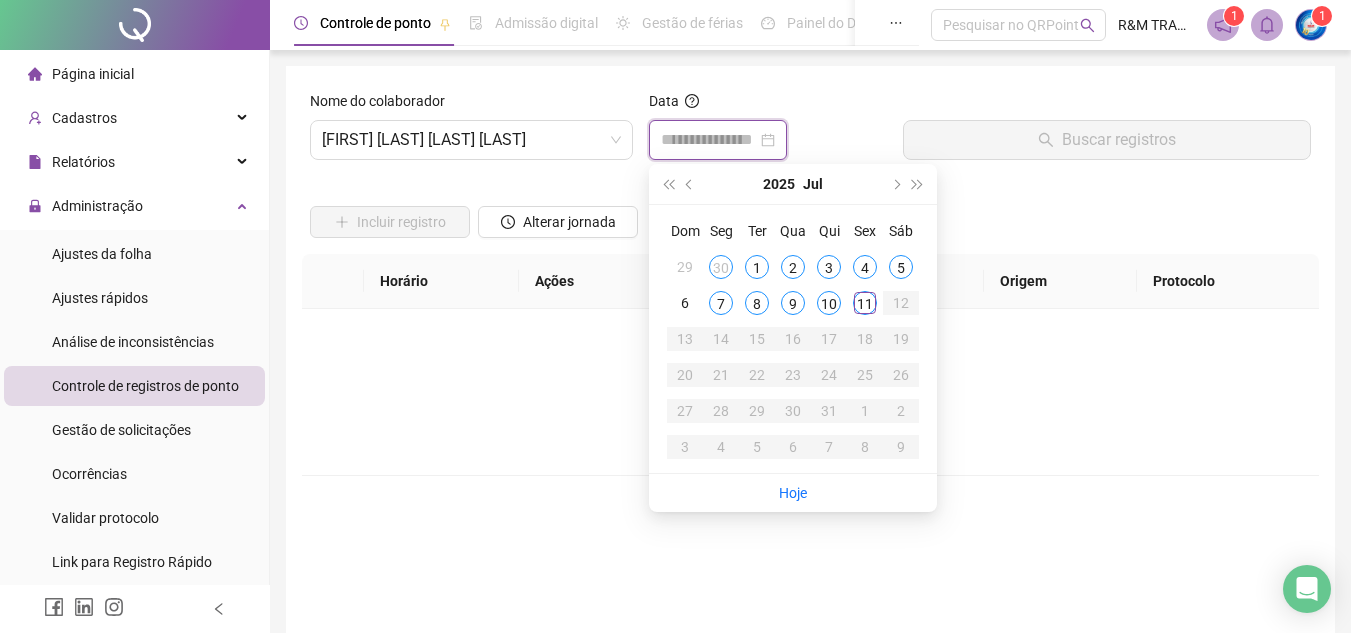 click at bounding box center [718, 140] 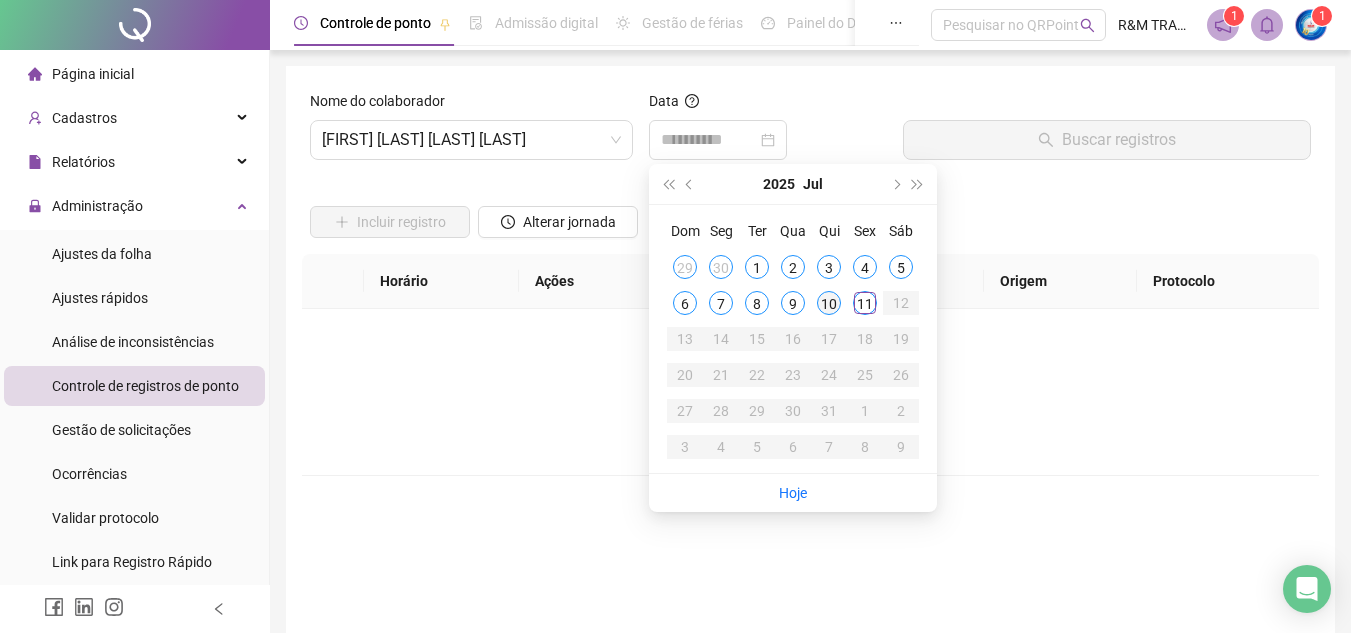 click on "10" at bounding box center (829, 303) 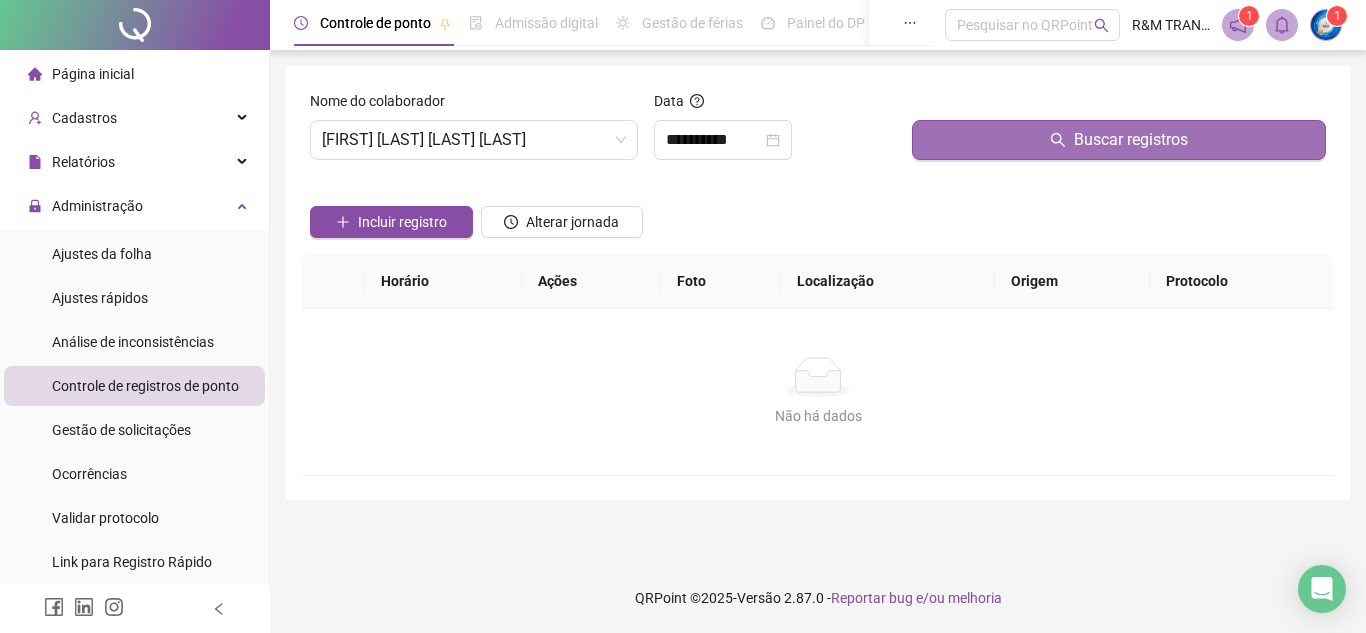 click on "Buscar registros" at bounding box center [1119, 140] 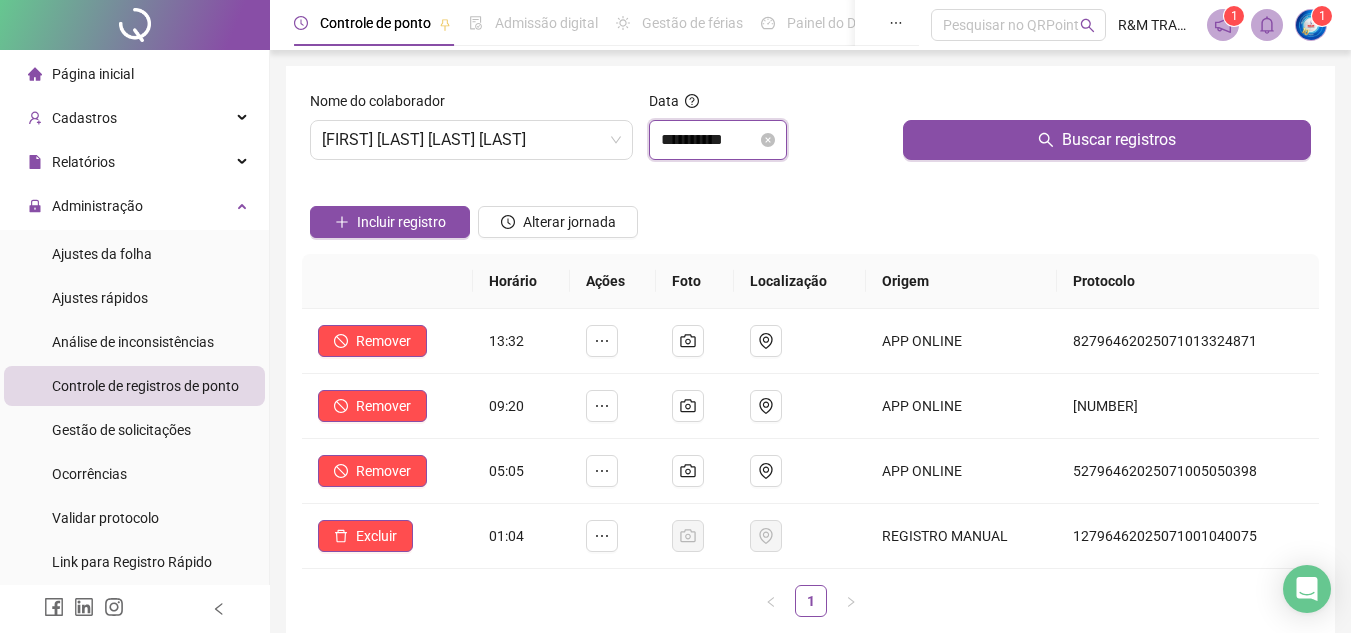 click on "**********" at bounding box center [709, 140] 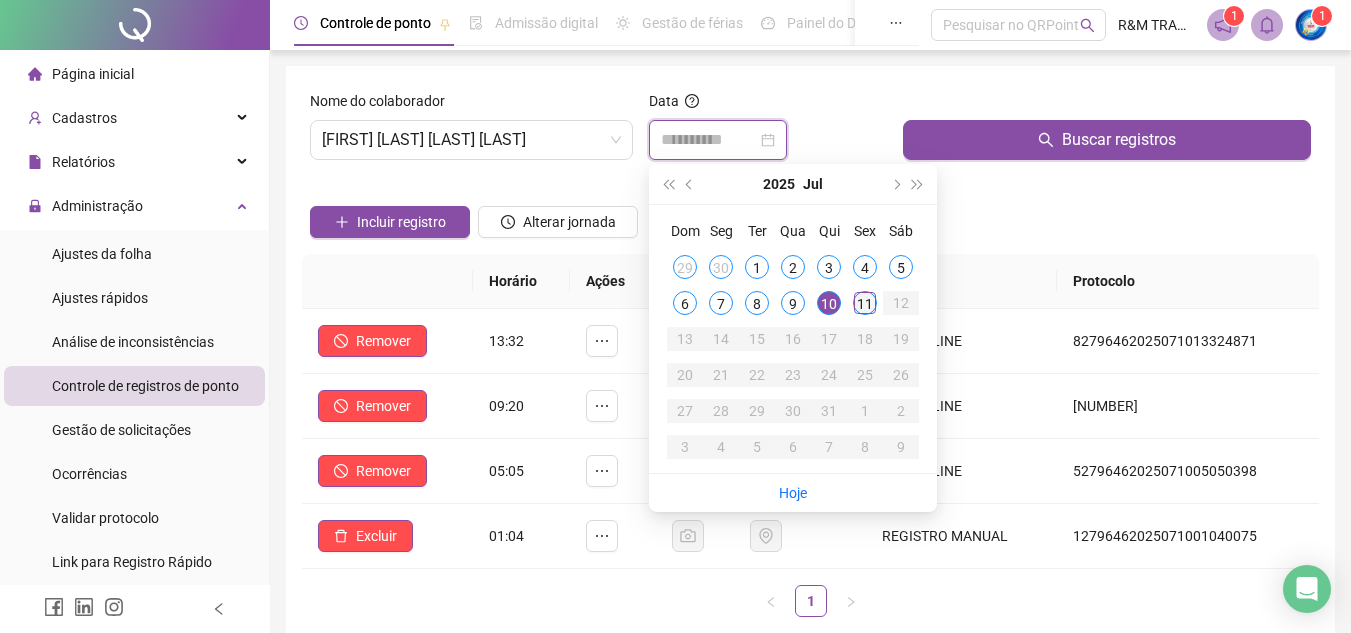 type on "**********" 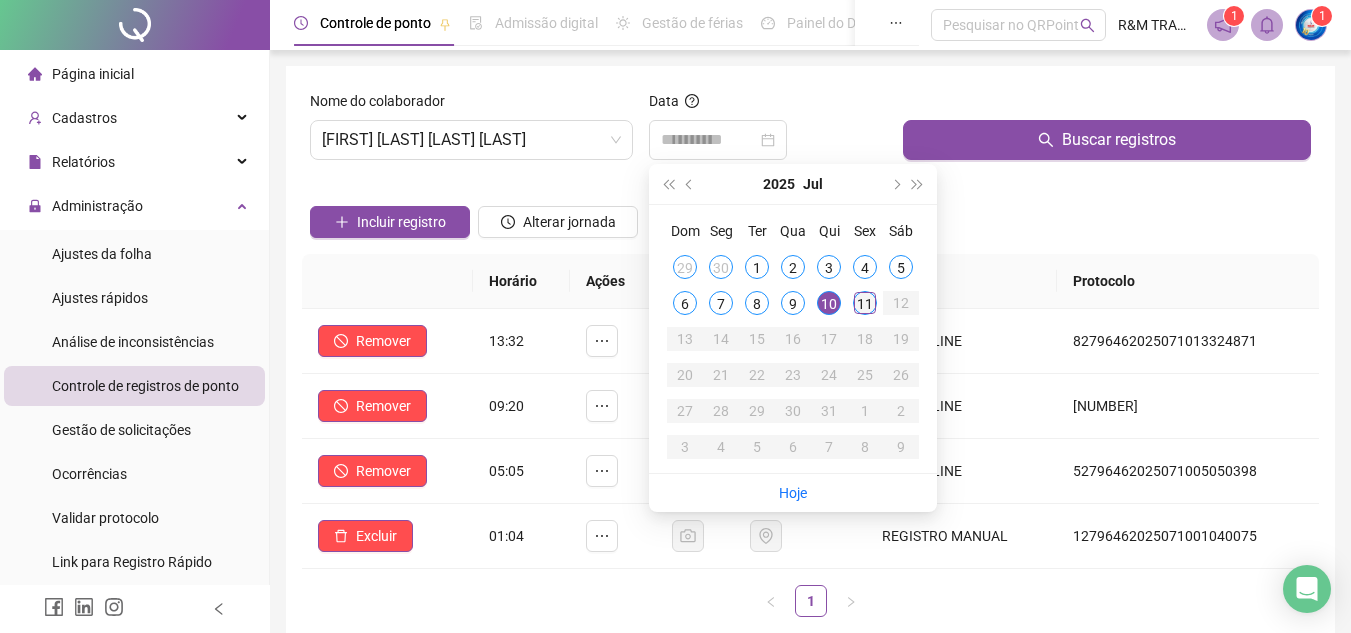 click on "11" at bounding box center (865, 303) 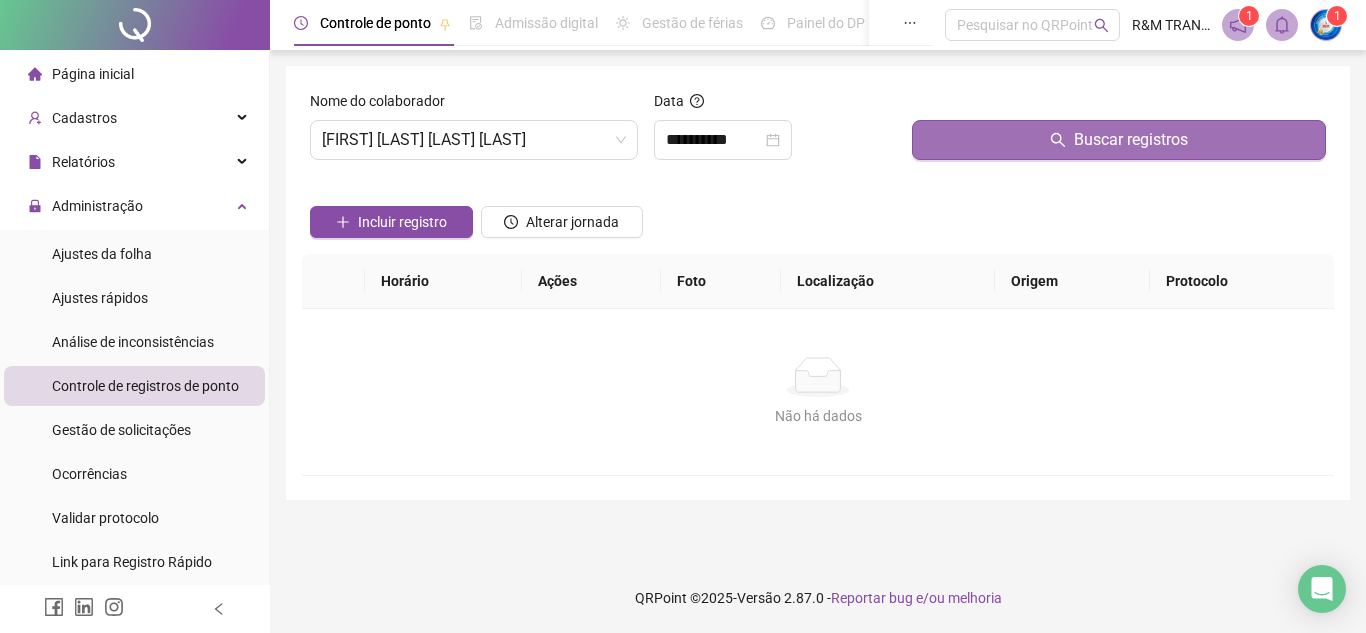 click on "Buscar registros" at bounding box center [1131, 140] 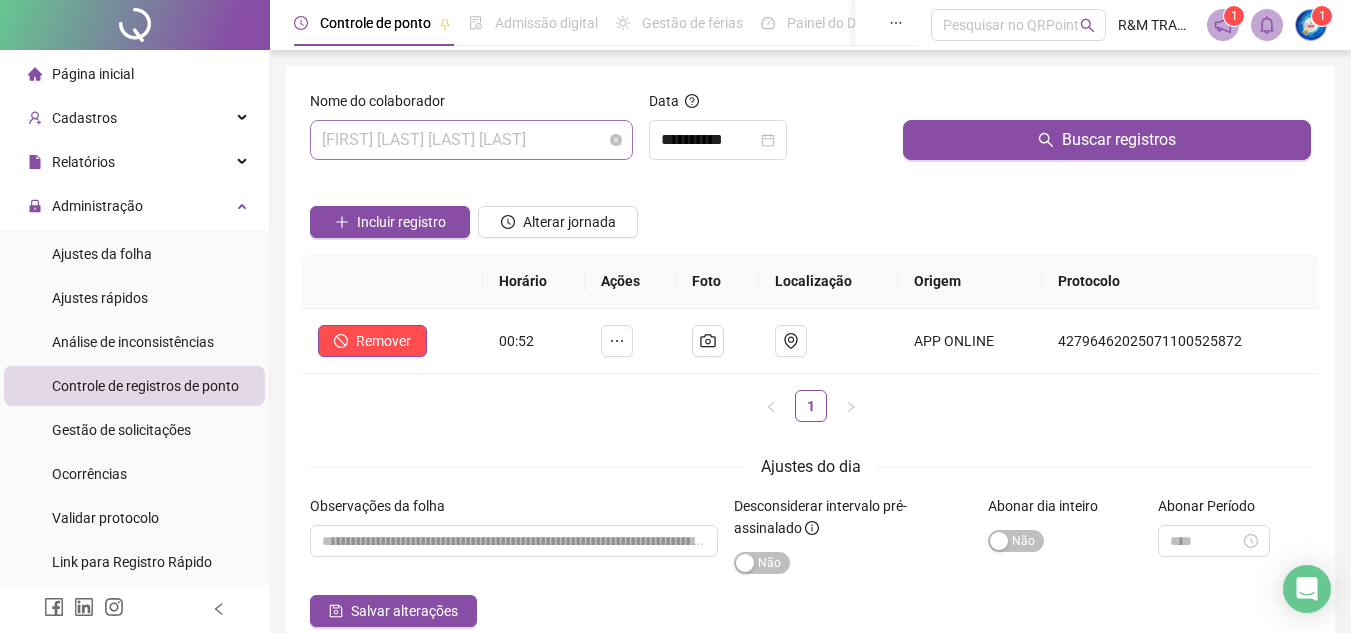 click on "[FIRST] [LAST] [LAST] [LAST]" at bounding box center (471, 140) 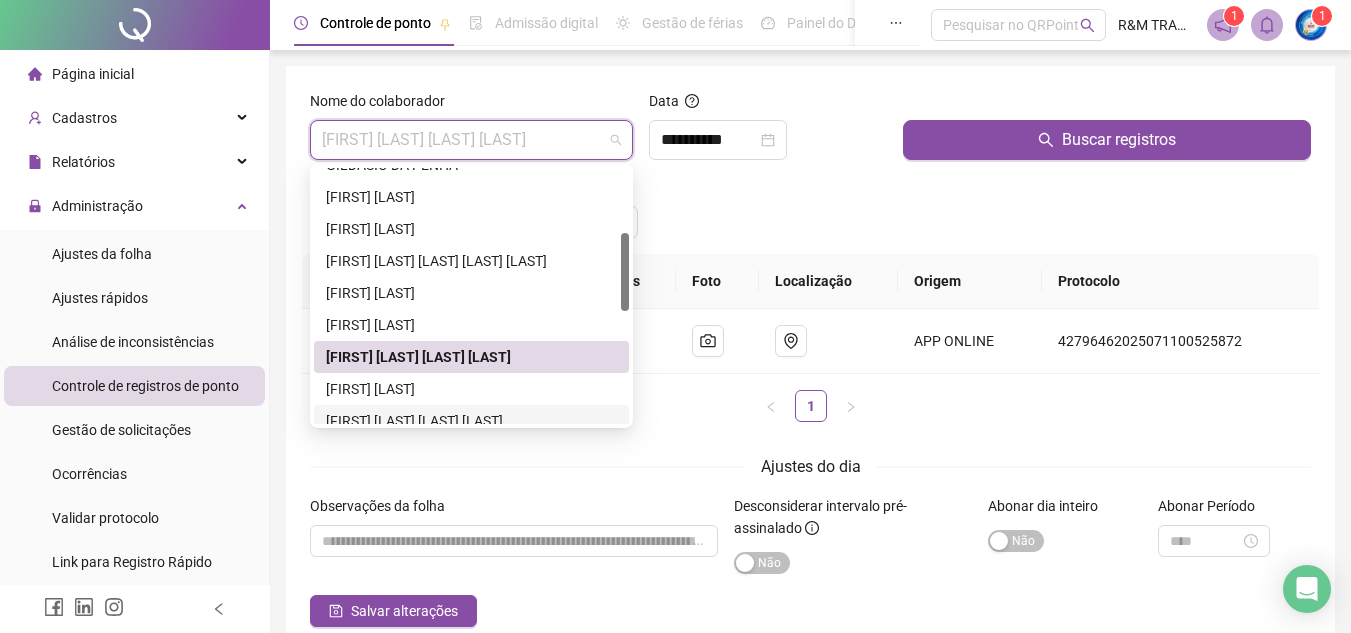 click on "[FIRST] [LAST] [LAST] [LAST]" at bounding box center [471, 421] 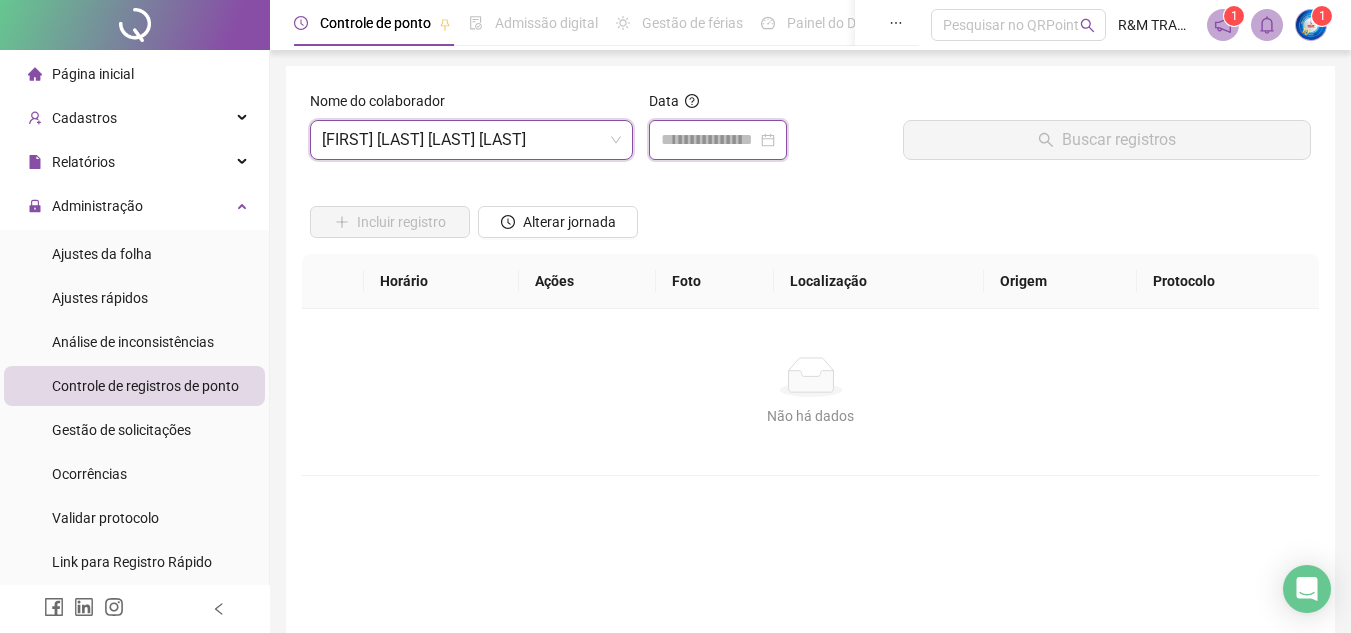 click at bounding box center [709, 140] 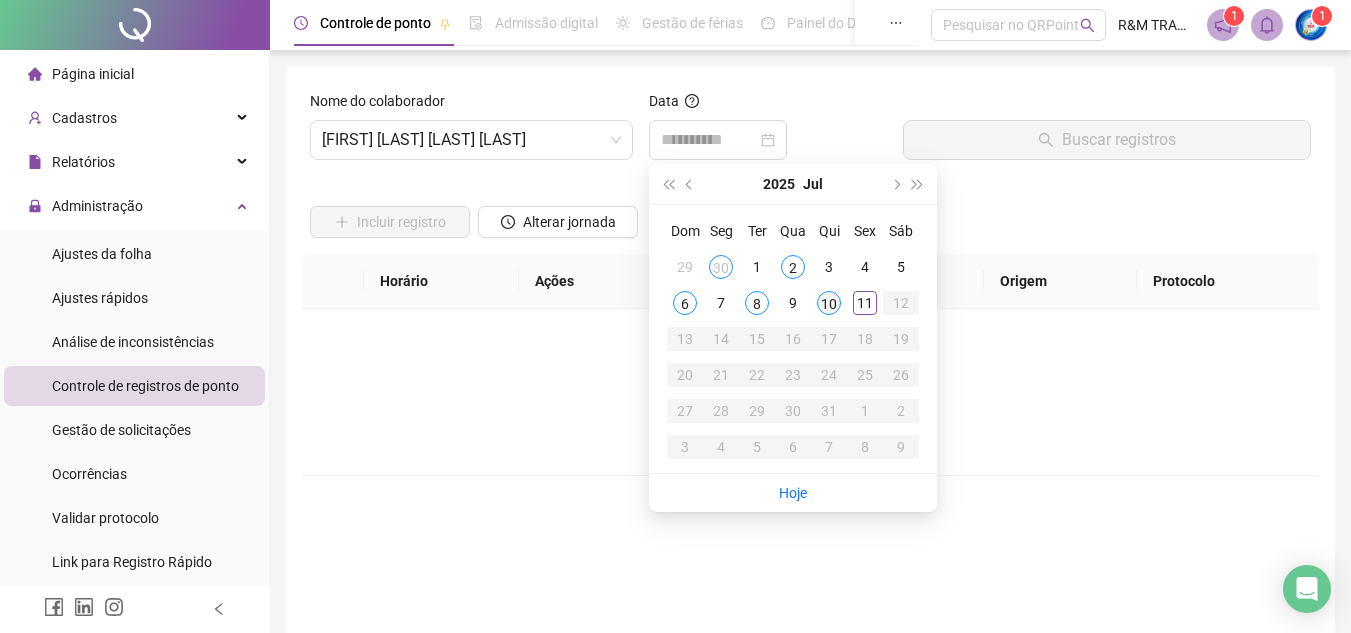 click on "10" at bounding box center (829, 303) 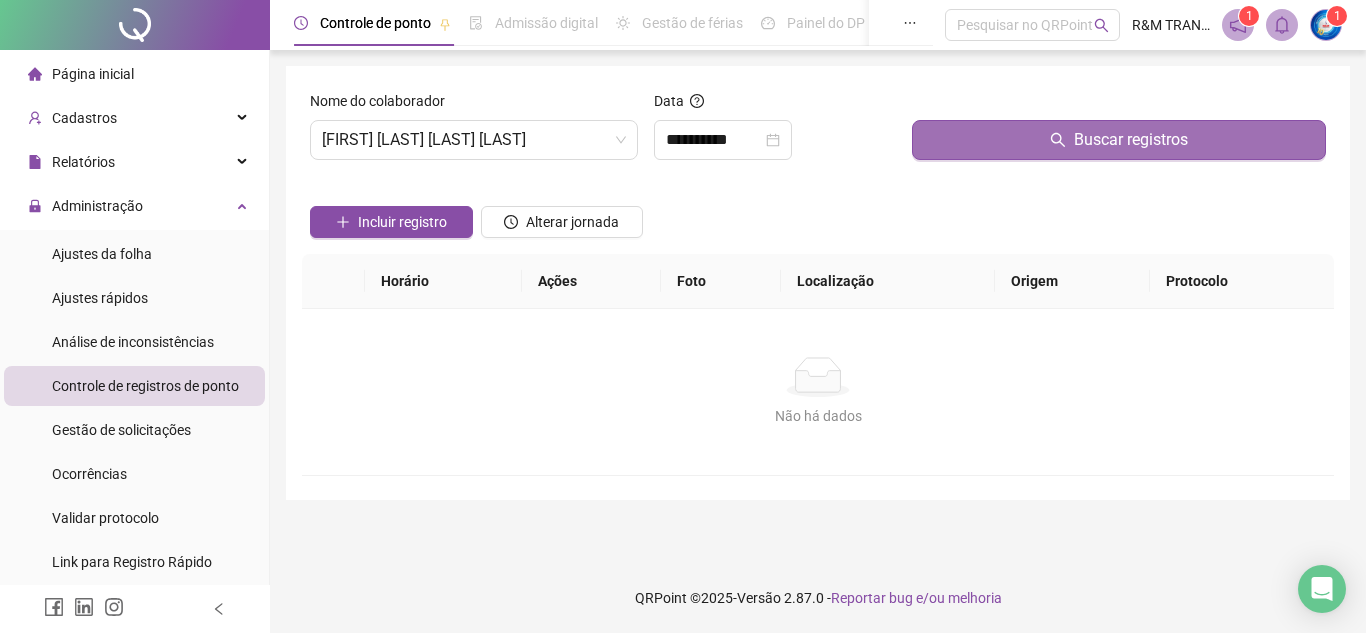 click on "Buscar registros" at bounding box center (1119, 140) 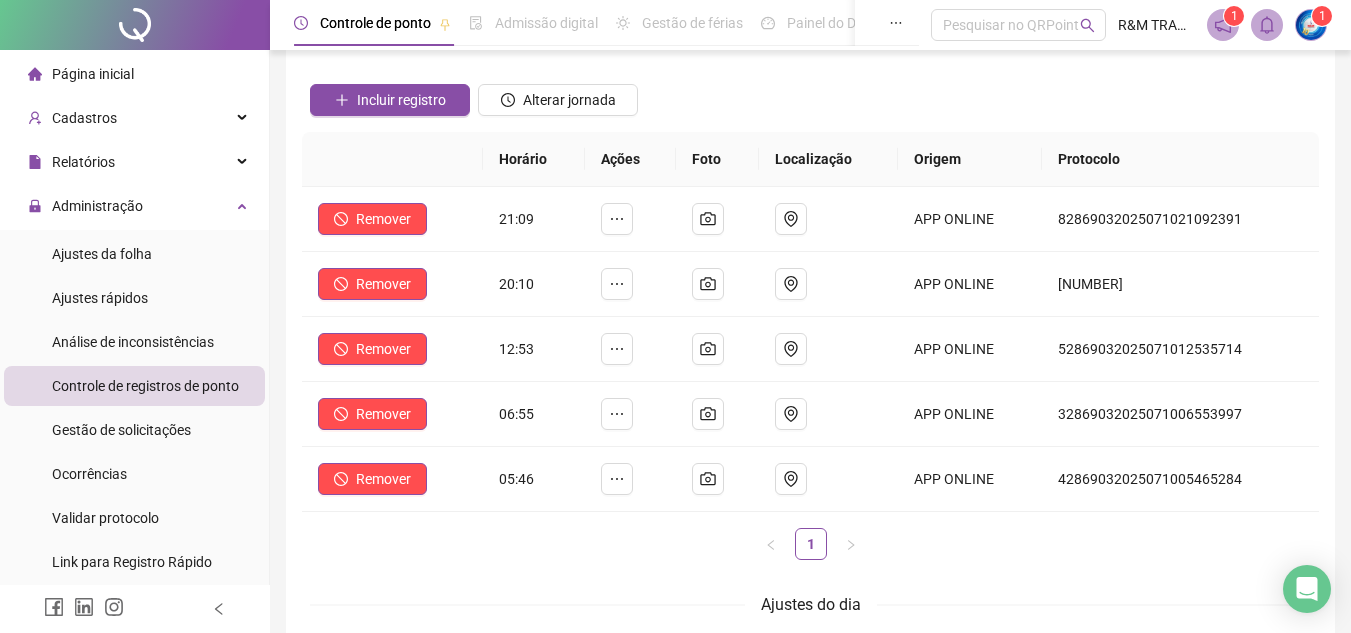 scroll, scrollTop: 35, scrollLeft: 0, axis: vertical 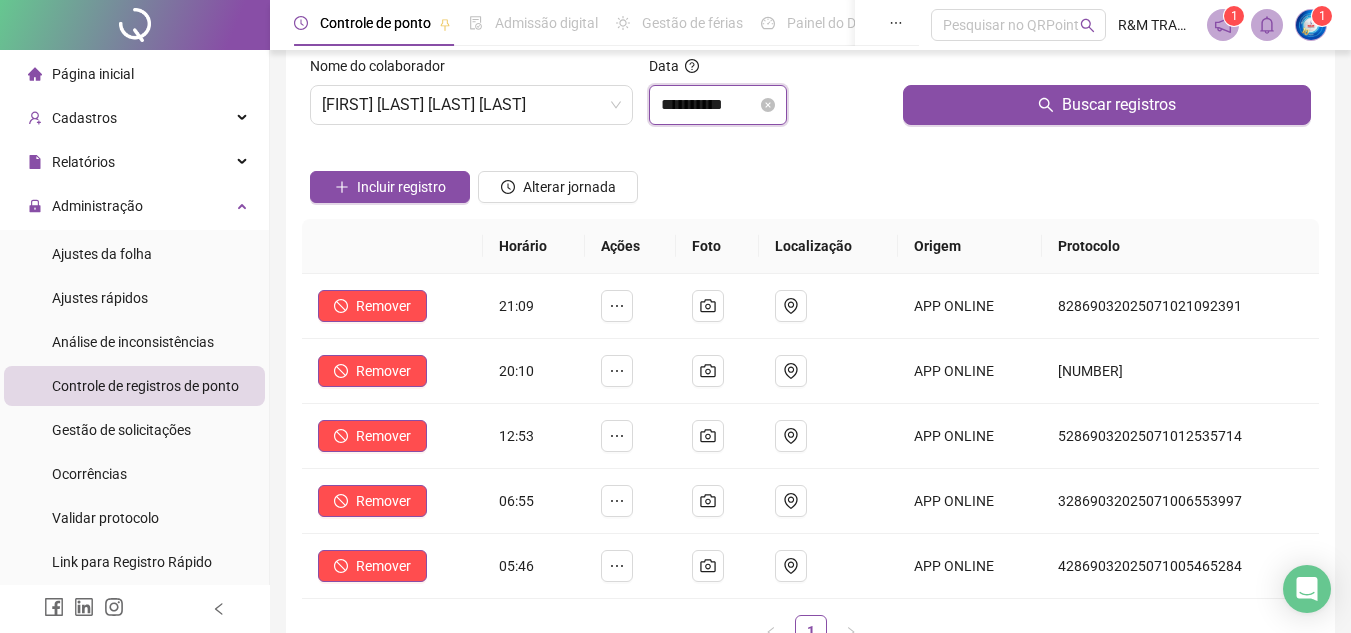 click on "**********" at bounding box center [709, 105] 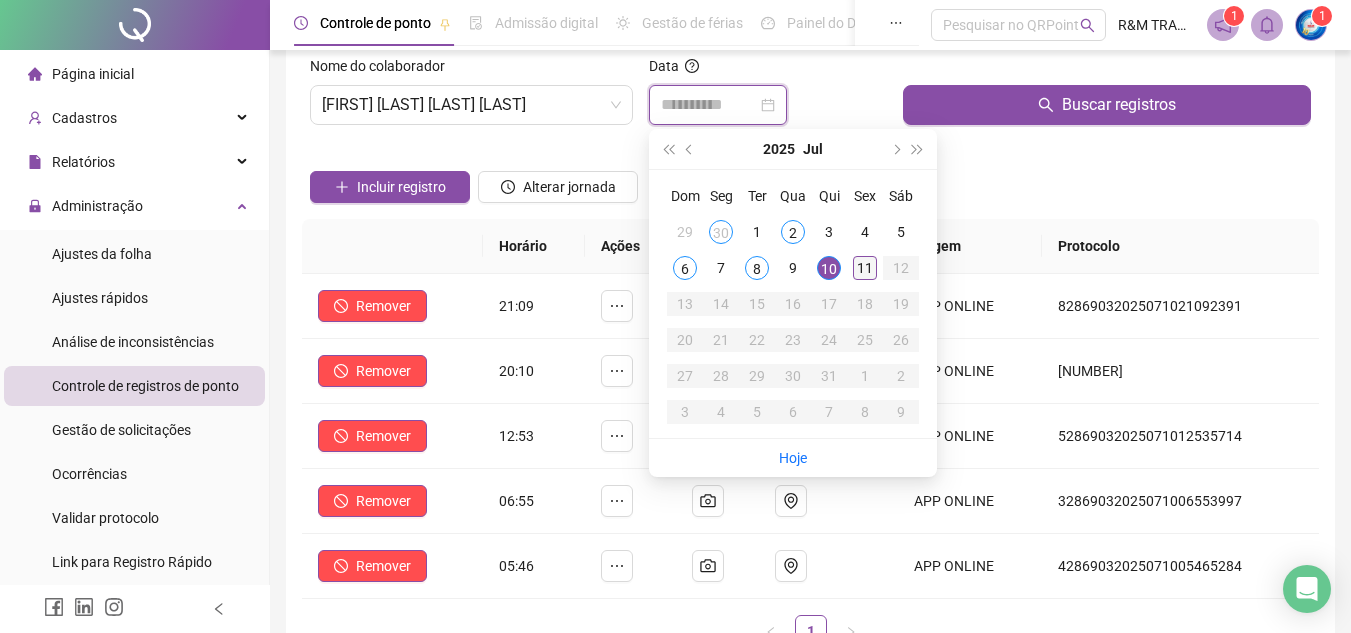 type on "**********" 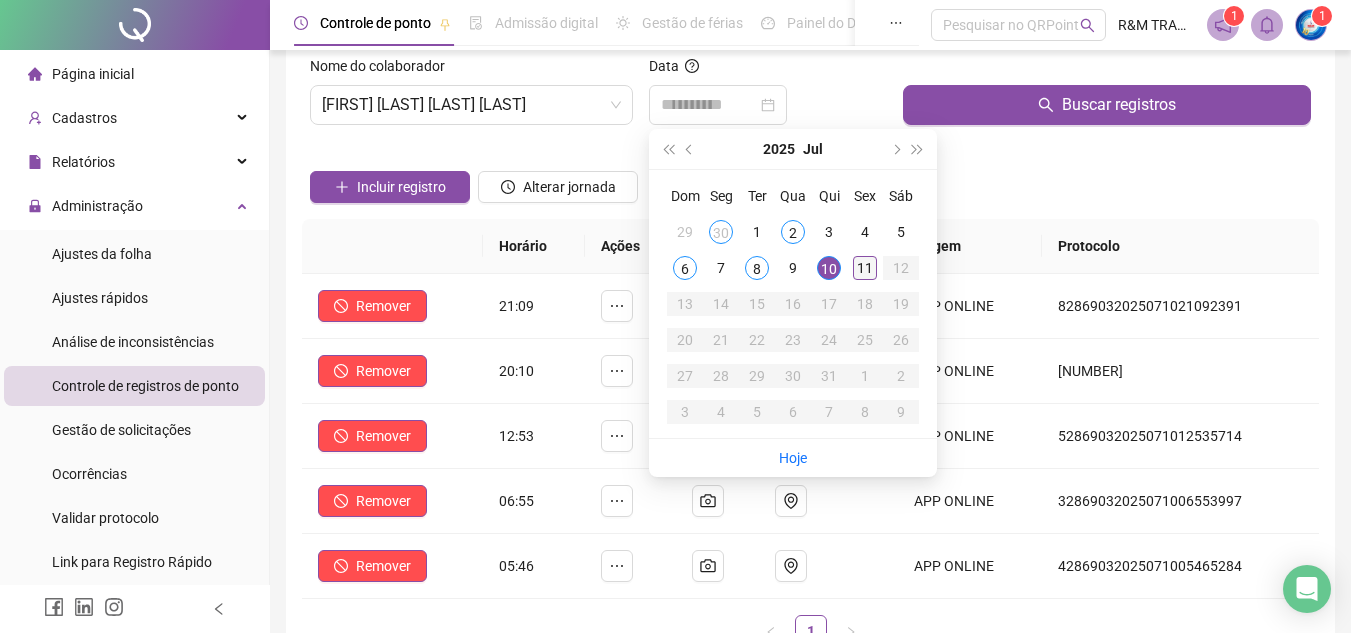 click on "11" at bounding box center (865, 268) 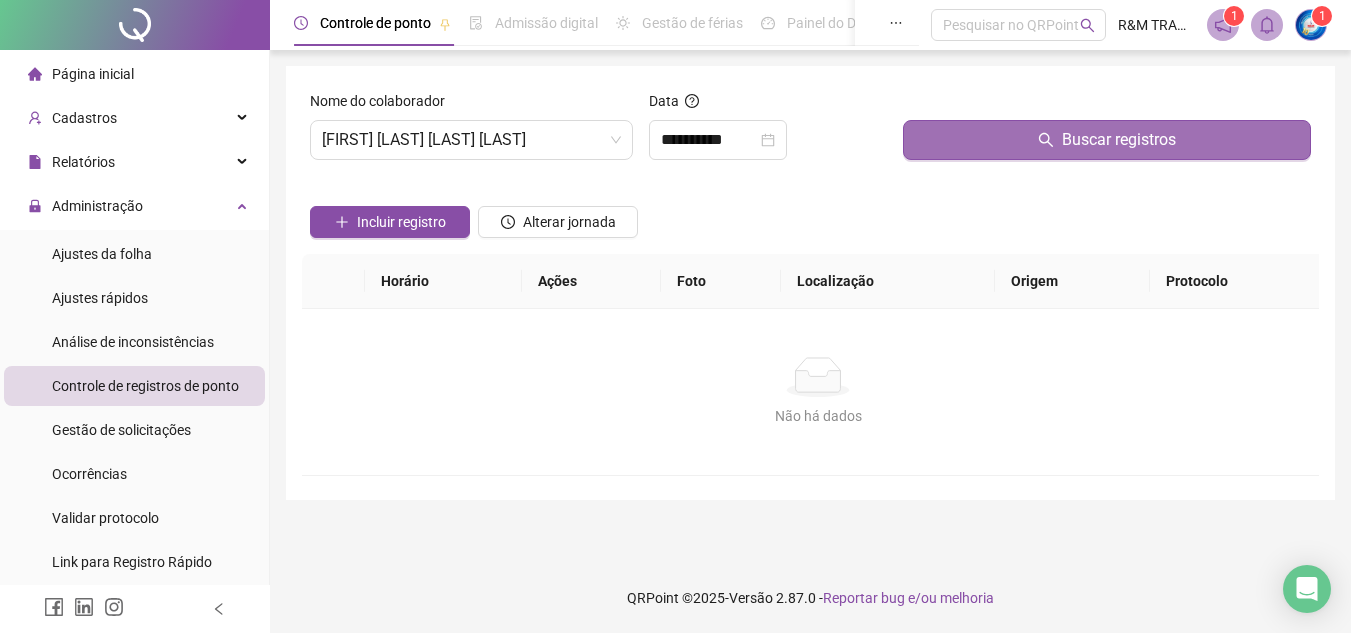 scroll, scrollTop: 0, scrollLeft: 0, axis: both 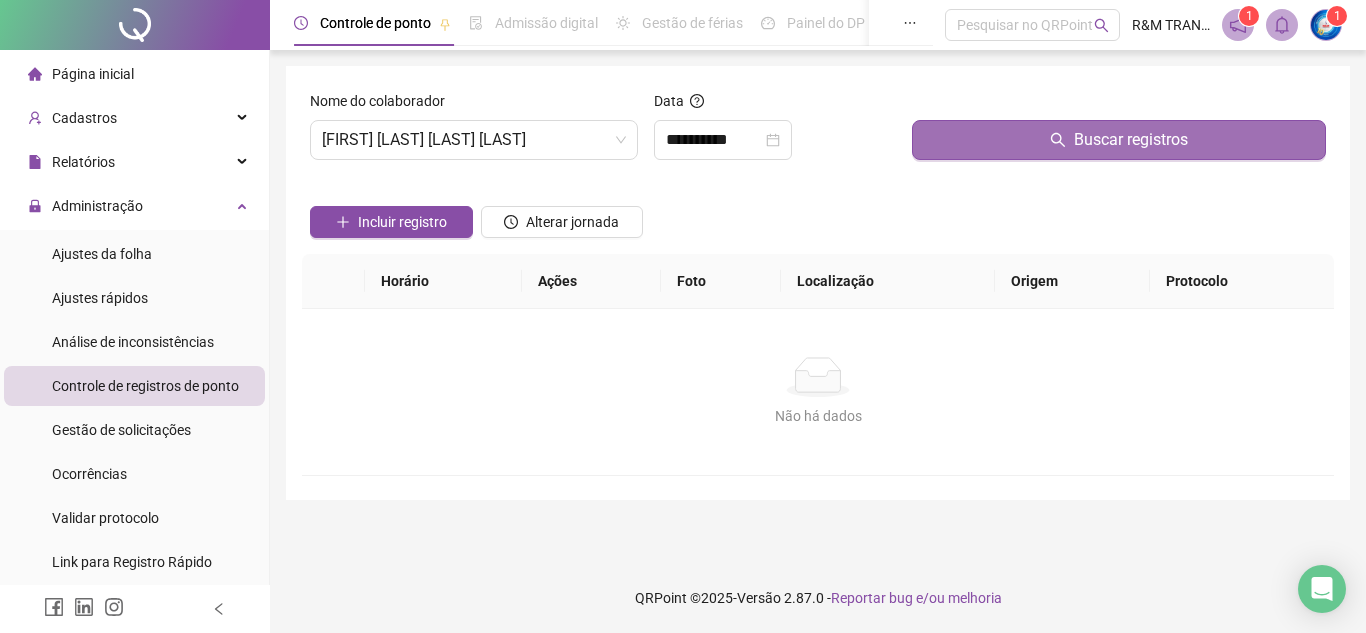 click on "Buscar registros" at bounding box center (1119, 140) 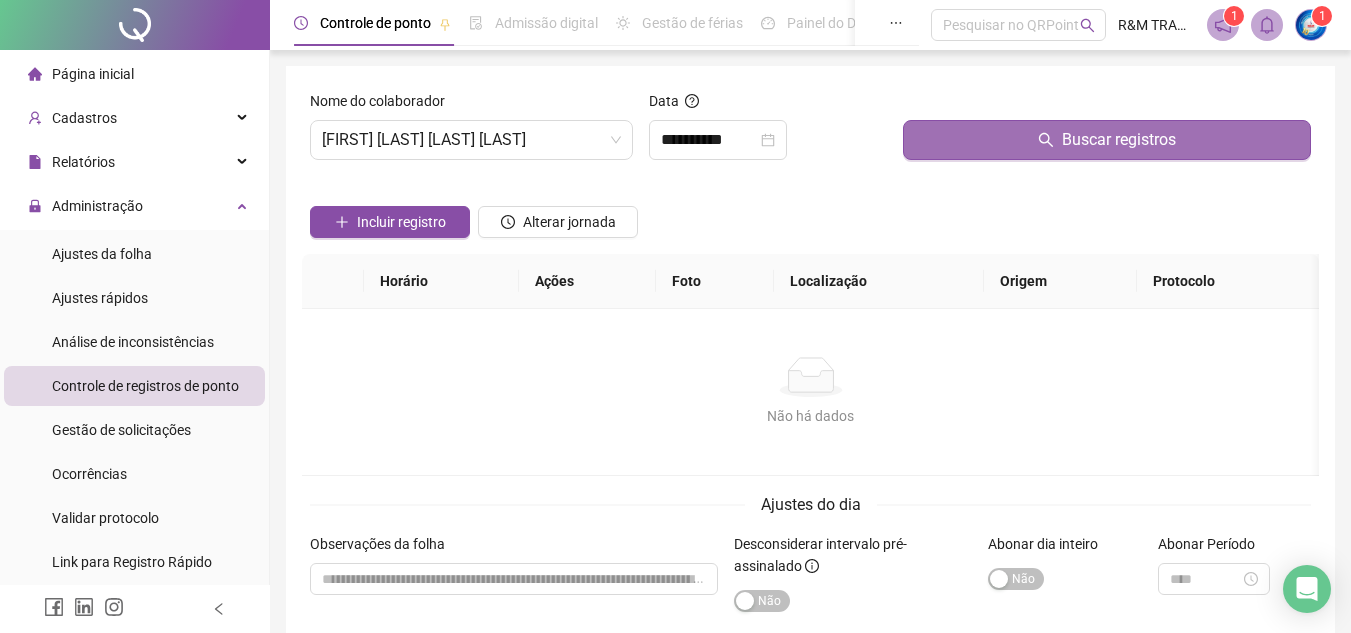 click 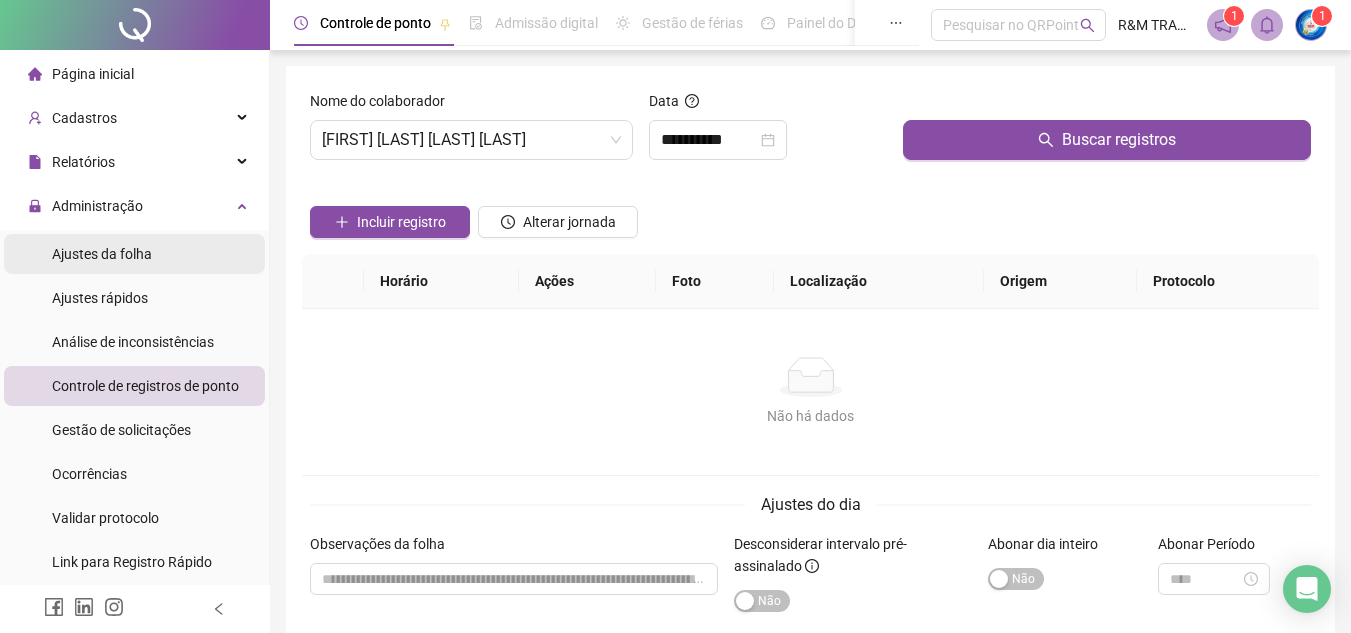 click on "Ajustes da folha" at bounding box center (102, 254) 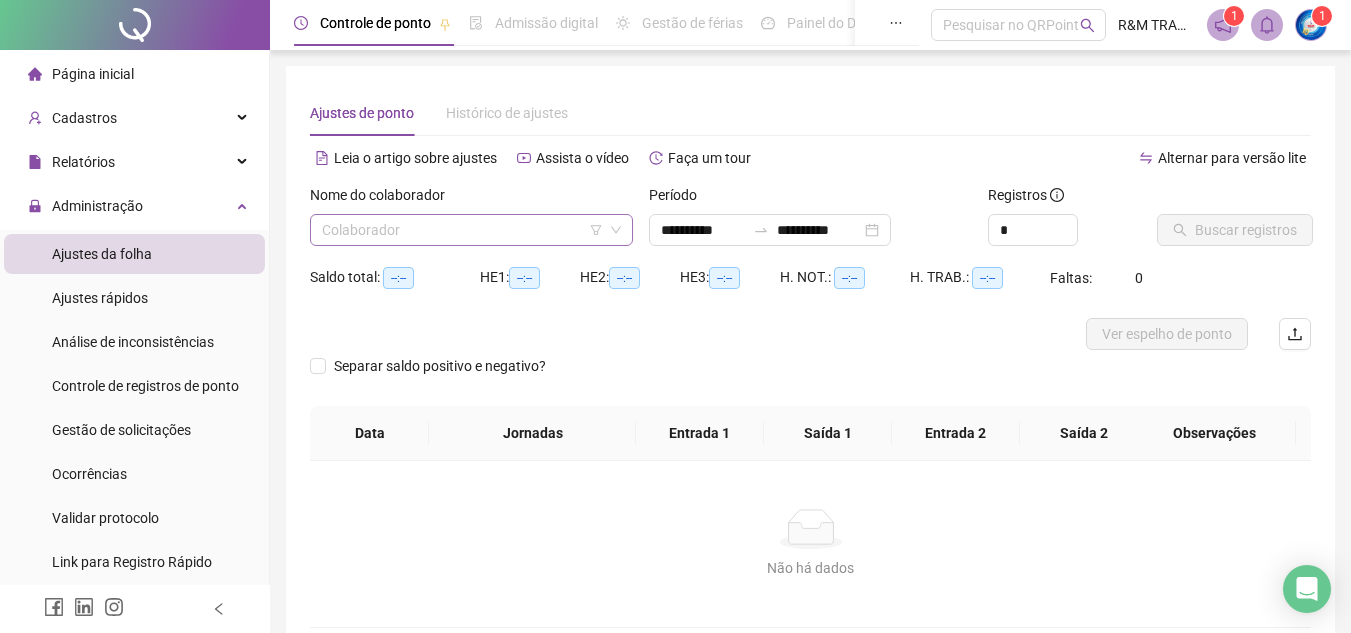 click at bounding box center [465, 230] 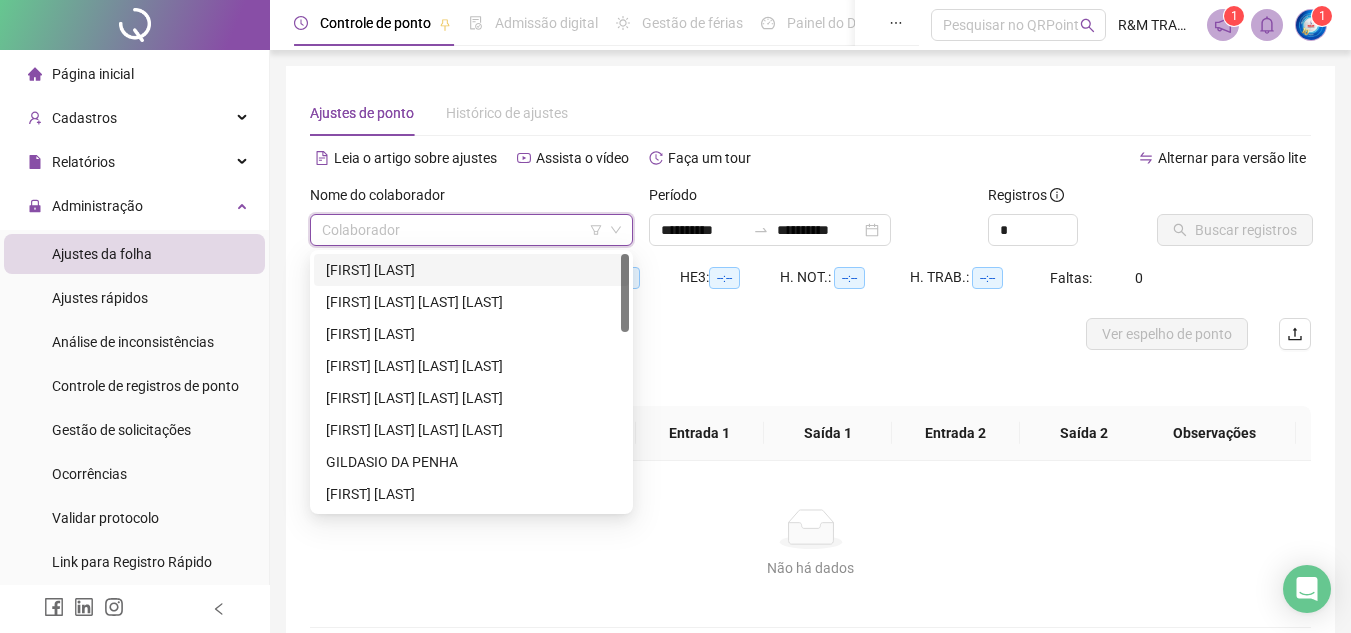 click on "[FIRST] [LAST]" at bounding box center (471, 270) 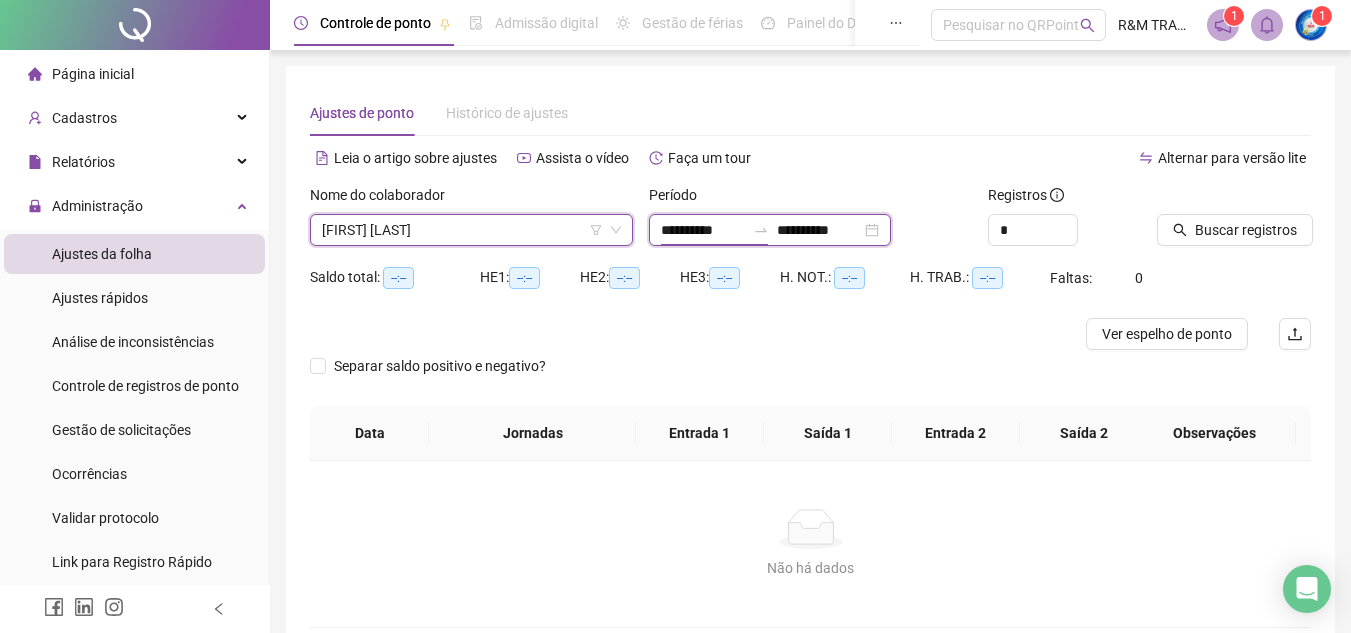 click on "**********" at bounding box center [703, 230] 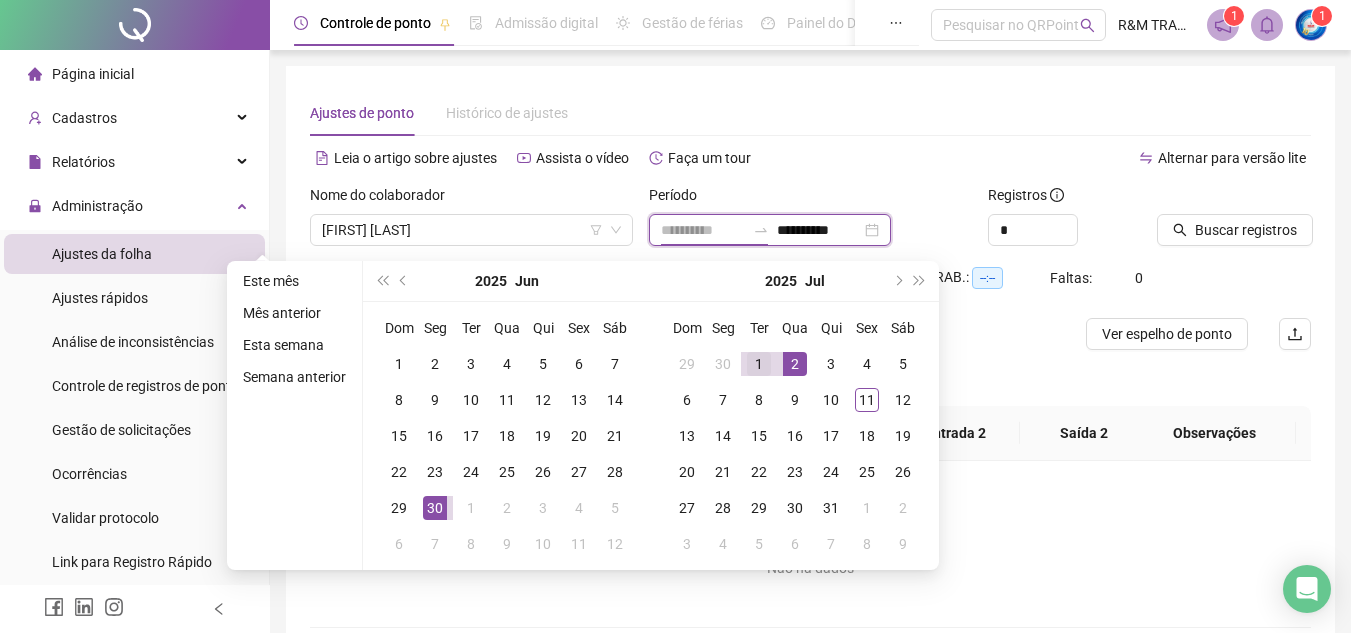 type on "**********" 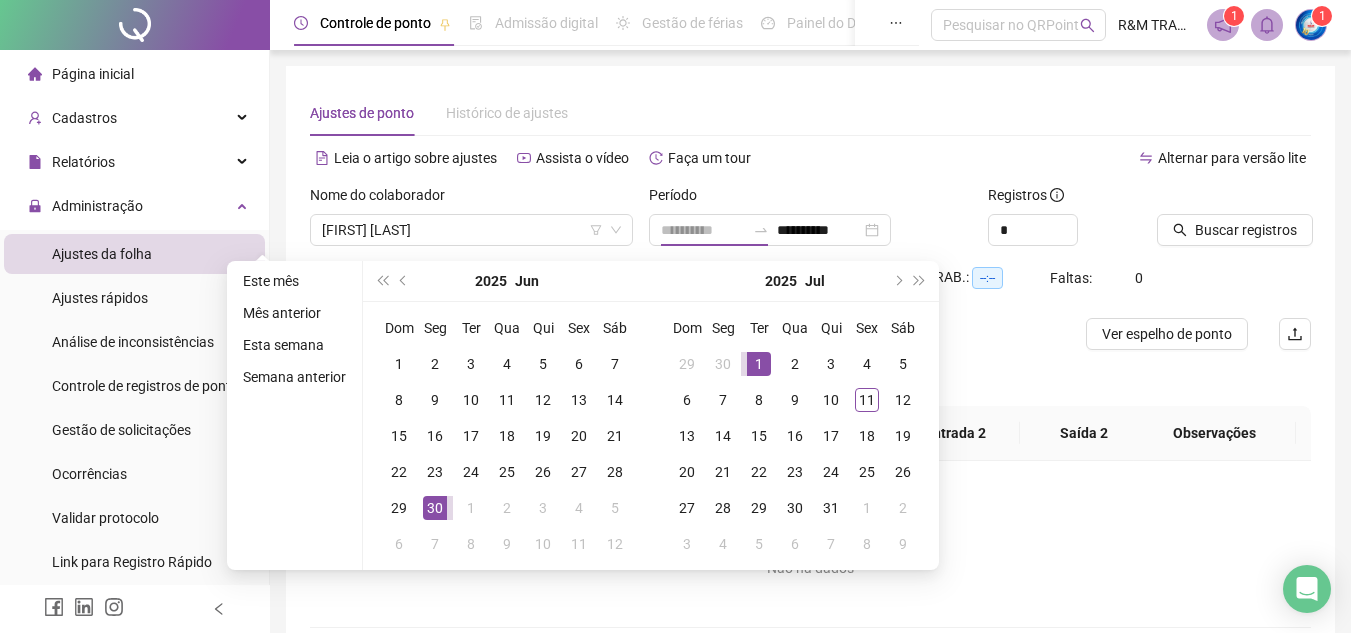 click on "1" at bounding box center [759, 364] 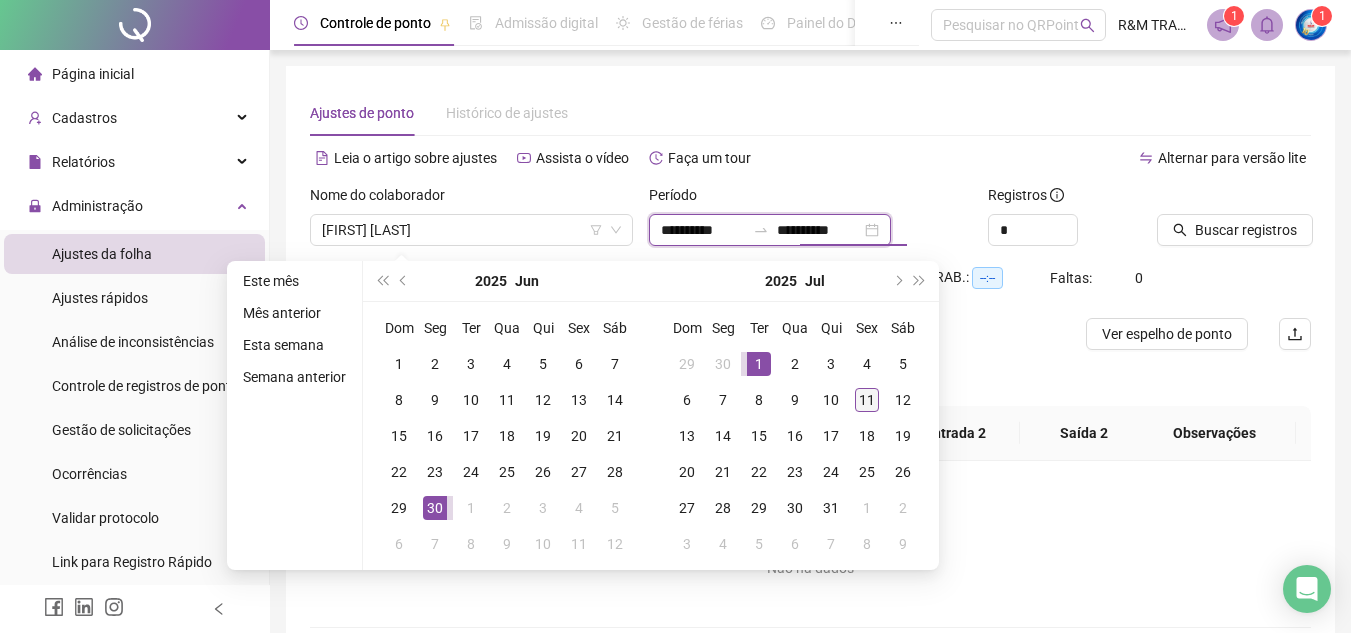 type on "**********" 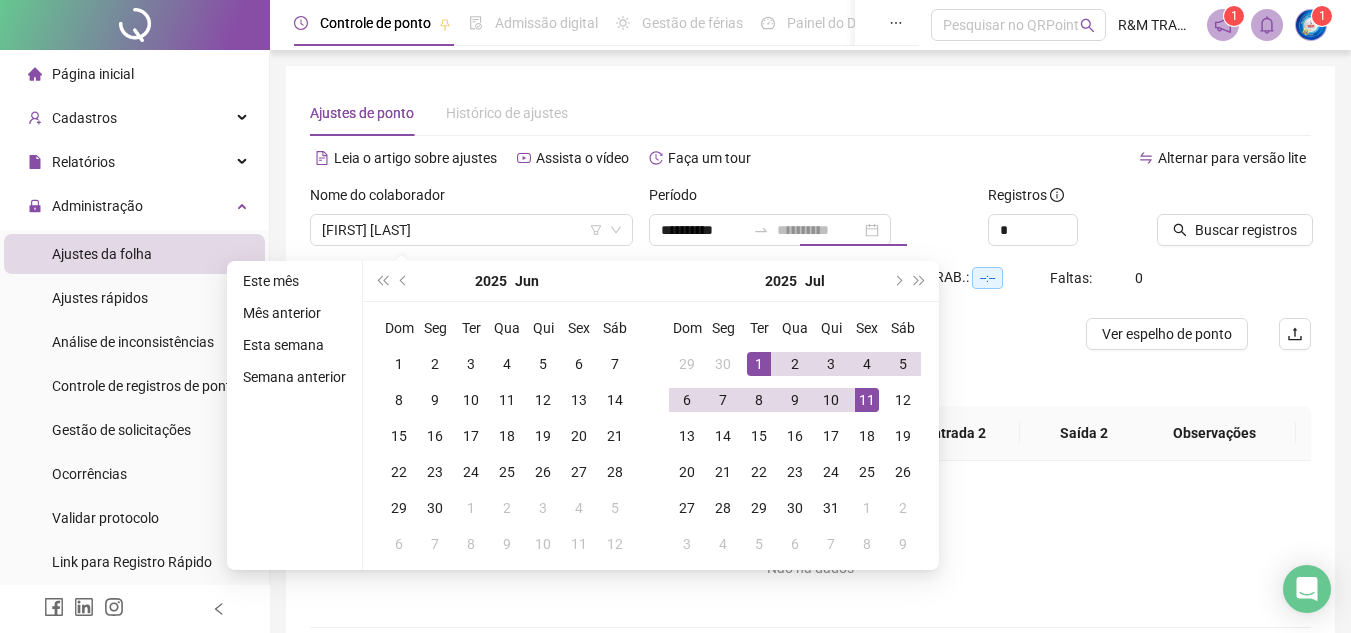 click on "11" at bounding box center [867, 400] 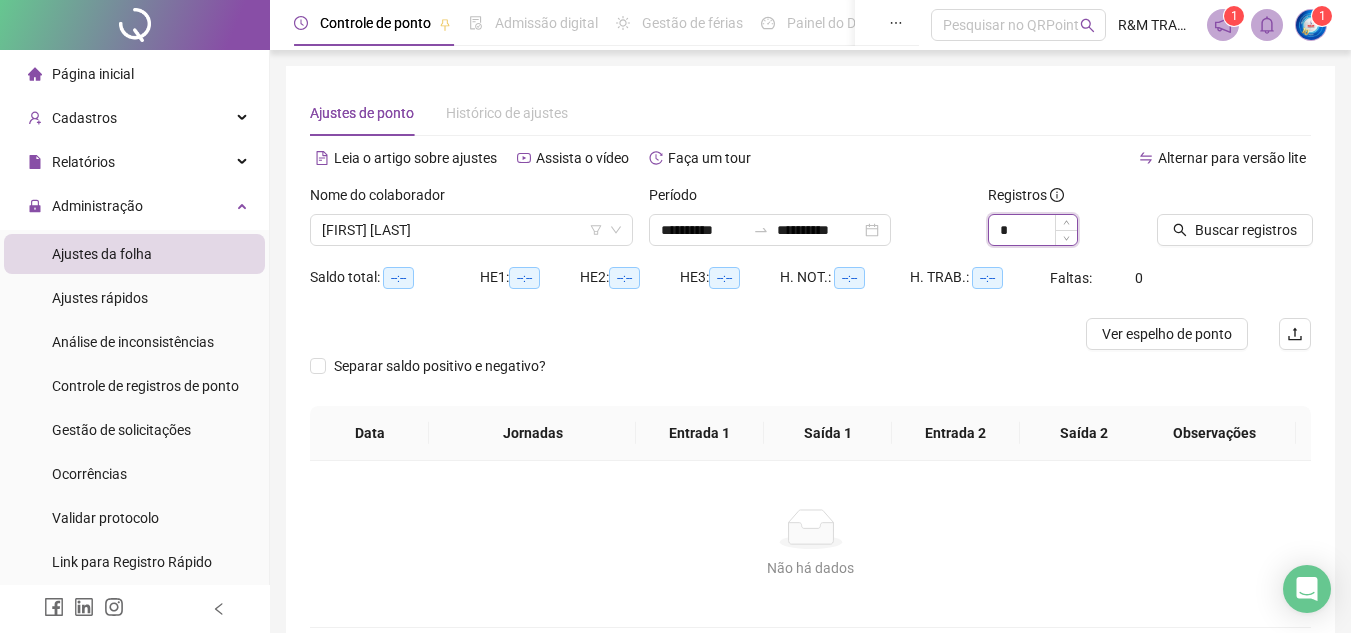 click on "*" at bounding box center (1033, 230) 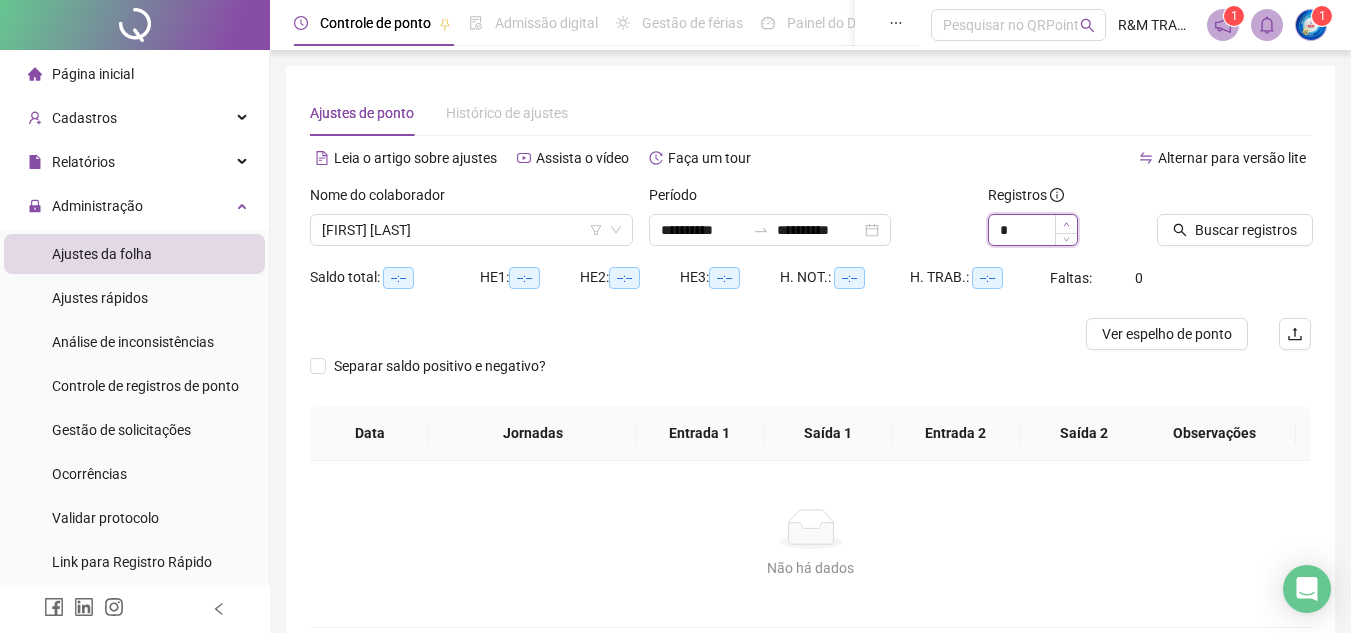click 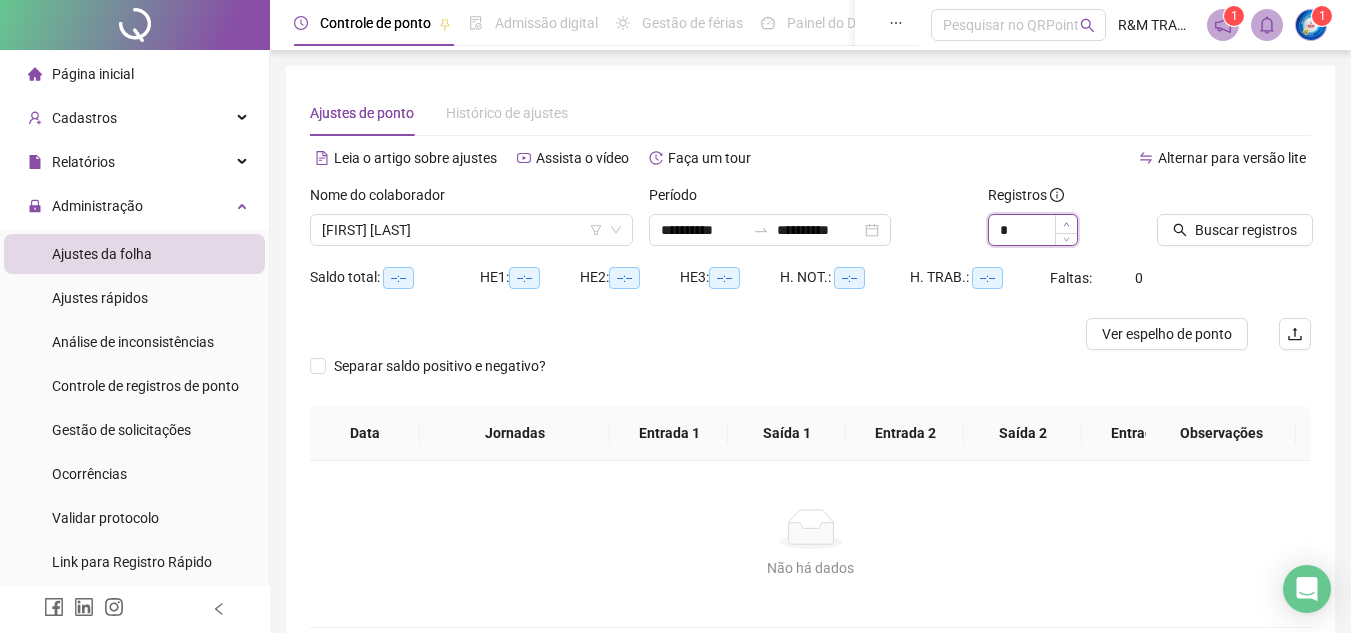 click 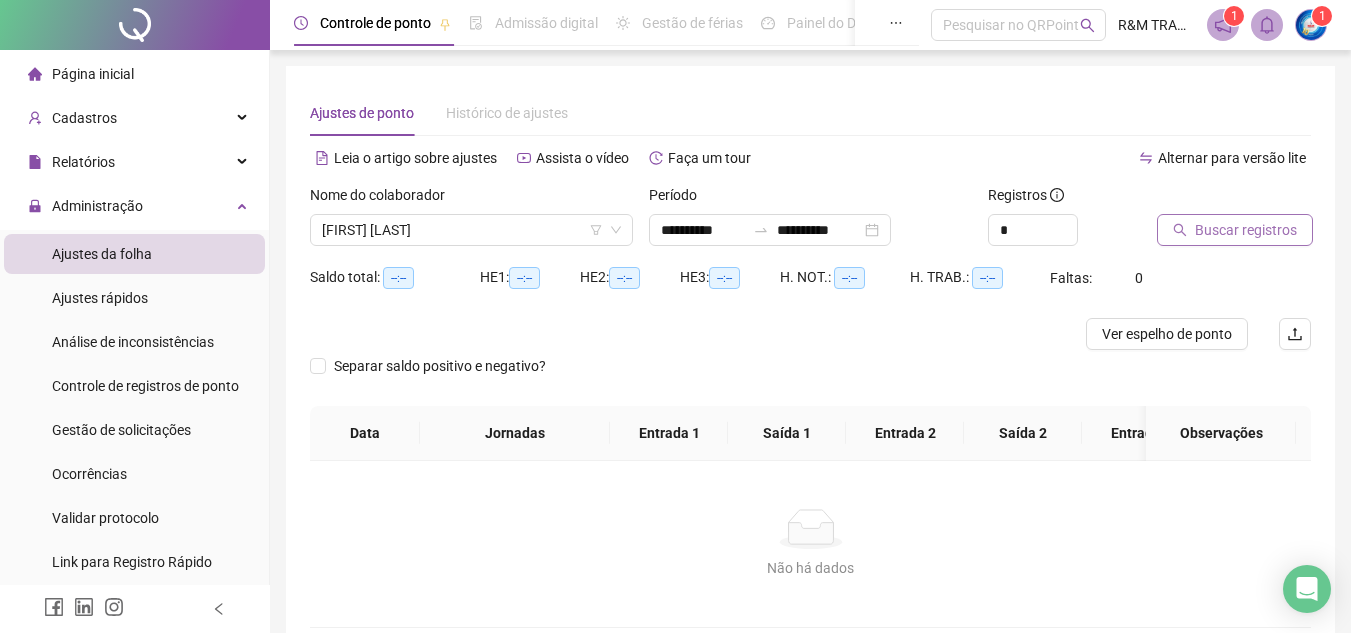 click on "Buscar registros" at bounding box center (1235, 230) 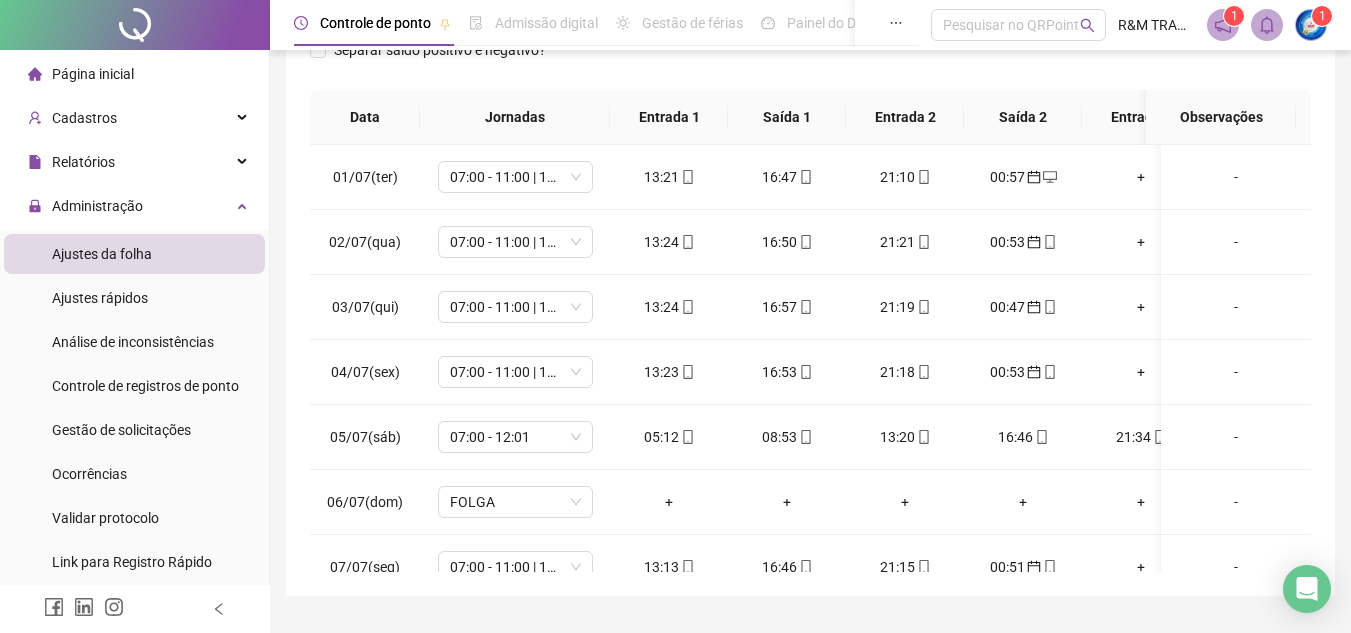 scroll, scrollTop: 318, scrollLeft: 0, axis: vertical 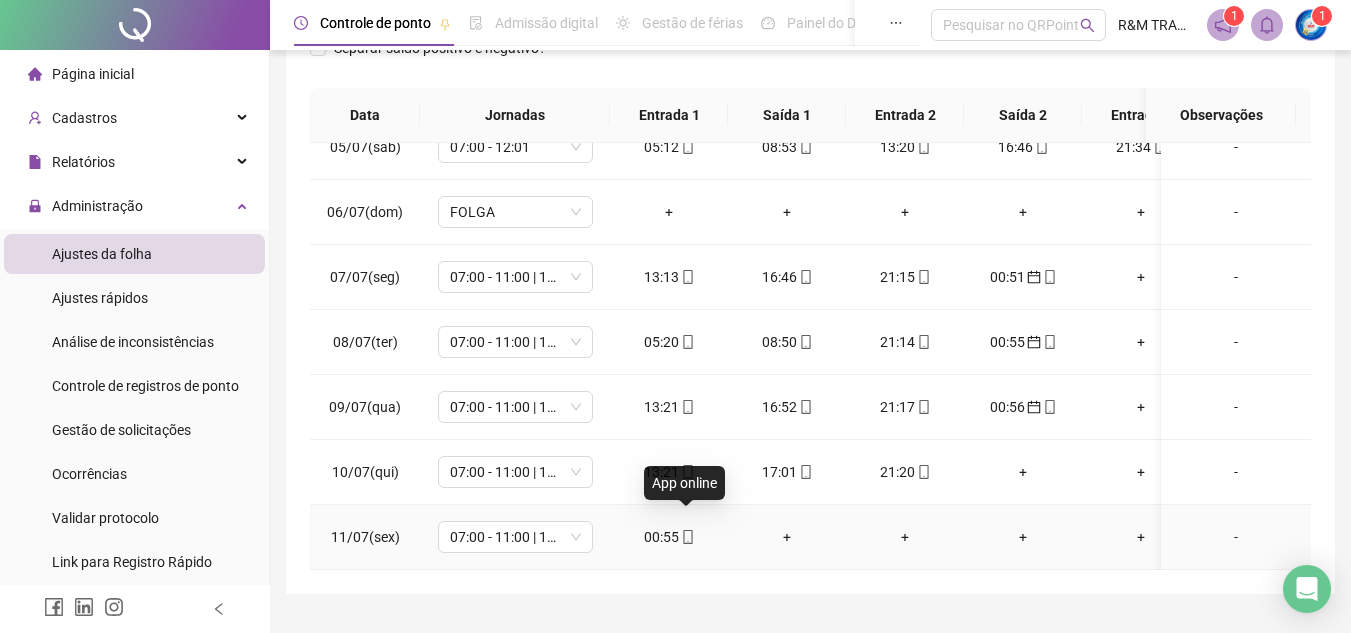 click 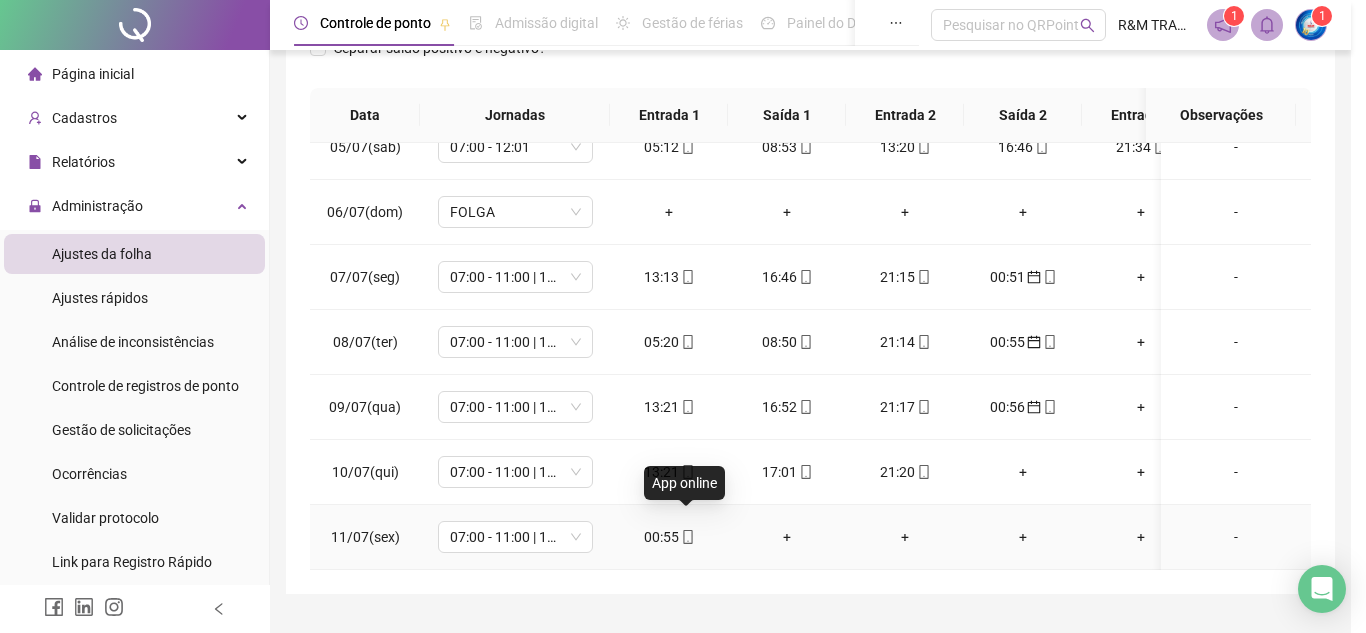 type on "**********" 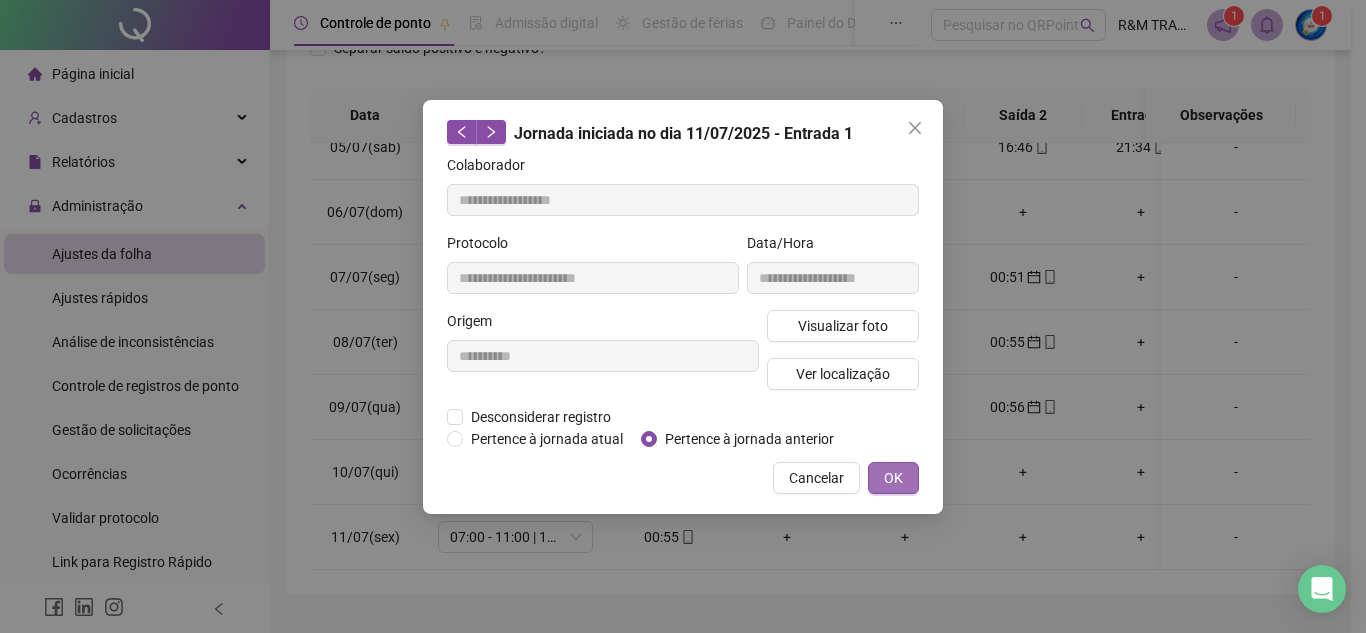 click on "OK" at bounding box center [893, 478] 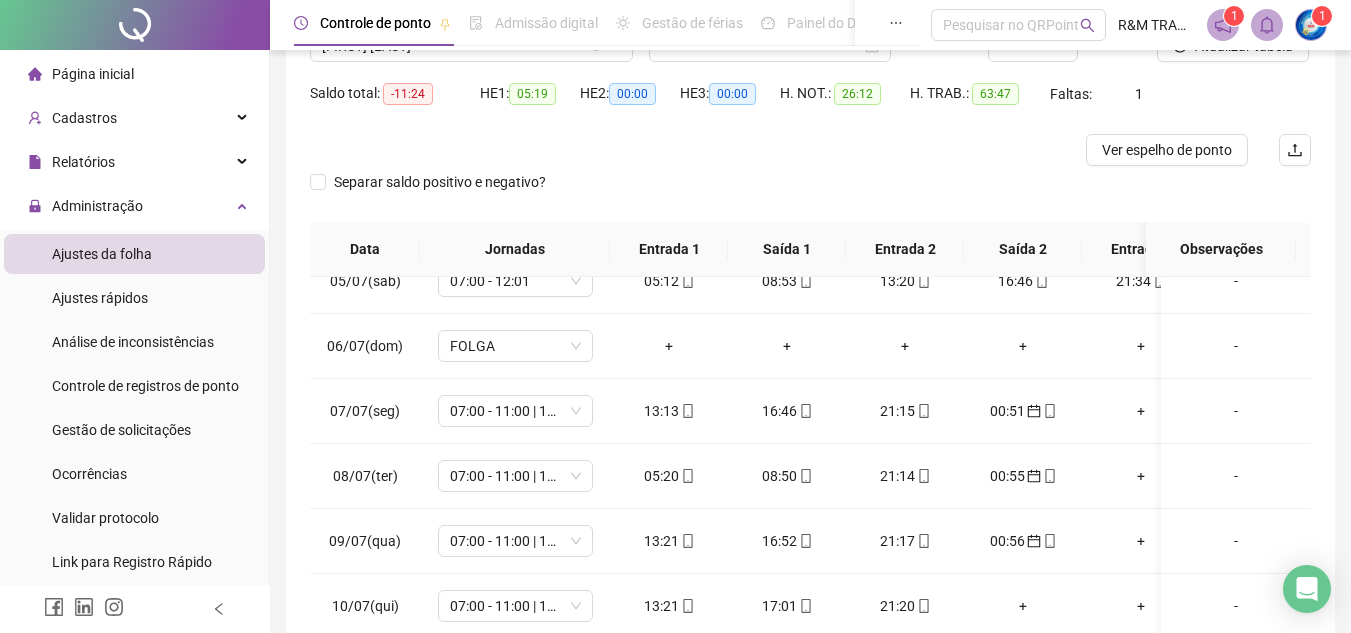 scroll, scrollTop: 156, scrollLeft: 0, axis: vertical 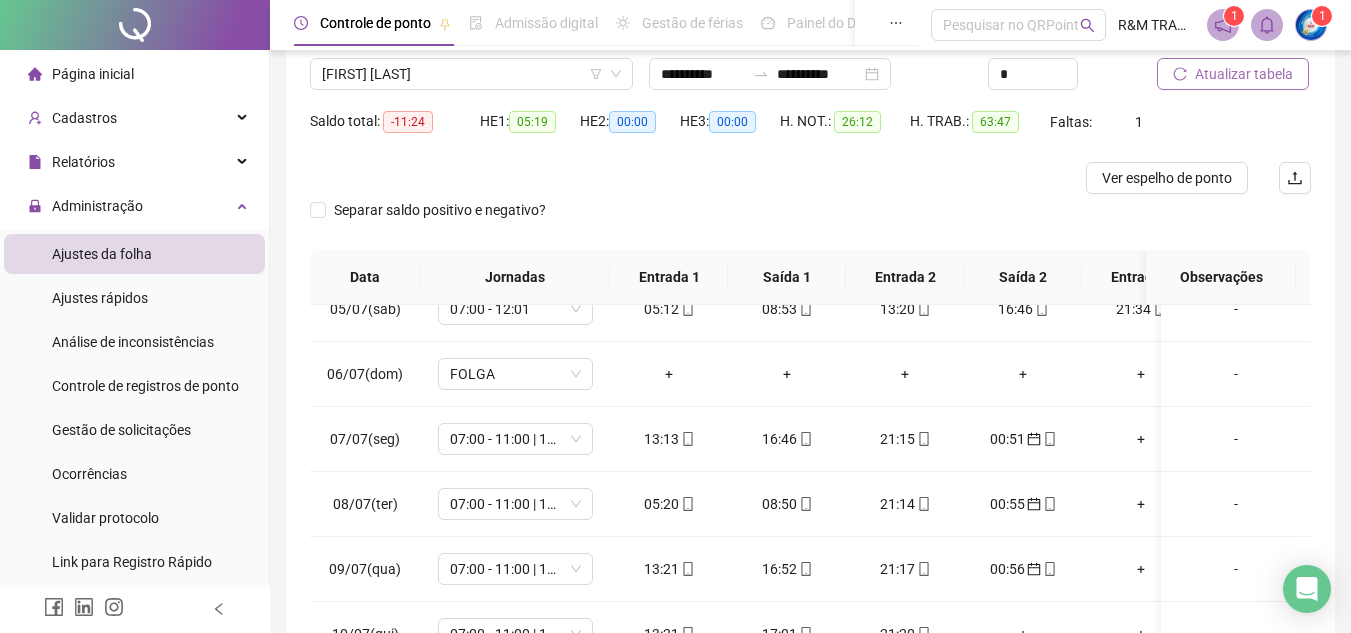 click on "Atualizar tabela" at bounding box center (1244, 74) 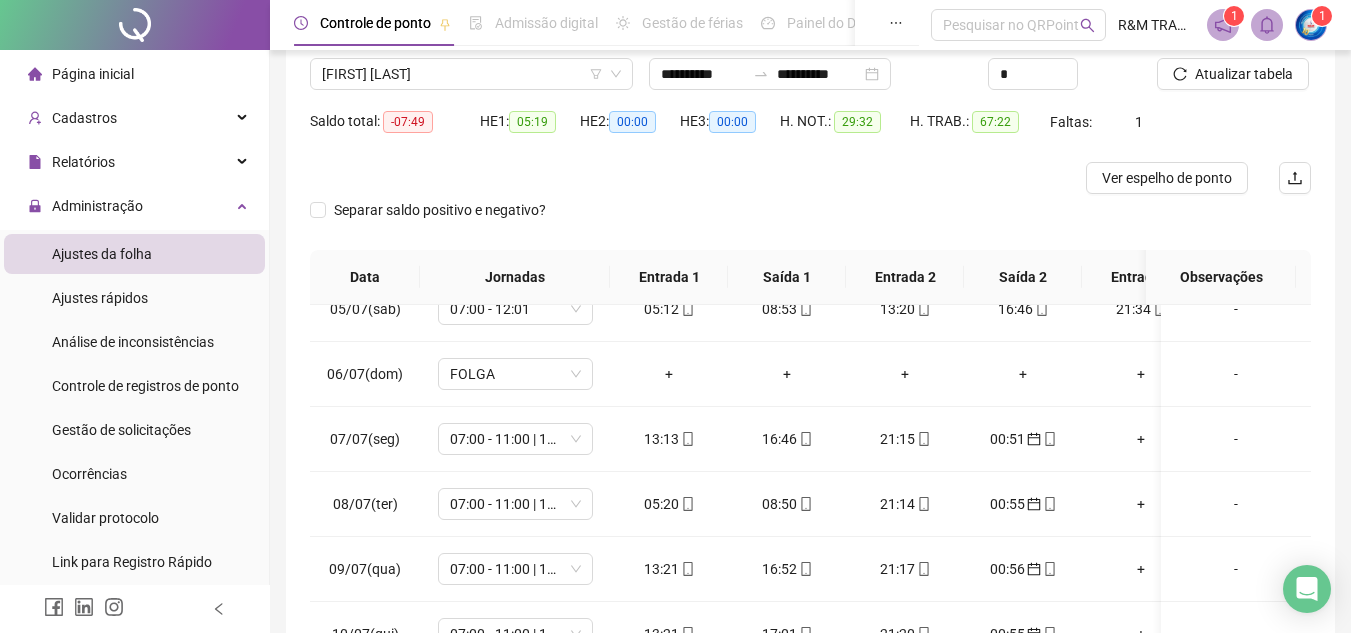 scroll, scrollTop: 365, scrollLeft: 0, axis: vertical 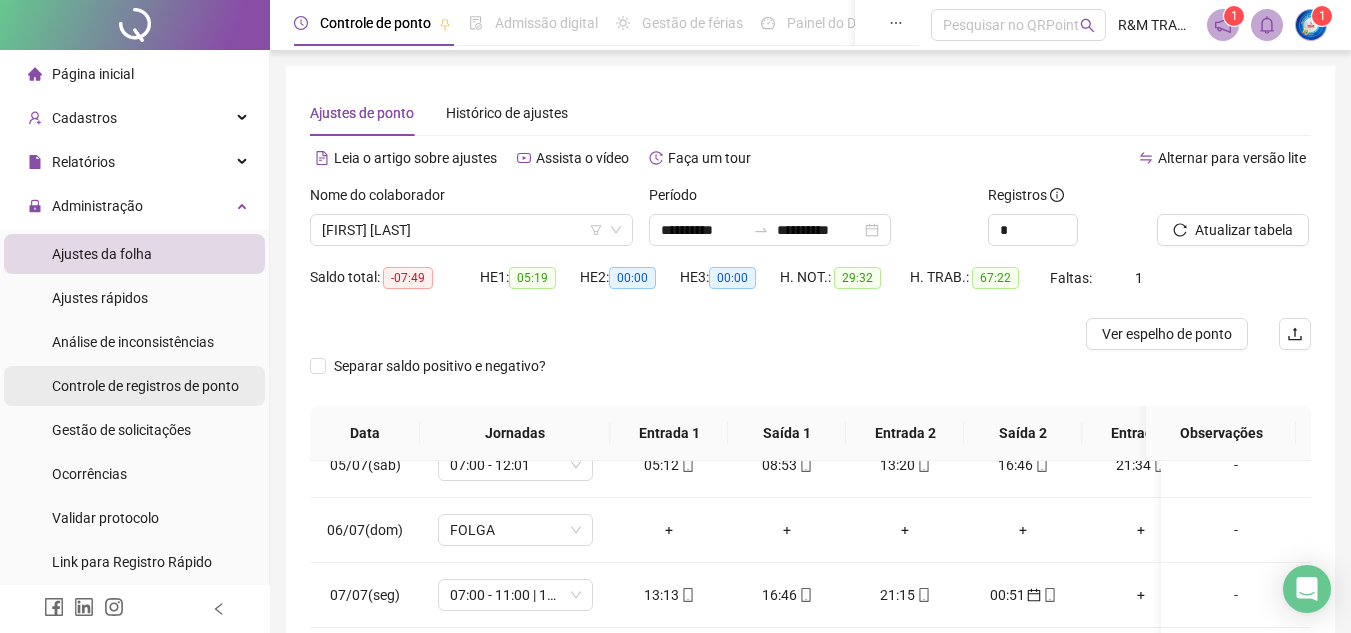 click on "Controle de registros de ponto" at bounding box center [145, 386] 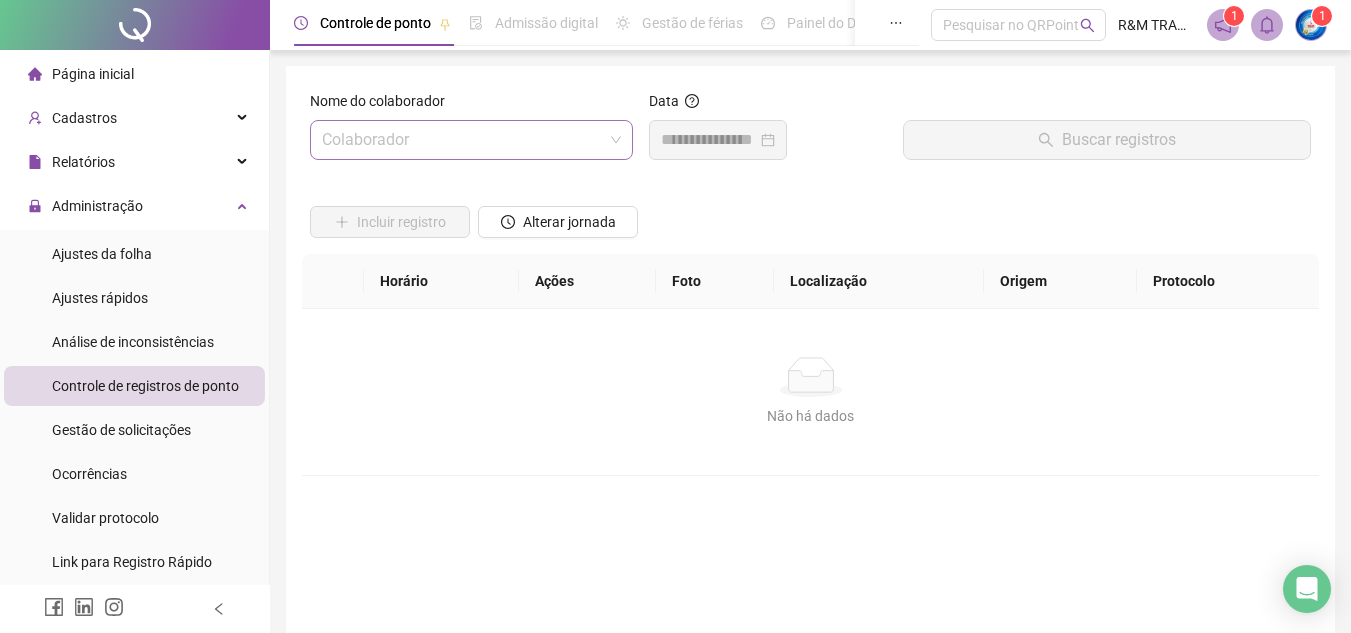 click at bounding box center [465, 140] 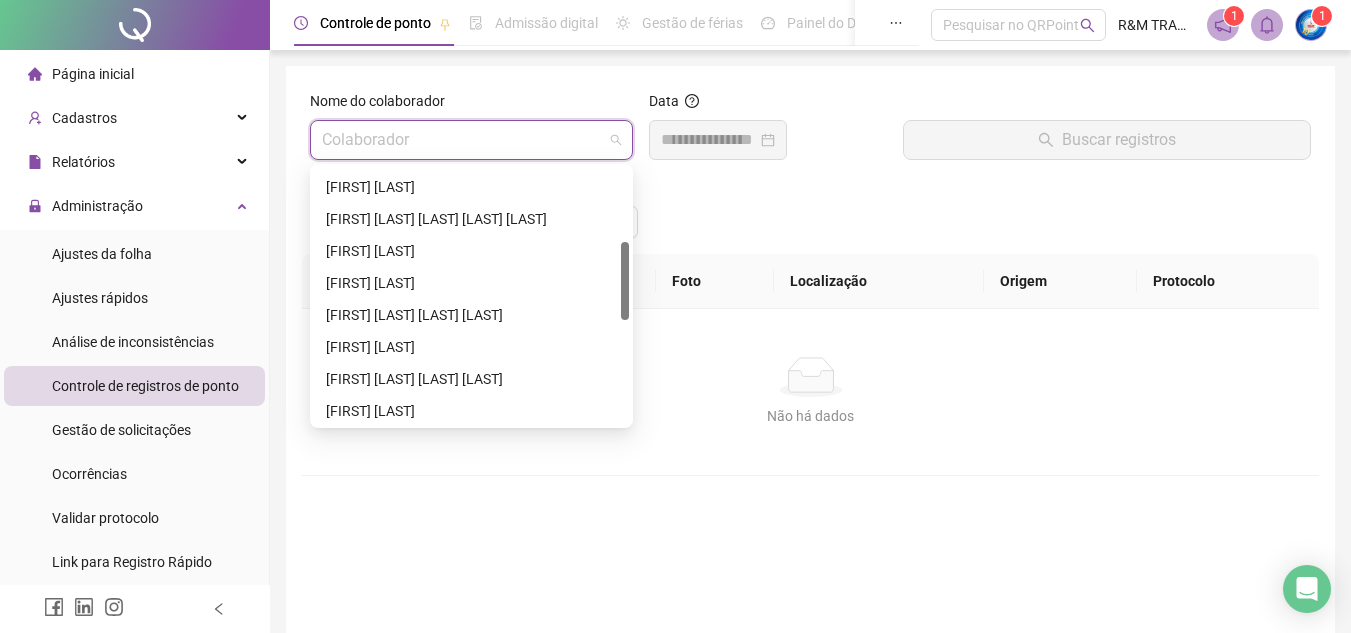 scroll, scrollTop: 253, scrollLeft: 0, axis: vertical 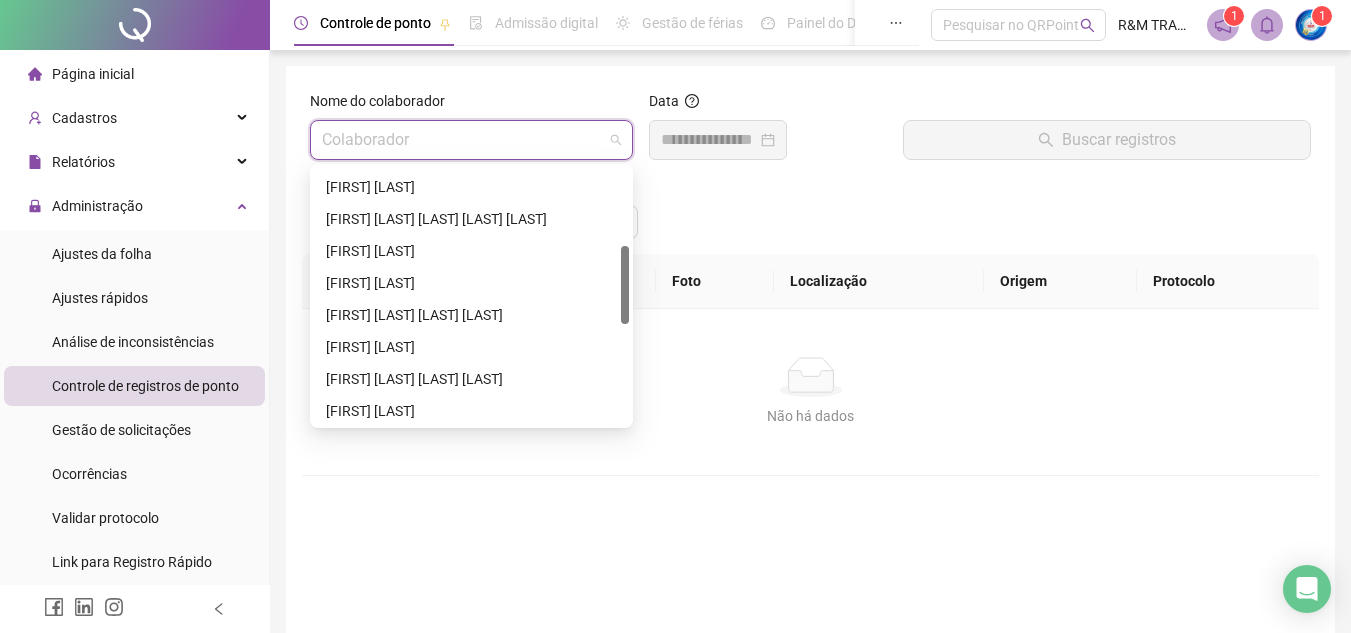 drag, startPoint x: 624, startPoint y: 210, endPoint x: 626, endPoint y: 265, distance: 55.03635 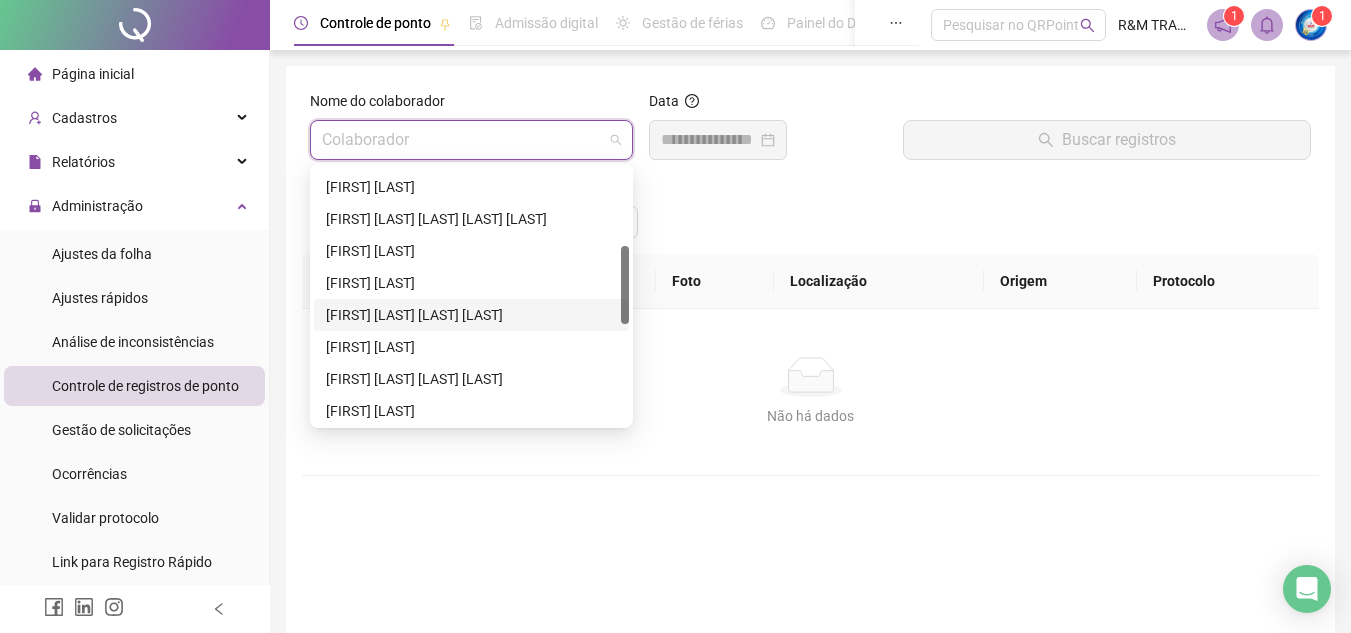 click on "[FIRST] [LAST] [LAST] [LAST]" at bounding box center [471, 315] 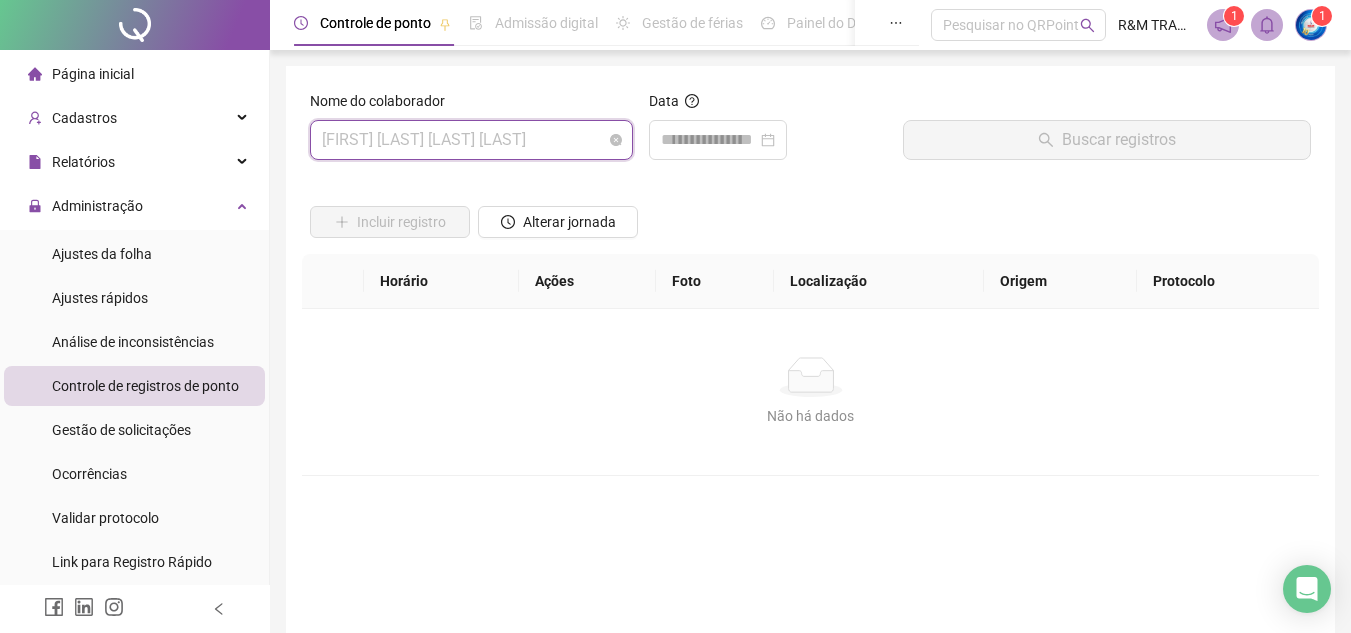 click on "[FIRST] [LAST] [LAST] [LAST]" at bounding box center [471, 140] 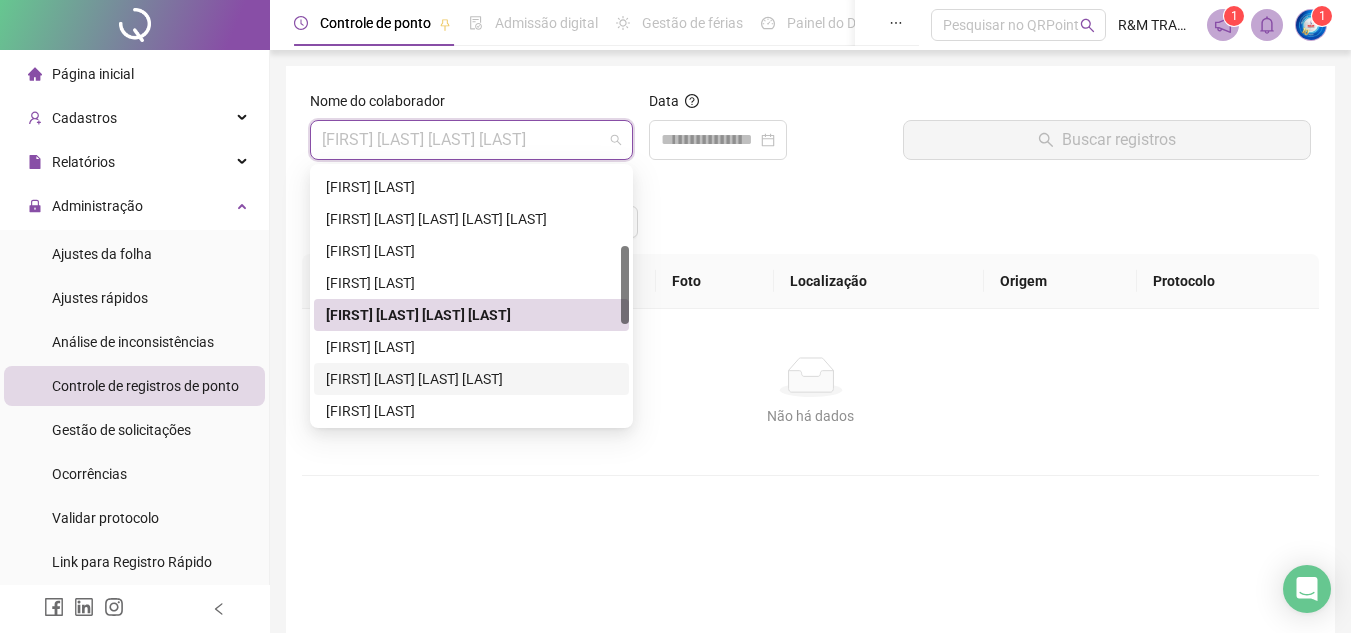 click on "[FIRST] [LAST] [LAST] [LAST]" at bounding box center (471, 379) 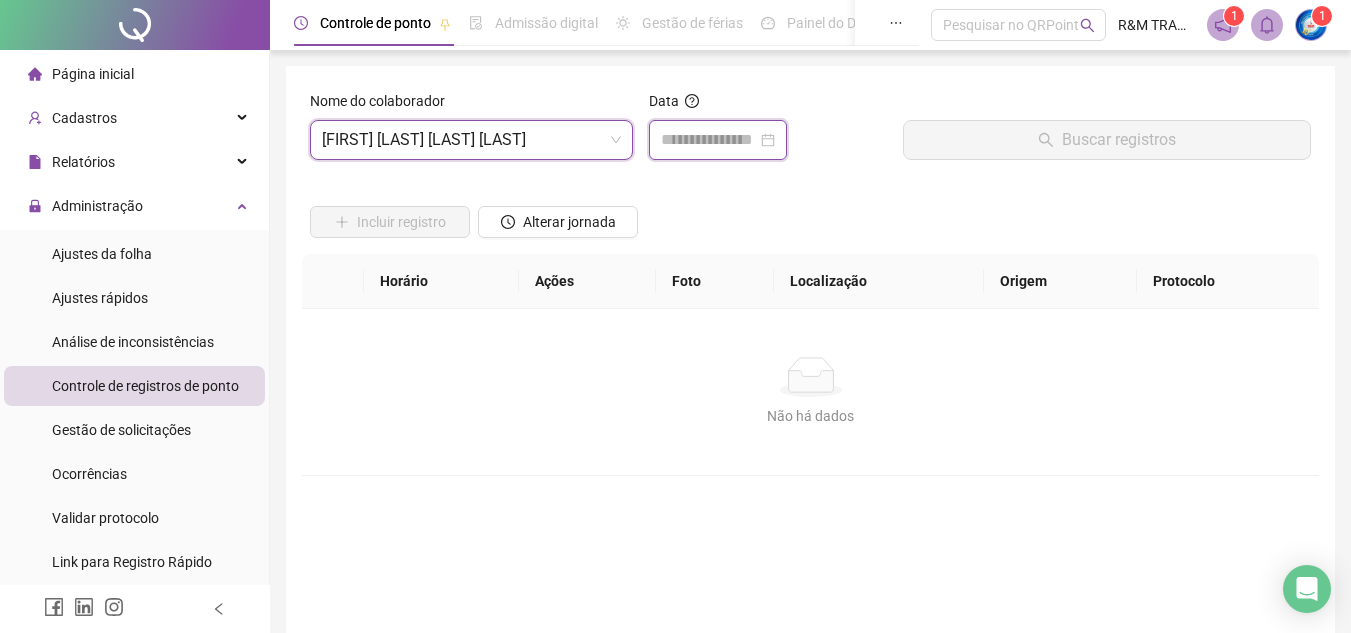 click at bounding box center [709, 140] 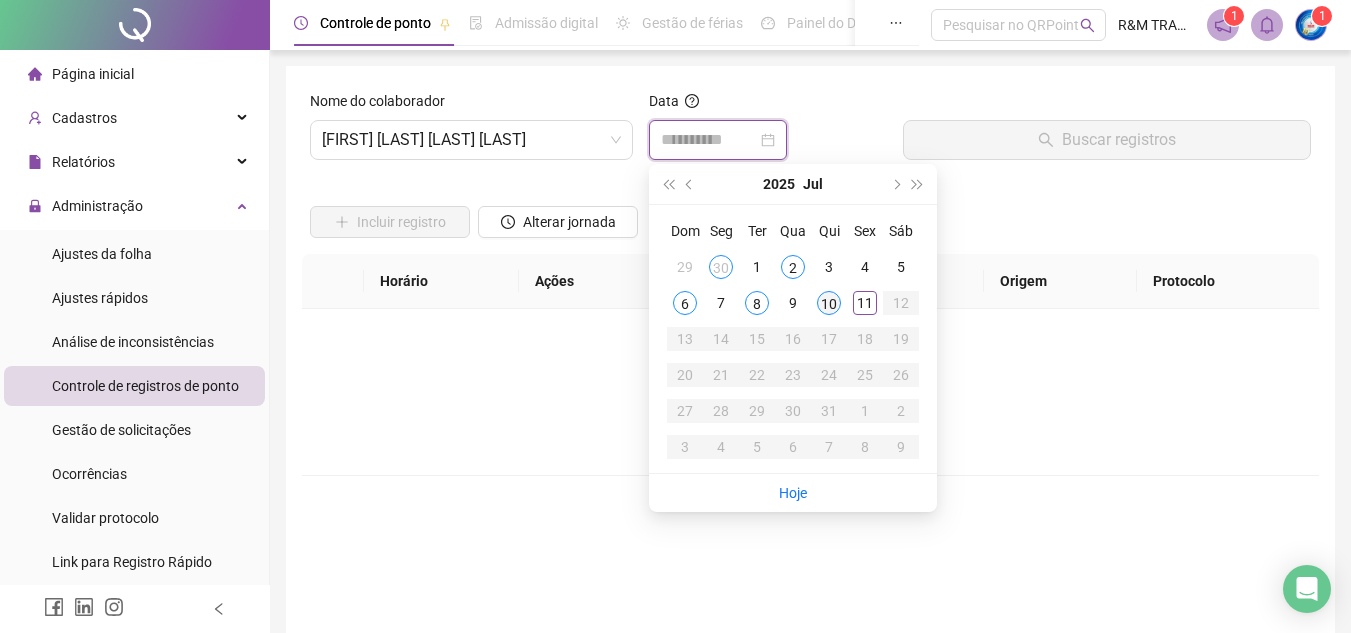 type on "**********" 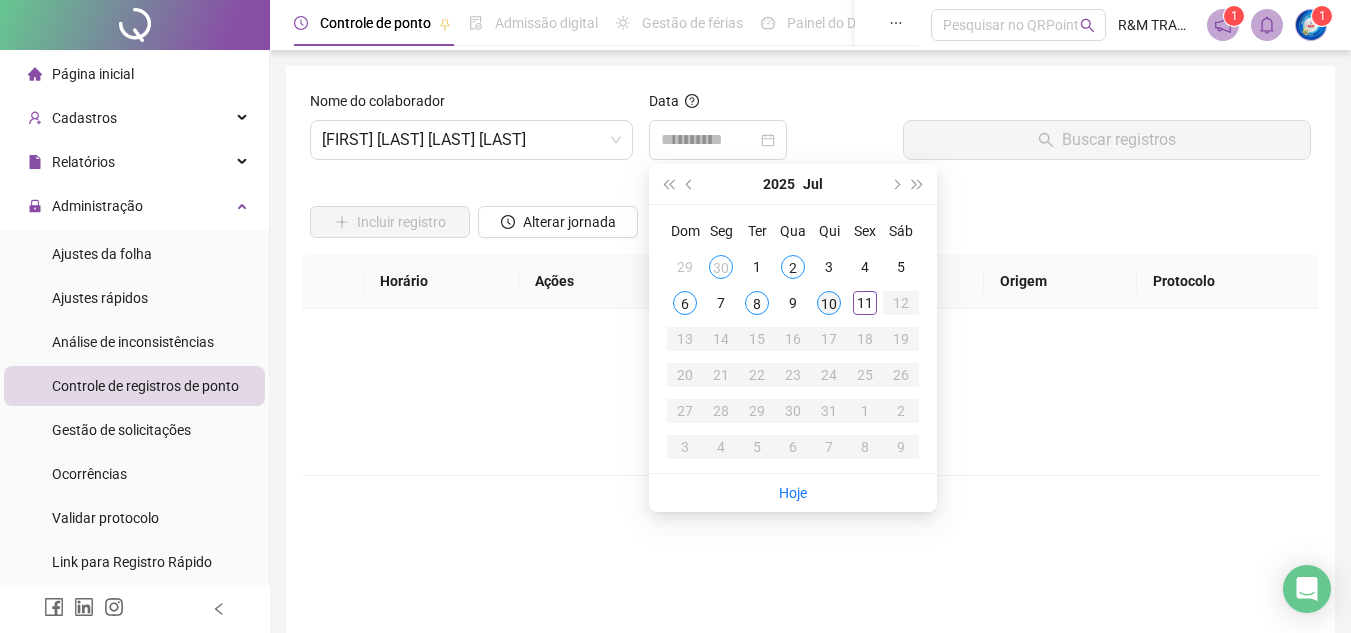 click on "10" at bounding box center (829, 303) 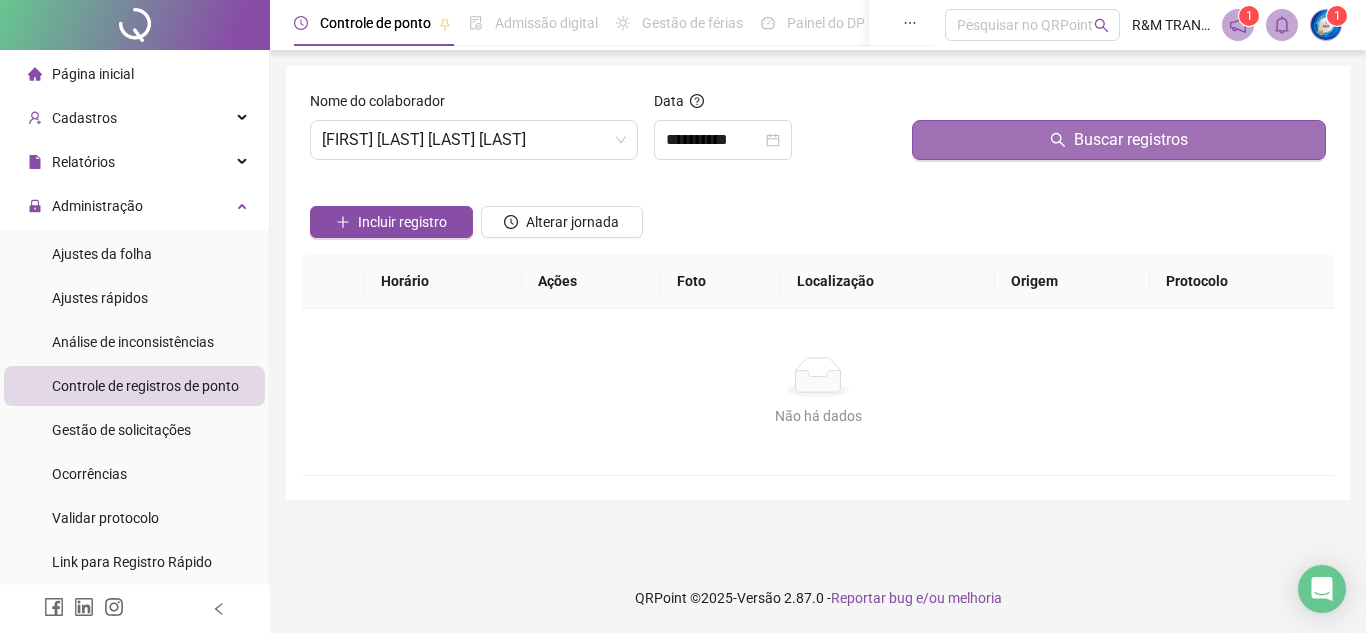 click on "Buscar registros" at bounding box center [1119, 140] 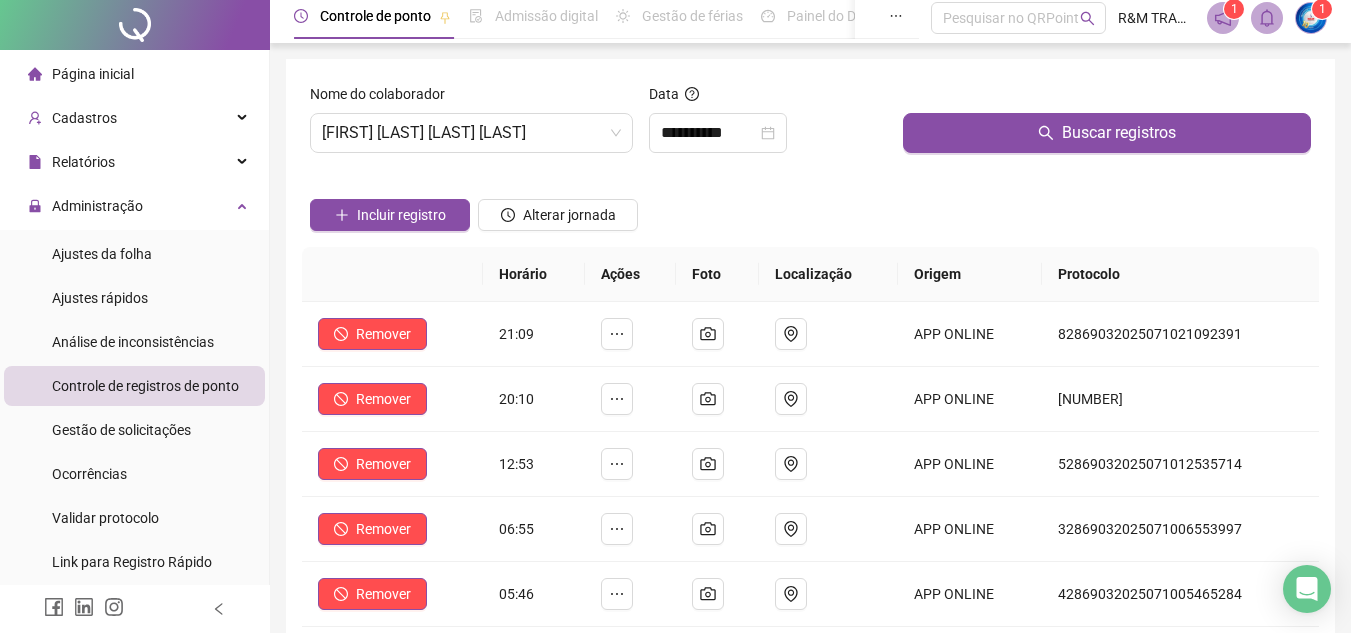scroll, scrollTop: 0, scrollLeft: 0, axis: both 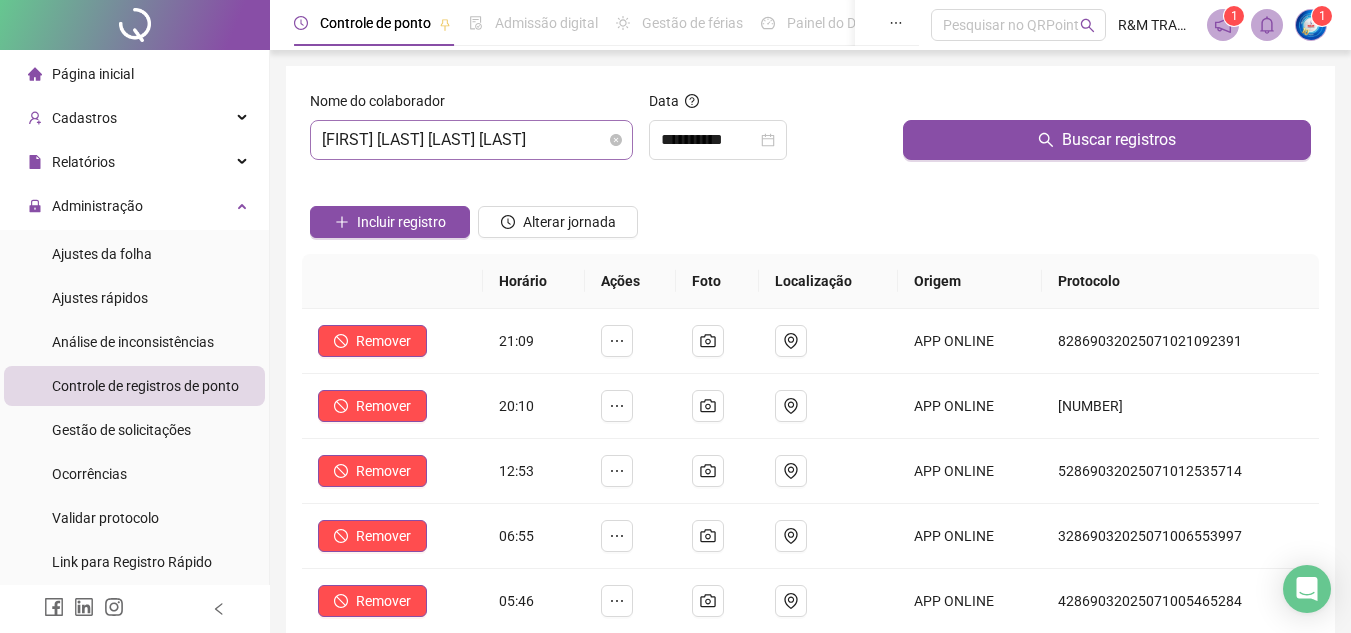 click on "[FIRST] [LAST] [LAST] [LAST]" at bounding box center (471, 140) 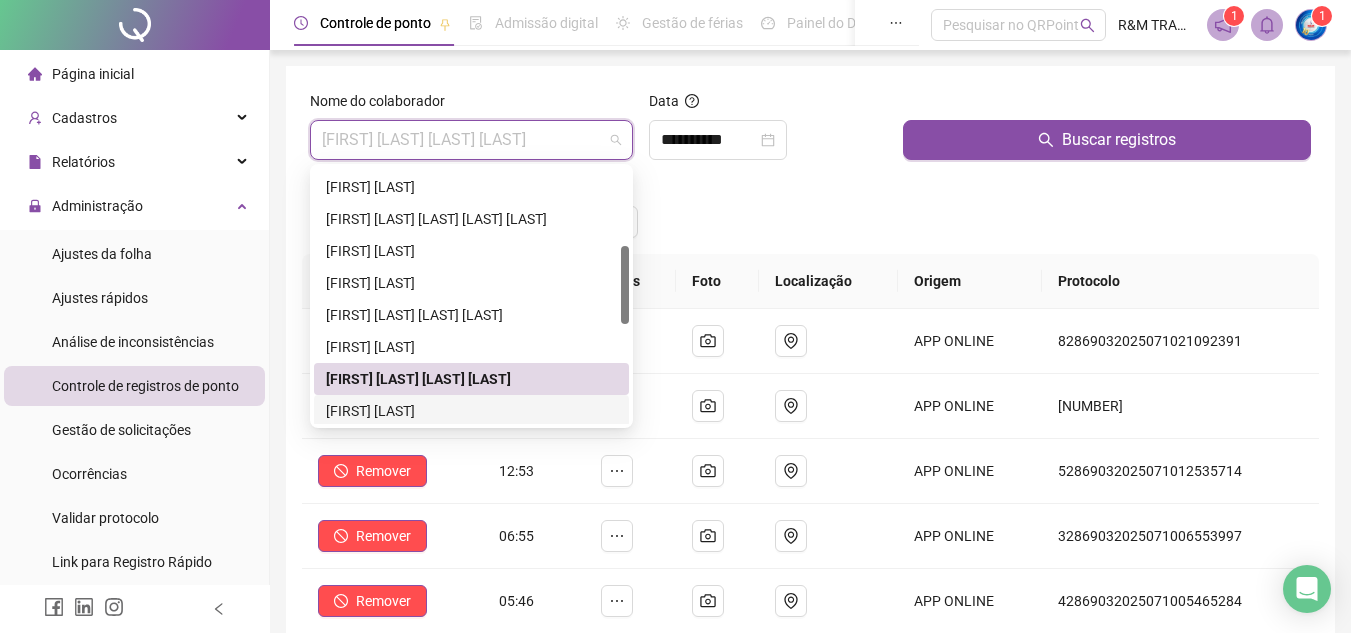click on "[FIRST] [LAST]" at bounding box center [471, 411] 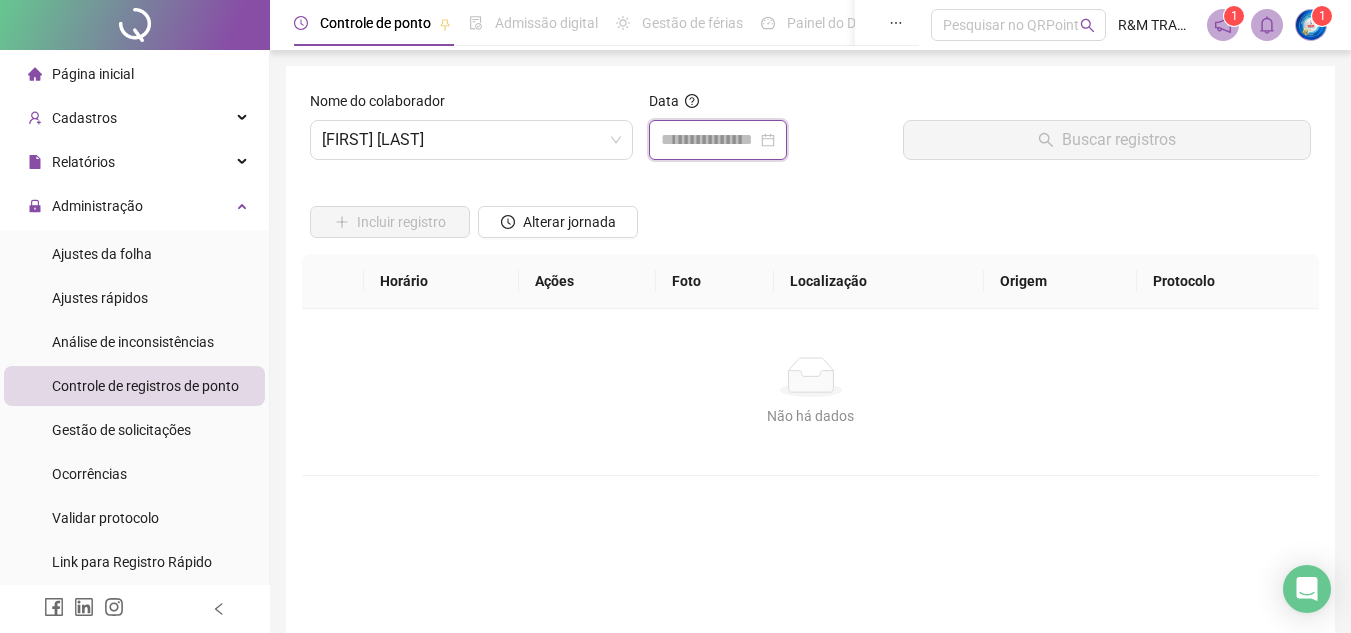 click at bounding box center [709, 140] 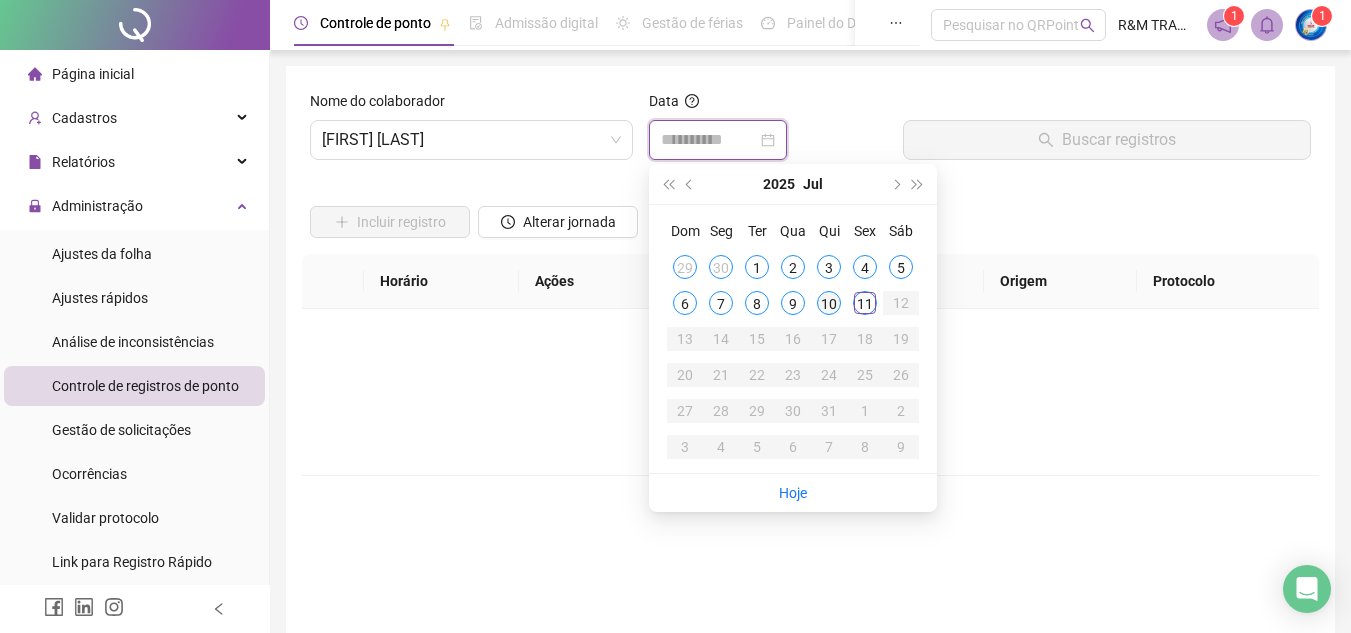 type on "**********" 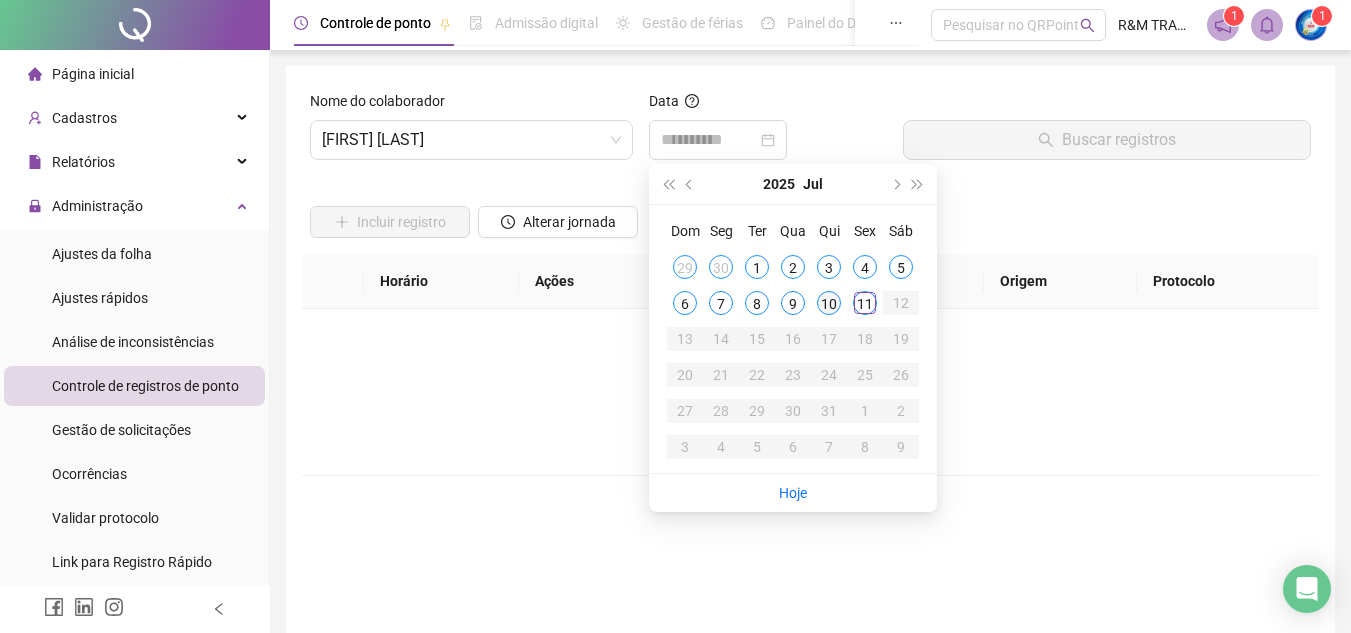 click on "10" at bounding box center [829, 303] 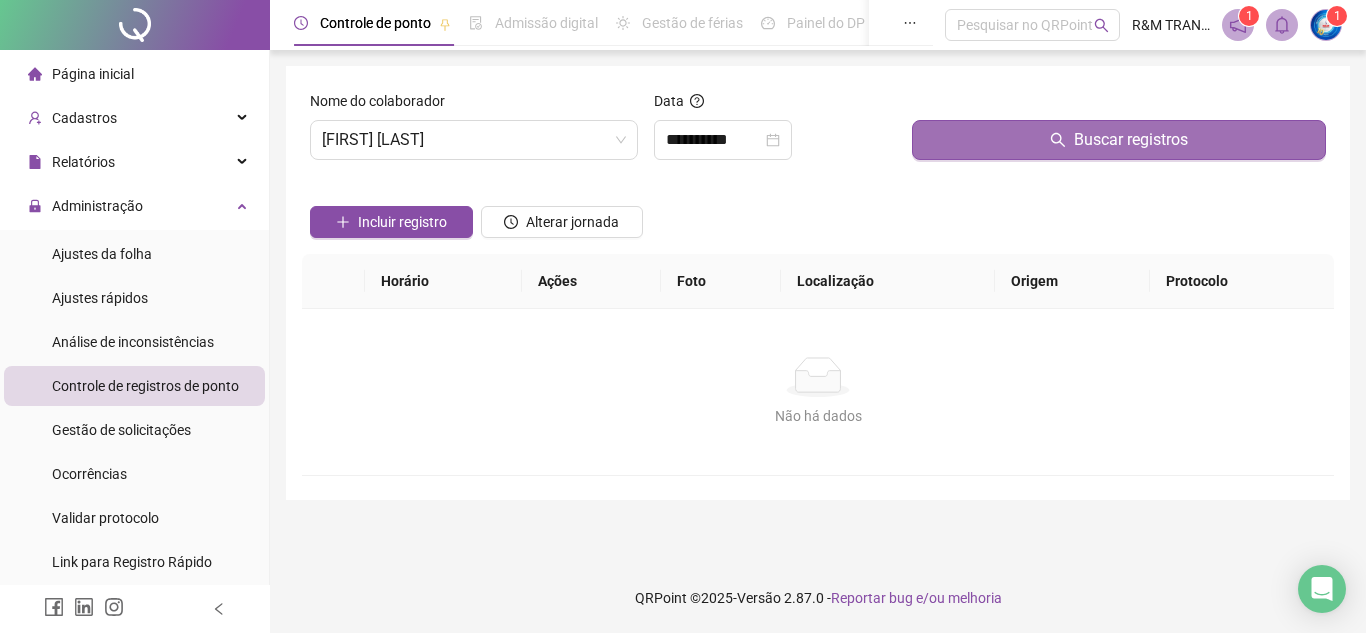 click 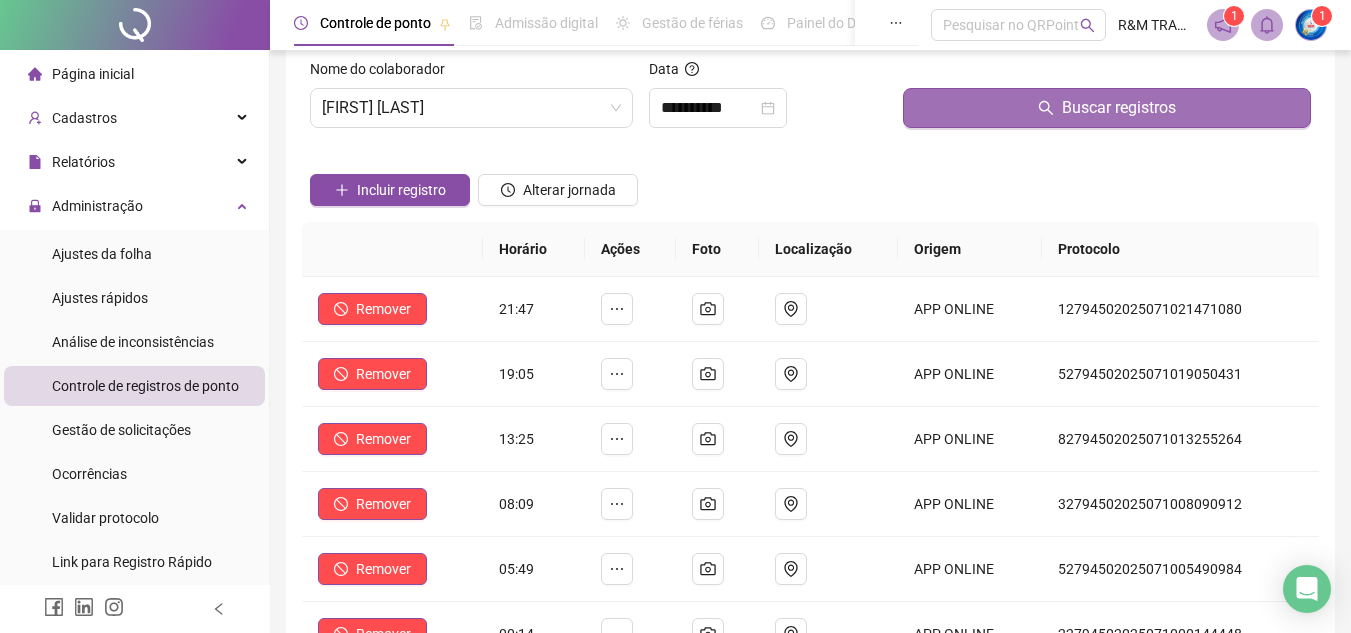 scroll, scrollTop: 0, scrollLeft: 0, axis: both 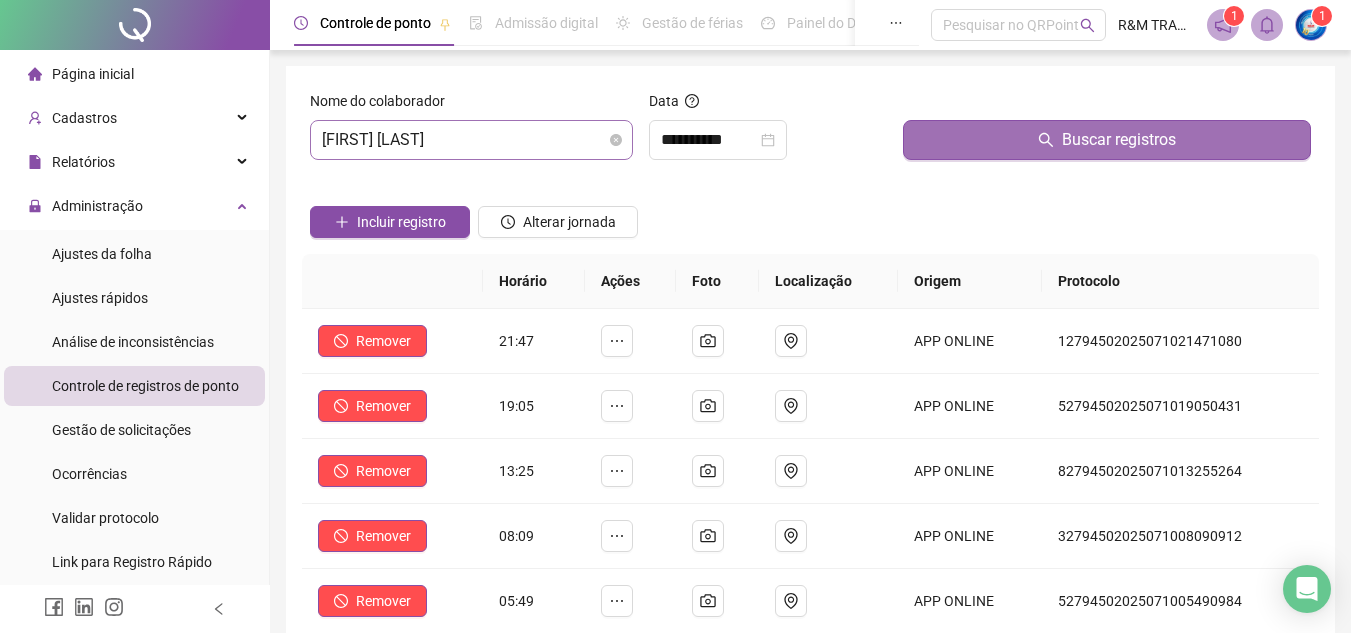 click on "[FIRST] [LAST]" at bounding box center (471, 140) 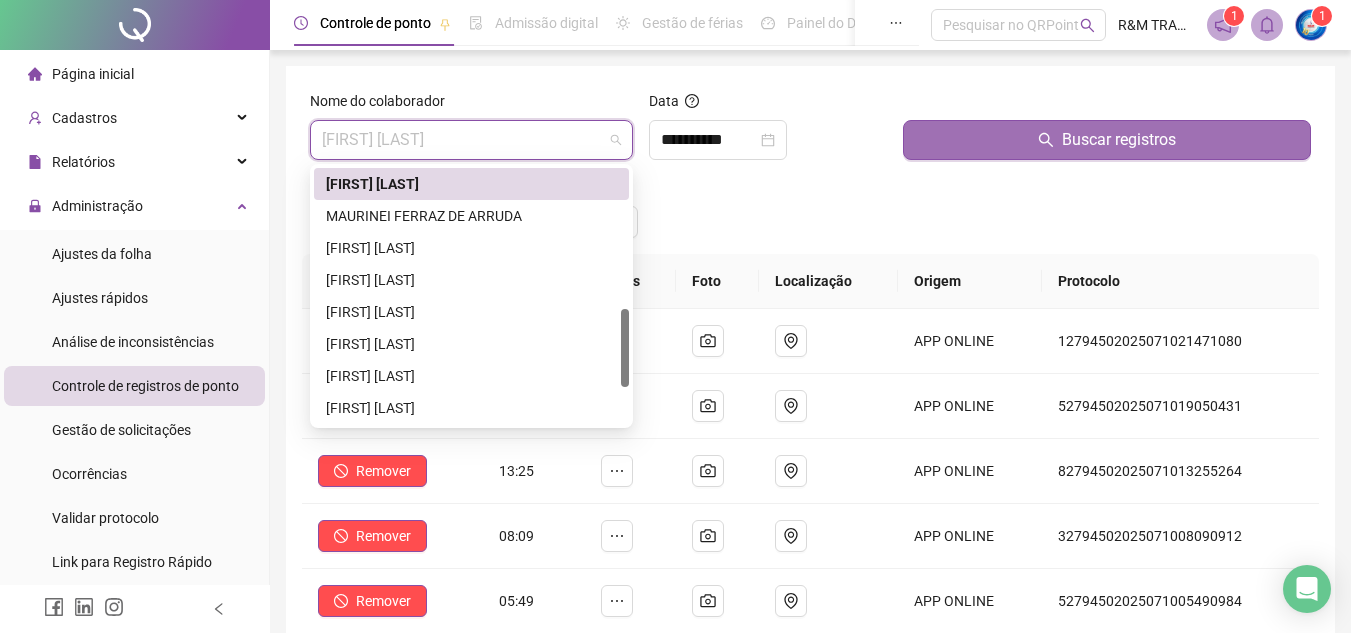 scroll, scrollTop: 493, scrollLeft: 0, axis: vertical 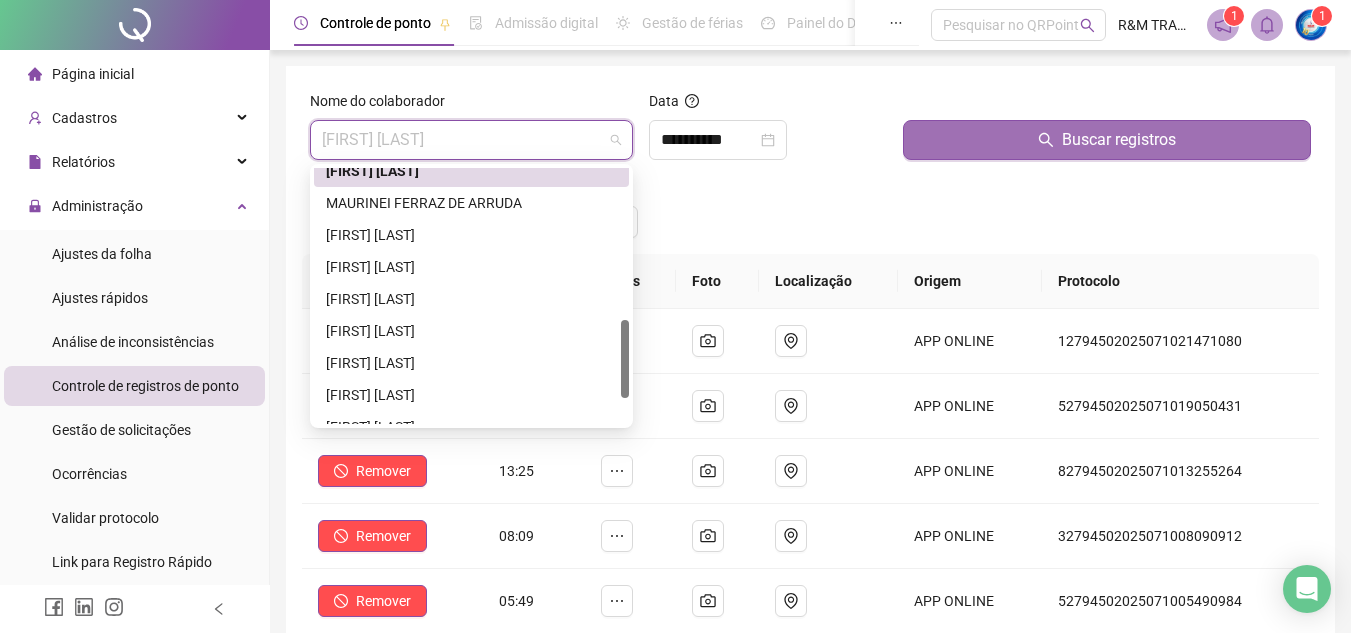 drag, startPoint x: 623, startPoint y: 271, endPoint x: 631, endPoint y: 344, distance: 73.43705 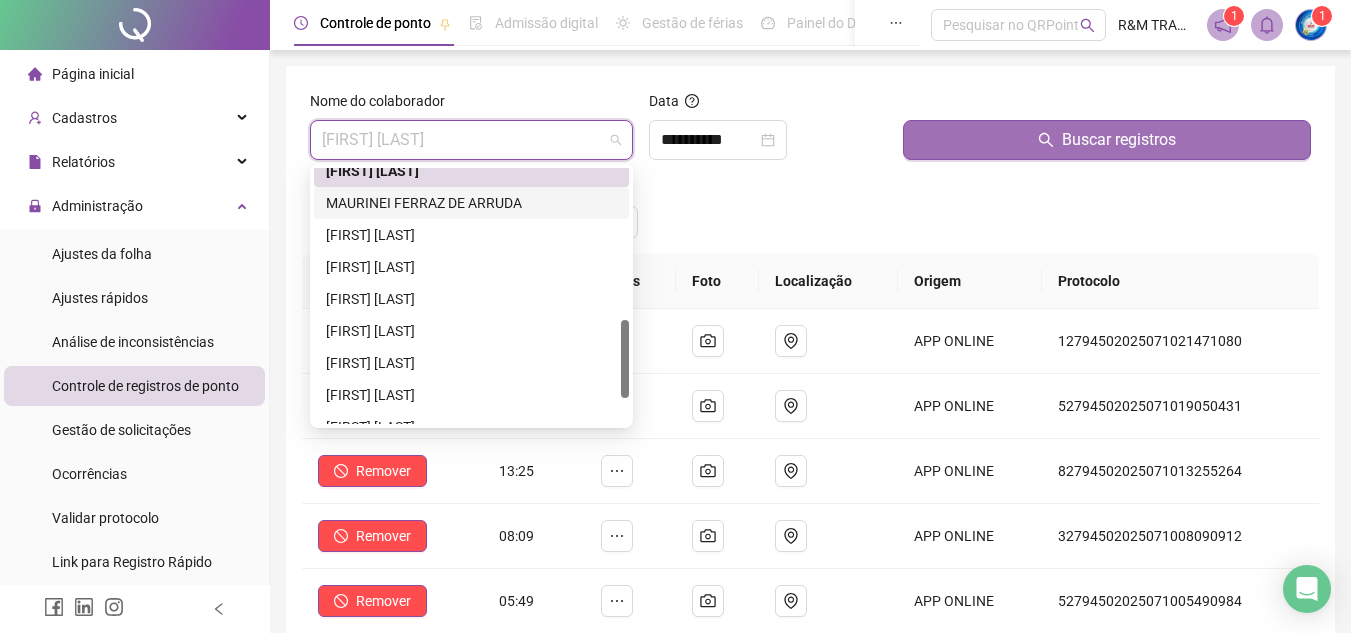 click on "MAURINEI FERRAZ DE ARRUDA" at bounding box center [471, 203] 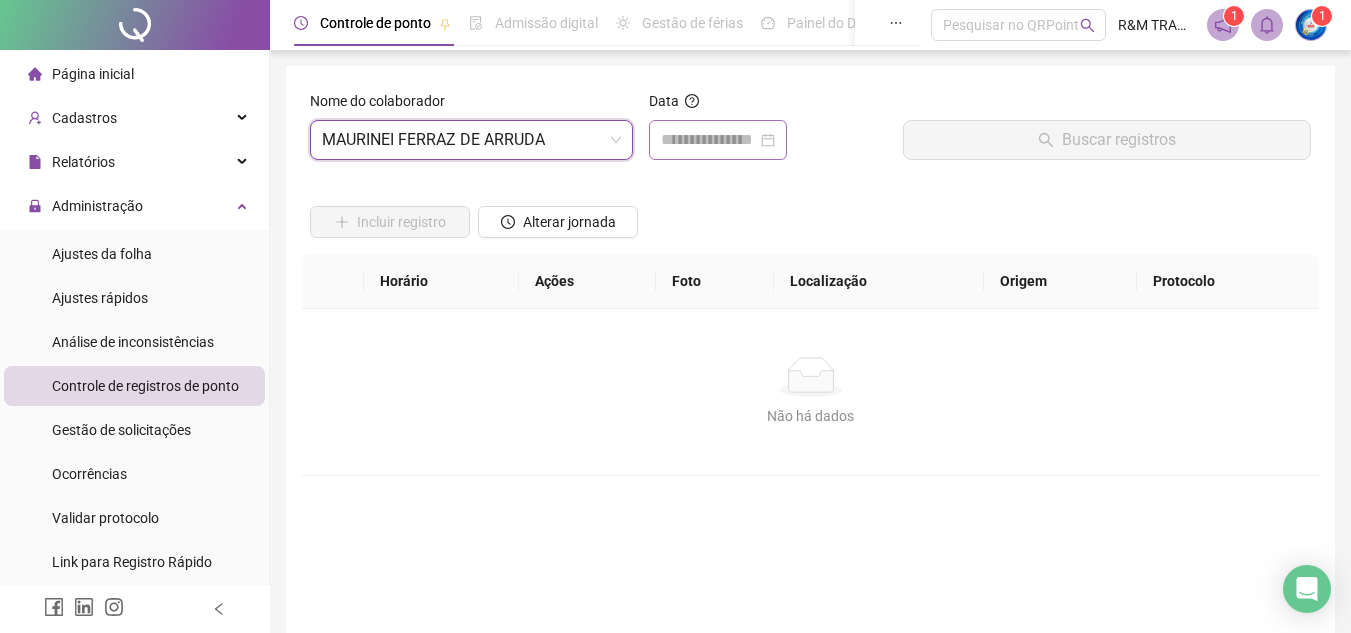 click at bounding box center [718, 140] 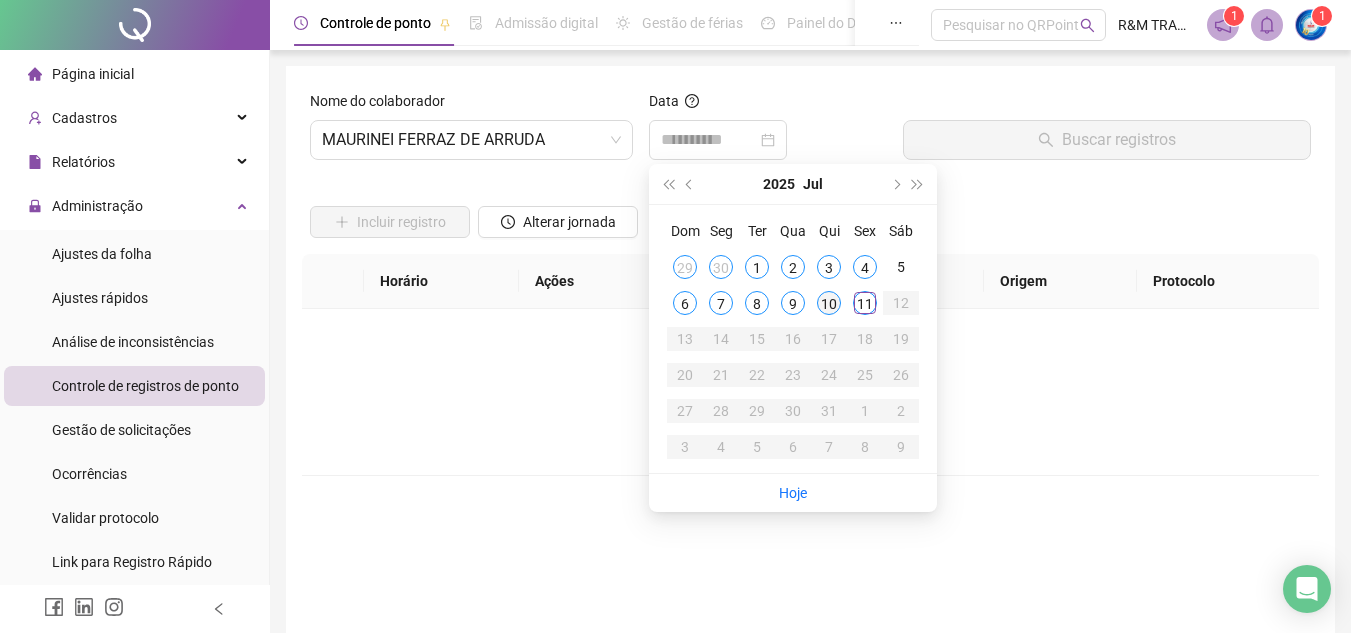 click on "10" at bounding box center [829, 303] 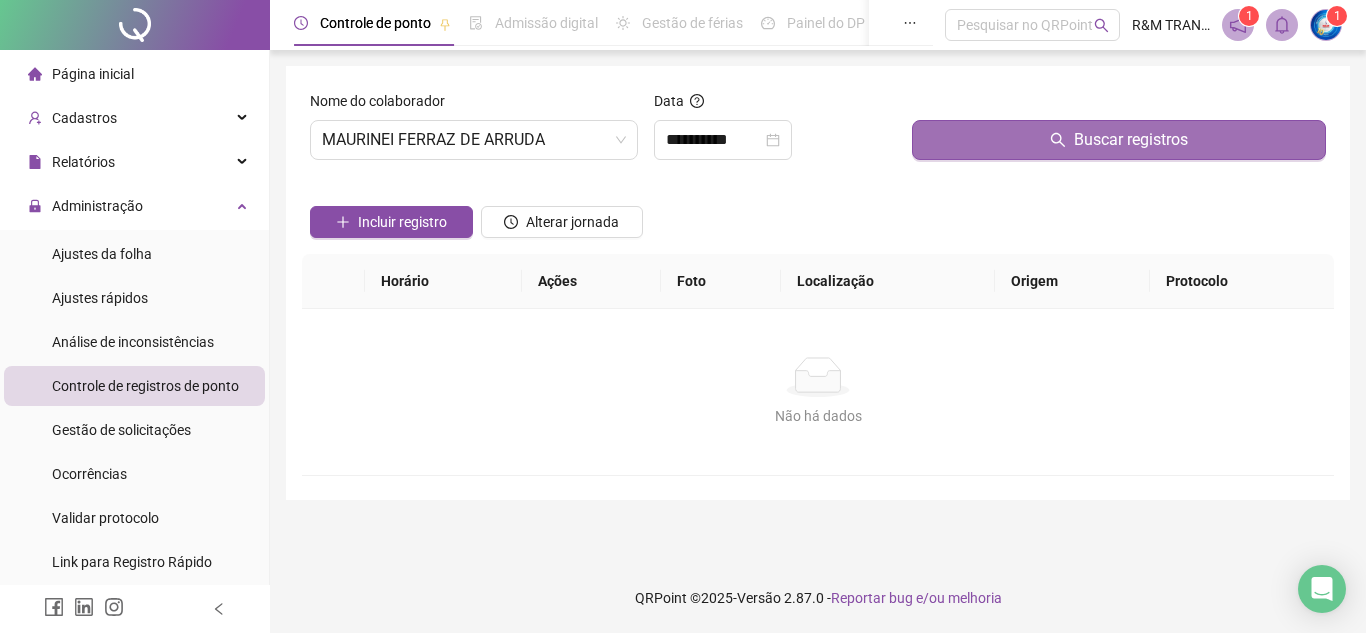 drag, startPoint x: 1030, startPoint y: 142, endPoint x: 1007, endPoint y: 148, distance: 23.769728 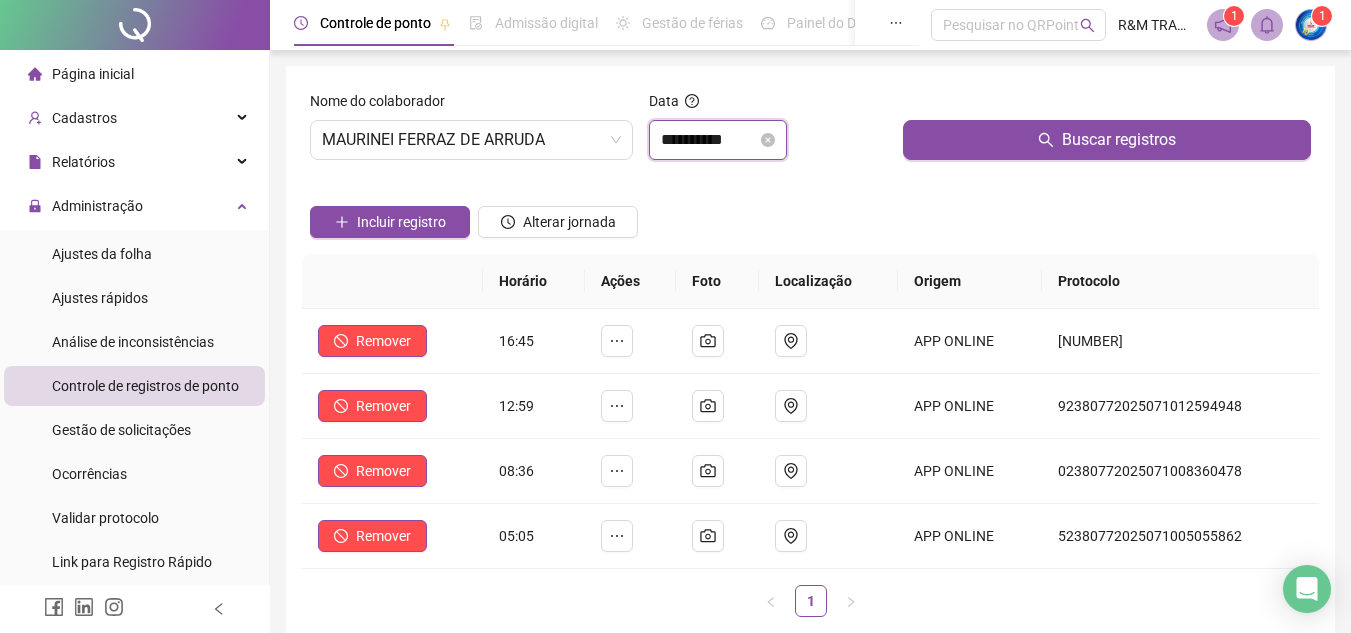 click on "**********" at bounding box center [709, 140] 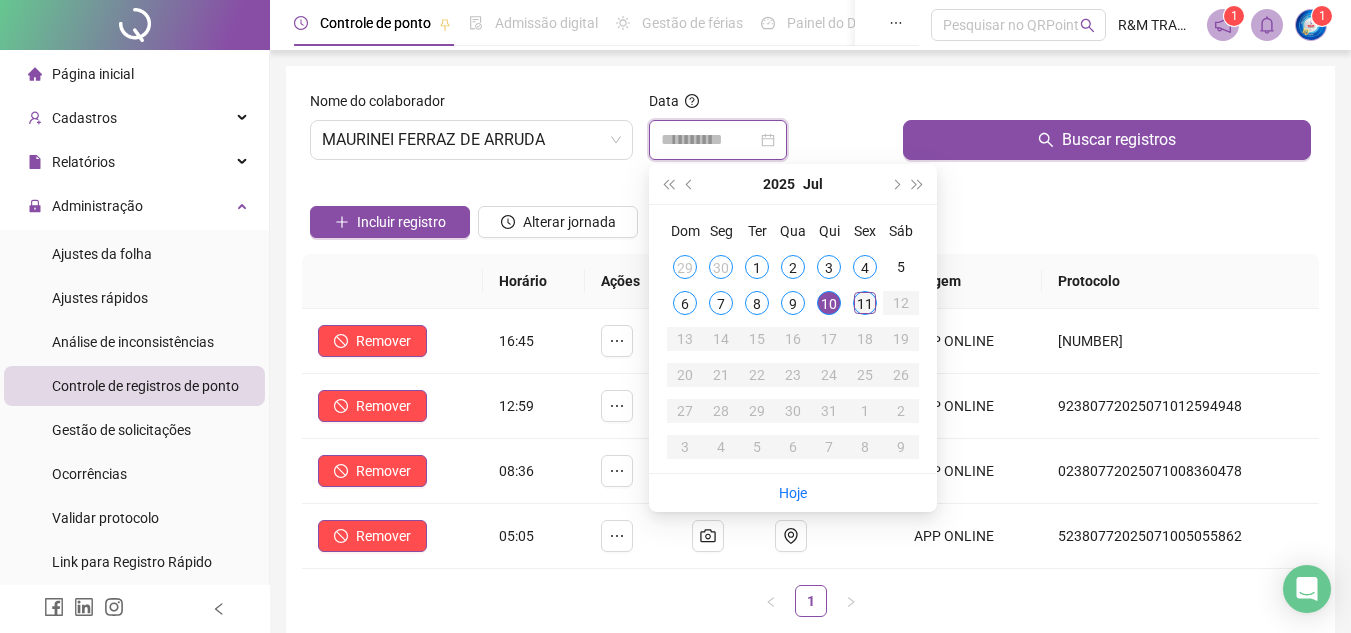 type on "**********" 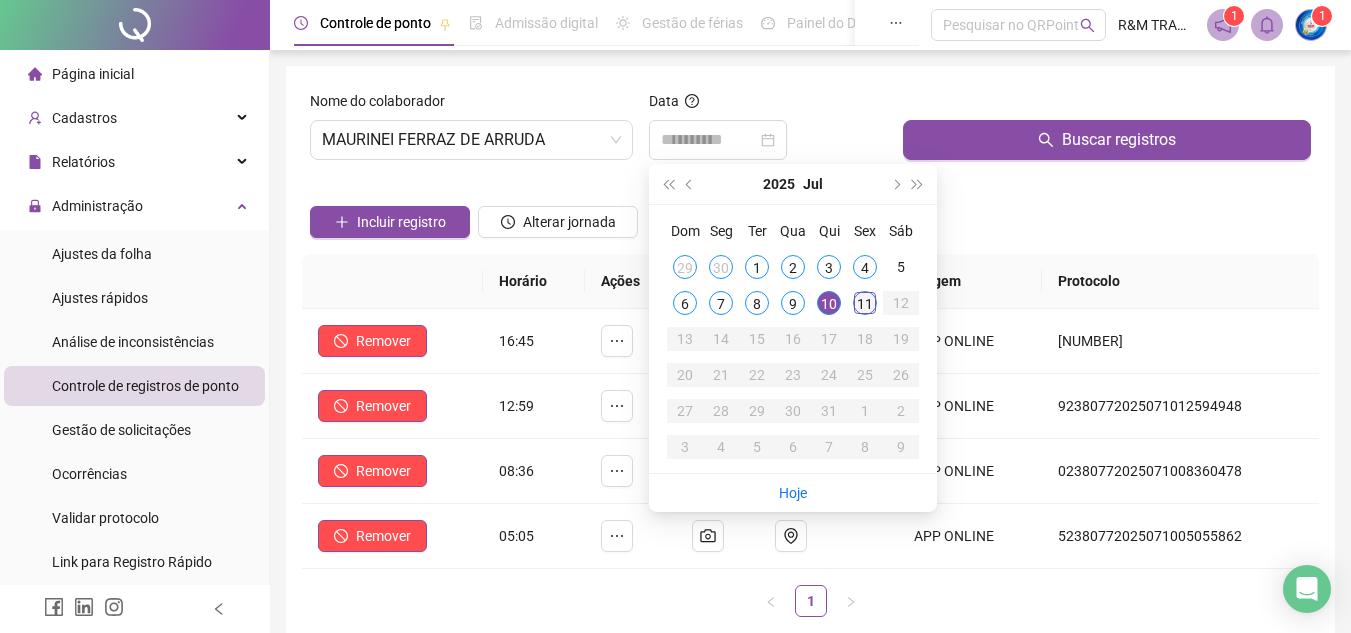 click on "11" at bounding box center (865, 303) 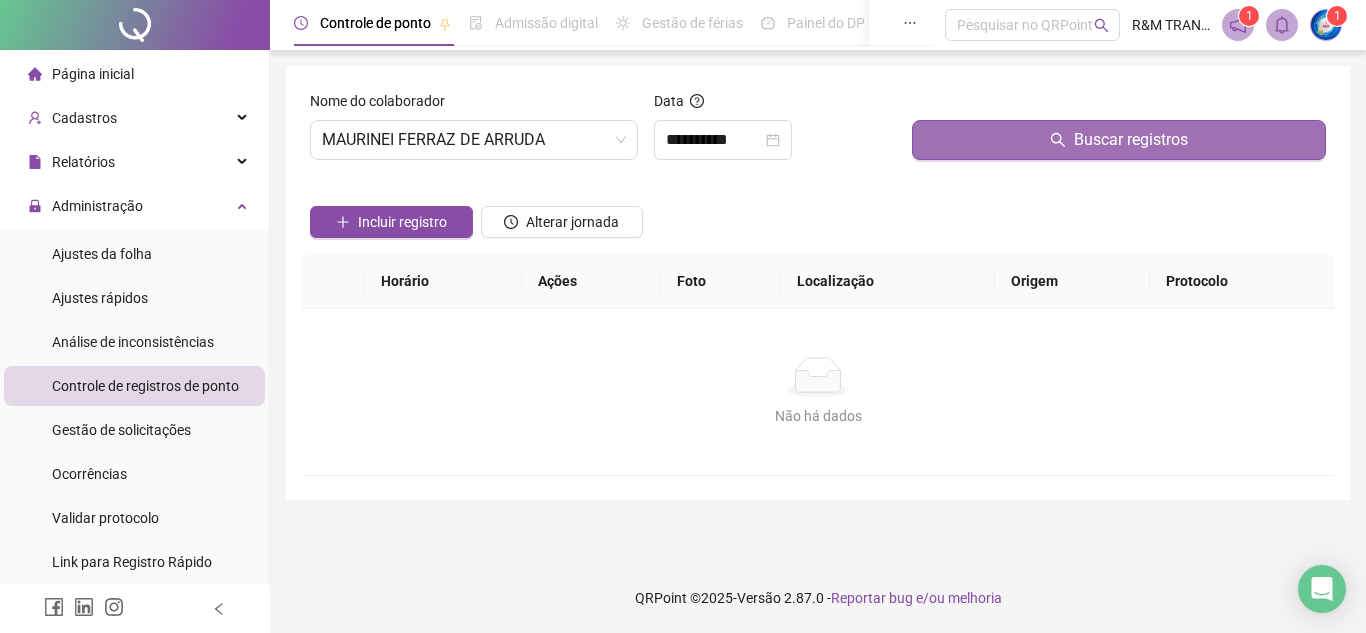 click on "Buscar registros" at bounding box center (1119, 140) 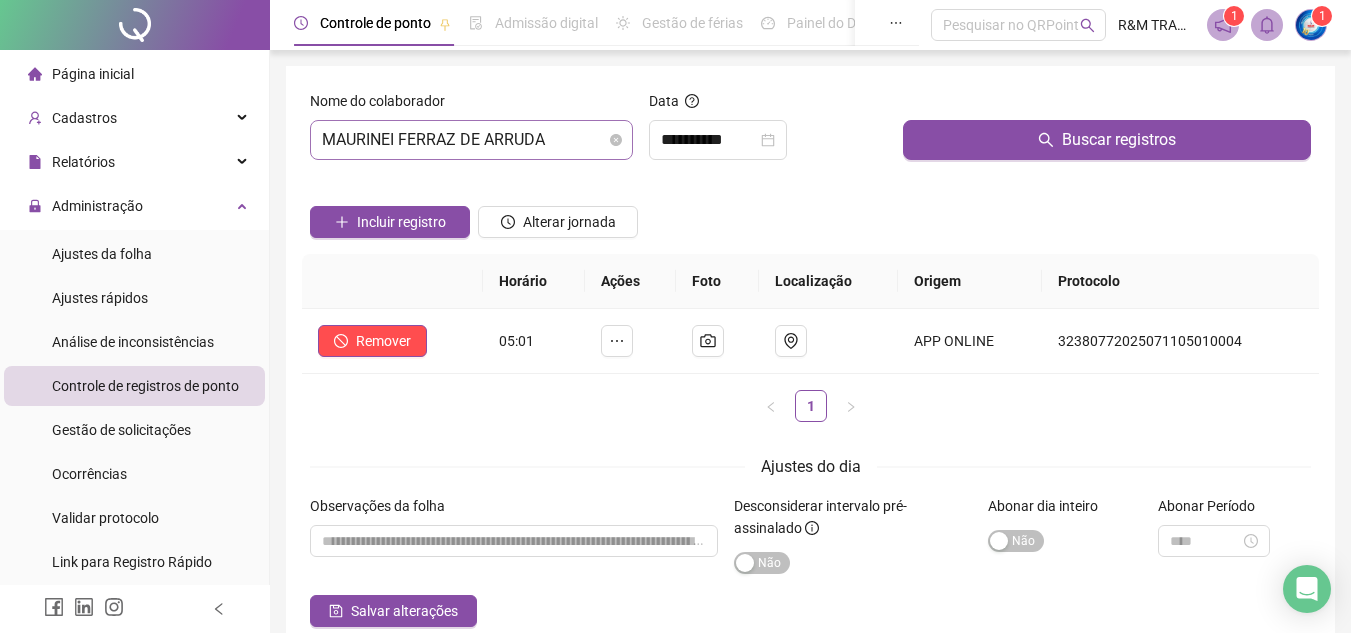 click on "MAURINEI FERRAZ DE ARRUDA" at bounding box center [471, 140] 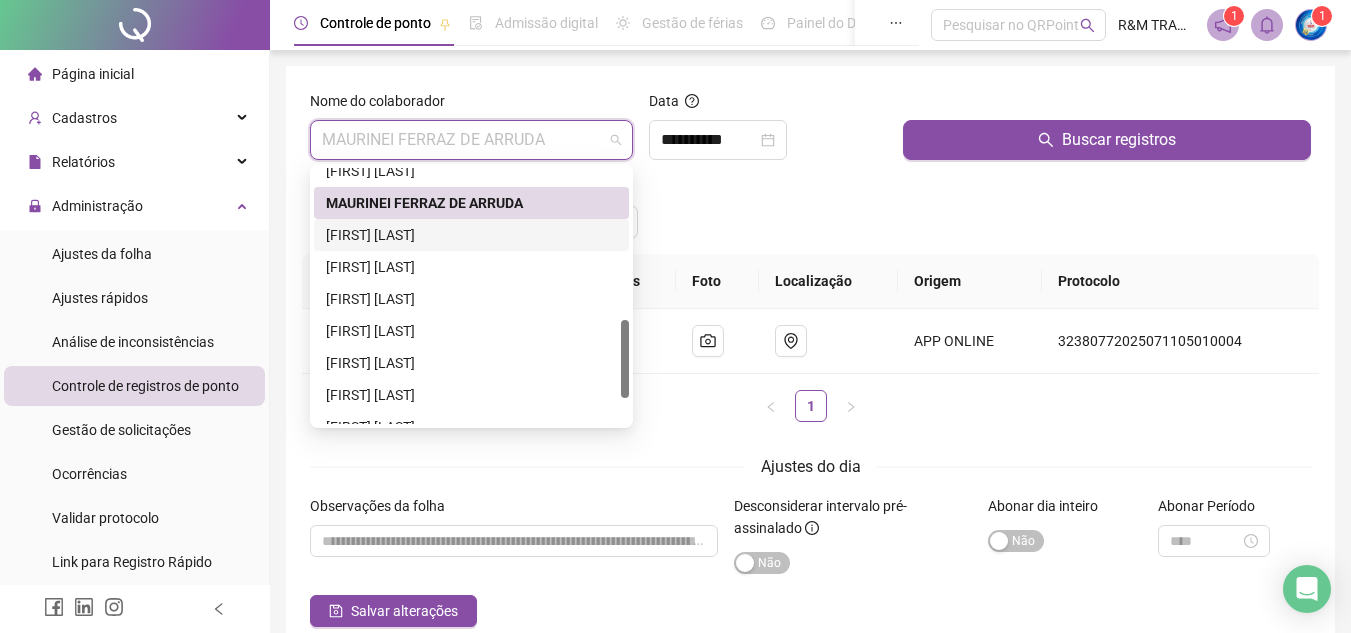 click on "[FIRST] [LAST]" at bounding box center [471, 235] 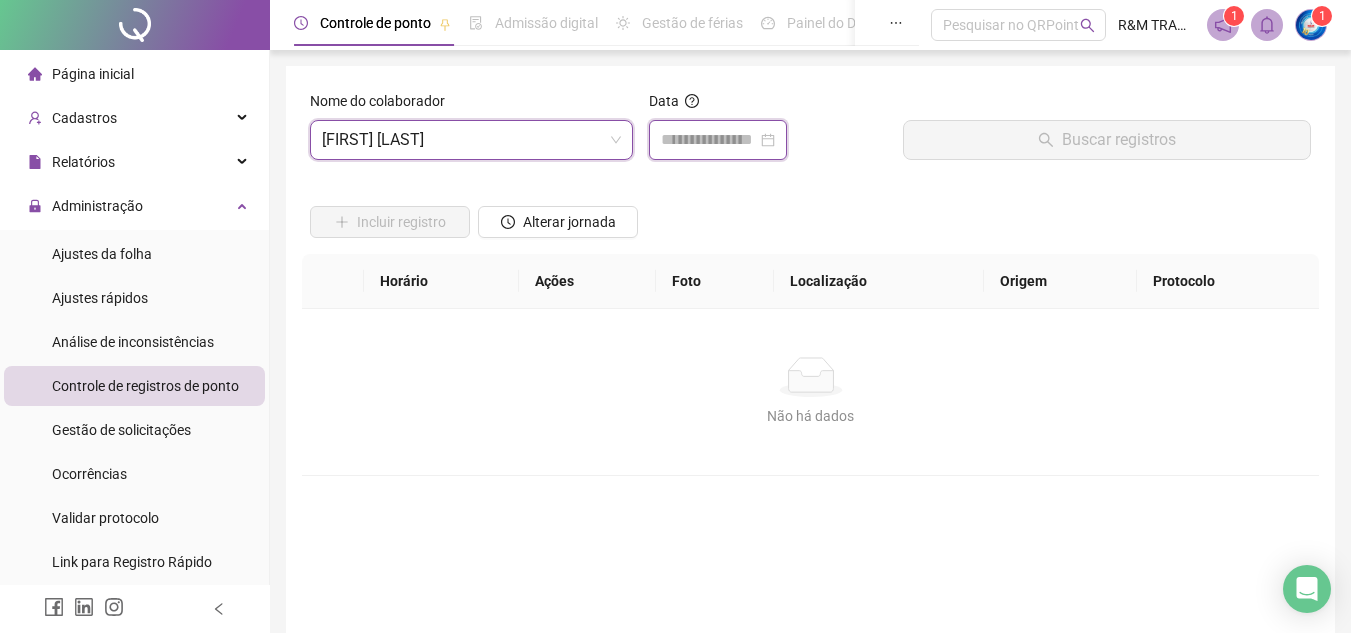 click at bounding box center (709, 140) 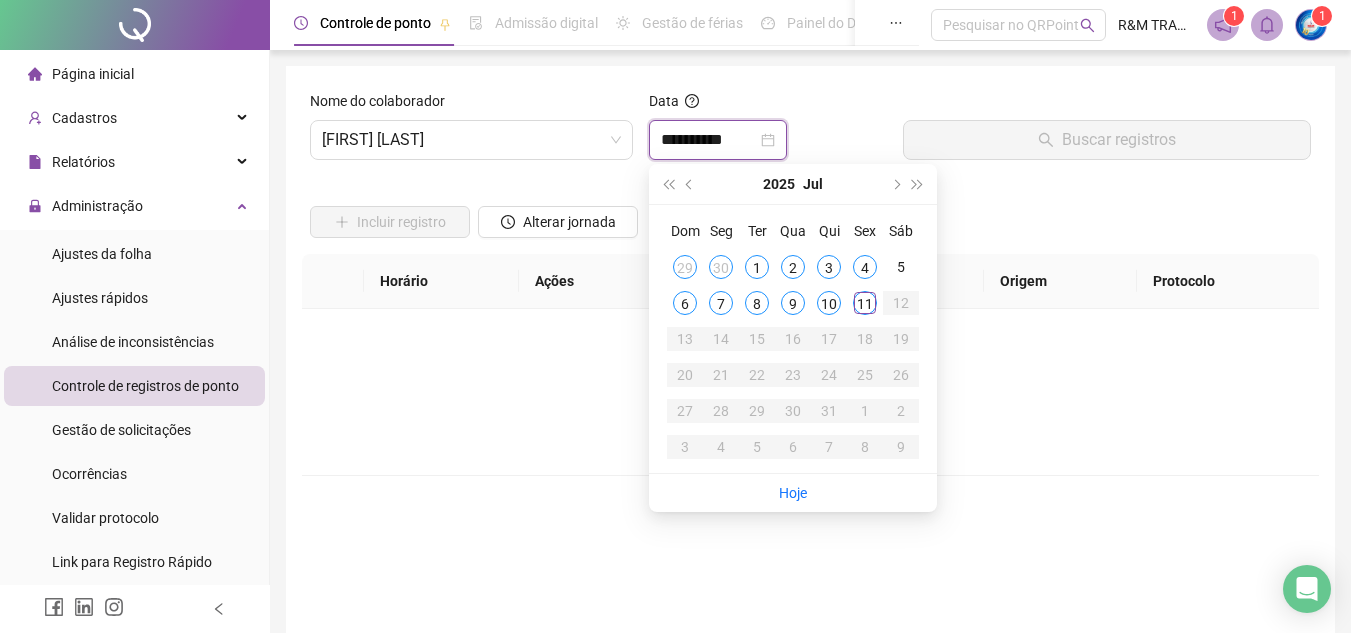 type on "**********" 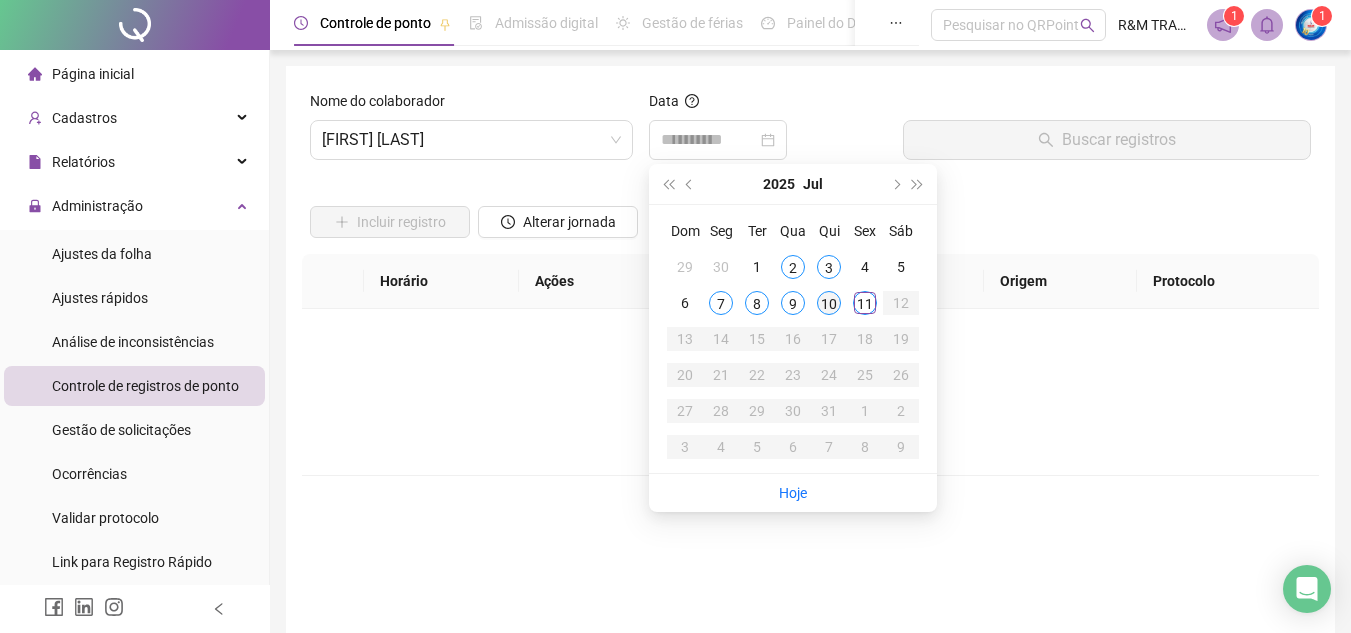 click on "10" at bounding box center (829, 303) 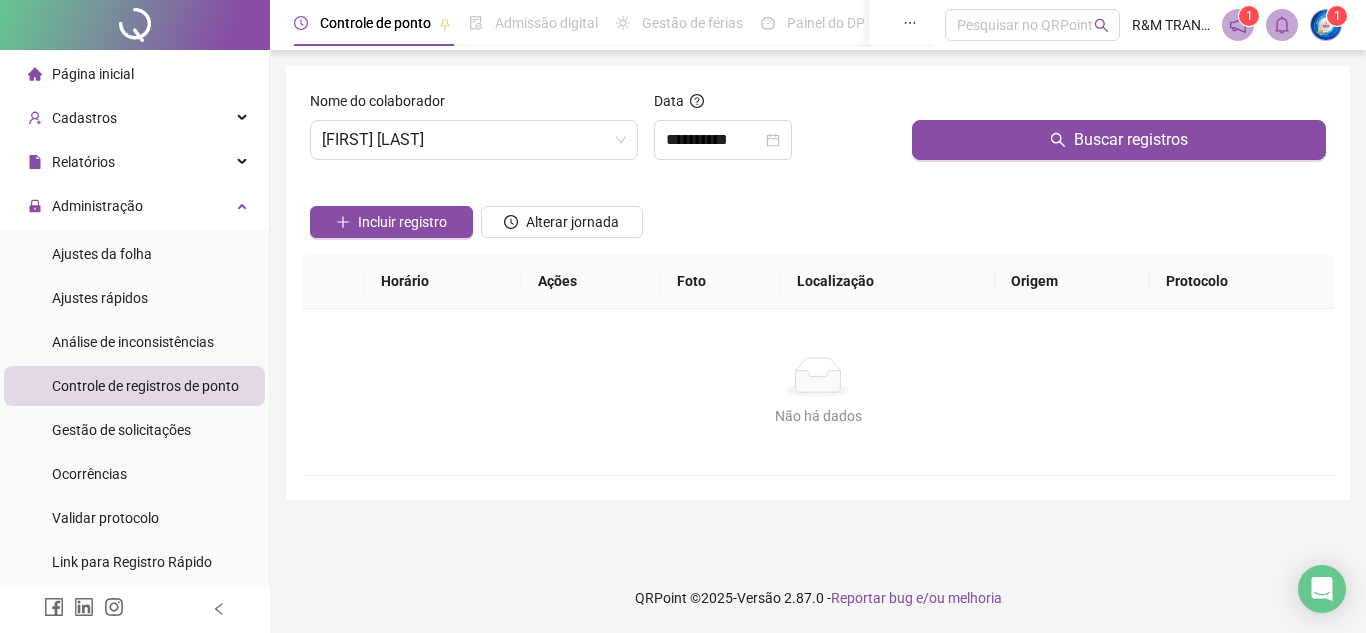 click 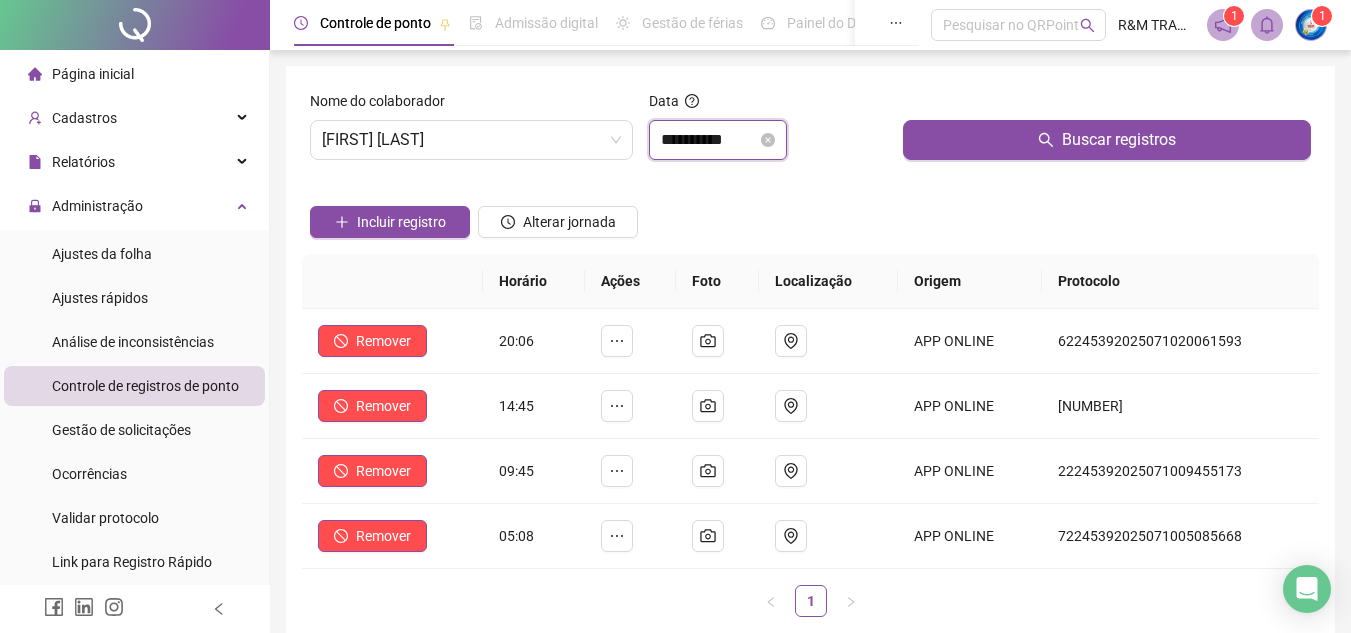 click on "**********" at bounding box center [709, 140] 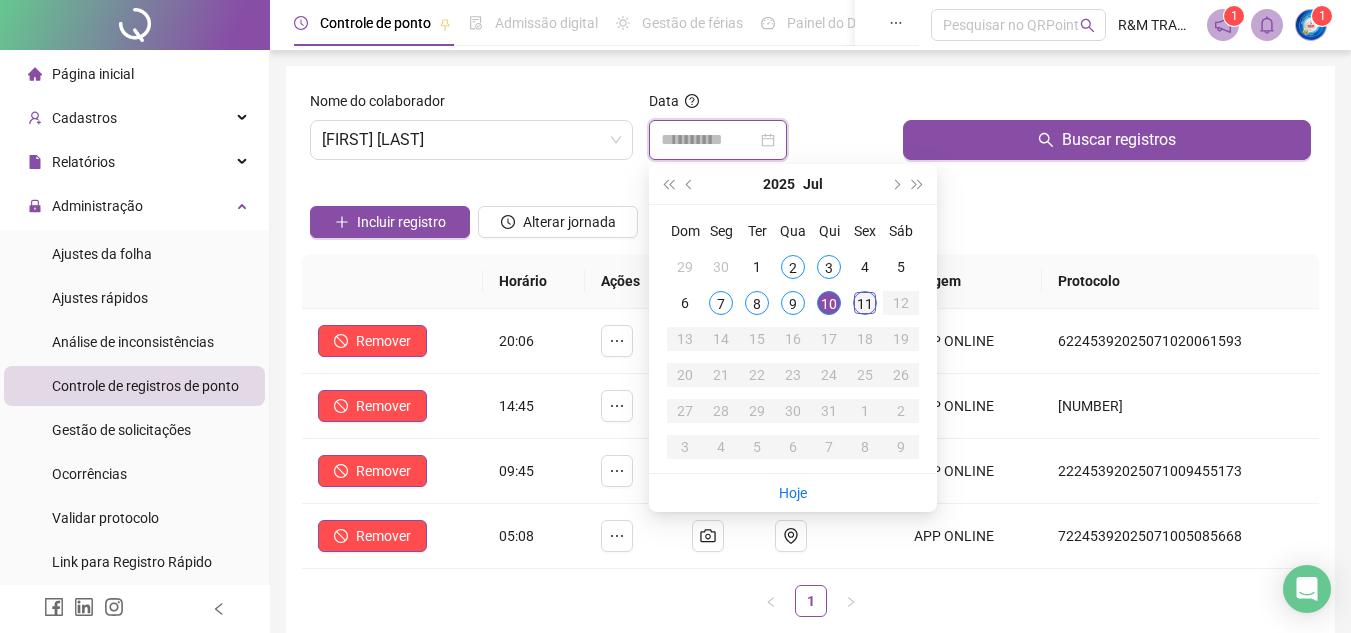 type on "**********" 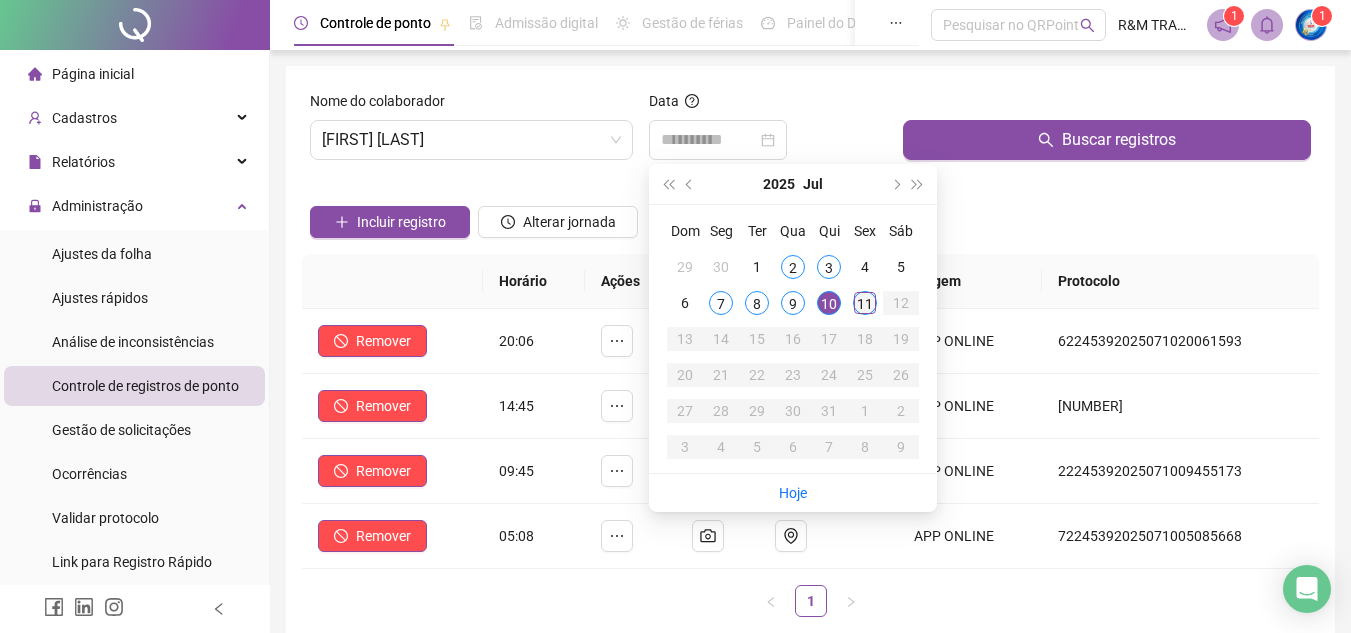 click on "11" at bounding box center (865, 303) 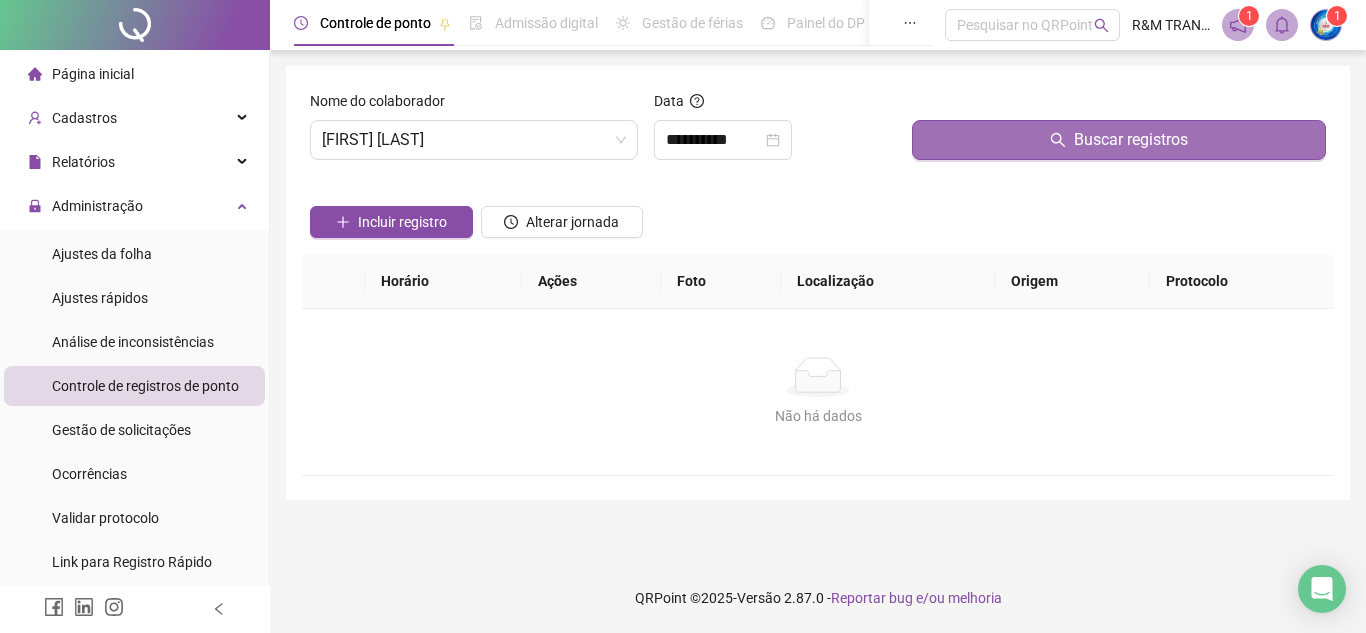 click on "Buscar registros" at bounding box center [1119, 140] 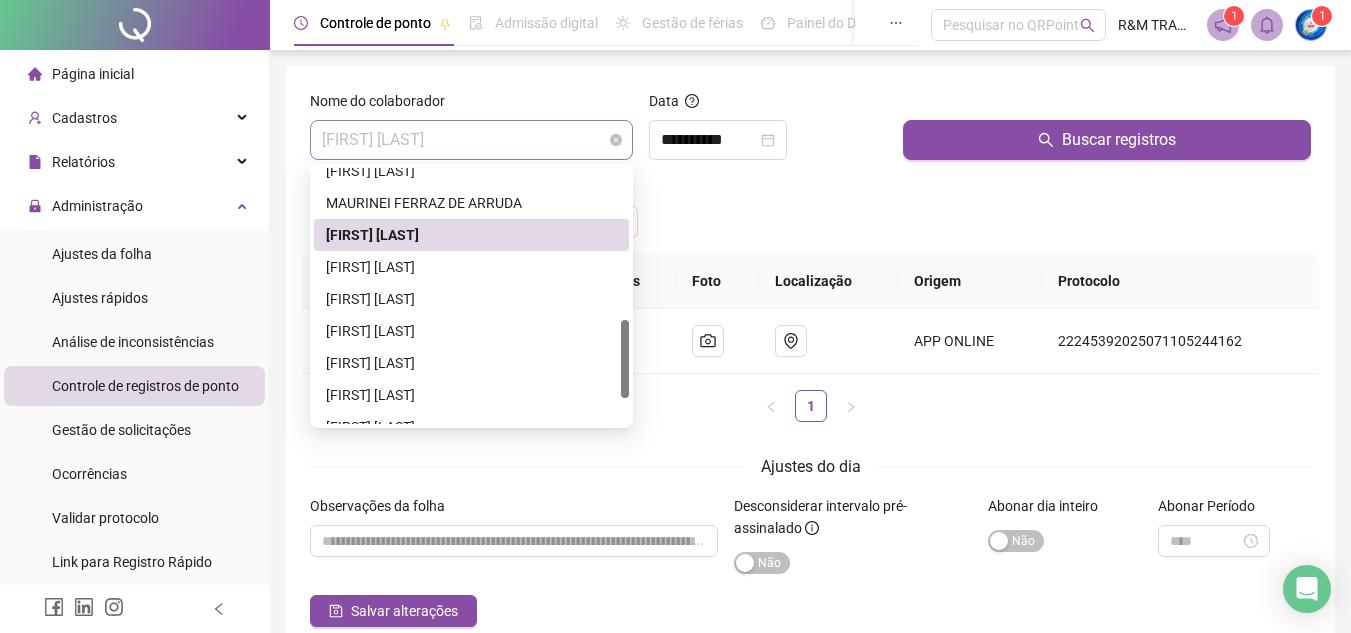 click on "[FIRST] [LAST]" at bounding box center (471, 140) 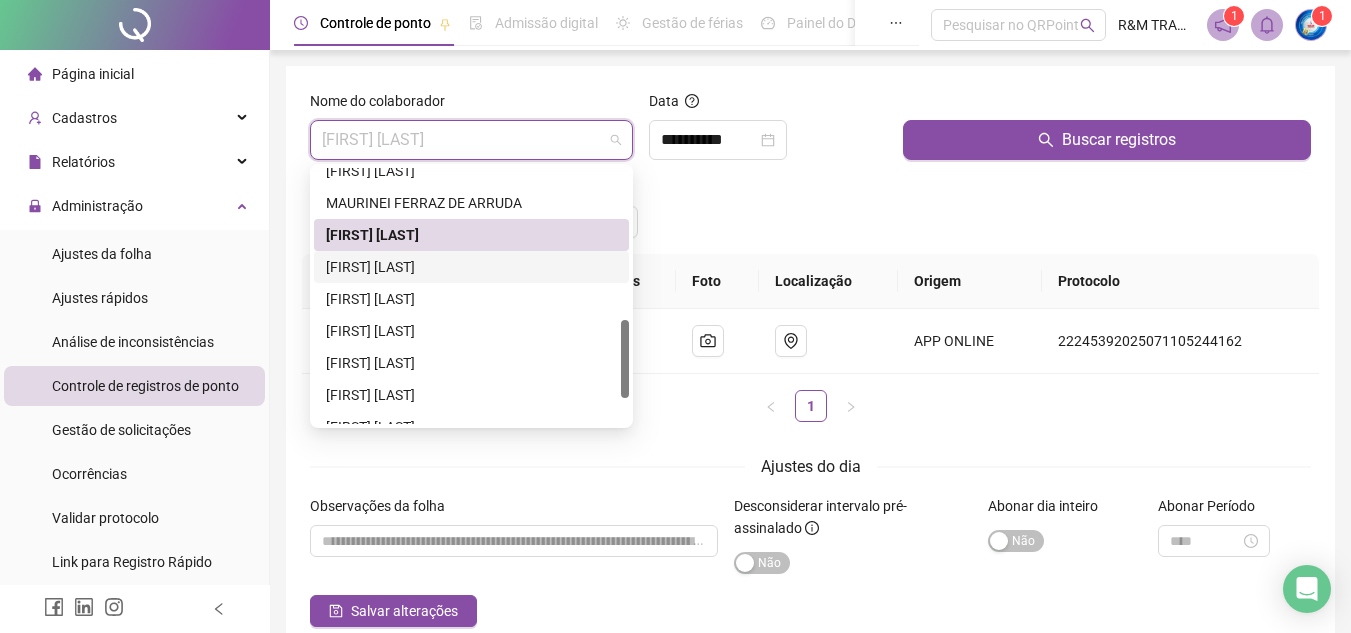 click on "[FIRST] [LAST]" at bounding box center [471, 267] 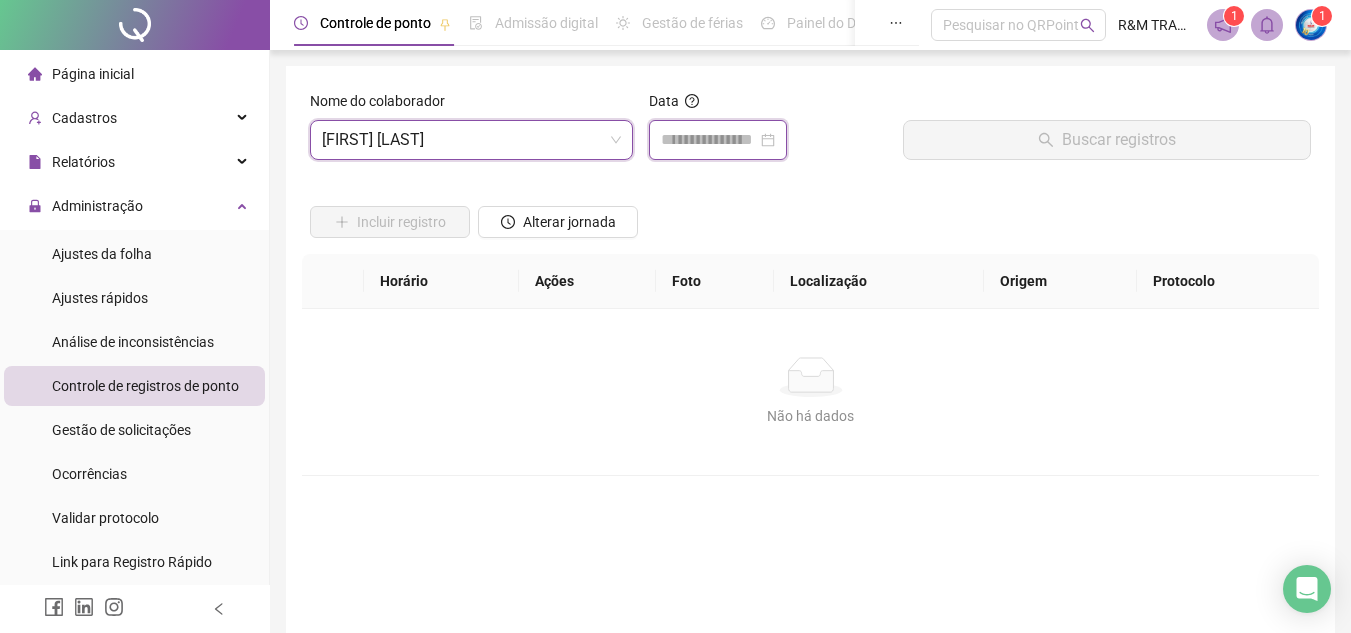 click at bounding box center [709, 140] 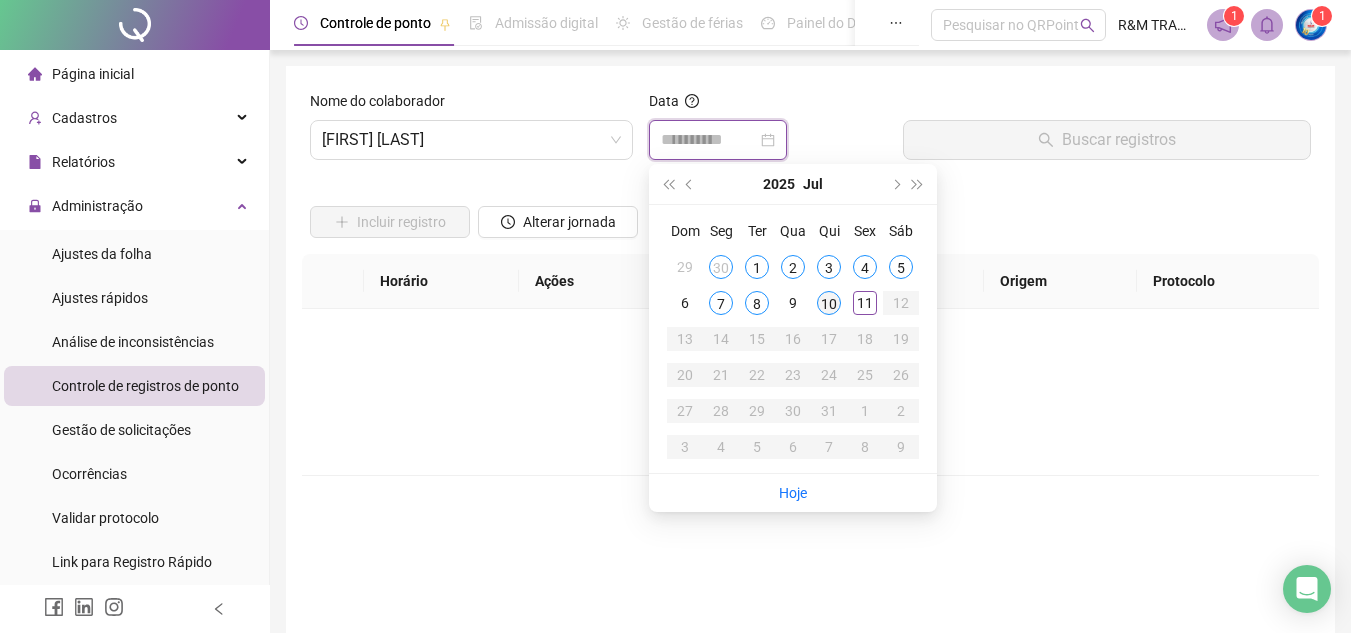 type on "**********" 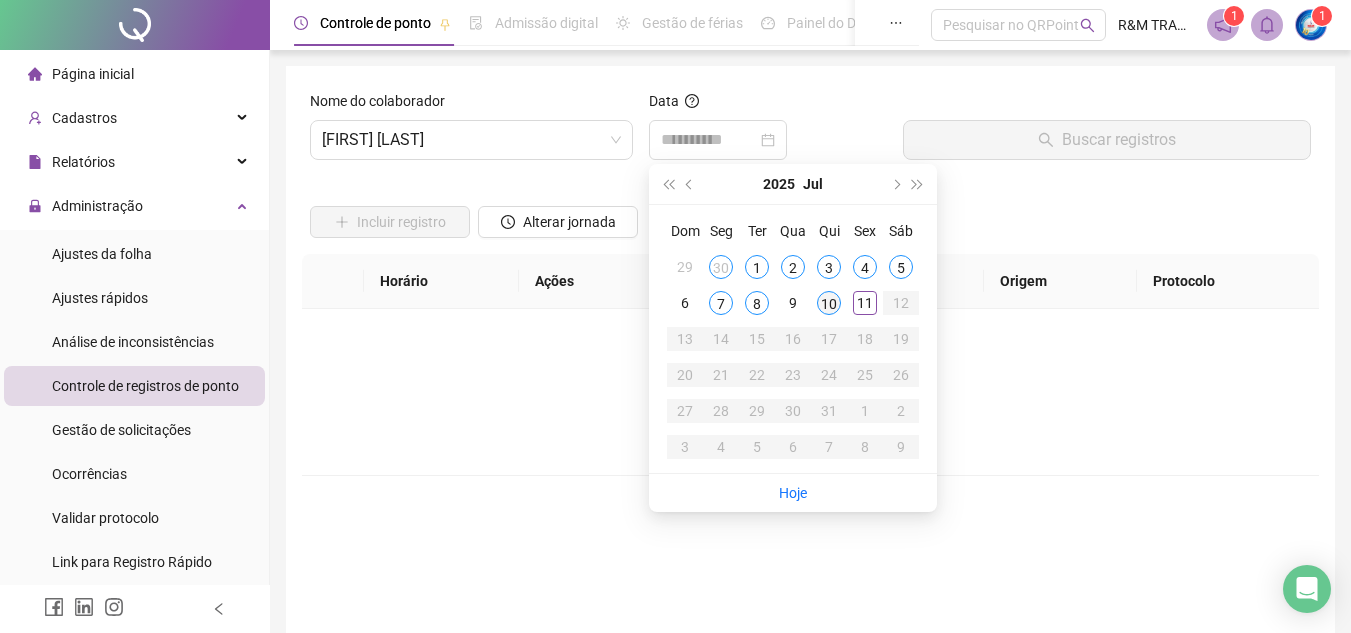 click on "10" at bounding box center (829, 303) 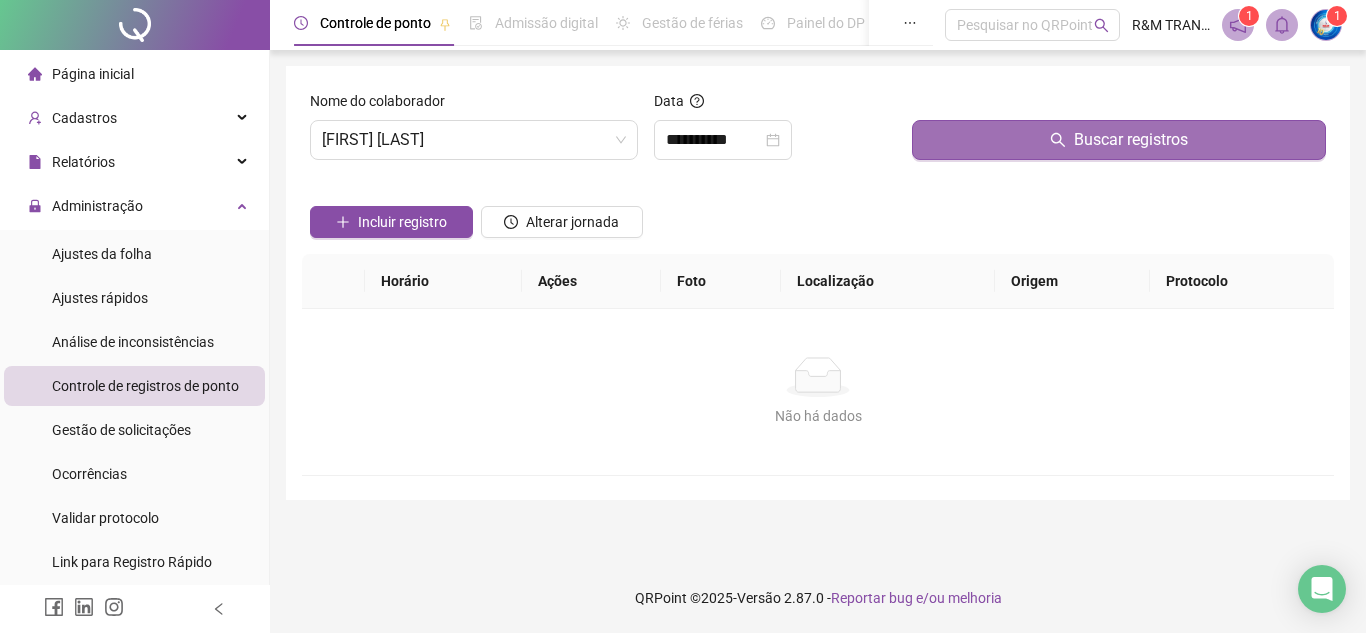 click on "Buscar registros" at bounding box center (1119, 140) 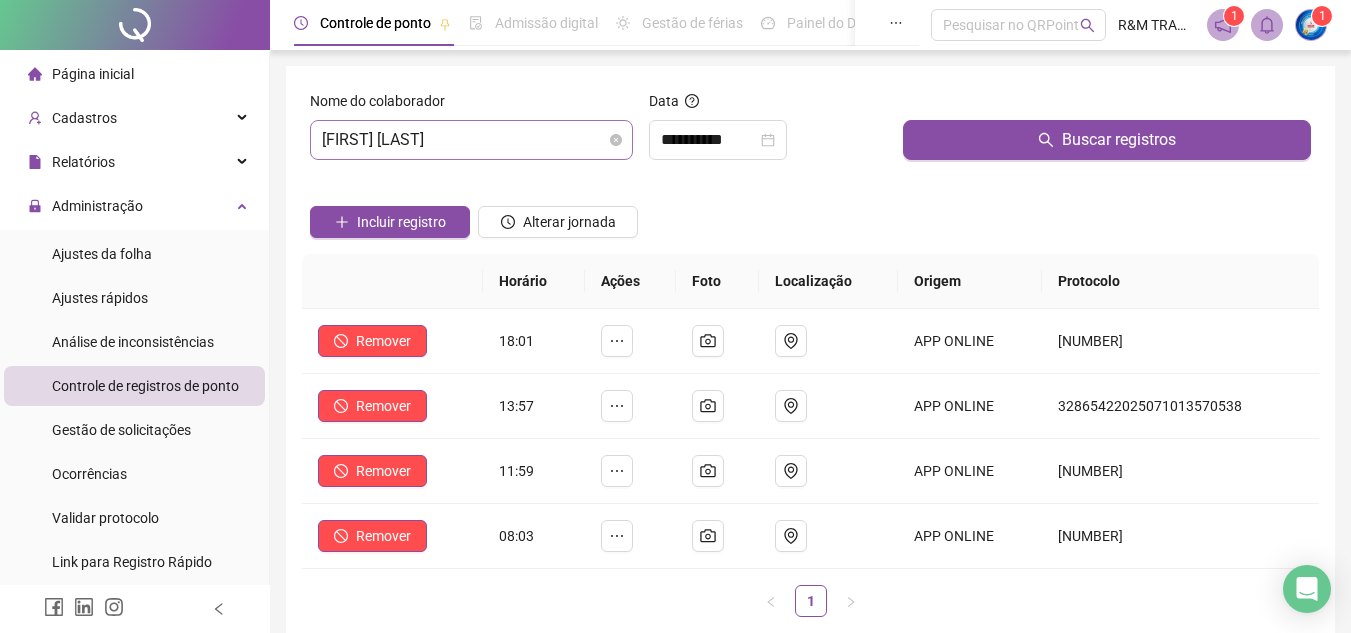 click on "[FIRST] [LAST]" at bounding box center [471, 140] 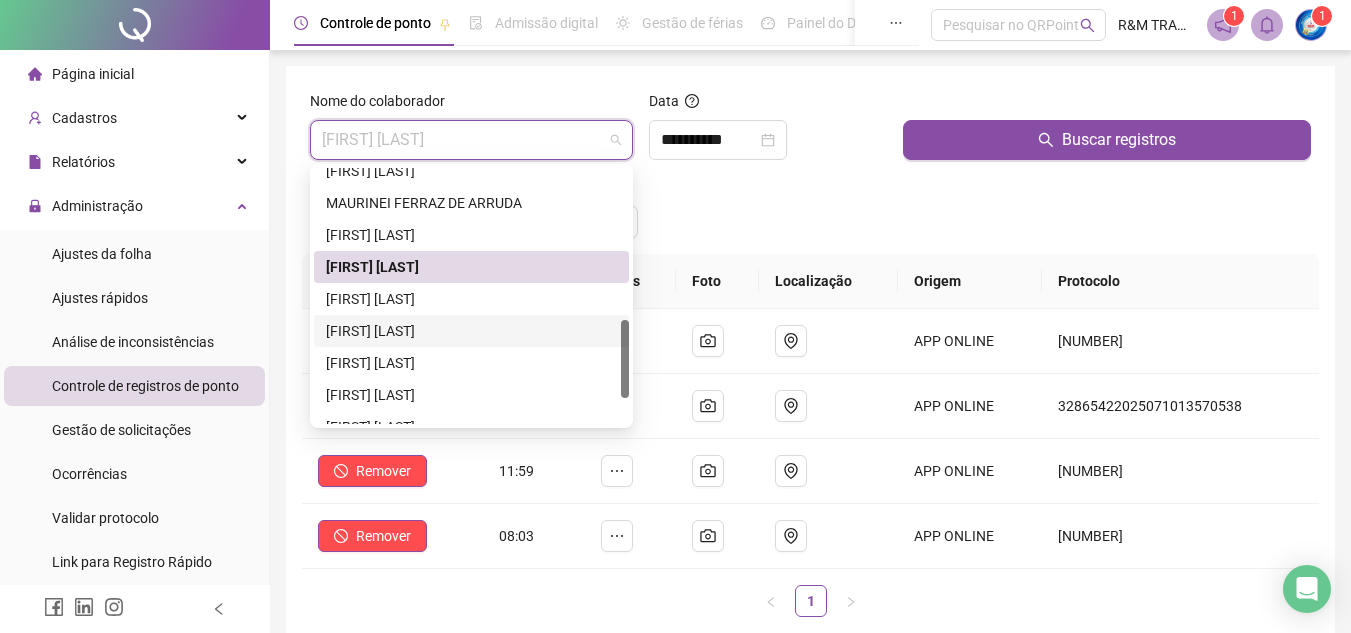 click on "[FIRST] [LAST]" at bounding box center (471, 331) 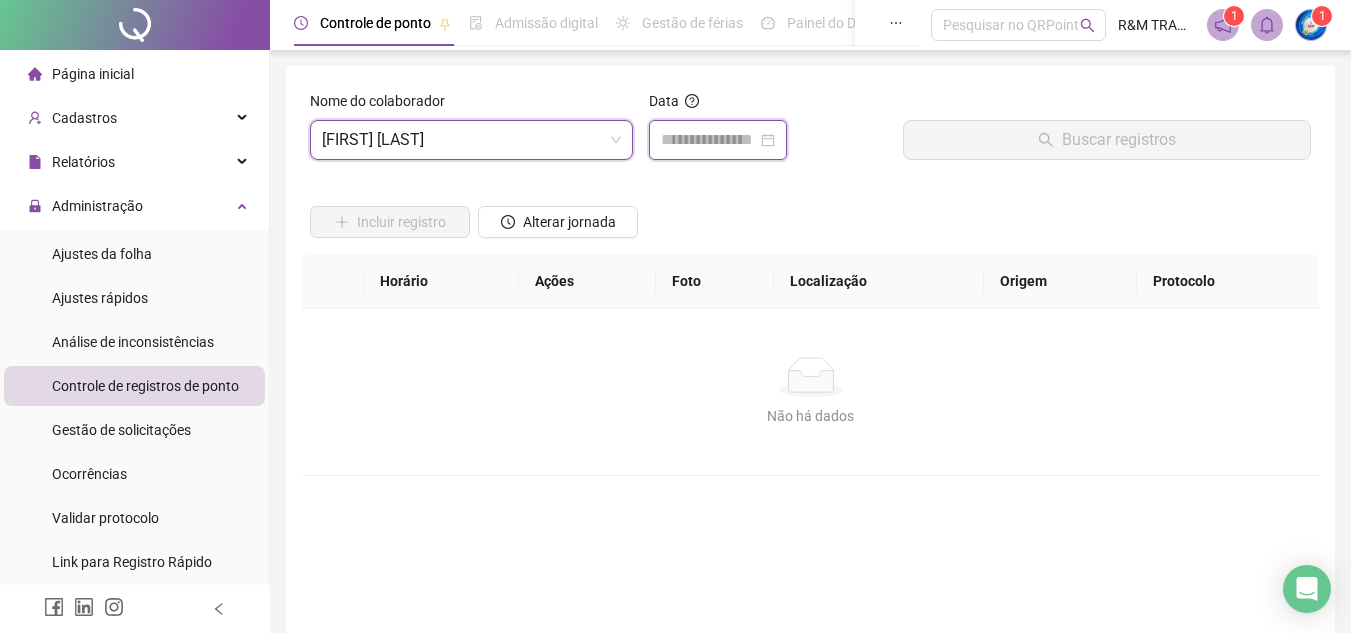 click at bounding box center [709, 140] 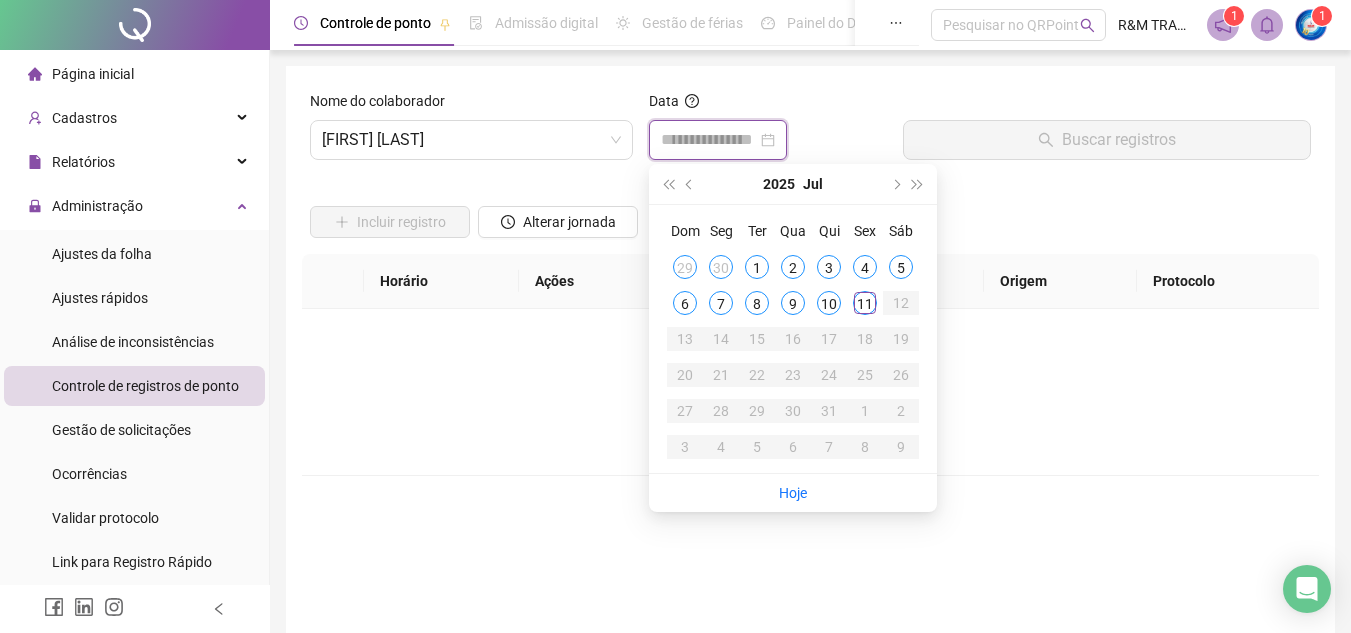 type on "**********" 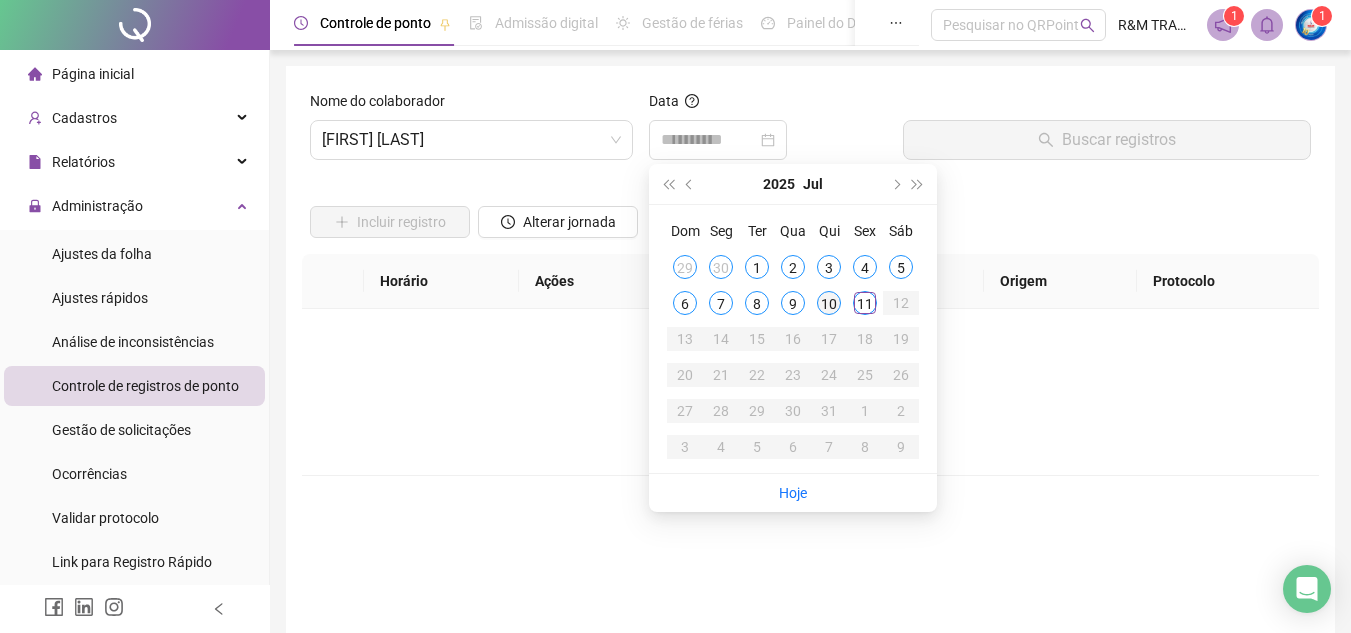 click on "10" at bounding box center (829, 303) 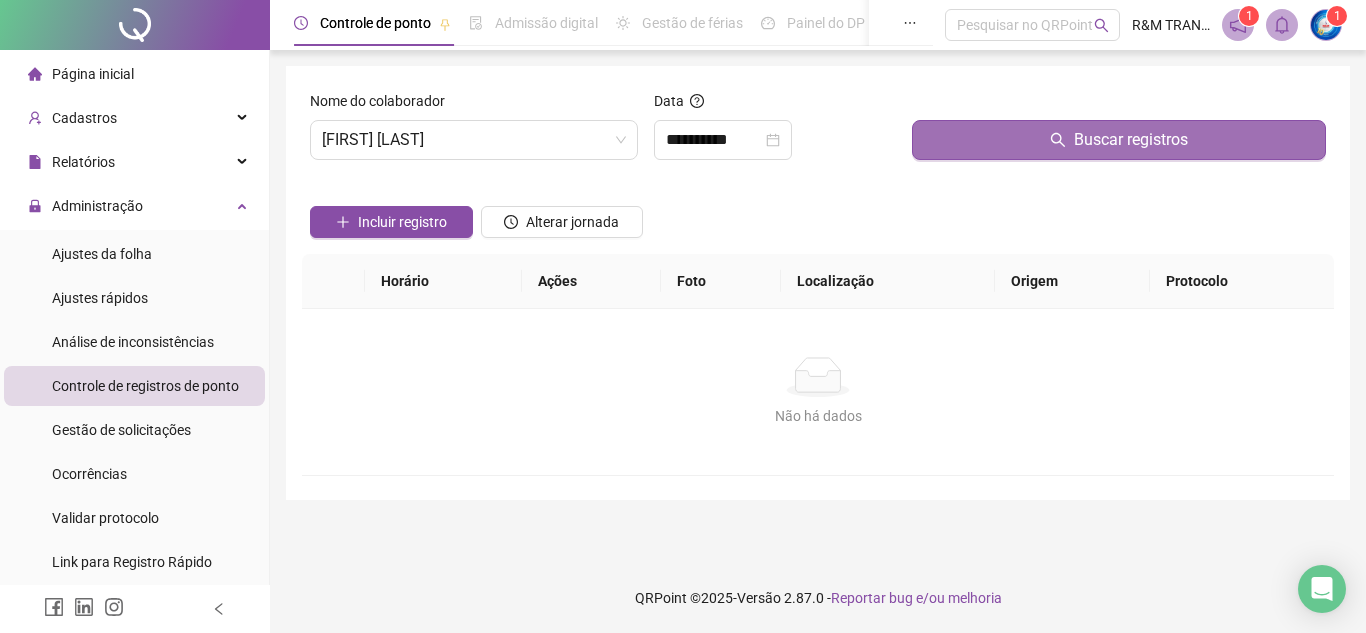 click on "Buscar registros" at bounding box center [1119, 140] 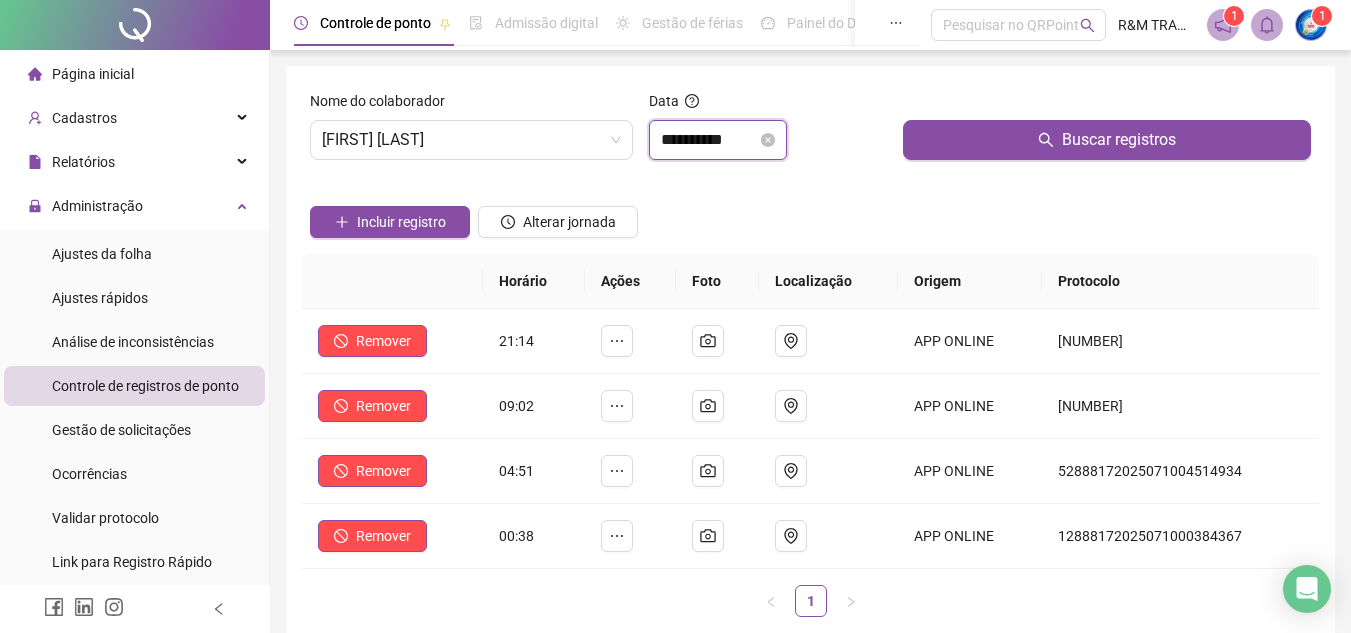 click on "**********" at bounding box center (709, 140) 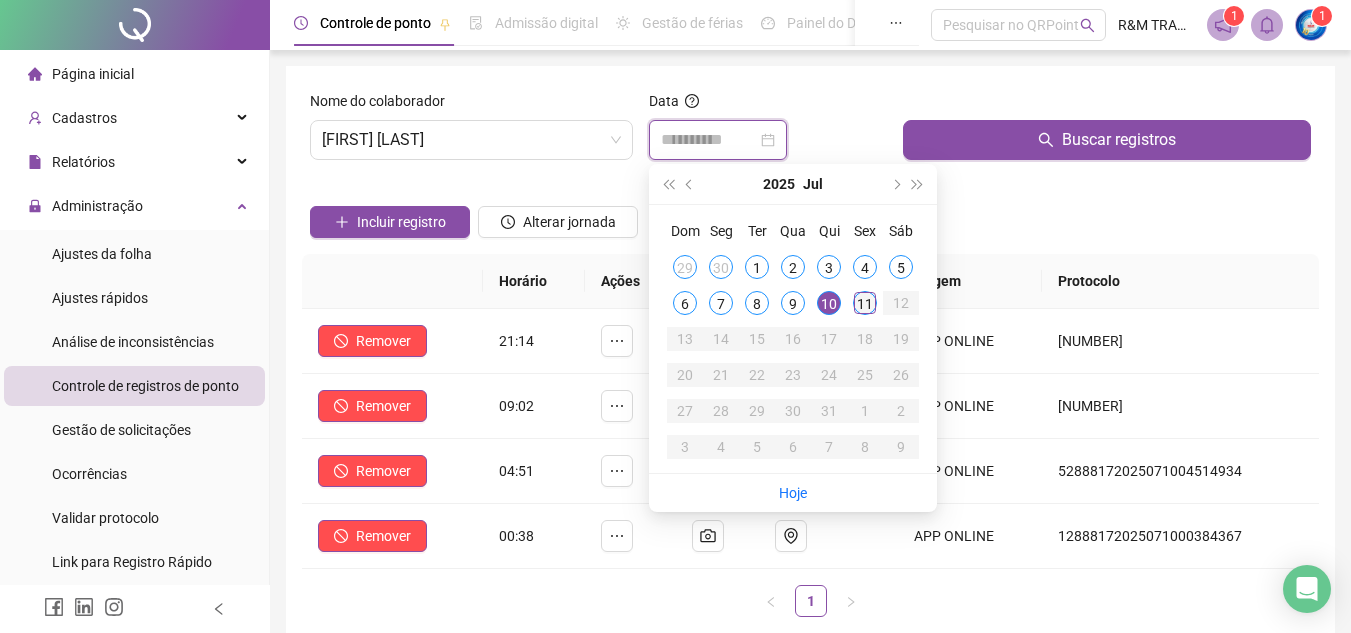 type on "**********" 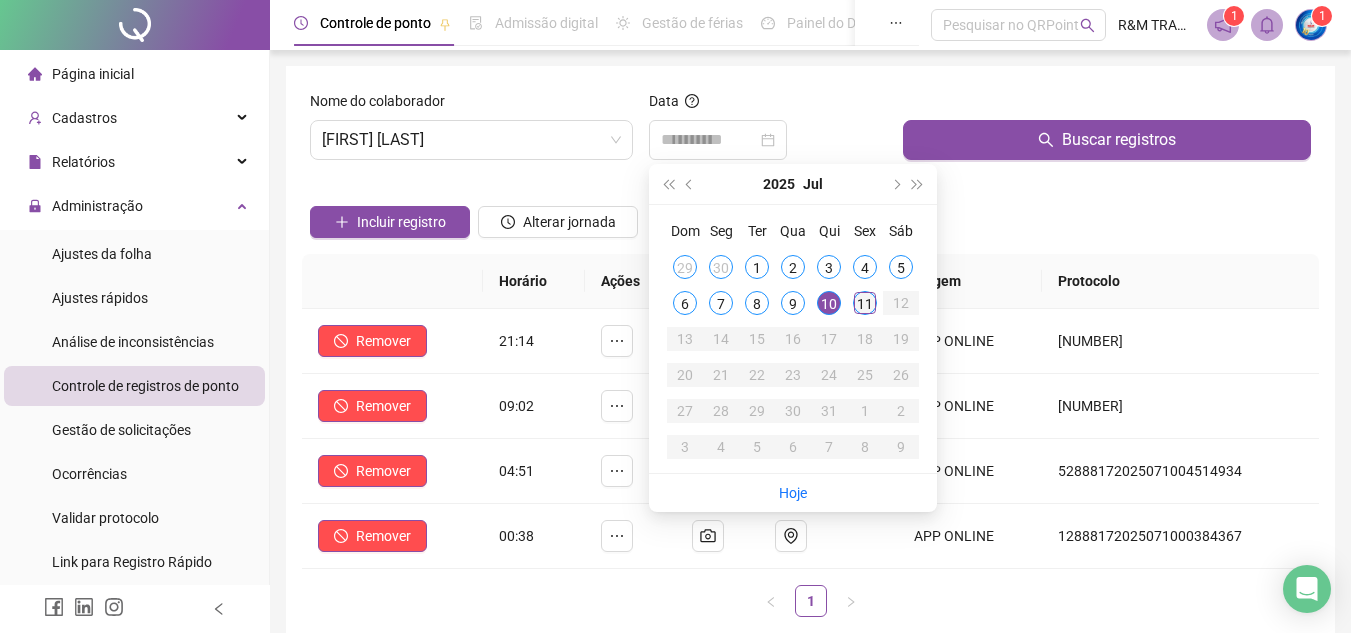 click on "11" at bounding box center [865, 303] 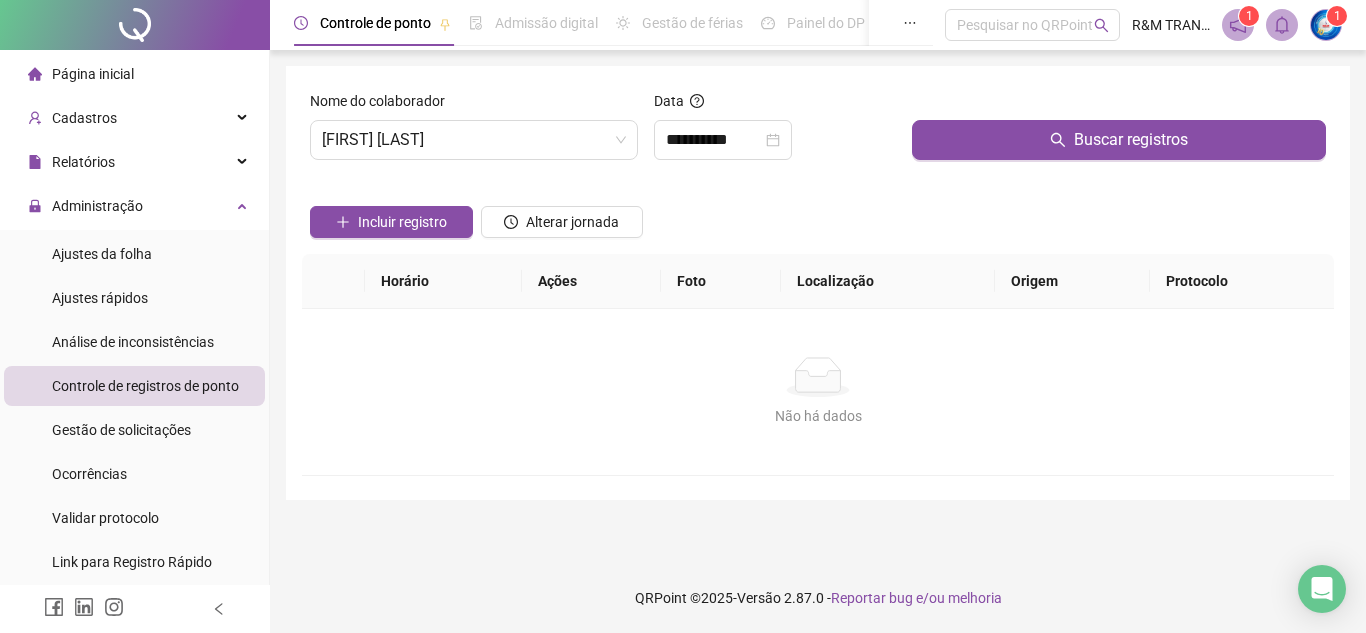 click on "Localização" at bounding box center [888, 281] 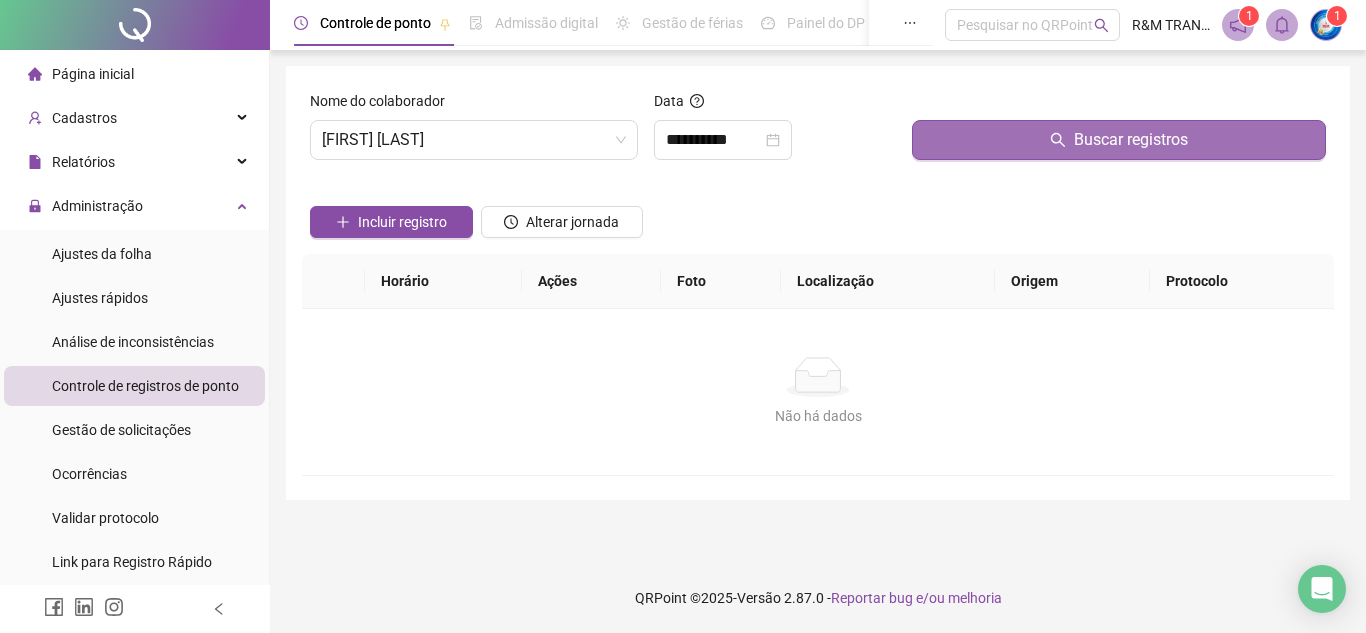 click on "Buscar registros" at bounding box center [1119, 140] 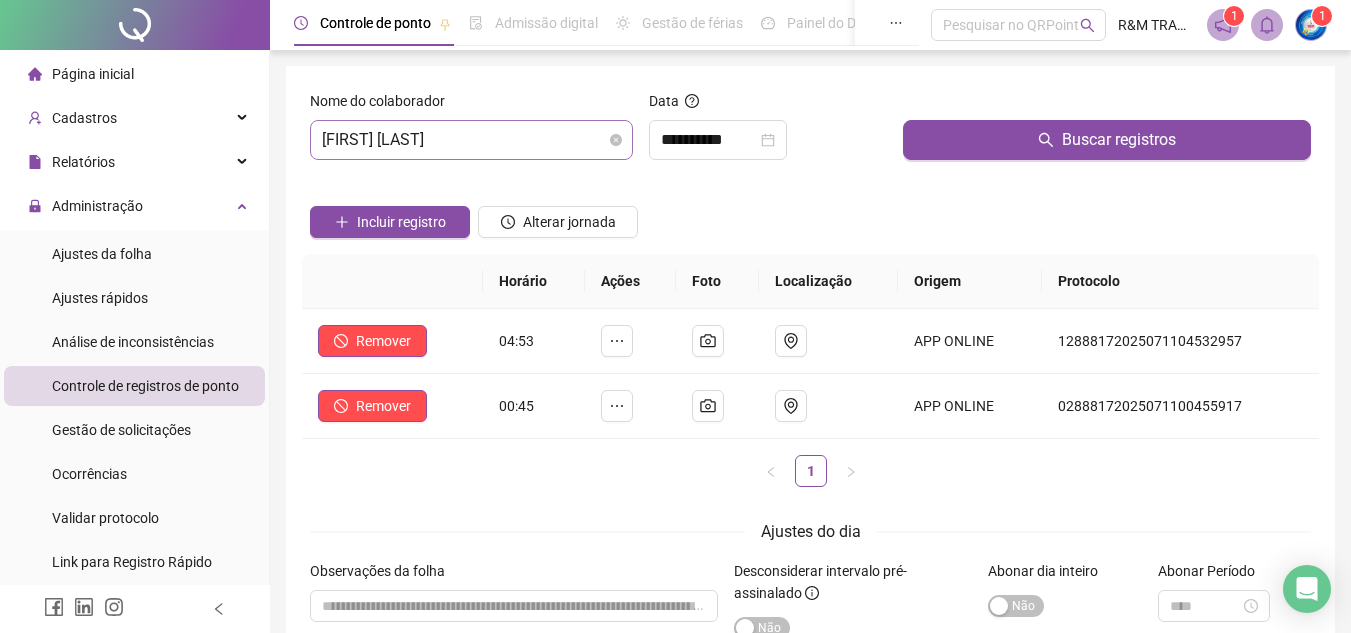 click on "[FIRST] [LAST]" at bounding box center (471, 140) 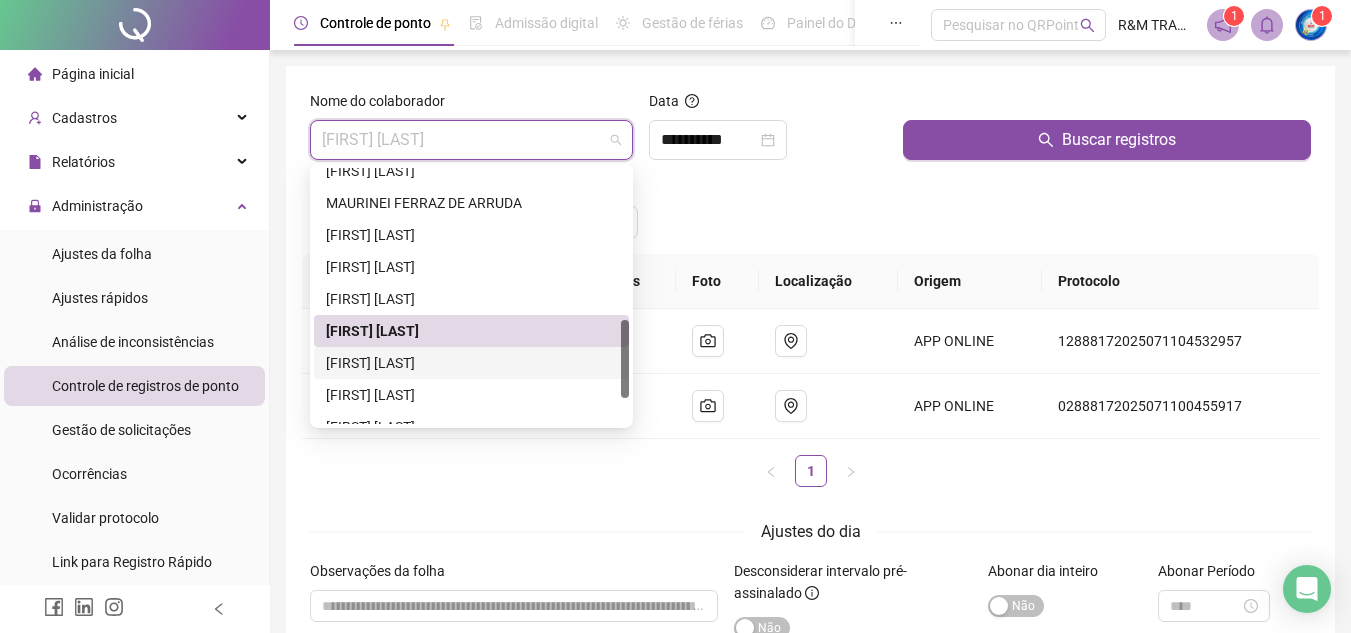 click on "[FIRST] [LAST]" at bounding box center (471, 363) 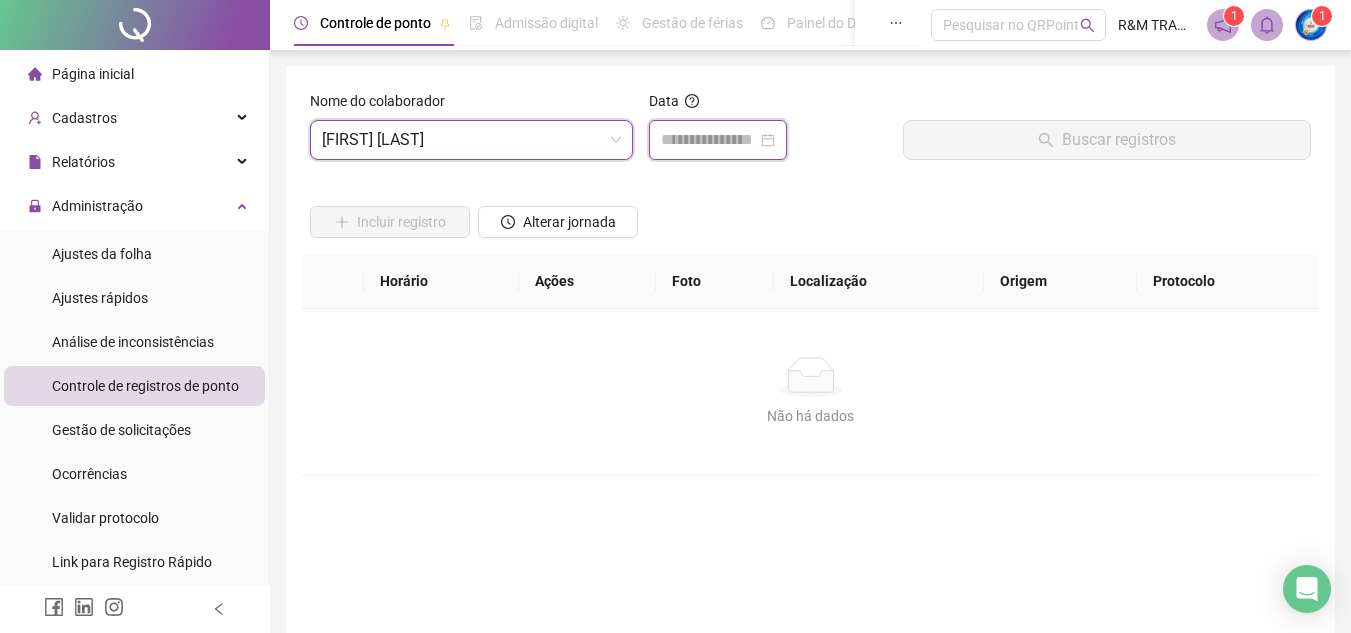 click at bounding box center [709, 140] 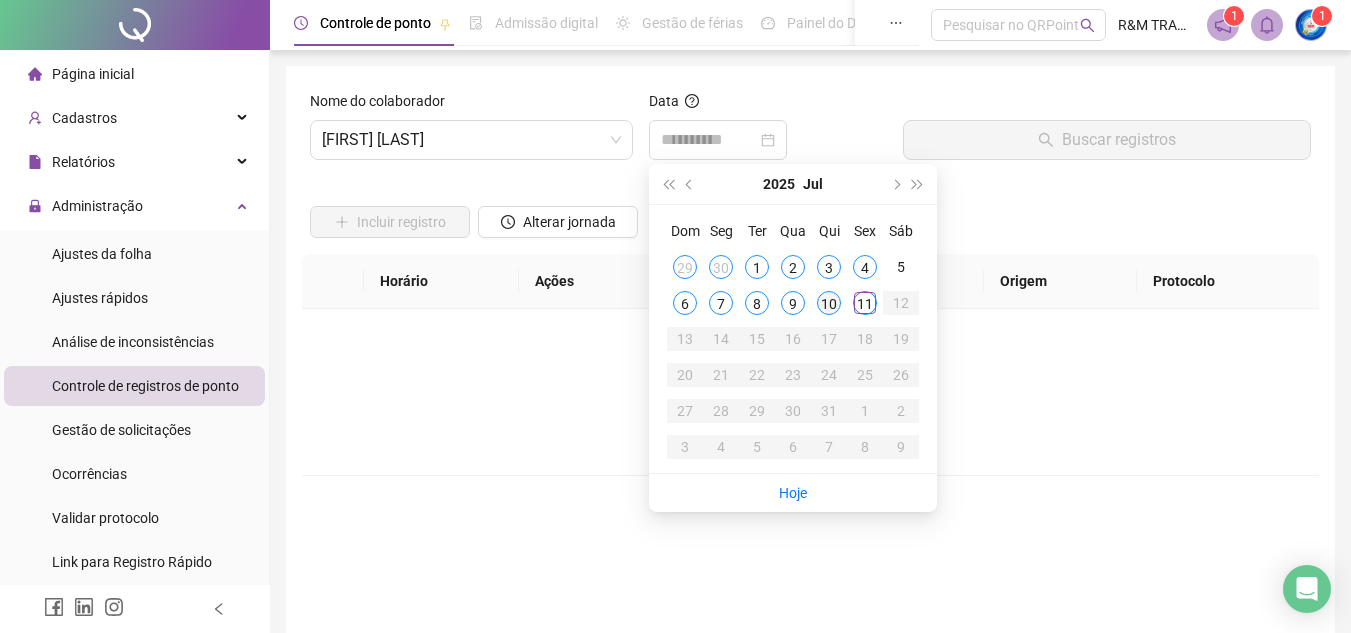 click on "10" at bounding box center [829, 303] 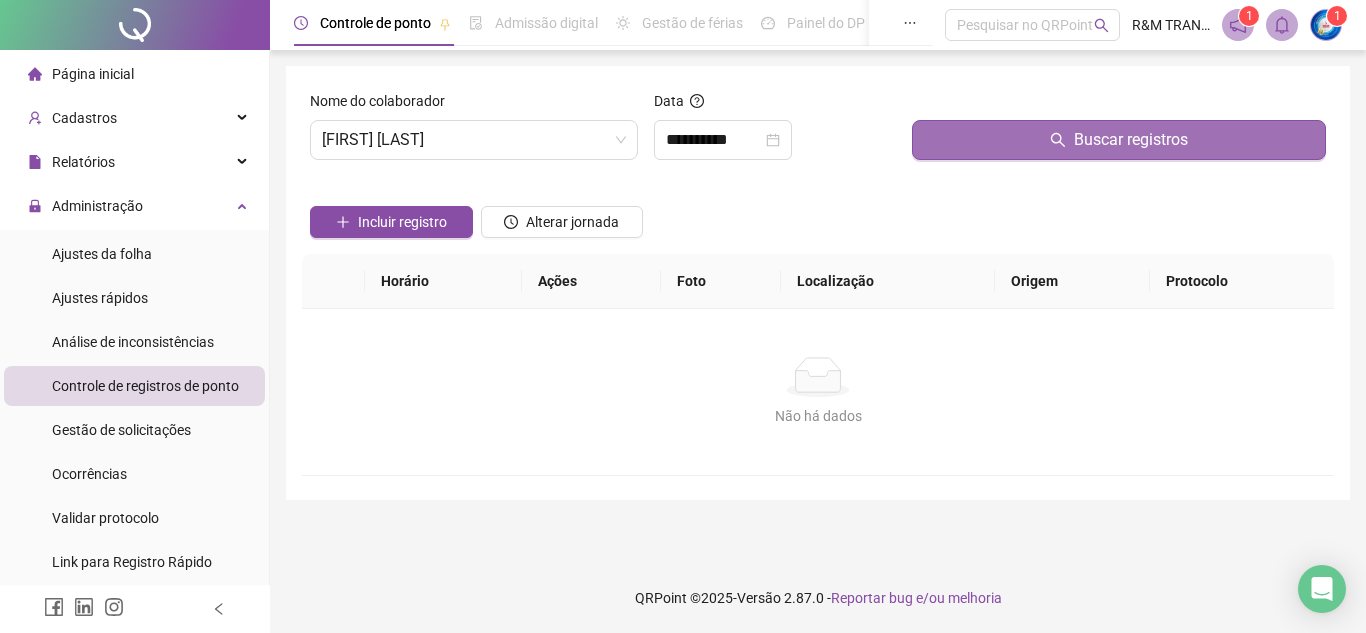 click on "Buscar registros" at bounding box center [1119, 140] 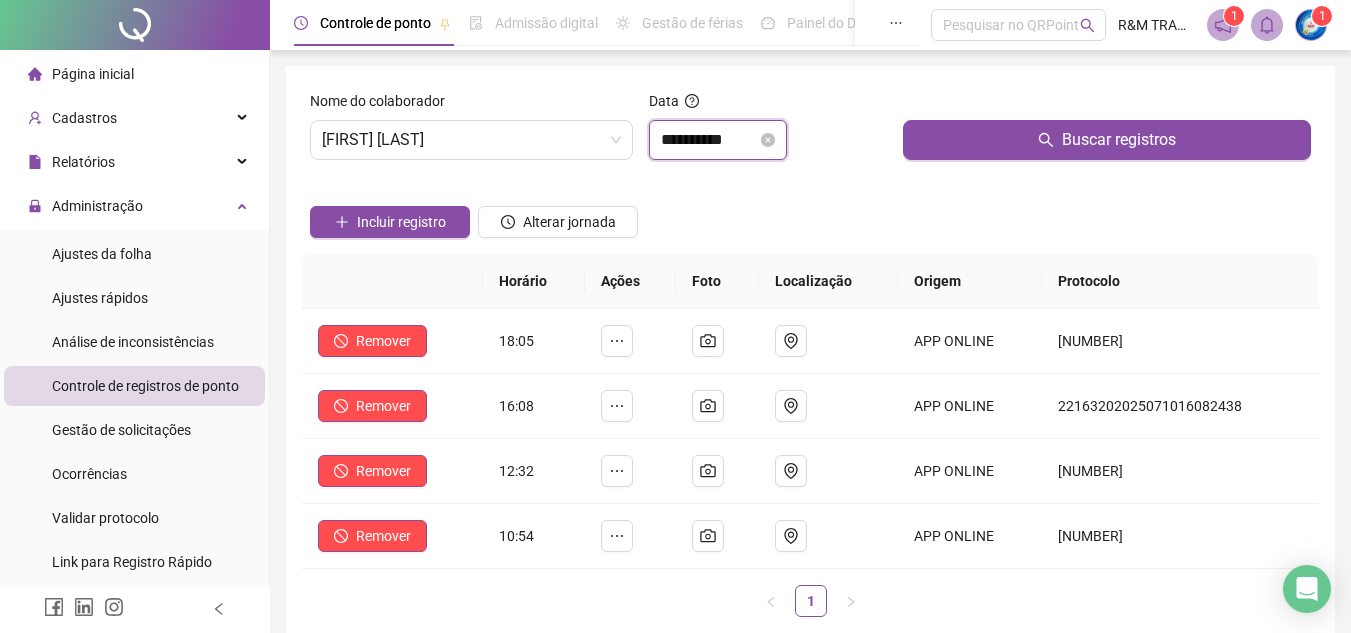 click on "**********" at bounding box center (709, 140) 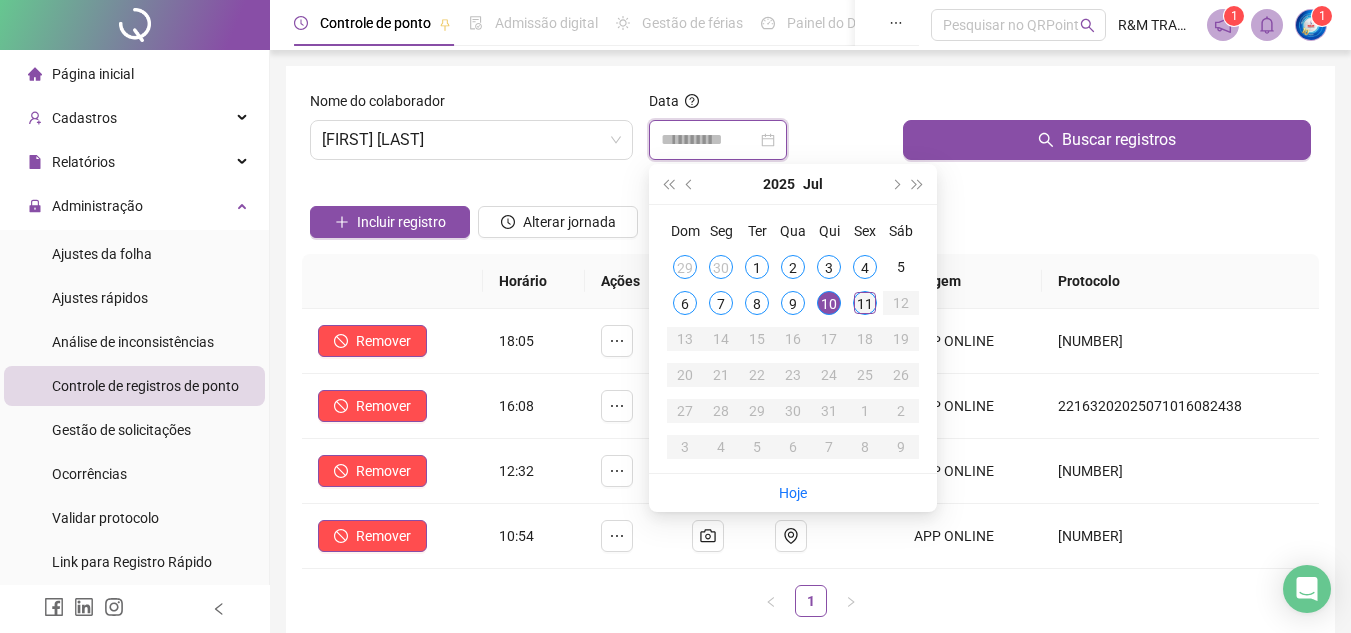 type on "**********" 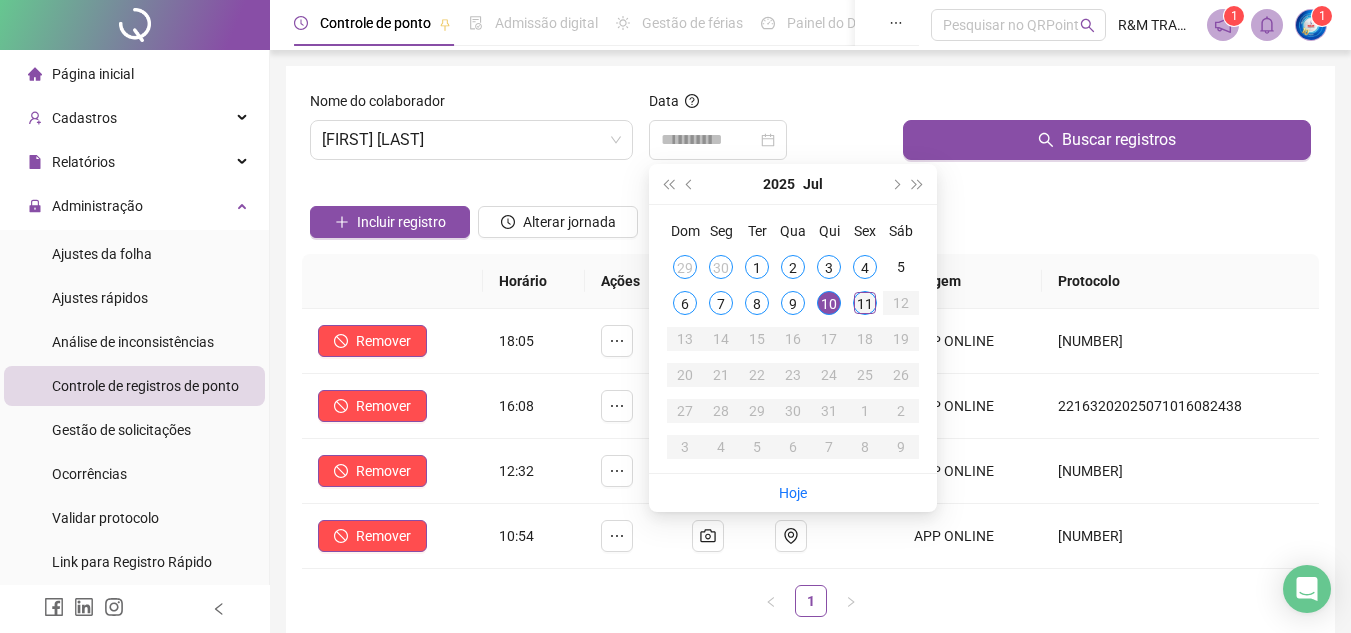 click on "11" at bounding box center [865, 303] 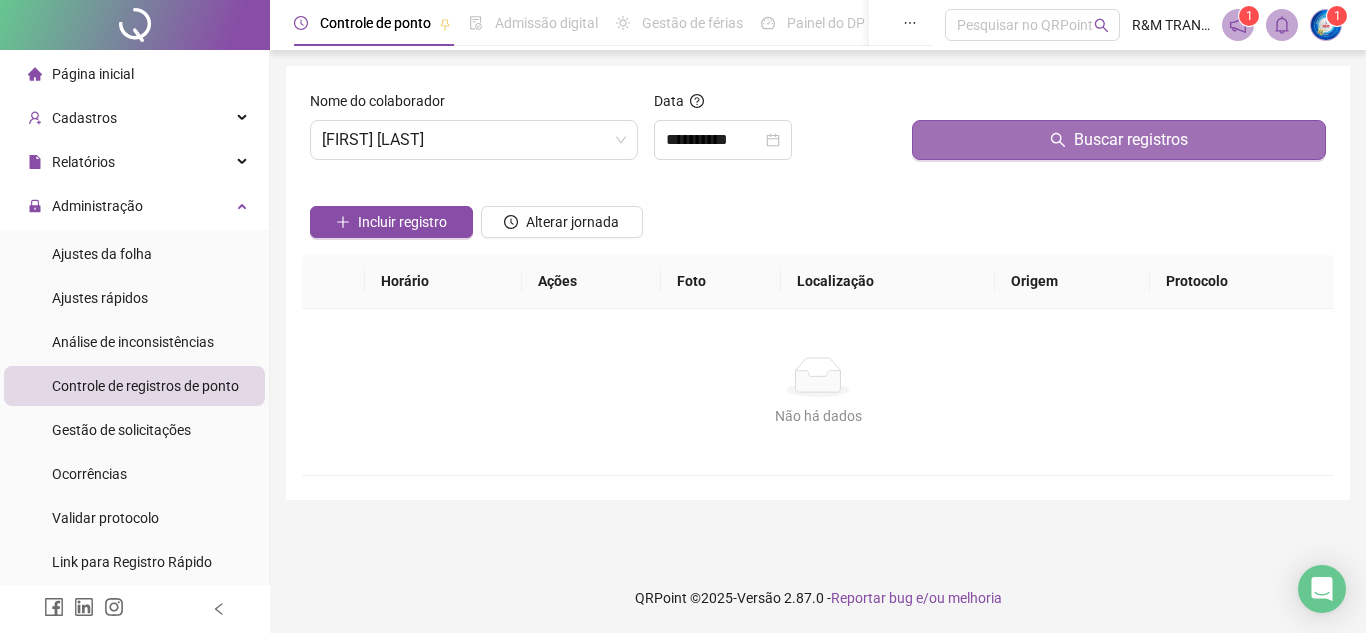 click on "Buscar registros" at bounding box center [1119, 140] 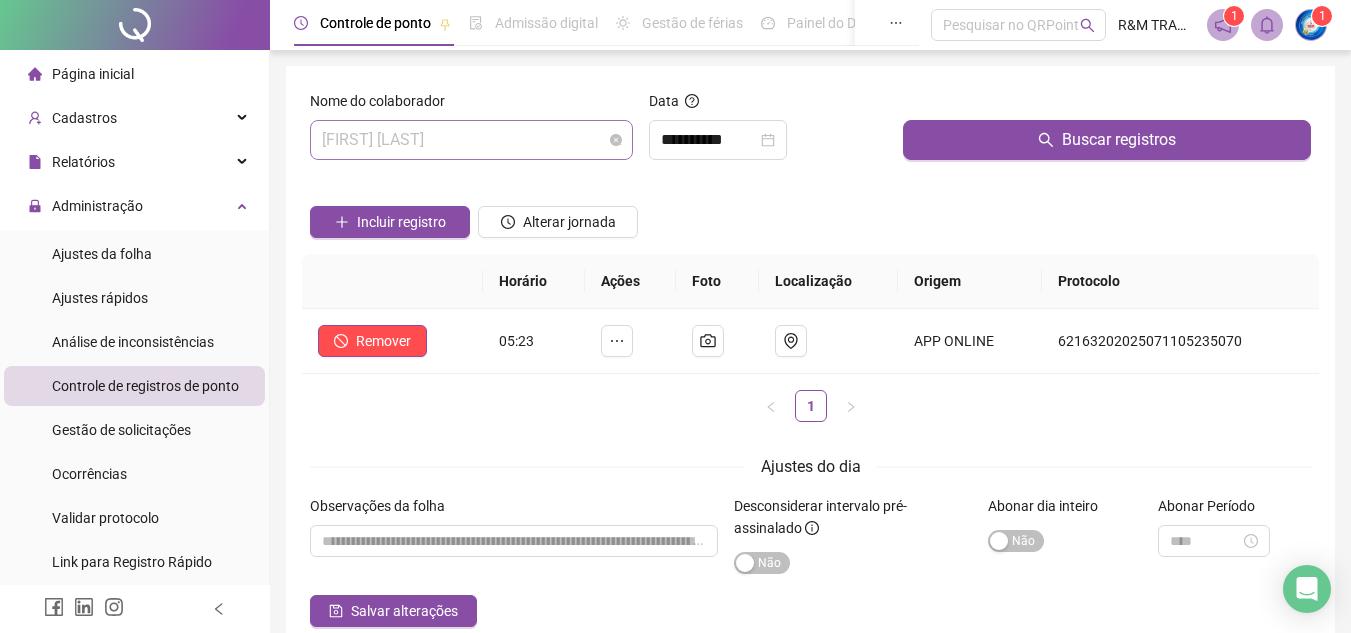 click on "[FIRST] [LAST]" at bounding box center (471, 140) 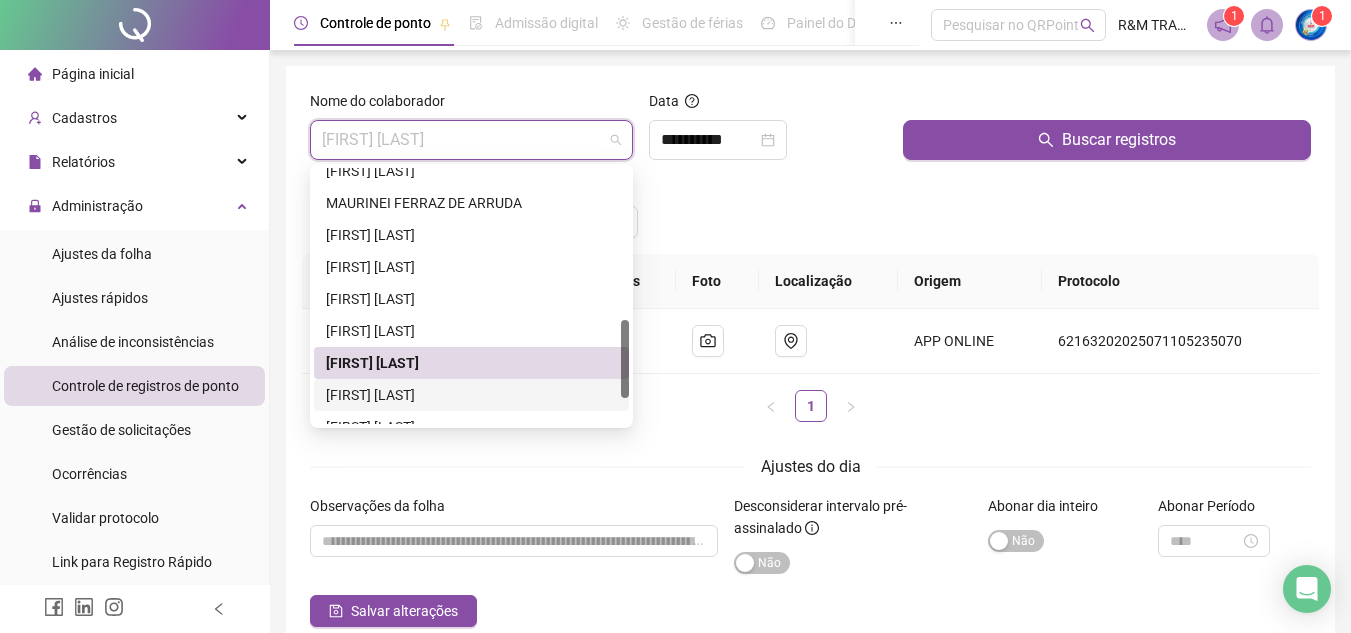 click on "[FIRST] [LAST]" at bounding box center (471, 395) 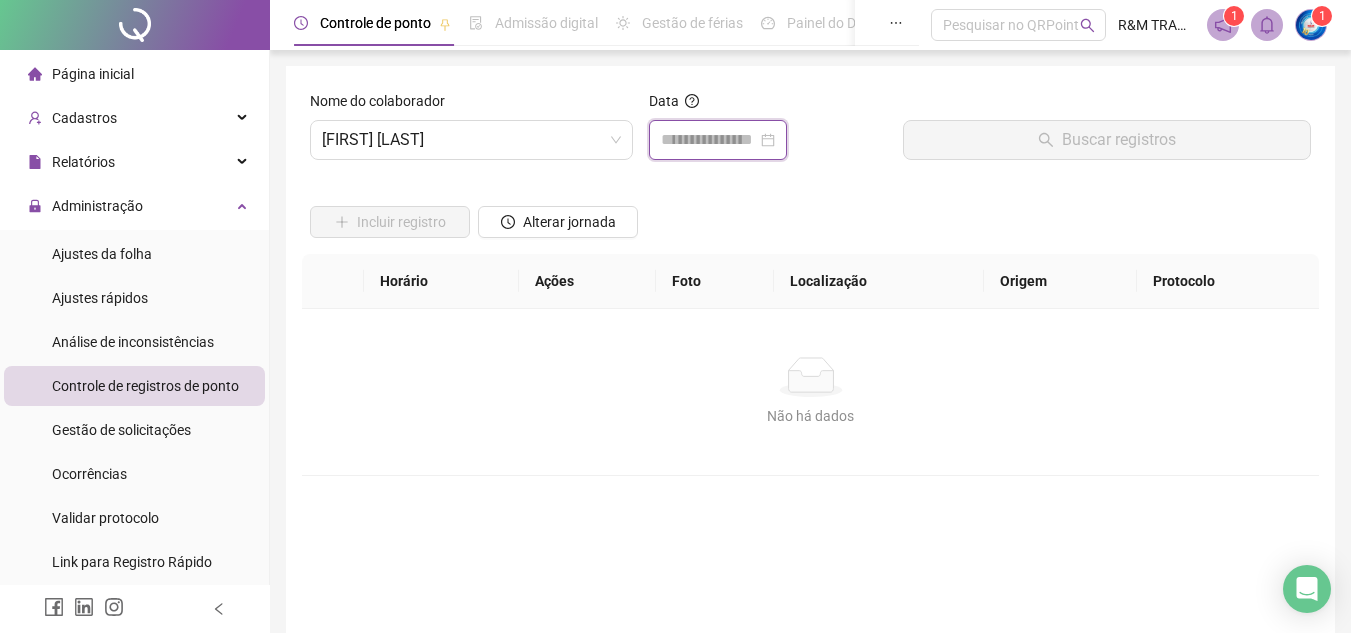 click at bounding box center (709, 140) 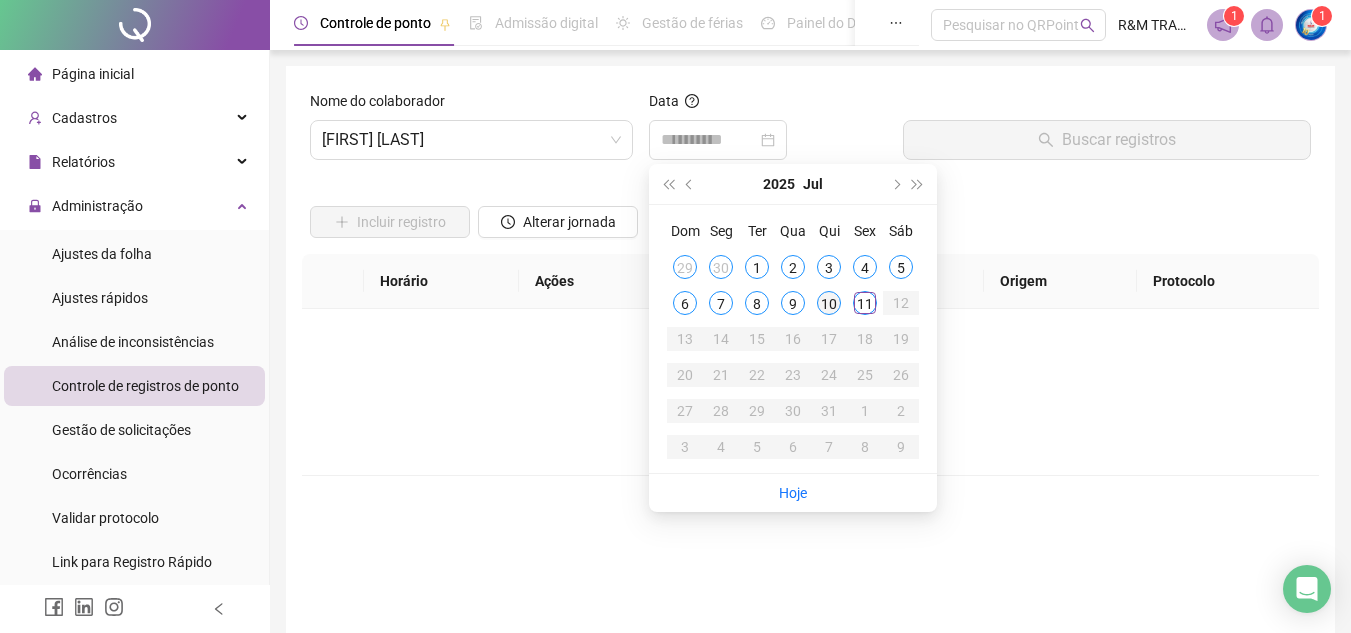 click on "10" at bounding box center (829, 303) 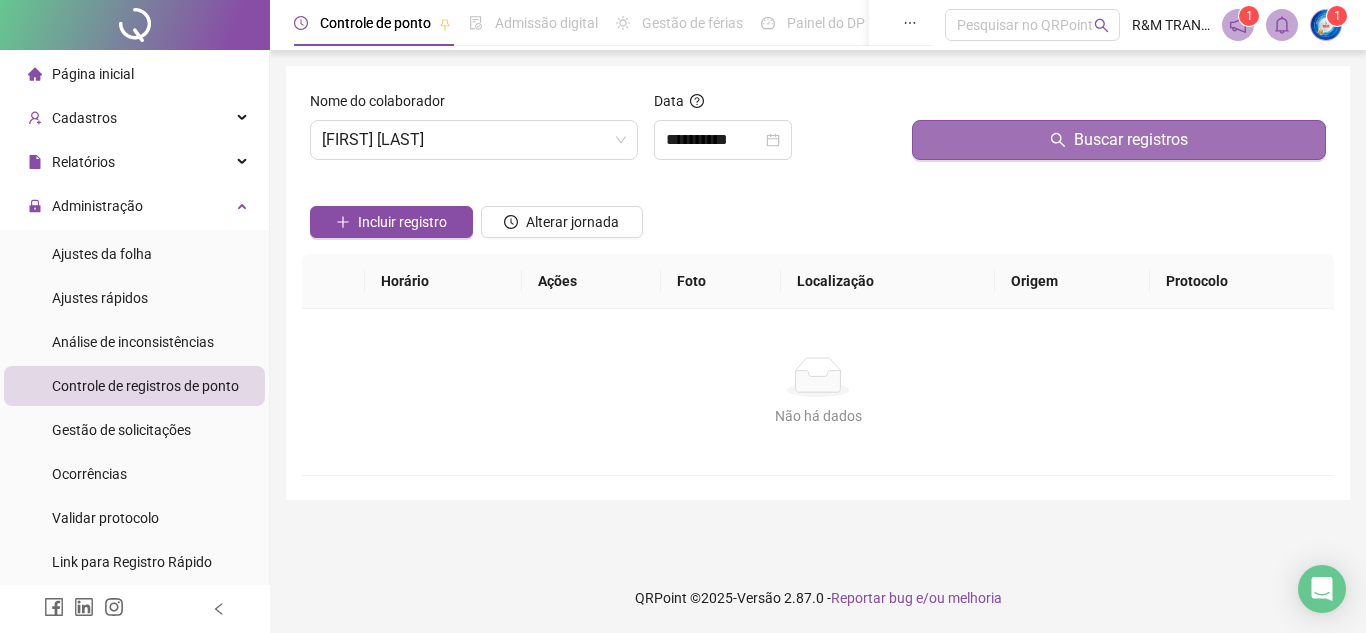 click on "Buscar registros" at bounding box center (1119, 140) 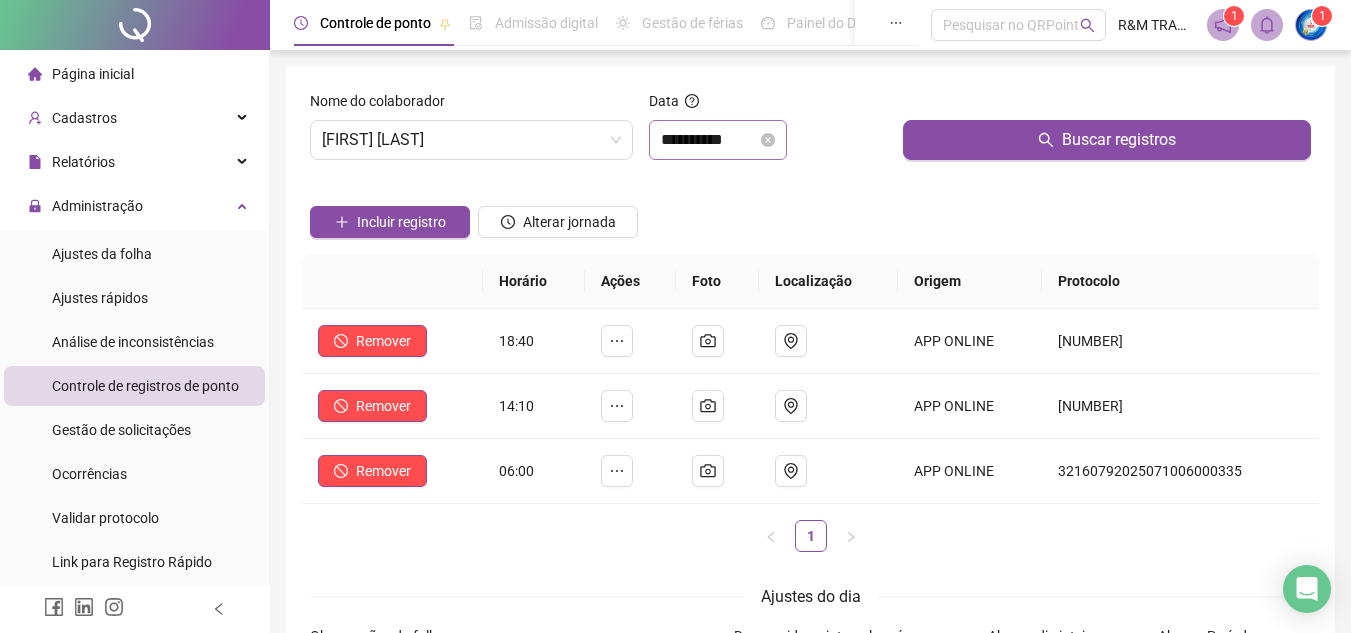 drag, startPoint x: 766, startPoint y: 113, endPoint x: 764, endPoint y: 130, distance: 17.117243 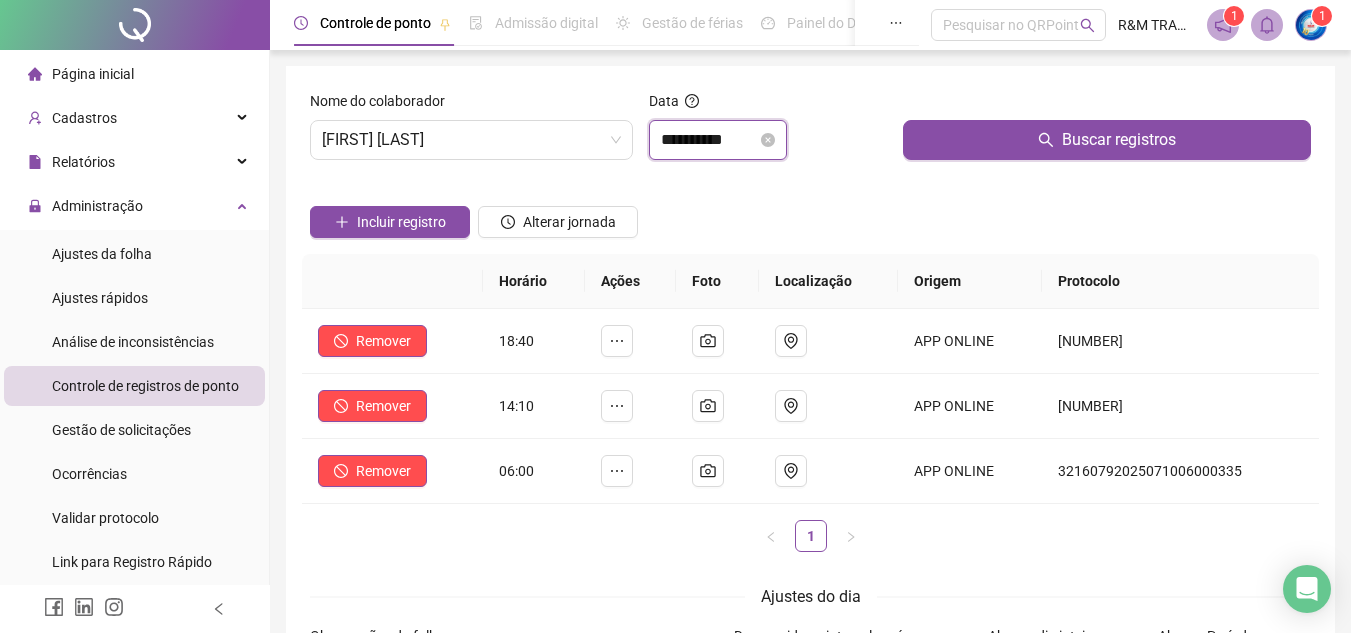 click on "**********" at bounding box center (709, 140) 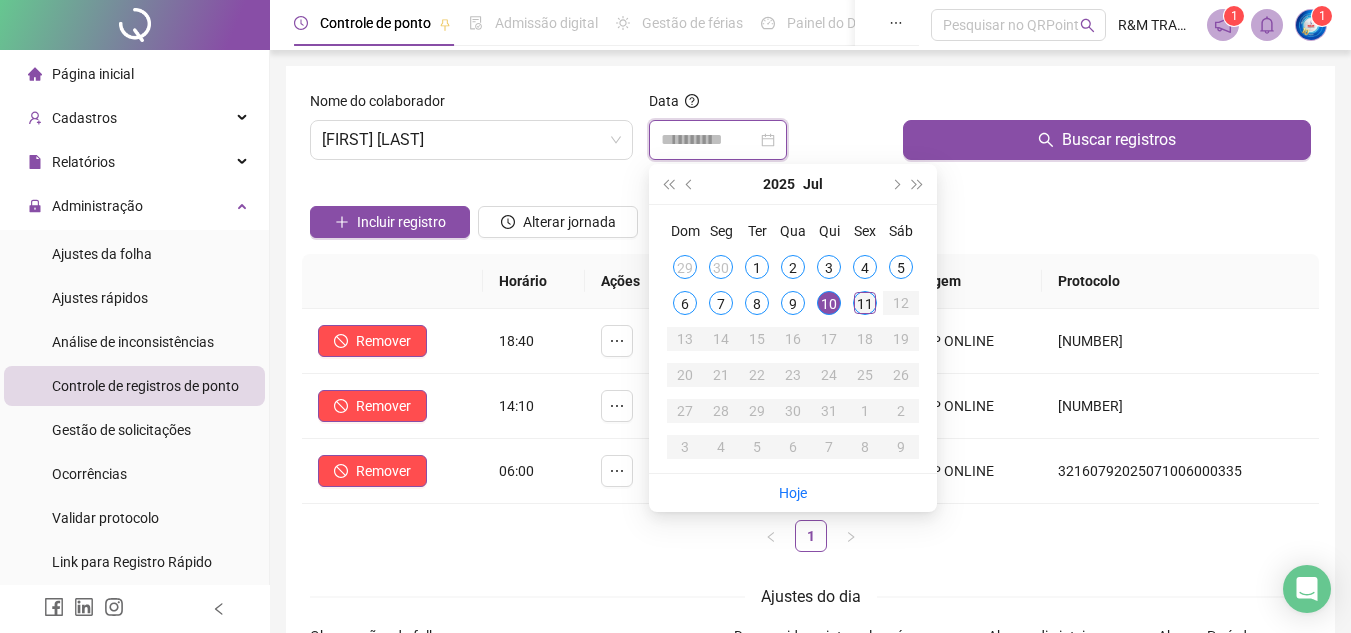 type on "**********" 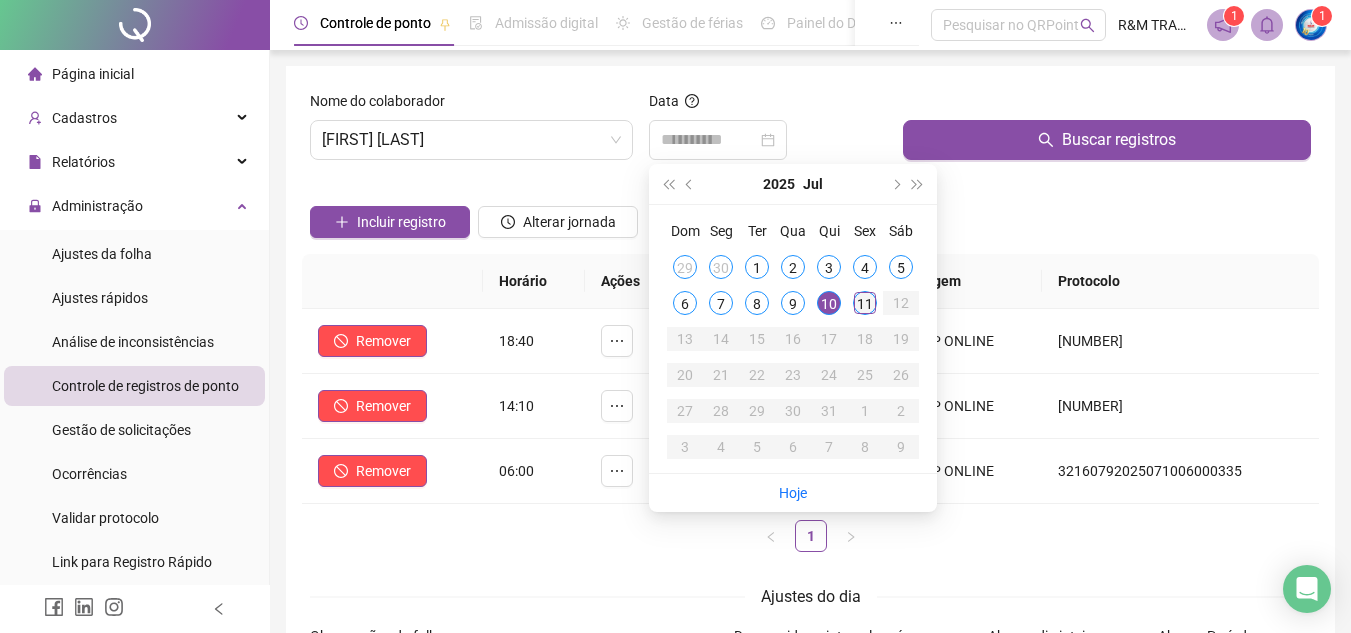 click on "11" at bounding box center [865, 303] 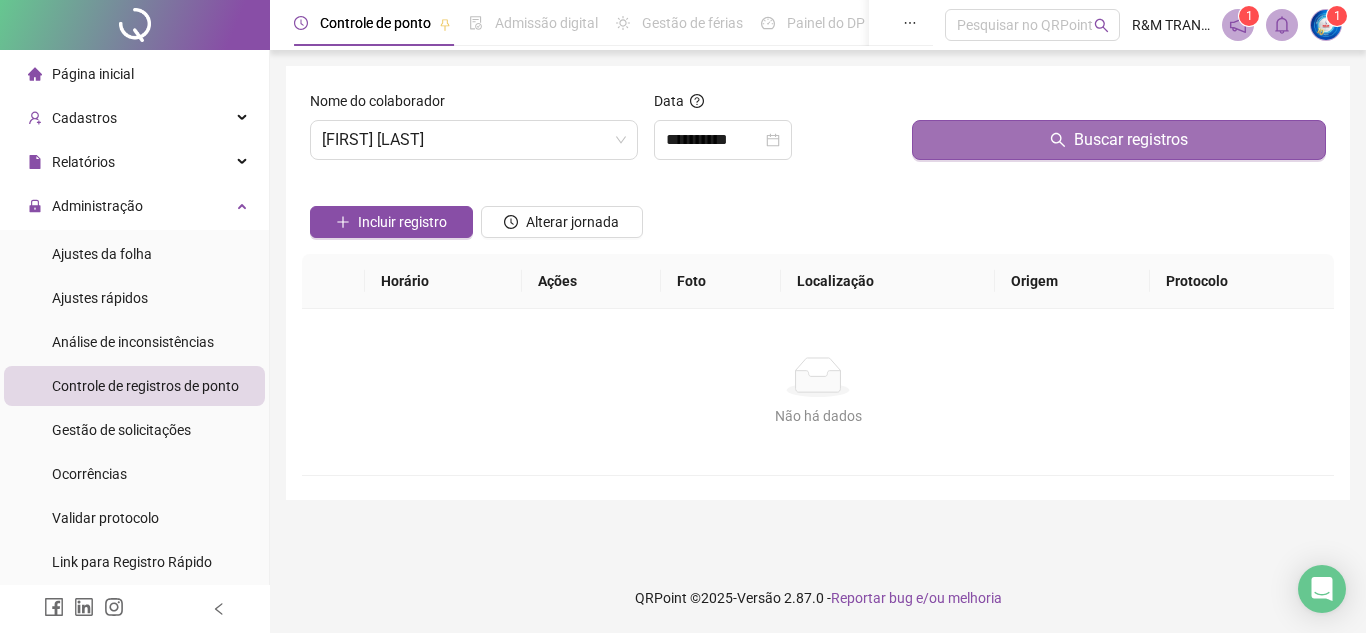 click on "Buscar registros" at bounding box center (1119, 140) 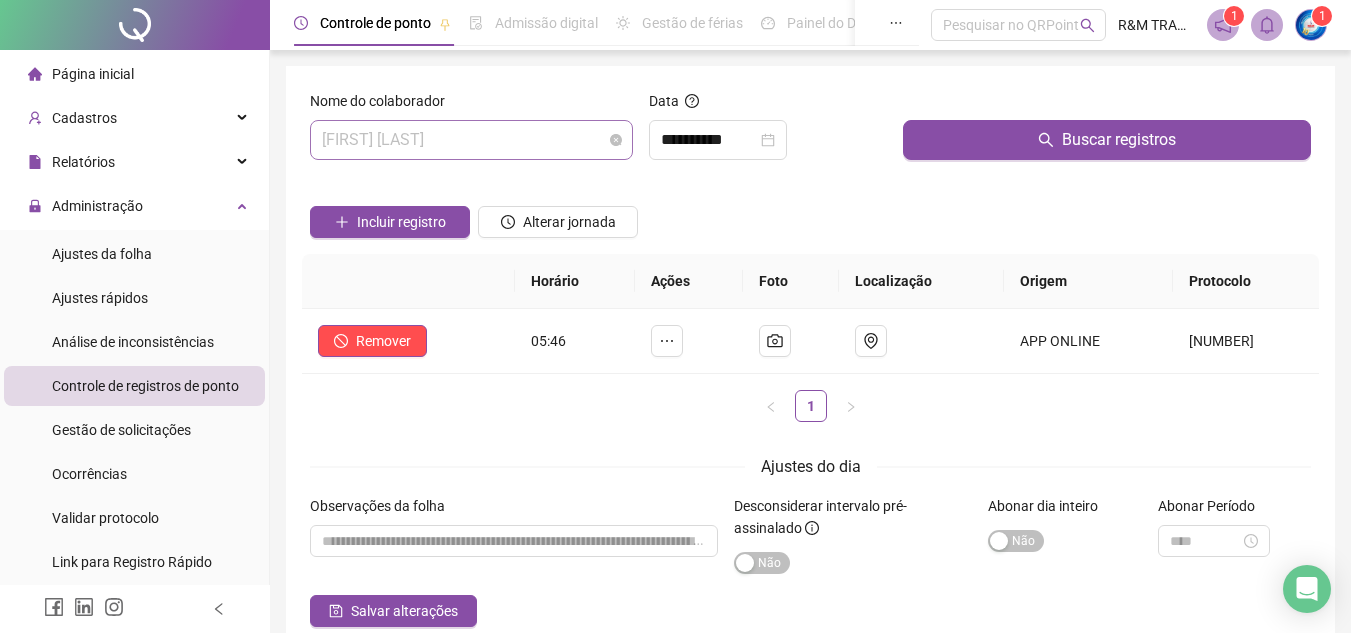 click on "[FIRST] [LAST]" at bounding box center (471, 140) 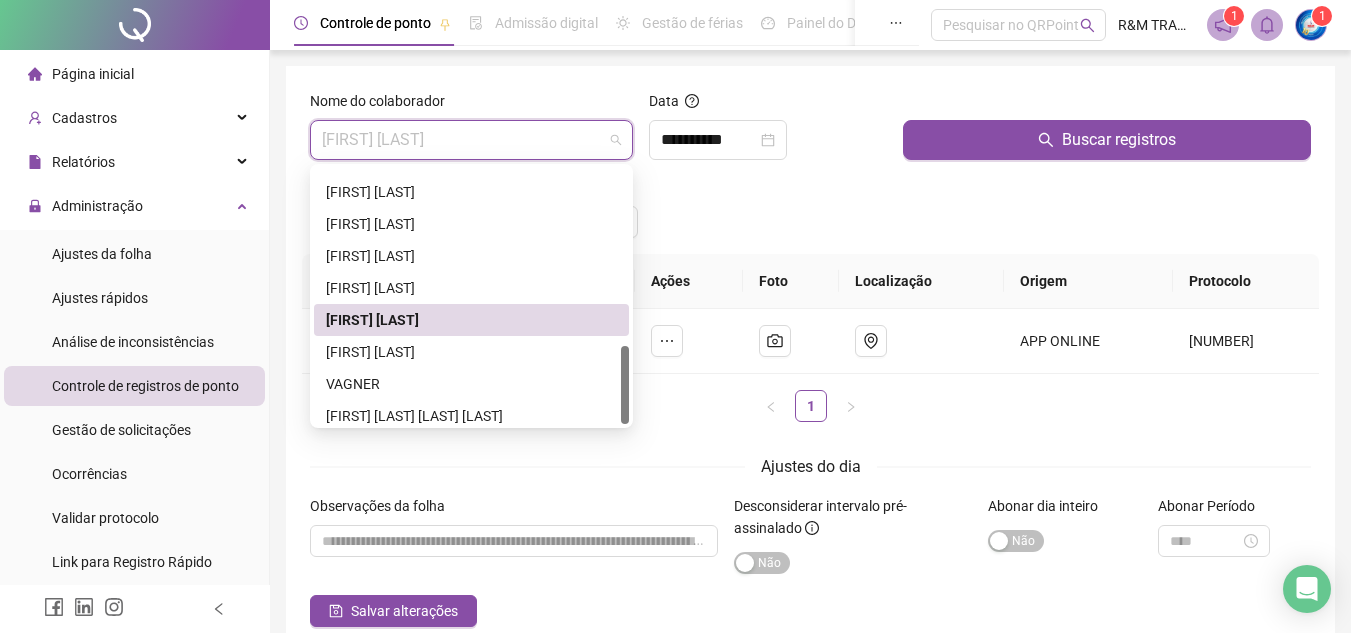 scroll, scrollTop: 576, scrollLeft: 0, axis: vertical 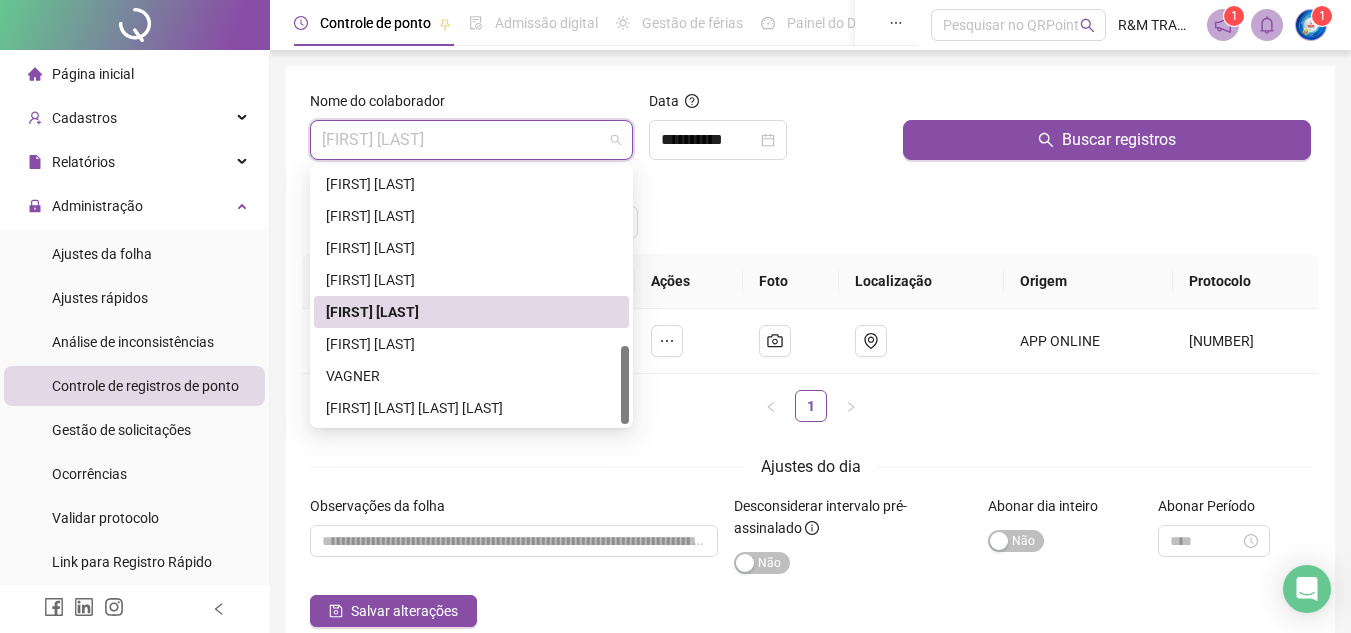 drag, startPoint x: 627, startPoint y: 334, endPoint x: 627, endPoint y: 362, distance: 28 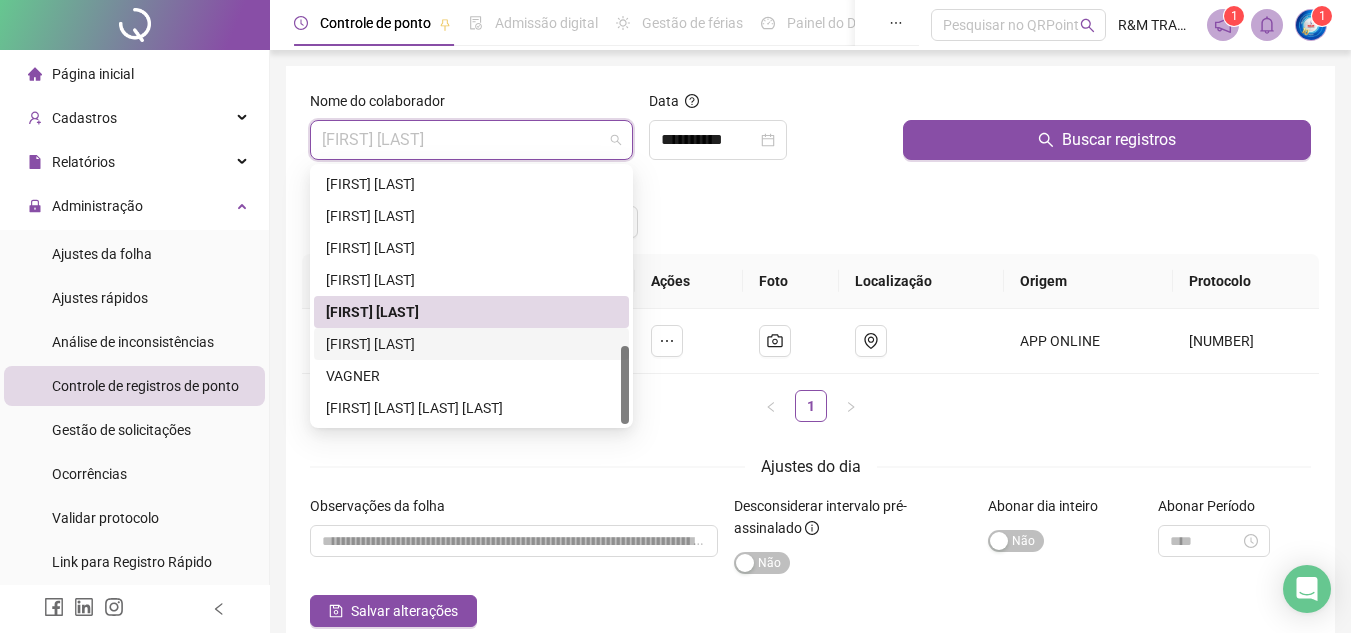 click on "[FIRST] [LAST]" at bounding box center [471, 344] 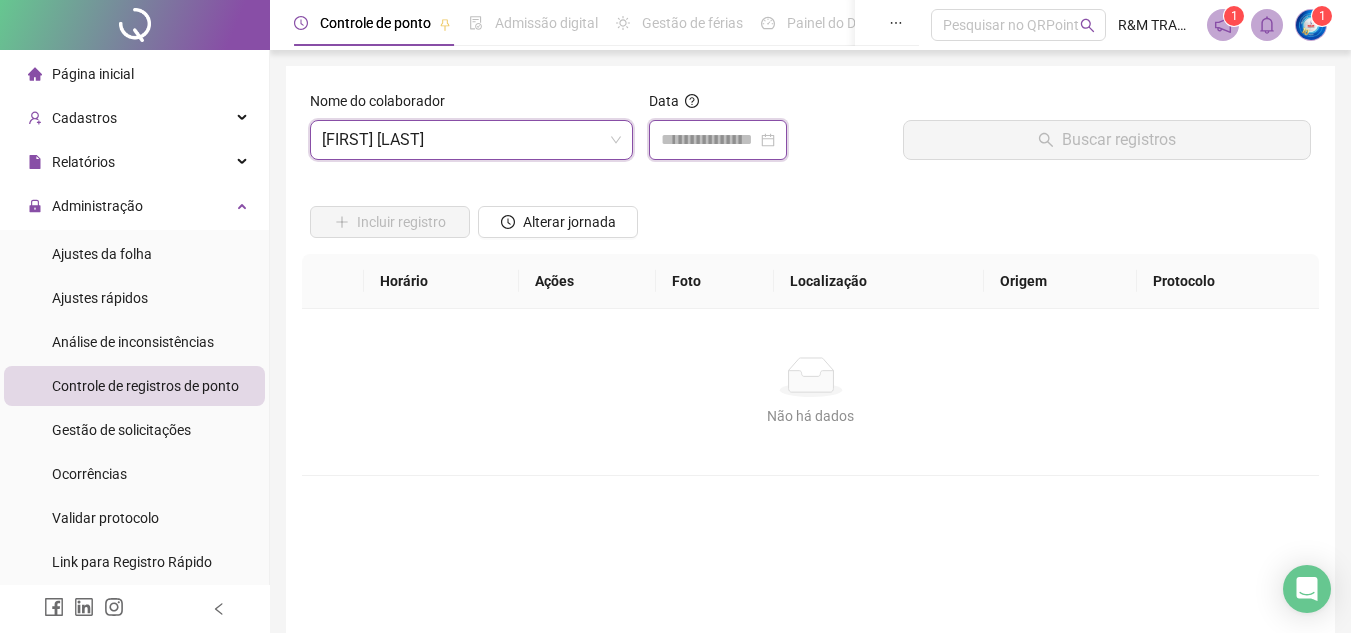 click at bounding box center [709, 140] 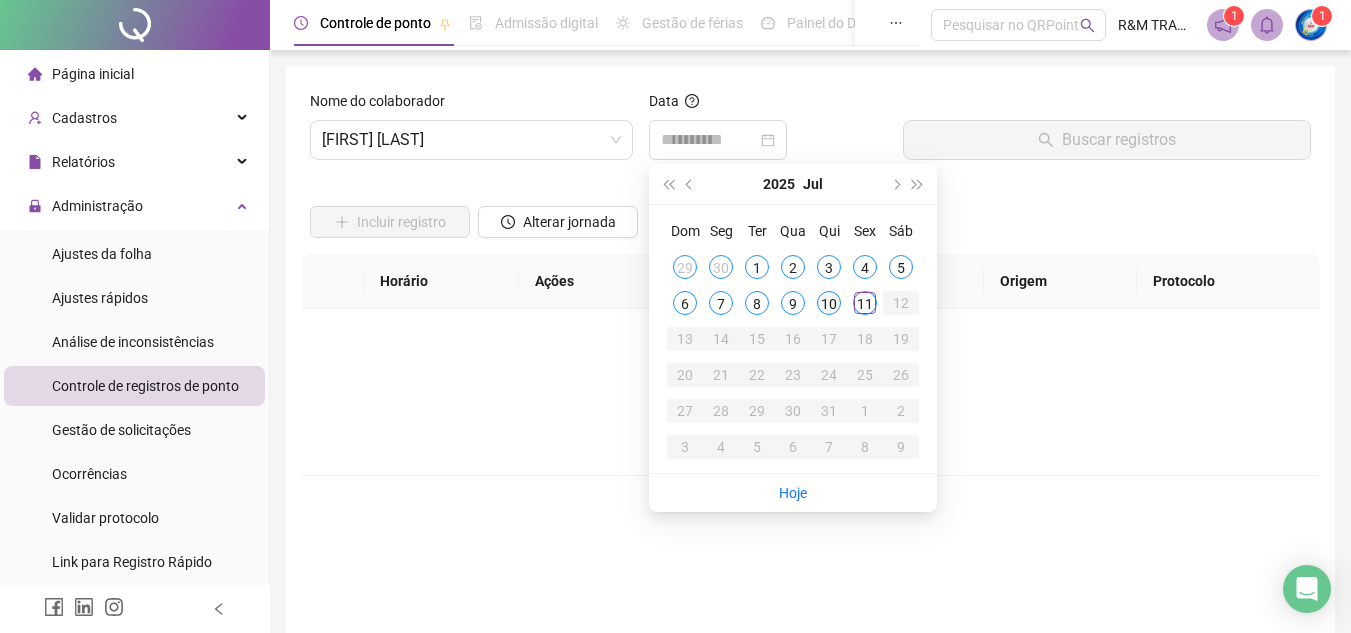 click on "10" at bounding box center (829, 303) 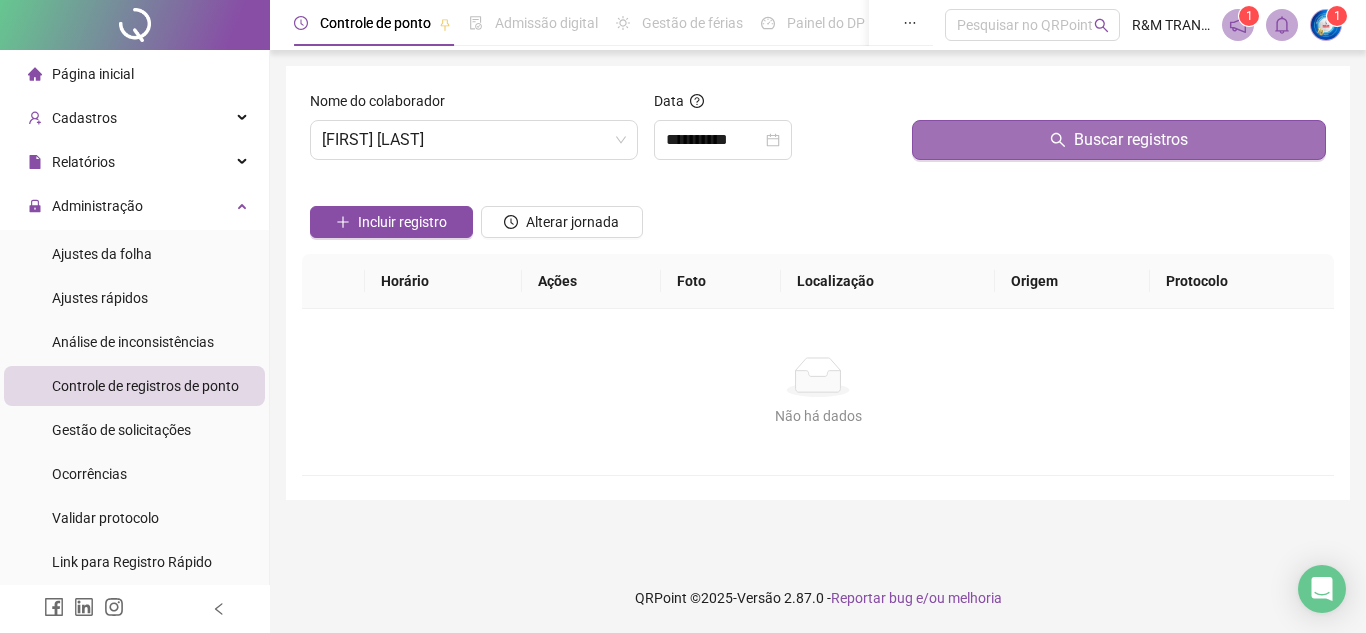 click on "Buscar registros" at bounding box center (1119, 140) 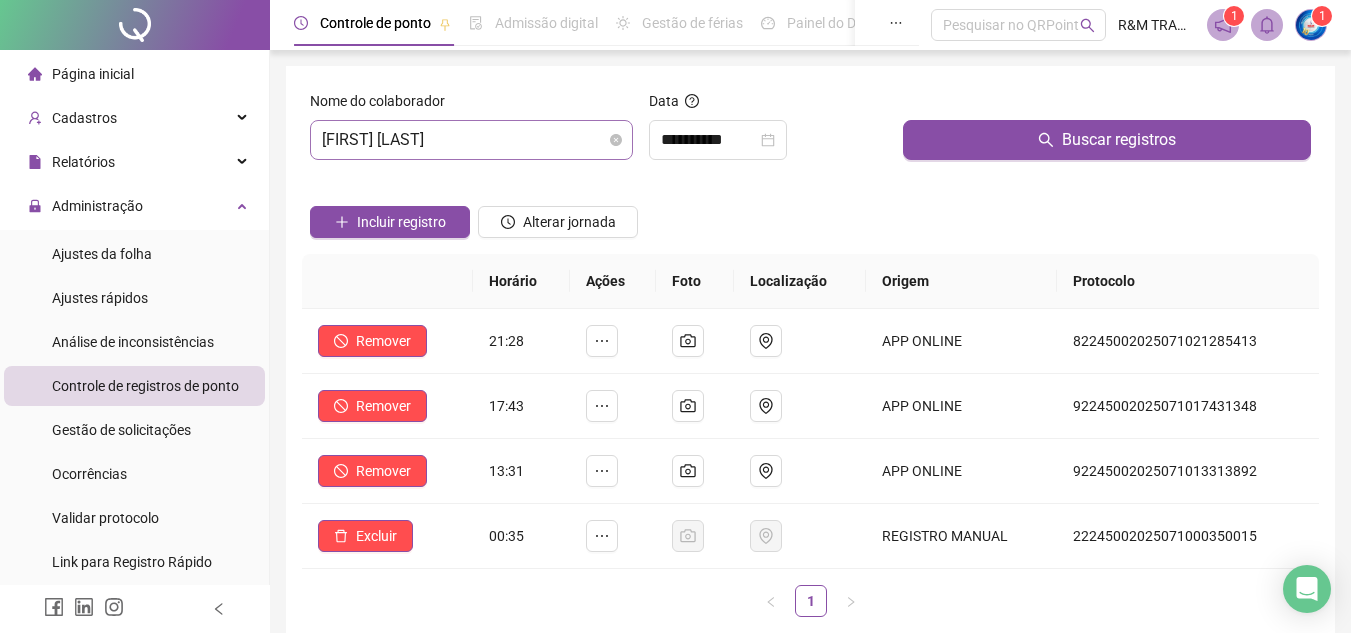 click on "[FIRST] [LAST]" at bounding box center (471, 140) 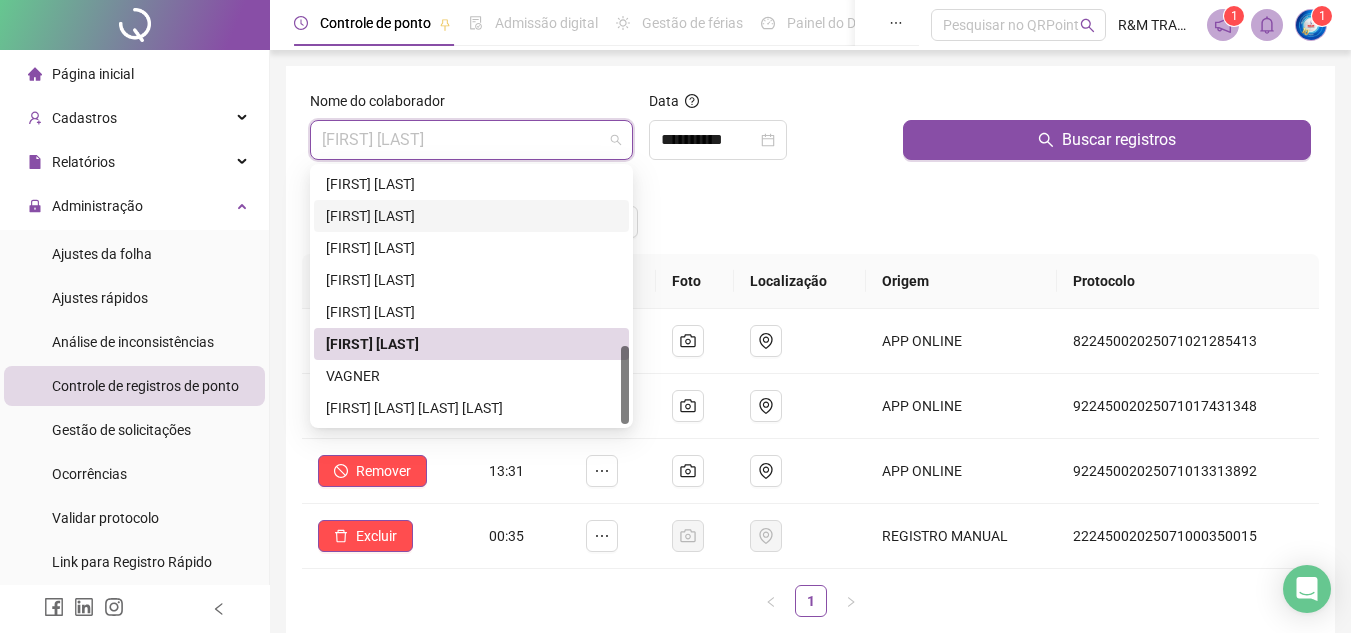 click on "Incluir registro   Alterar jornada" at bounding box center (810, 215) 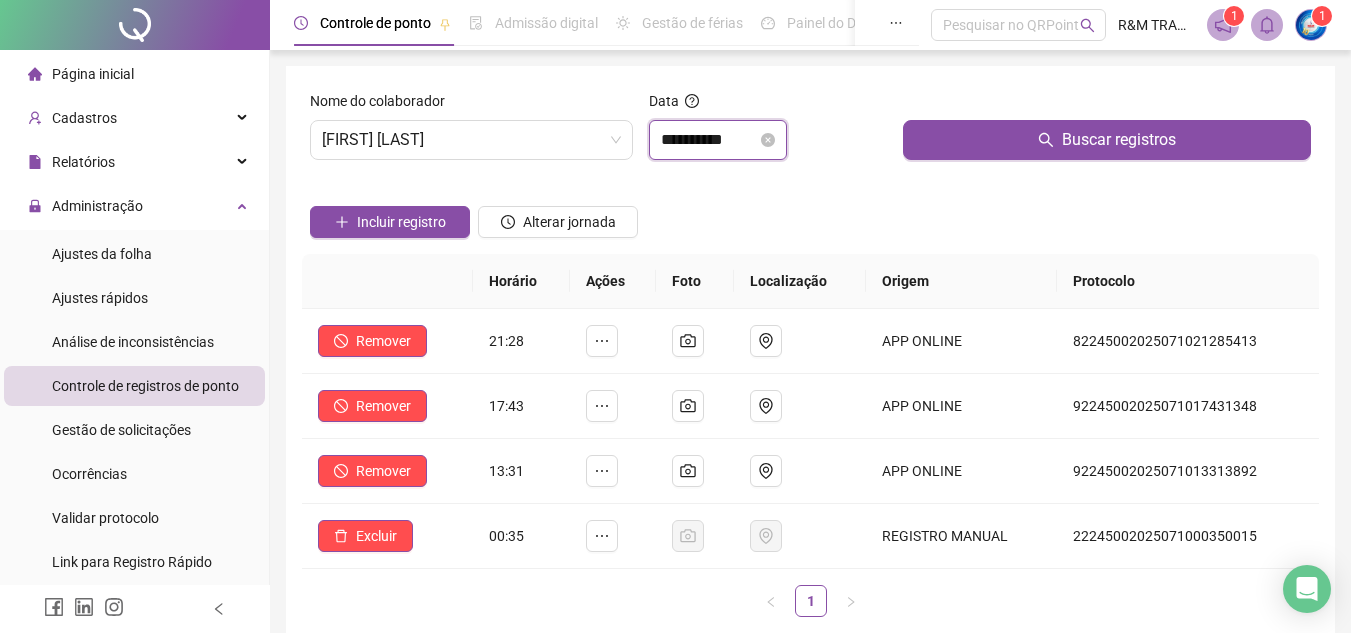 click on "**********" at bounding box center [709, 140] 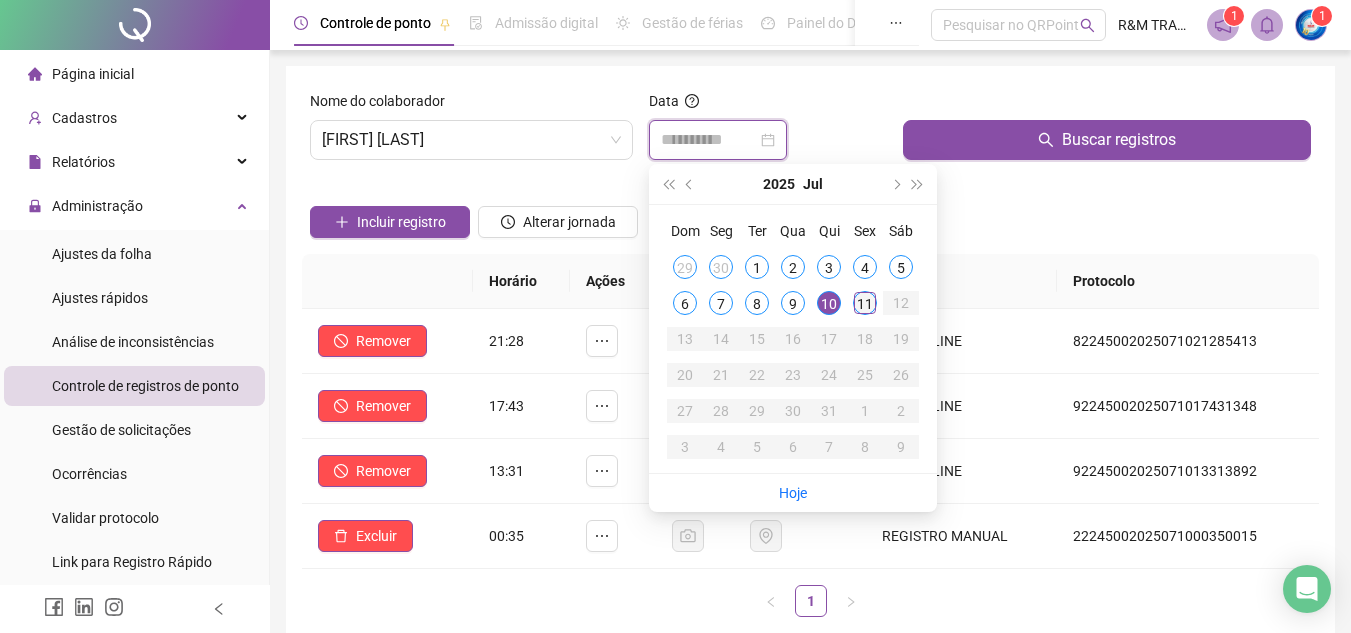 type on "**********" 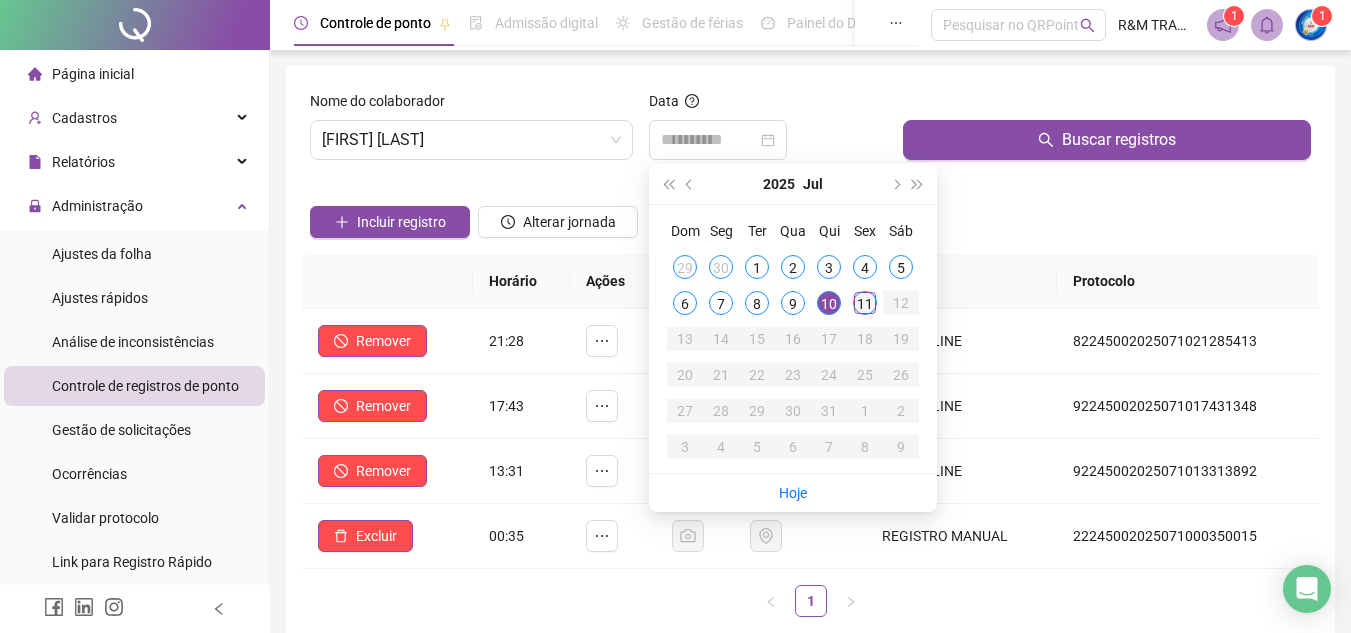 click on "11" at bounding box center (865, 303) 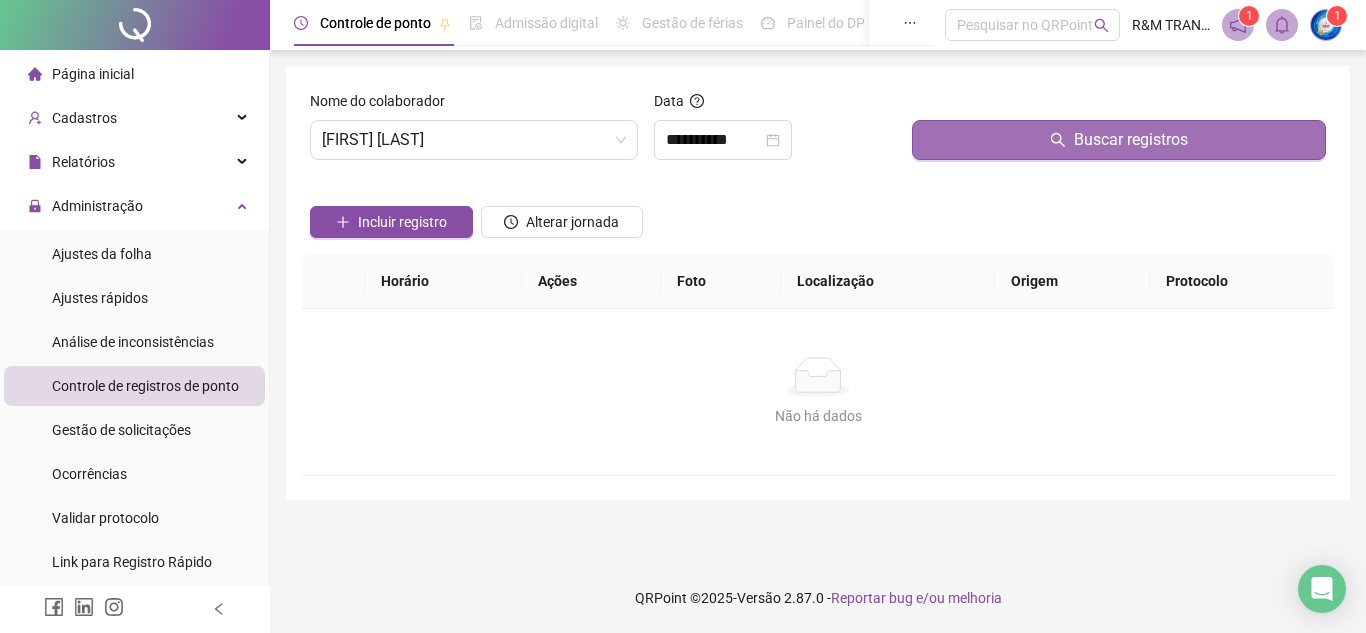 click on "Buscar registros" at bounding box center (1119, 140) 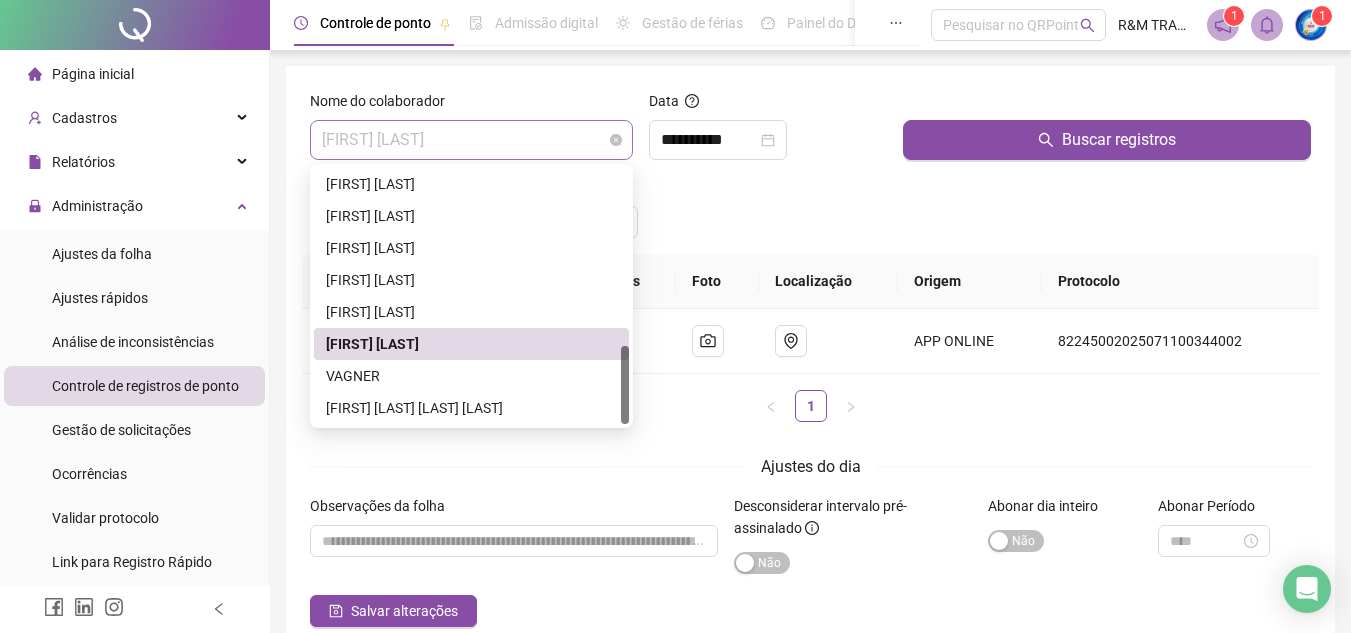 click on "[FIRST] [LAST]" at bounding box center (471, 140) 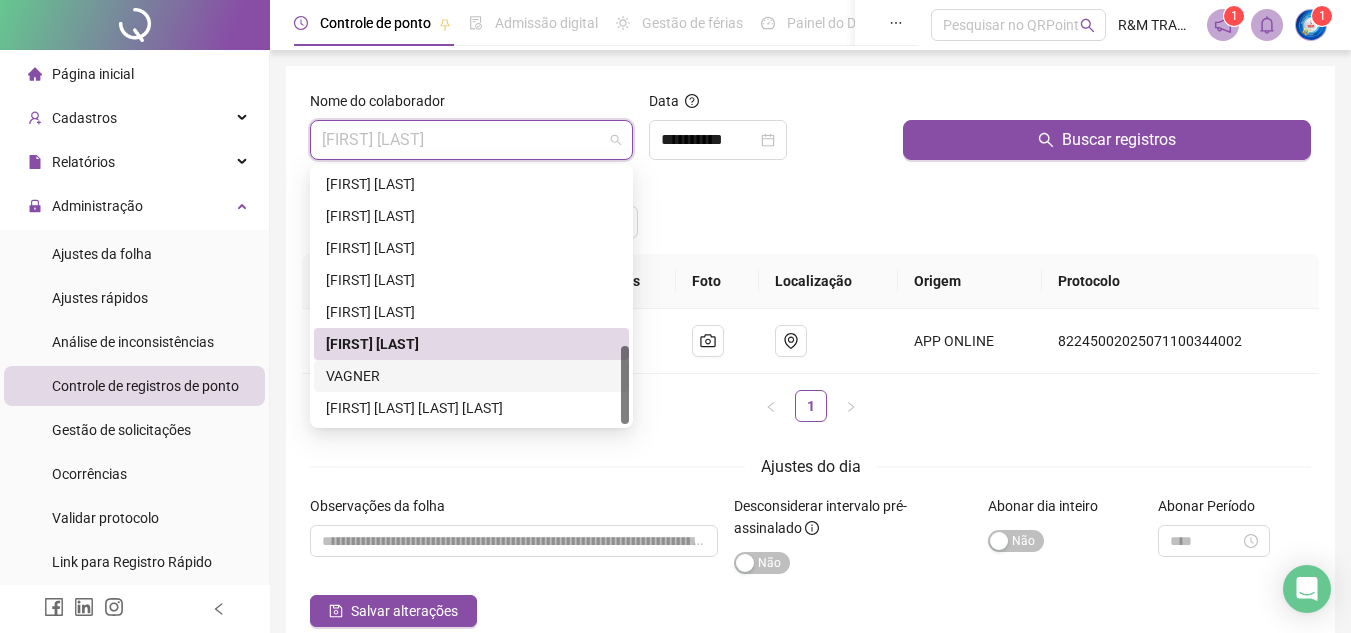 click on "VAGNER" at bounding box center (471, 376) 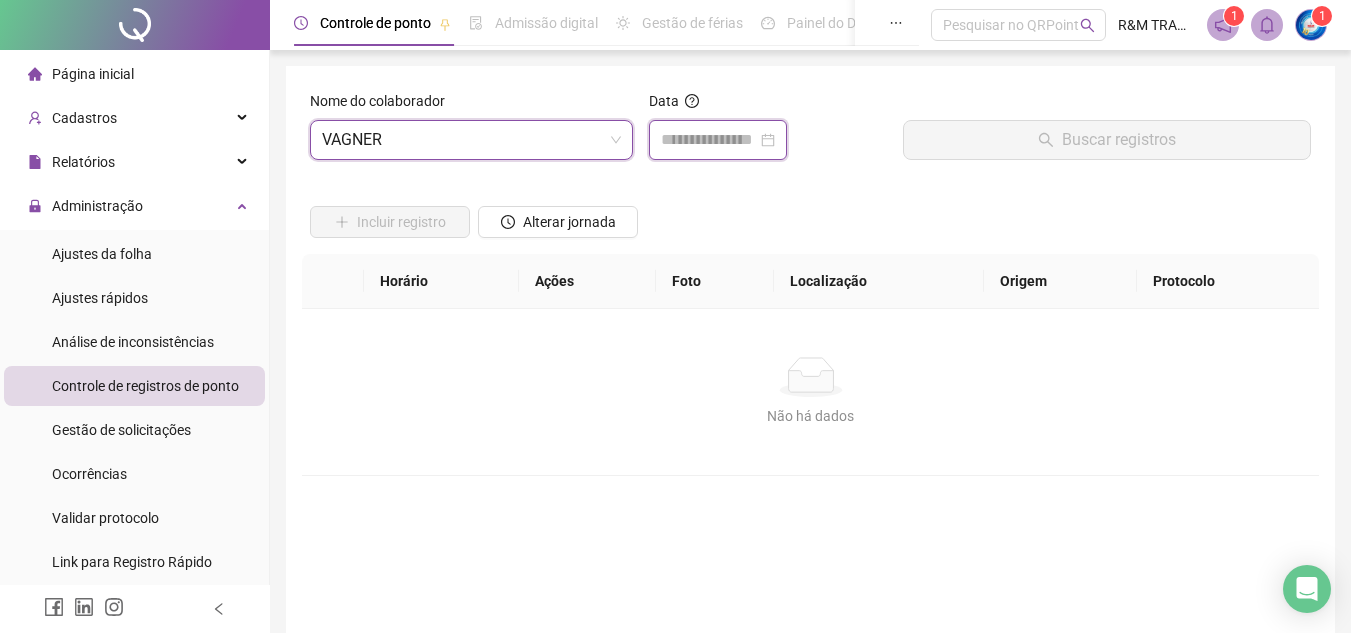 click at bounding box center [709, 140] 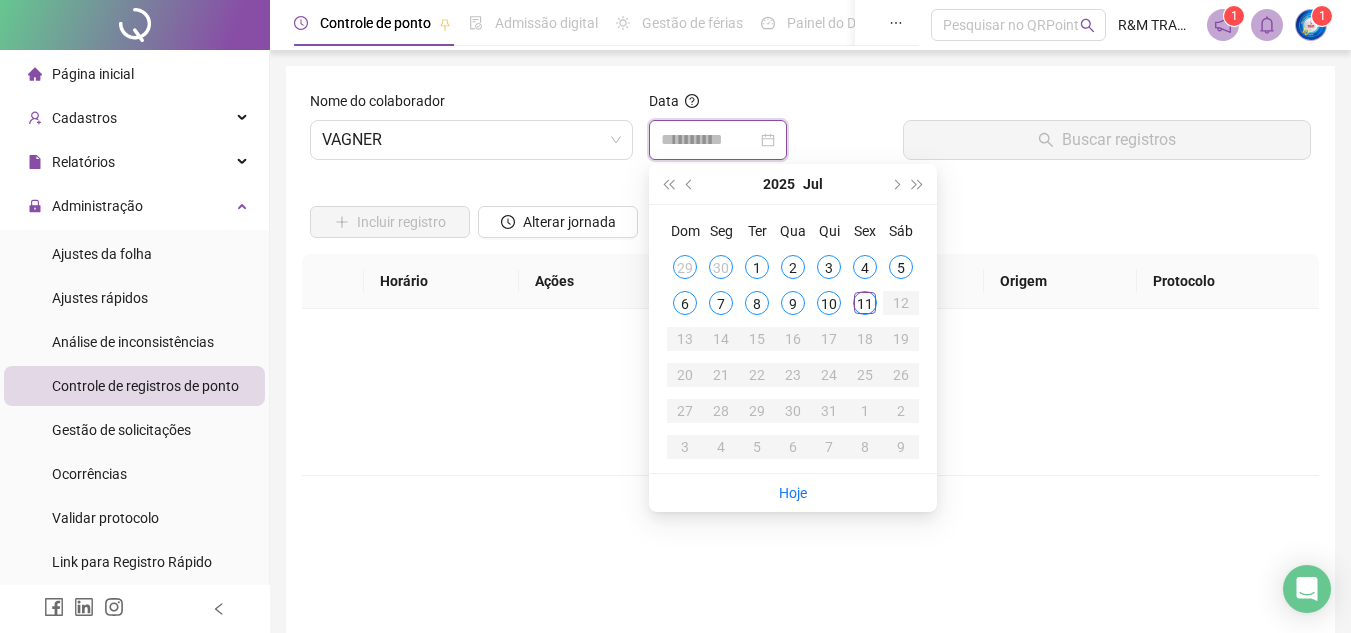 type on "**********" 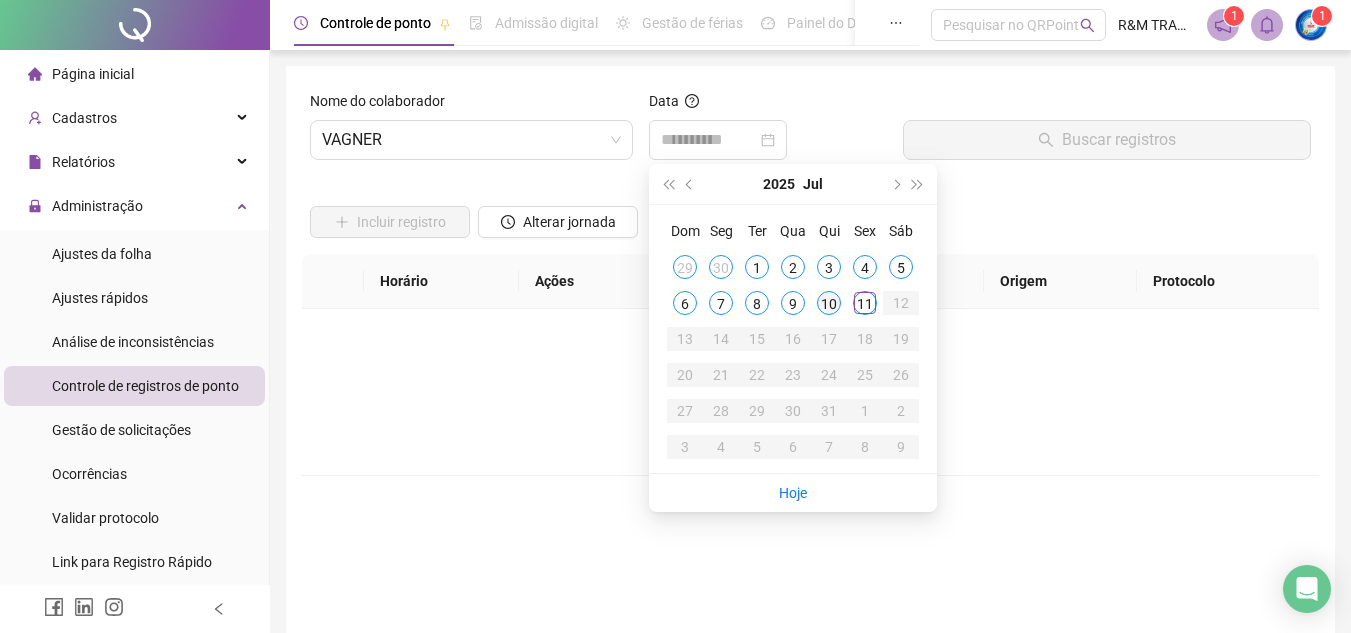 click on "10" at bounding box center (829, 303) 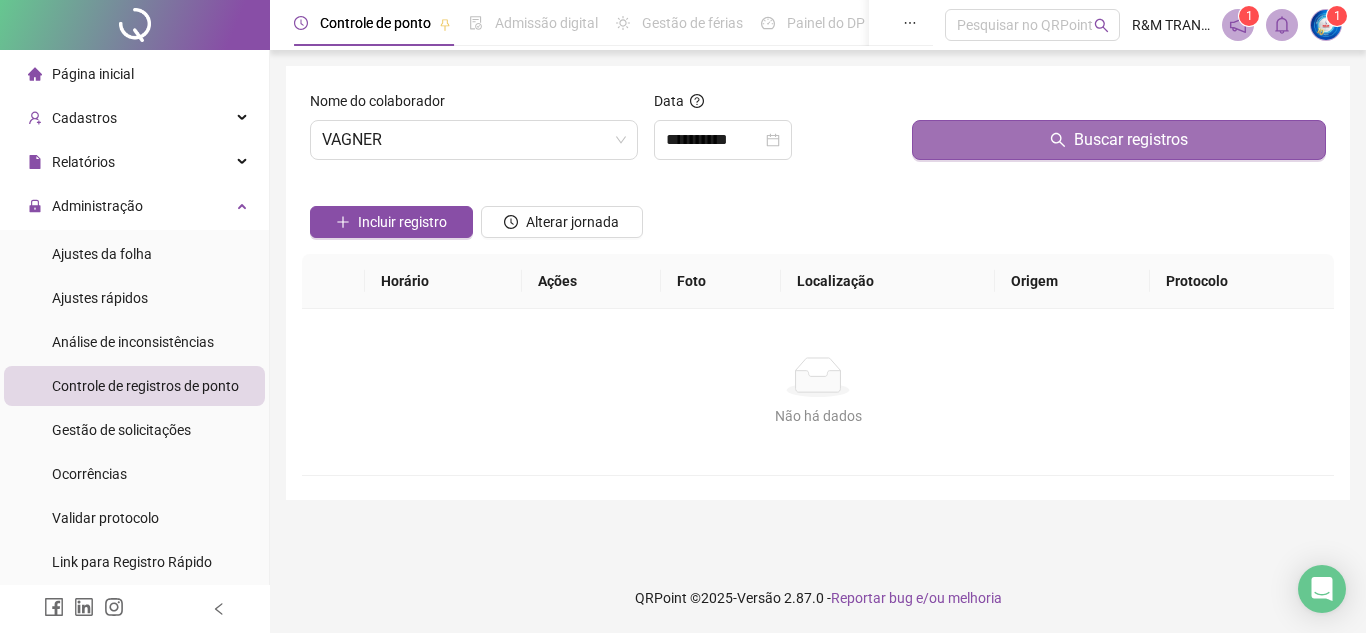 click on "Buscar registros" at bounding box center [1119, 140] 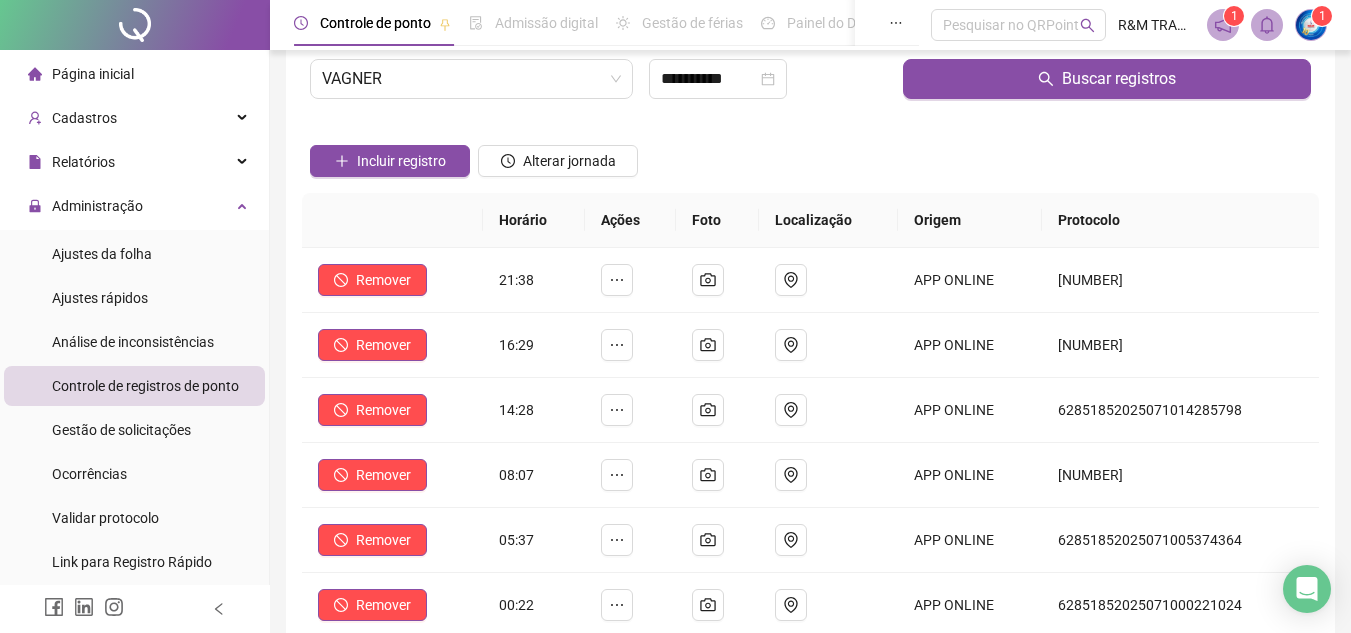 scroll, scrollTop: 36, scrollLeft: 0, axis: vertical 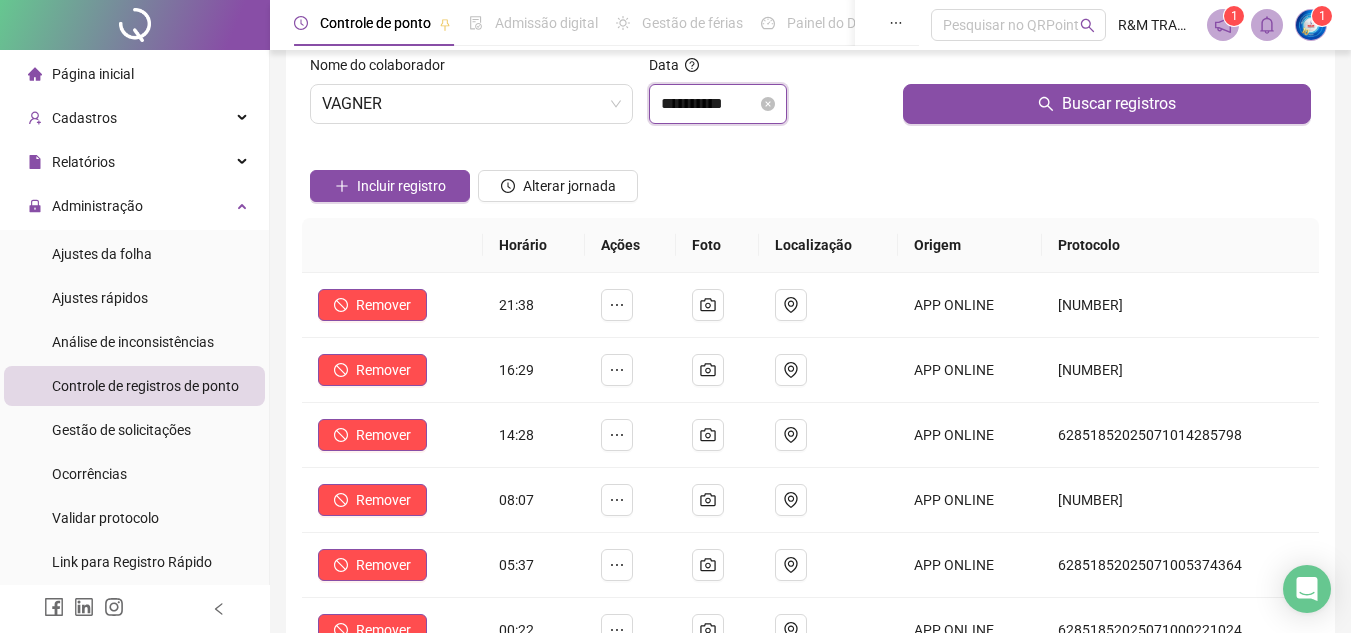 click on "**********" at bounding box center [709, 104] 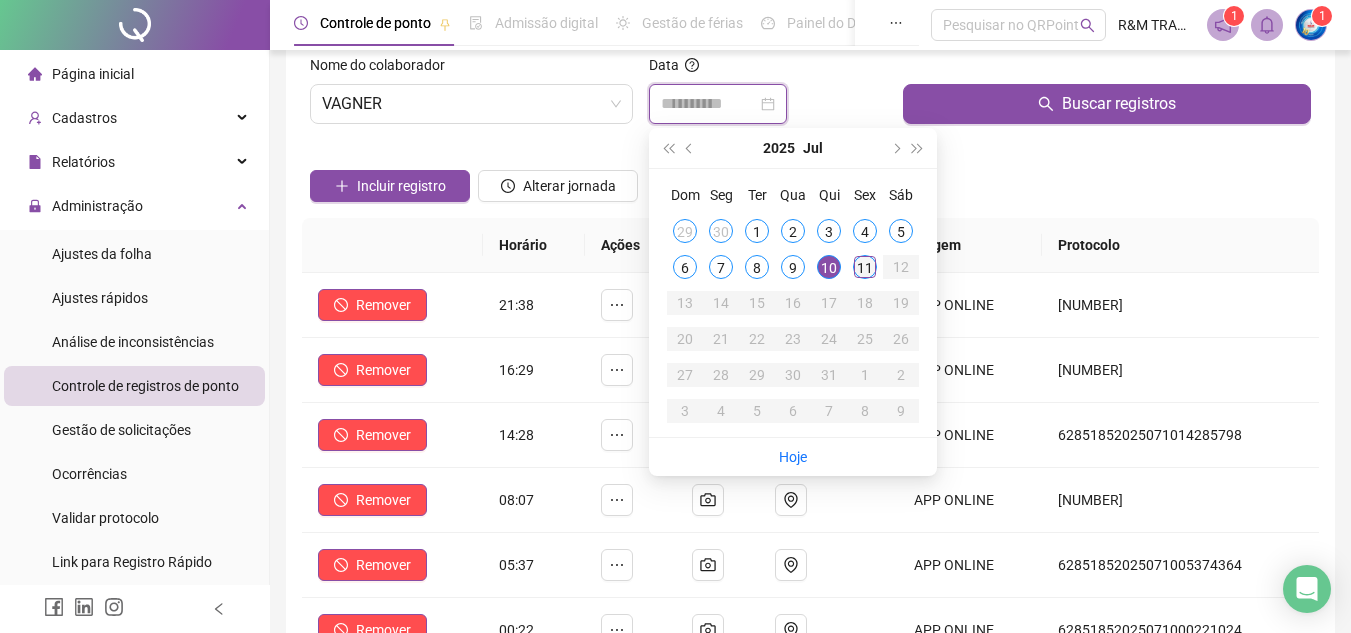 type on "**********" 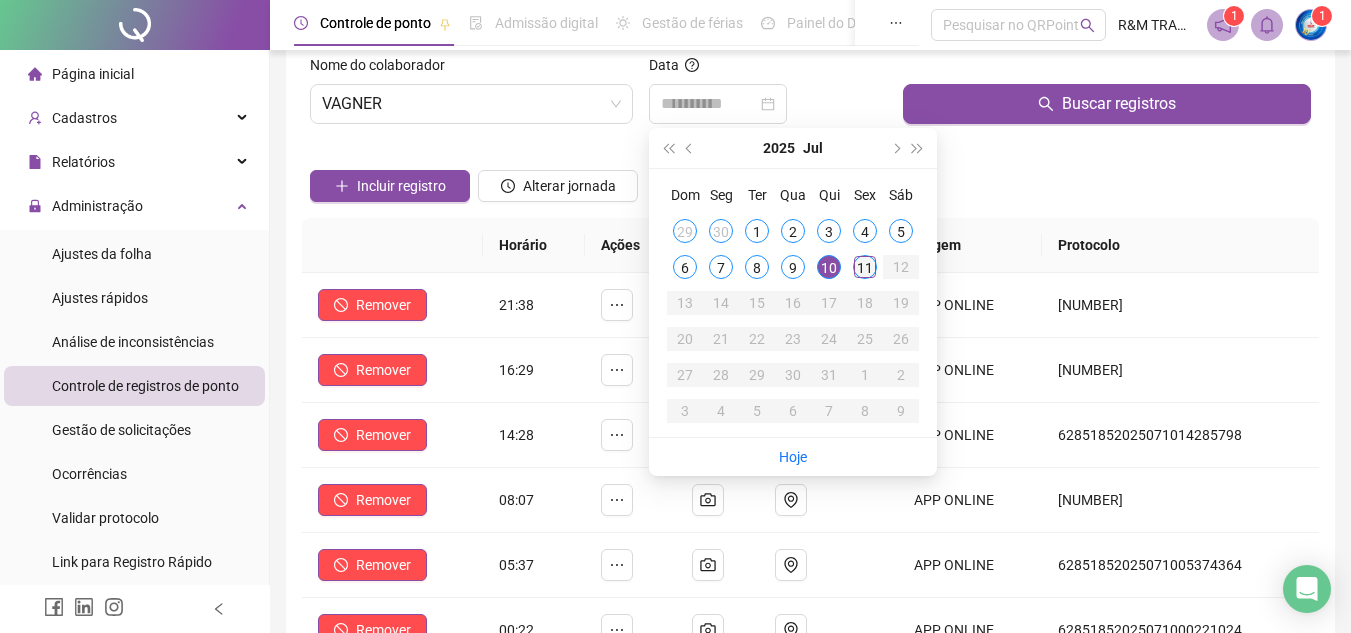 click on "11" at bounding box center (865, 267) 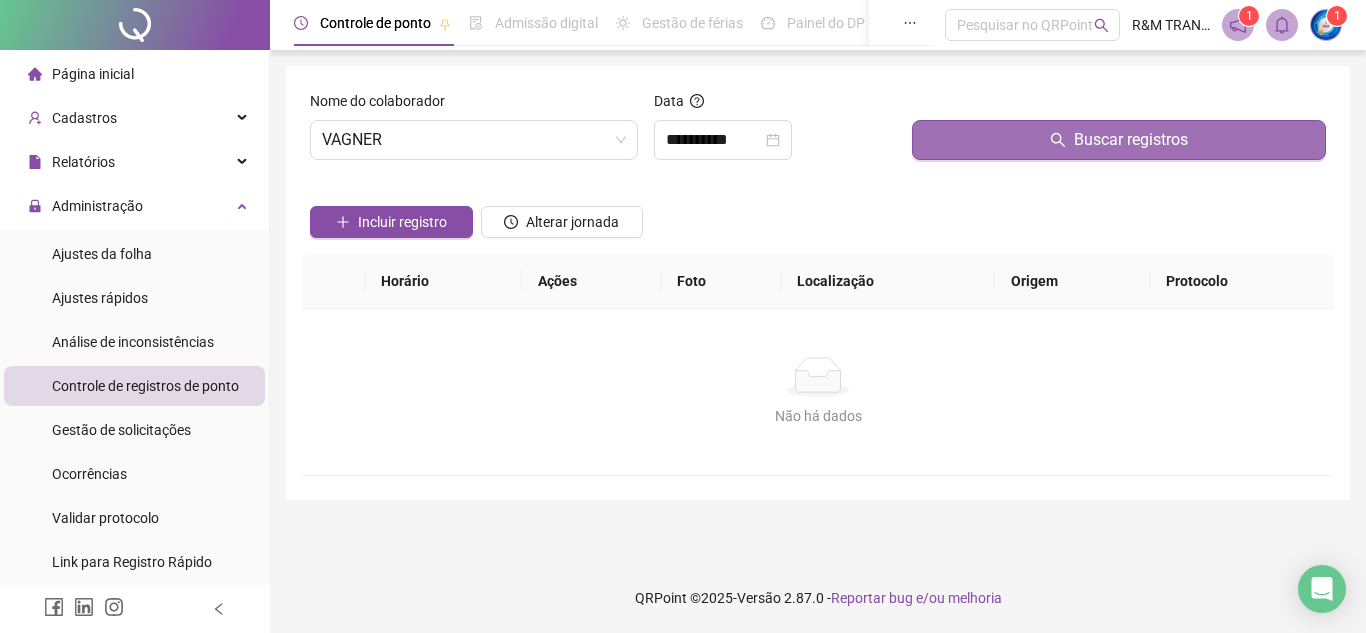 click on "Buscar registros" at bounding box center [1119, 140] 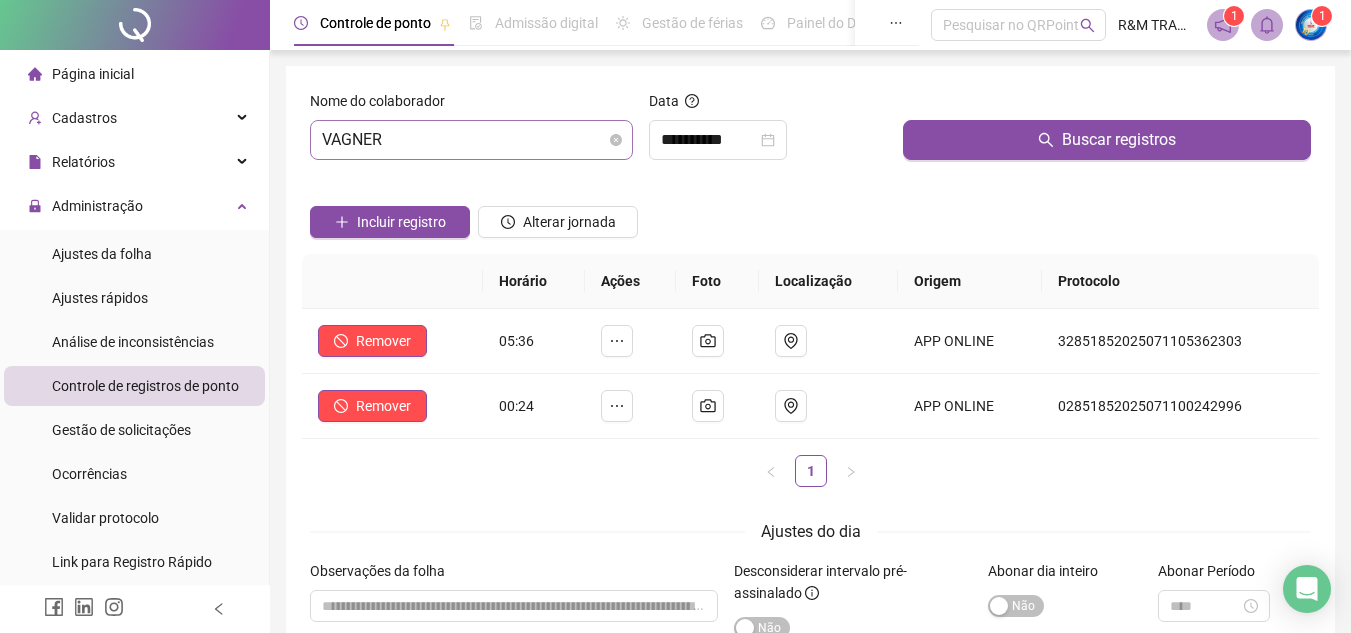 click on "VAGNER" at bounding box center (471, 140) 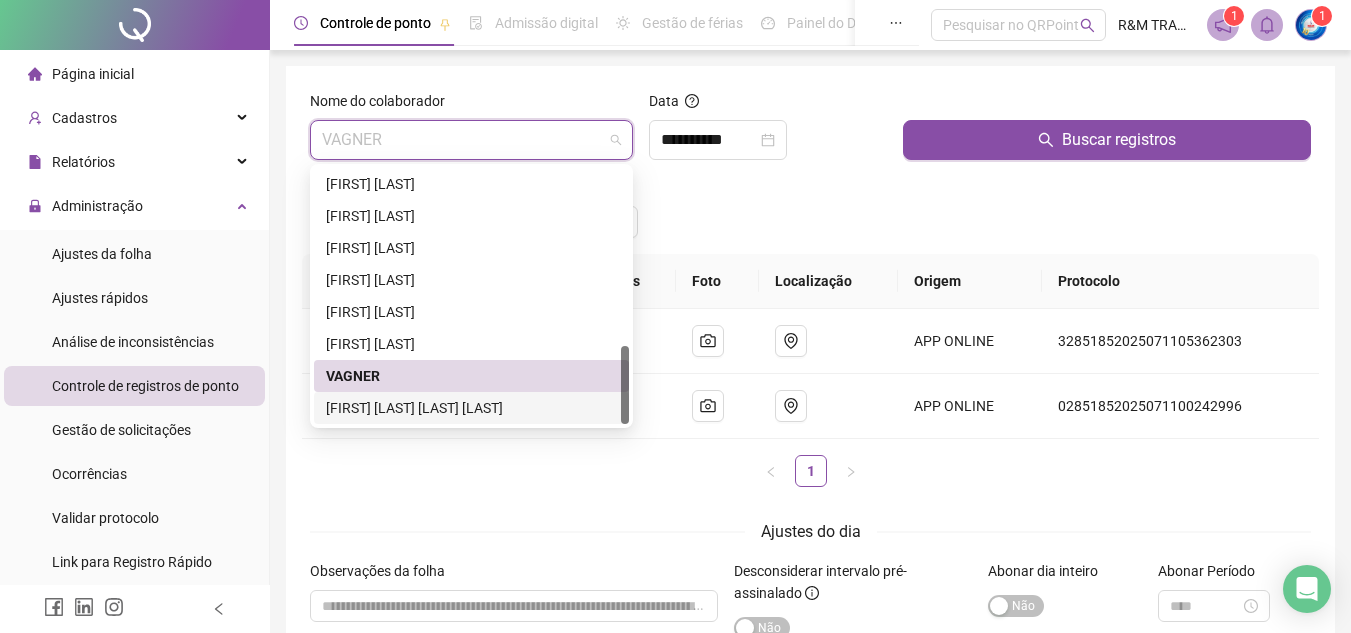 click on "[FIRST] [LAST] [LAST] [LAST]" at bounding box center [471, 408] 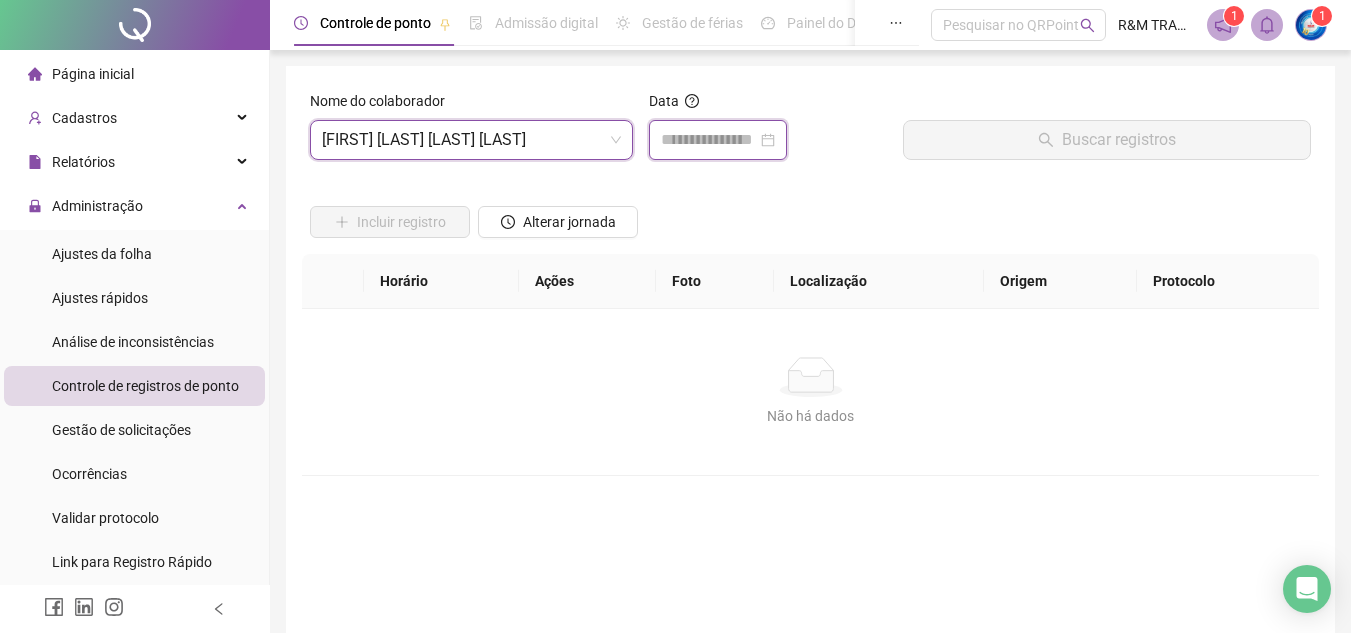 click at bounding box center (709, 140) 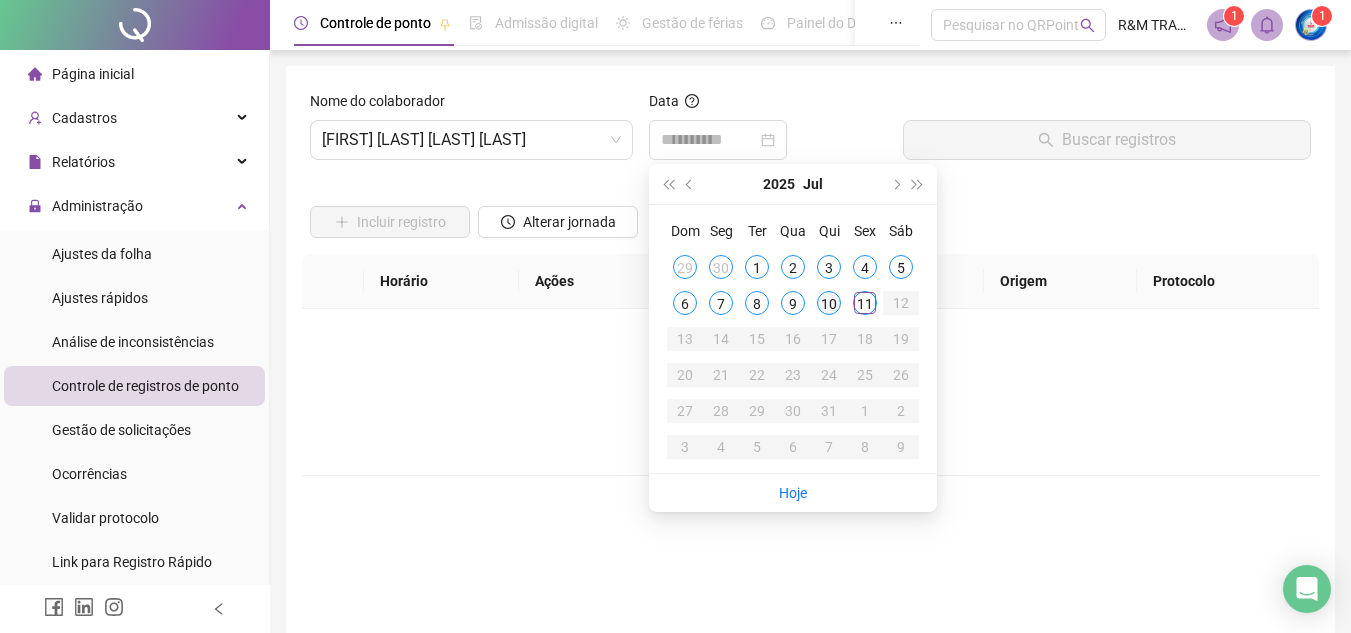 click on "10" at bounding box center [829, 303] 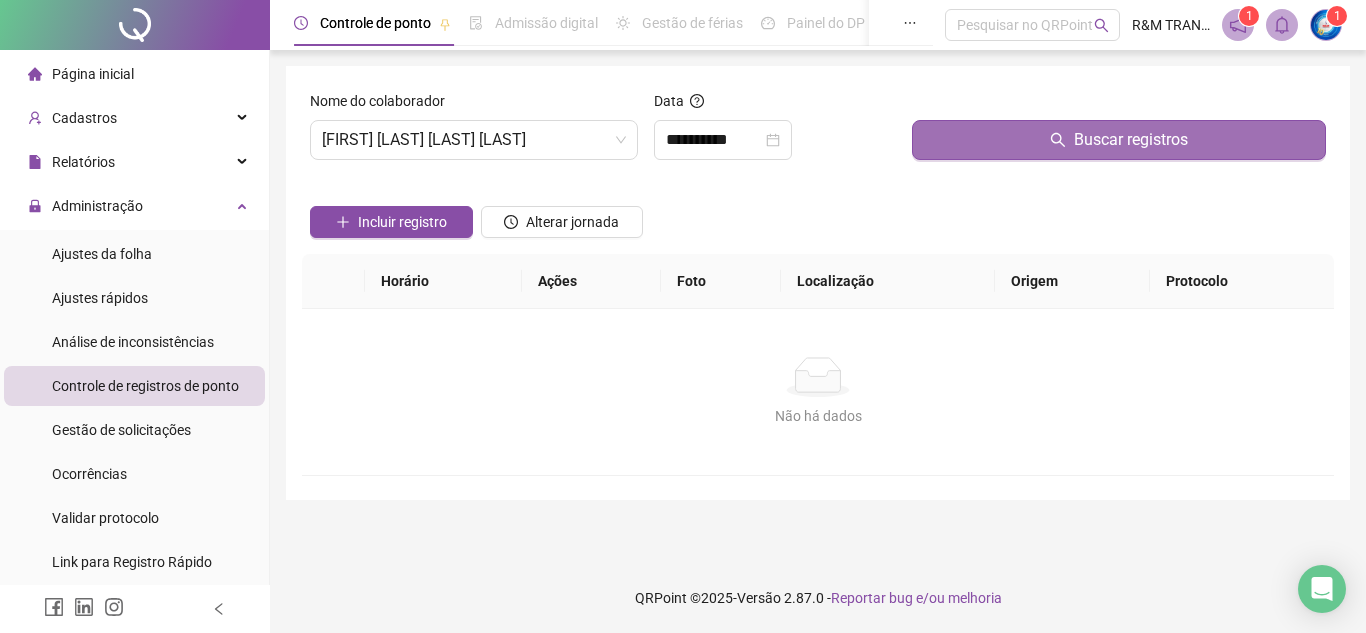click on "Buscar registros" at bounding box center [1119, 140] 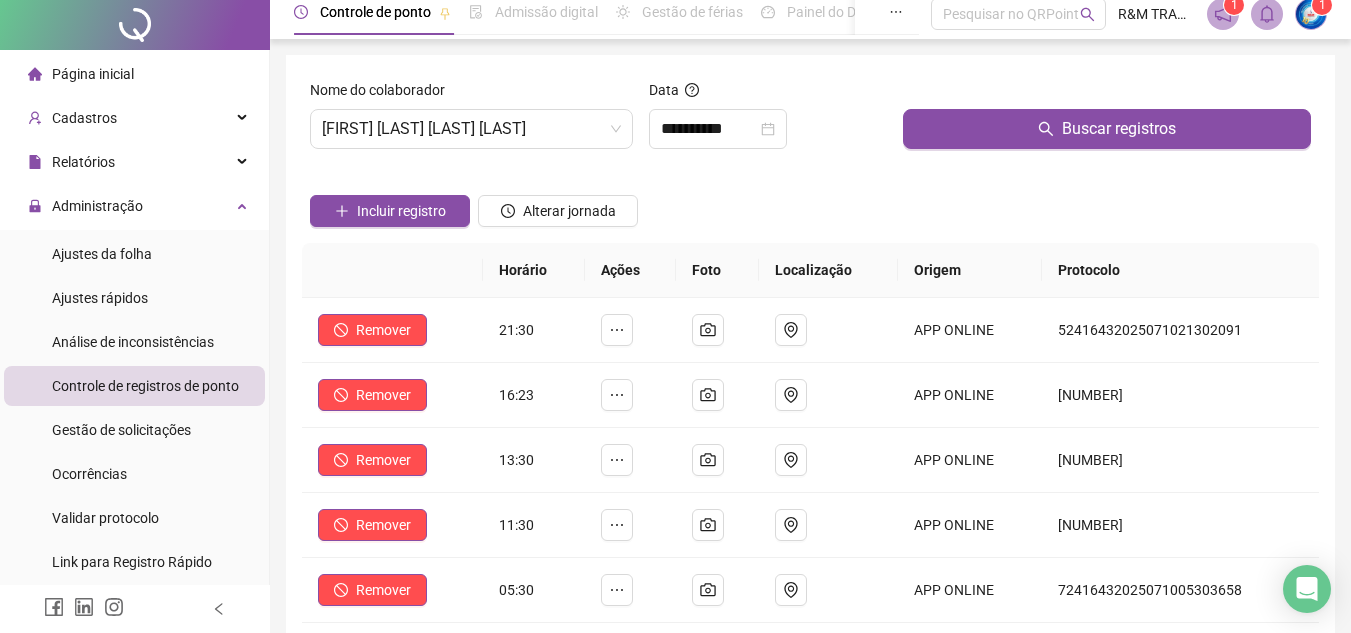 scroll, scrollTop: 0, scrollLeft: 0, axis: both 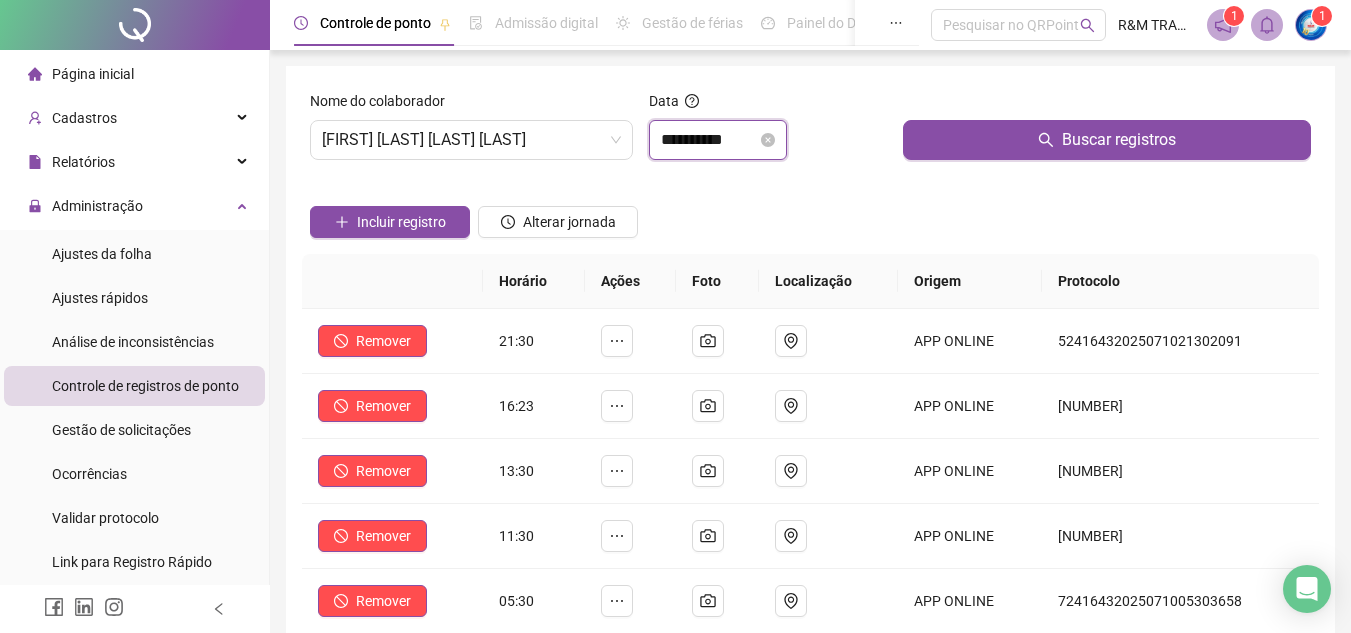 click on "**********" at bounding box center [709, 140] 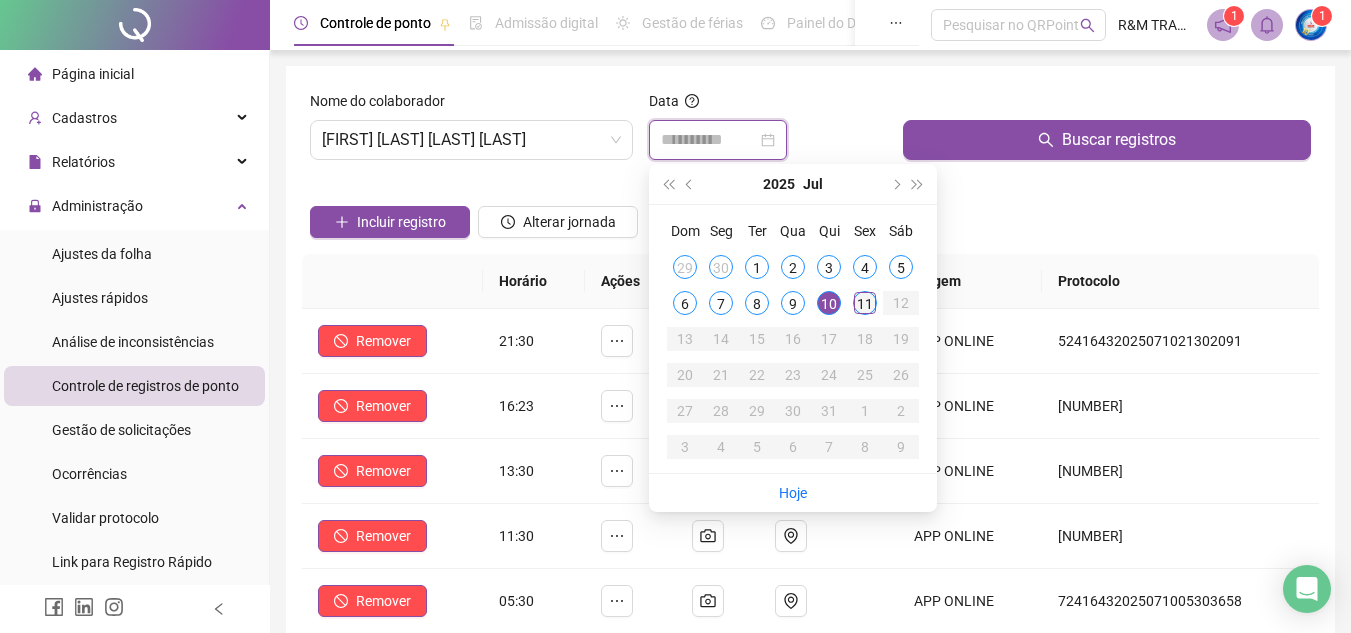 type on "**********" 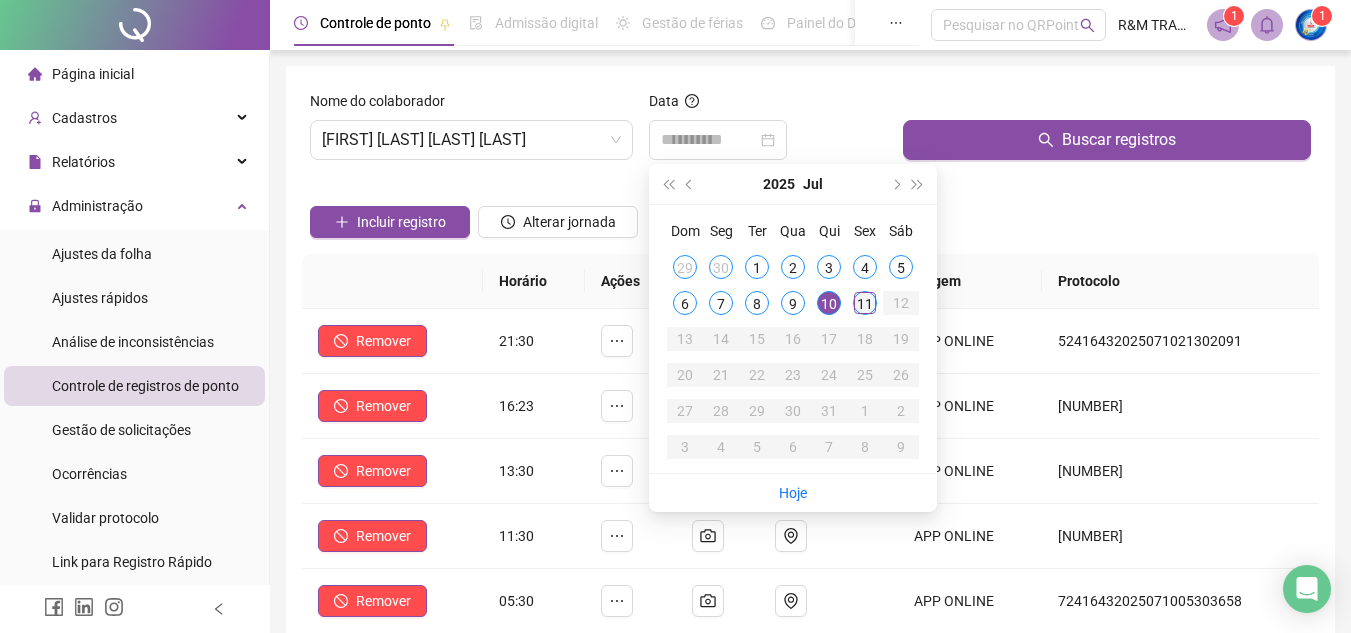 click on "11" at bounding box center (865, 303) 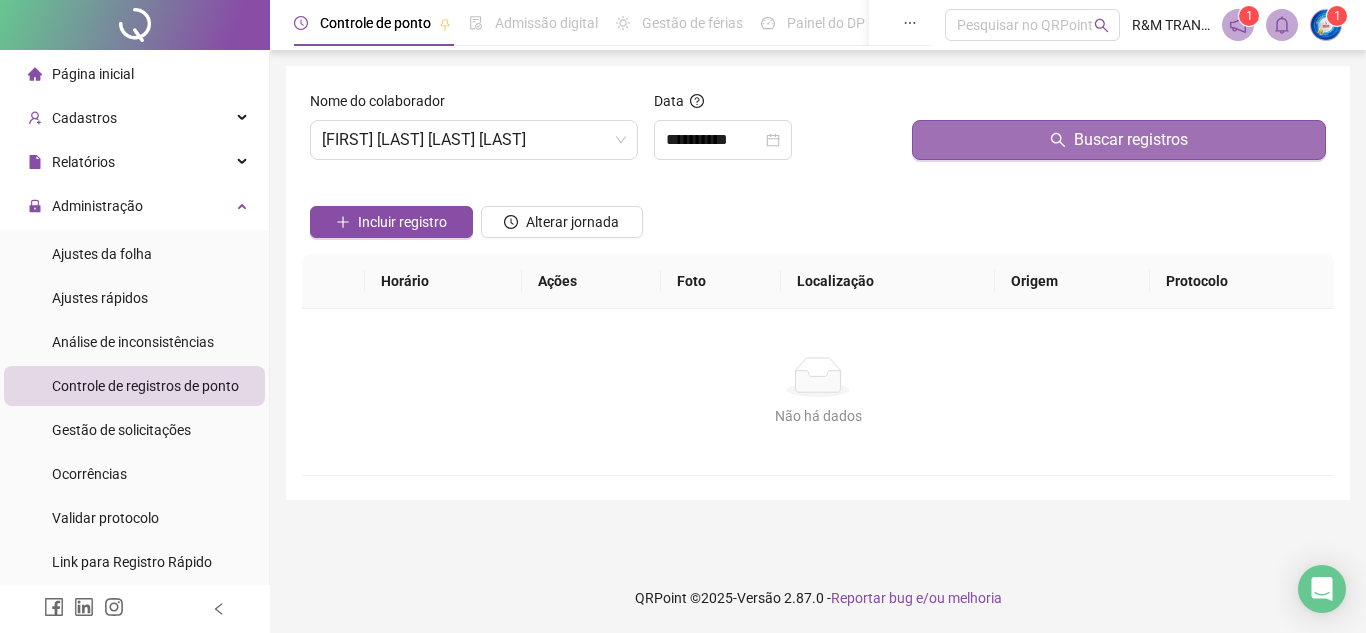 click on "Buscar registros" at bounding box center [1119, 140] 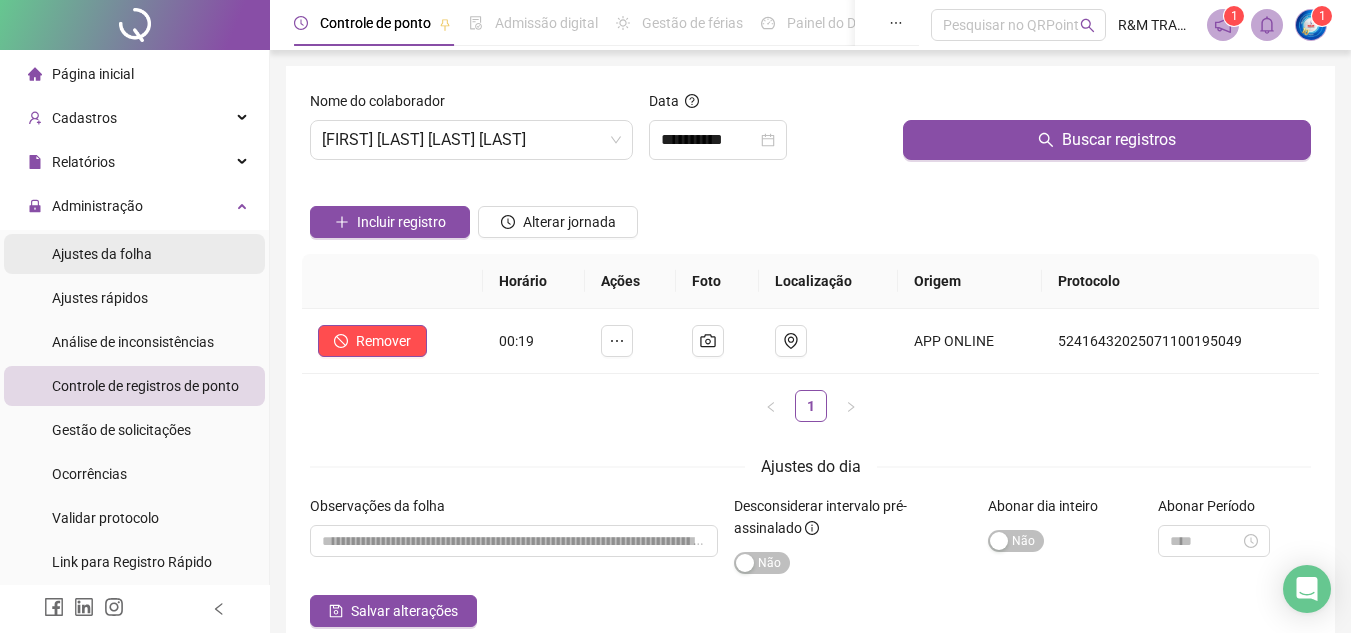 click on "Ajustes da folha" at bounding box center (102, 254) 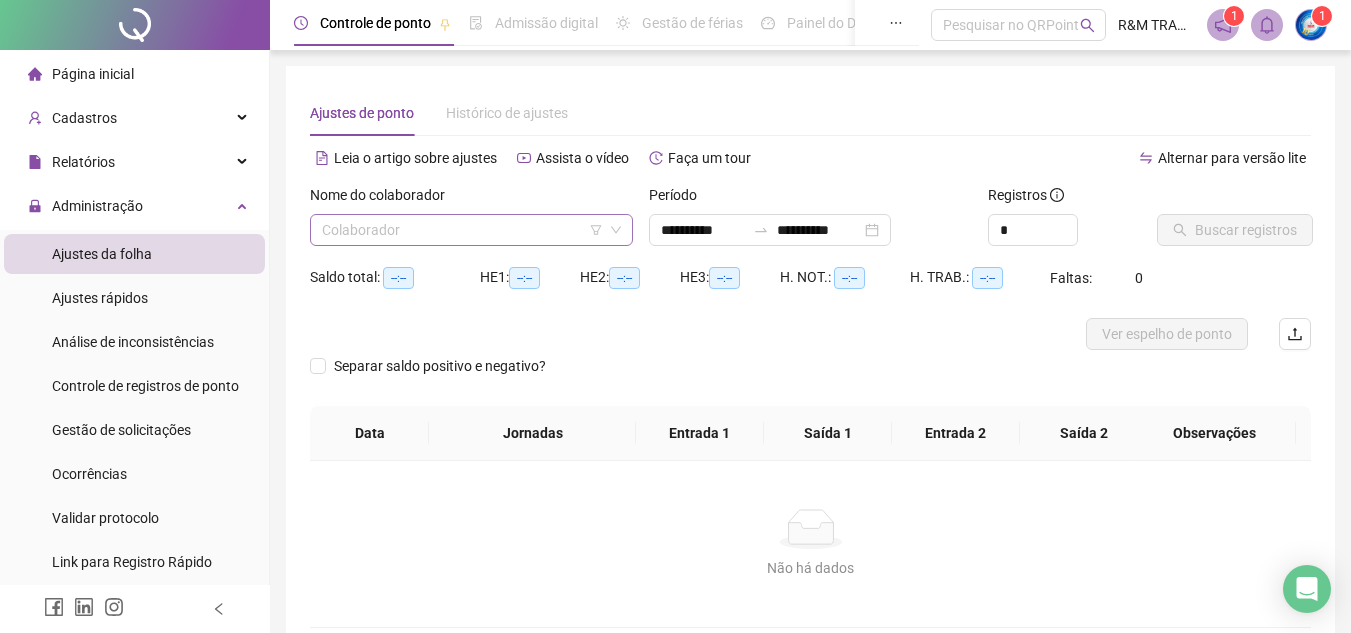 click at bounding box center (465, 230) 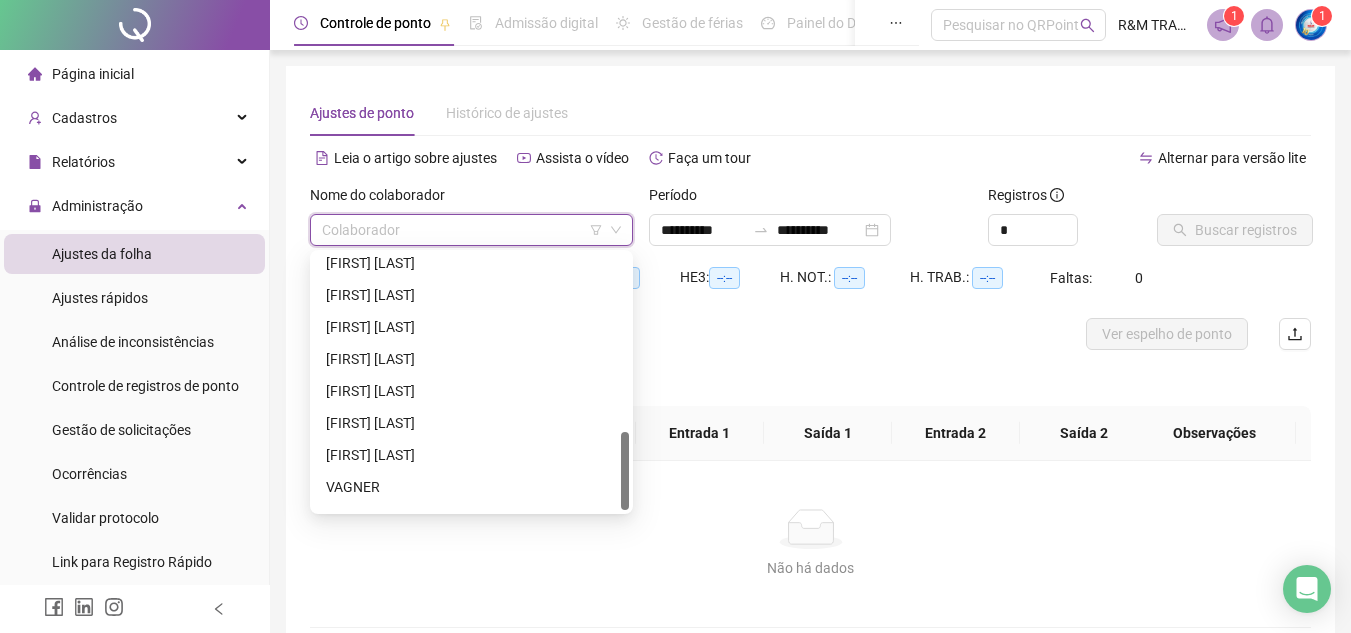 scroll, scrollTop: 576, scrollLeft: 0, axis: vertical 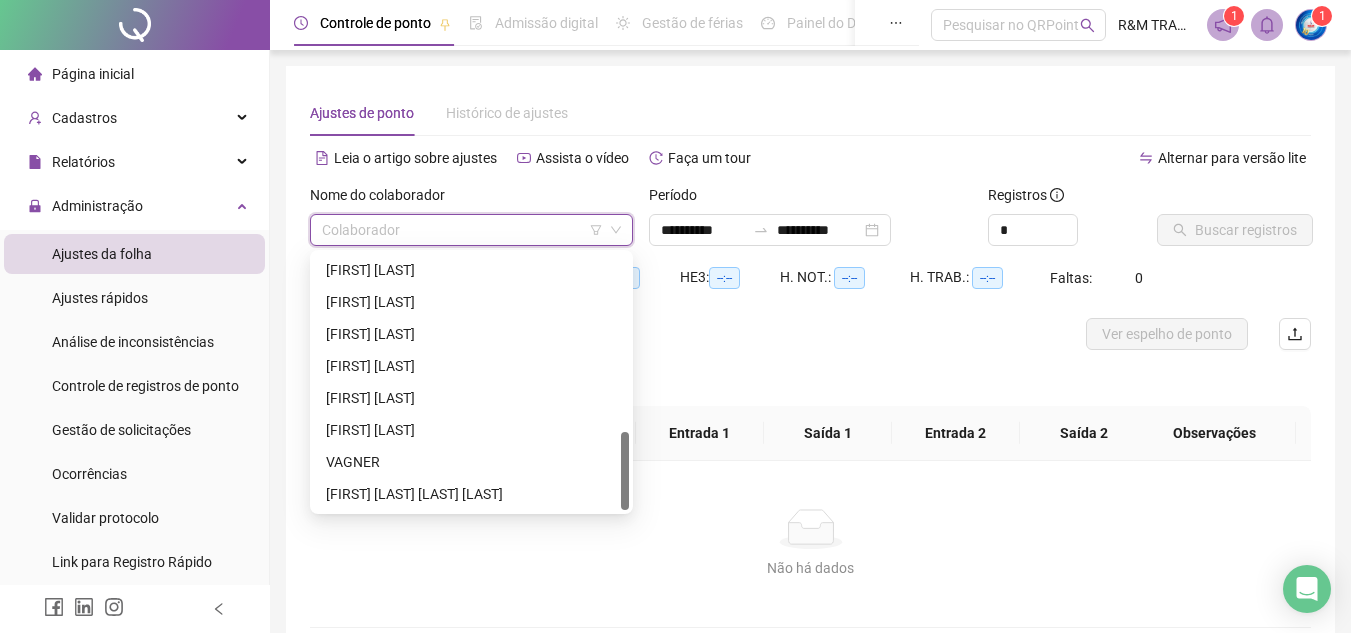 drag, startPoint x: 625, startPoint y: 264, endPoint x: 465, endPoint y: 532, distance: 312.12817 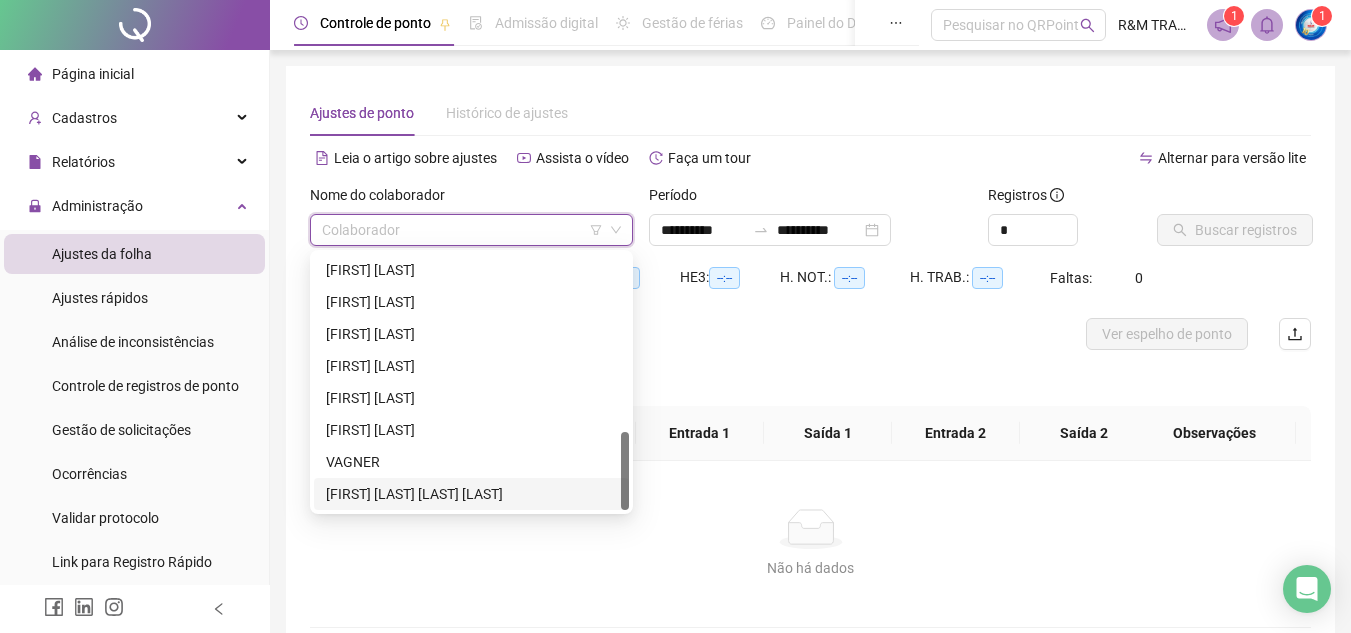 click on "[FIRST] [LAST] [LAST] [LAST]" at bounding box center (471, 494) 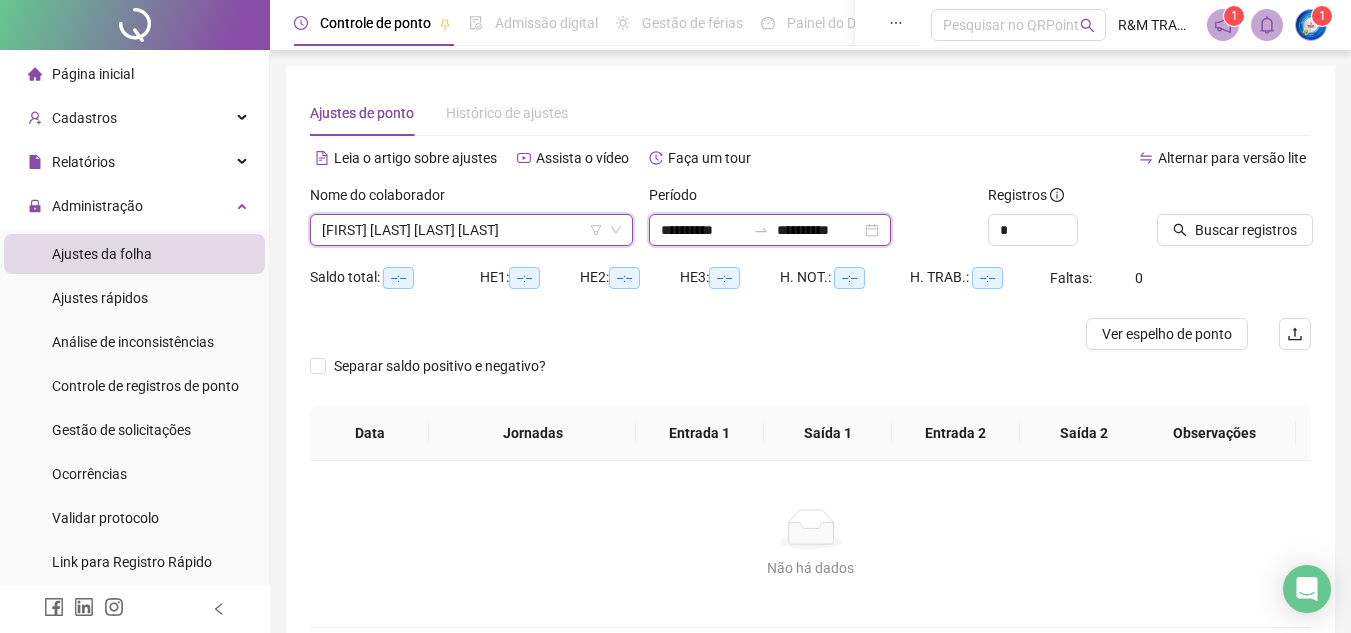 click on "**********" at bounding box center (703, 230) 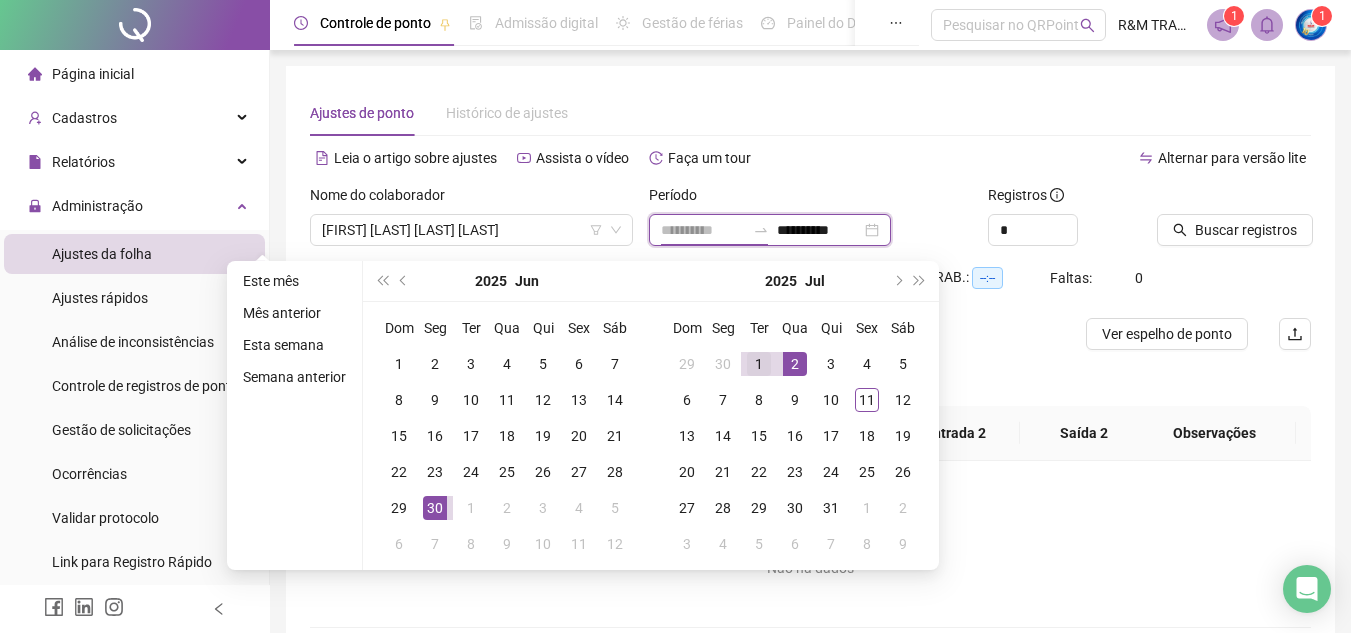 type on "**********" 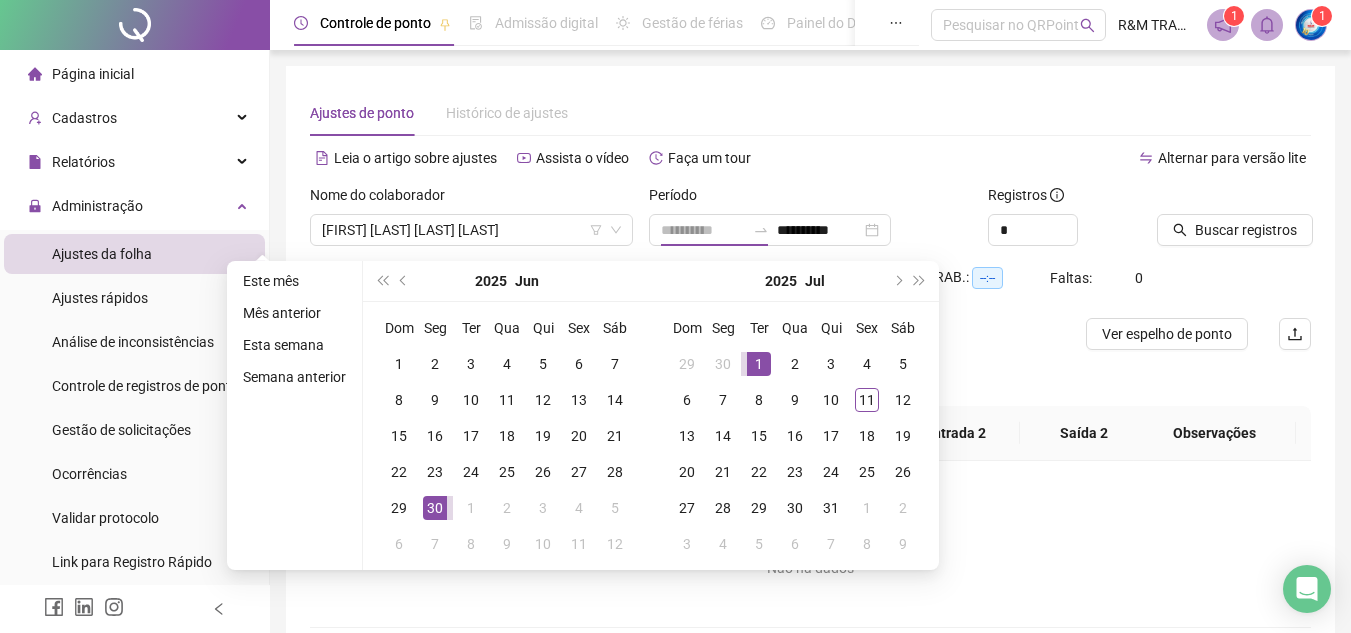 click on "1" at bounding box center [759, 364] 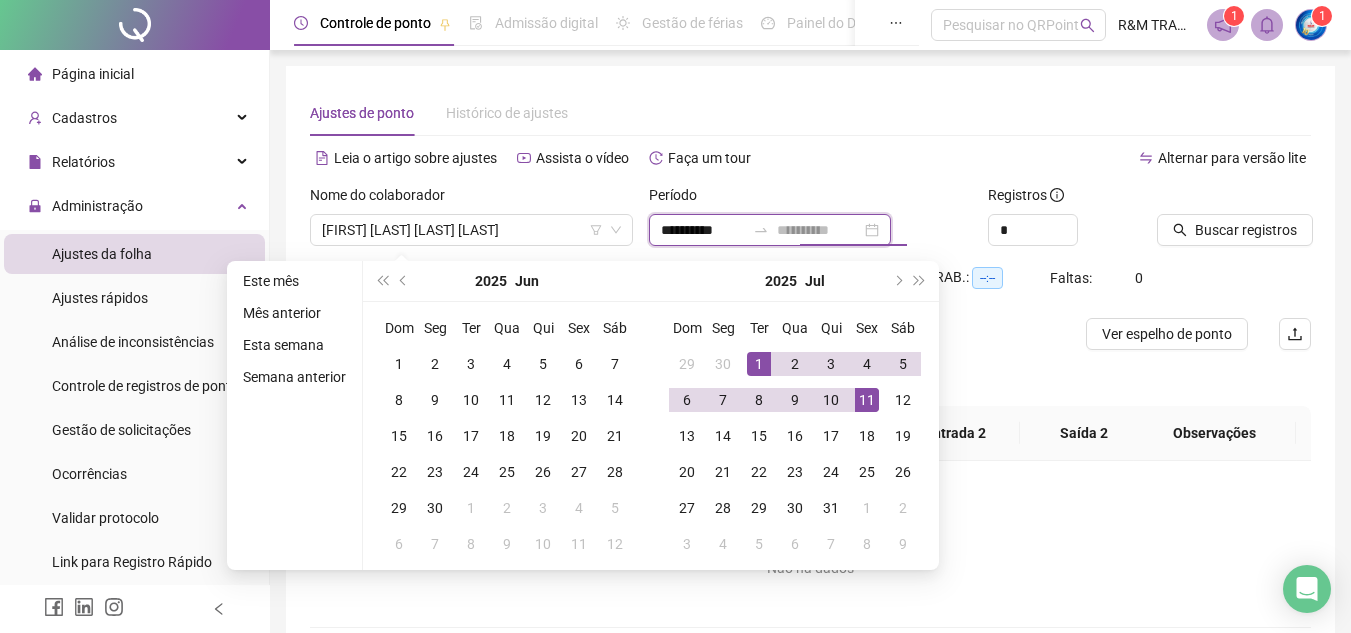 type on "**********" 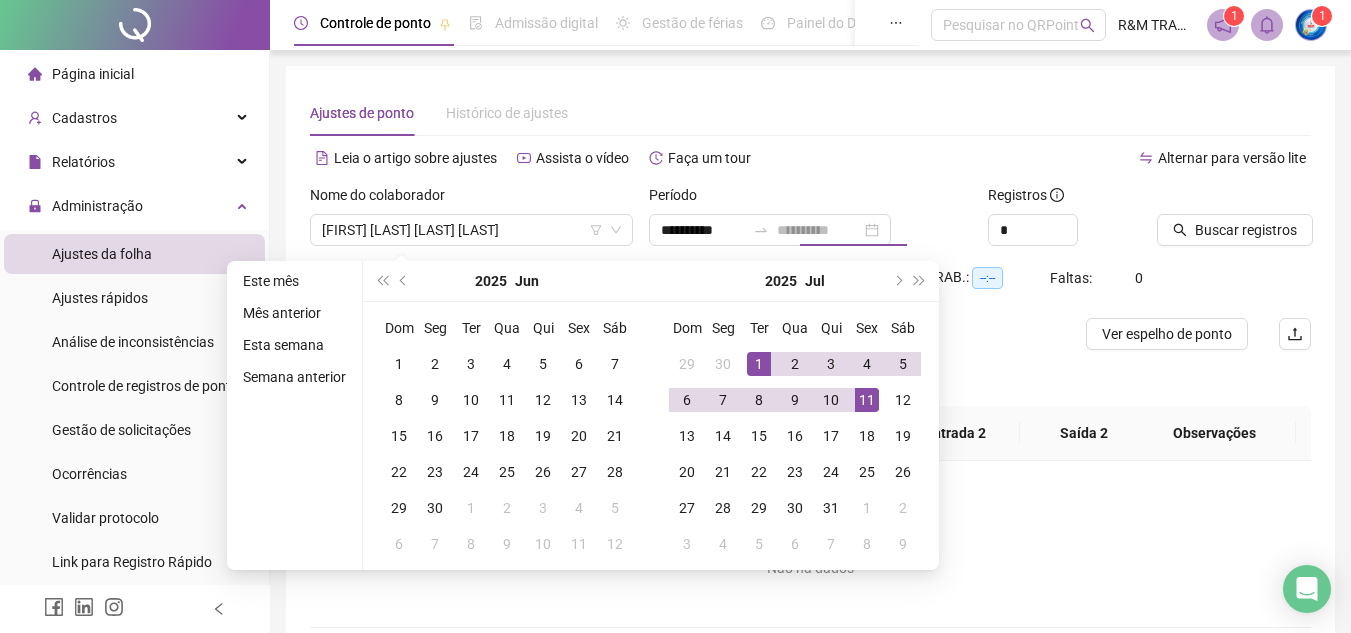 click on "11" at bounding box center (867, 400) 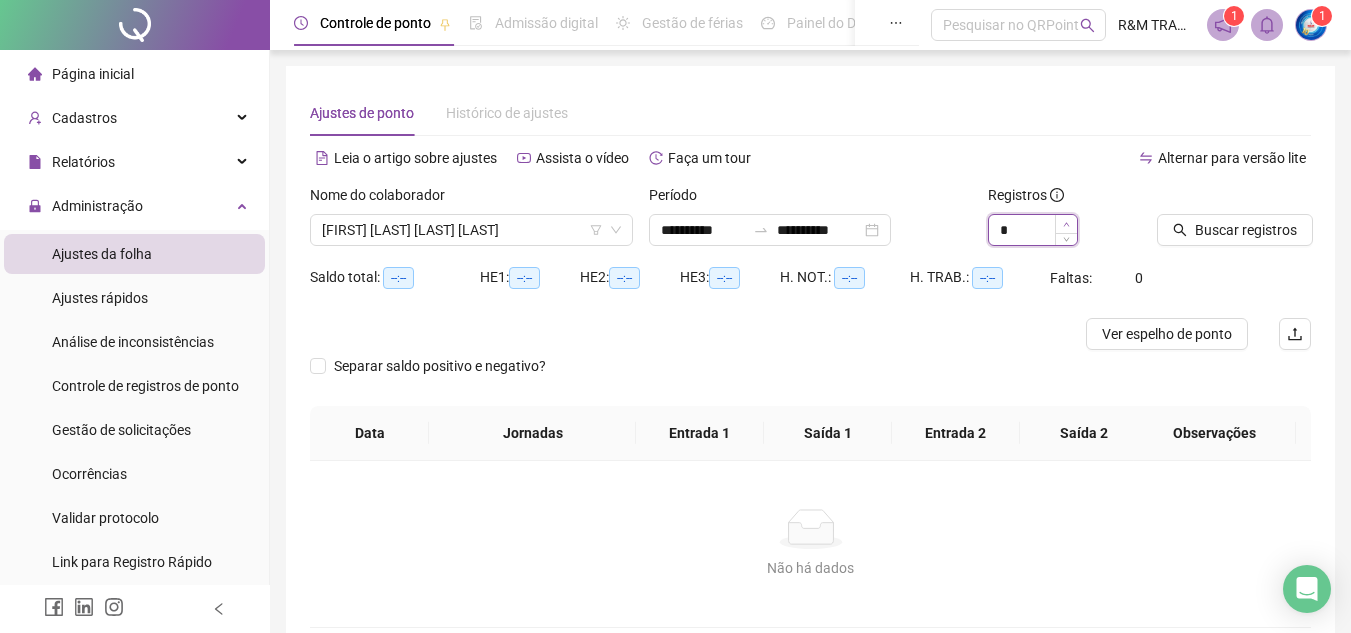 click at bounding box center [1066, 224] 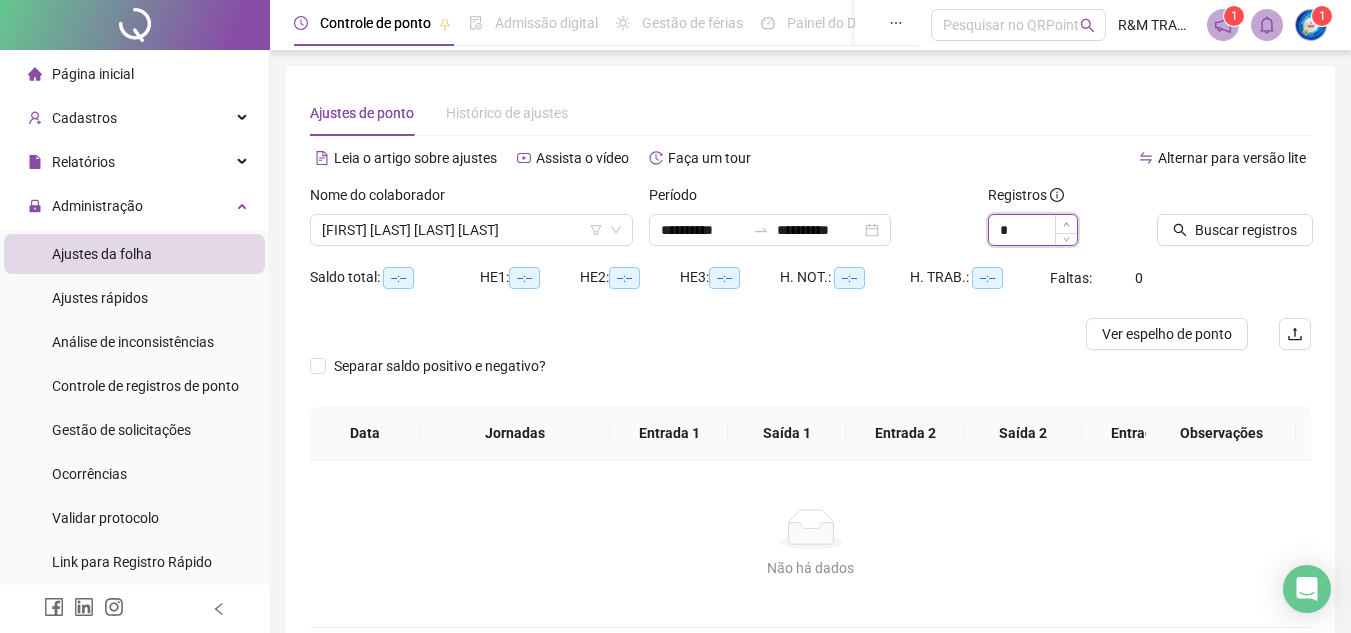 type on "*" 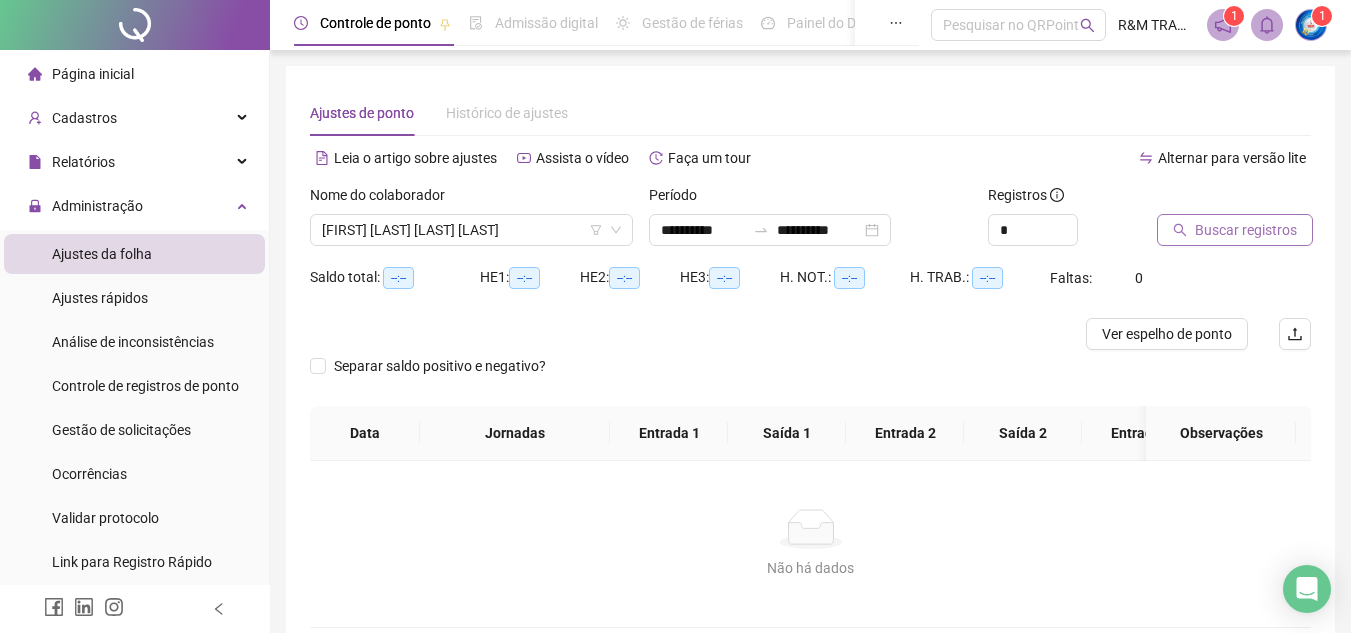 click on "Buscar registros" at bounding box center [1246, 230] 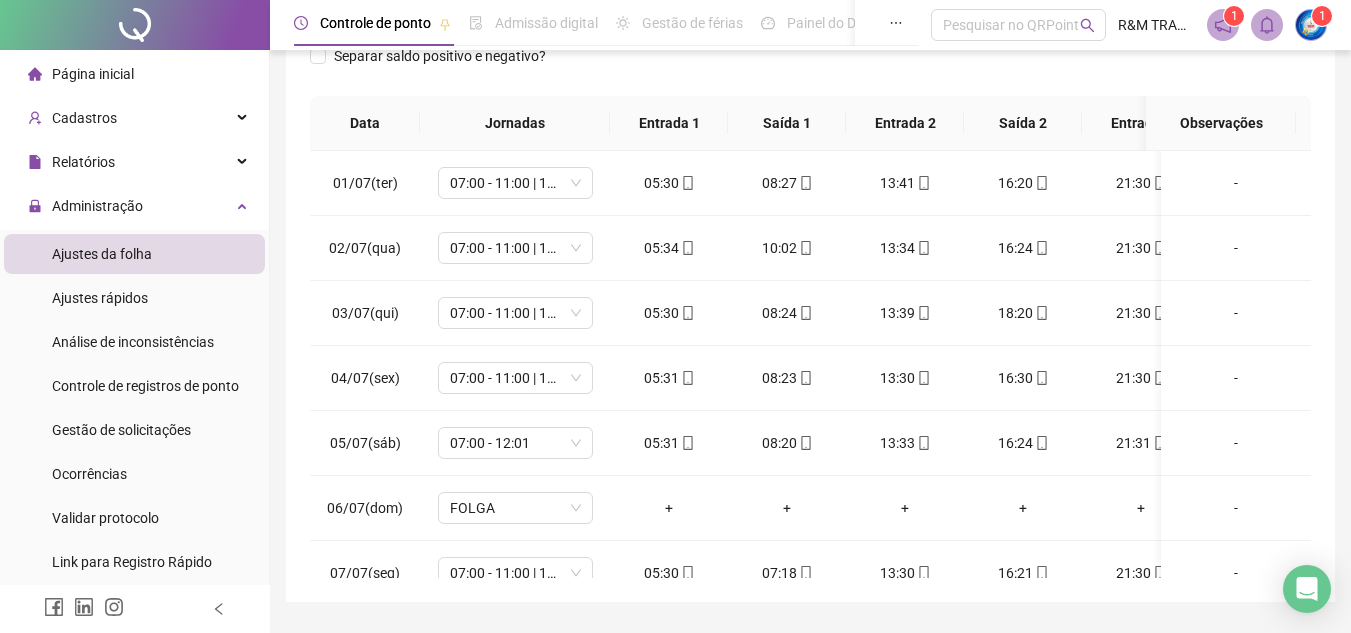 scroll, scrollTop: 311, scrollLeft: 0, axis: vertical 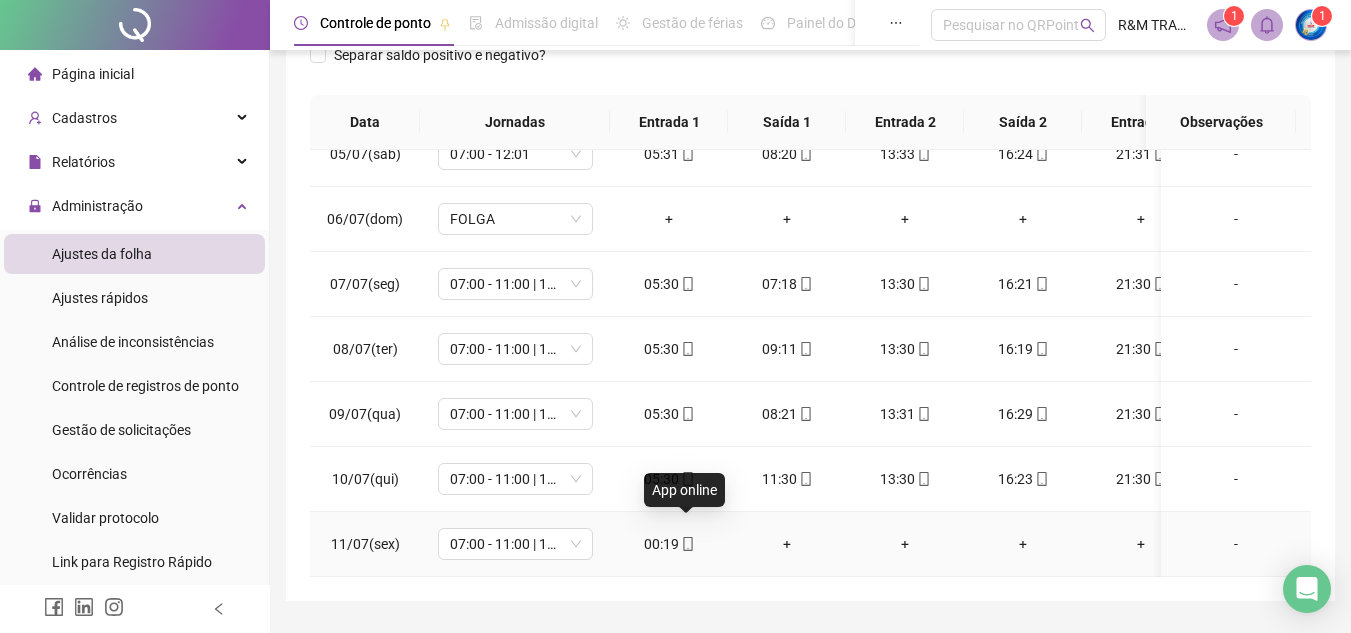 click 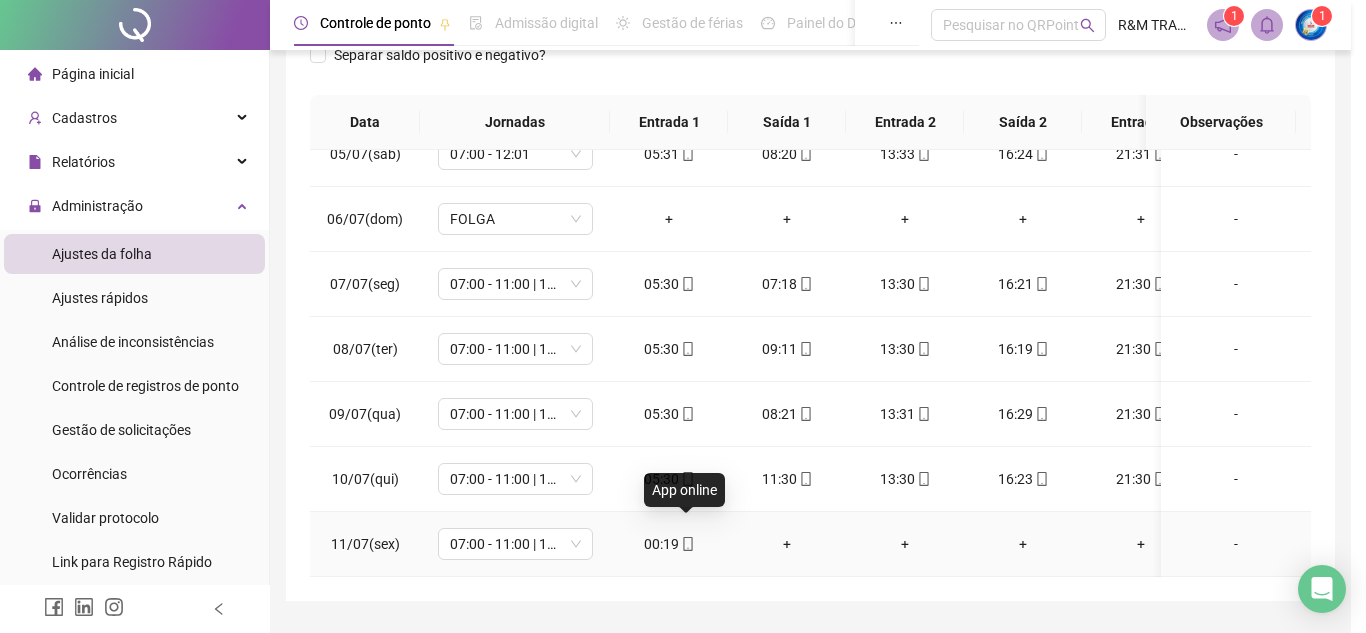 type on "**********" 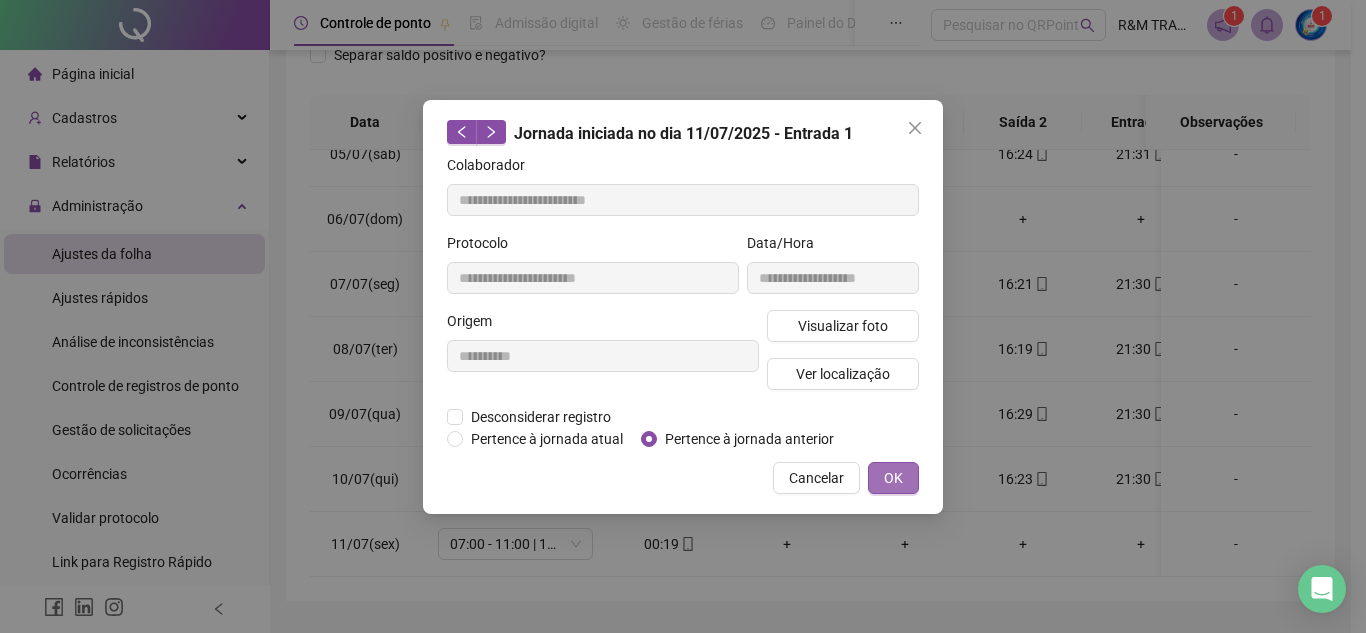 click on "OK" at bounding box center (893, 478) 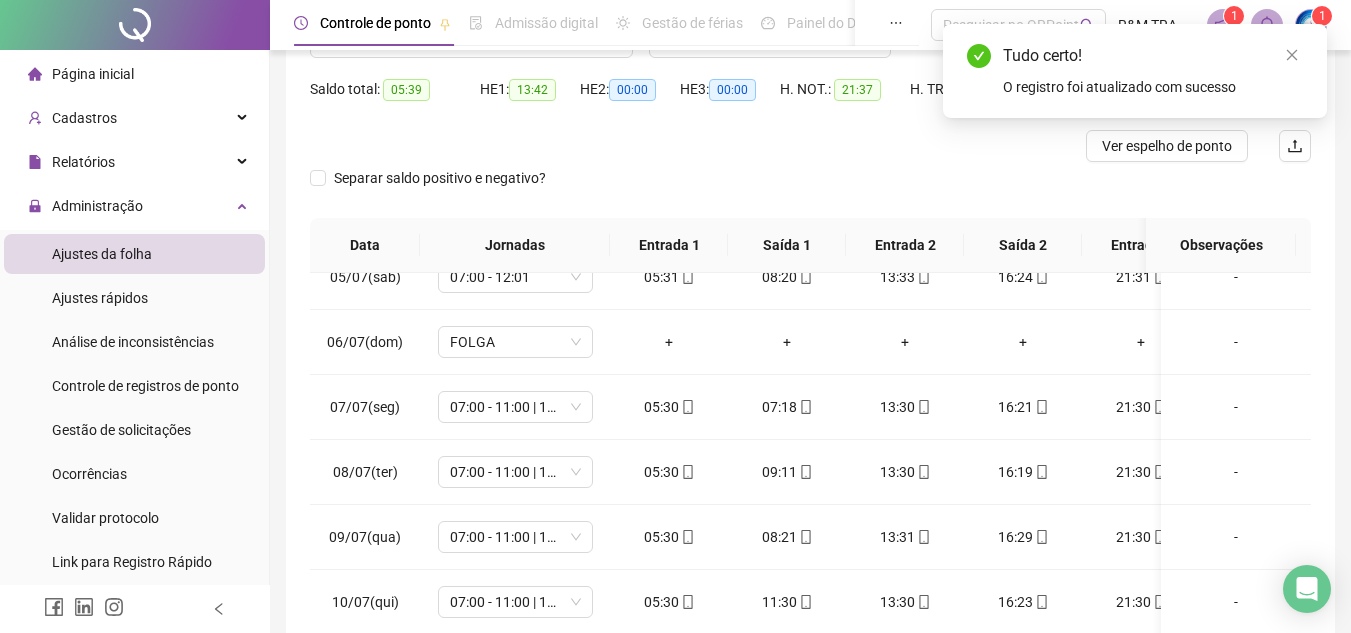 scroll, scrollTop: 80, scrollLeft: 0, axis: vertical 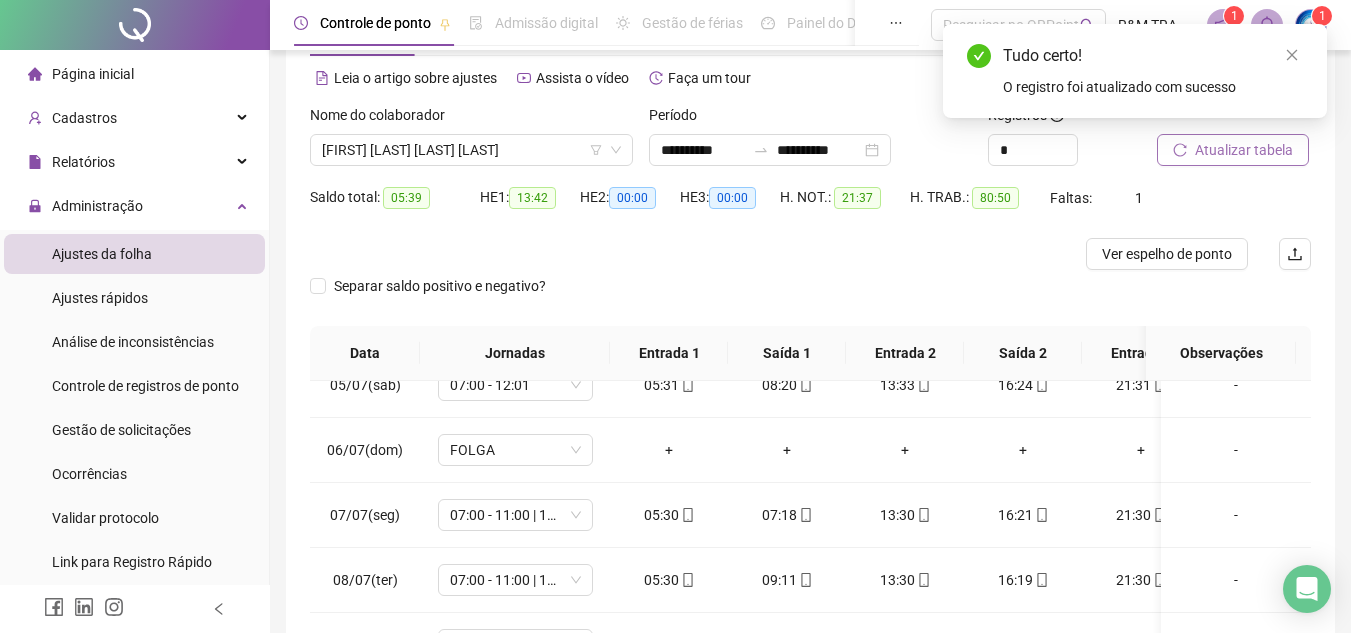 click on "Atualizar tabela" at bounding box center [1244, 150] 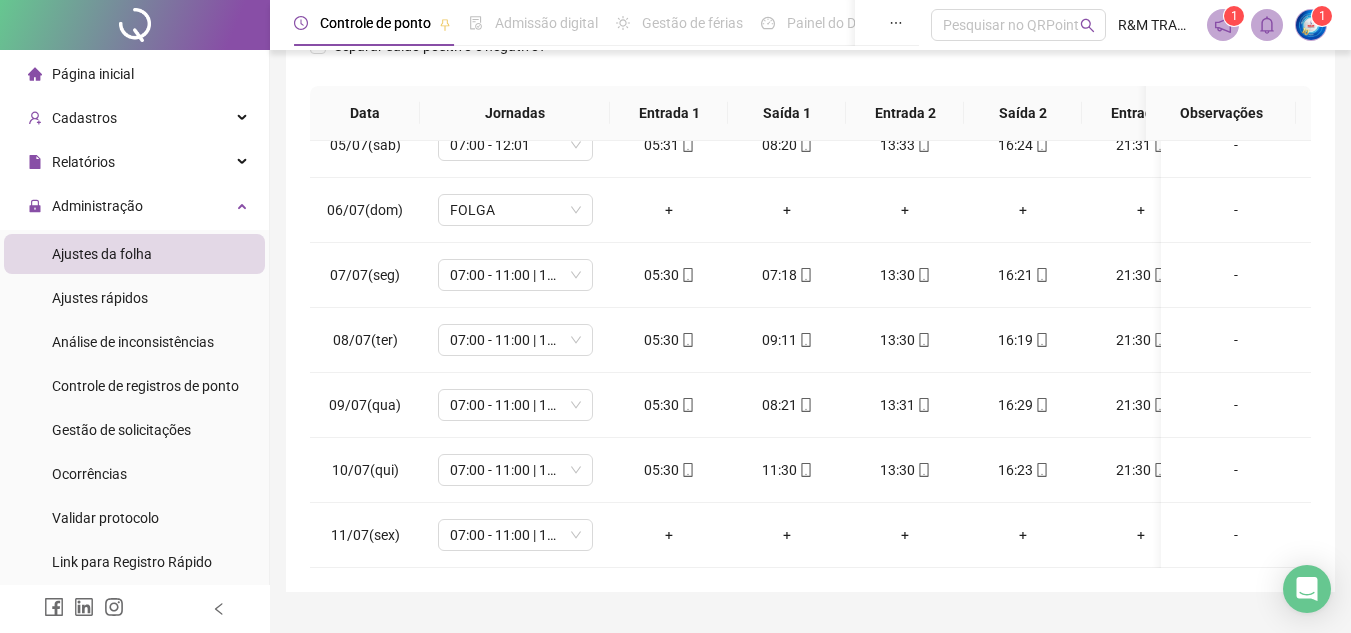 scroll, scrollTop: 365, scrollLeft: 0, axis: vertical 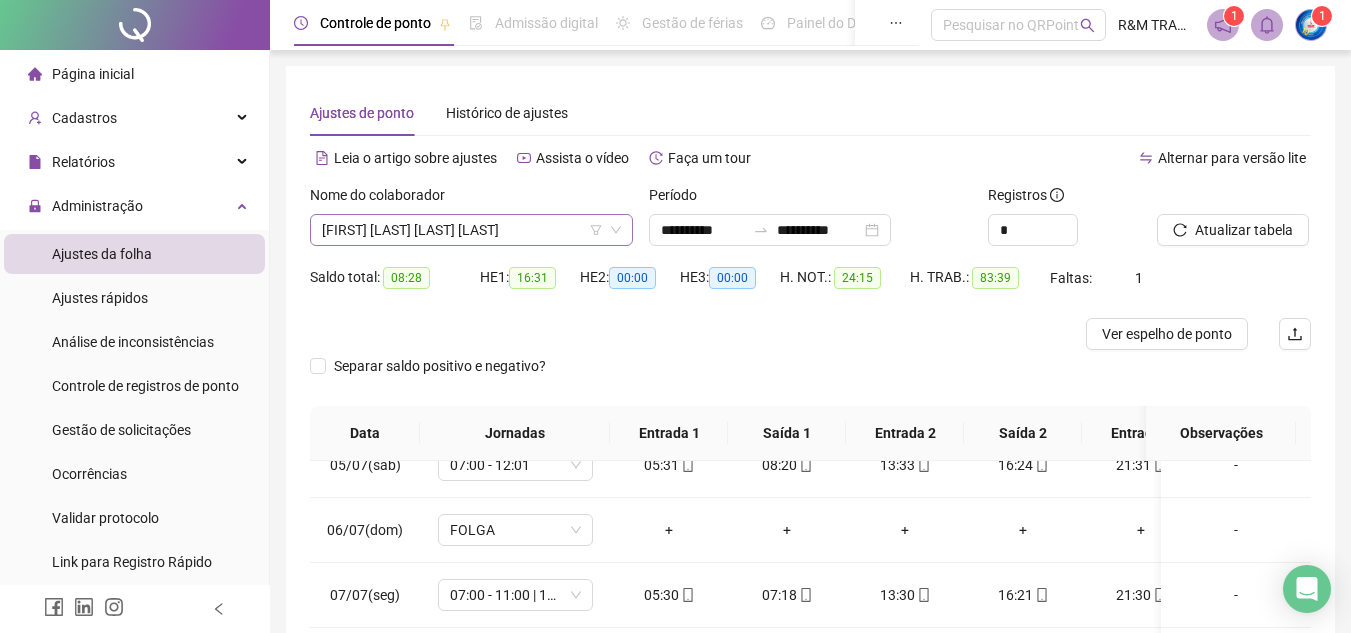 click on "[FIRST] [LAST] [LAST] [LAST]" at bounding box center [471, 230] 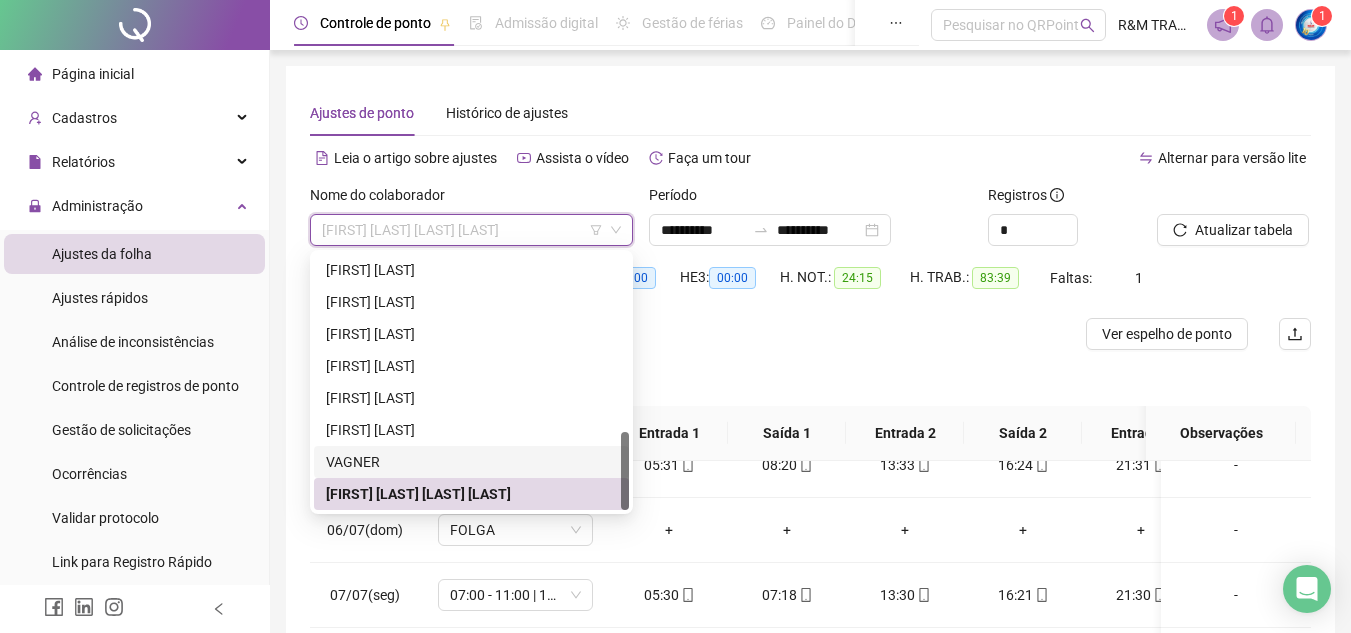 click on "VAGNER" at bounding box center (471, 462) 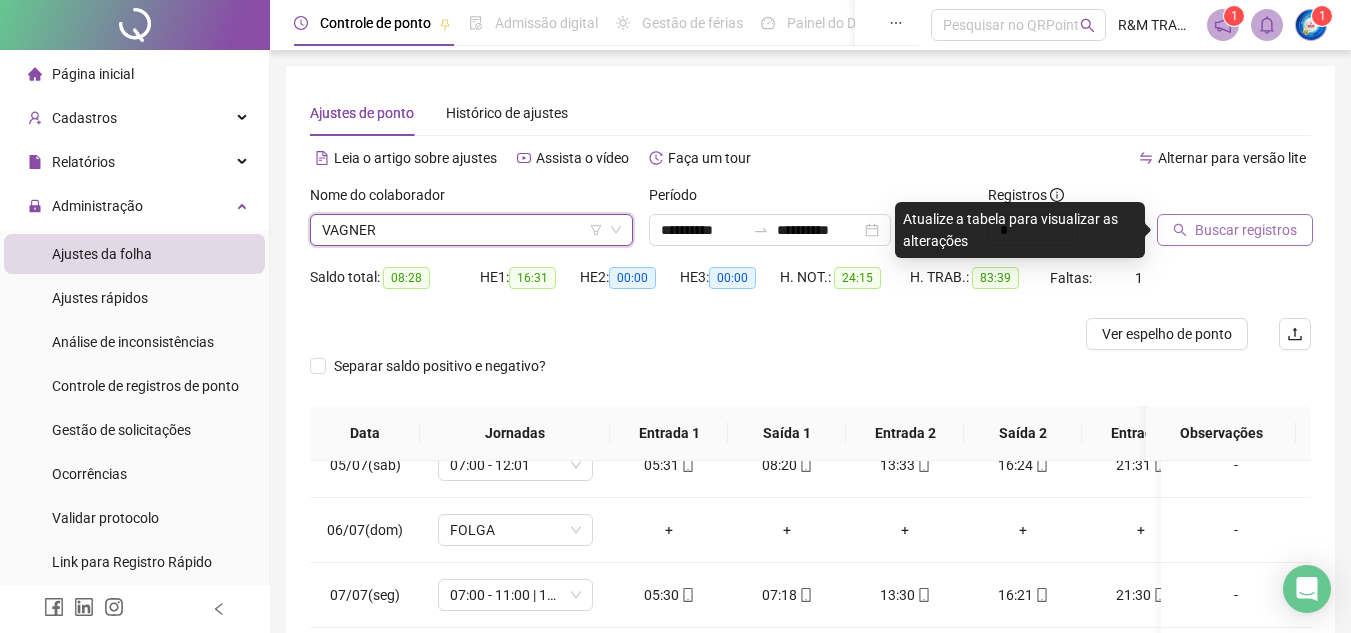 click on "Buscar registros" at bounding box center (1246, 230) 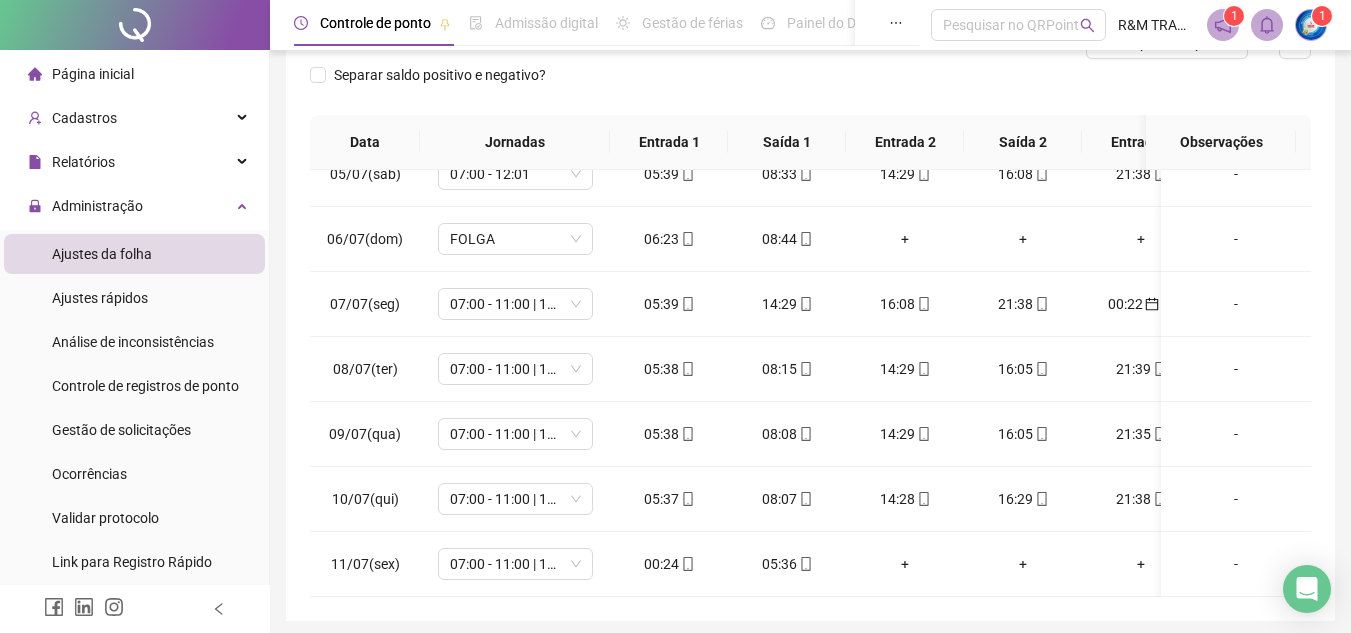 scroll, scrollTop: 365, scrollLeft: 0, axis: vertical 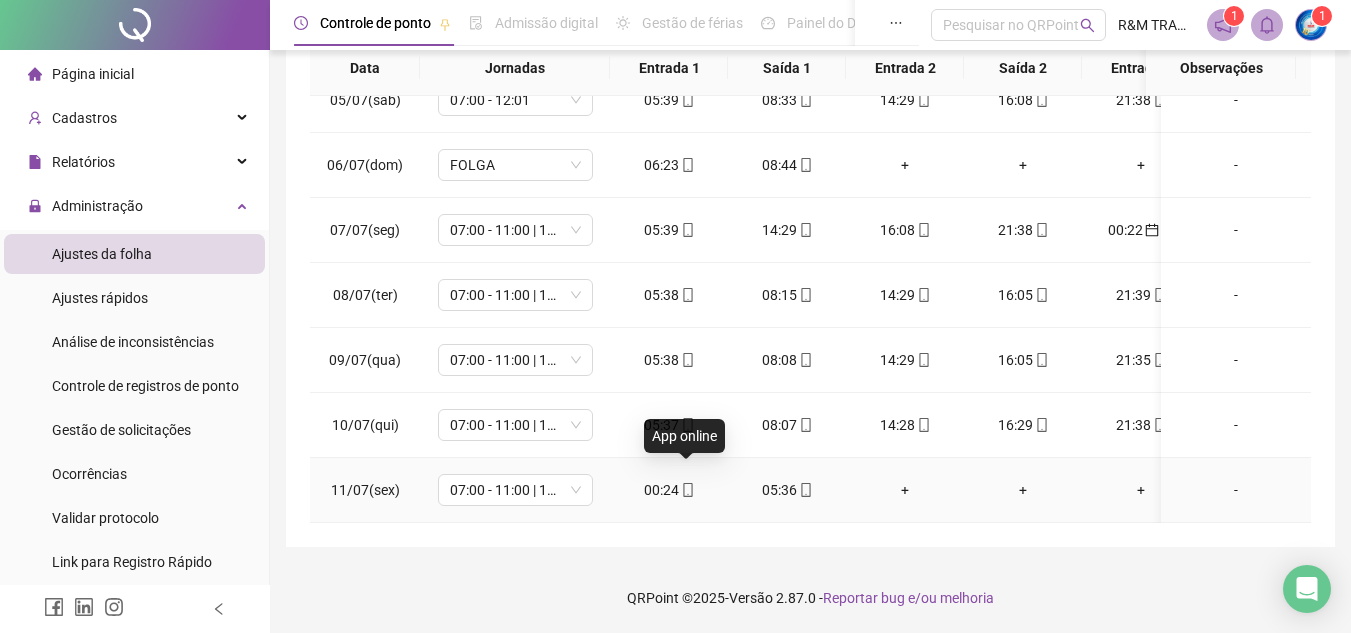 click 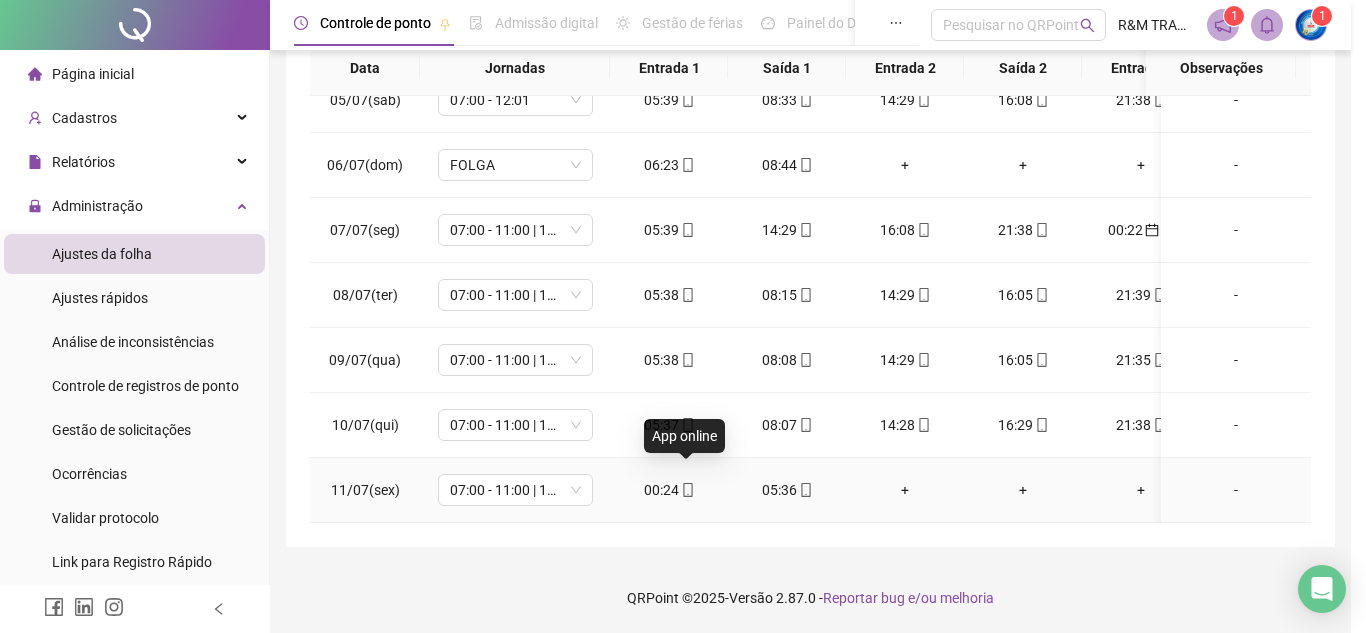 type on "**********" 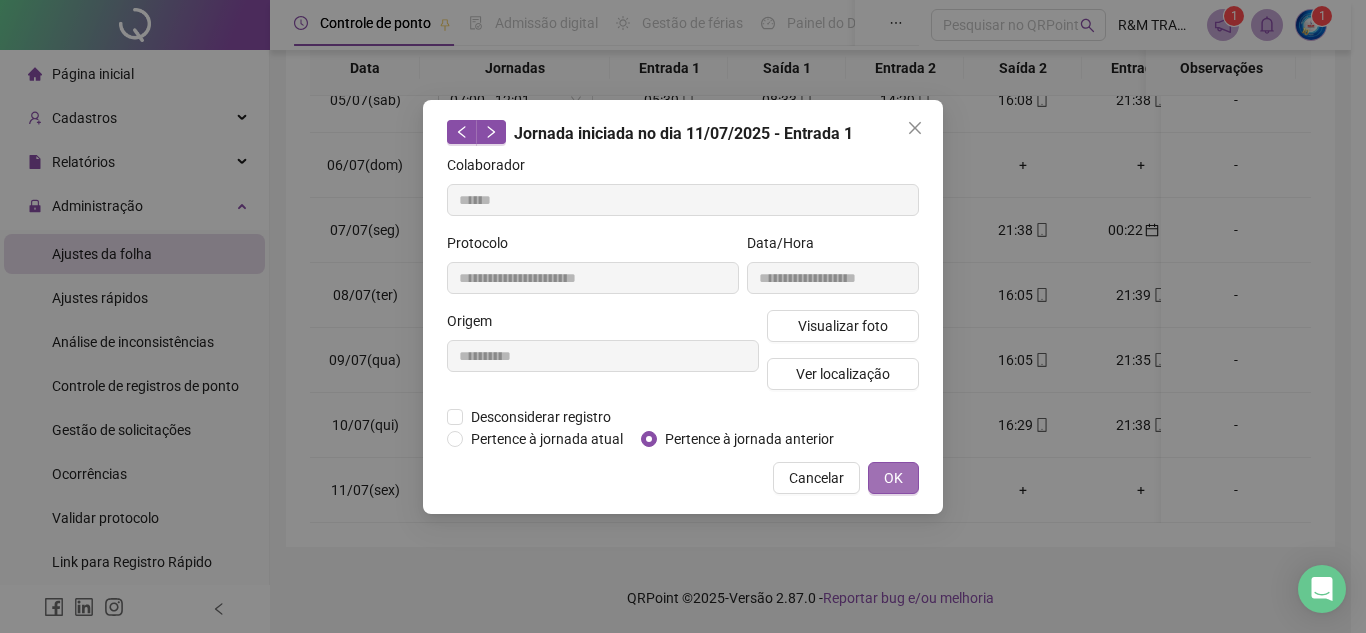 click on "OK" at bounding box center [893, 478] 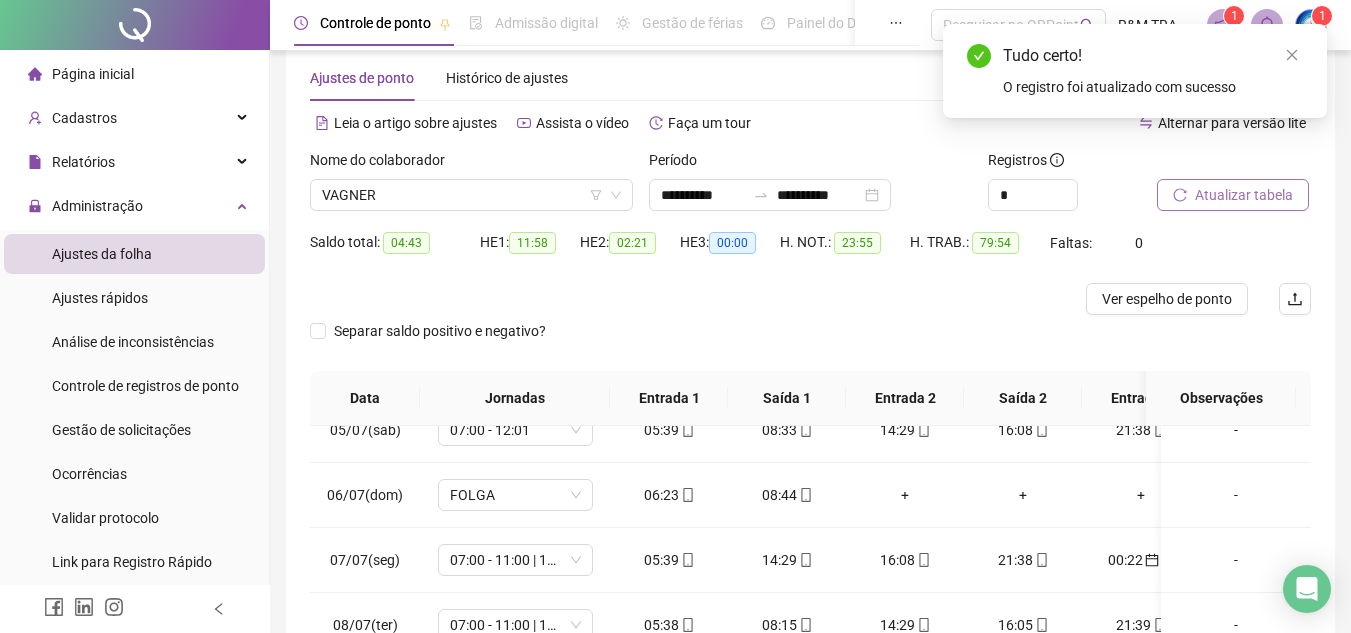 scroll, scrollTop: 27, scrollLeft: 0, axis: vertical 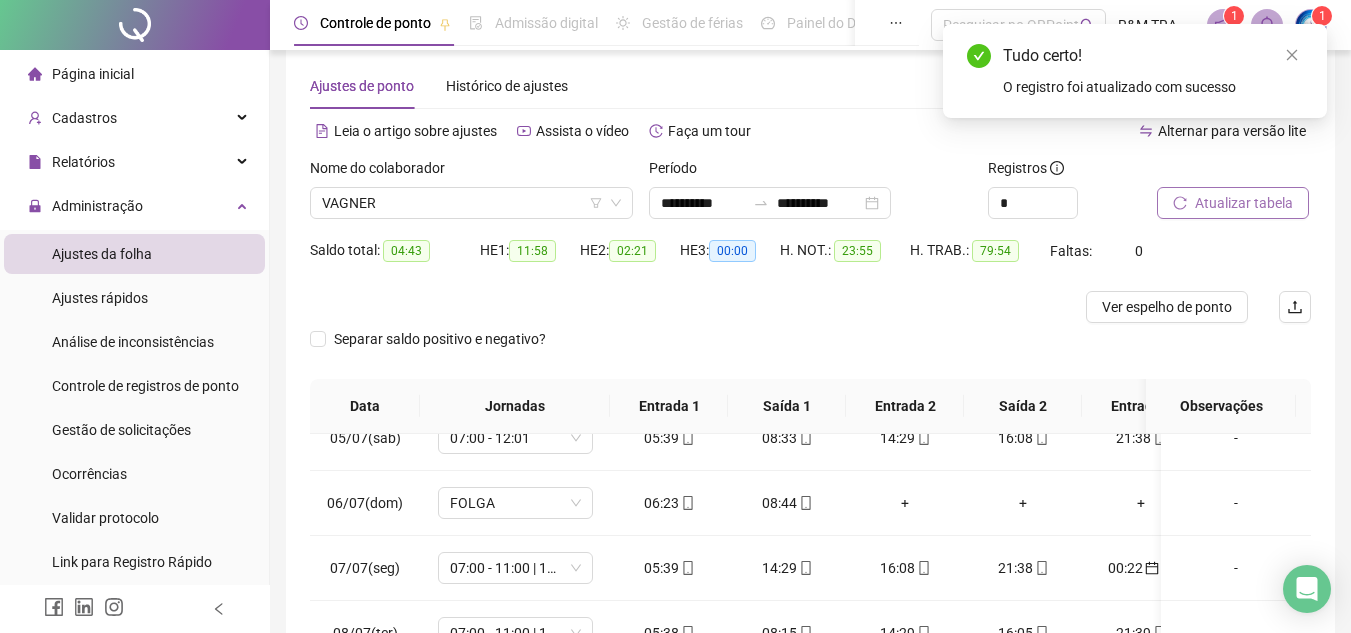click on "Atualizar tabela" at bounding box center (1233, 203) 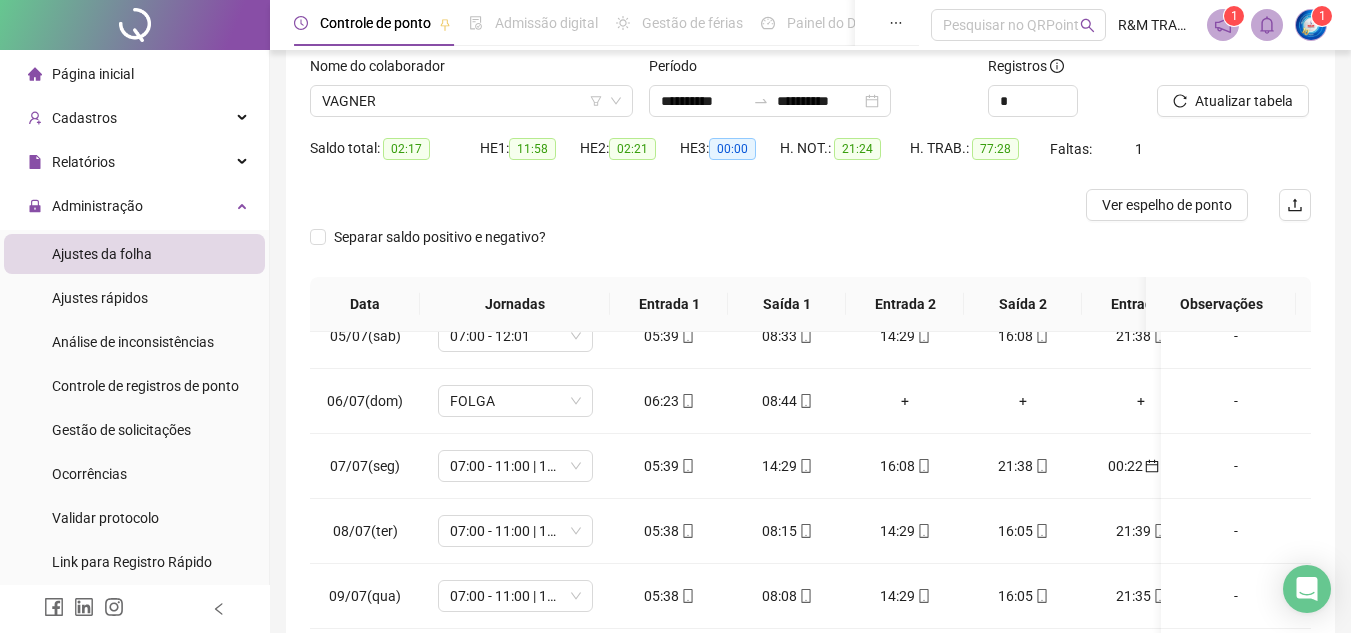 scroll, scrollTop: 365, scrollLeft: 0, axis: vertical 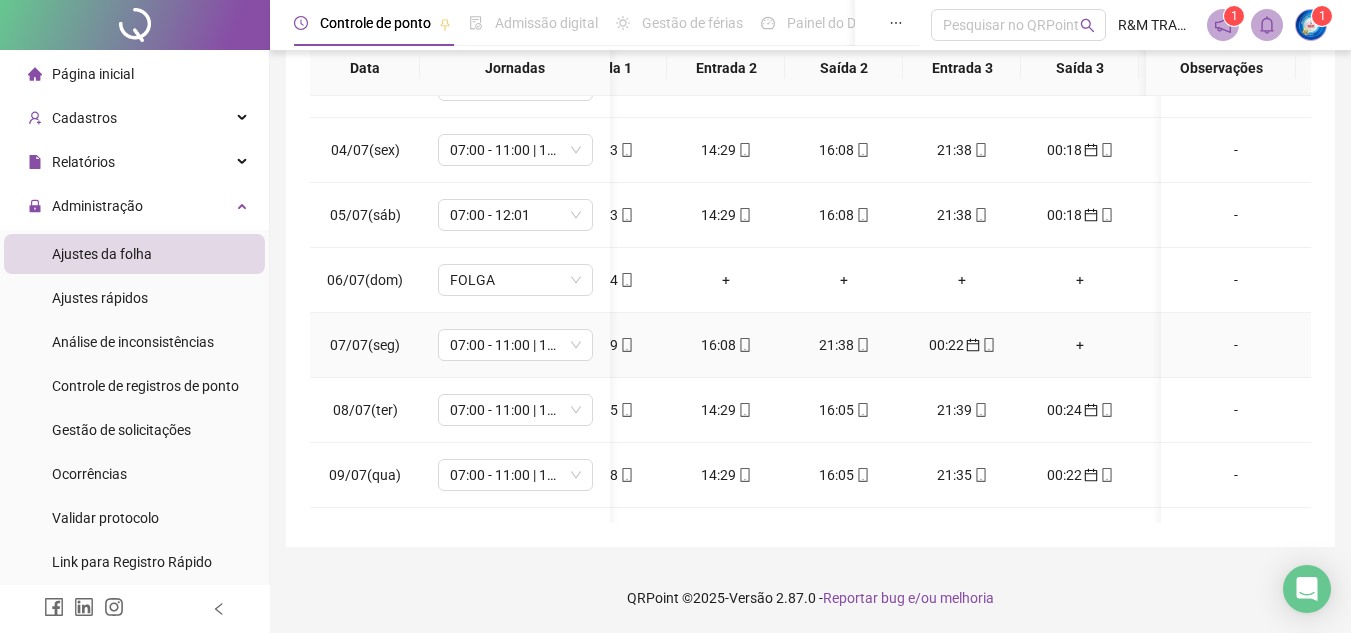 click on "+" at bounding box center [1080, 345] 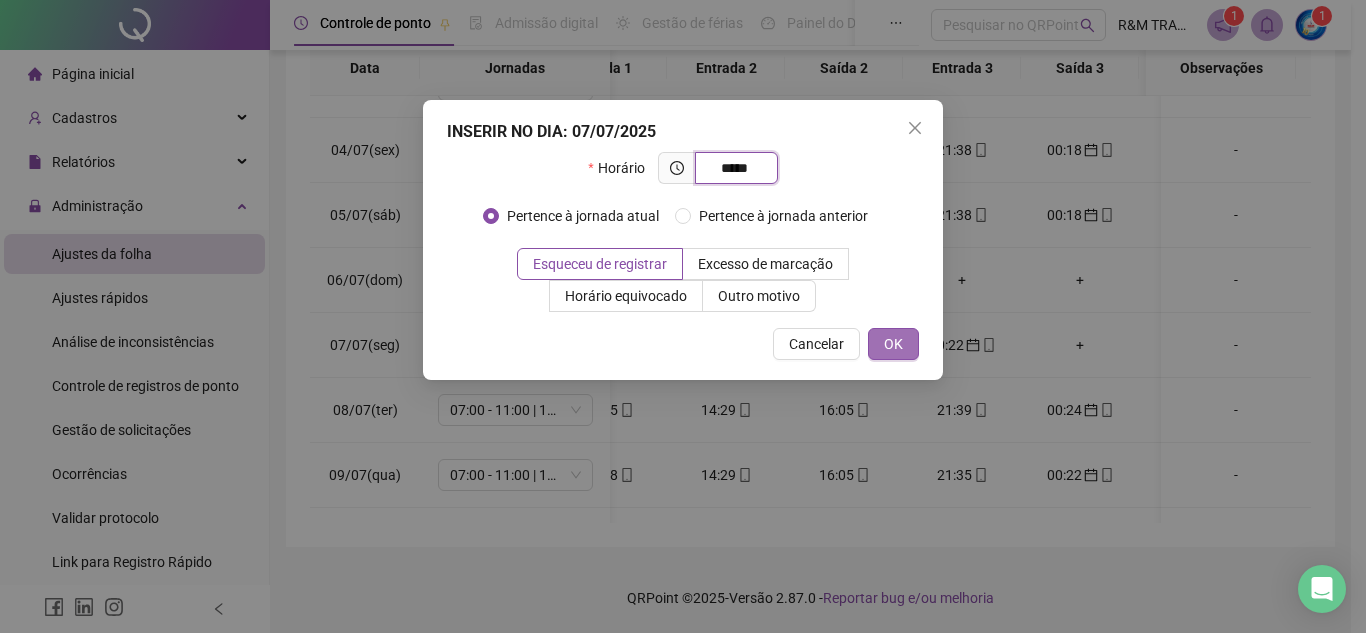 type on "*****" 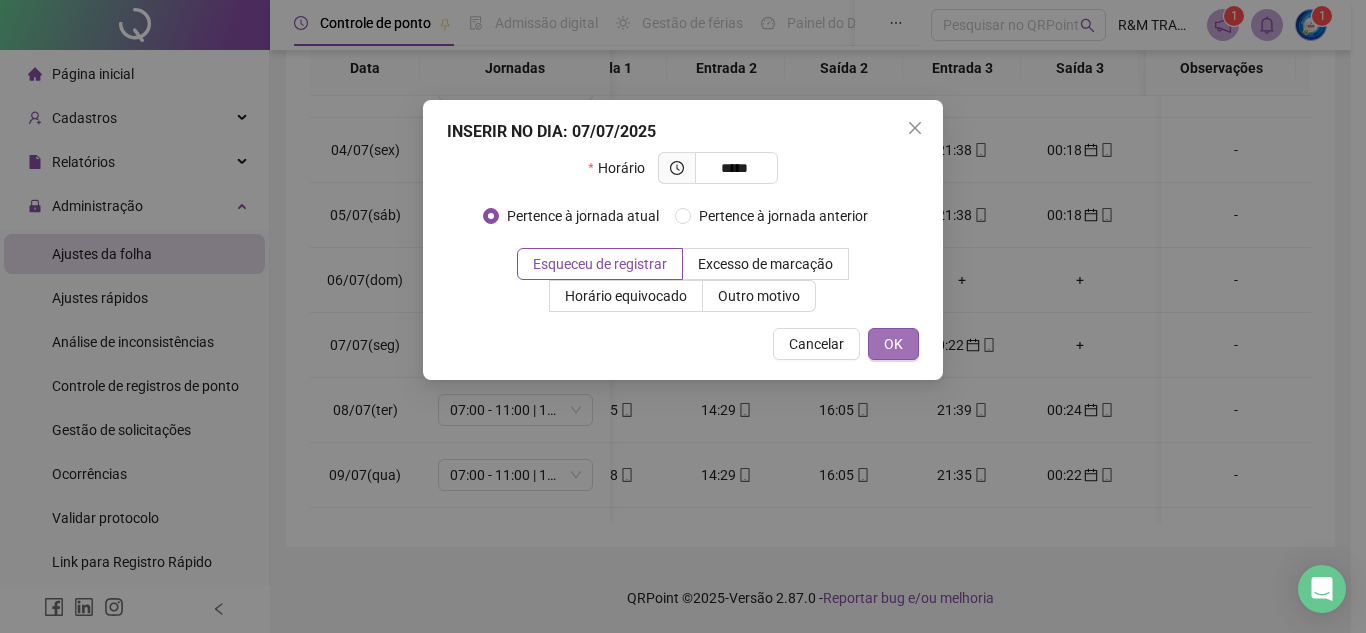 click on "OK" at bounding box center [893, 344] 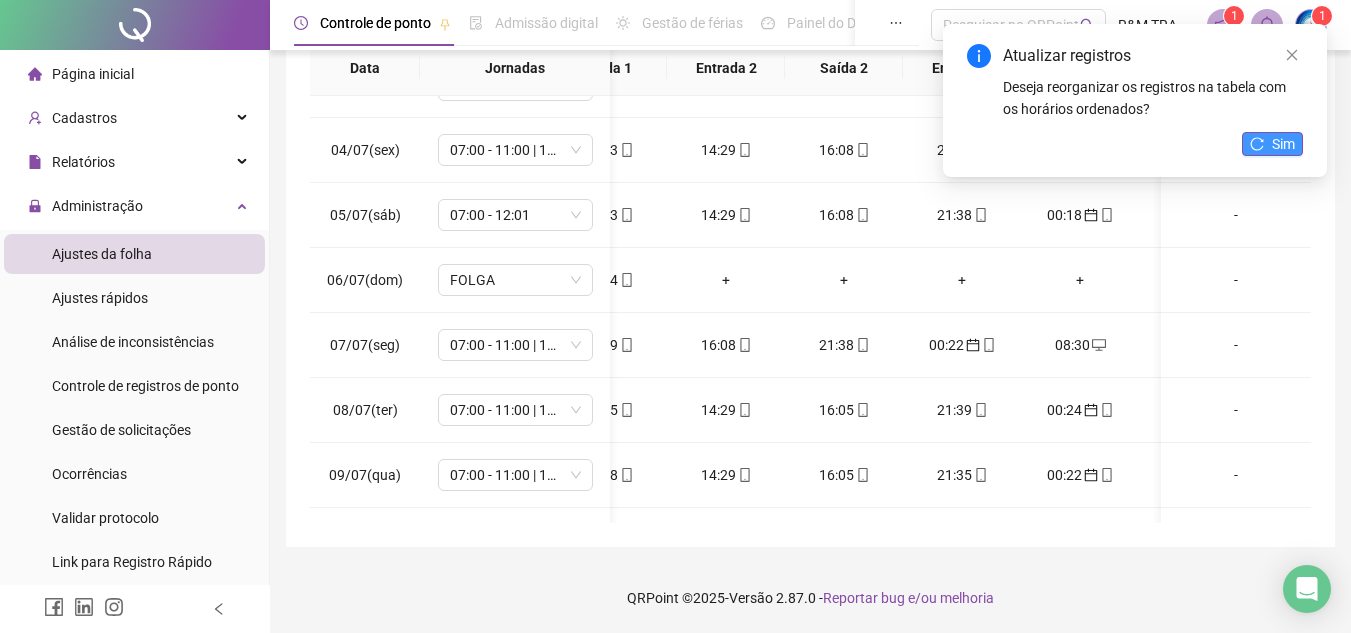 click on "Sim" at bounding box center [1272, 144] 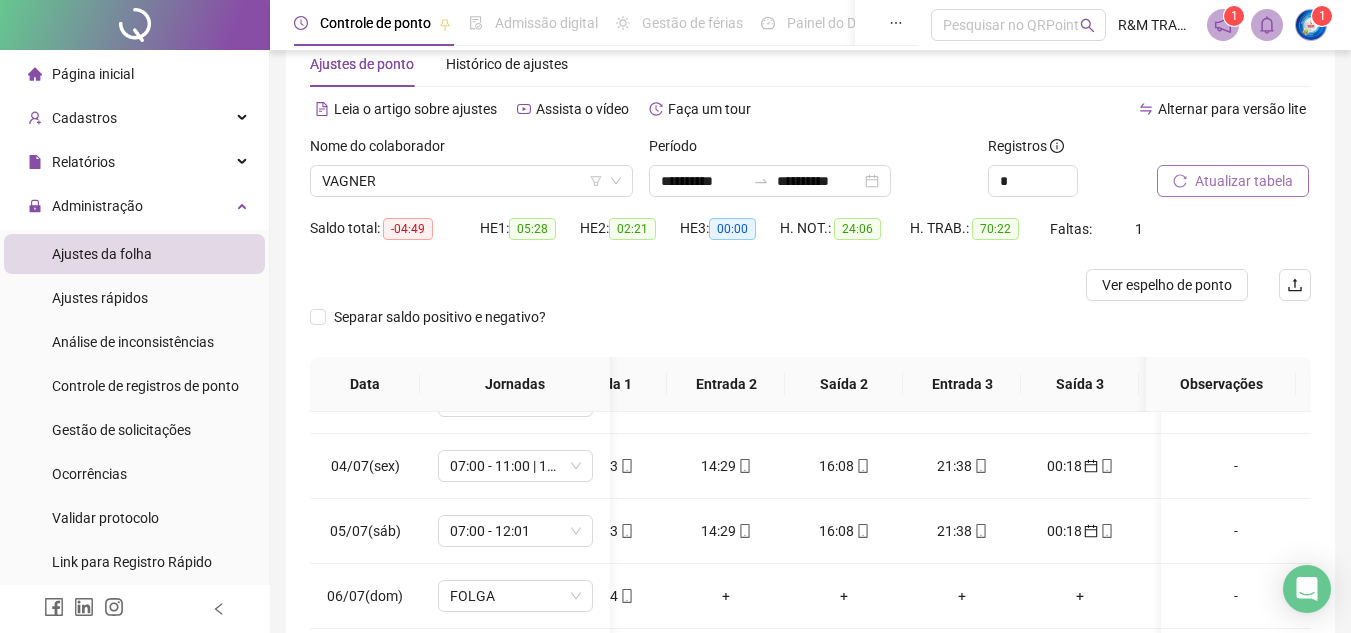 click on "Atualizar tabela" at bounding box center [1244, 181] 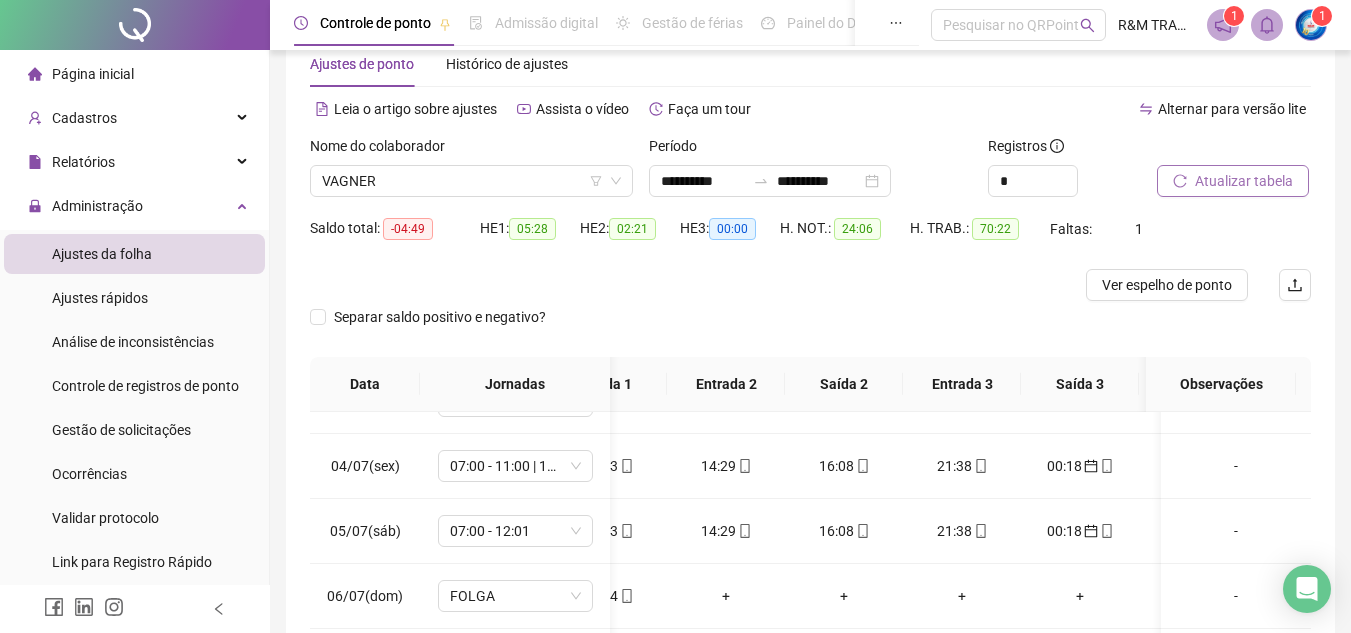 click on "Atualizar tabela" at bounding box center (1244, 181) 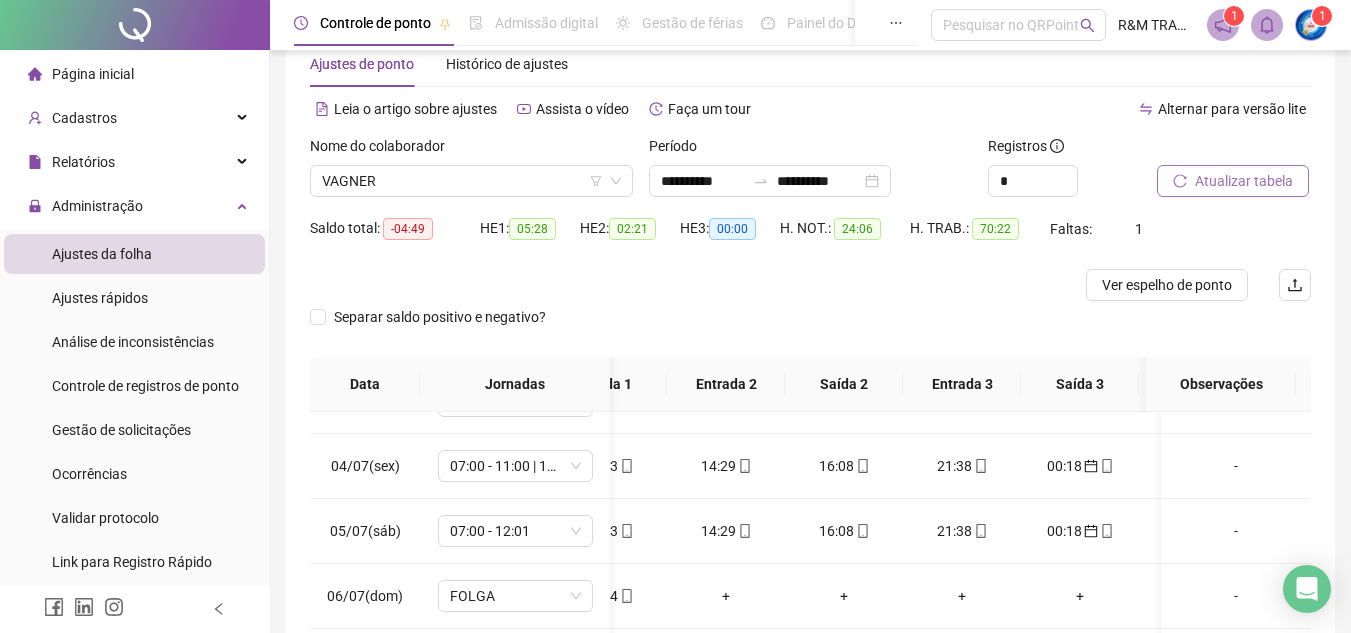 click on "Atualizar tabela" at bounding box center [1244, 181] 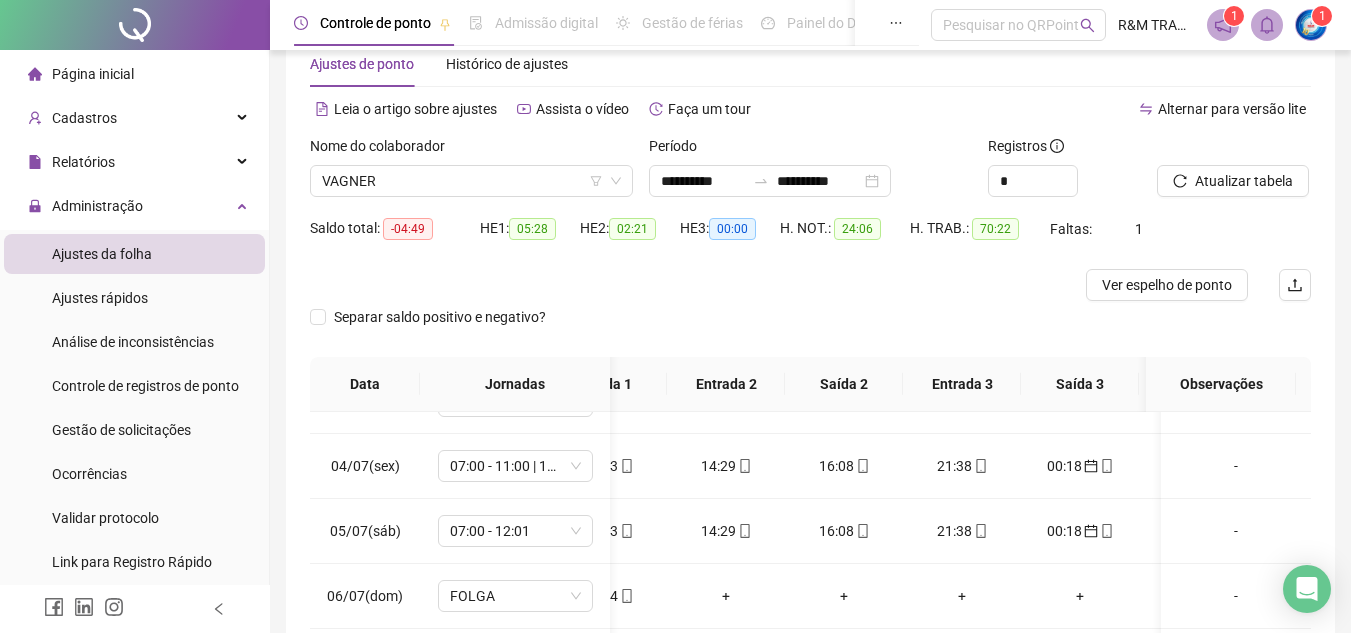 scroll, scrollTop: 365, scrollLeft: 0, axis: vertical 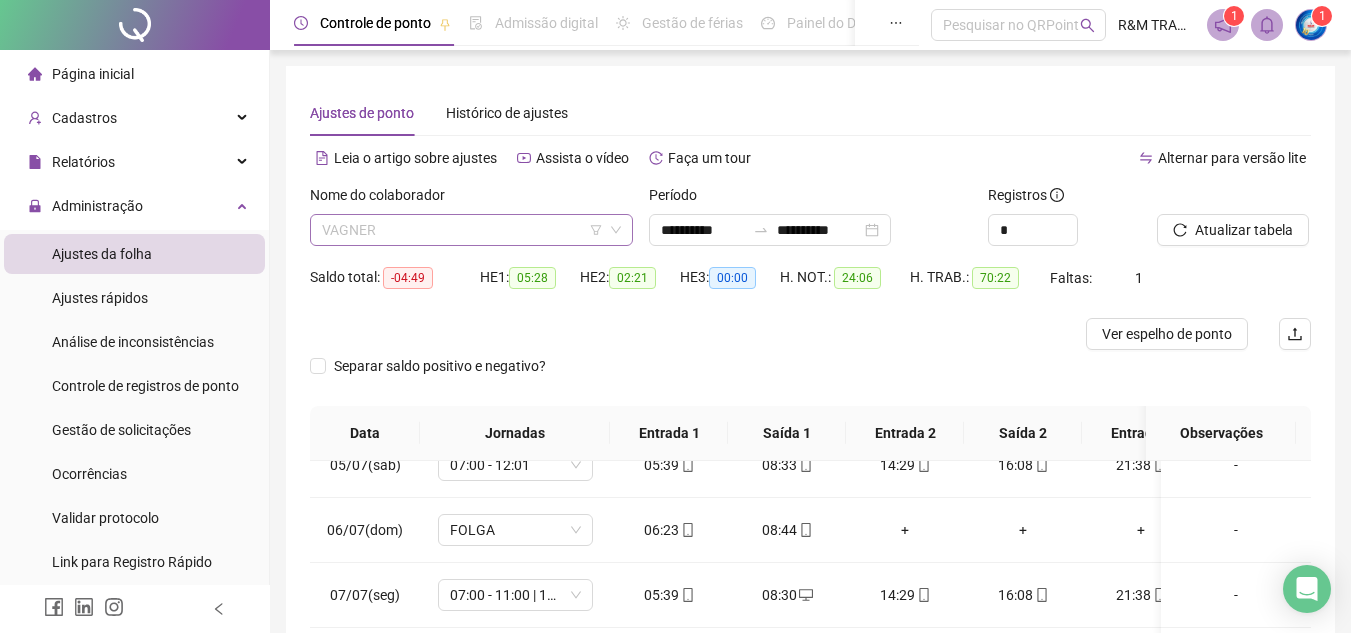 click on "VAGNER" at bounding box center [471, 230] 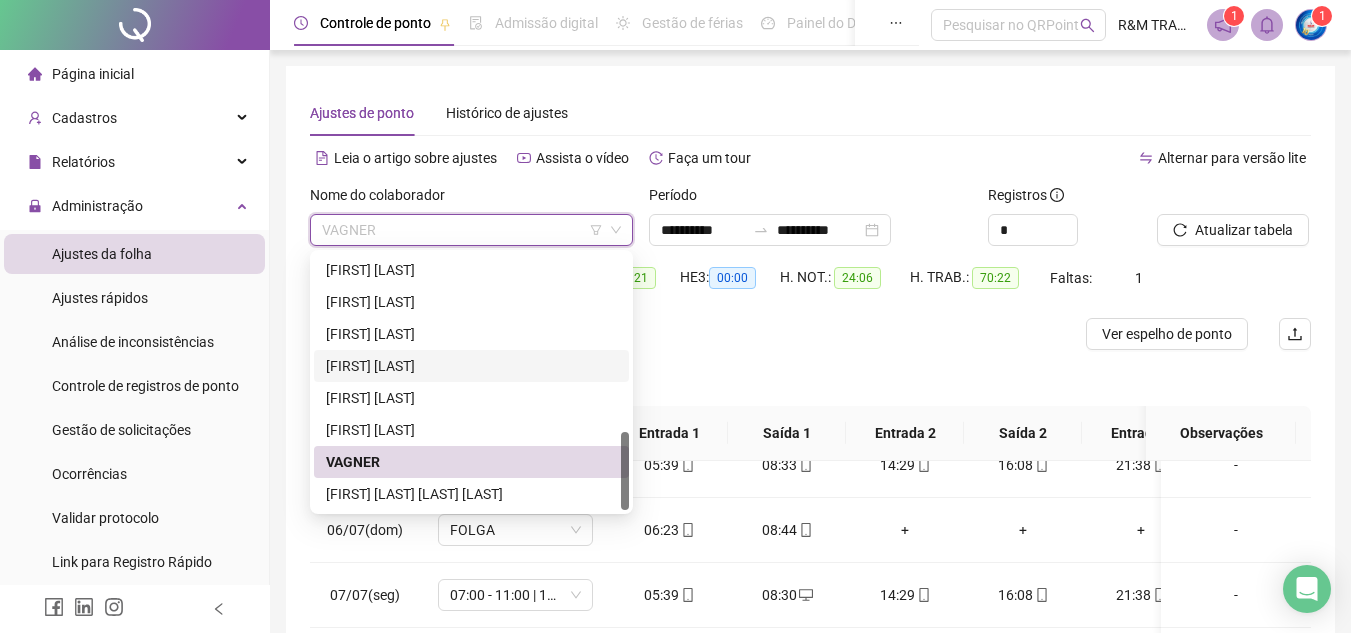 click on "[FIRST] [LAST]" at bounding box center (471, 366) 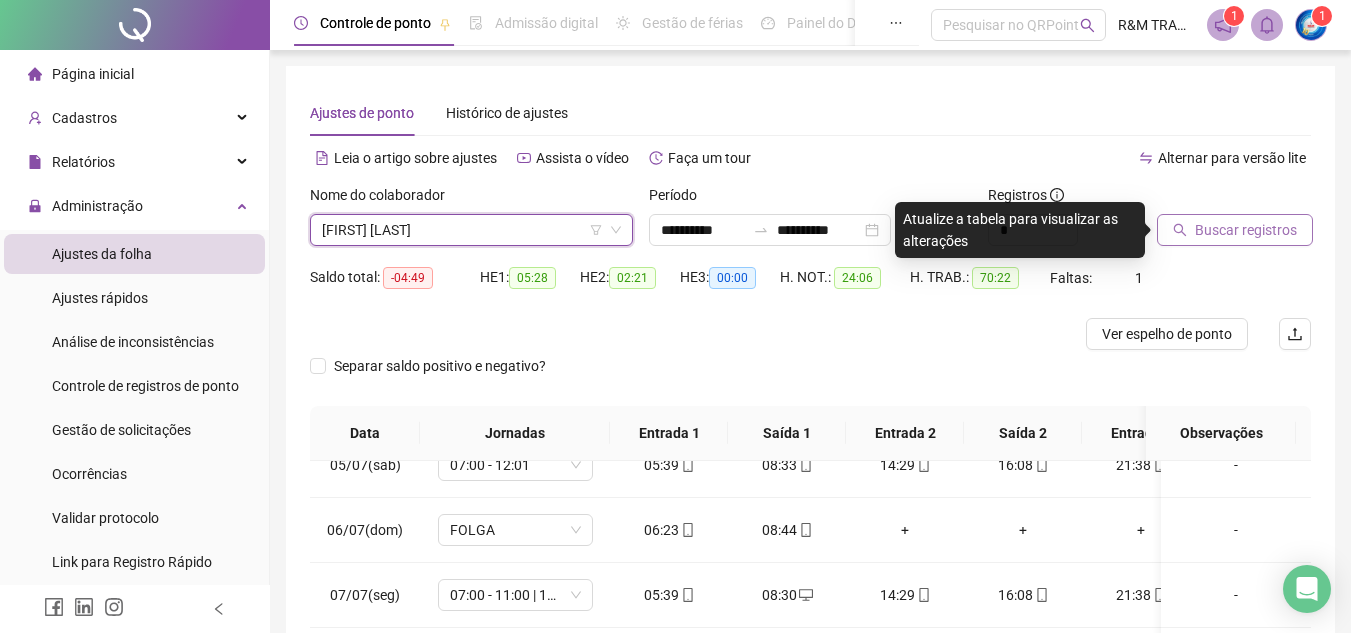 click on "Buscar registros" at bounding box center (1246, 230) 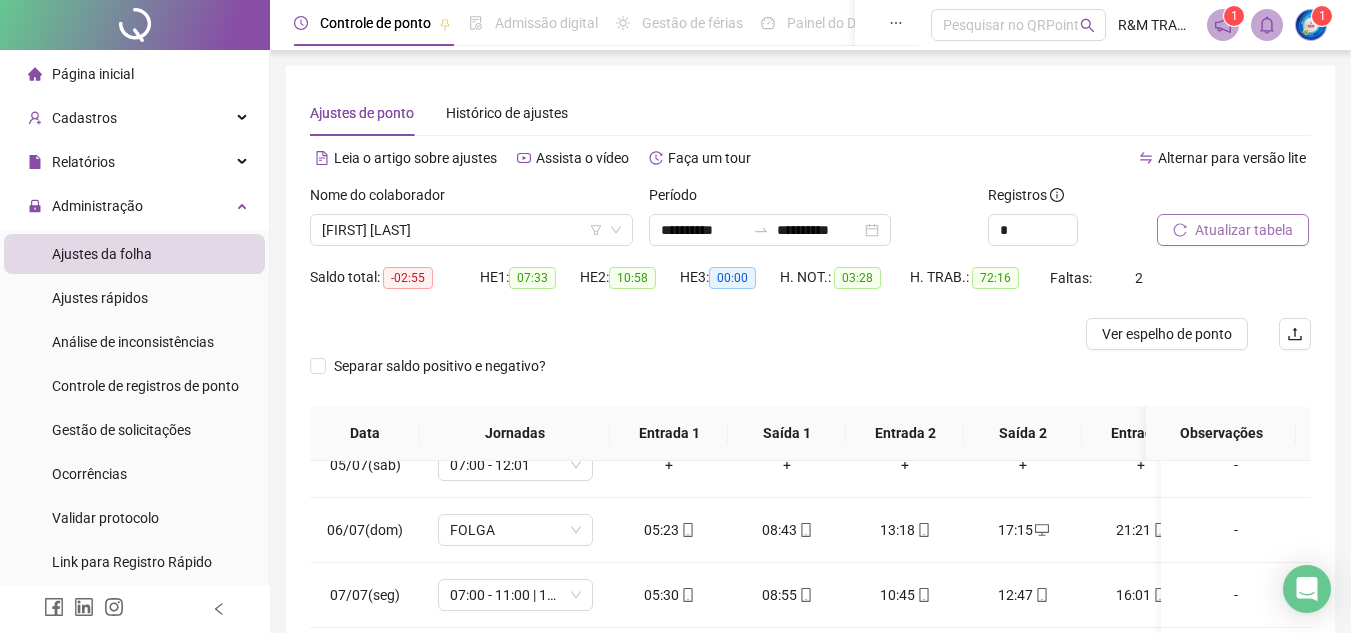 click on "Atualizar tabela" at bounding box center [1244, 230] 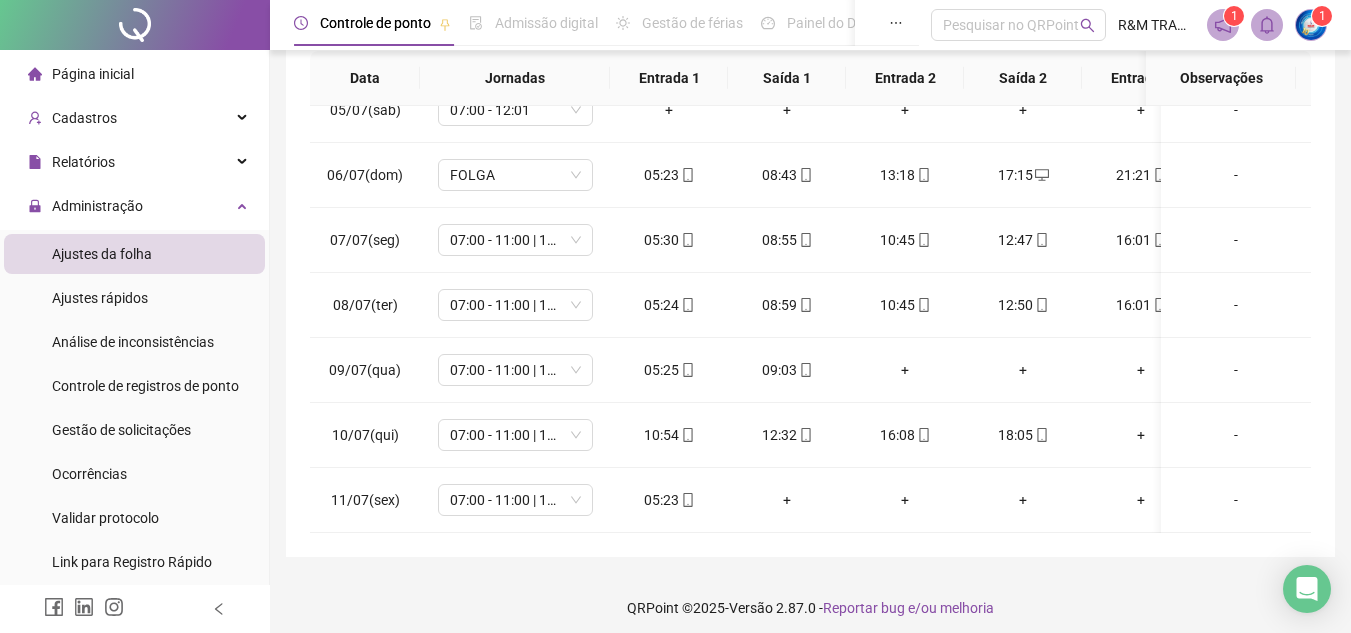 scroll, scrollTop: 363, scrollLeft: 0, axis: vertical 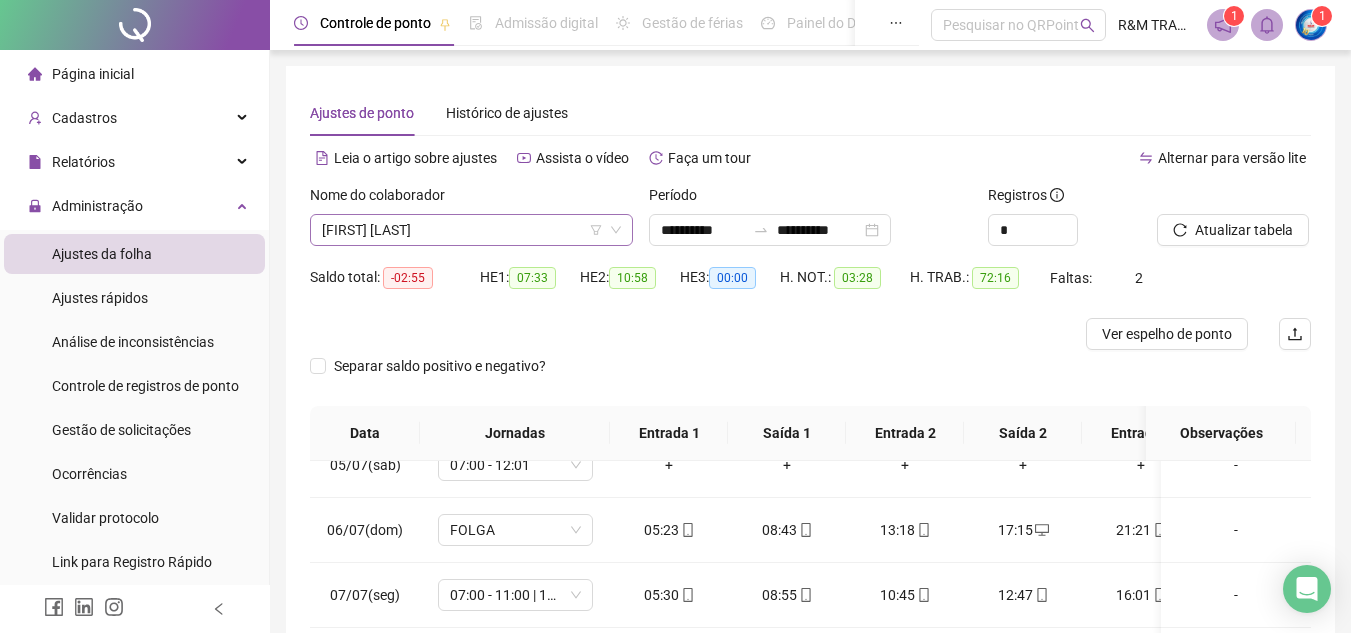 click on "[FIRST] [LAST]" at bounding box center (471, 230) 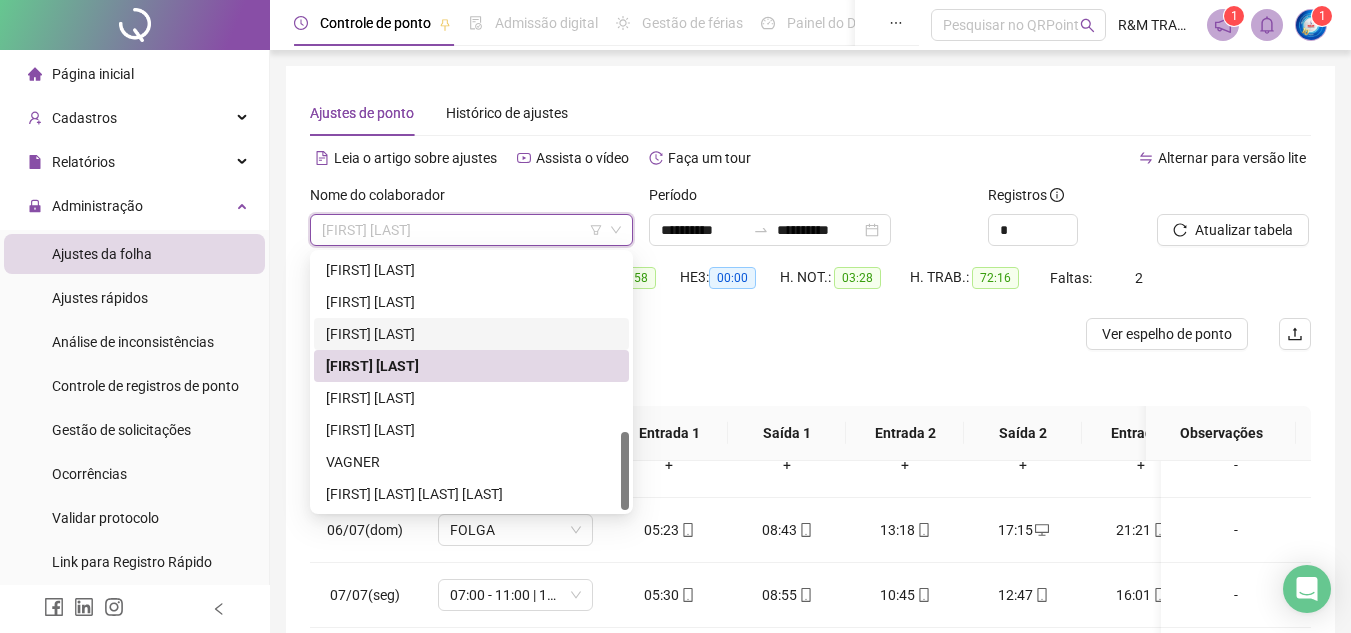 click on "[FIRST] [LAST]" at bounding box center (471, 334) 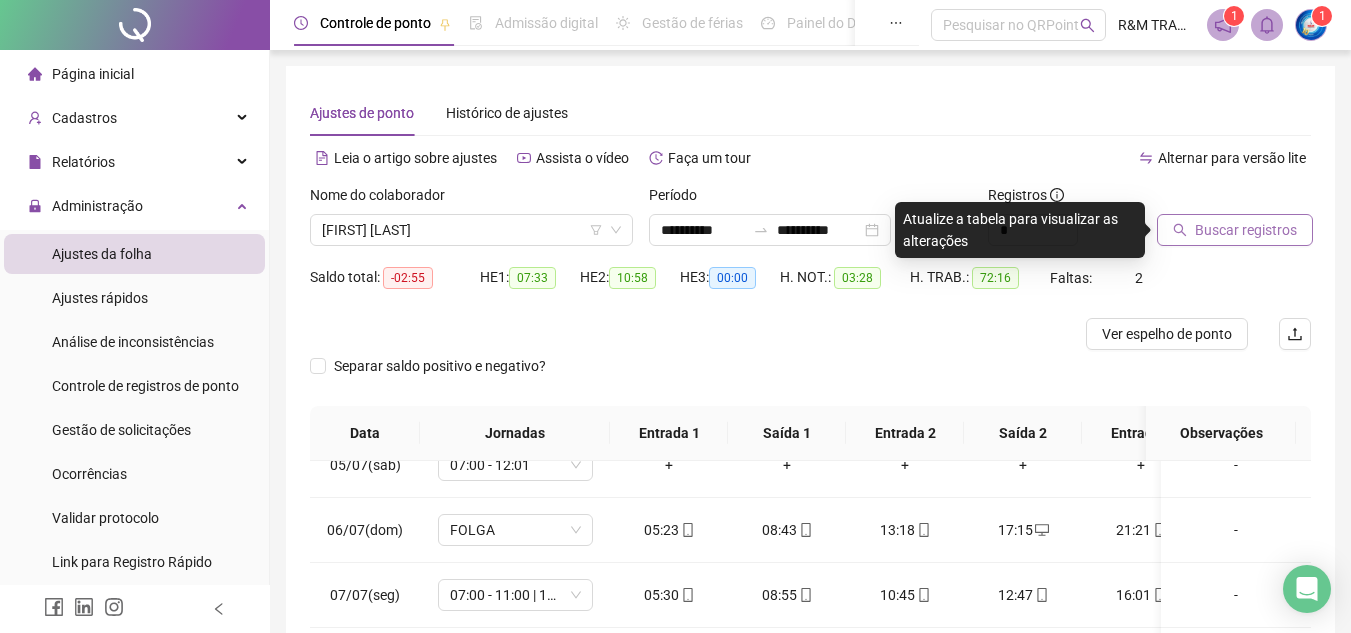click on "Buscar registros" at bounding box center [1246, 230] 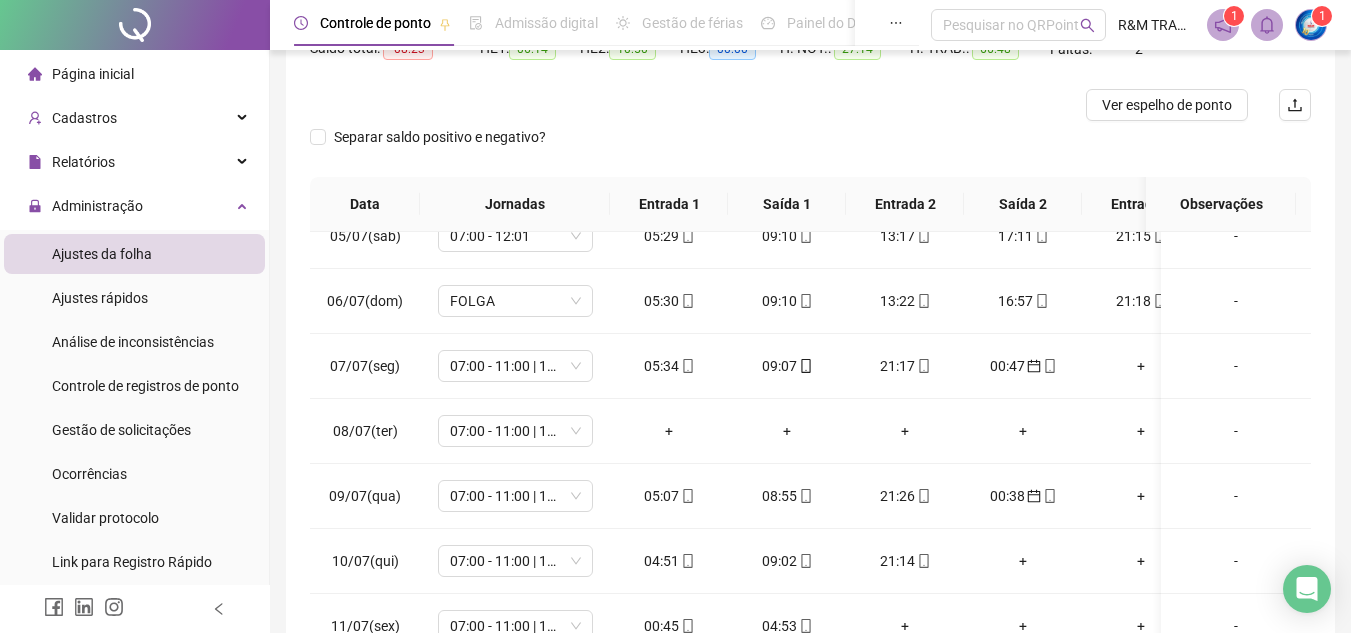 scroll, scrollTop: 365, scrollLeft: 0, axis: vertical 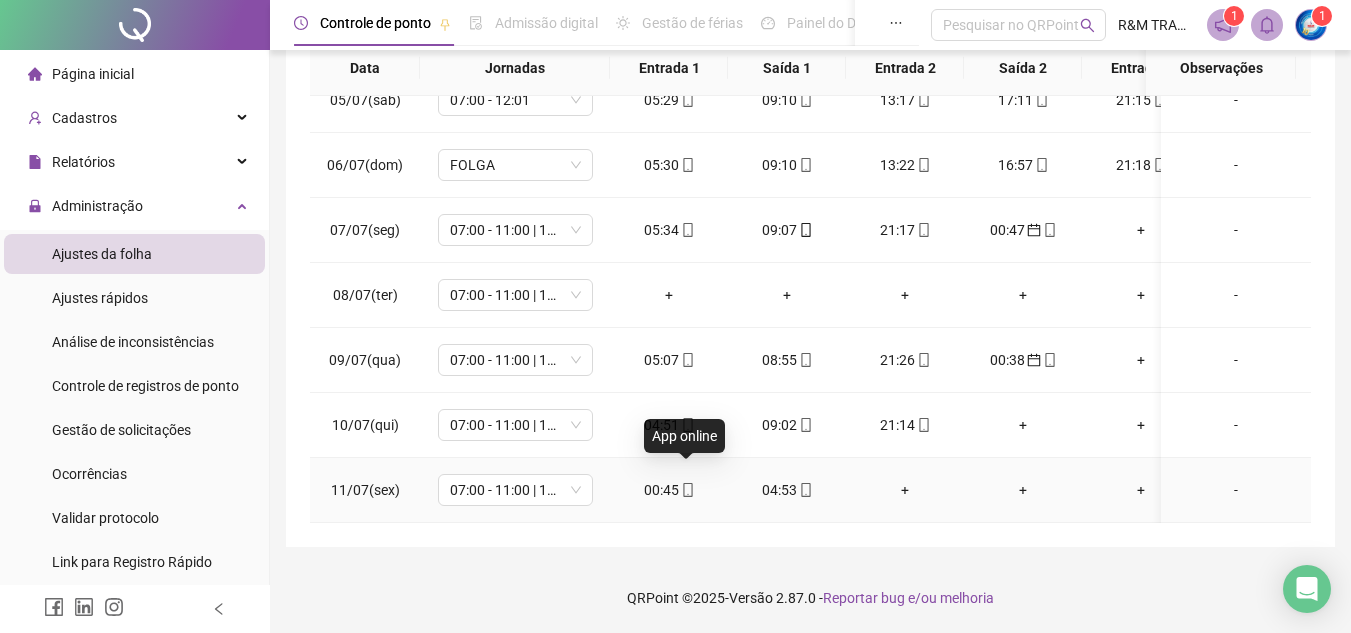 click 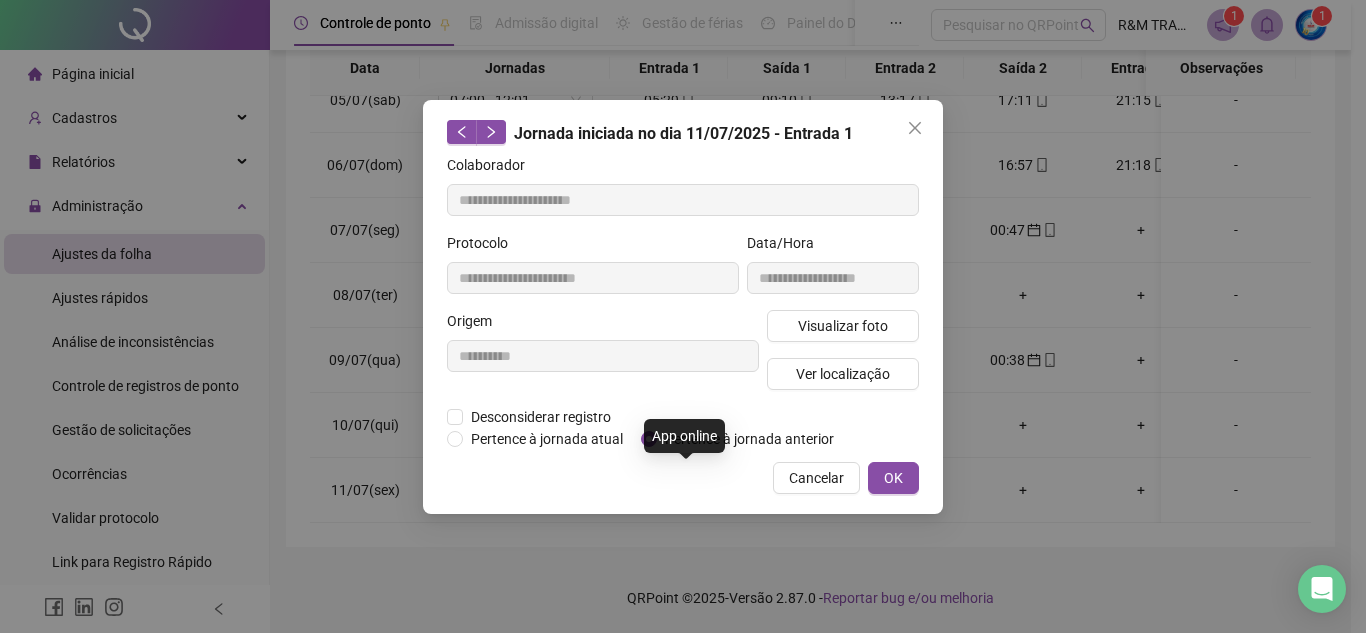 type on "**********" 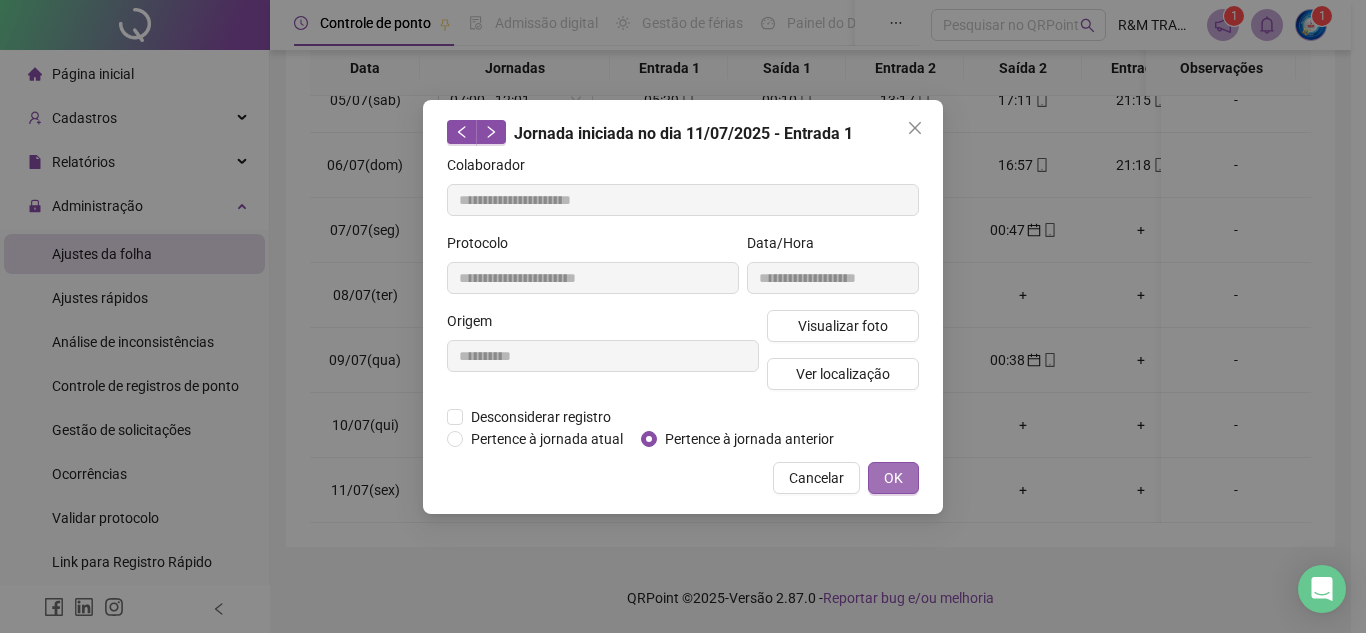 click on "OK" at bounding box center [893, 478] 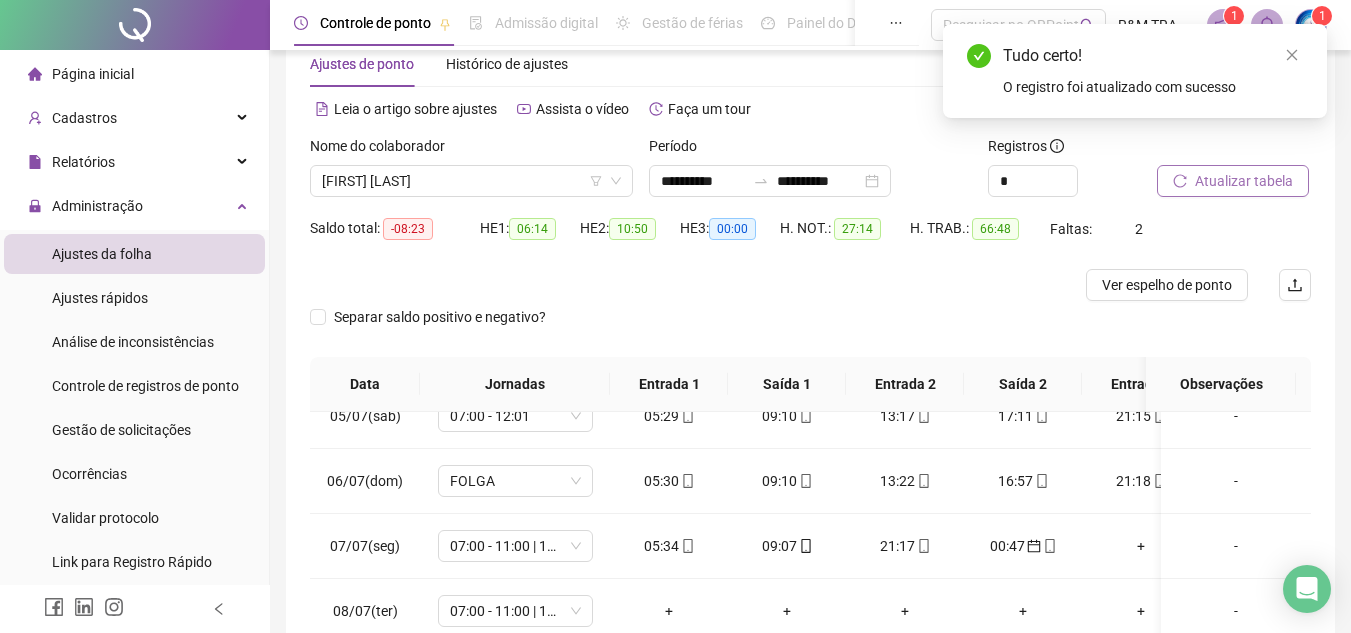 scroll, scrollTop: 44, scrollLeft: 0, axis: vertical 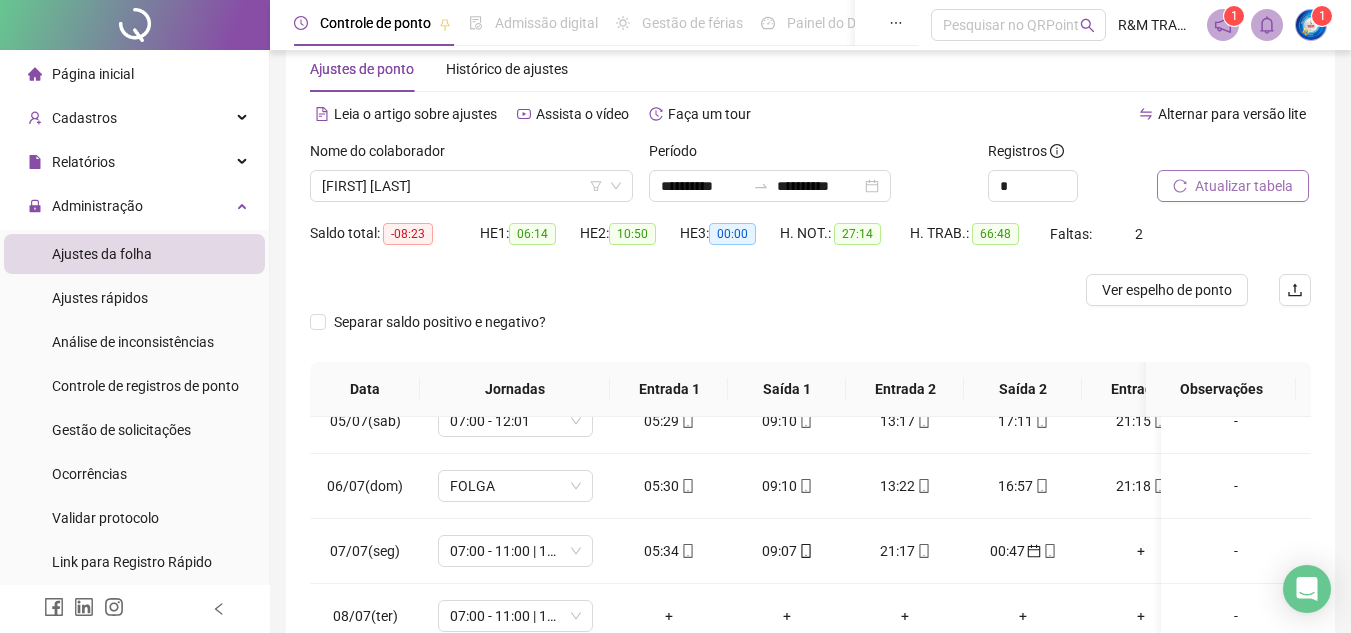 click on "Atualizar tabela" at bounding box center (1244, 186) 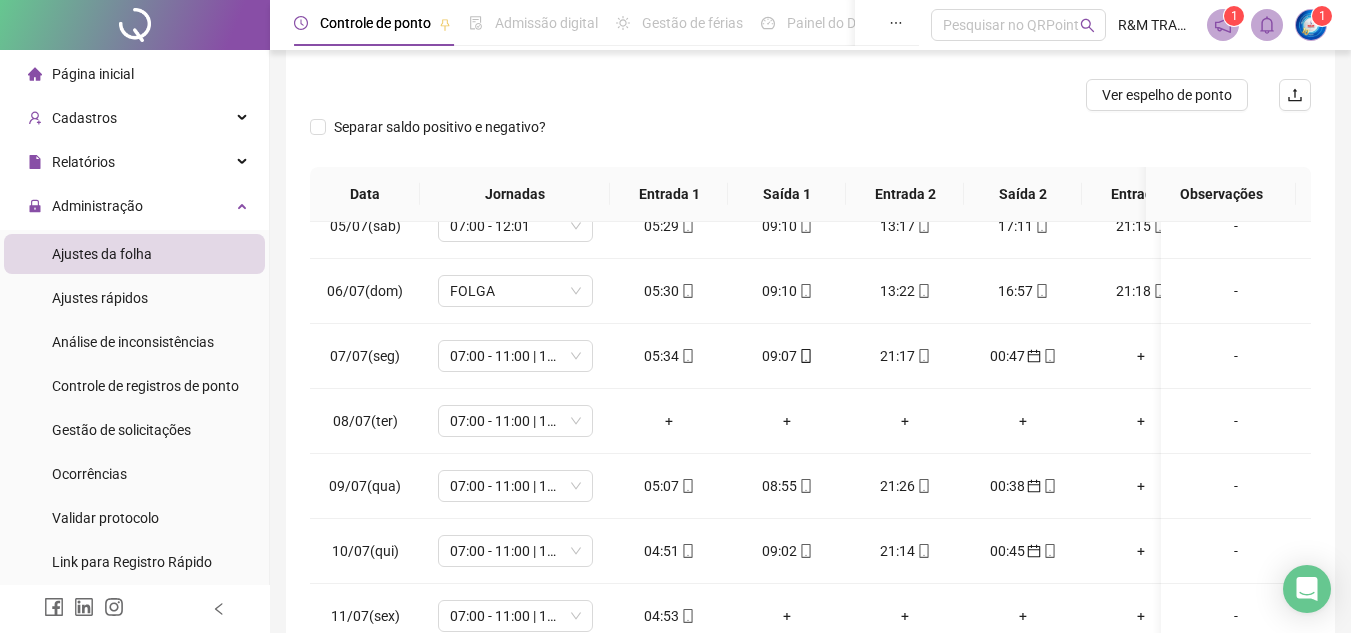 scroll, scrollTop: 365, scrollLeft: 0, axis: vertical 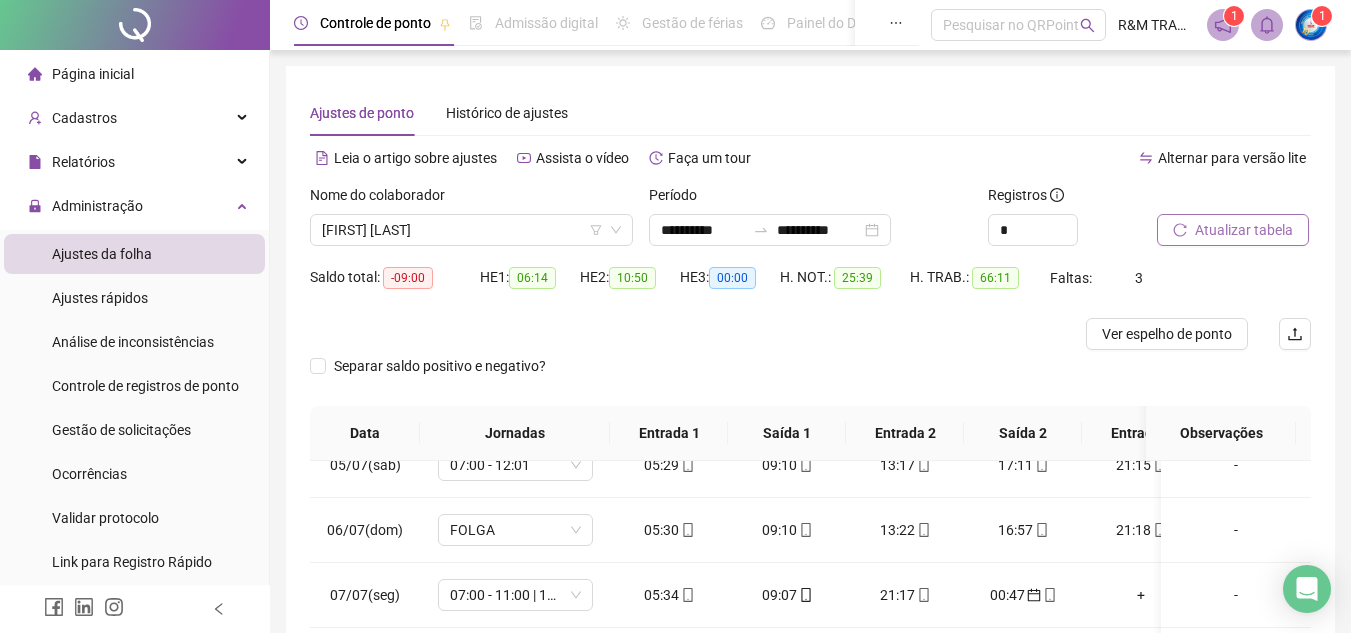 click on "Atualizar tabela" at bounding box center (1233, 230) 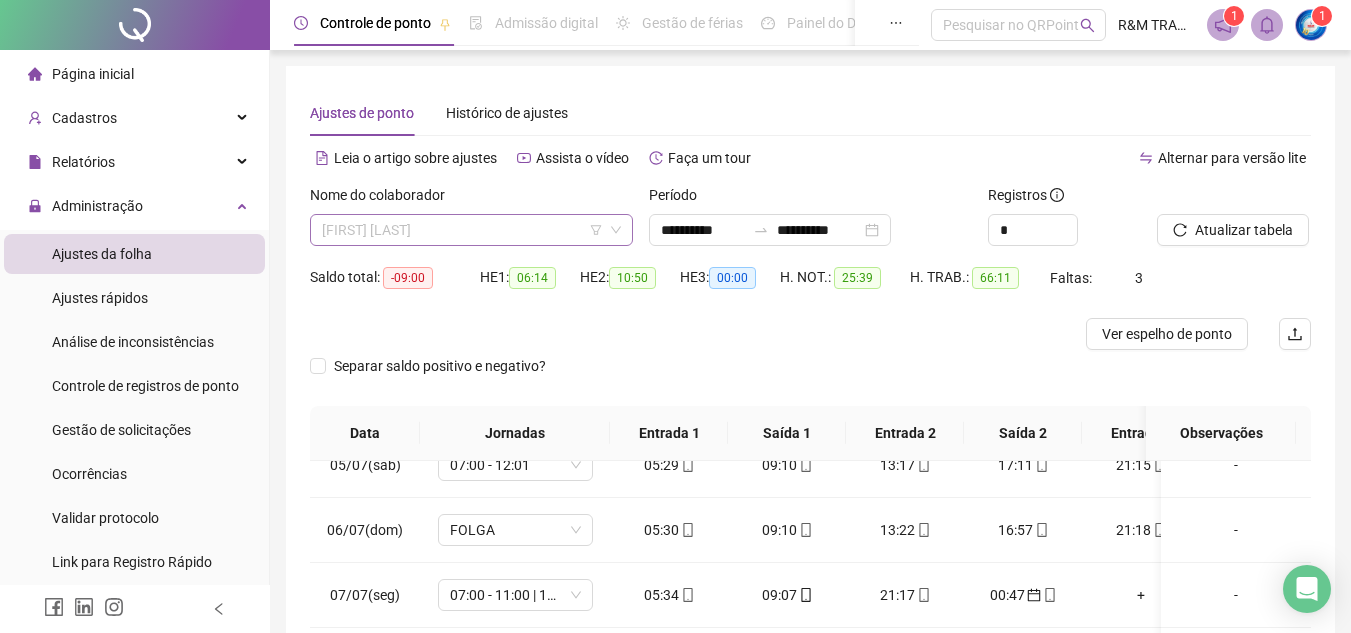 click on "[FIRST] [LAST]" at bounding box center (471, 230) 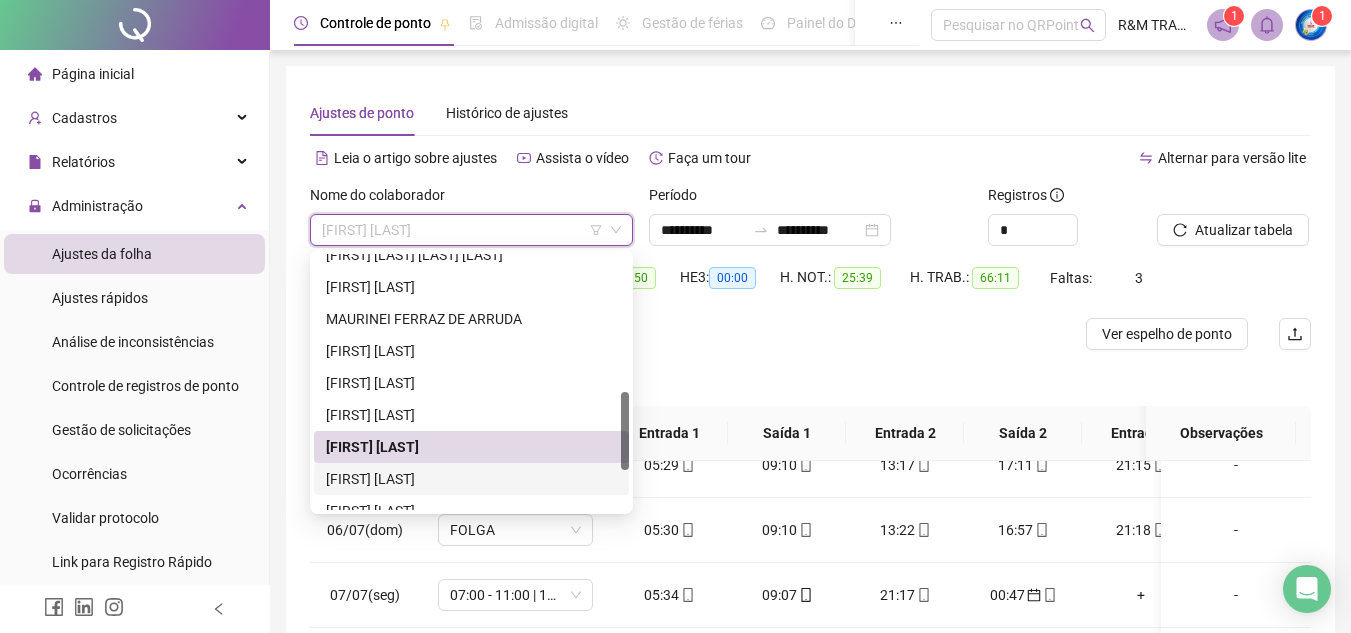 scroll, scrollTop: 444, scrollLeft: 0, axis: vertical 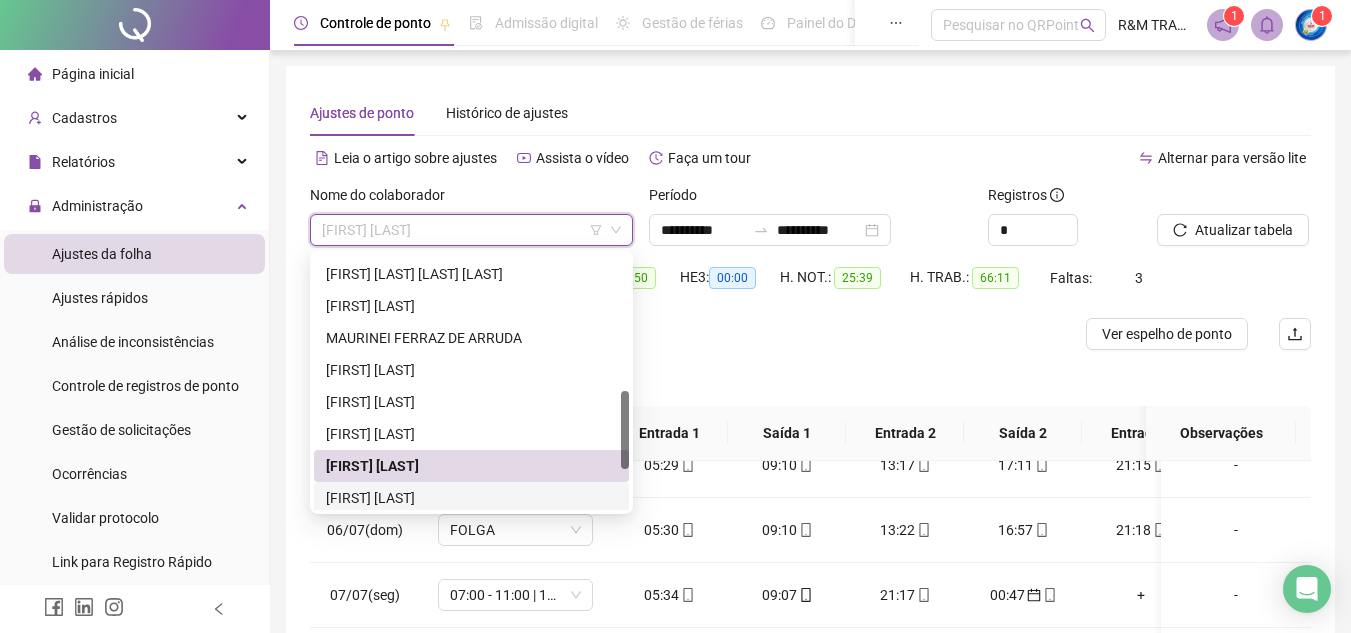 drag, startPoint x: 623, startPoint y: 458, endPoint x: 628, endPoint y: 417, distance: 41.303753 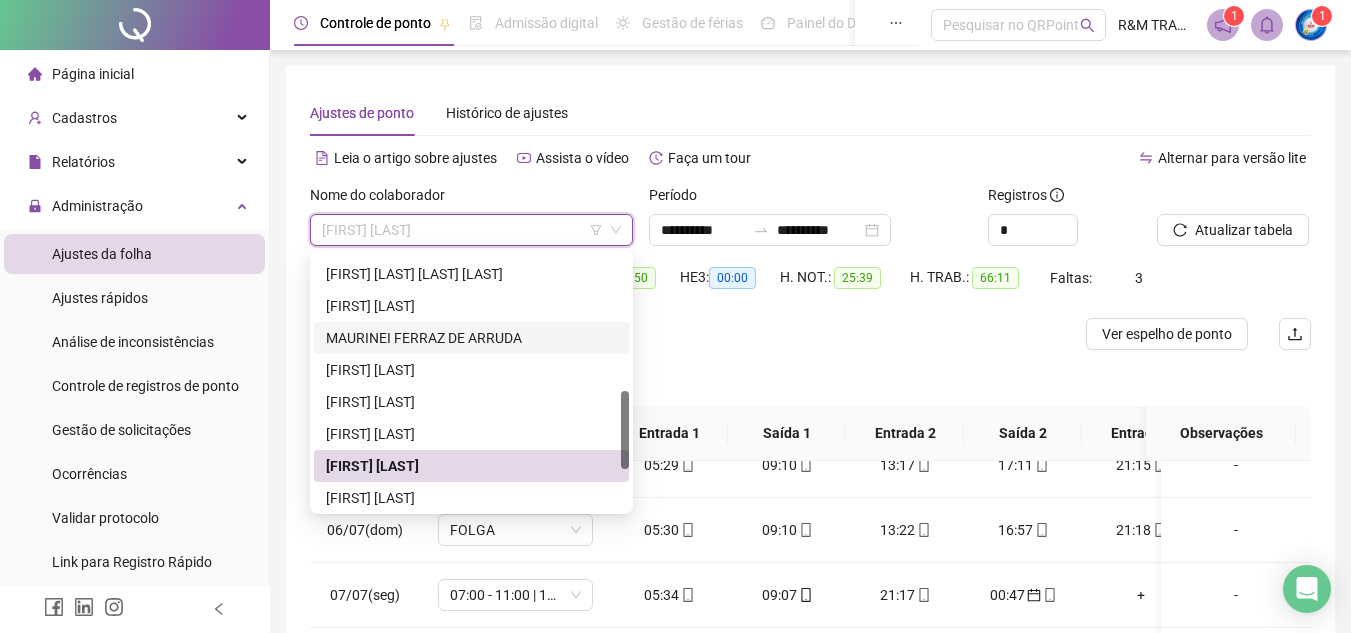 click on "MAURINEI FERRAZ DE ARRUDA" at bounding box center [471, 338] 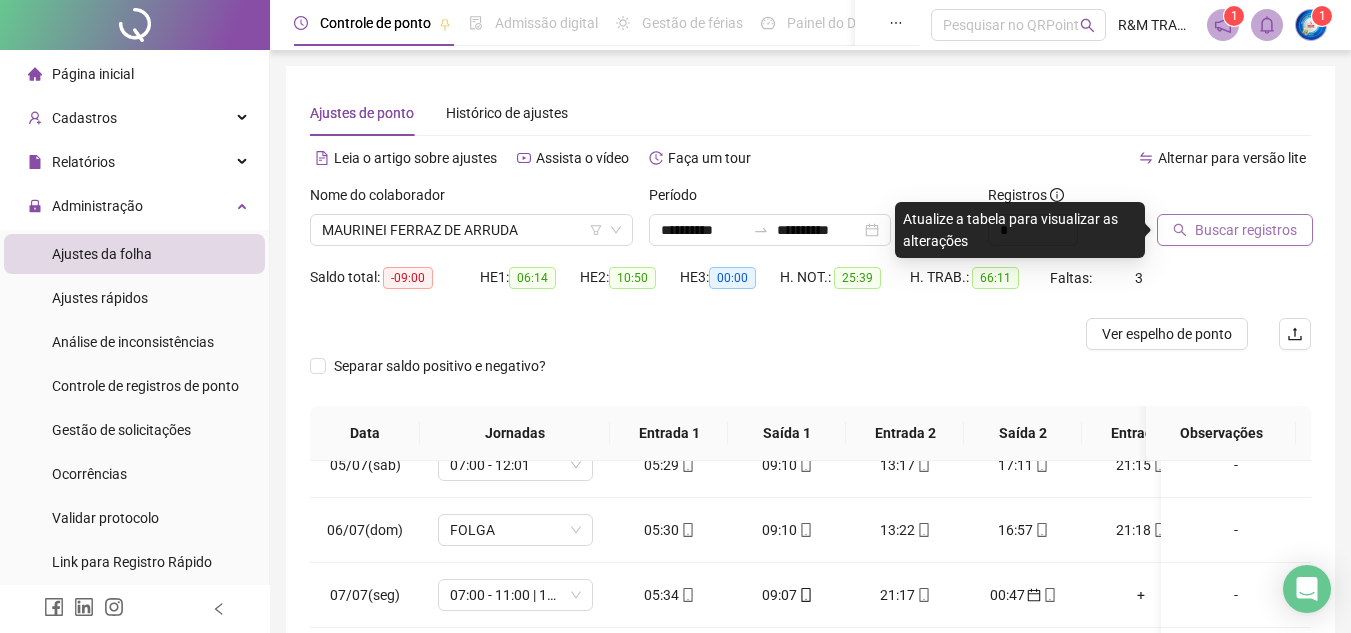 click on "Buscar registros" at bounding box center [1246, 230] 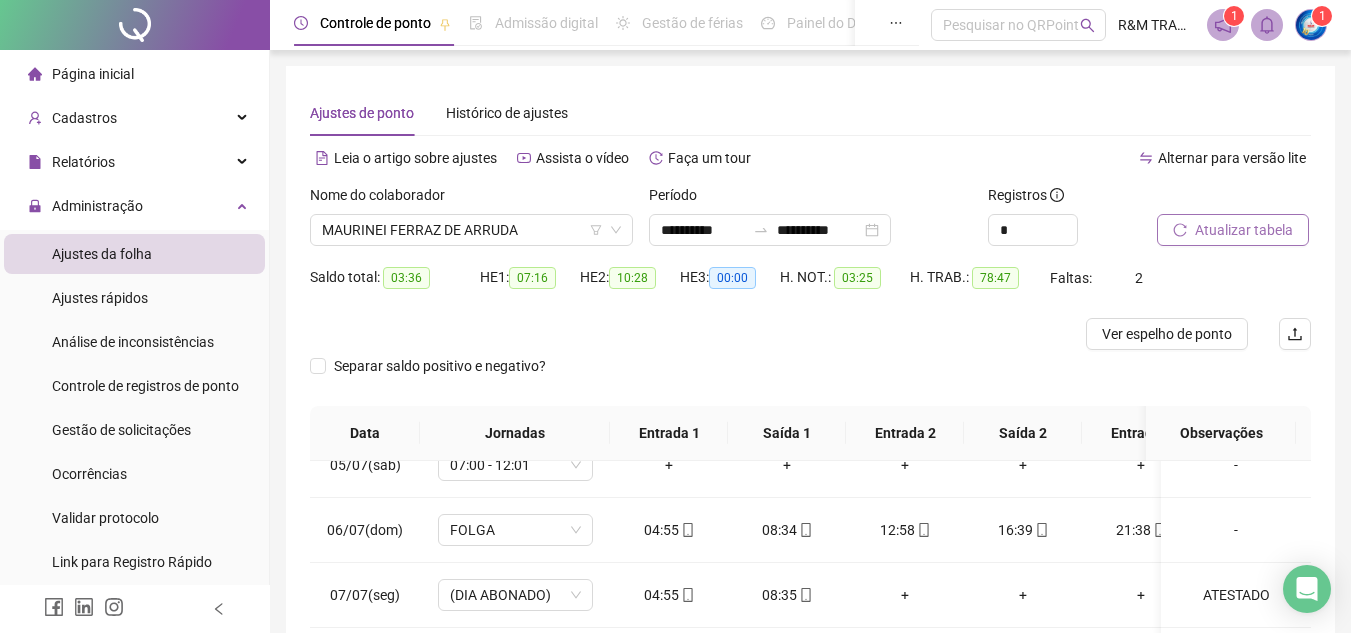 click on "Atualizar tabela" at bounding box center (1244, 230) 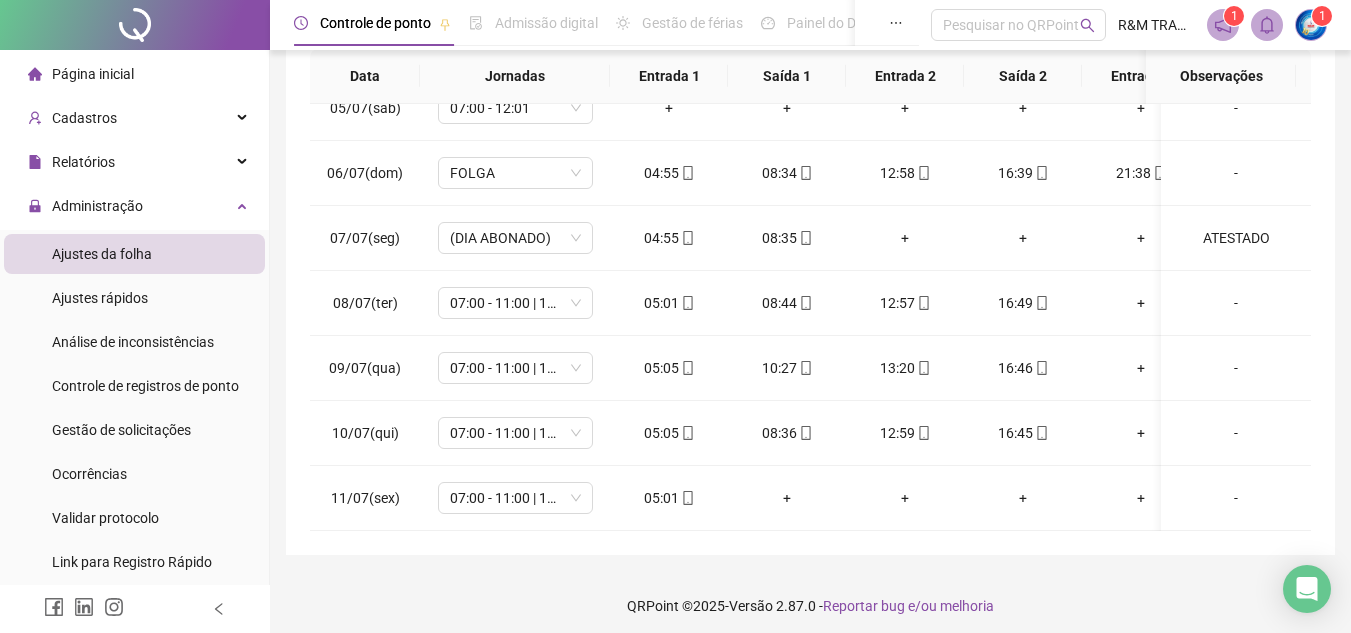 scroll, scrollTop: 365, scrollLeft: 0, axis: vertical 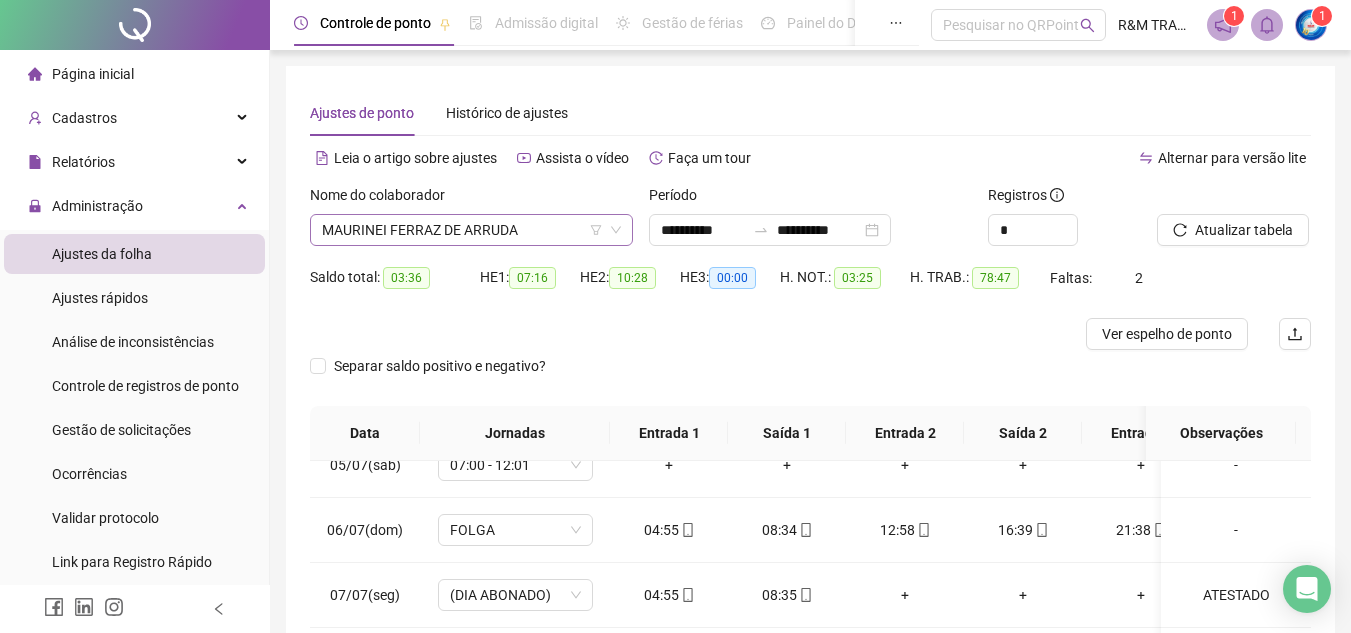 click on "MAURINEI FERRAZ DE ARRUDA" at bounding box center [471, 230] 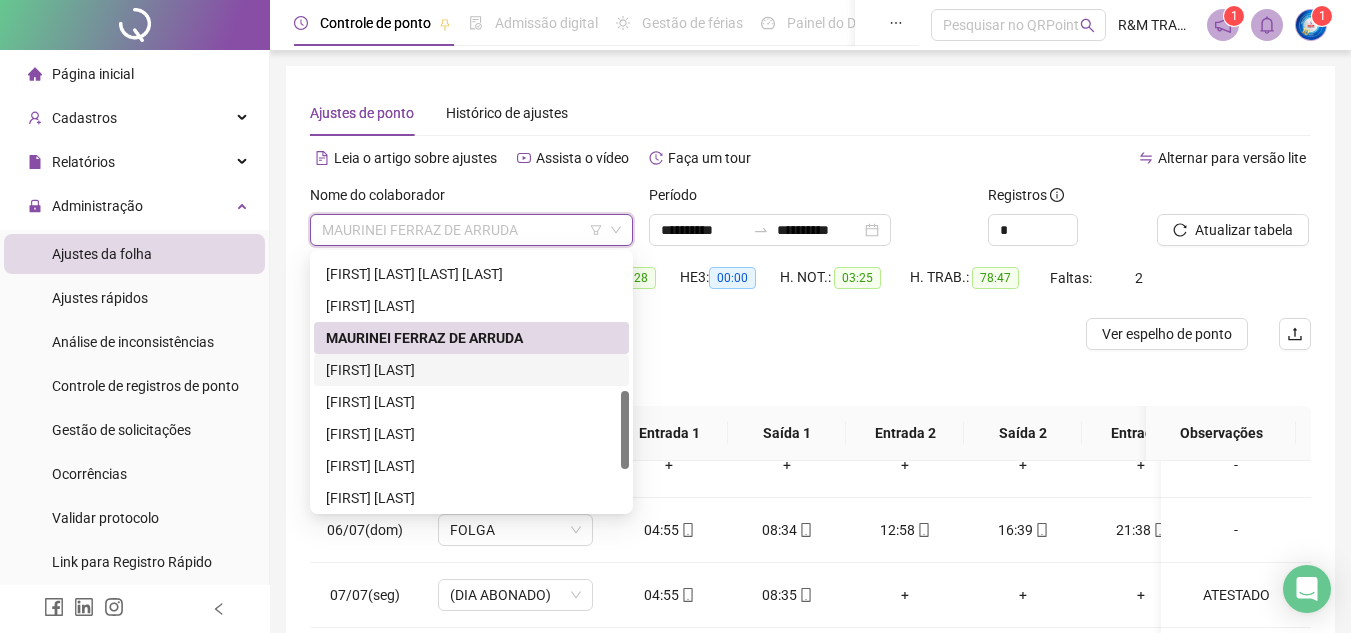 click on "[FIRST] [LAST]" at bounding box center [471, 370] 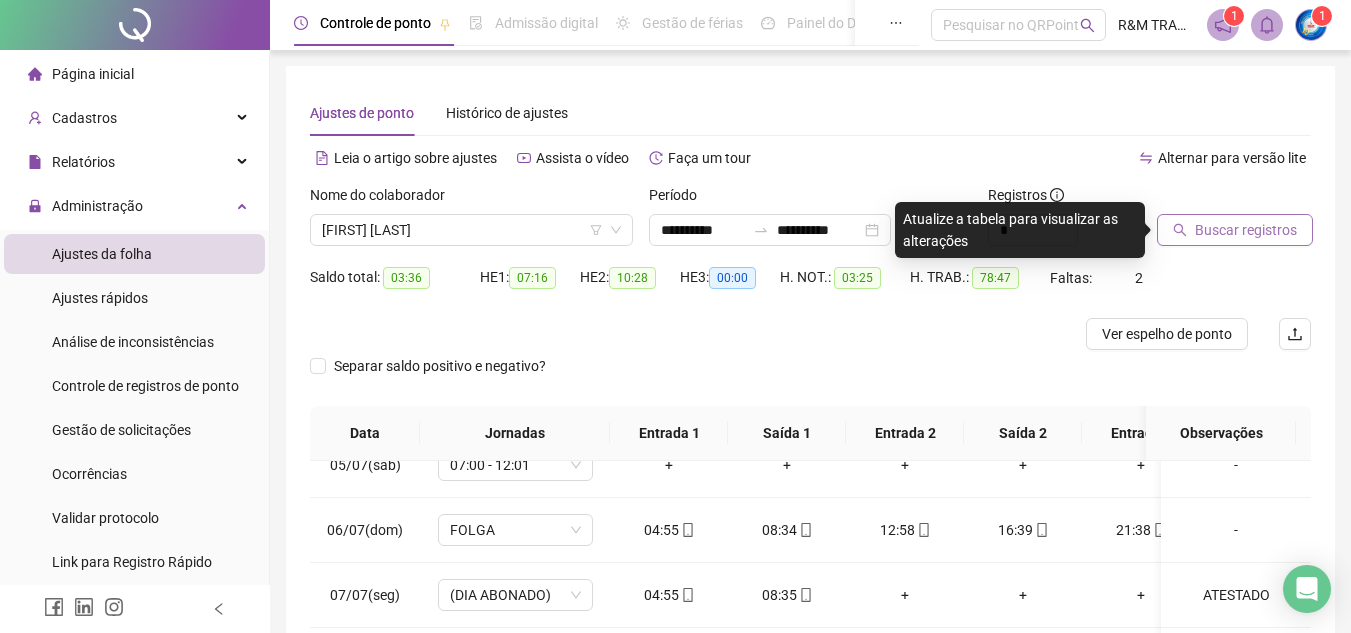 click on "Buscar registros" at bounding box center (1246, 230) 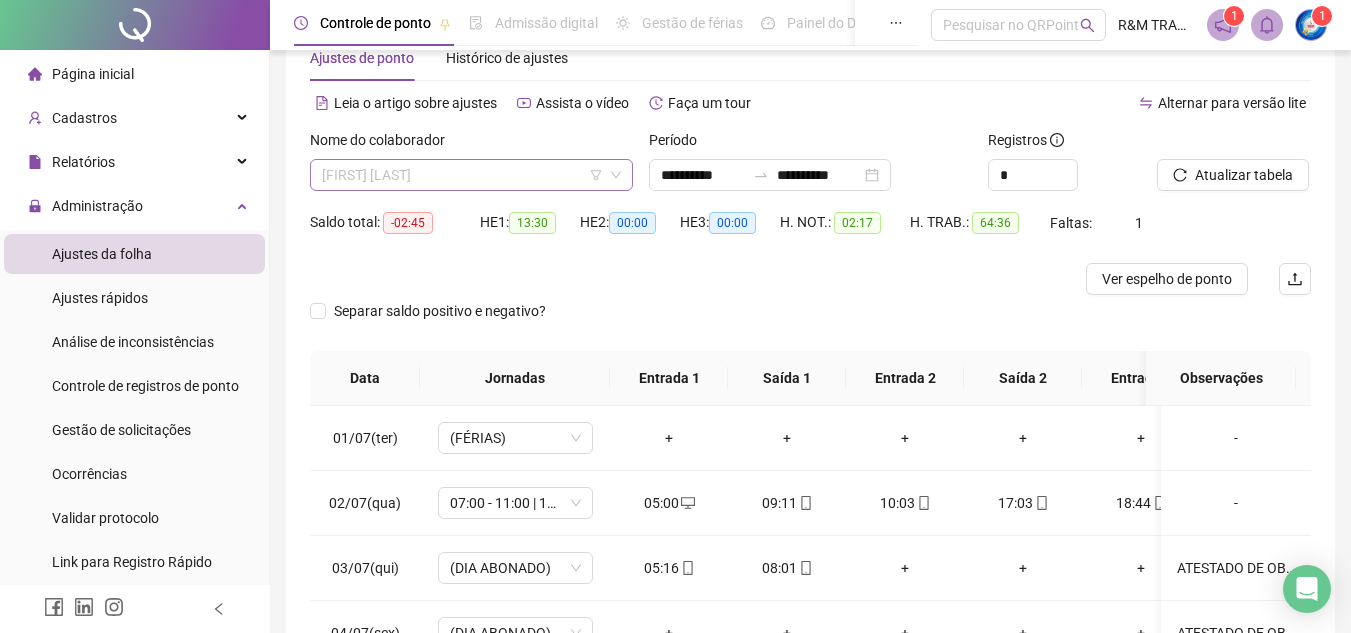 click on "[FIRST] [LAST]" at bounding box center (471, 175) 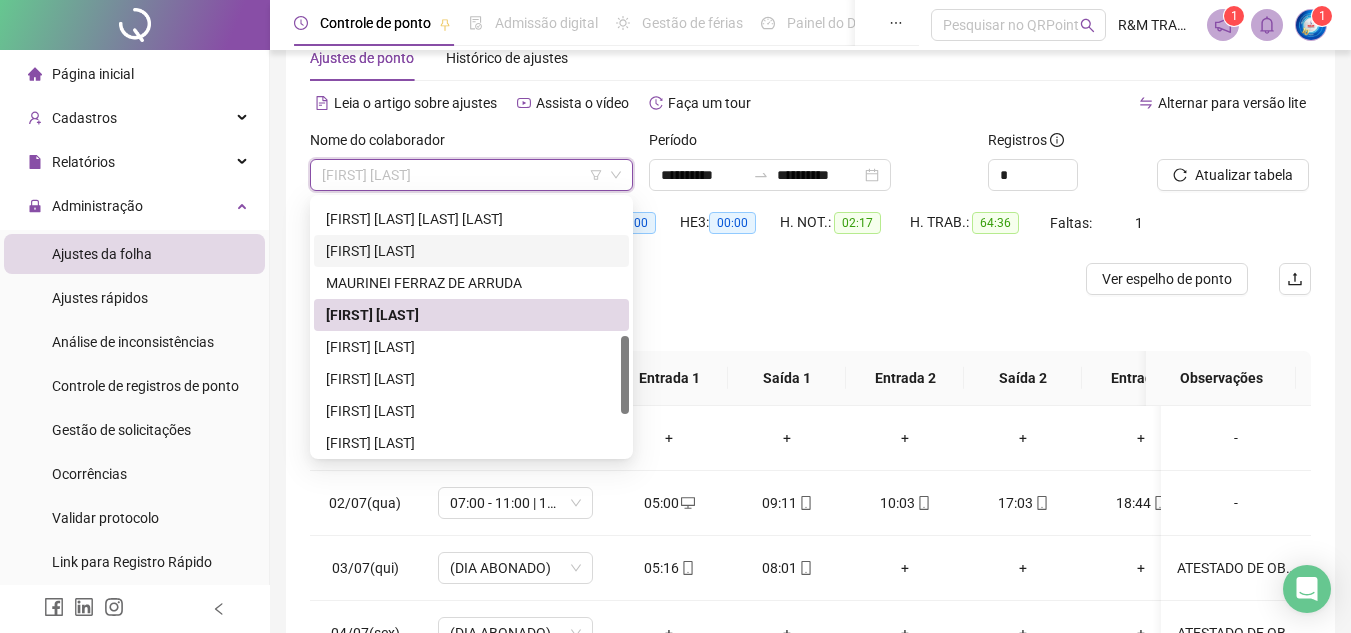 click on "[FIRST] [LAST]" at bounding box center (471, 251) 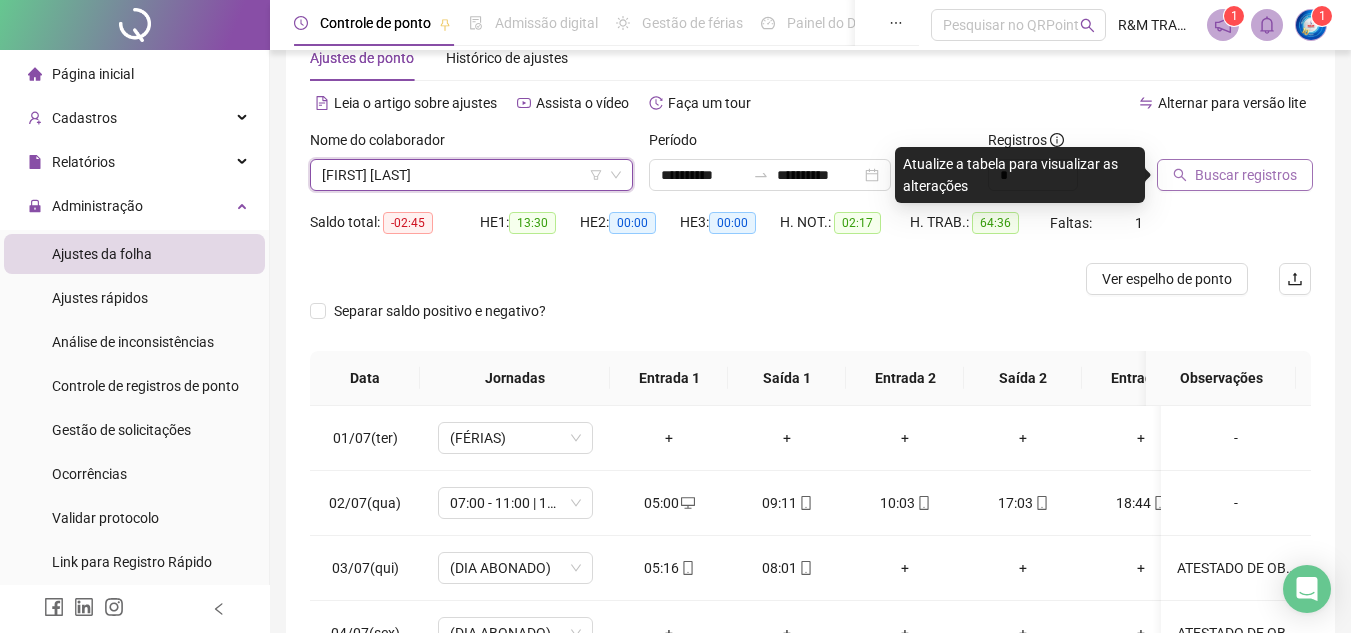 click on "Buscar registros" at bounding box center [1246, 175] 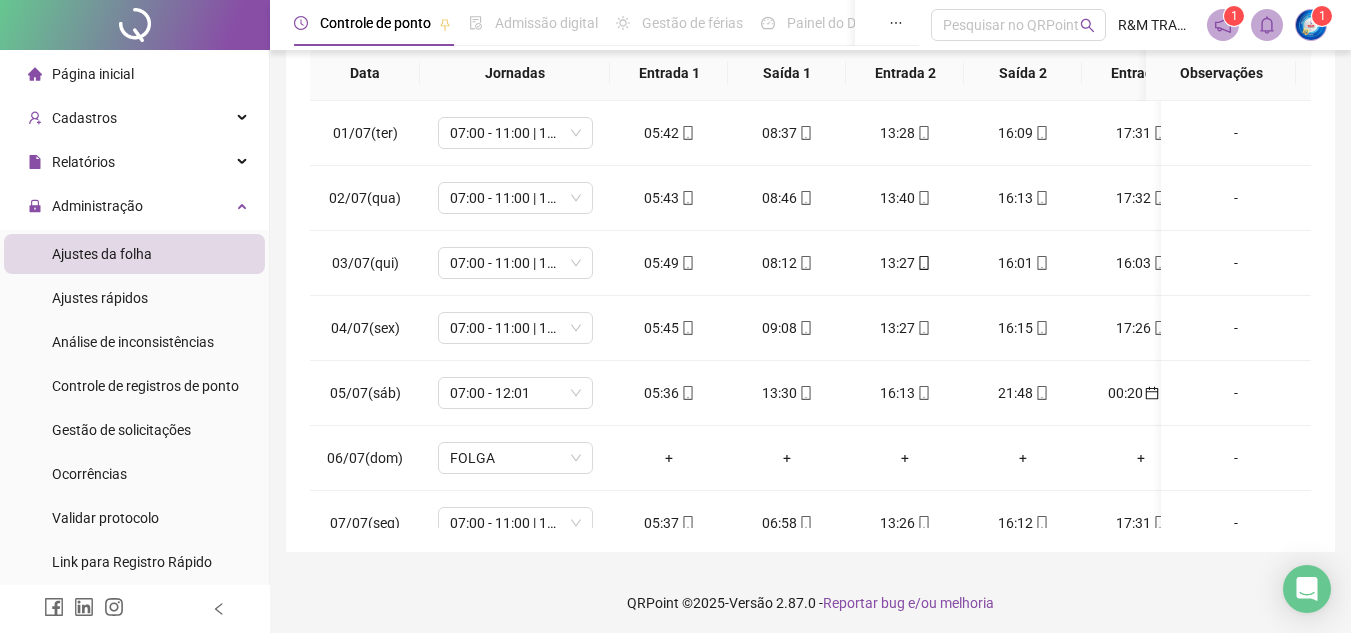 scroll, scrollTop: 365, scrollLeft: 0, axis: vertical 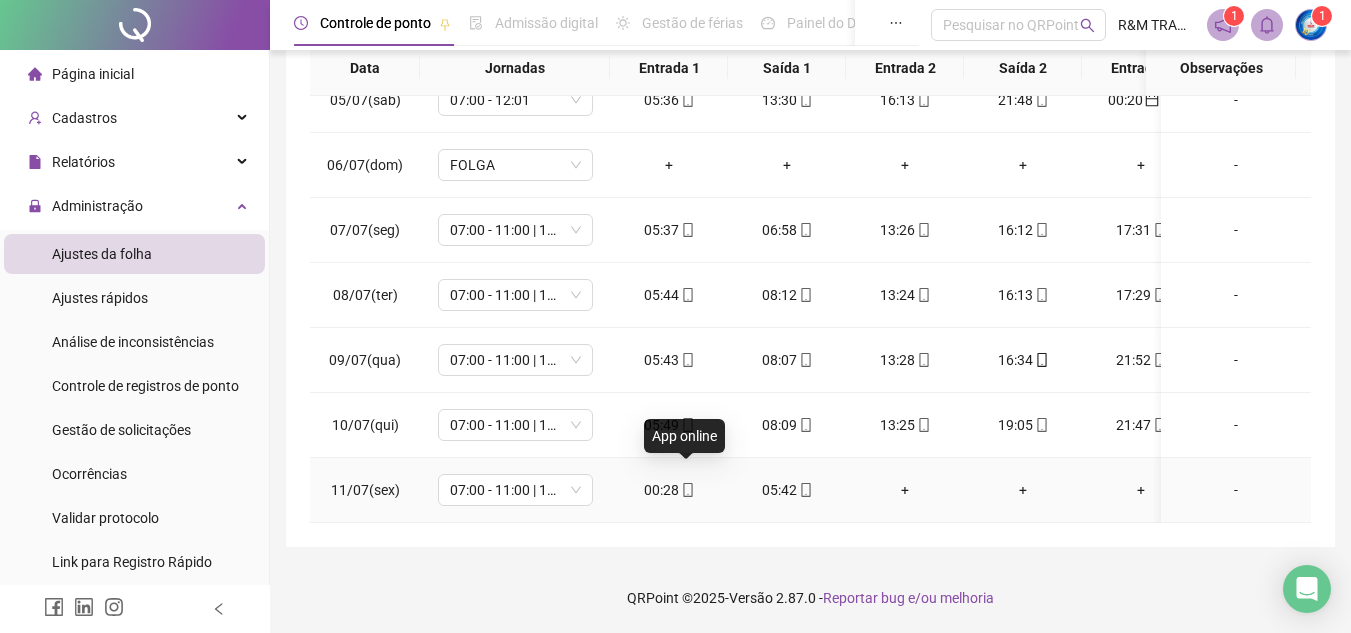 click 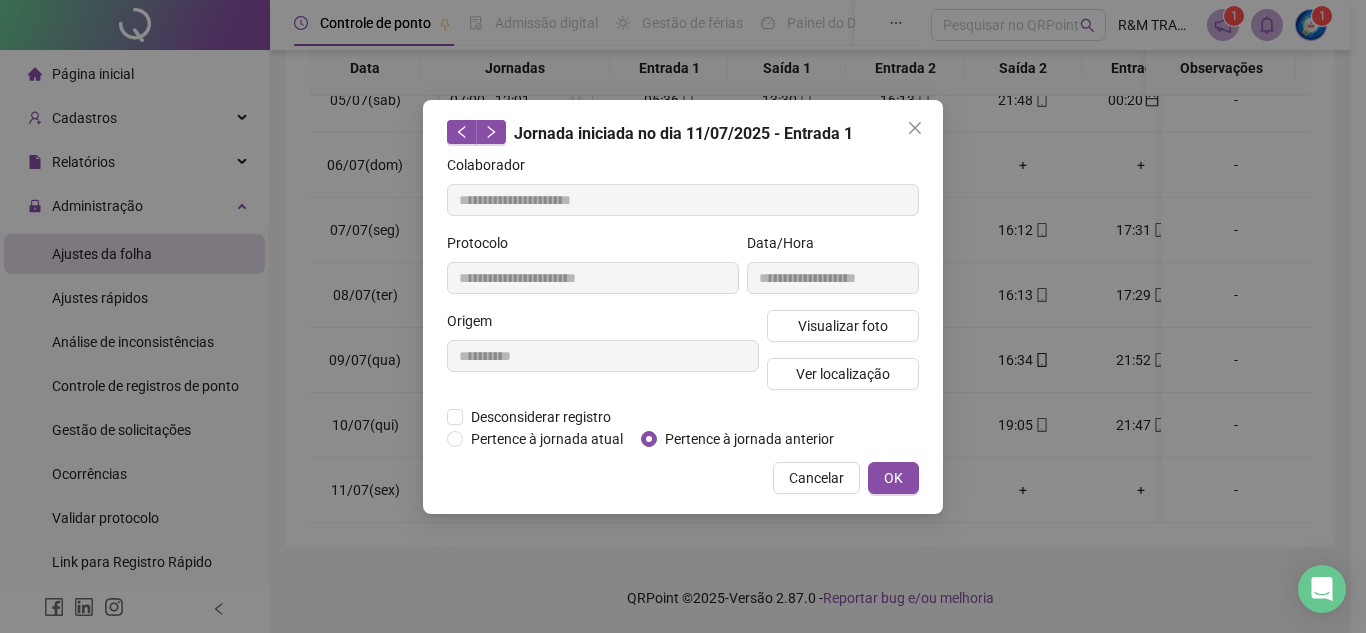 type on "**********" 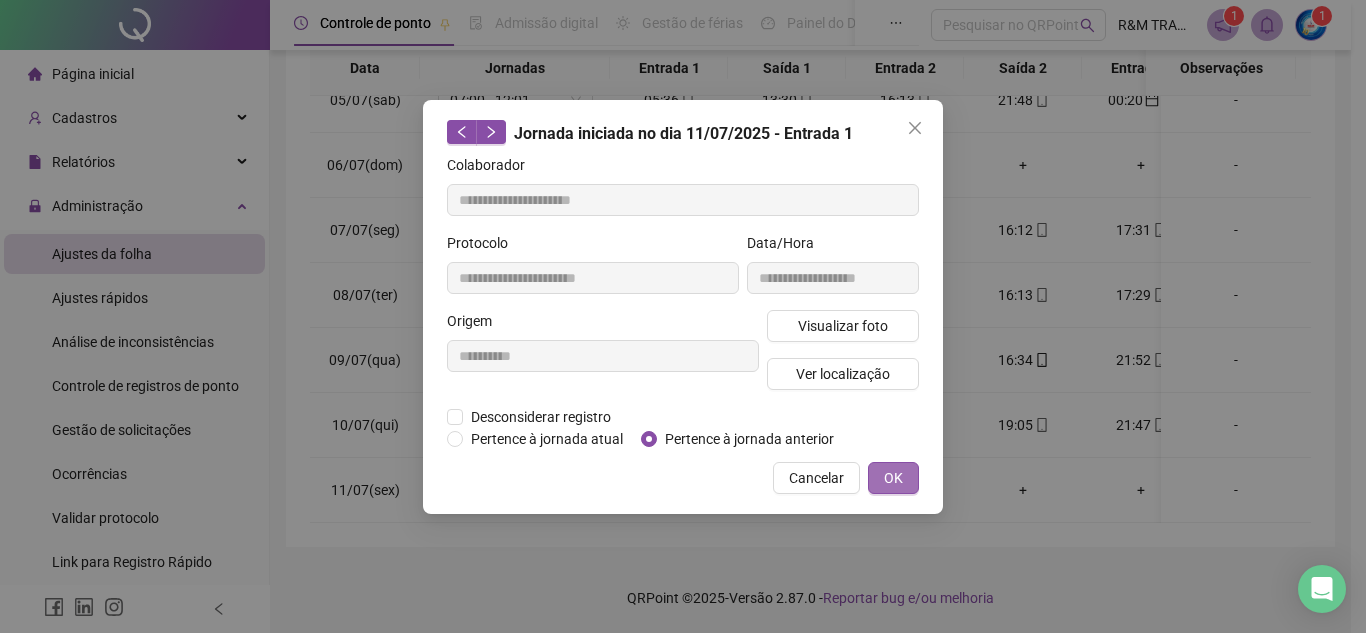 click on "OK" at bounding box center [893, 478] 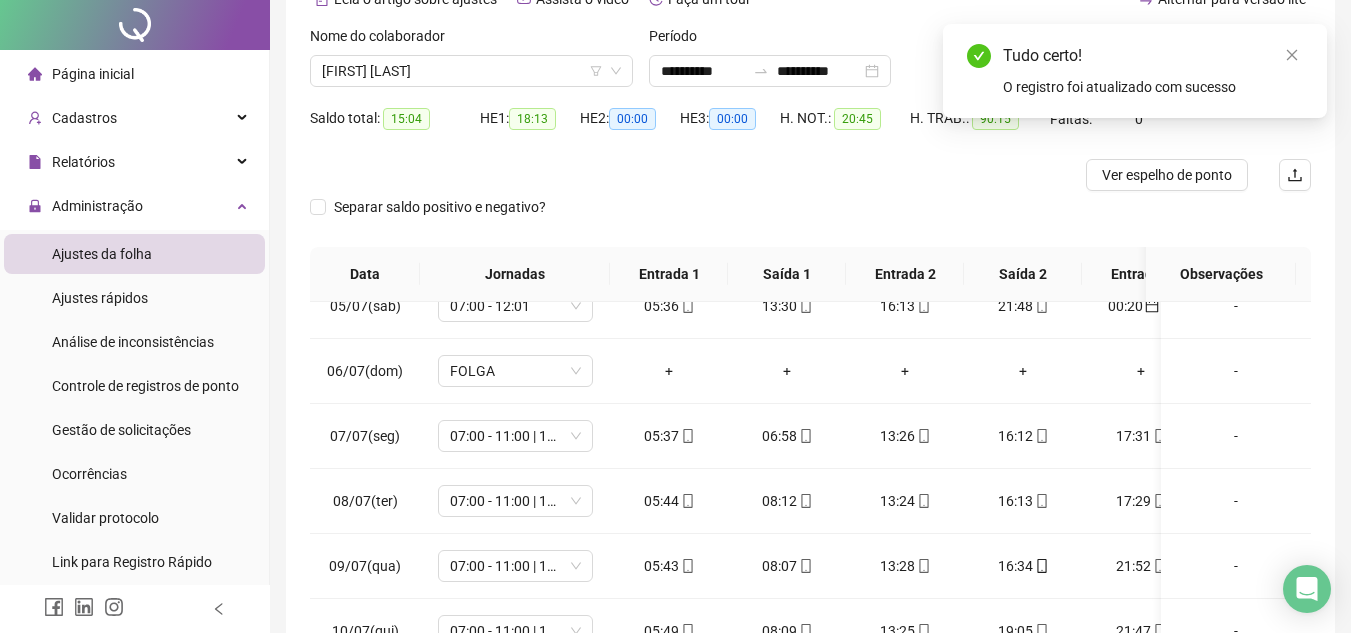scroll, scrollTop: 0, scrollLeft: 0, axis: both 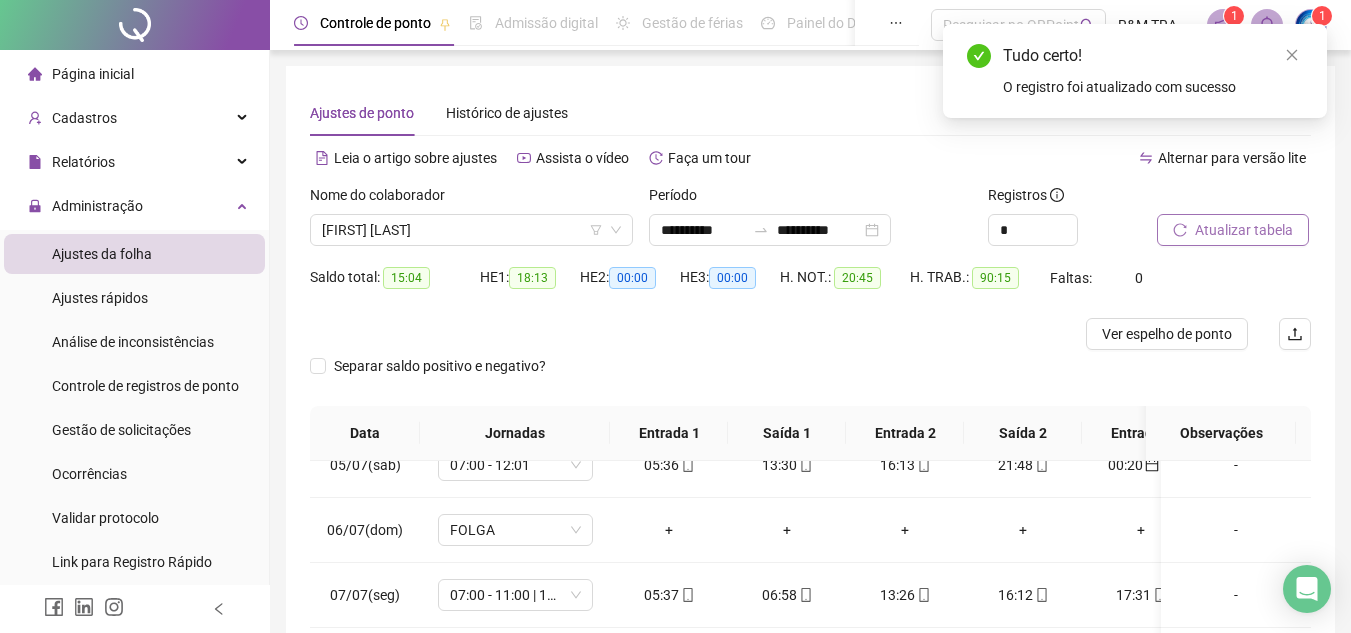 click on "Atualizar tabela" at bounding box center (1244, 230) 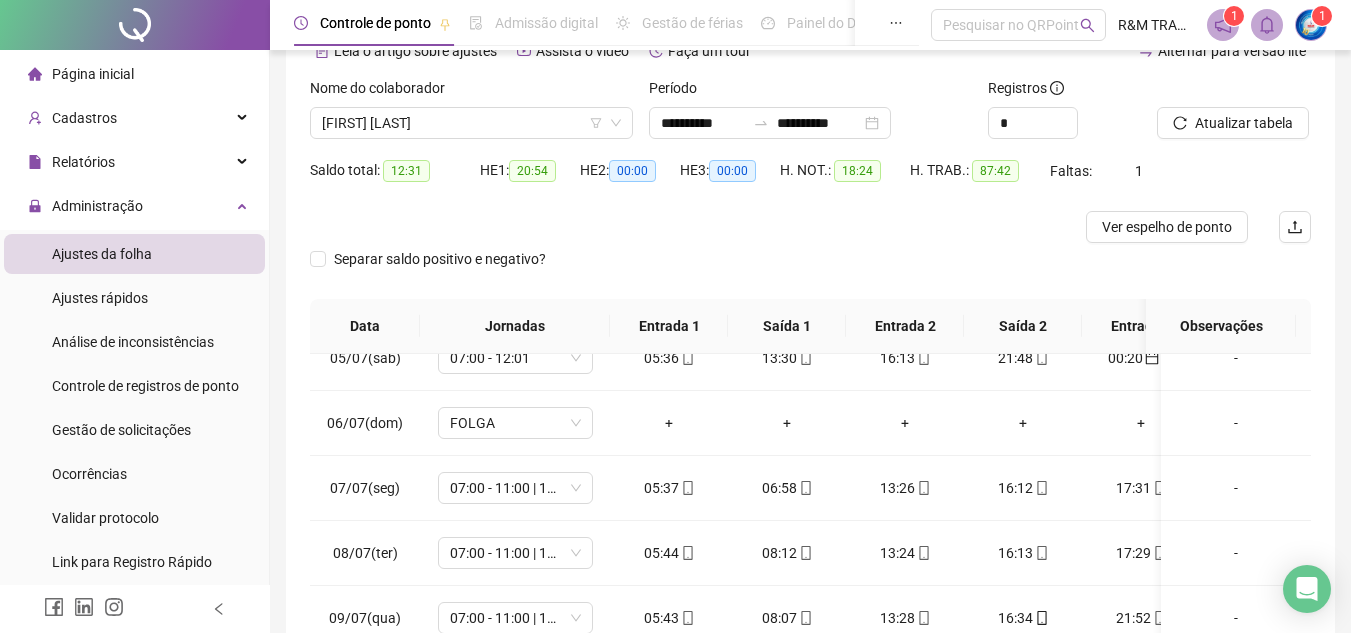 scroll, scrollTop: 365, scrollLeft: 0, axis: vertical 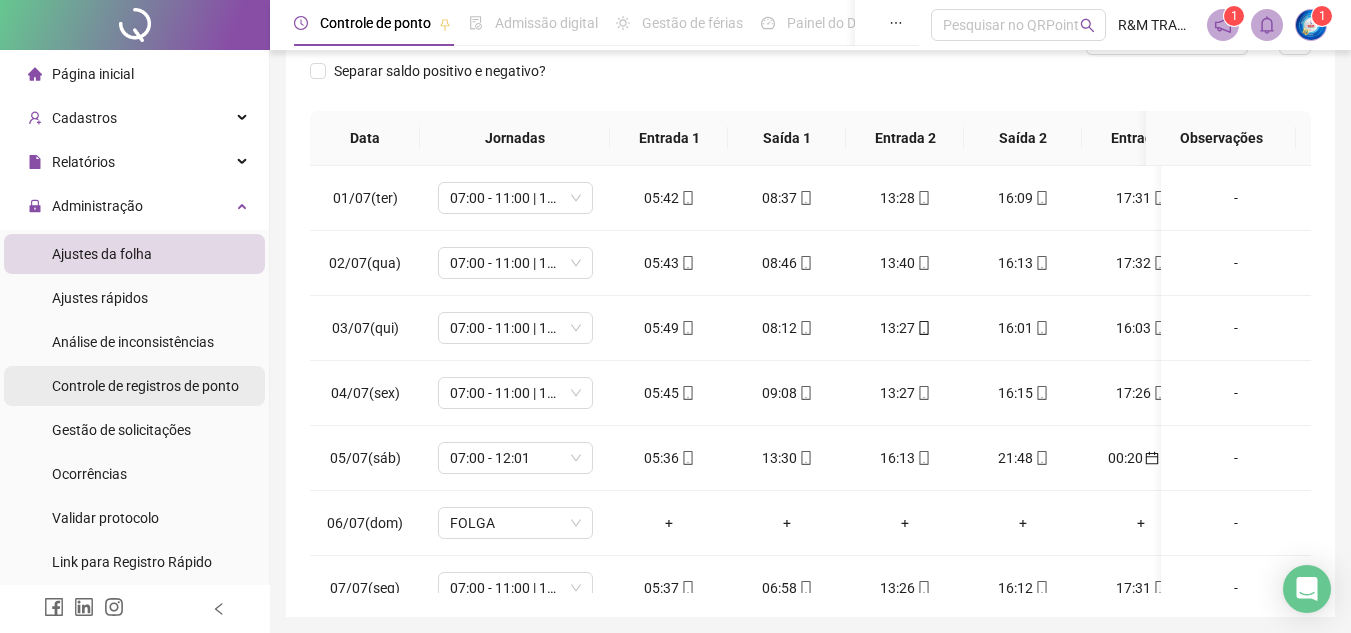 click on "Controle de registros de ponto" at bounding box center (145, 386) 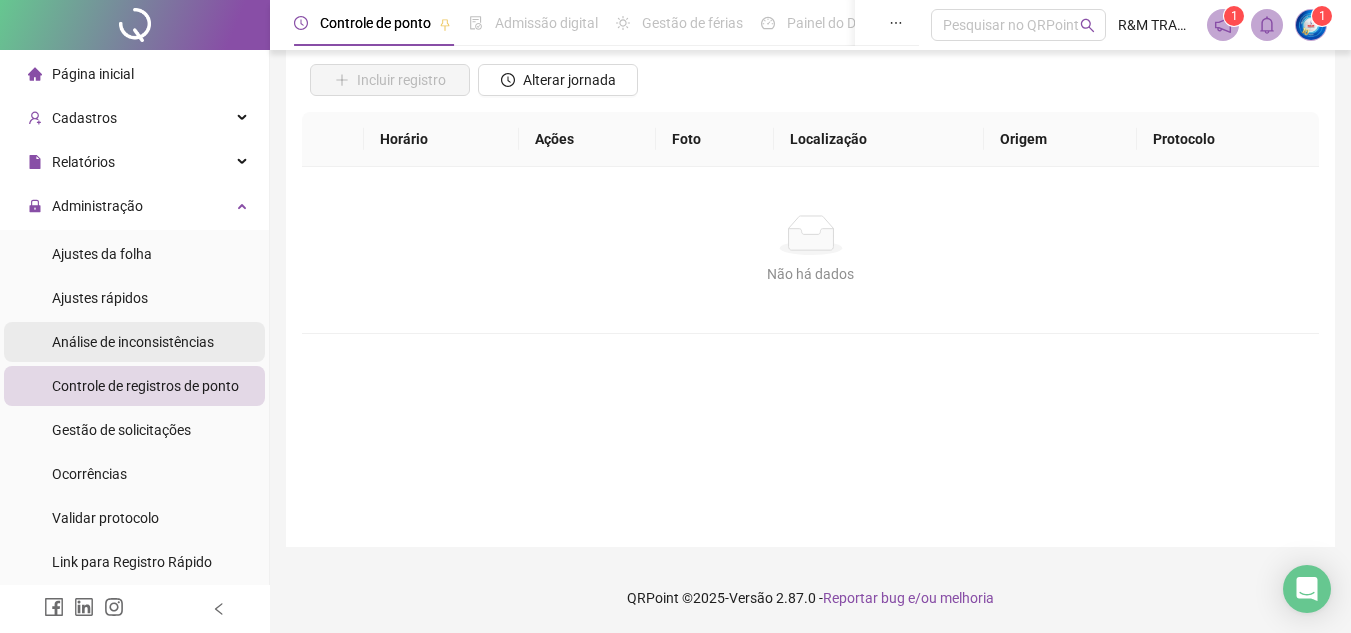 click on "Análise de inconsistências" at bounding box center [133, 342] 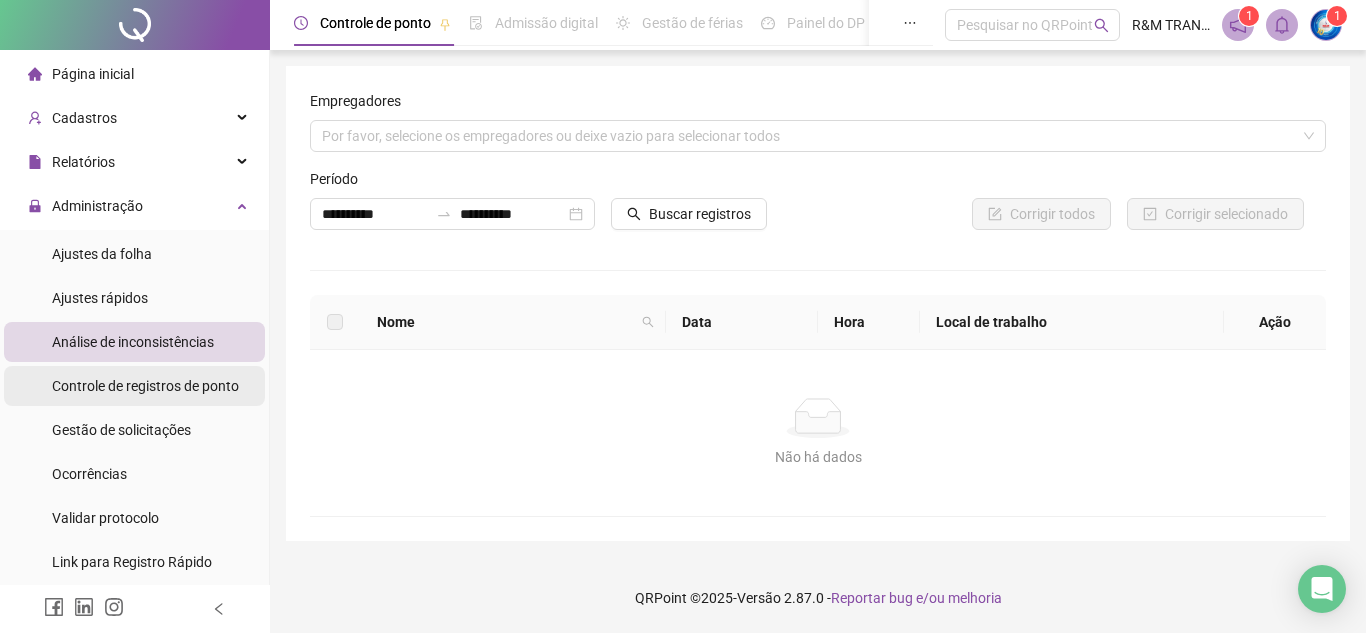 click on "Controle de registros de ponto" at bounding box center (145, 386) 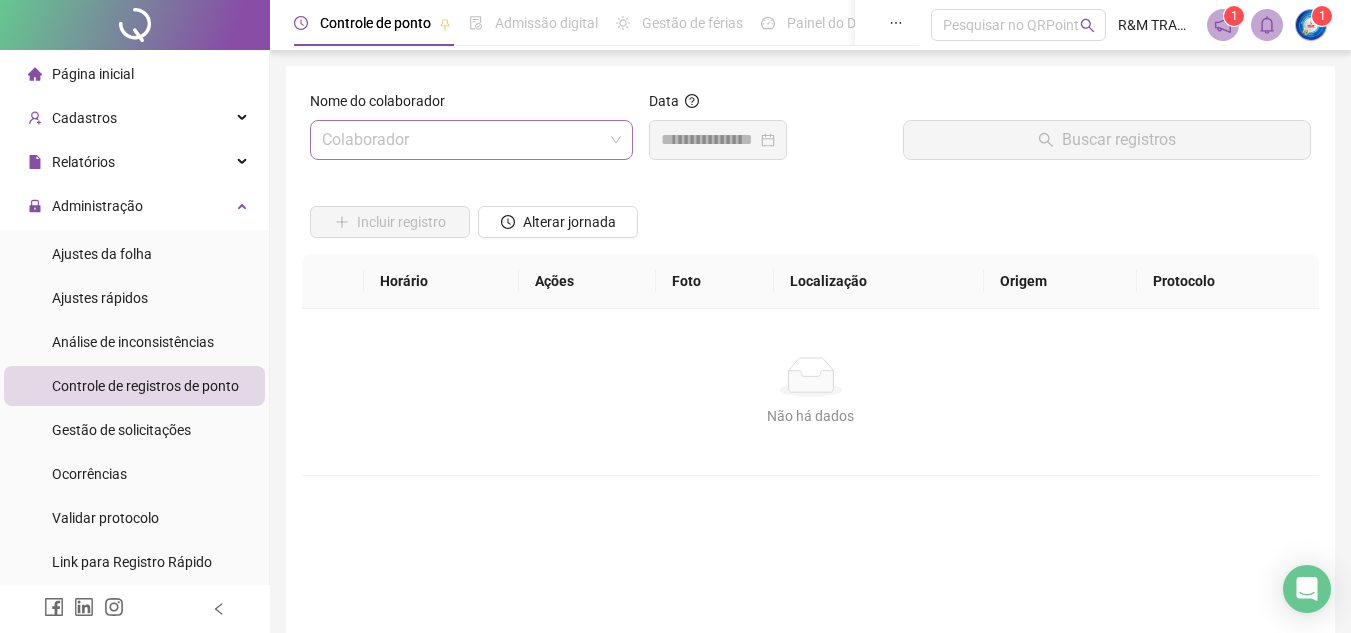 click at bounding box center (465, 140) 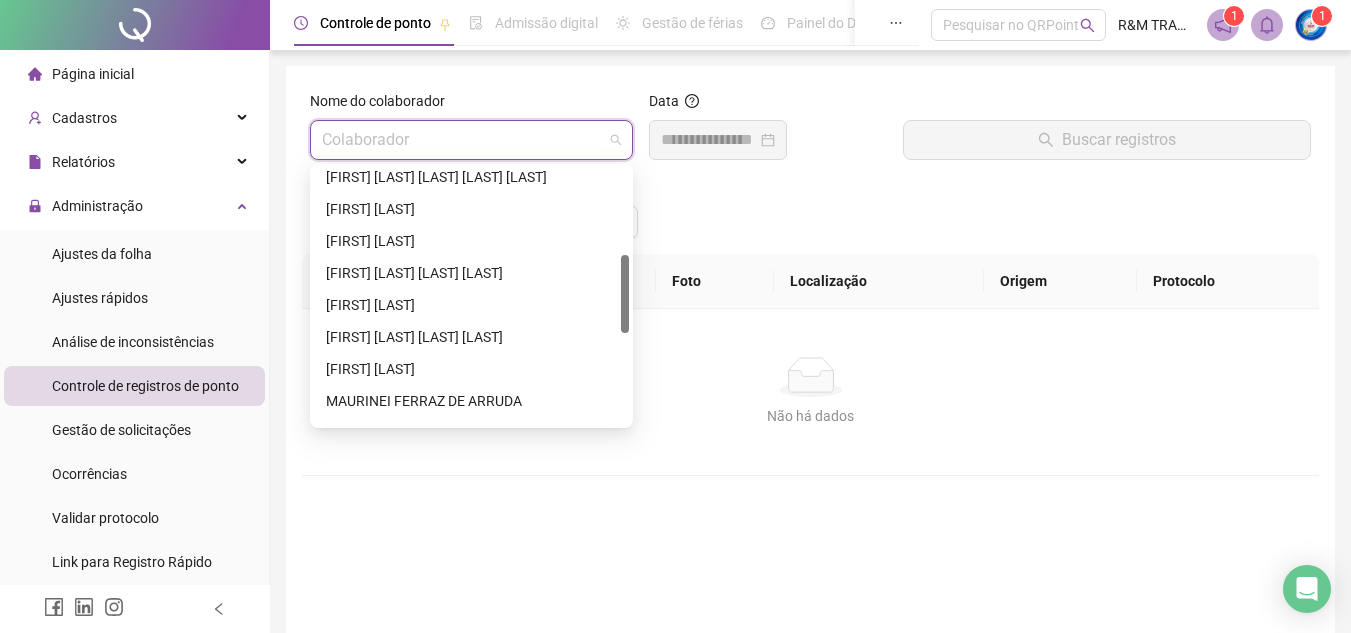 drag, startPoint x: 624, startPoint y: 180, endPoint x: 625, endPoint y: 271, distance: 91.00549 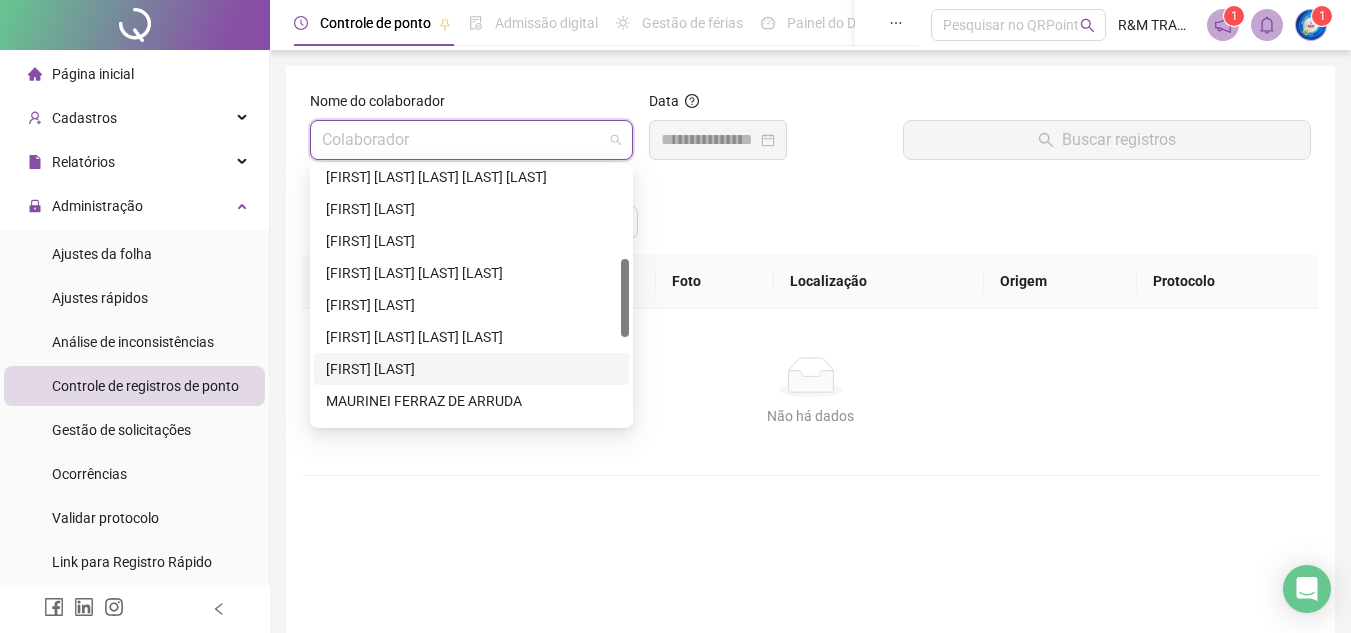 click on "[FIRST] [LAST]" at bounding box center (471, 369) 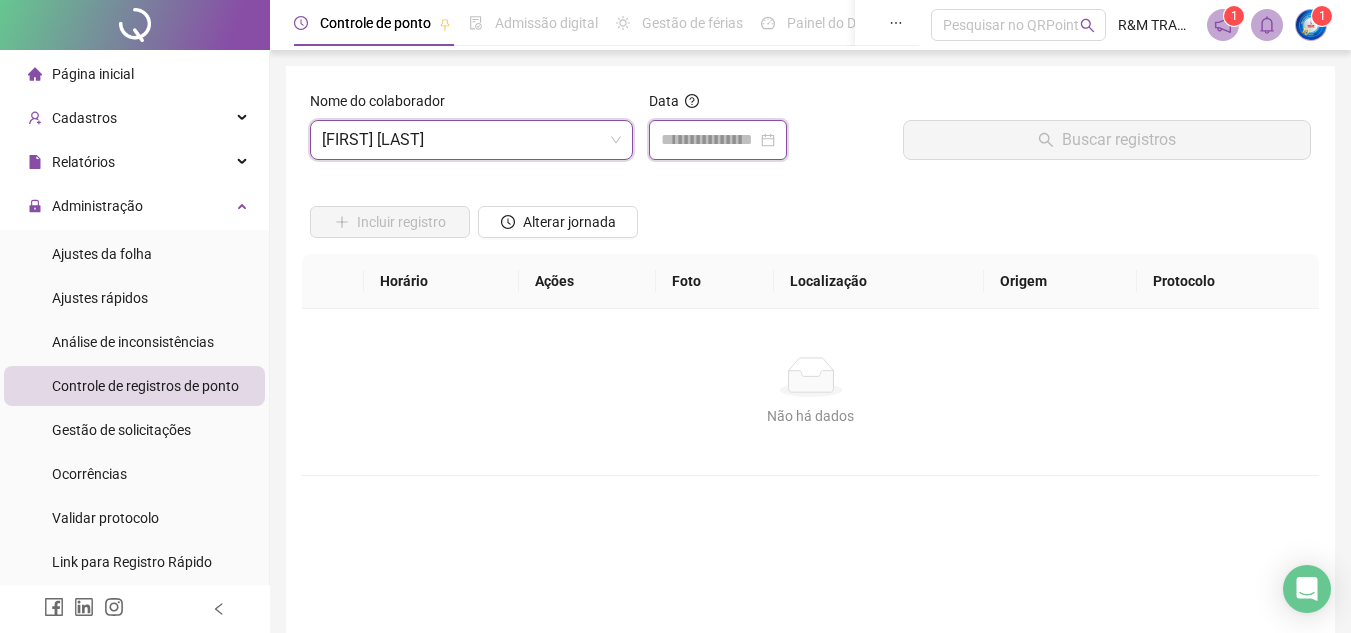 click at bounding box center (709, 140) 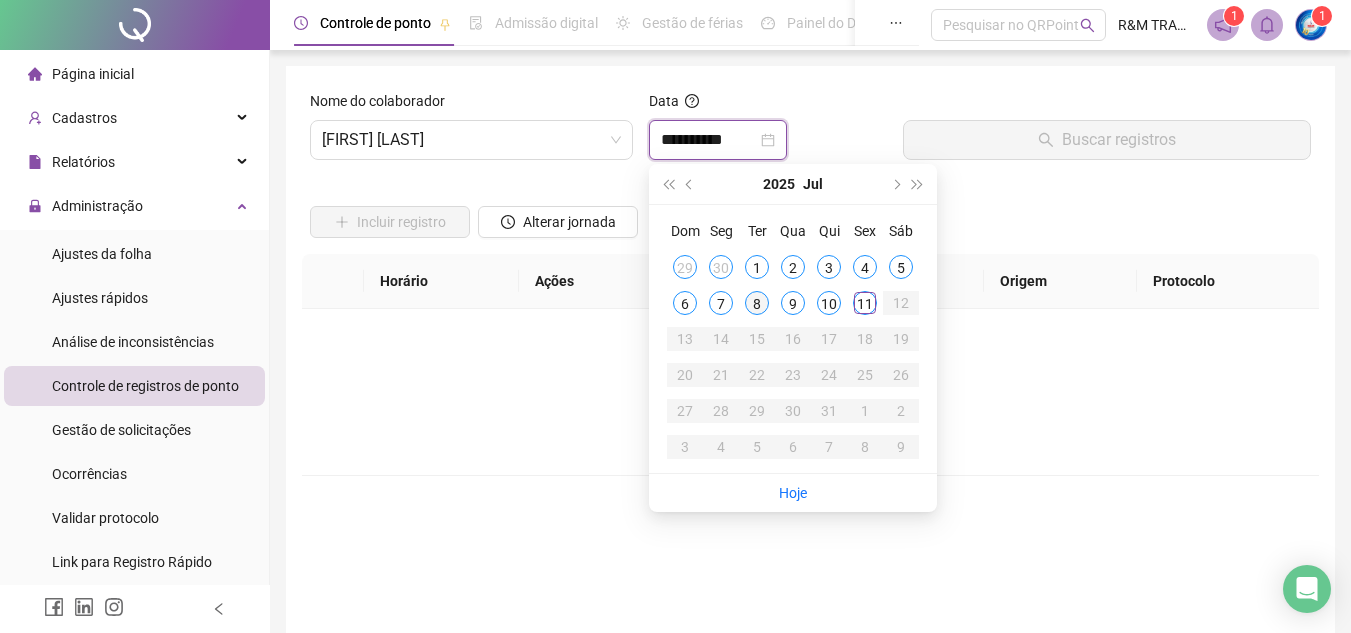 type on "**********" 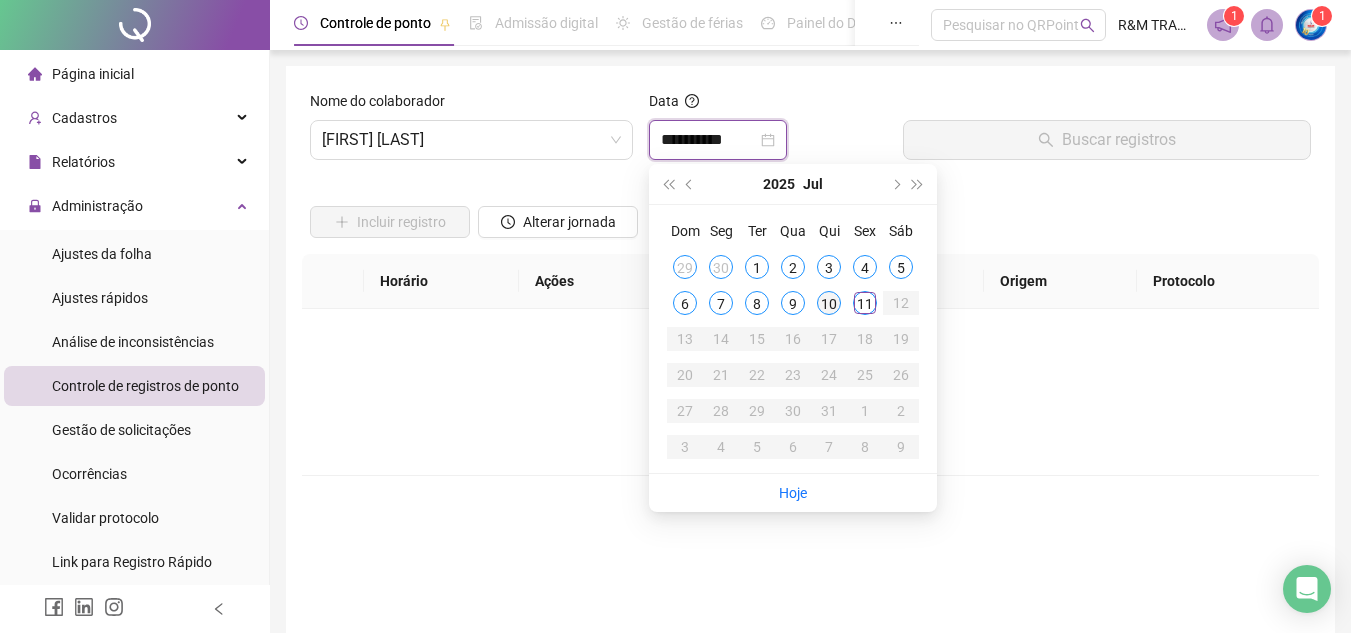 type on "**********" 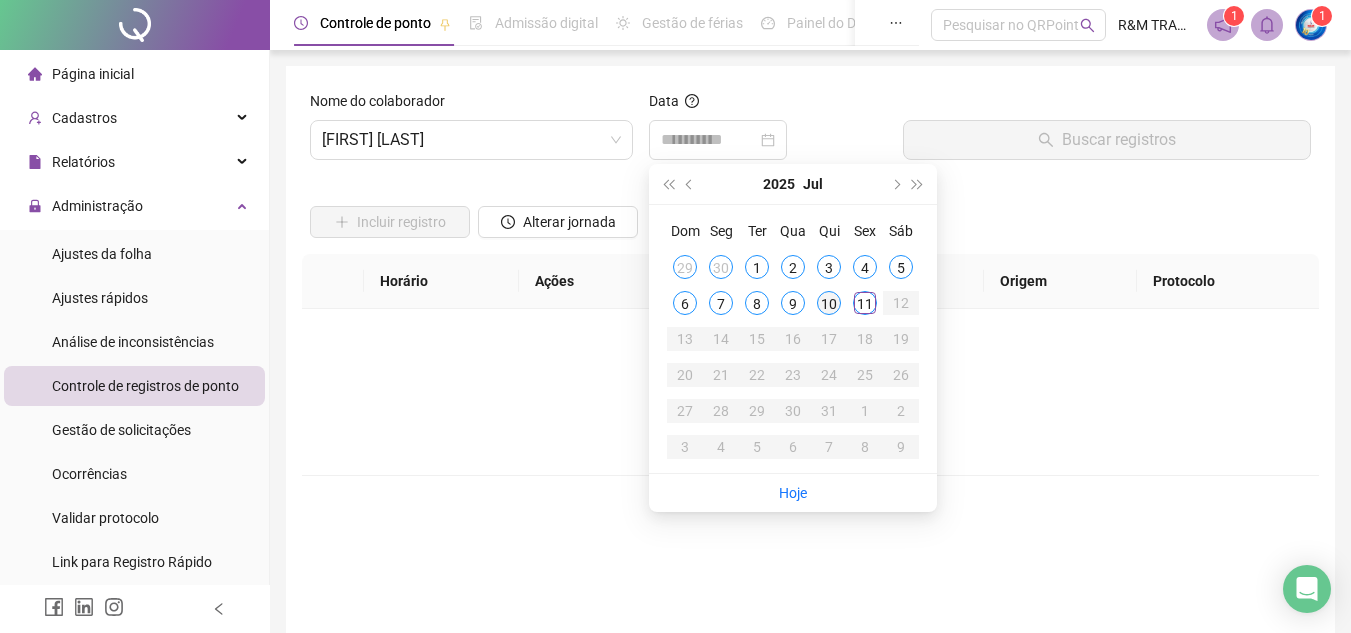 click on "10" at bounding box center [829, 303] 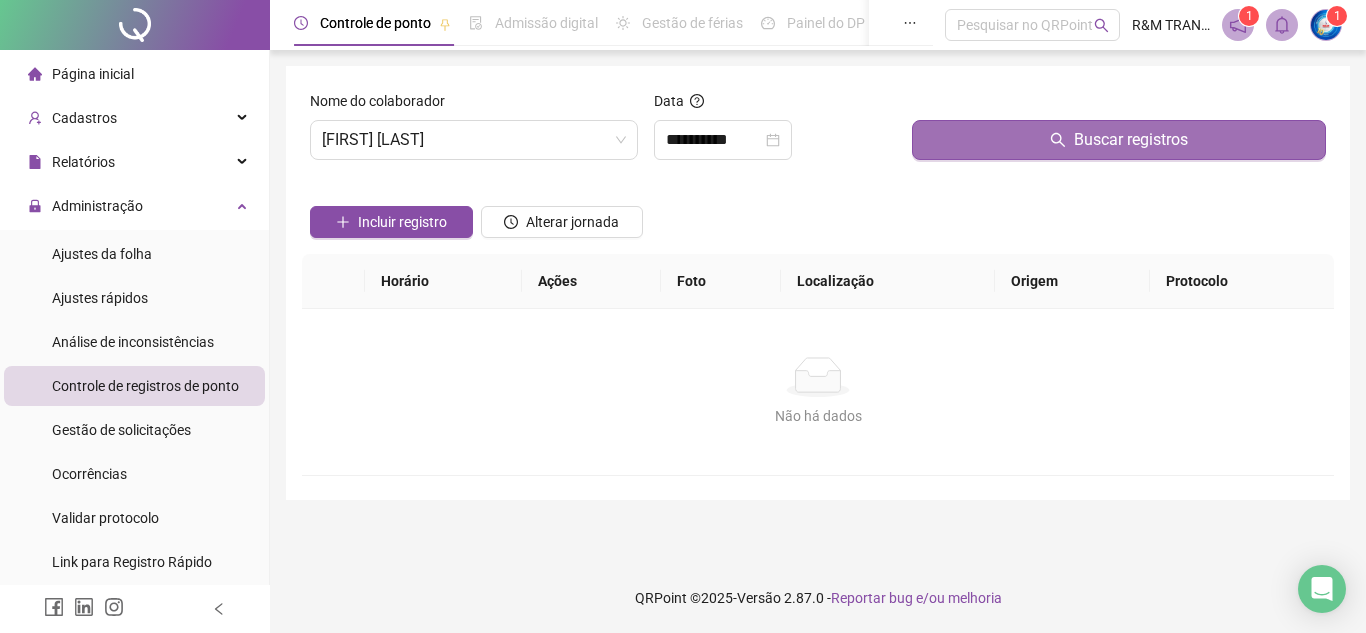click on "Buscar registros" at bounding box center (1131, 140) 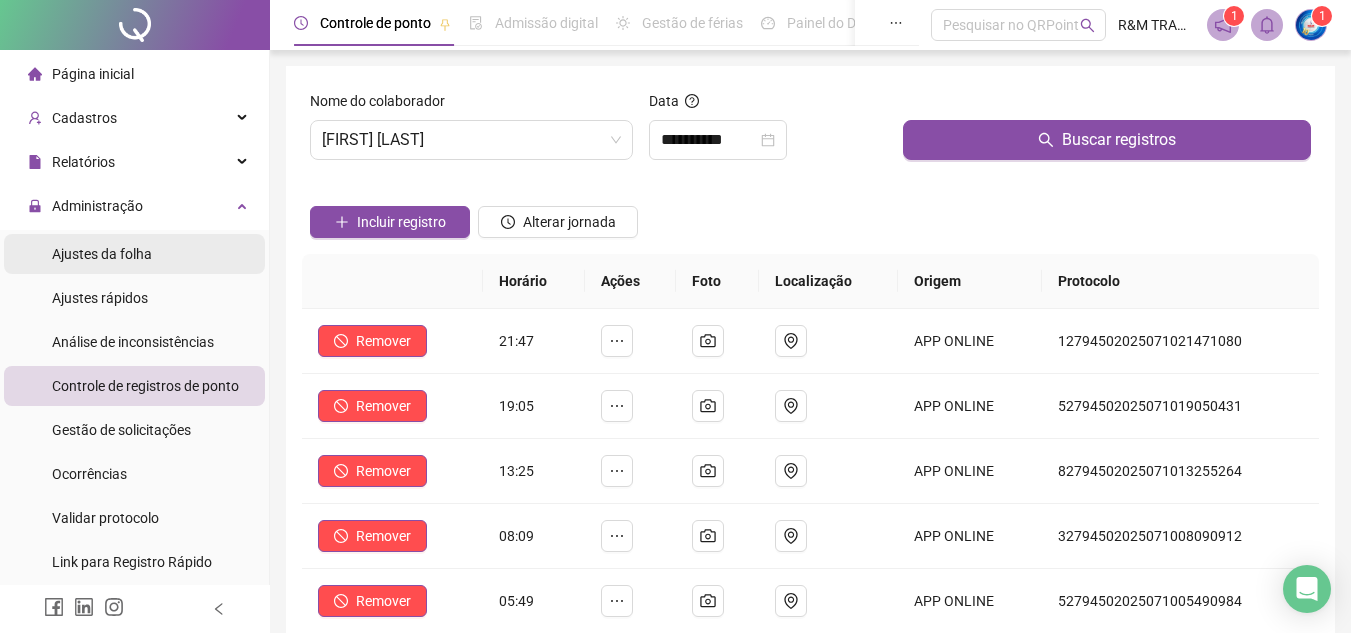 click on "Ajustes da folha" at bounding box center (102, 254) 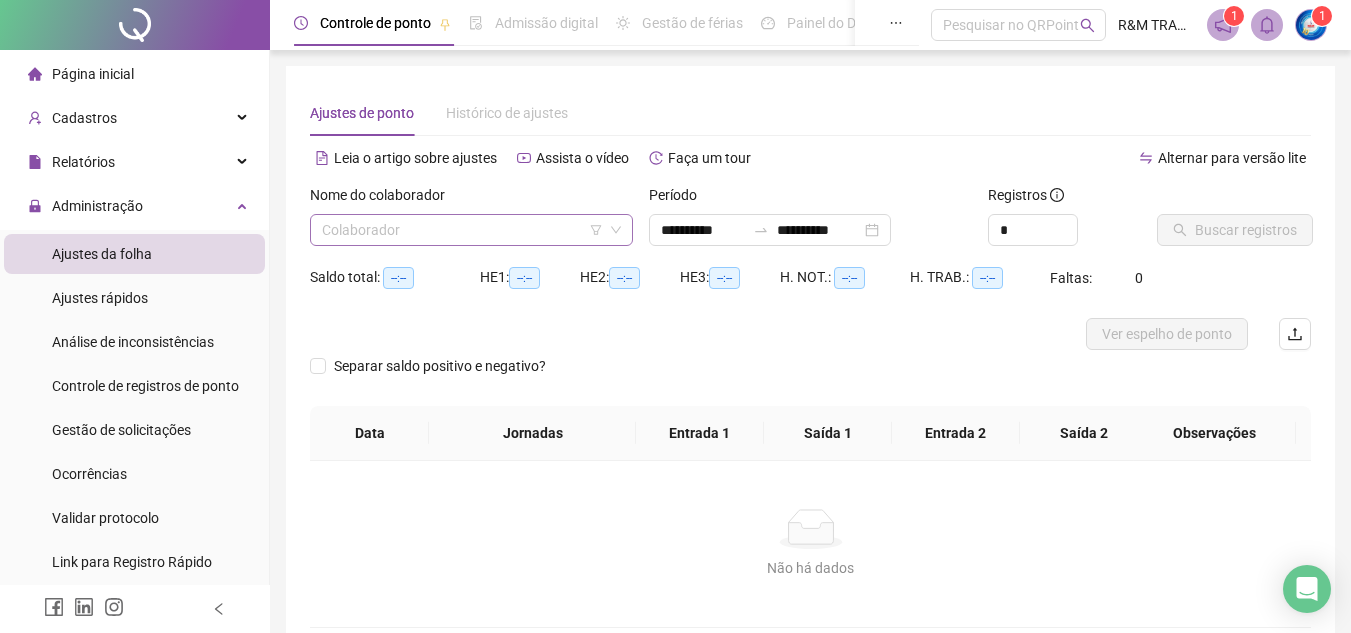 click at bounding box center [465, 230] 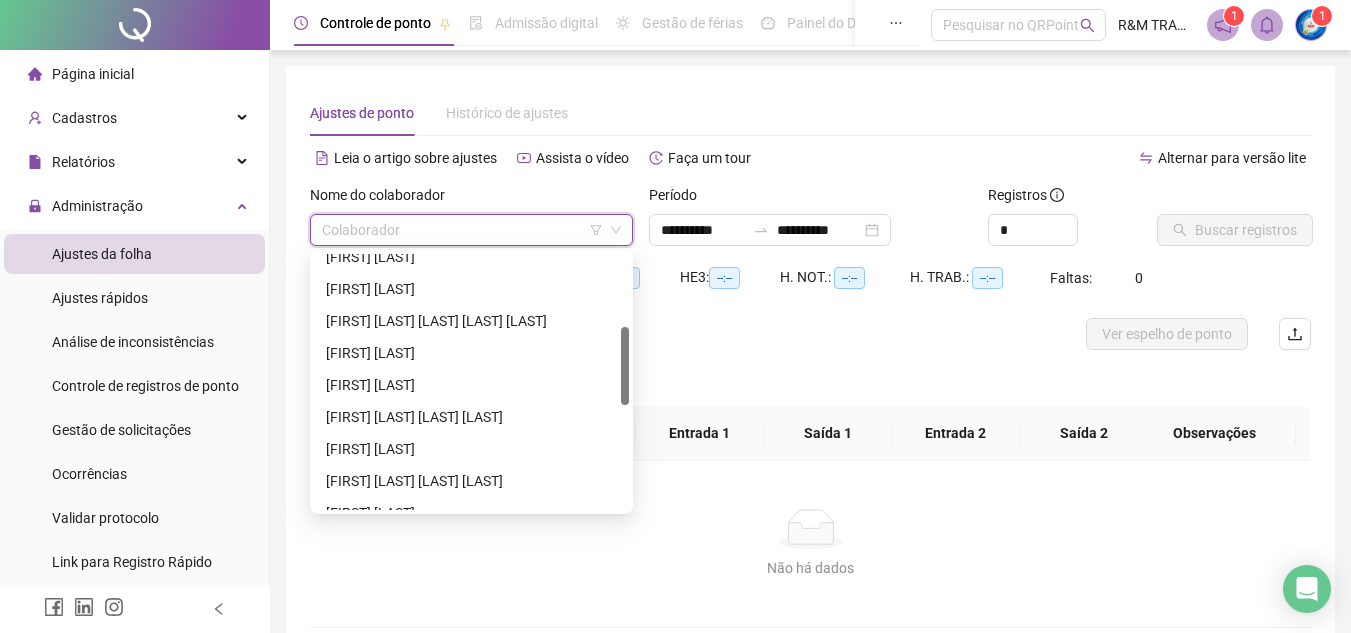 scroll, scrollTop: 276, scrollLeft: 0, axis: vertical 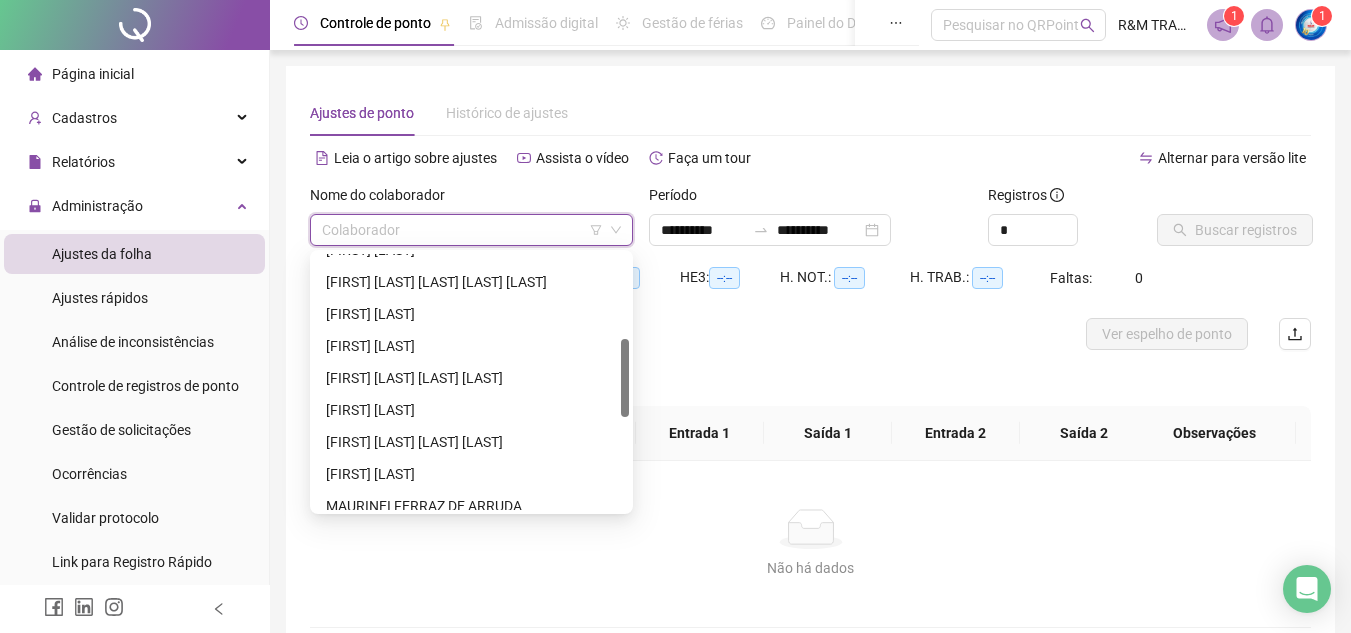 drag, startPoint x: 628, startPoint y: 285, endPoint x: 629, endPoint y: 370, distance: 85.00588 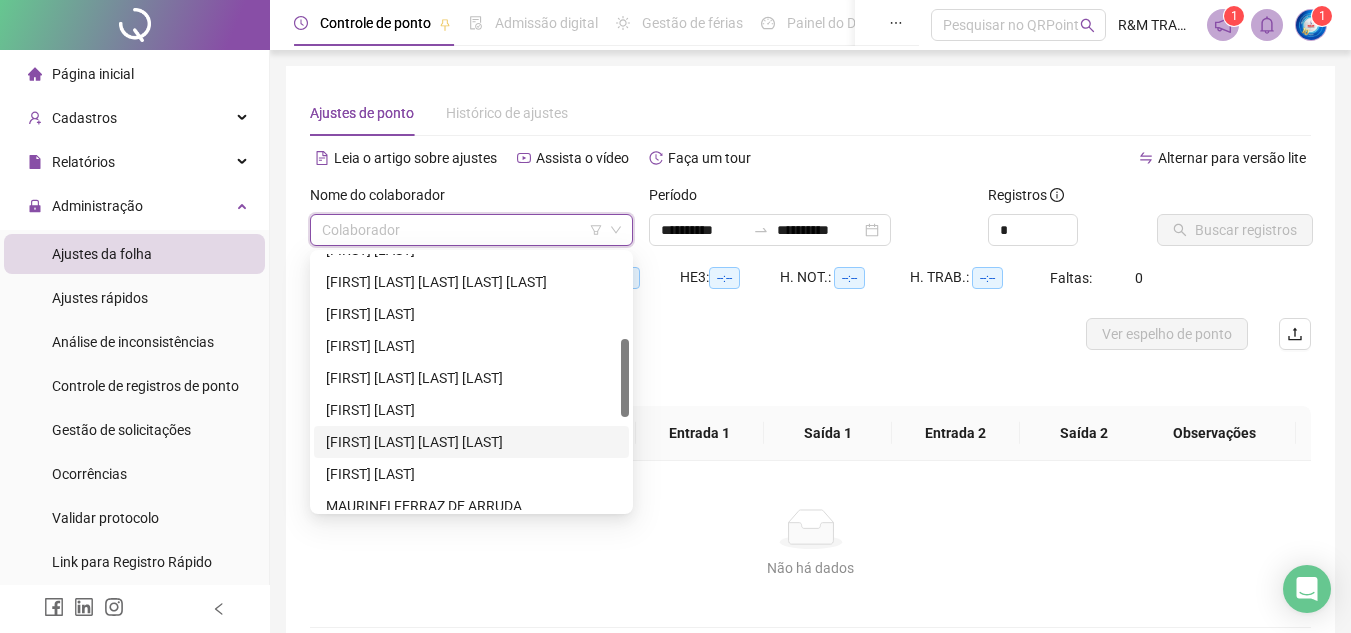 click on "[FIRST] [LAST] [LAST] [LAST]" at bounding box center [471, 442] 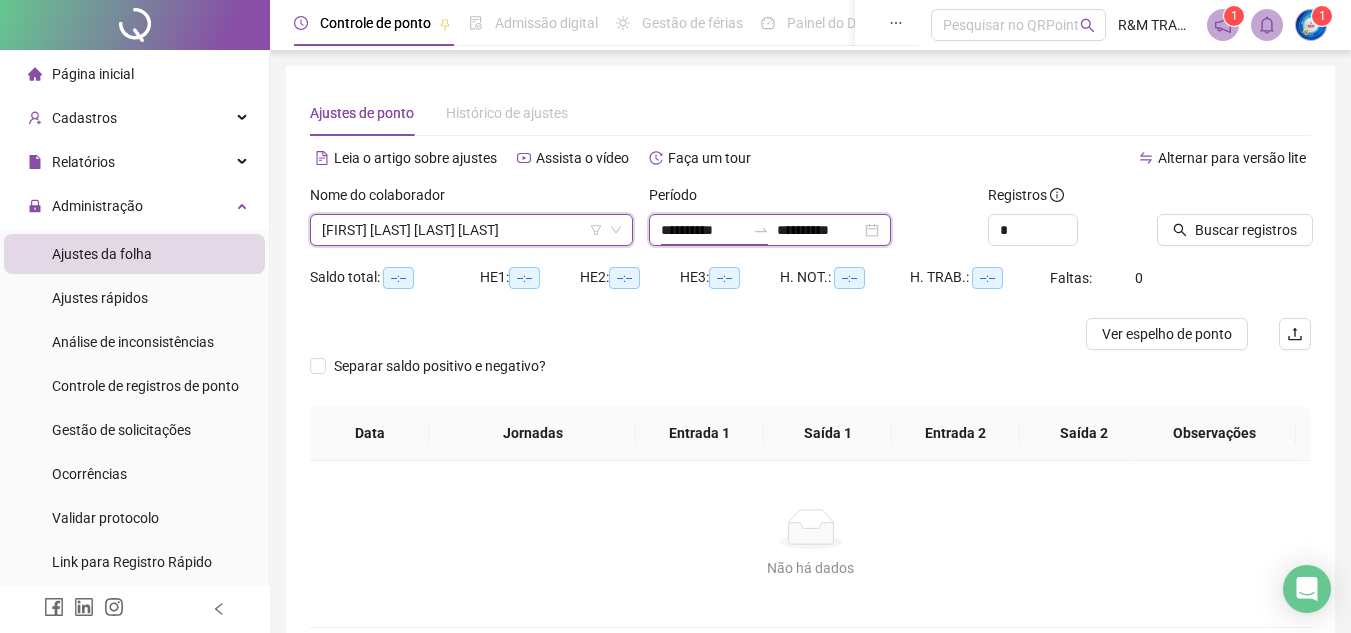 click on "**********" at bounding box center (703, 230) 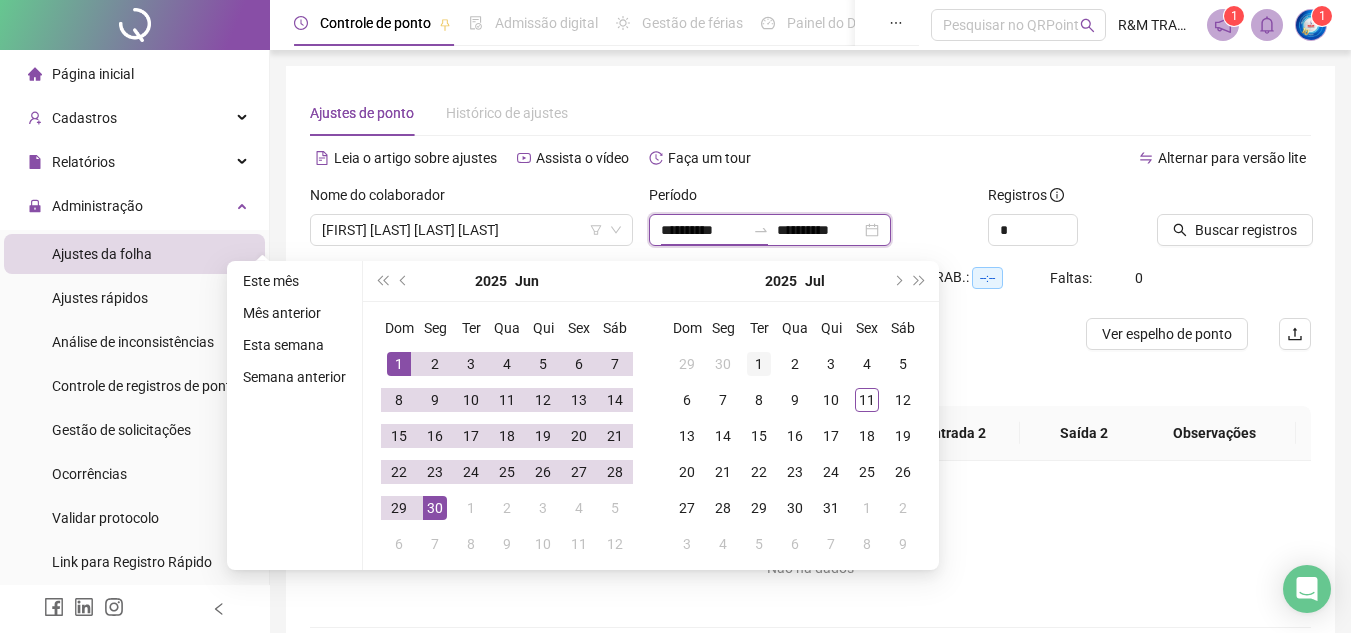 type on "**********" 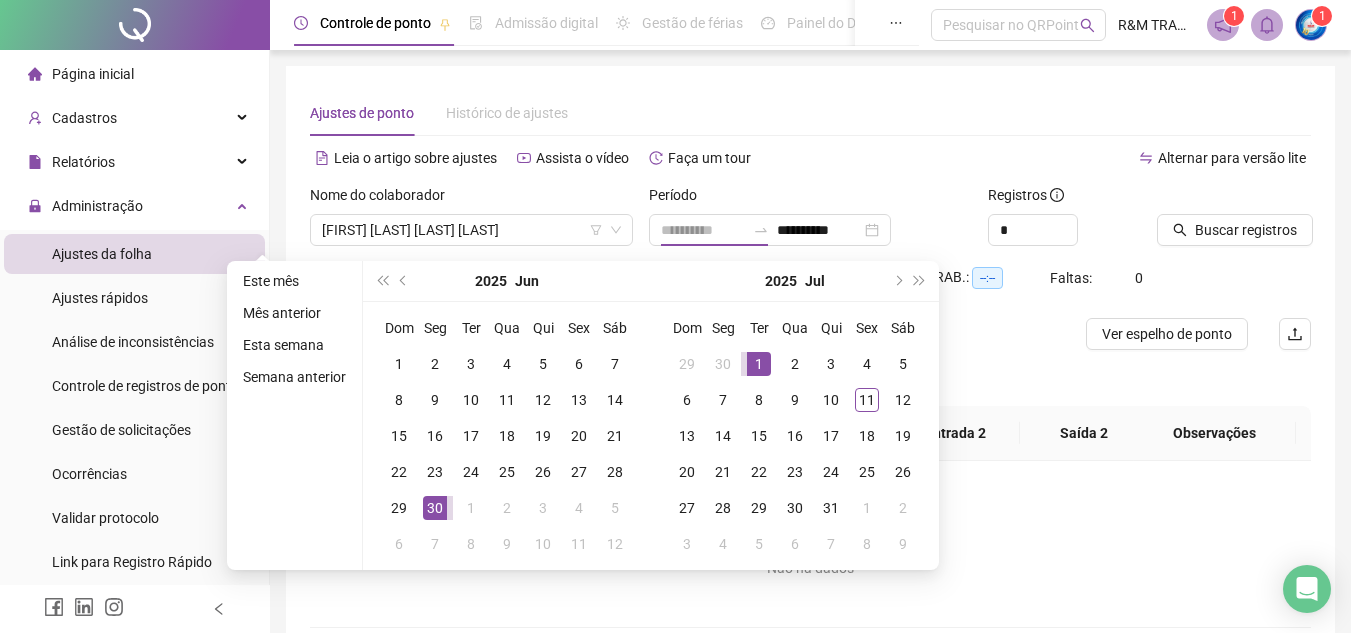 click on "1" at bounding box center (759, 364) 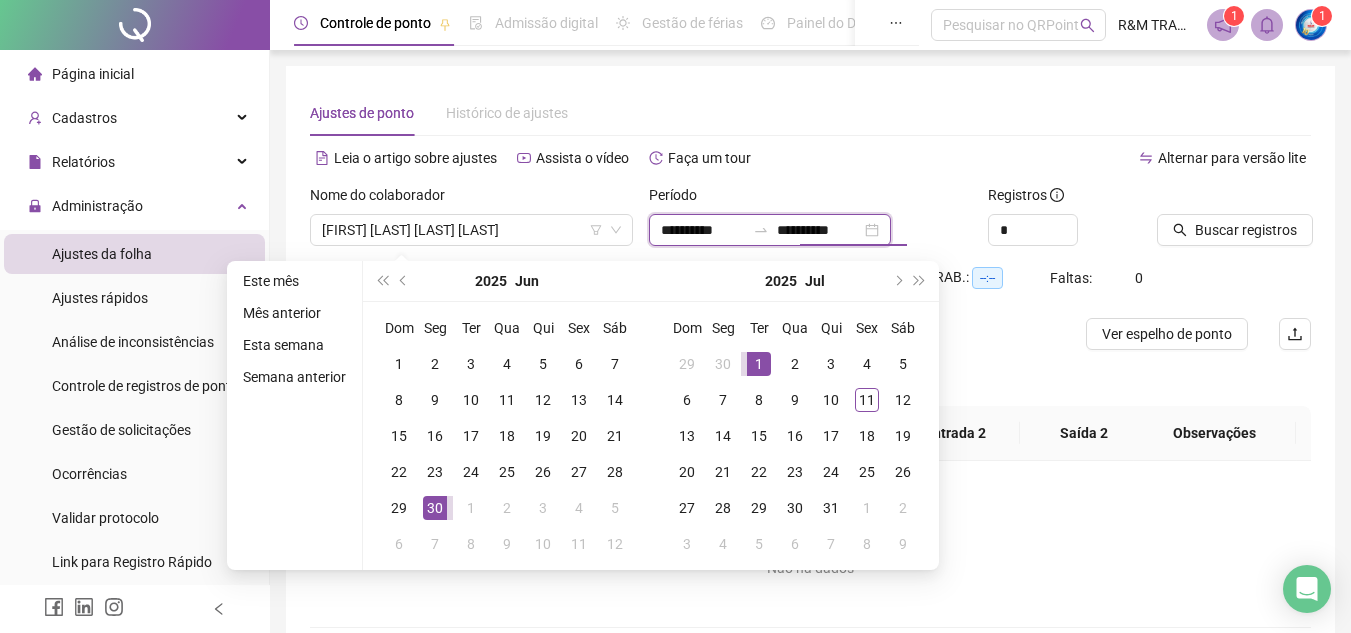click on "**********" at bounding box center (819, 230) 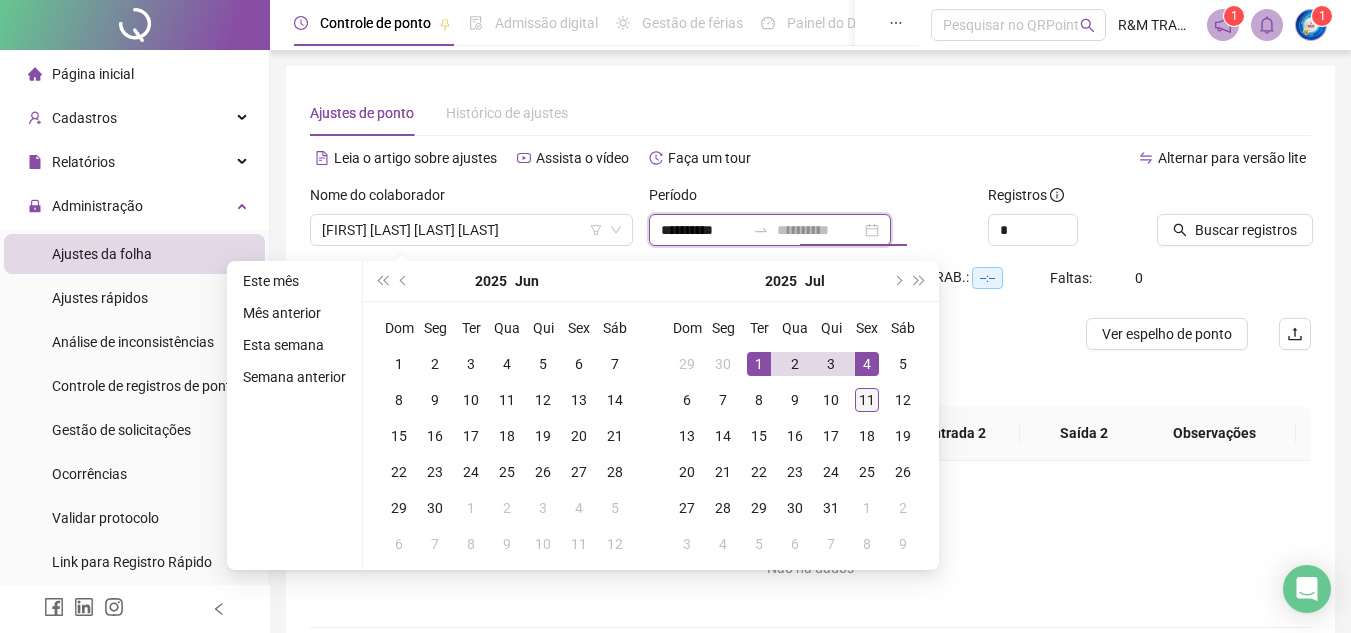 type on "**********" 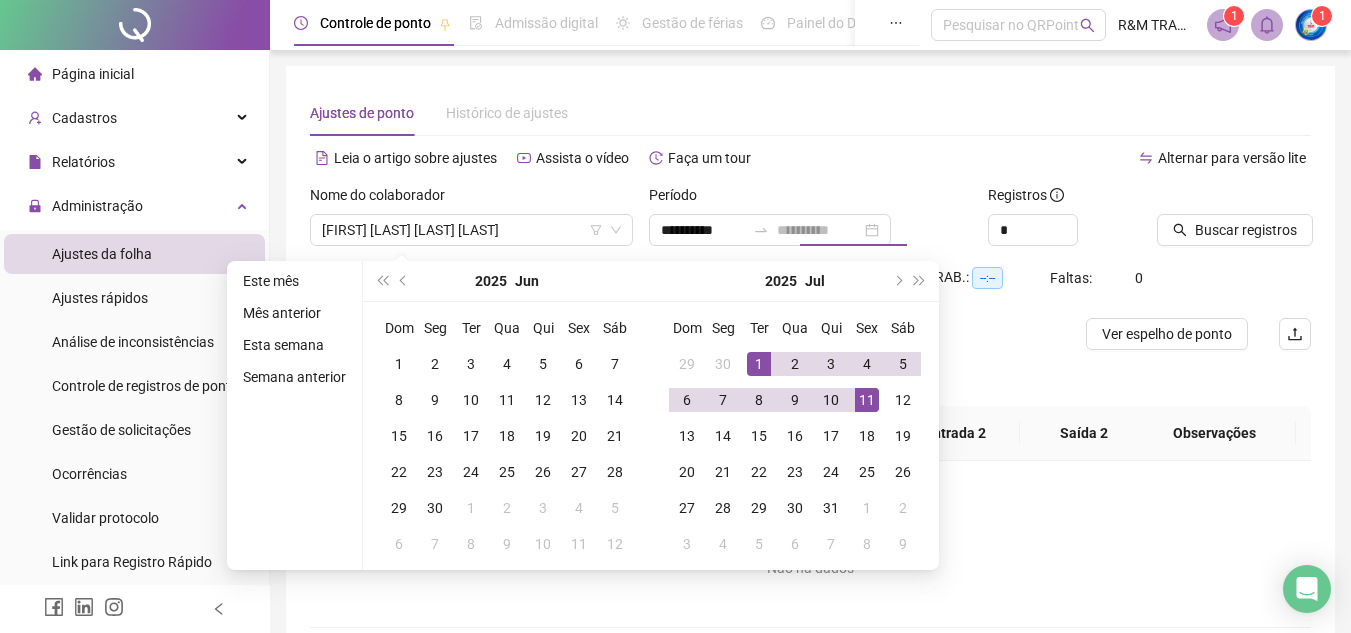 click on "11" at bounding box center (867, 400) 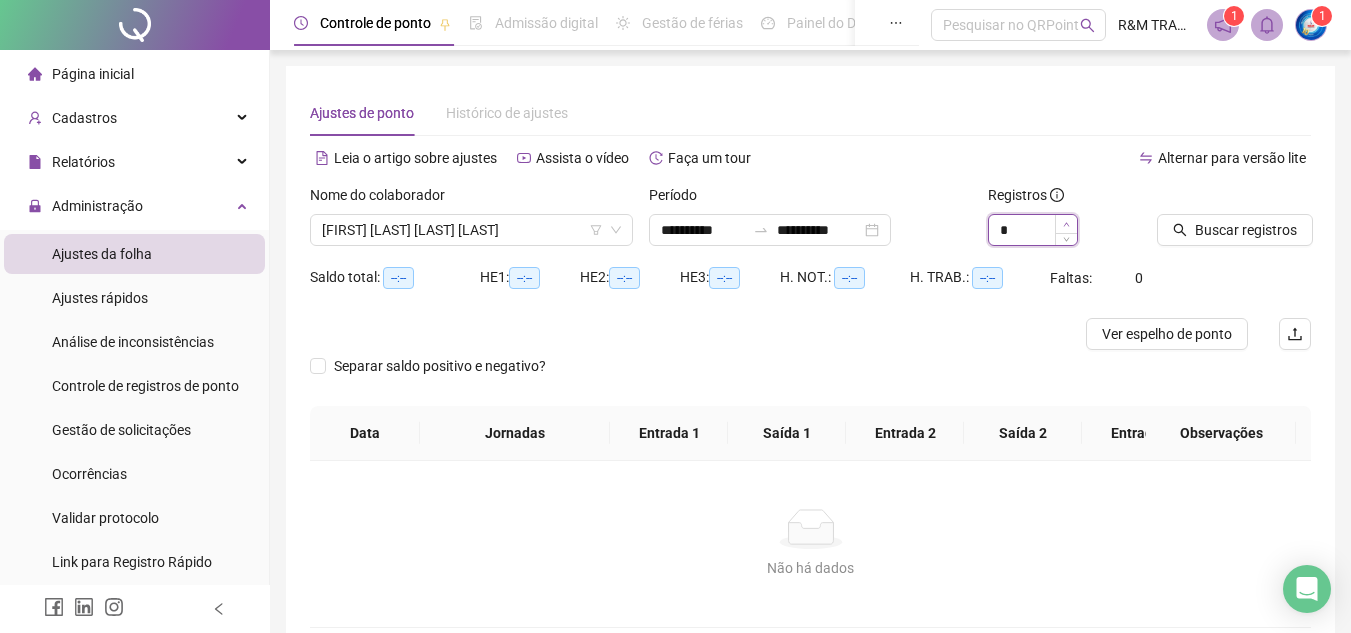click at bounding box center (1066, 224) 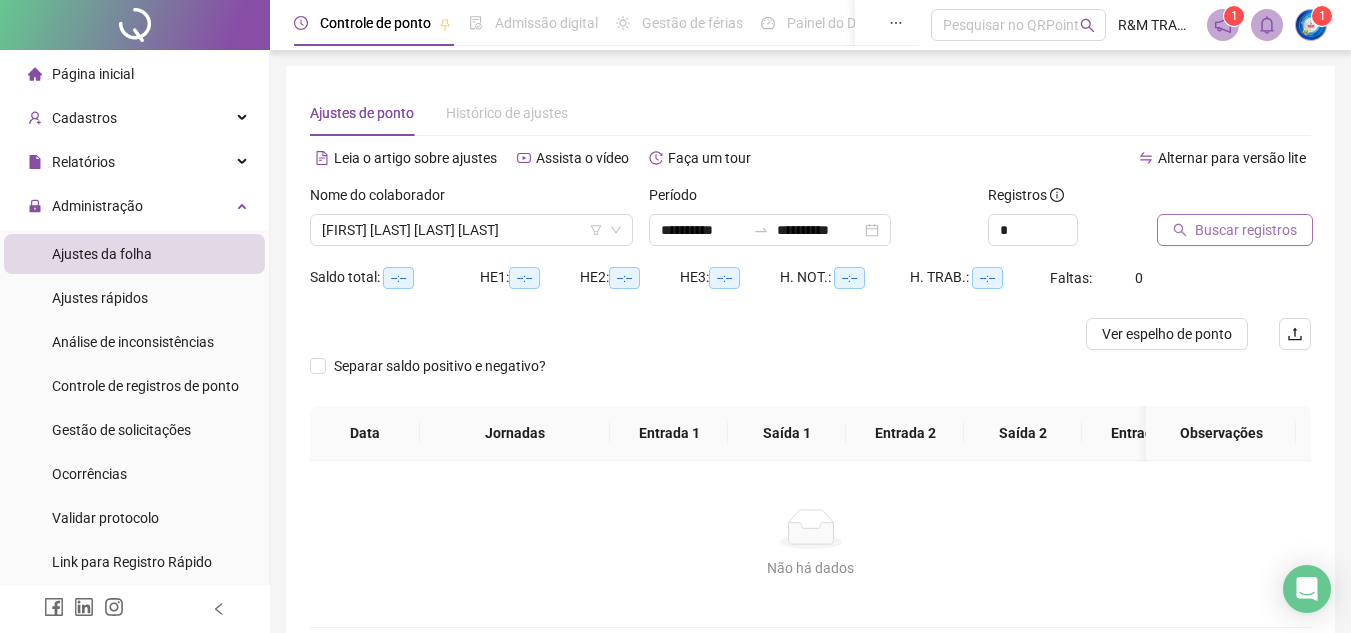 click on "Buscar registros" at bounding box center [1246, 230] 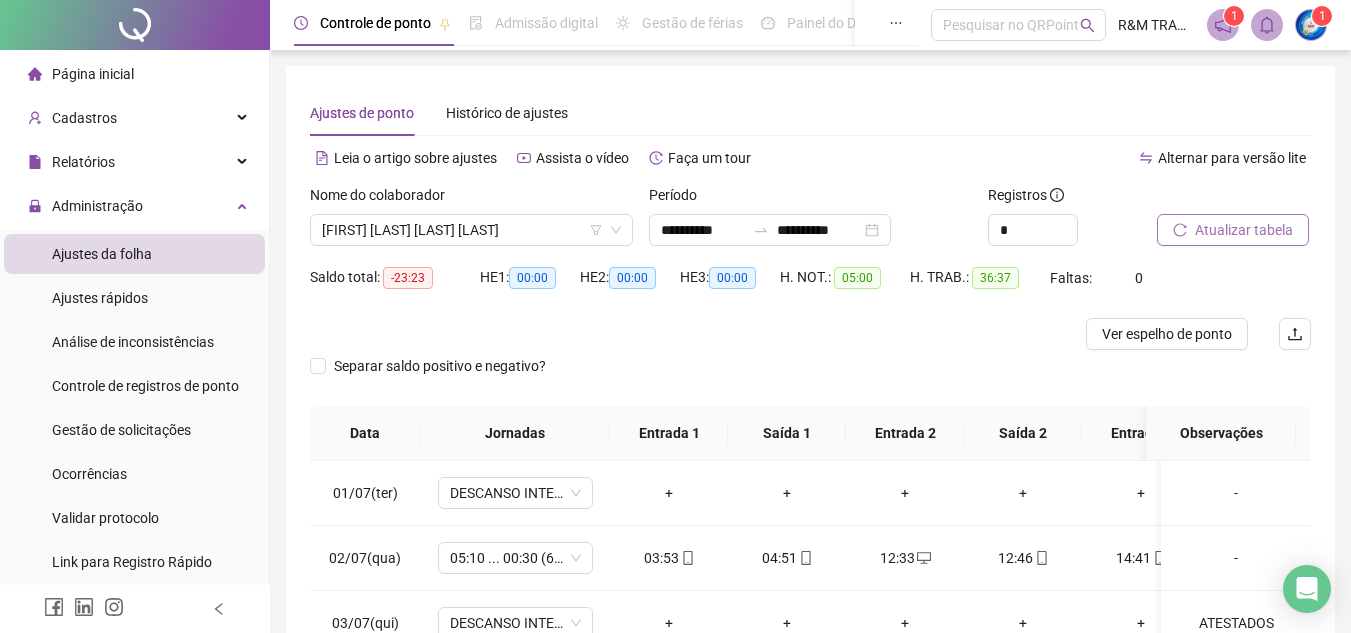 click on "Atualizar tabela" at bounding box center (1244, 230) 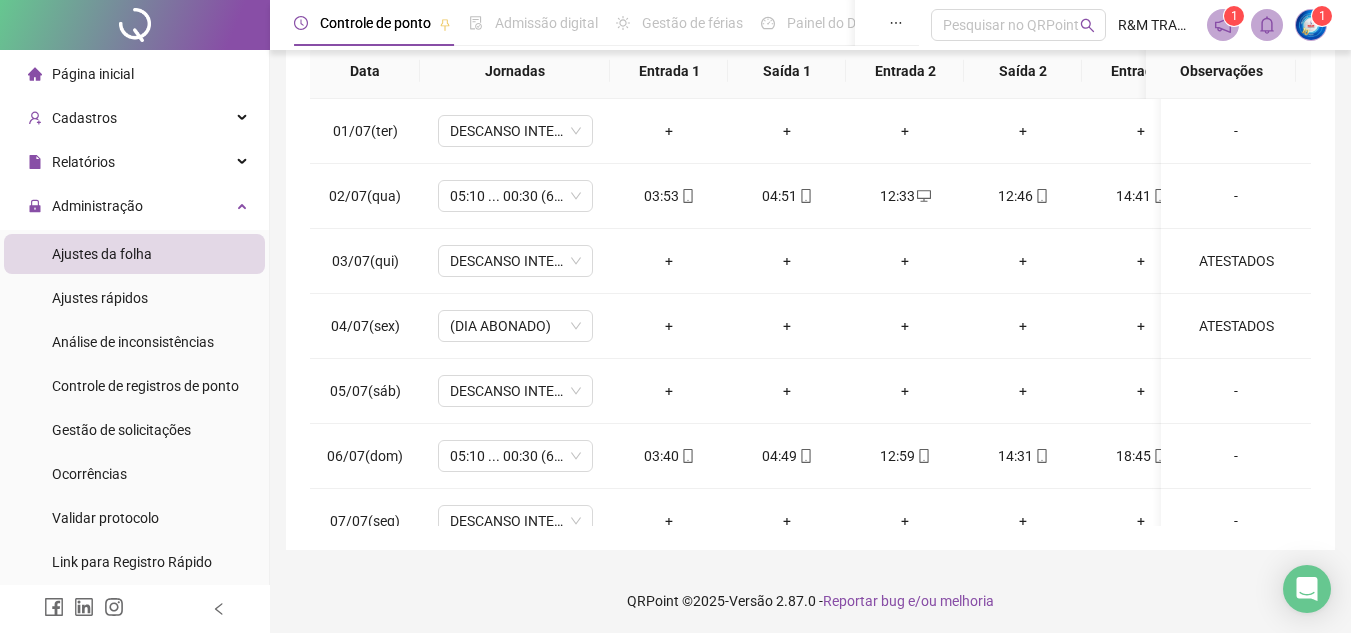 scroll, scrollTop: 365, scrollLeft: 0, axis: vertical 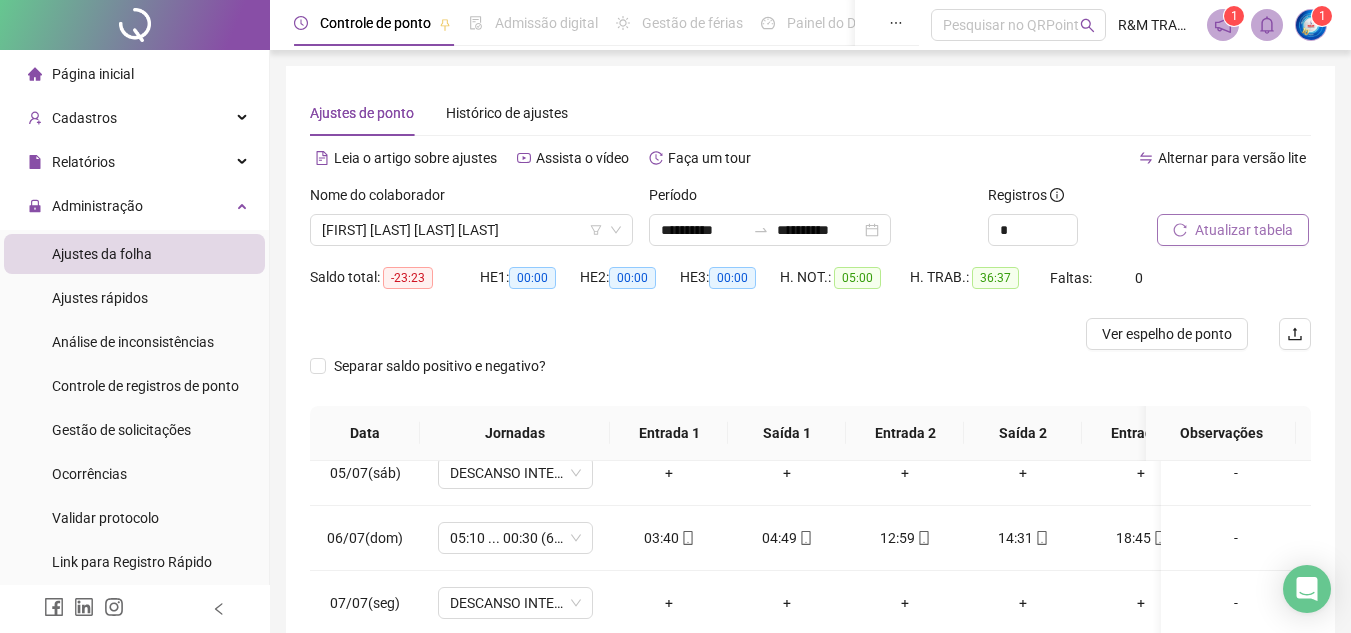 click on "Atualizar tabela" at bounding box center (1244, 230) 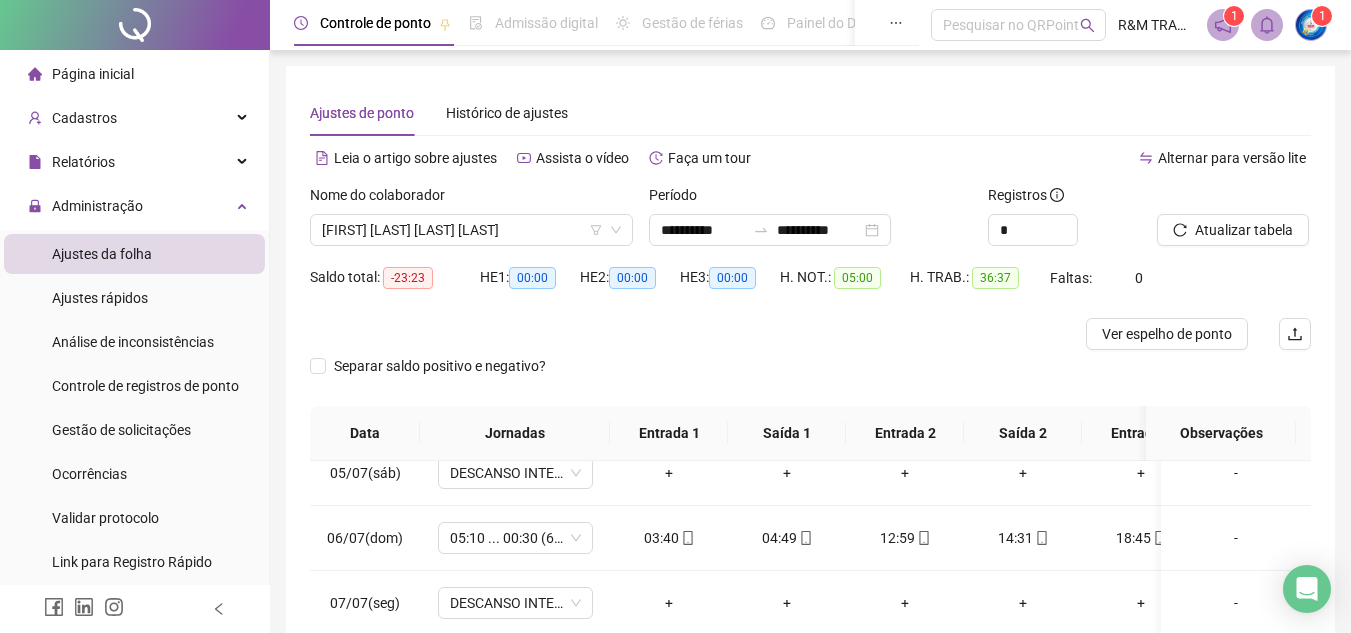 type 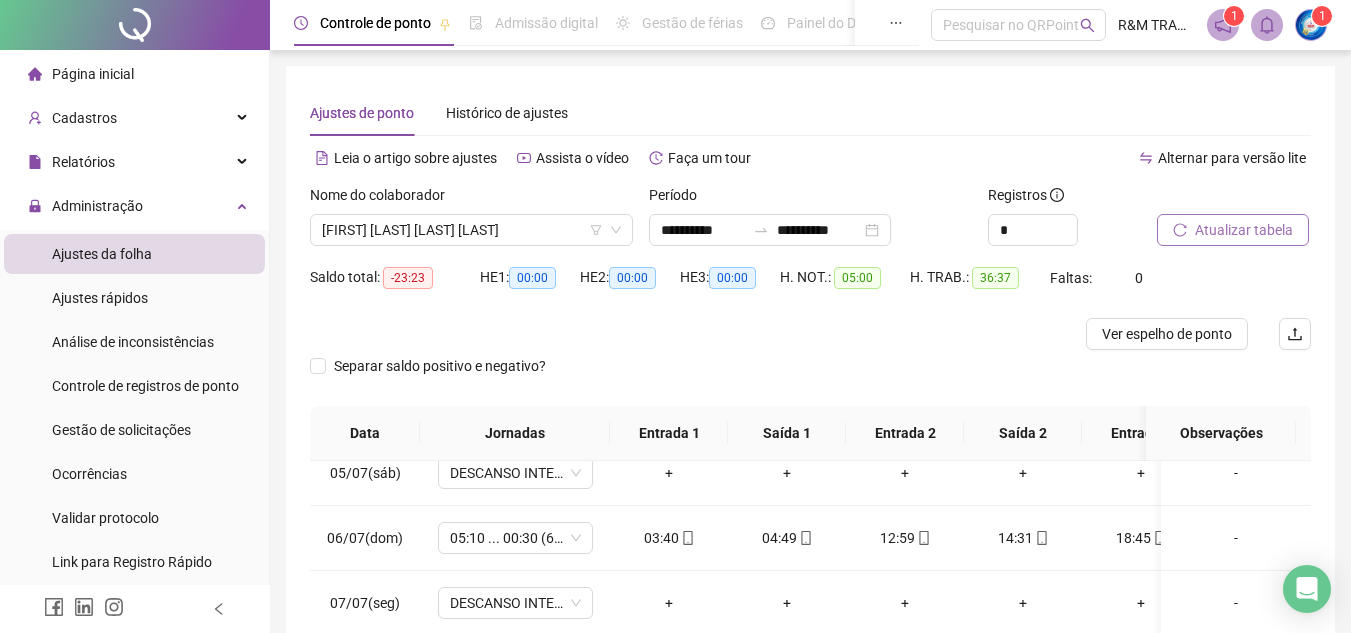 click on "Atualizar tabela" at bounding box center [1244, 230] 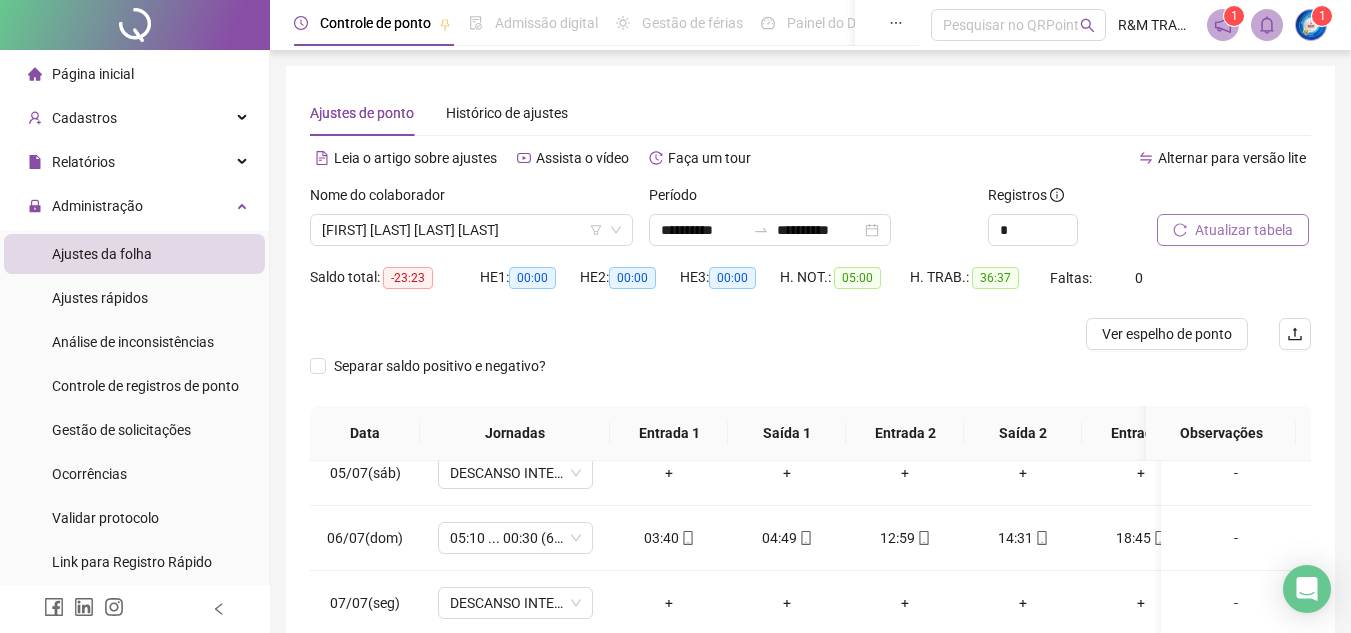 click on "Atualizar tabela" at bounding box center (1244, 230) 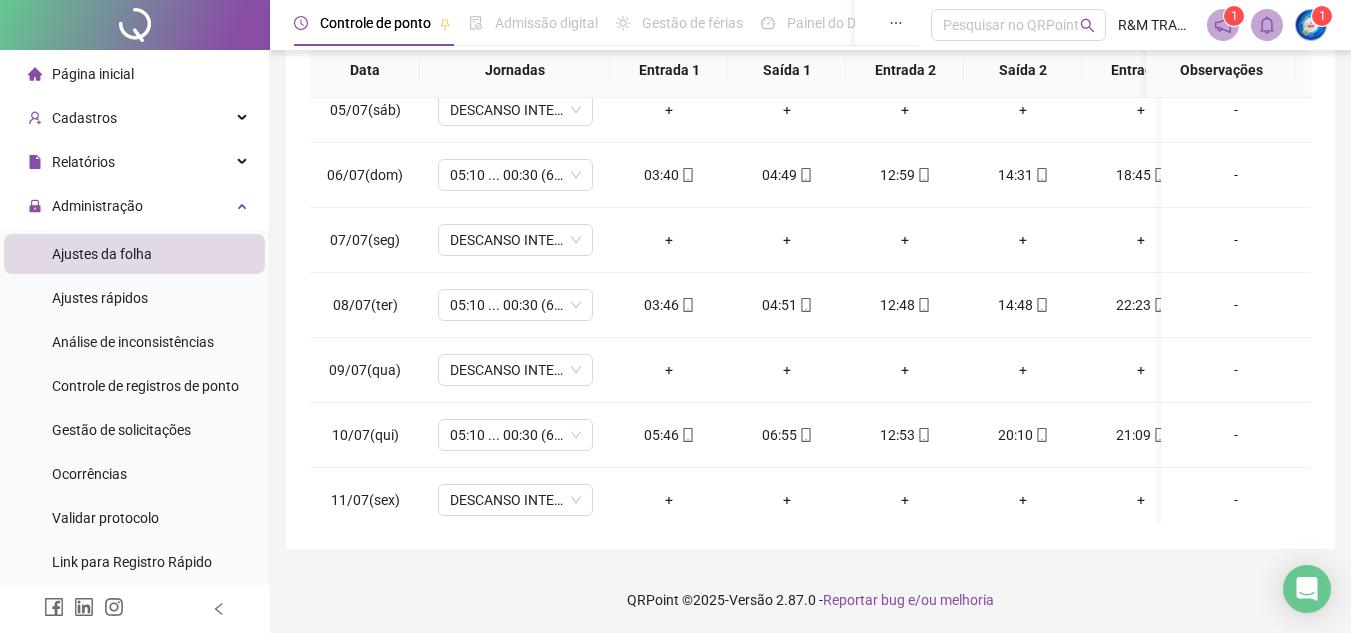scroll, scrollTop: 365, scrollLeft: 0, axis: vertical 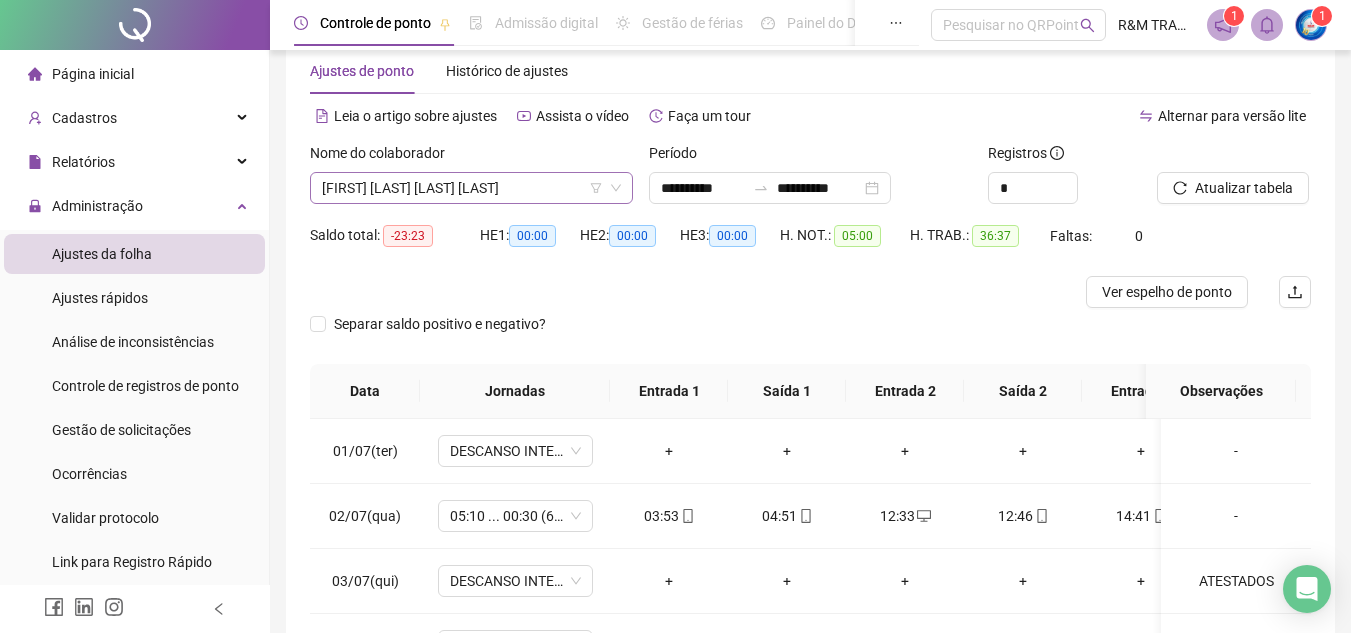 click on "[FIRST] [LAST] [LAST] [LAST]" at bounding box center (471, 188) 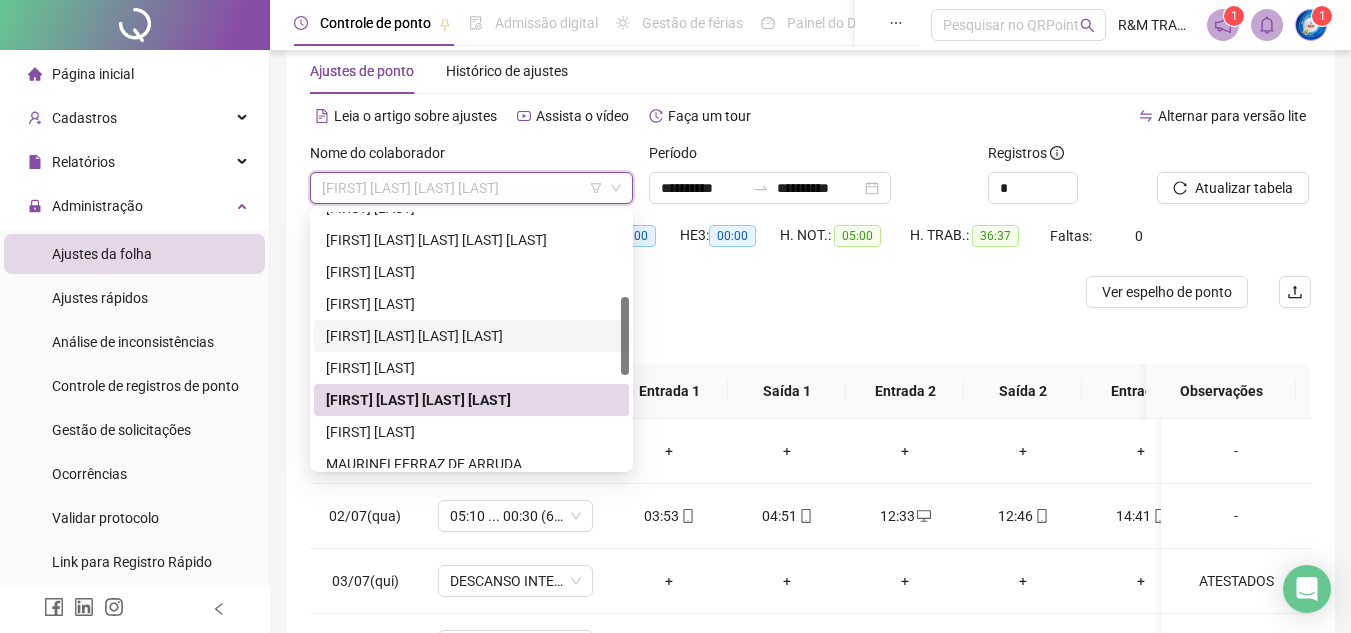 click on "[FIRST] [LAST] [LAST] [LAST]" at bounding box center (471, 336) 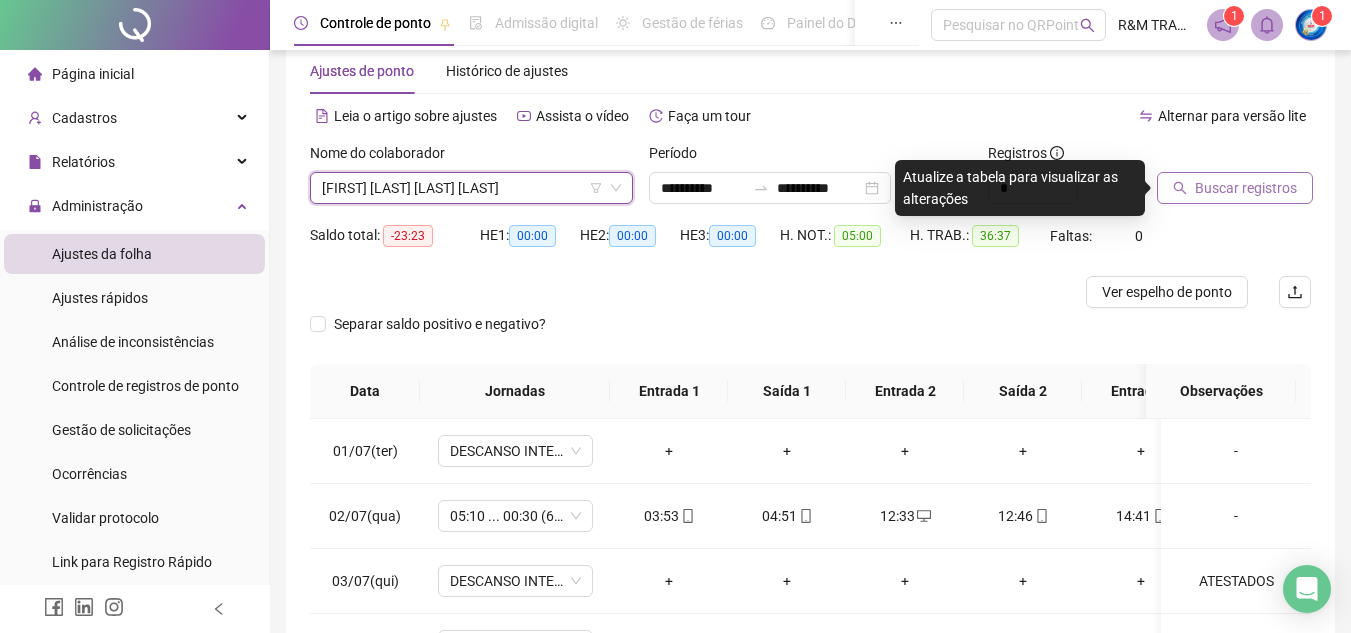 click on "Buscar registros" at bounding box center [1246, 188] 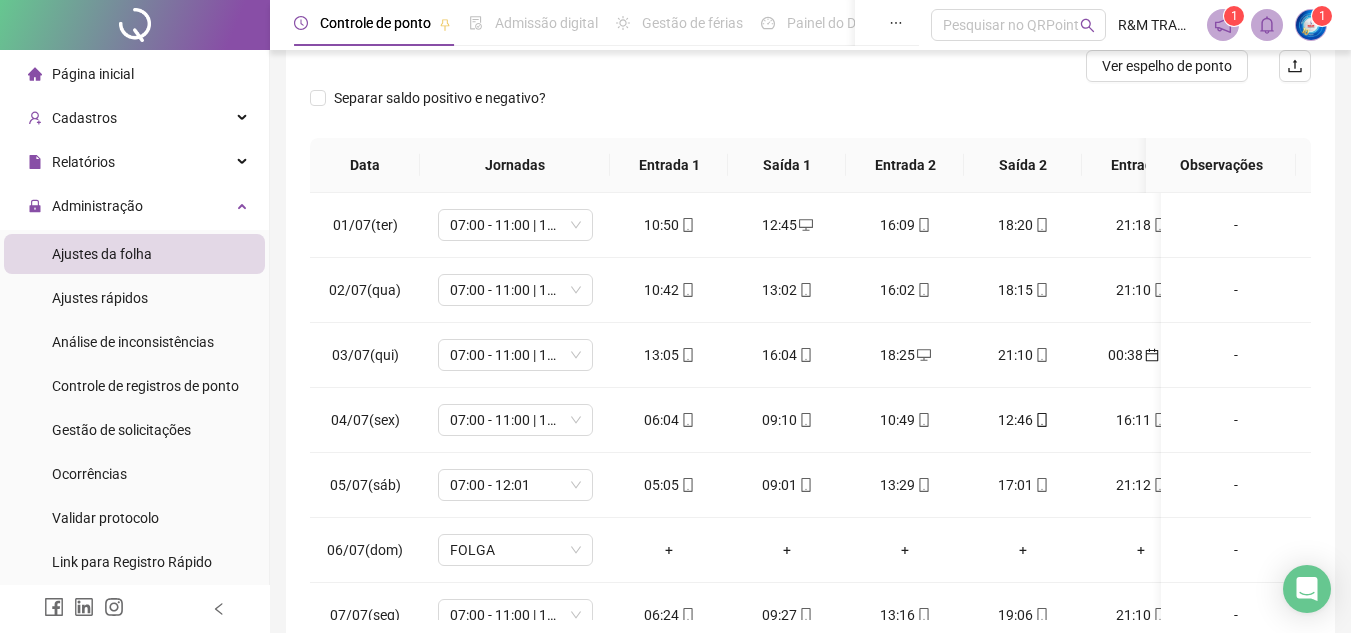 scroll, scrollTop: 365, scrollLeft: 0, axis: vertical 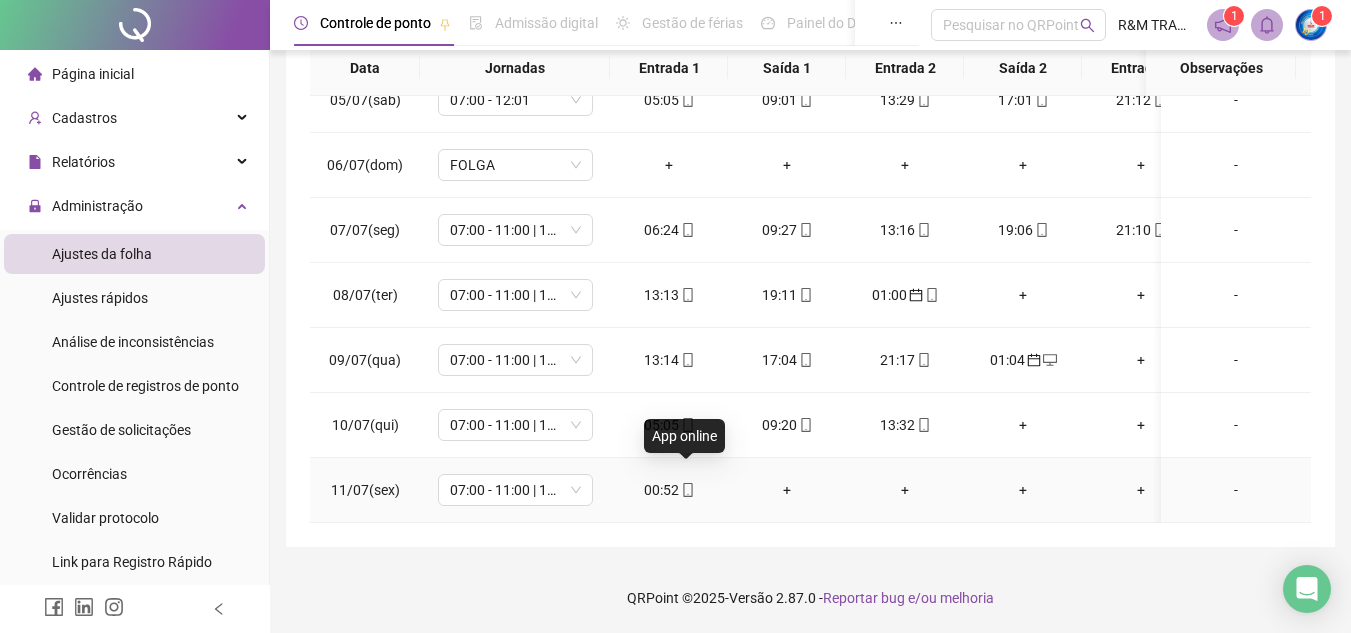 click 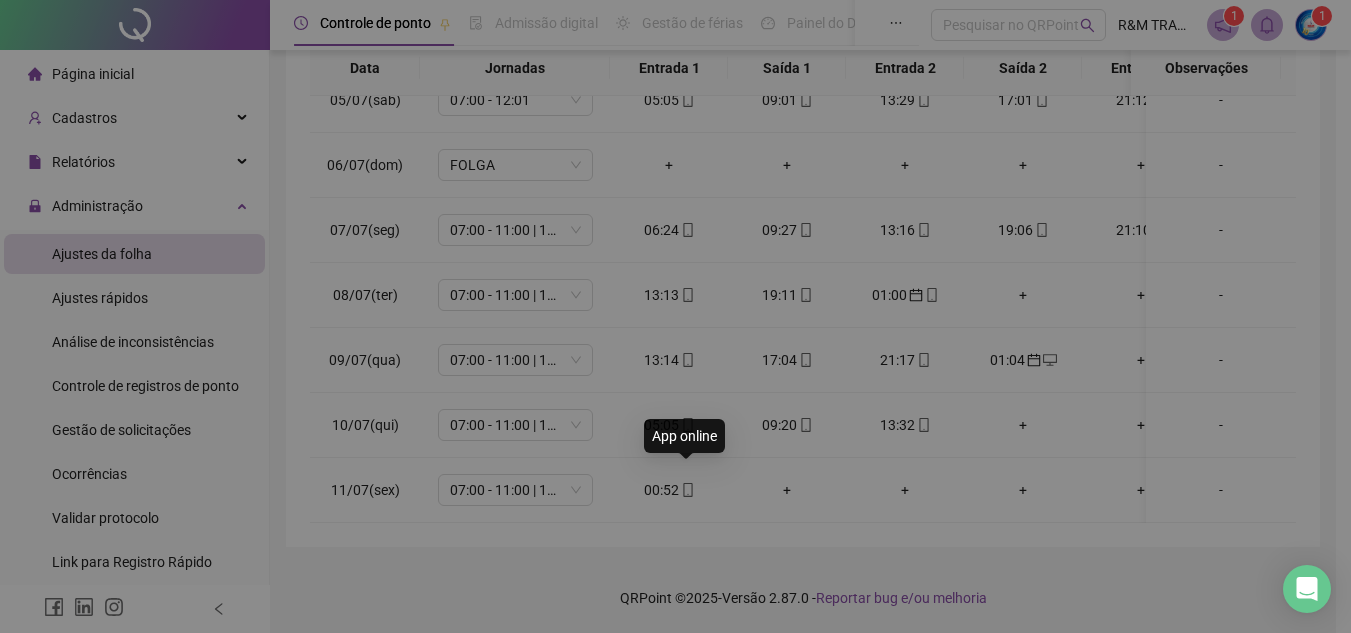 type on "**********" 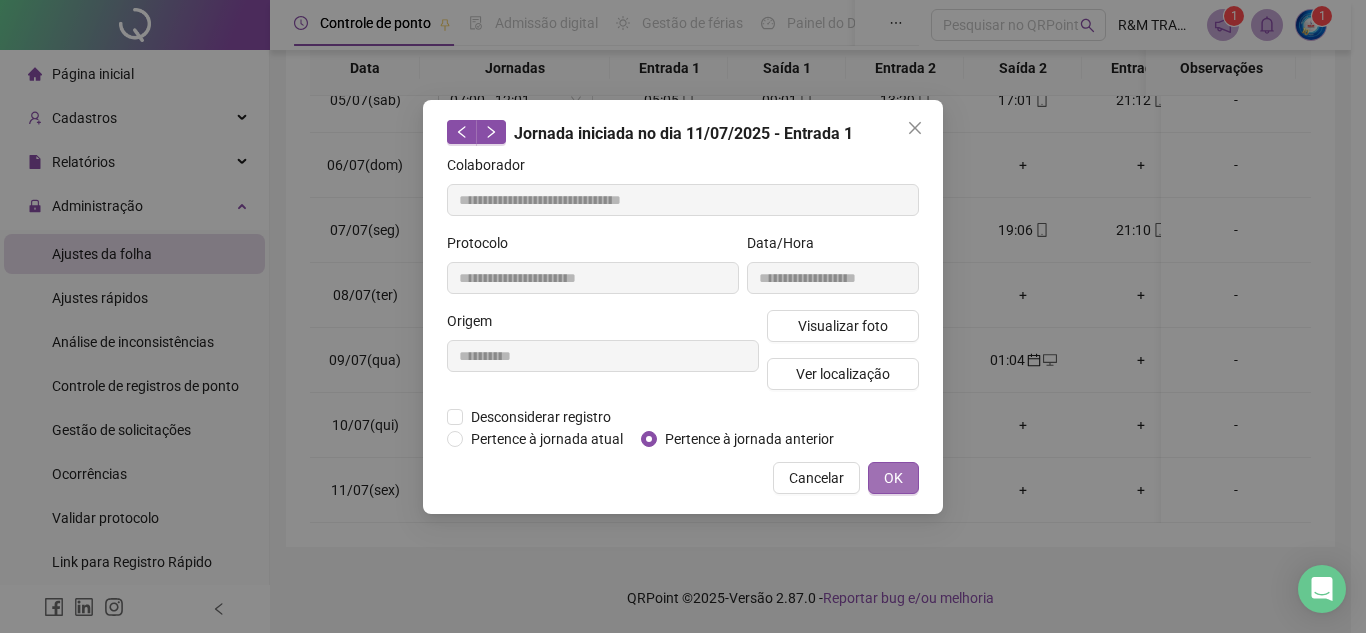 click on "OK" at bounding box center [893, 478] 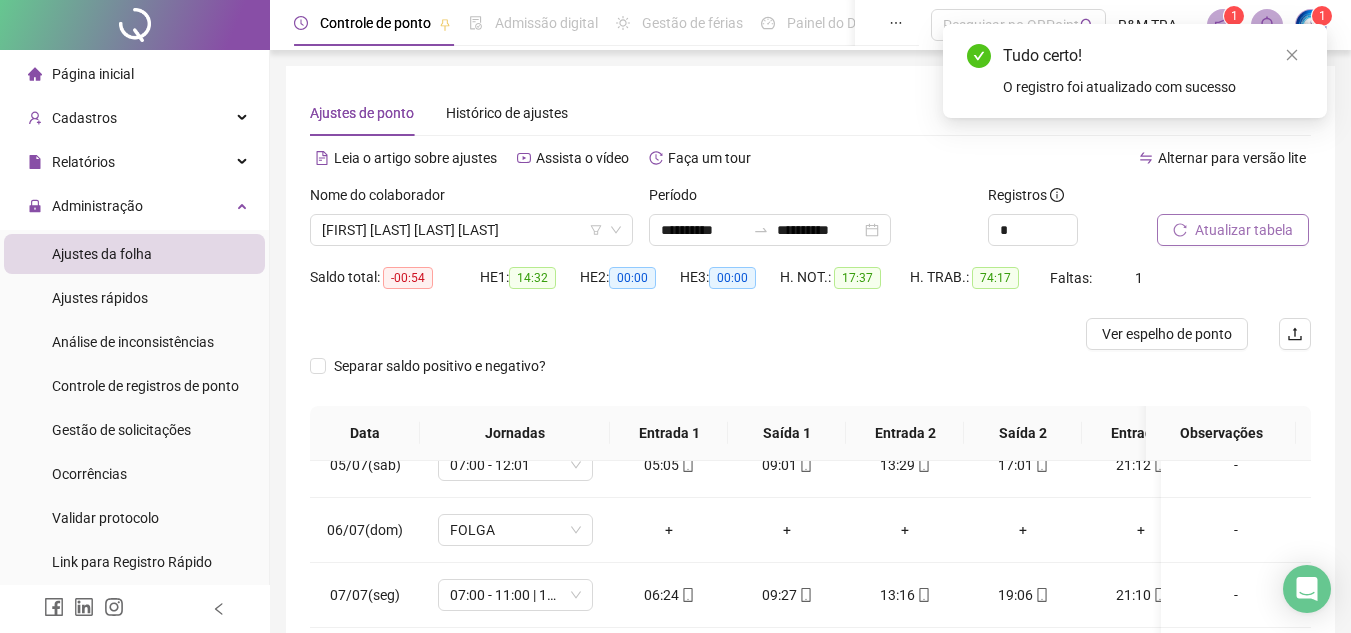click on "Atualizar tabela" at bounding box center (1244, 230) 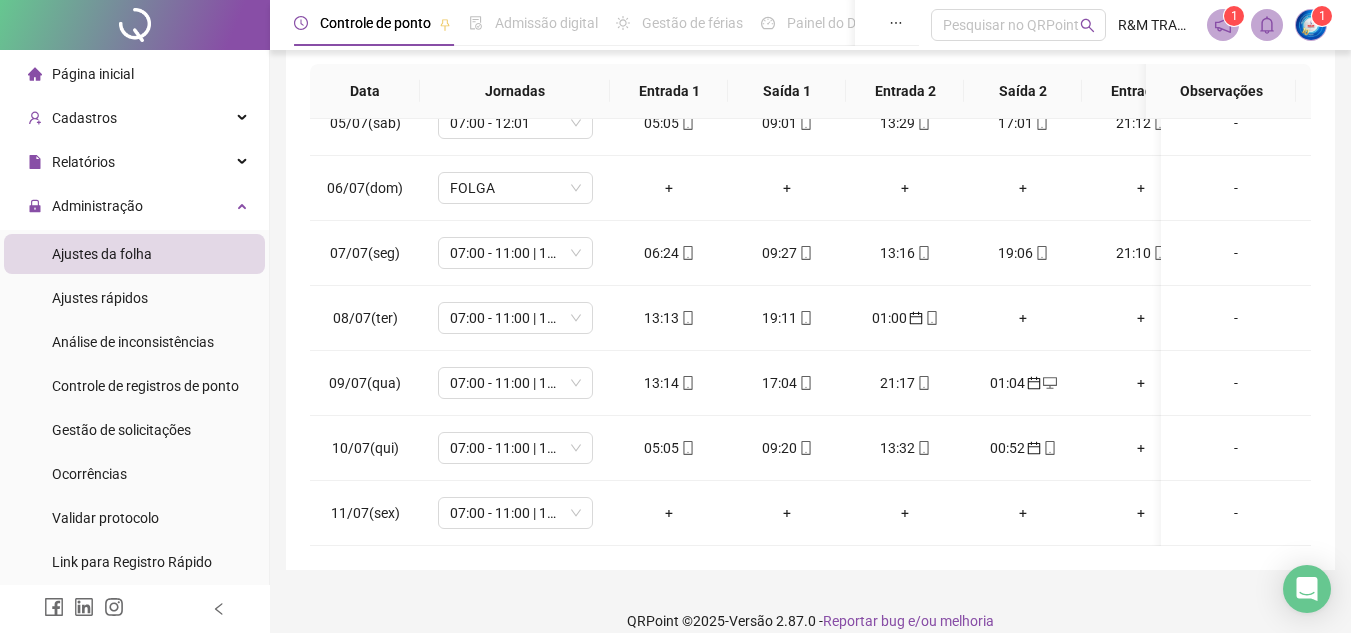 scroll, scrollTop: 365, scrollLeft: 0, axis: vertical 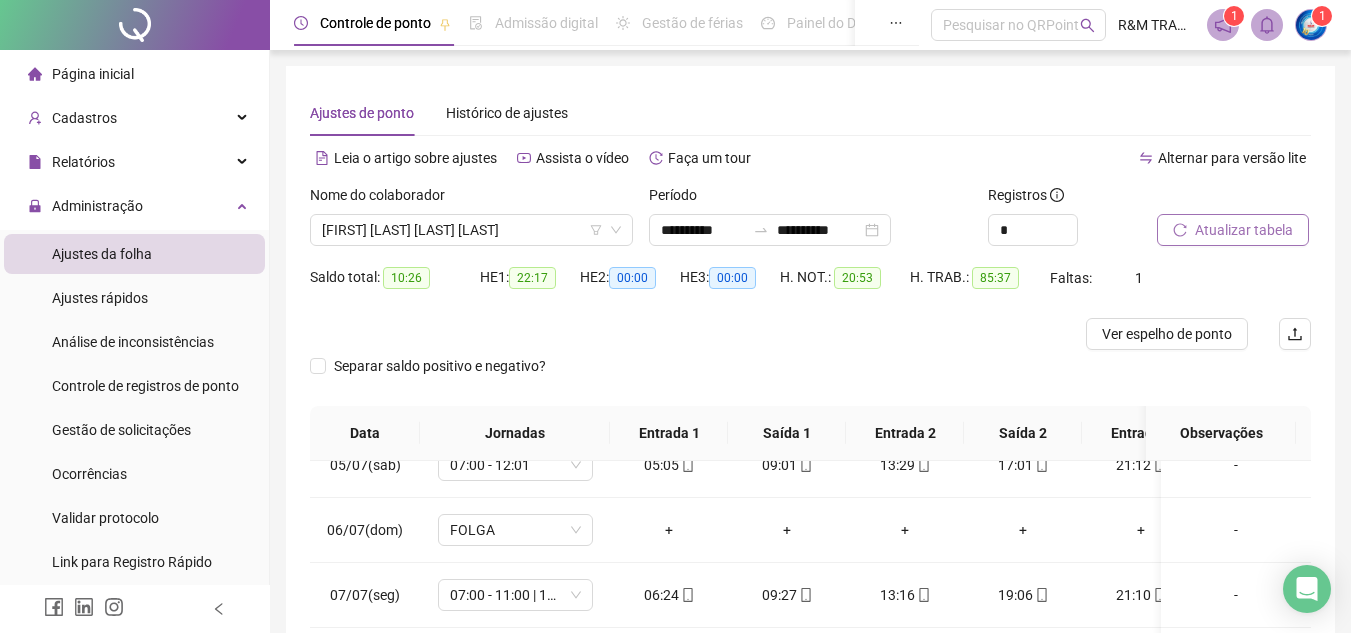 click on "Atualizar tabela" at bounding box center [1244, 230] 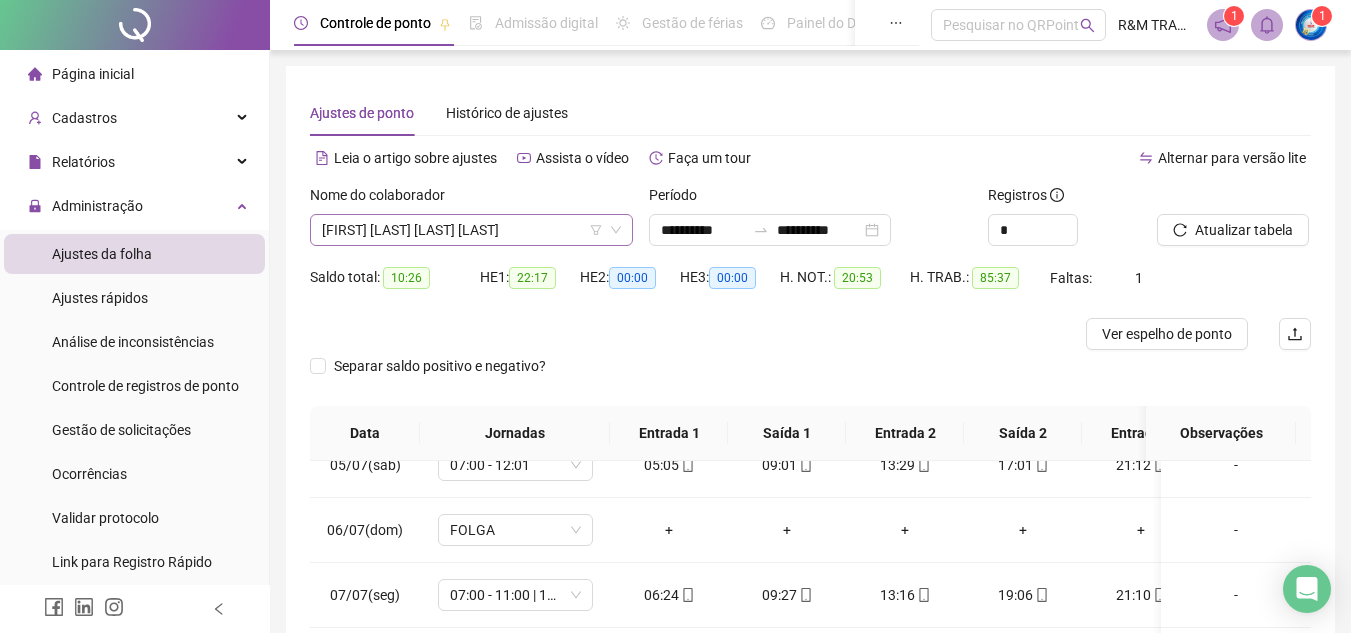 click on "[FIRST] [LAST] [LAST] [LAST]" at bounding box center (471, 230) 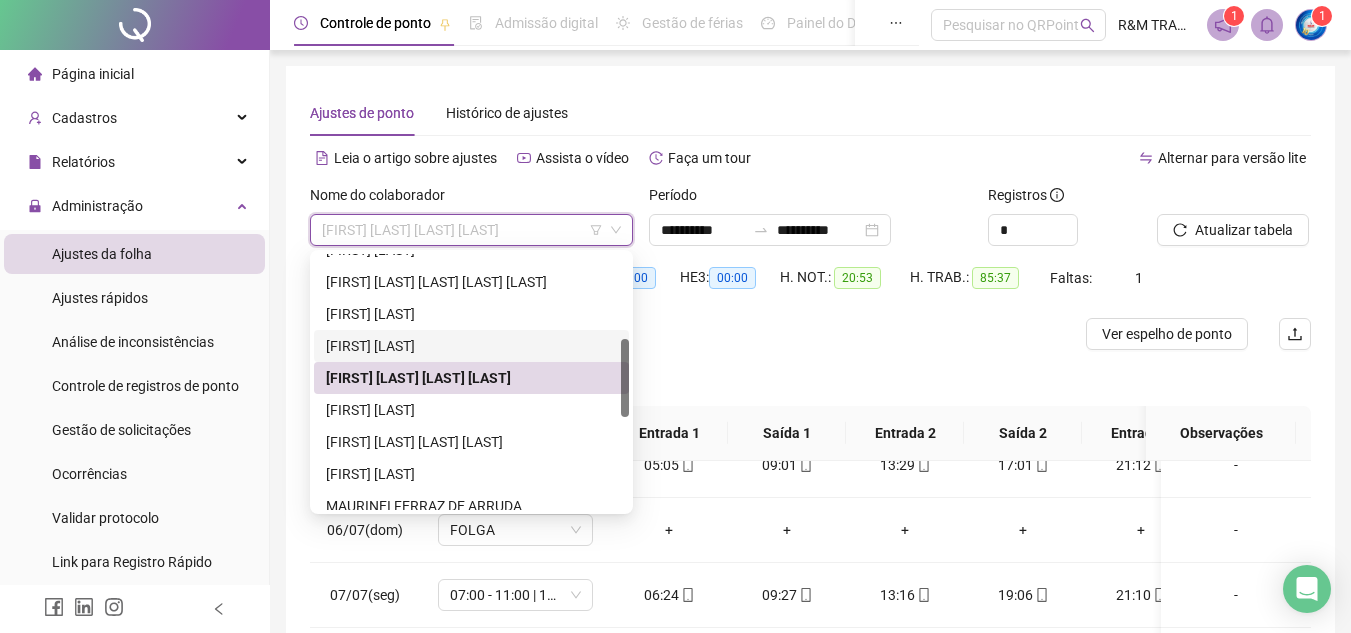 click on "[FIRST] [LAST]" at bounding box center [471, 346] 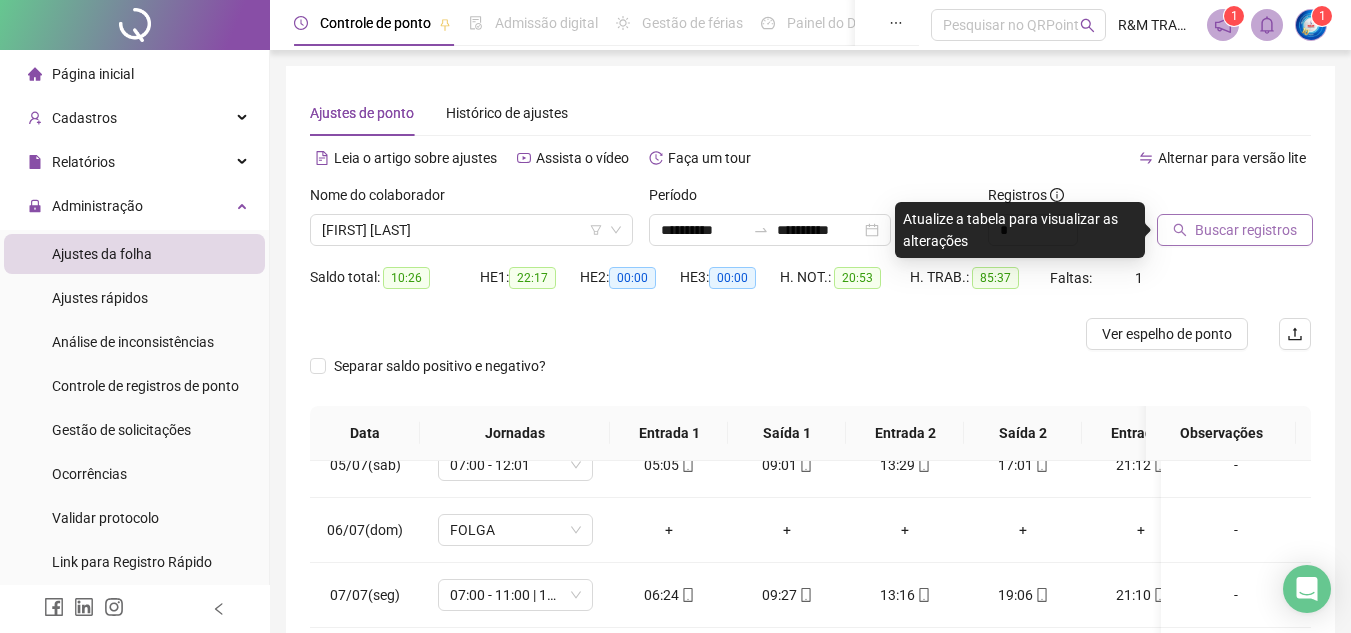 click on "Buscar registros" at bounding box center (1246, 230) 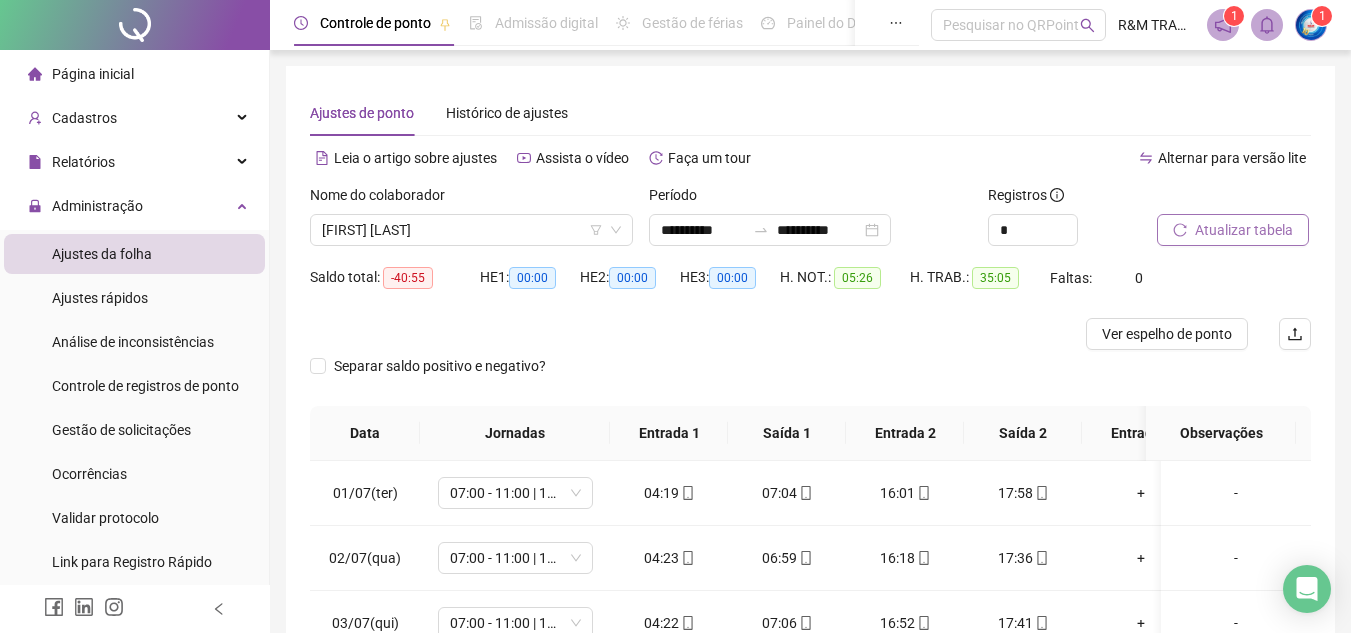 click on "Atualizar tabela" at bounding box center (1244, 230) 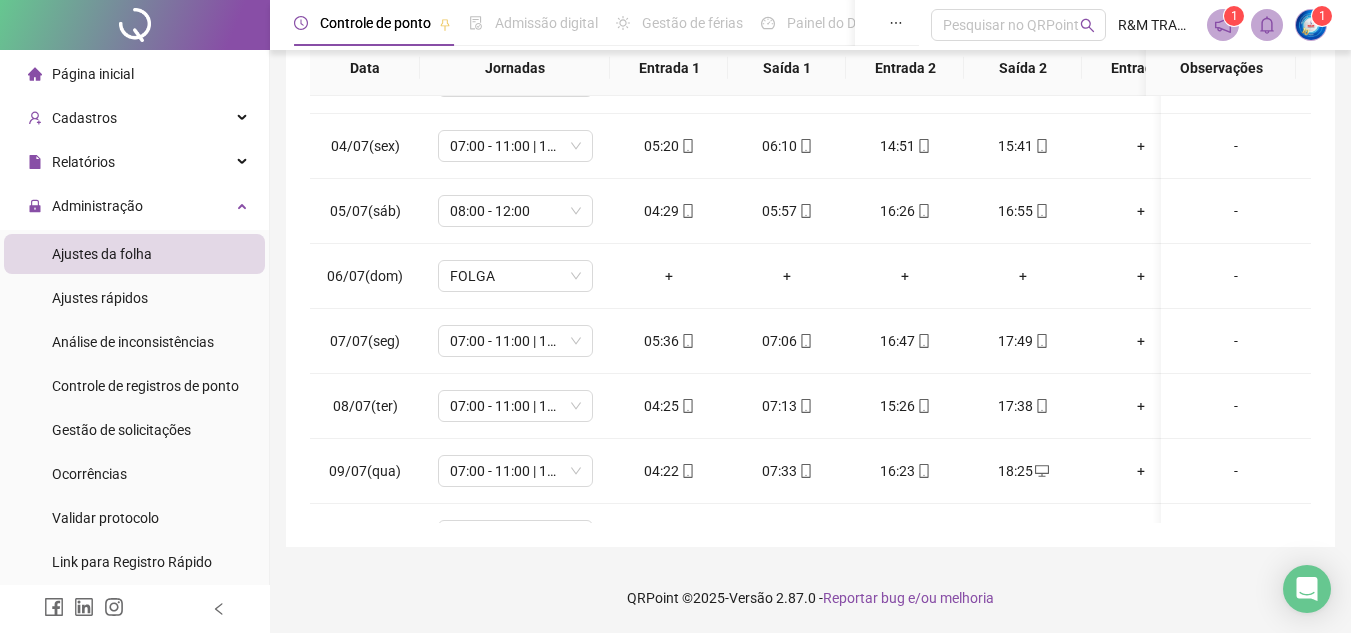 scroll, scrollTop: 303, scrollLeft: 0, axis: vertical 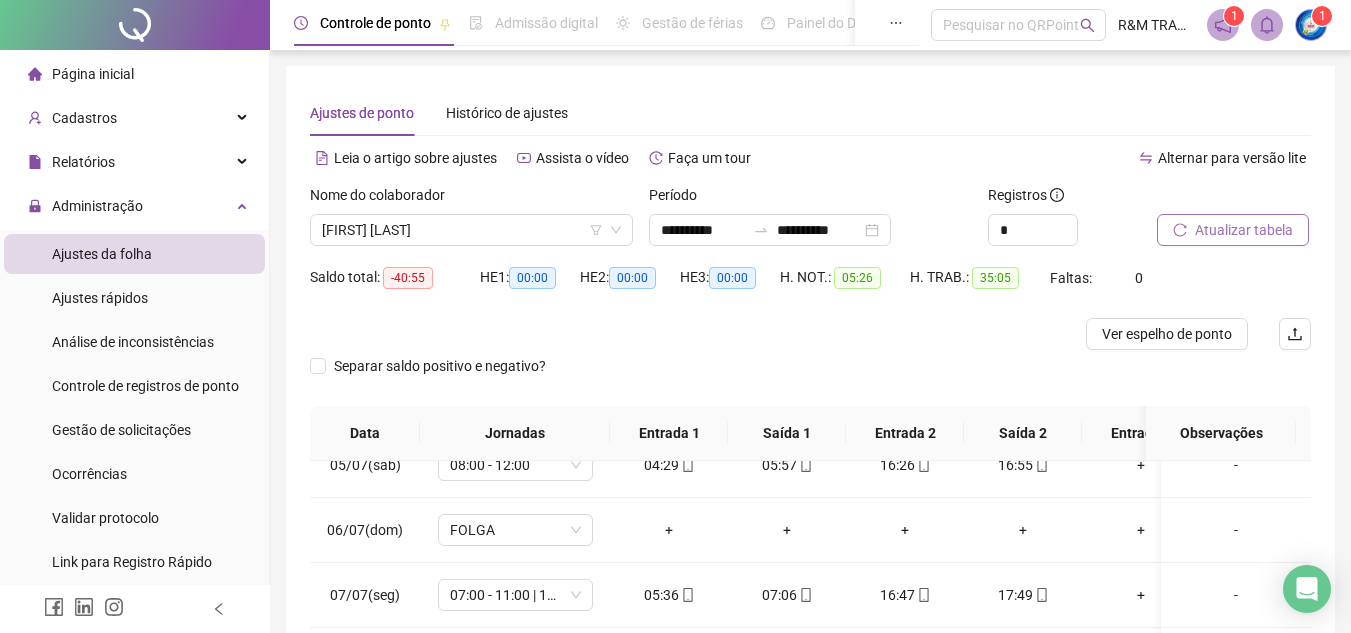 click on "Atualizar tabela" at bounding box center (1233, 230) 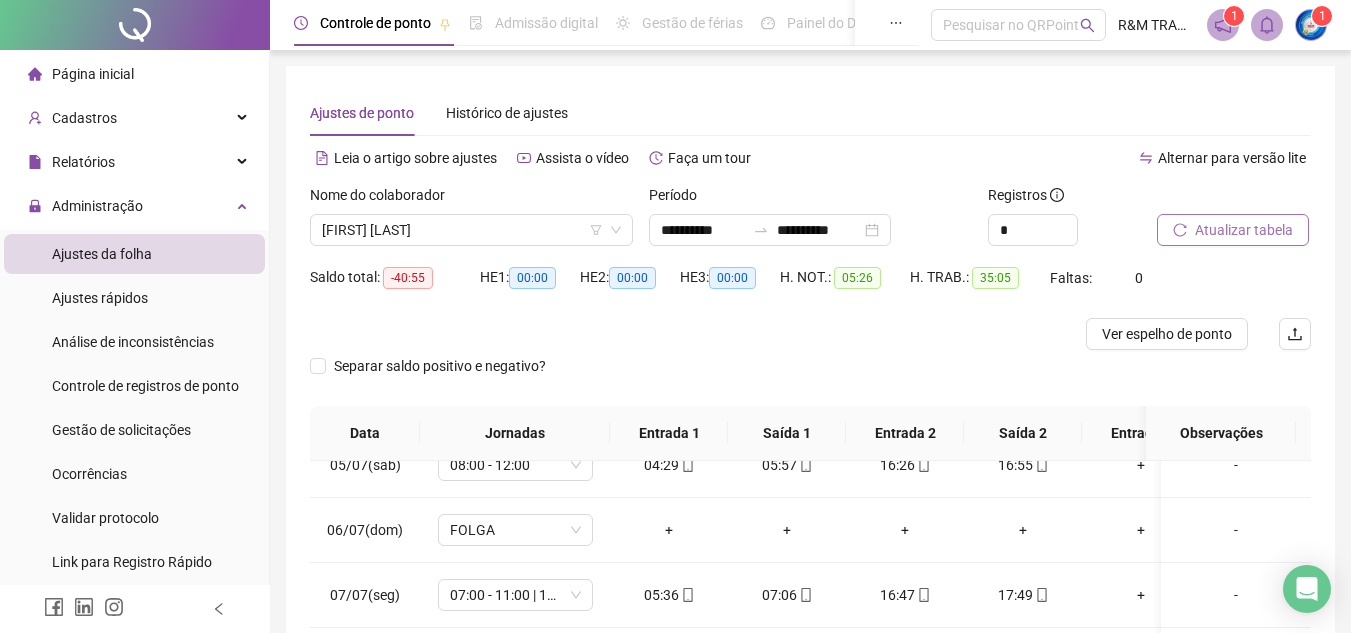 click on "Atualizar tabela" at bounding box center (1233, 230) 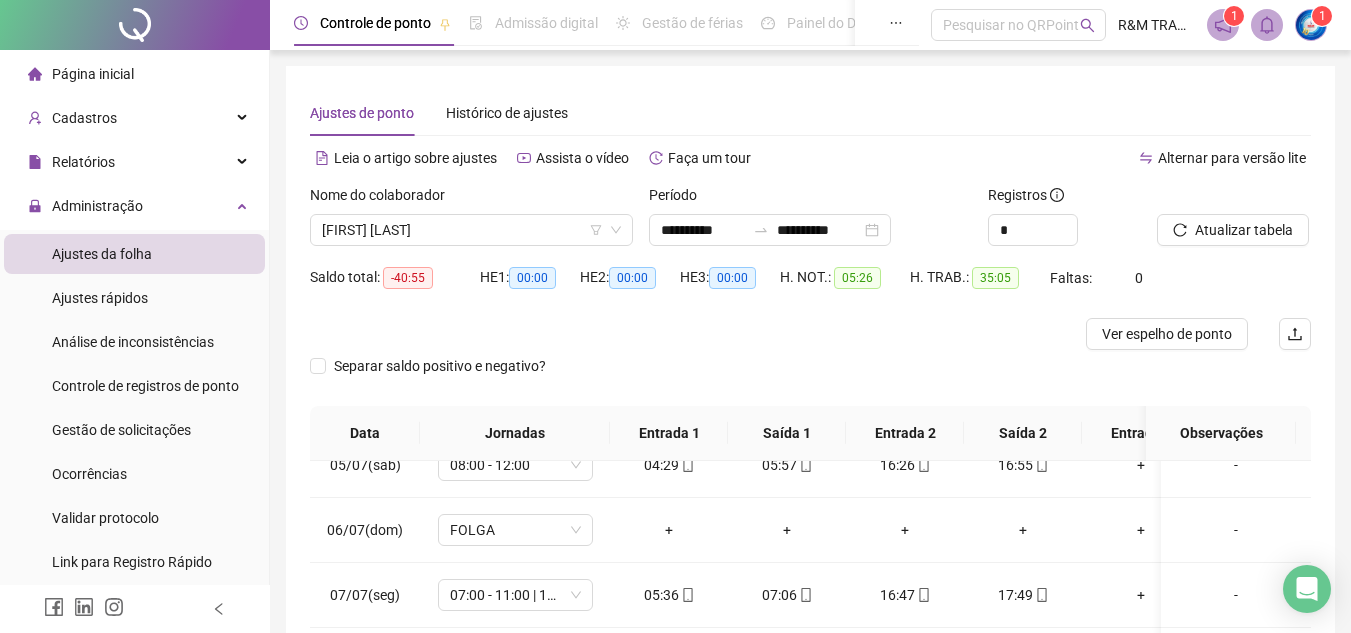 click on "Atualizar tabela" at bounding box center [1233, 230] 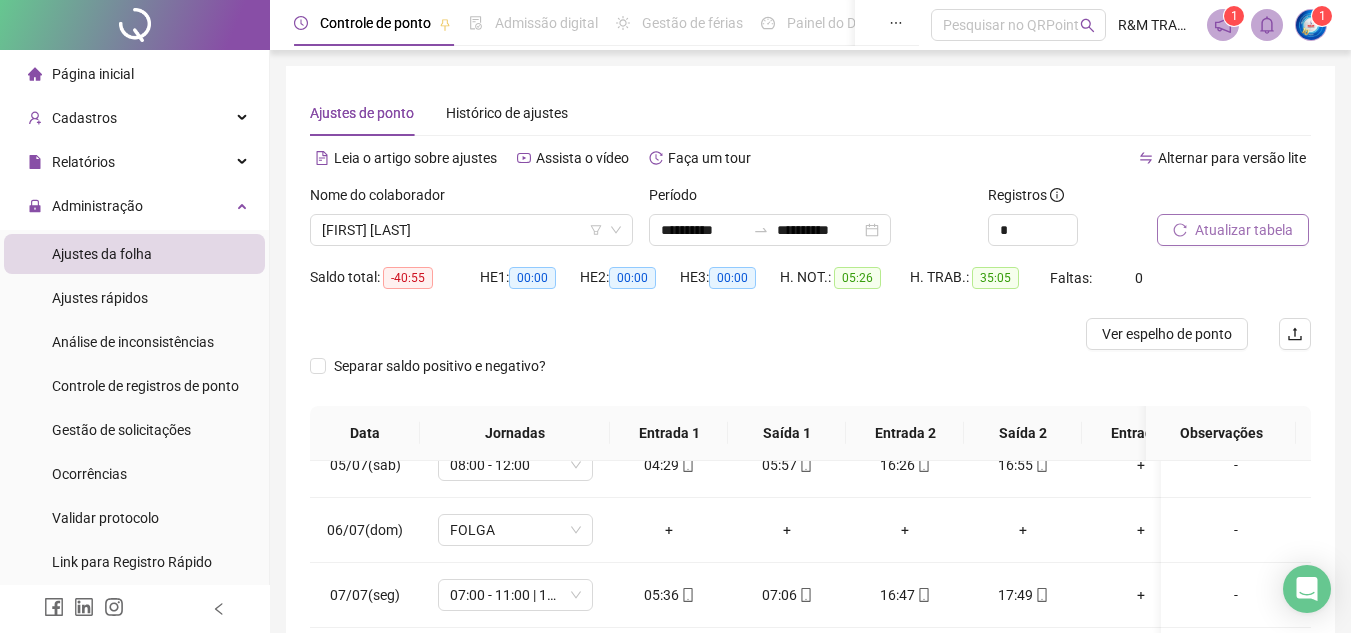 click on "Atualizar tabela" at bounding box center (1244, 230) 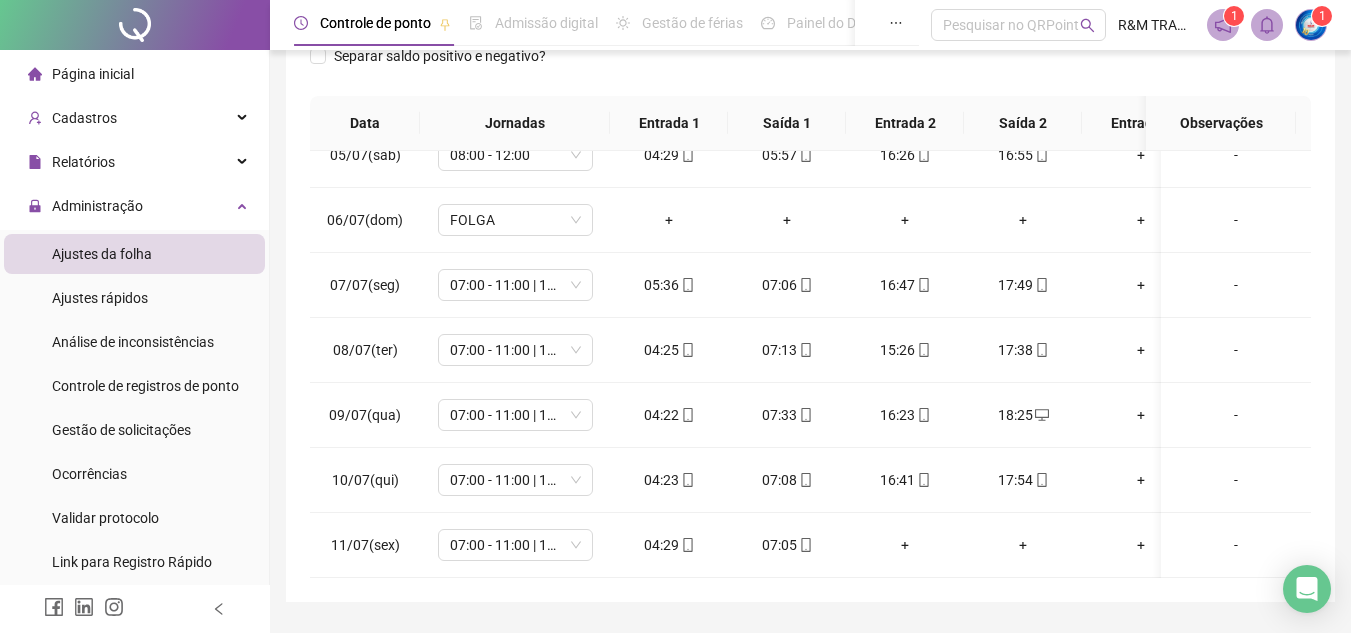scroll, scrollTop: 365, scrollLeft: 0, axis: vertical 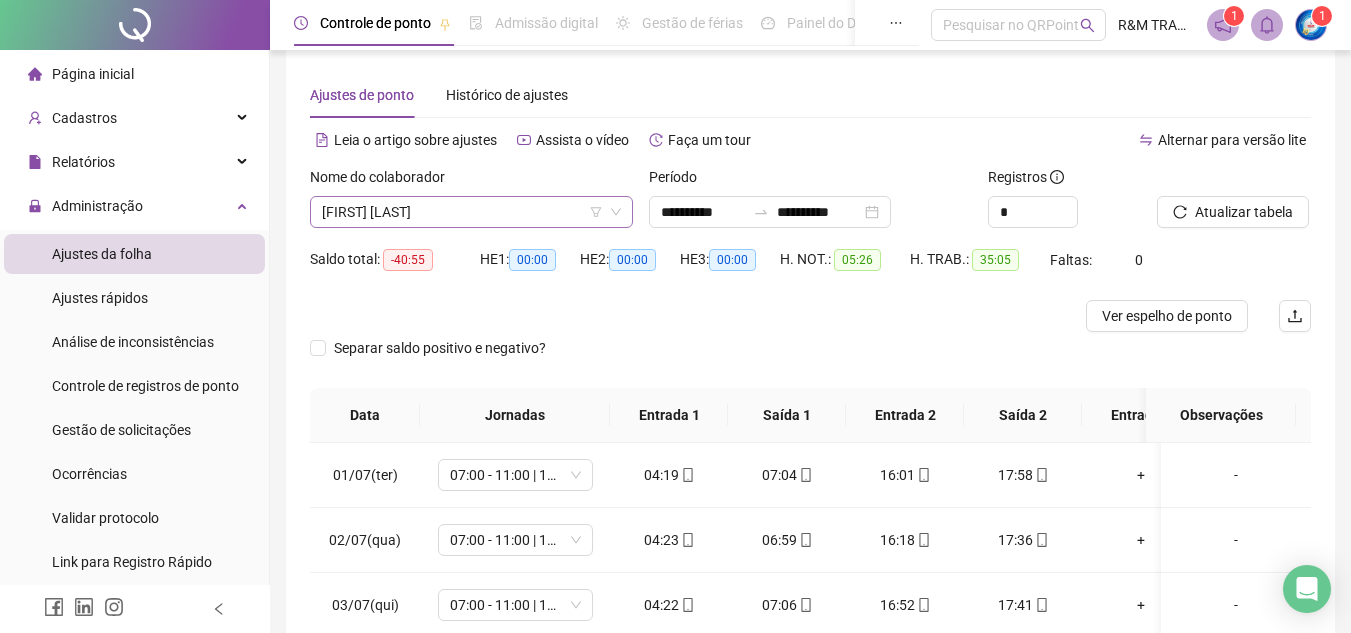 click on "[FIRST] [LAST]" at bounding box center (471, 212) 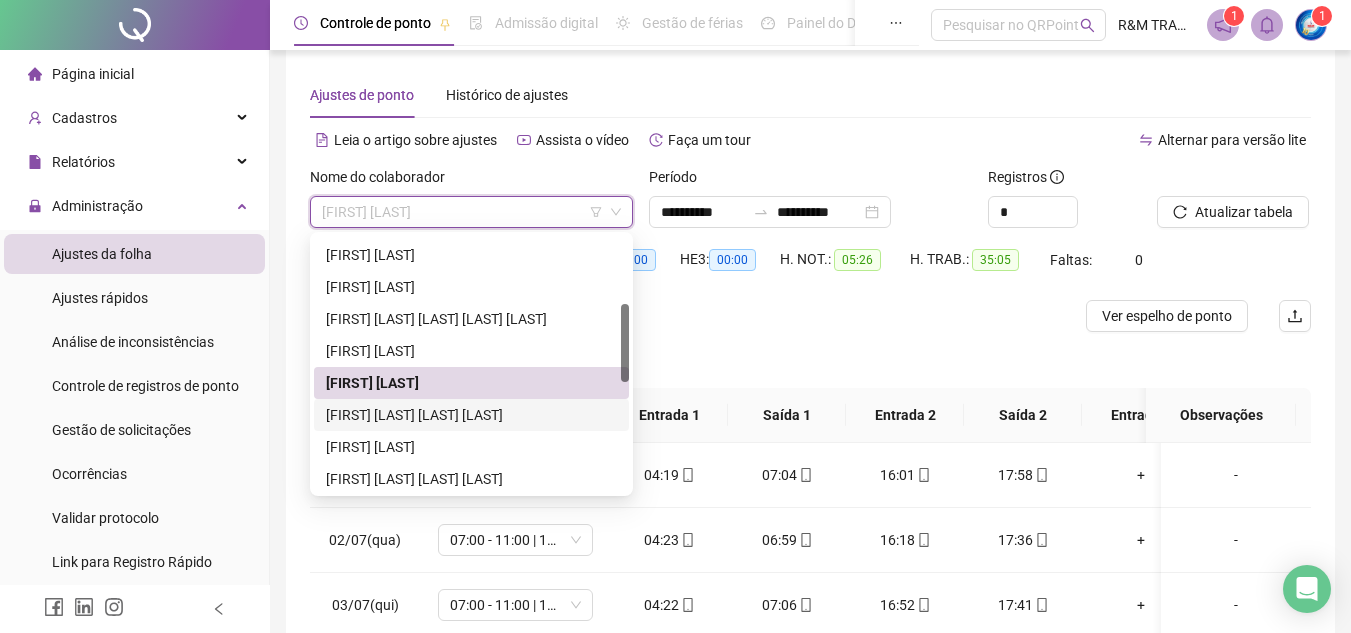 scroll, scrollTop: 209, scrollLeft: 0, axis: vertical 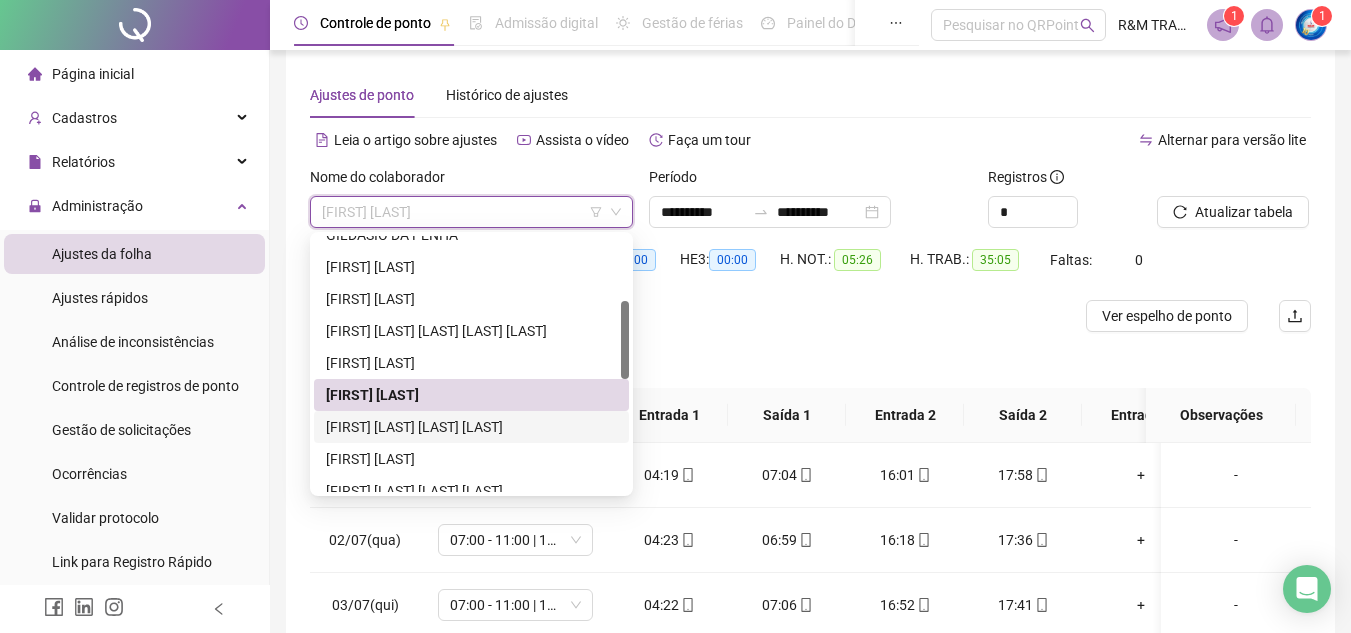 drag, startPoint x: 626, startPoint y: 371, endPoint x: 620, endPoint y: 350, distance: 21.84033 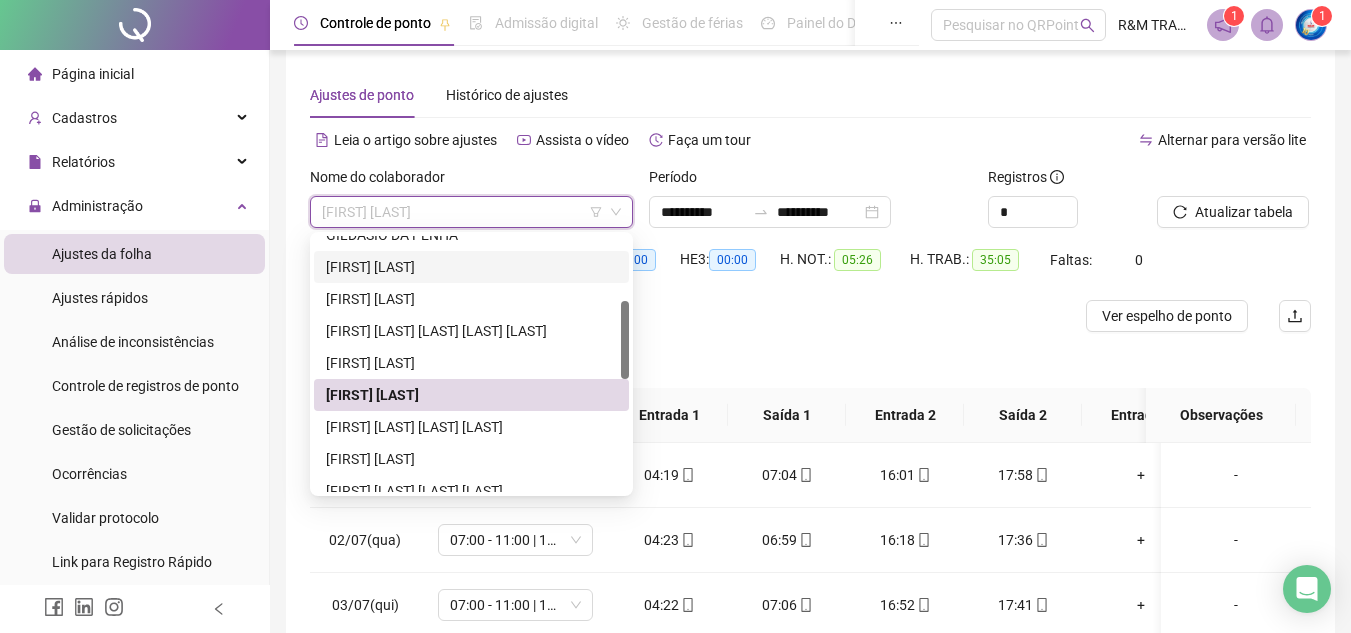 click on "[FIRST] [LAST]" at bounding box center [471, 267] 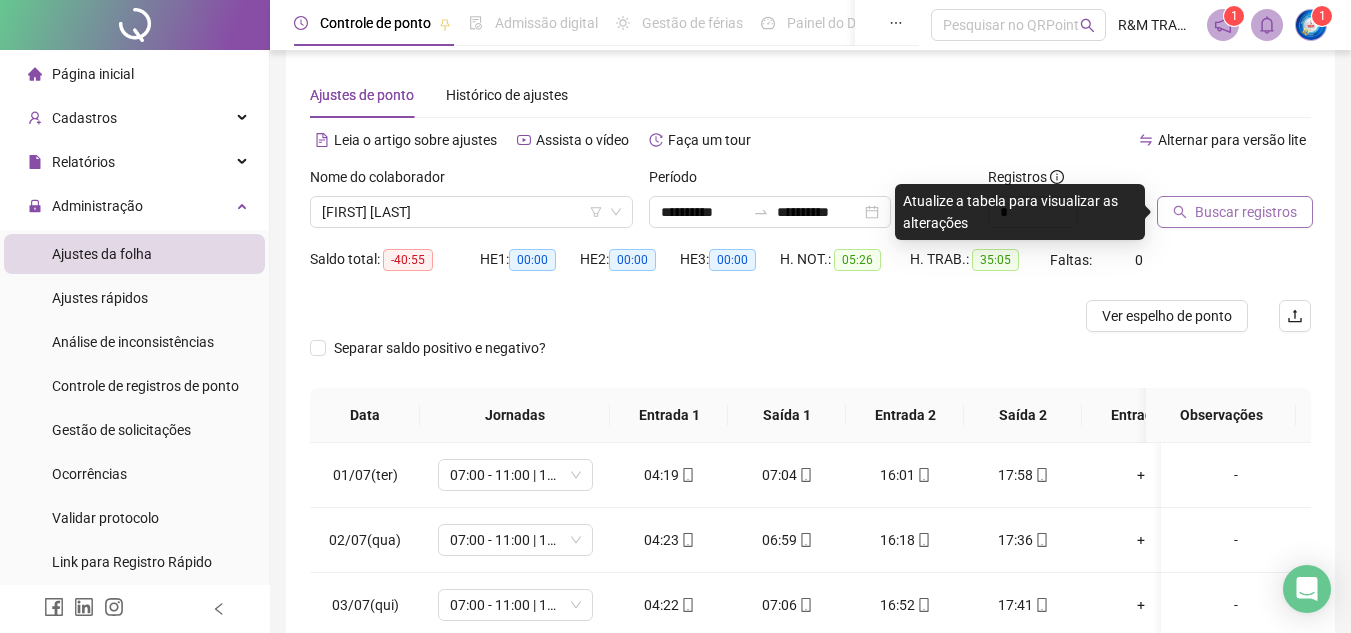 click on "Buscar registros" at bounding box center [1246, 212] 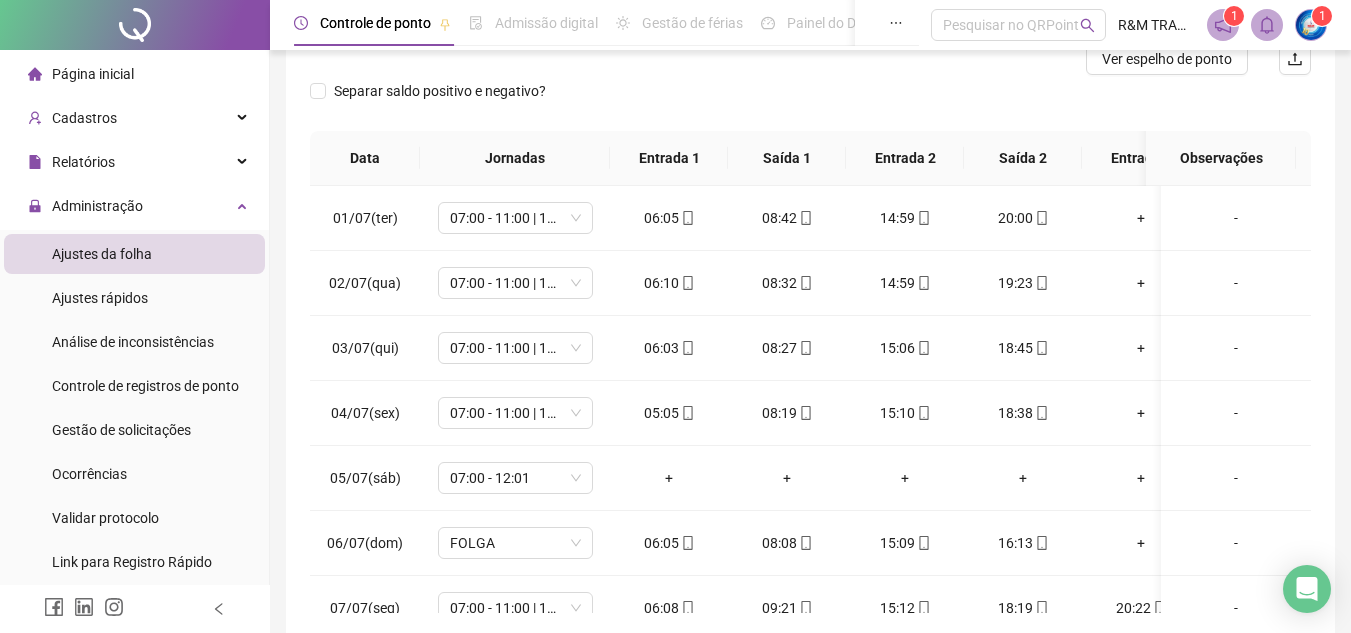 scroll, scrollTop: 301, scrollLeft: 0, axis: vertical 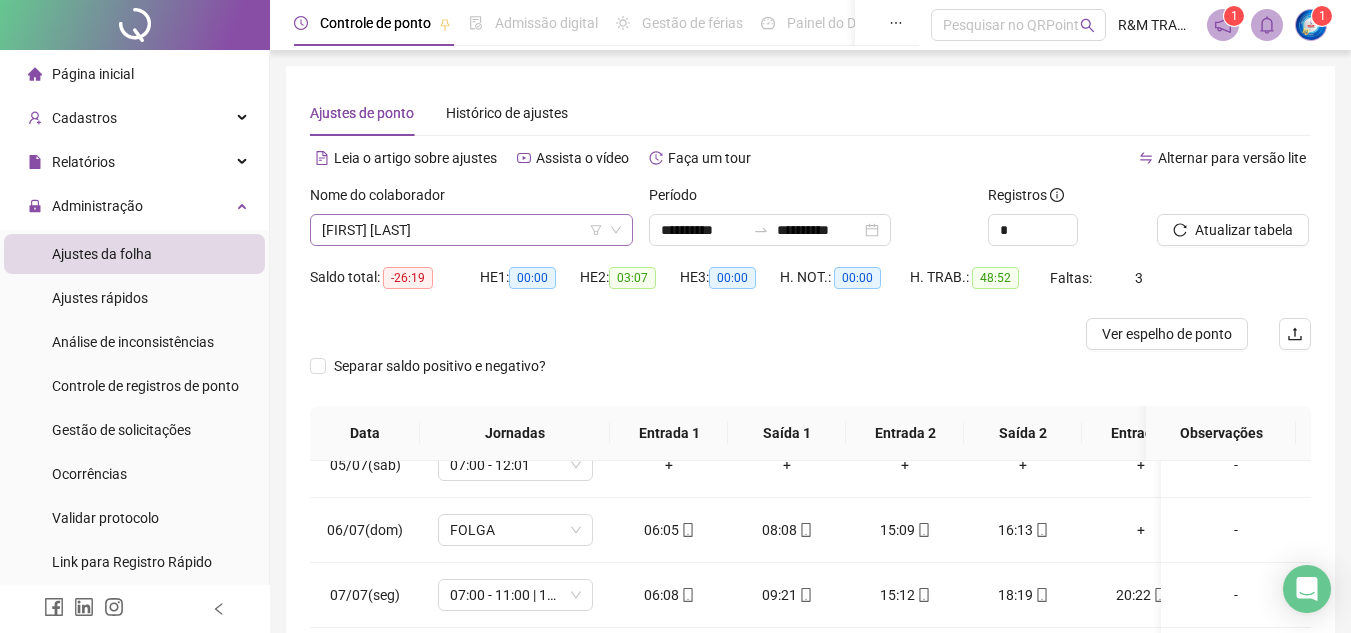 click on "[FIRST] [LAST]" at bounding box center [471, 230] 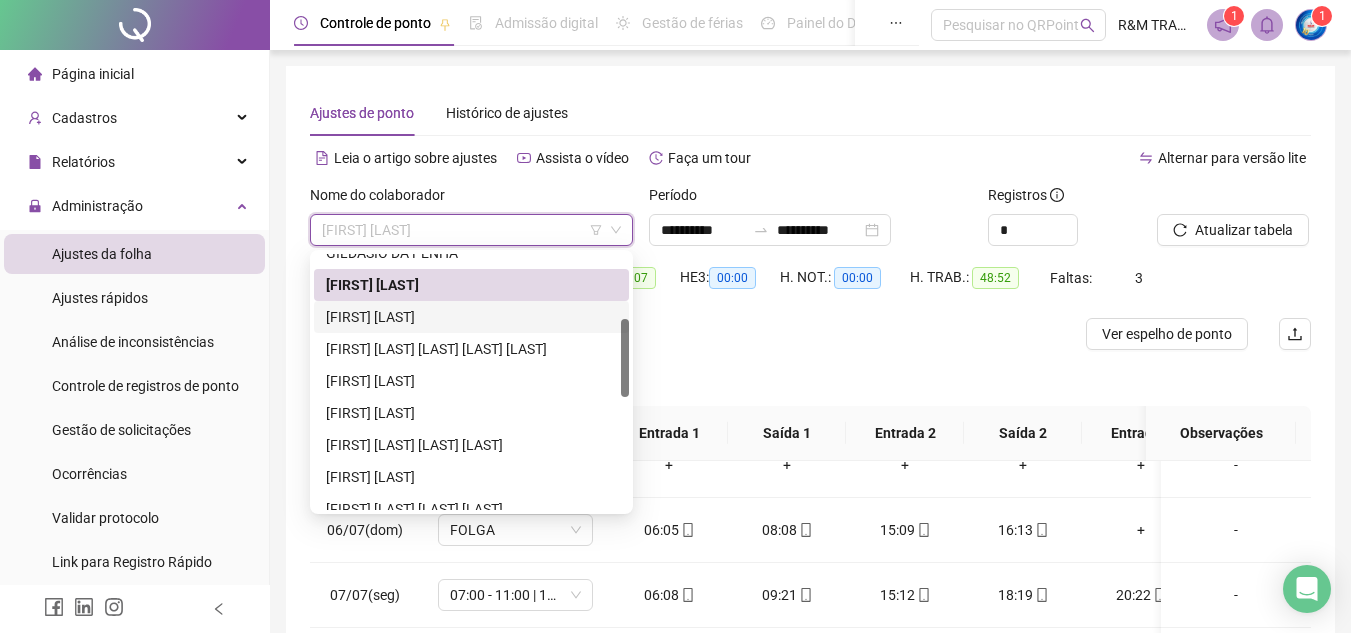 click on "[FIRST] [LAST]" at bounding box center (471, 317) 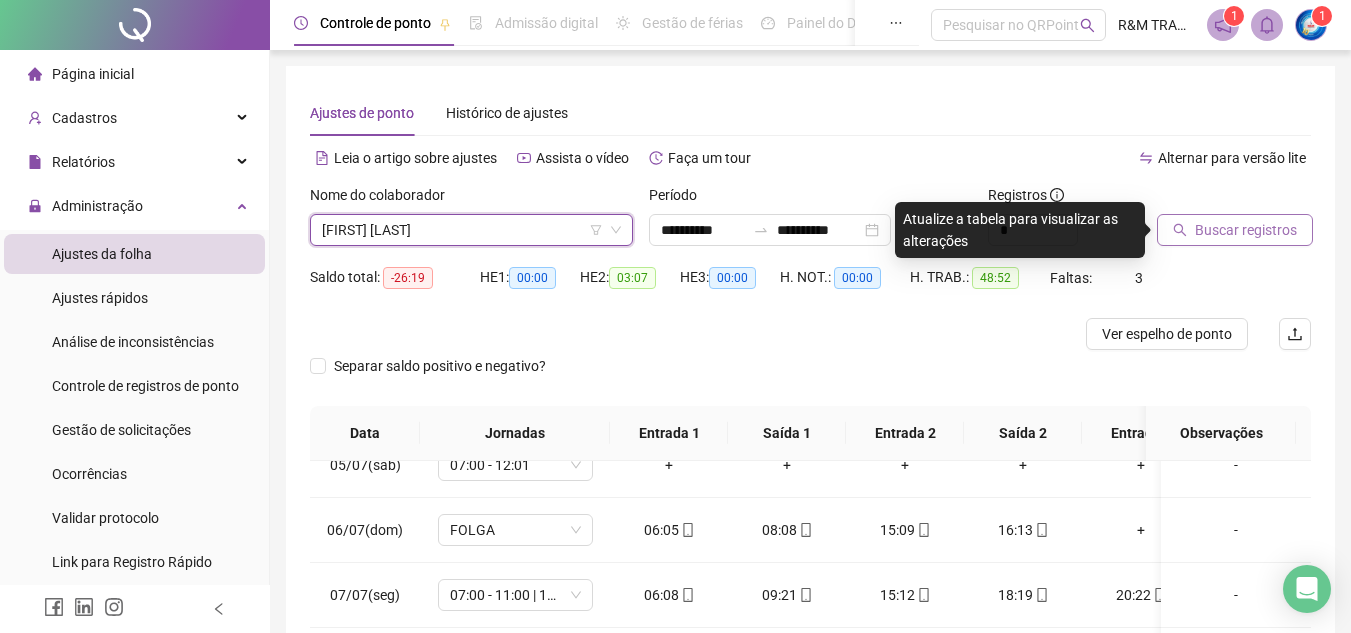click on "Buscar registros" at bounding box center [1235, 230] 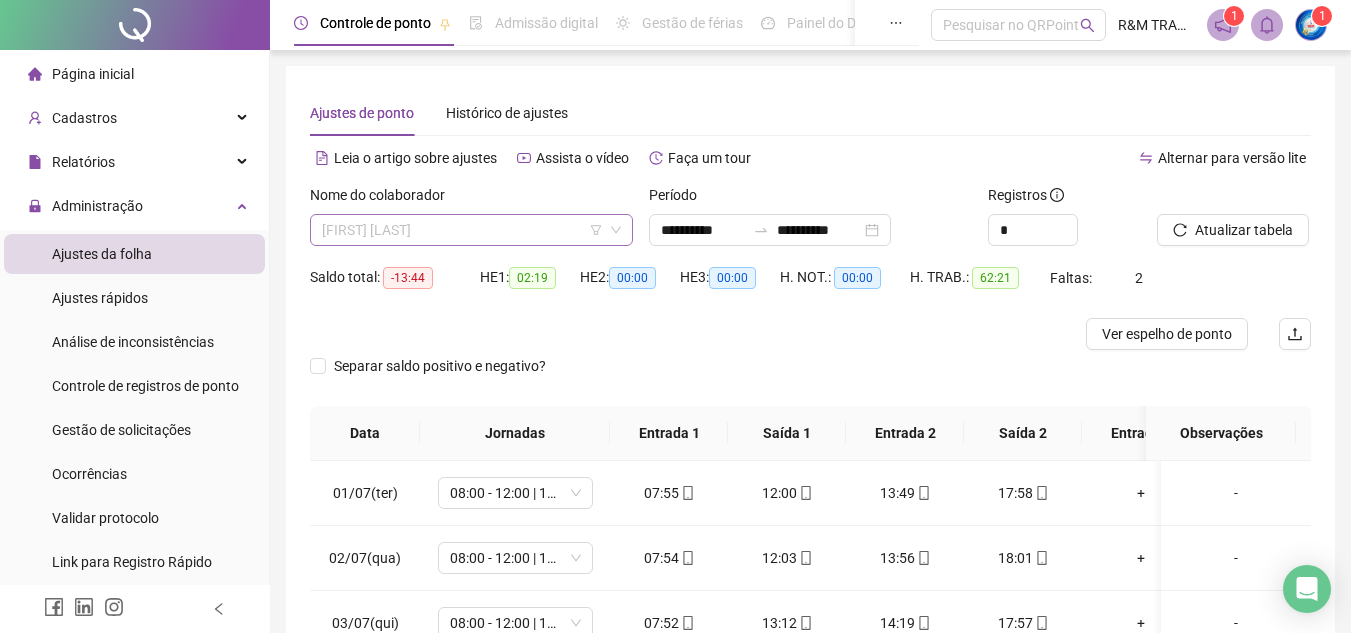 click on "[FIRST] [LAST]" at bounding box center (471, 230) 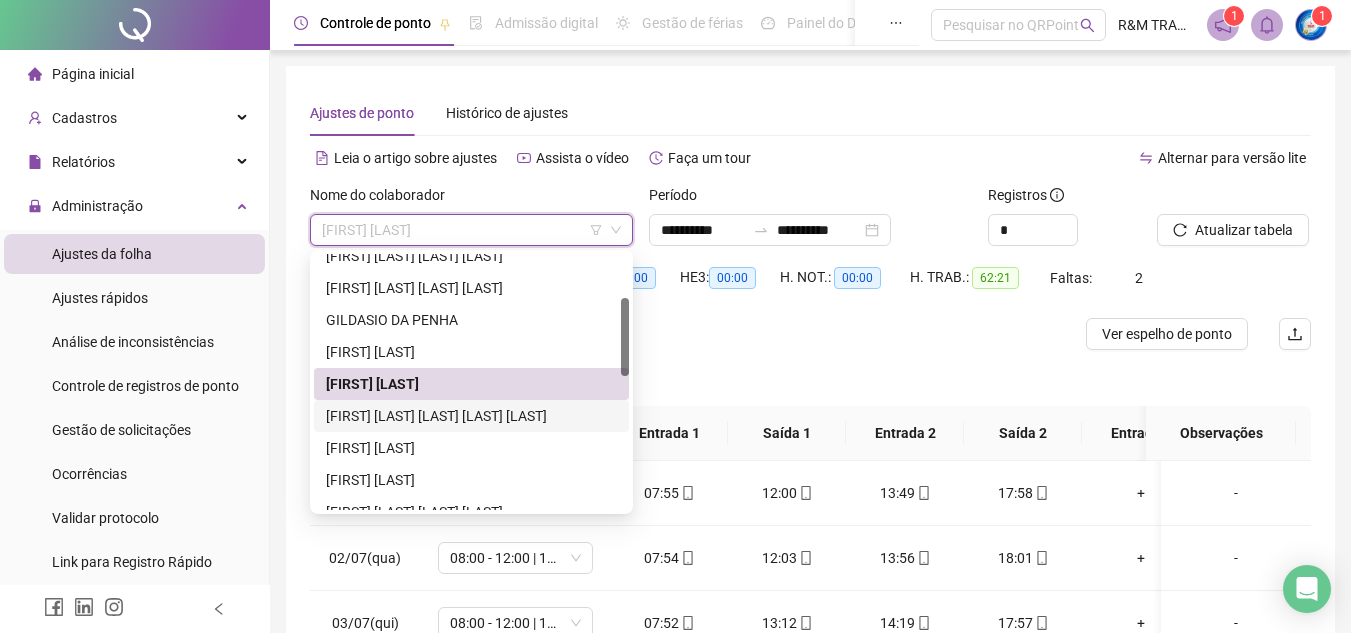 drag, startPoint x: 623, startPoint y: 355, endPoint x: 616, endPoint y: 334, distance: 22.135944 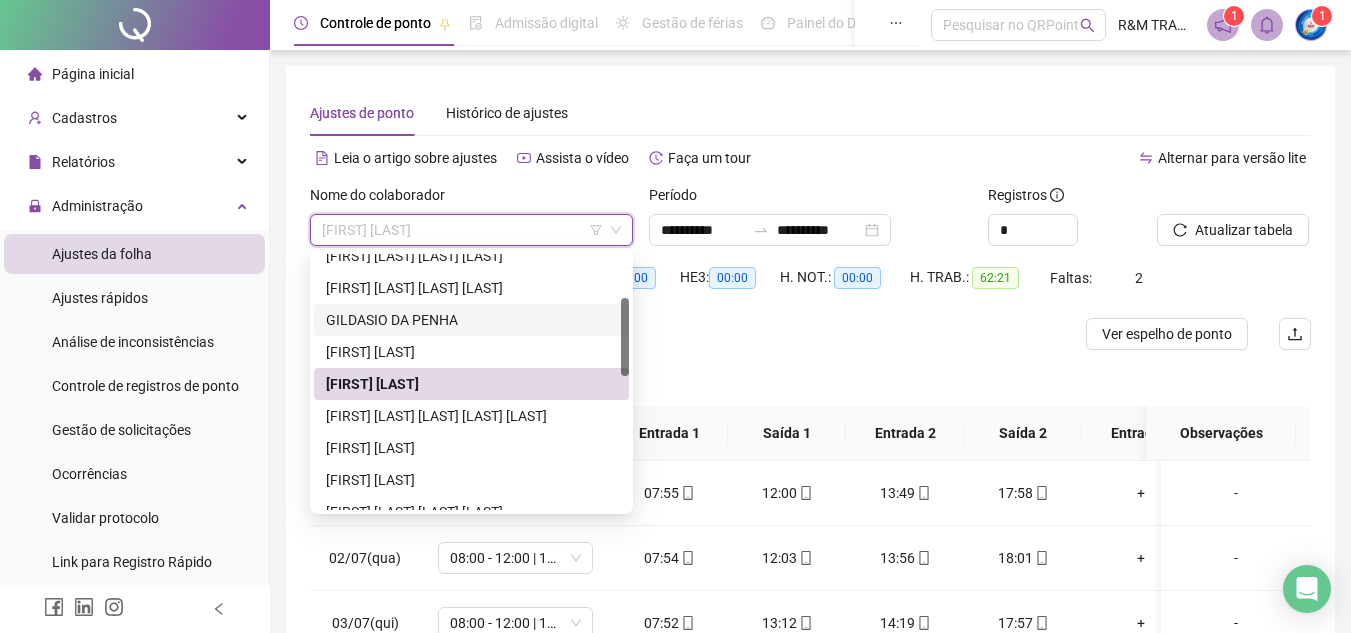 click on "GILDASIO DA PENHA" at bounding box center (471, 320) 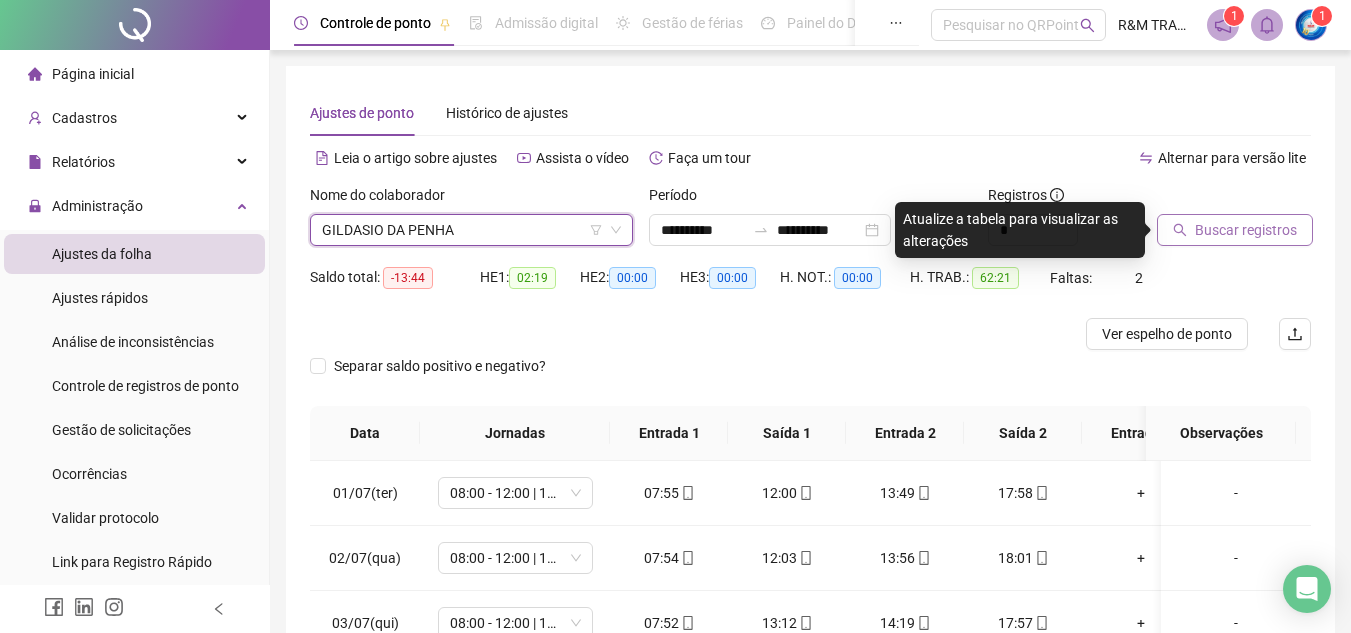 click on "Buscar registros" at bounding box center [1246, 230] 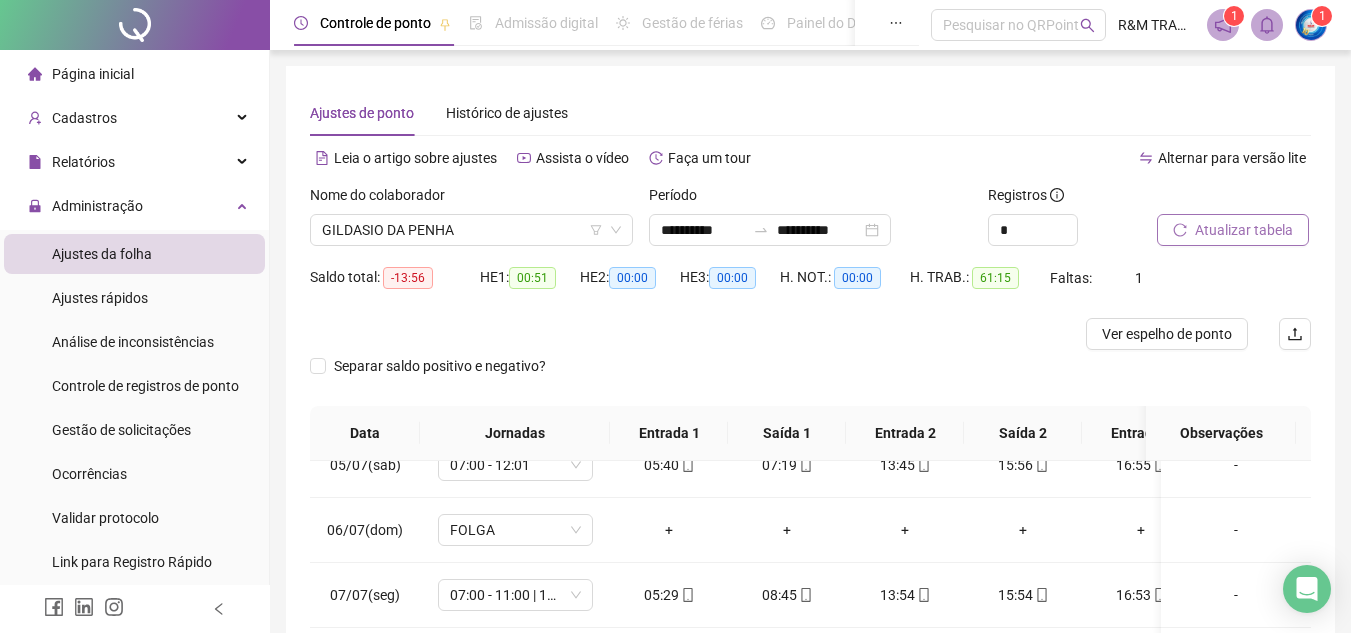 click on "Atualizar tabela" at bounding box center (1244, 230) 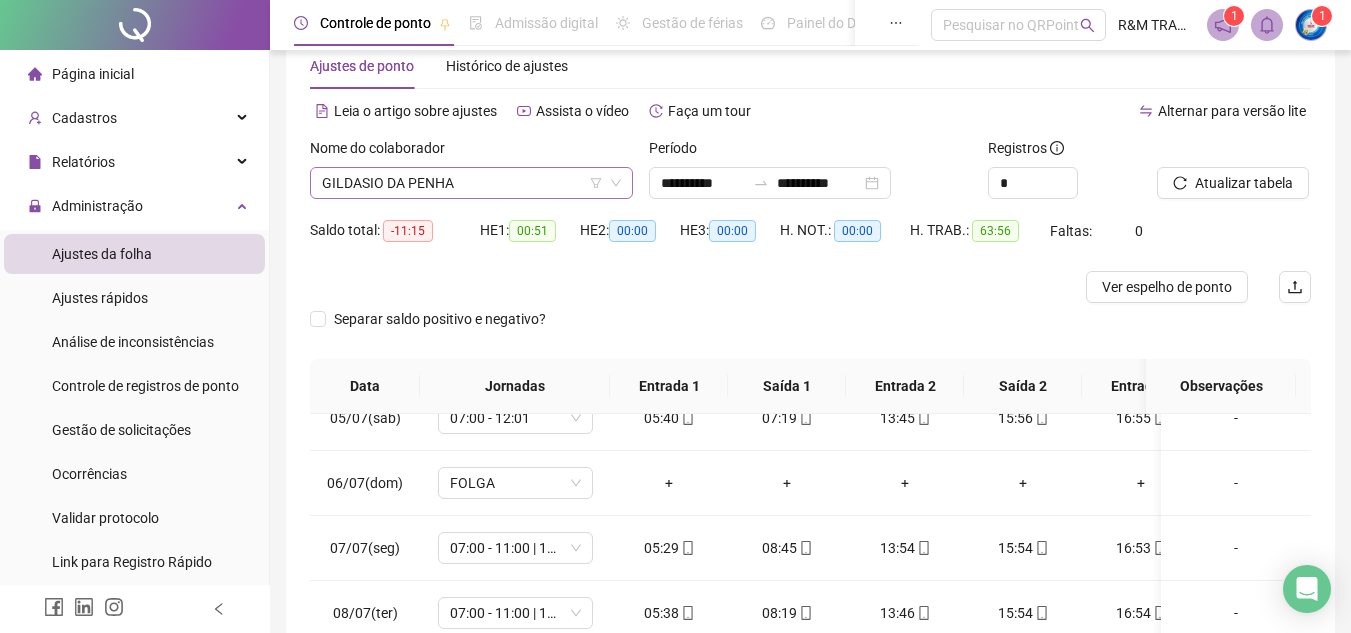 click on "GILDASIO DA PENHA" at bounding box center (471, 183) 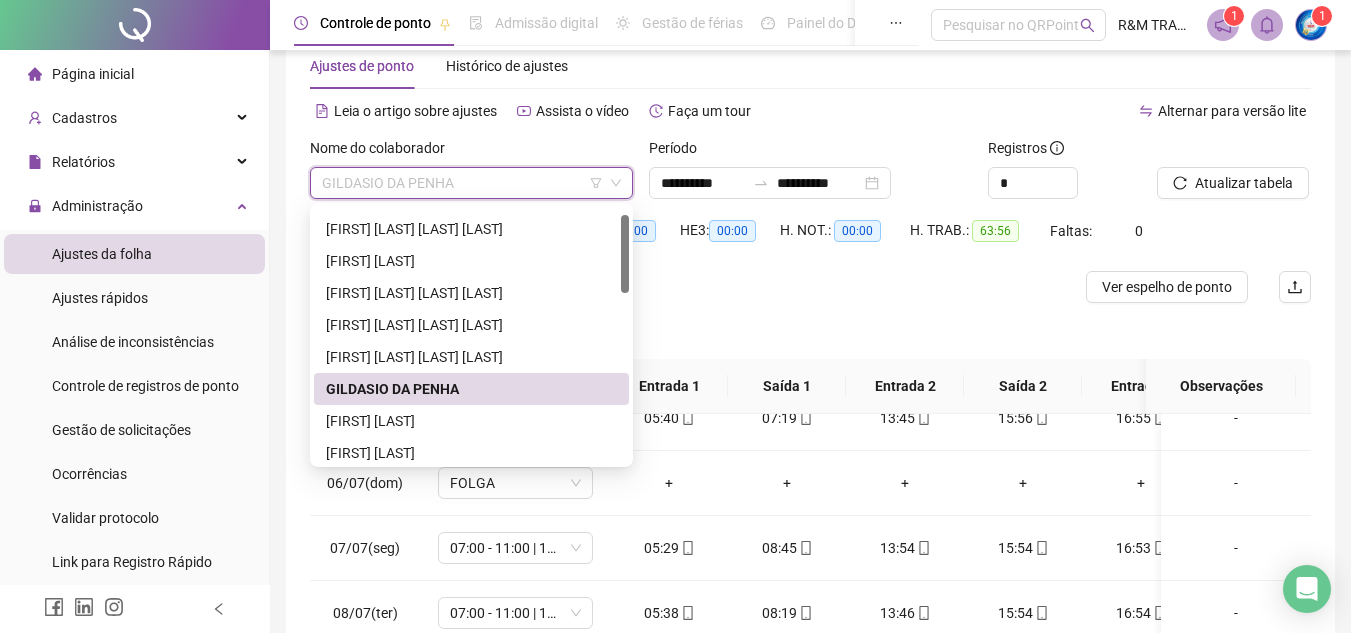 drag, startPoint x: 625, startPoint y: 294, endPoint x: 617, endPoint y: 258, distance: 36.878178 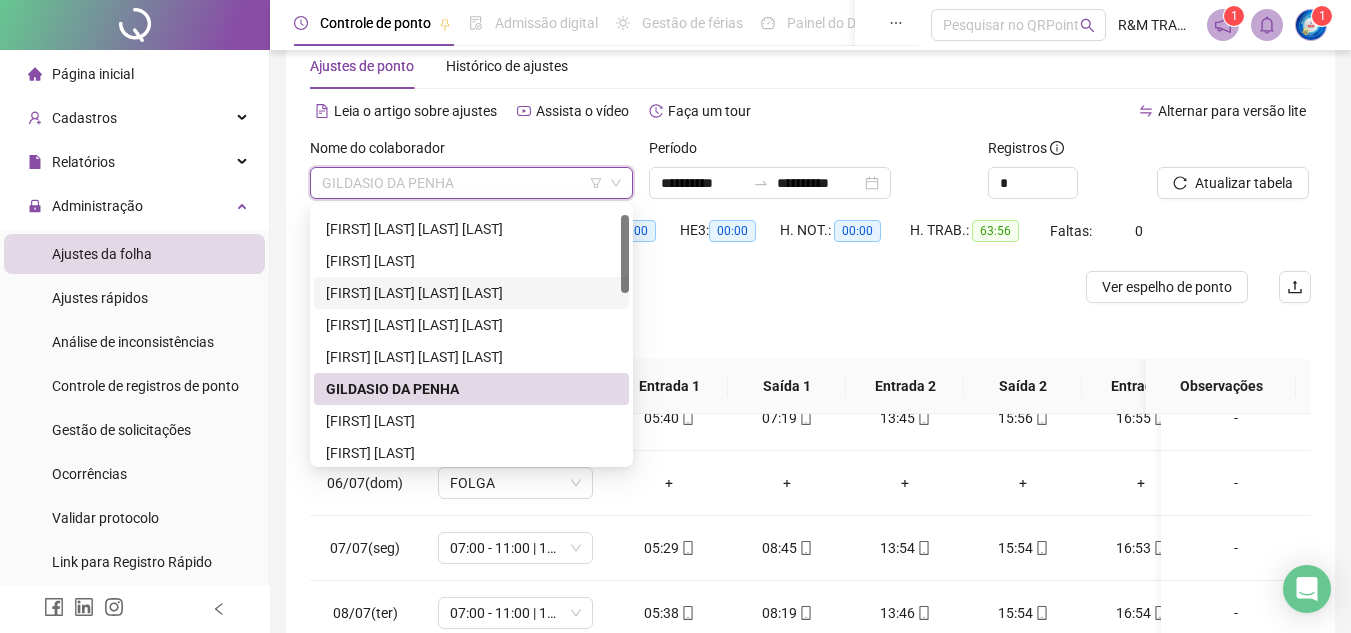 click on "[FIRST] [LAST] [LAST] [LAST]" at bounding box center (471, 293) 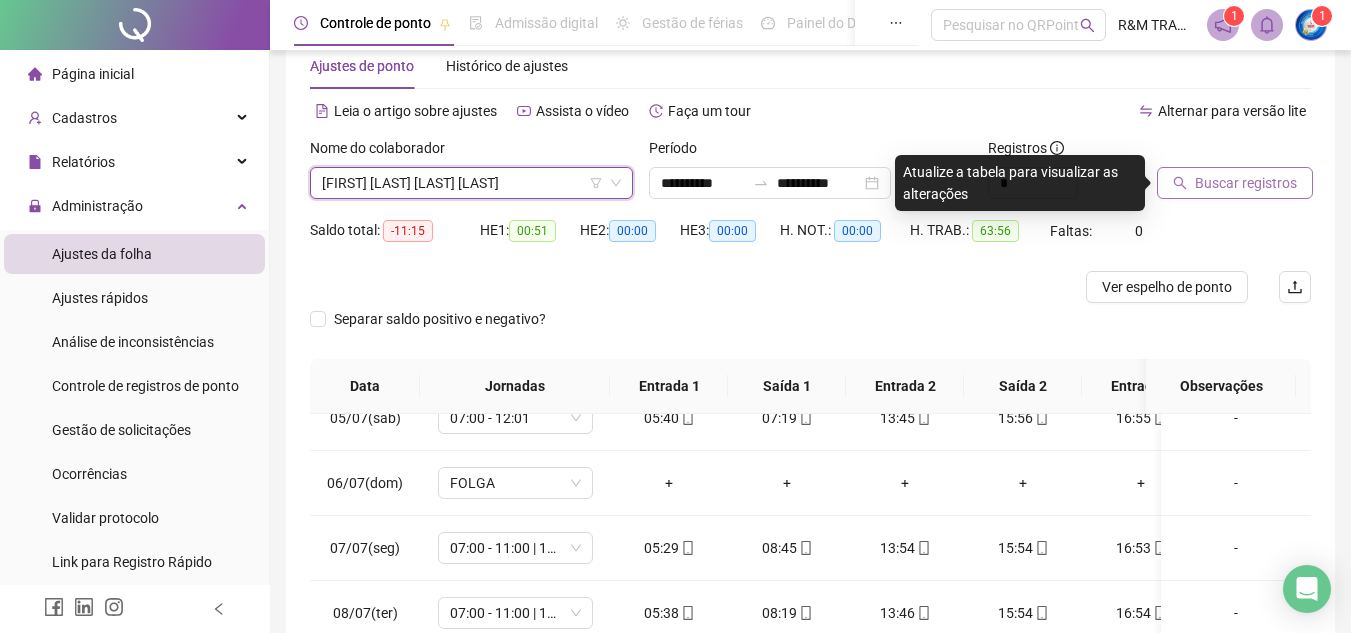 click on "Buscar registros" at bounding box center [1246, 183] 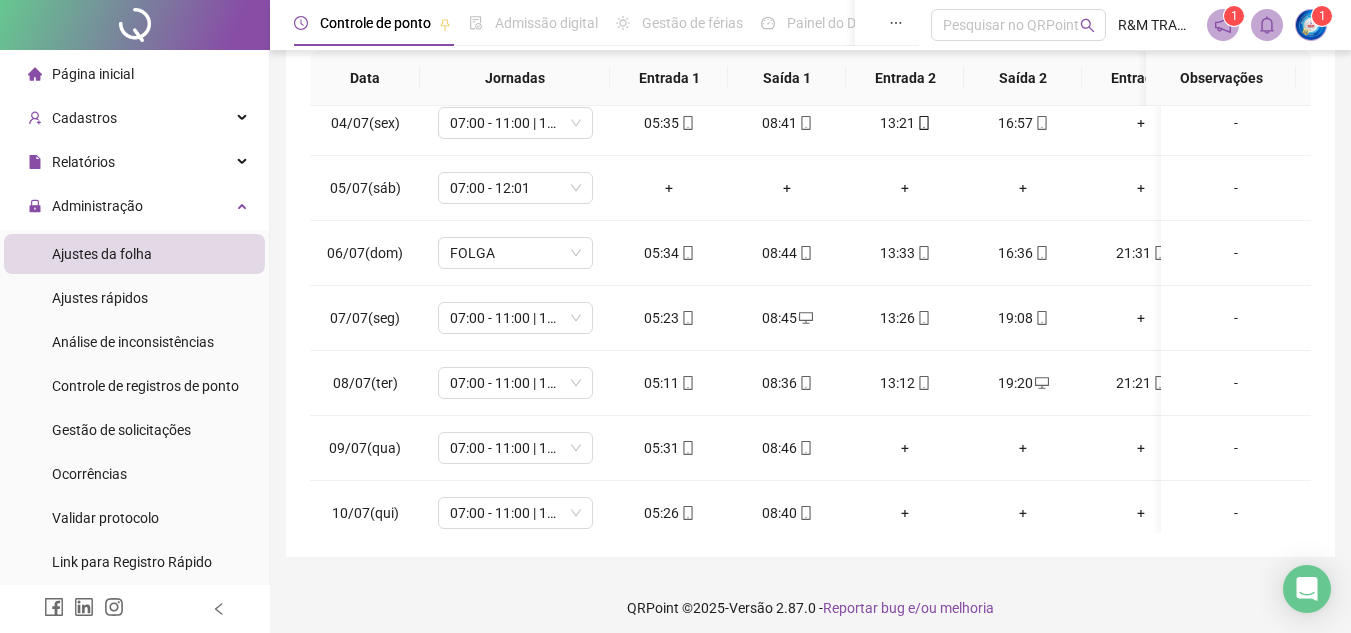 scroll, scrollTop: 303, scrollLeft: 0, axis: vertical 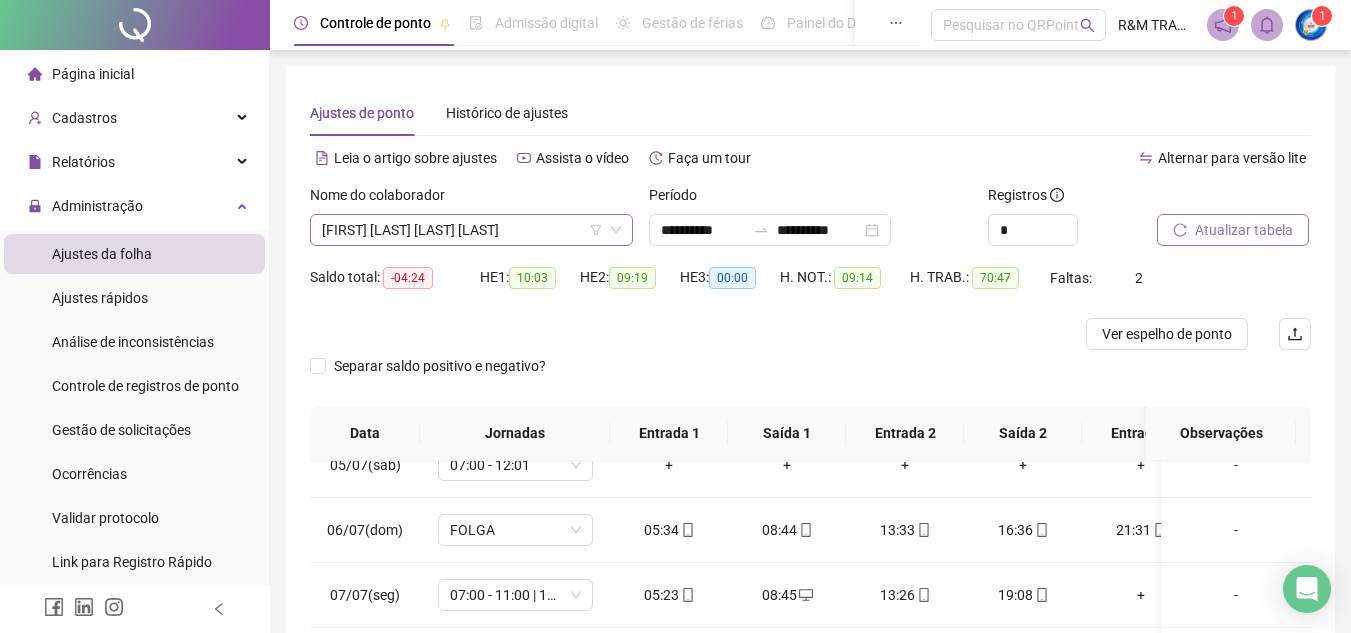 click on "Nome do colaborador" at bounding box center (471, 199) 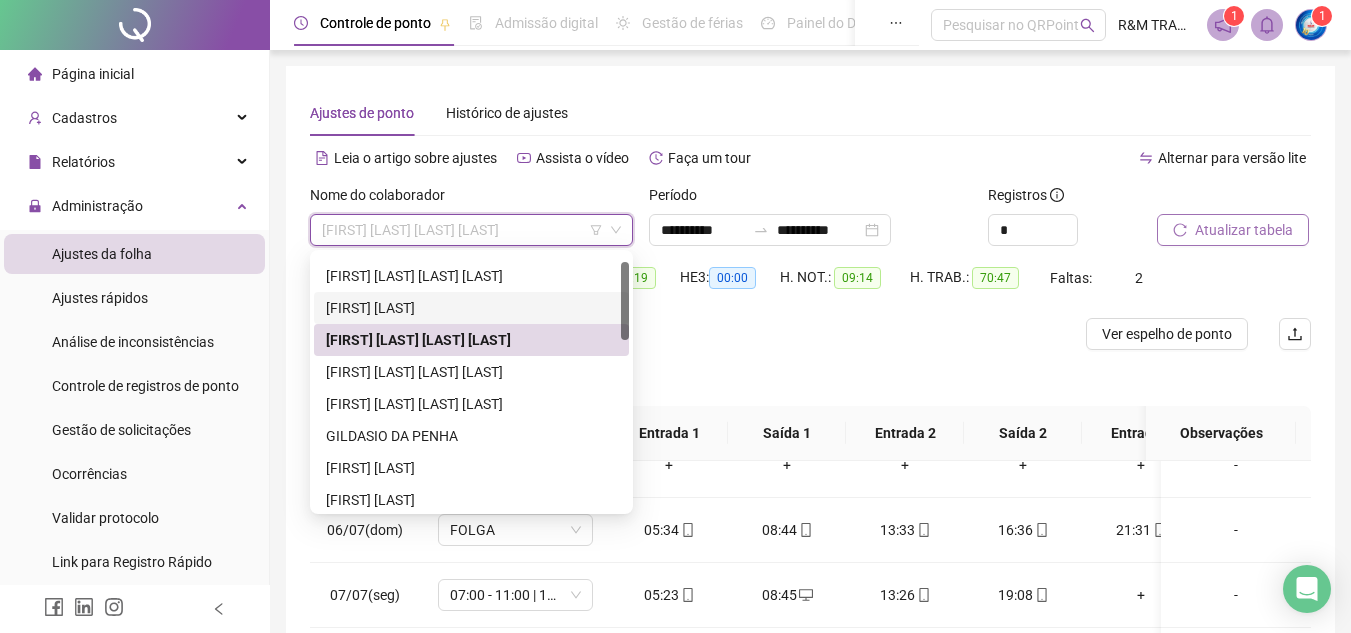click on "[FIRST] [LAST]" at bounding box center [471, 308] 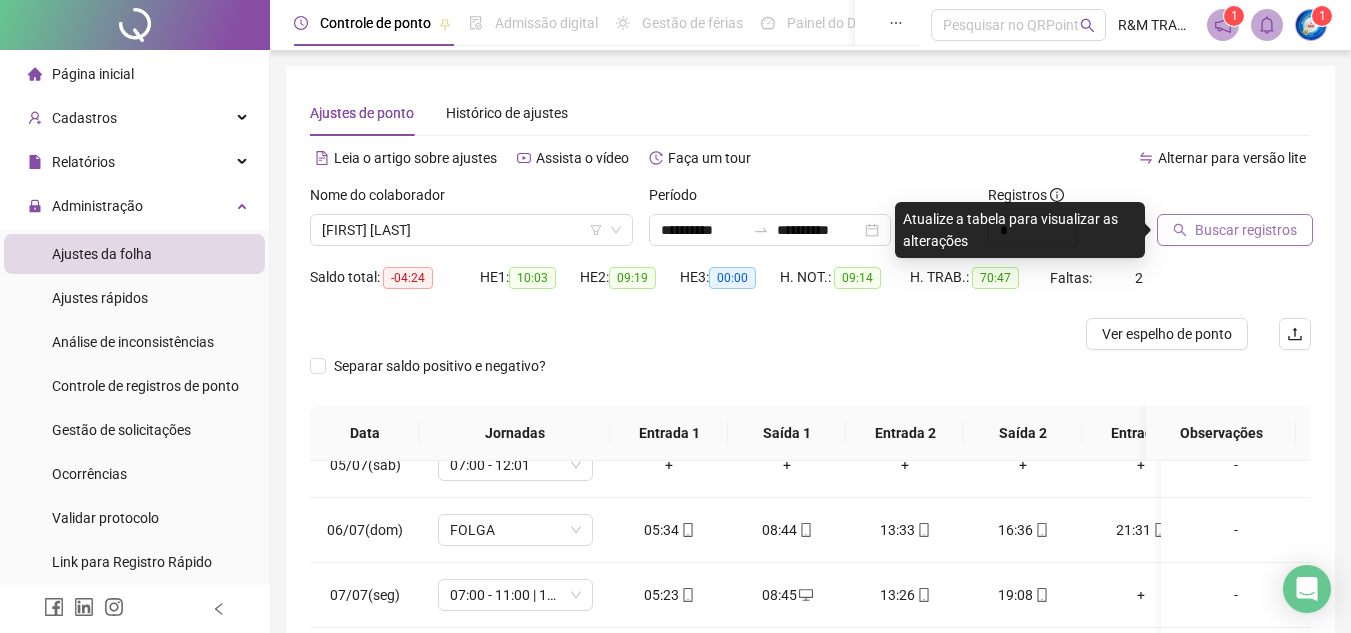 click on "Buscar registros" at bounding box center [1246, 230] 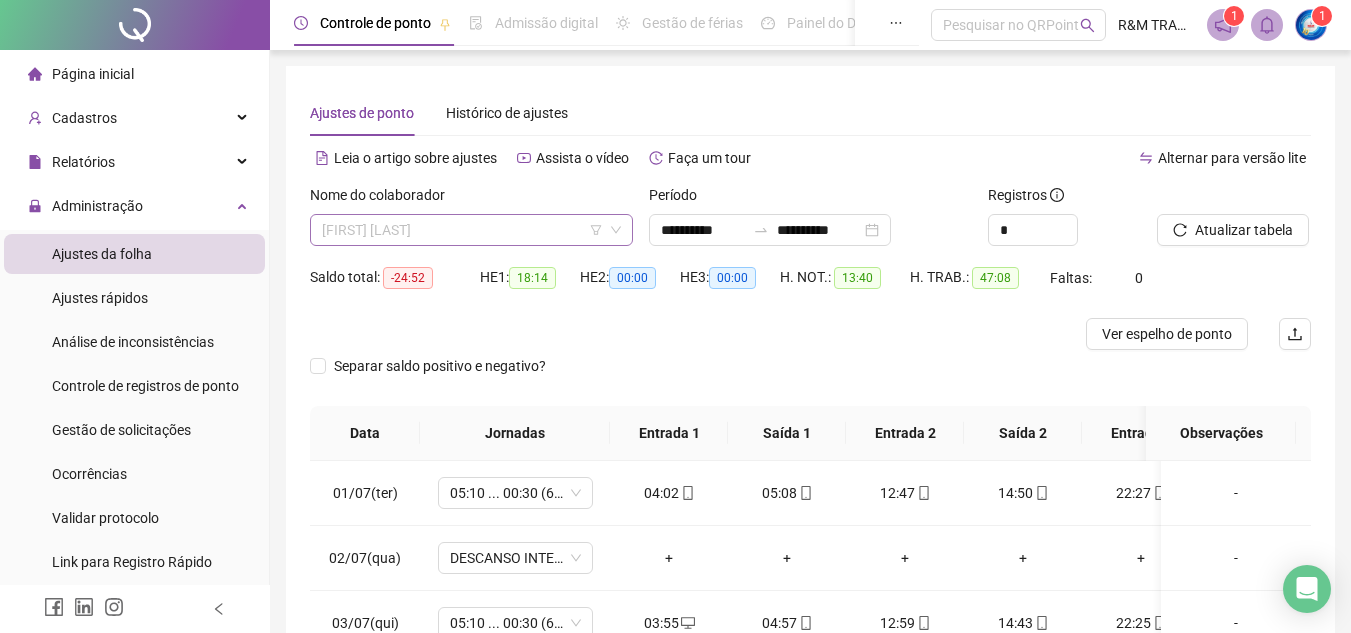 click on "[FIRST] [LAST]" at bounding box center [471, 230] 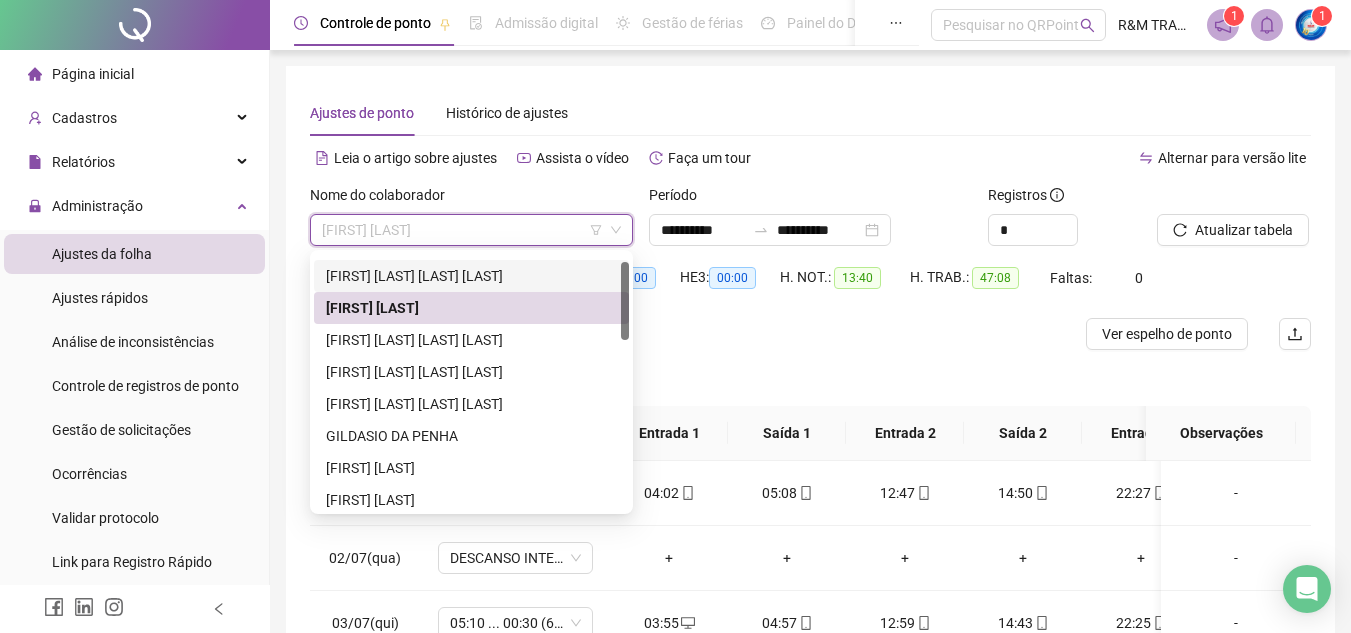 click on "[FIRST] [LAST] [LAST] [LAST]" at bounding box center [471, 276] 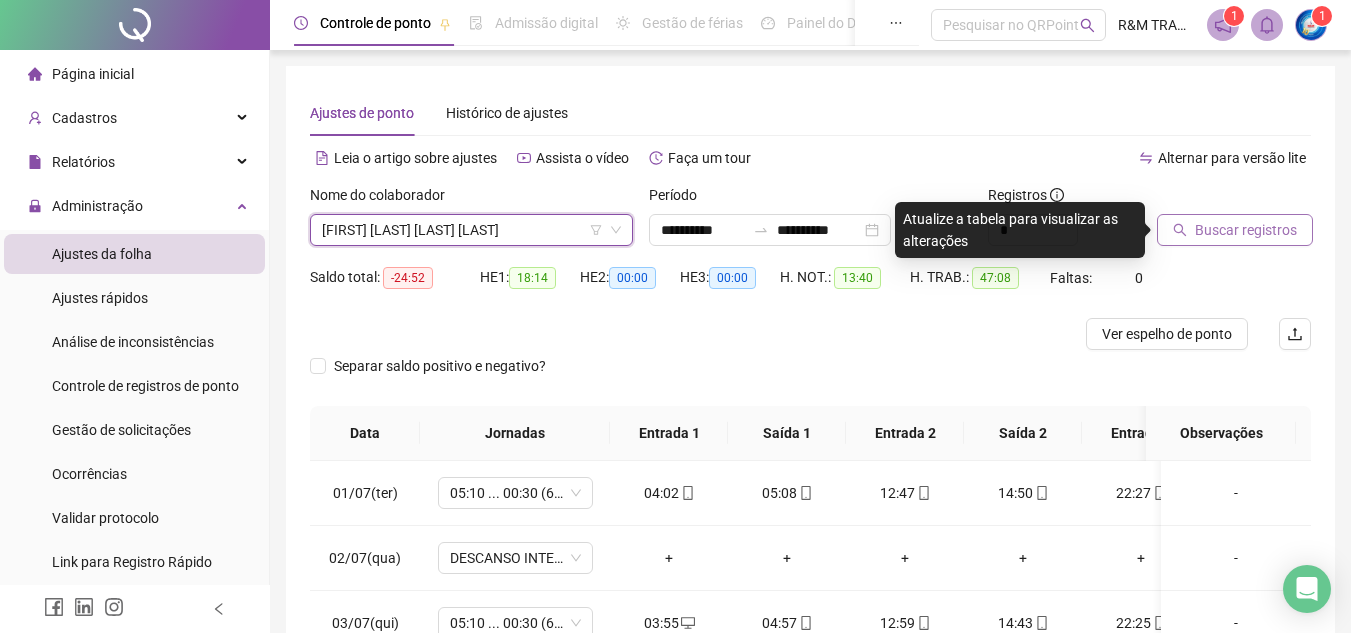 click on "Buscar registros" at bounding box center [1246, 230] 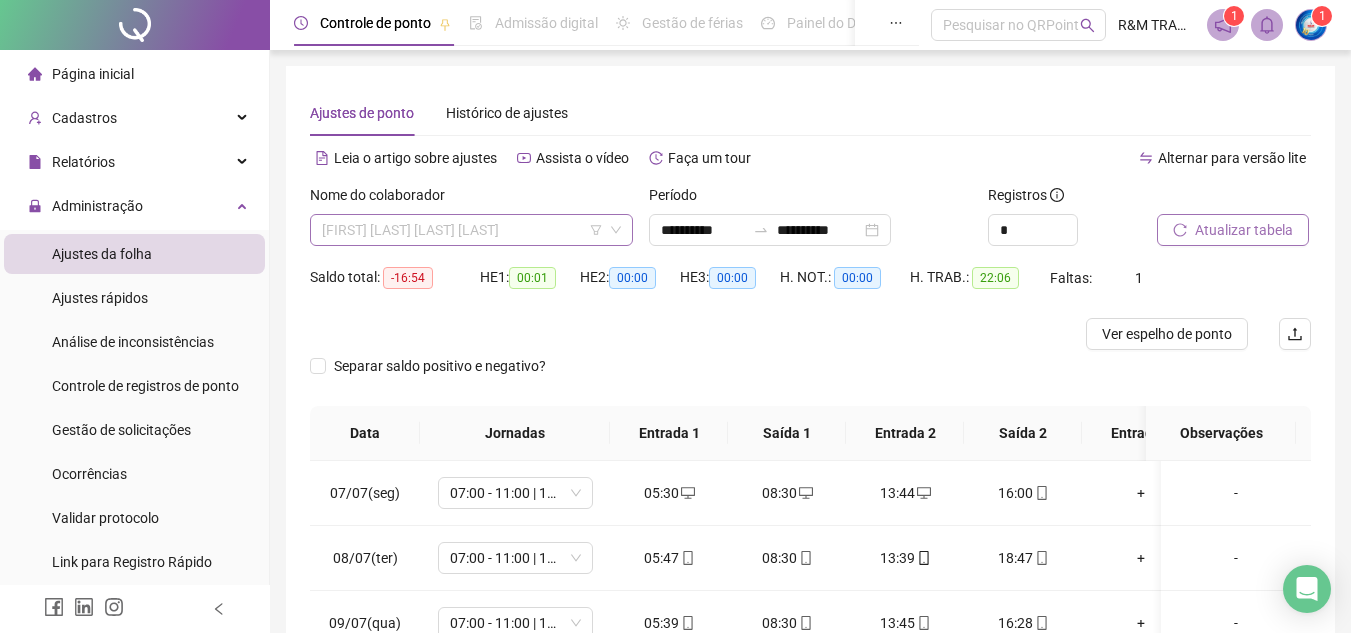 click on "[FIRST] [LAST] [LAST] [LAST]" at bounding box center [471, 230] 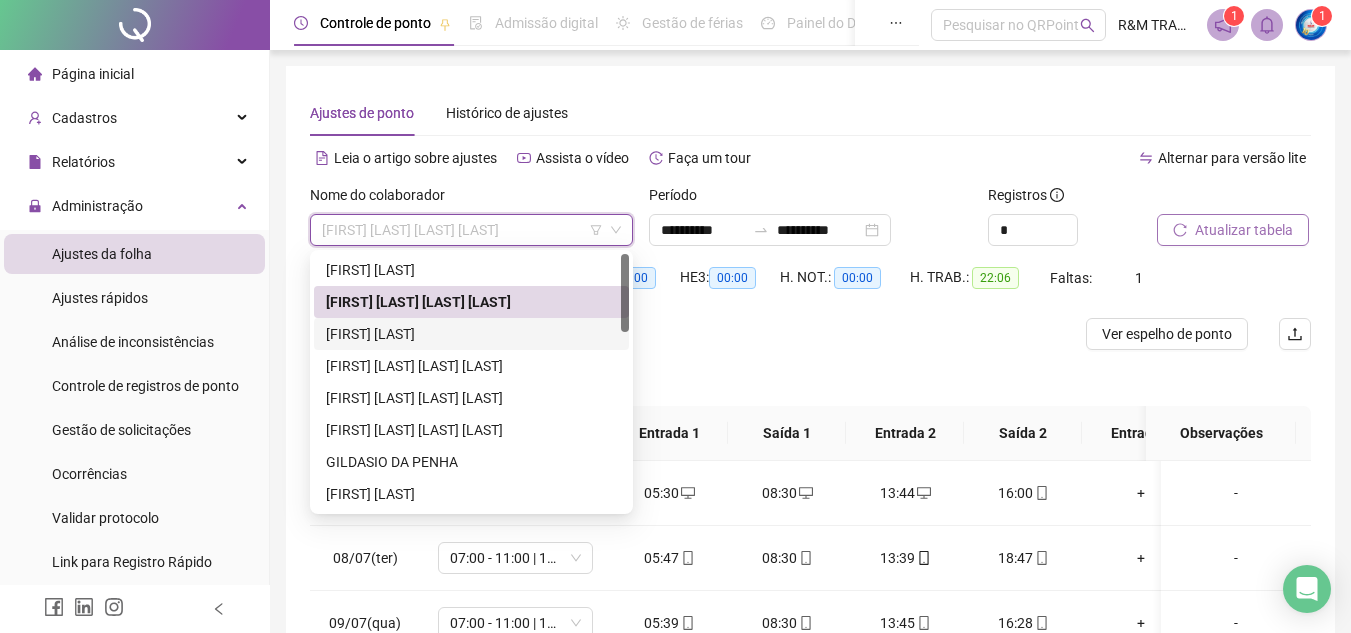 drag, startPoint x: 624, startPoint y: 324, endPoint x: 620, endPoint y: 280, distance: 44.181442 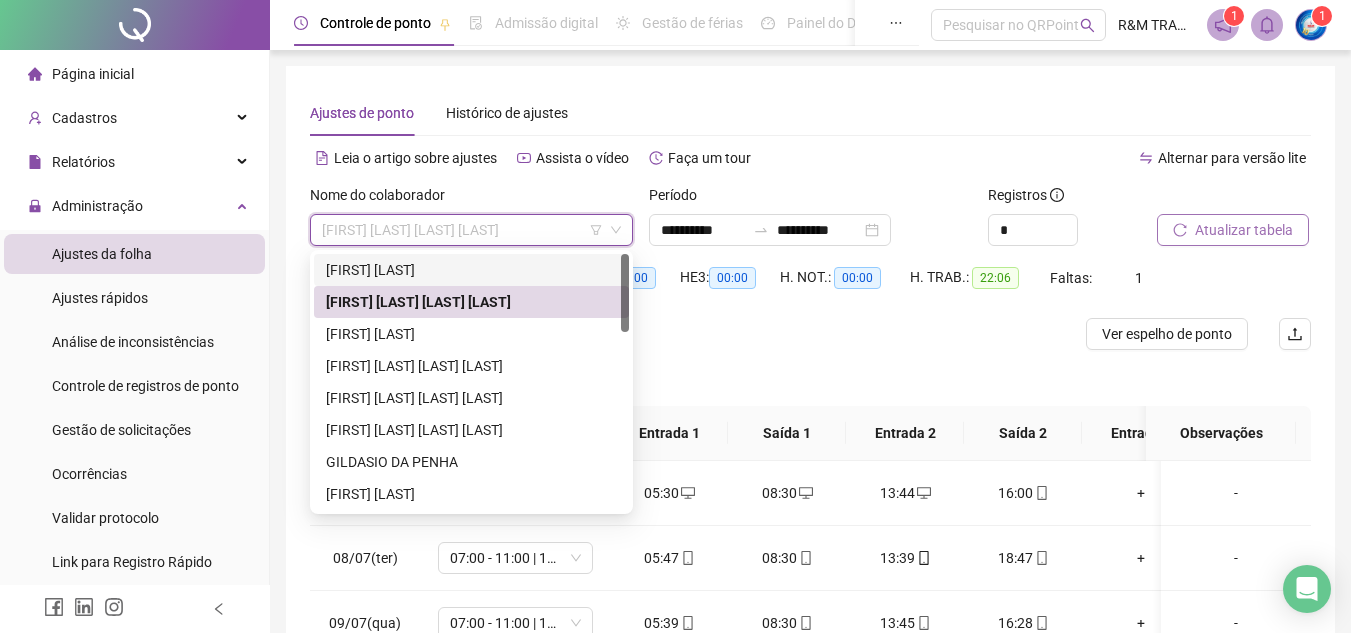 click on "[FIRST] [LAST]" at bounding box center (471, 270) 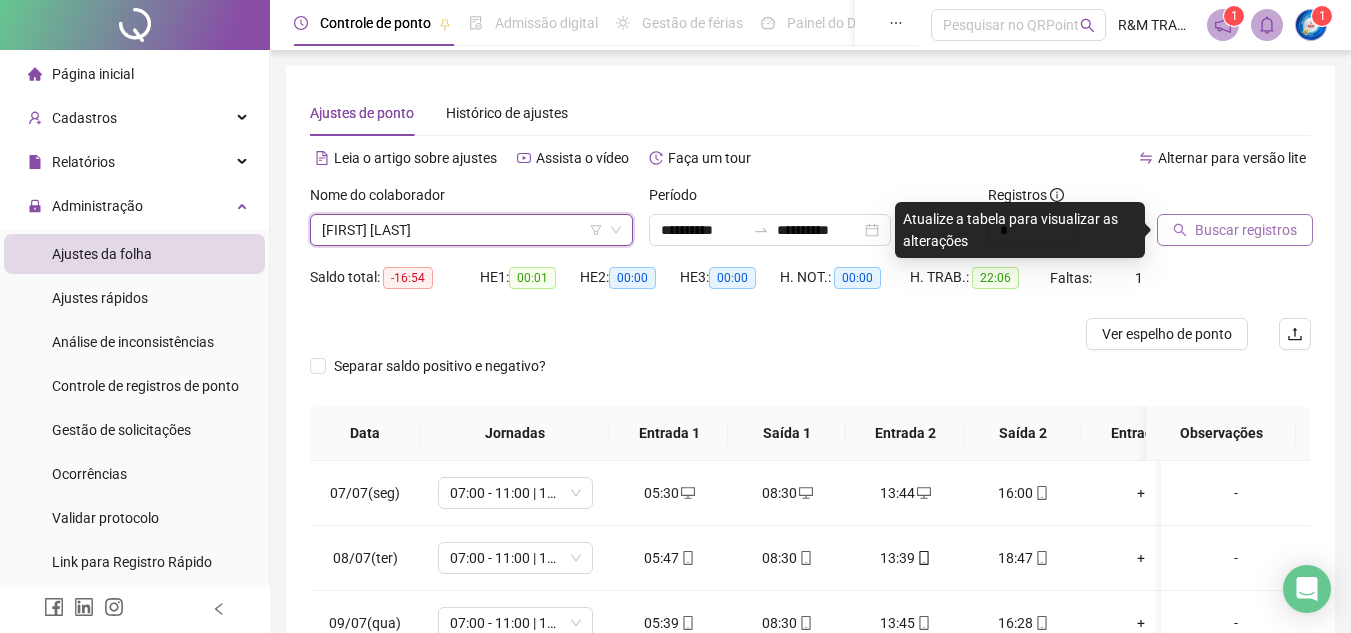 click on "Buscar registros" at bounding box center (1246, 230) 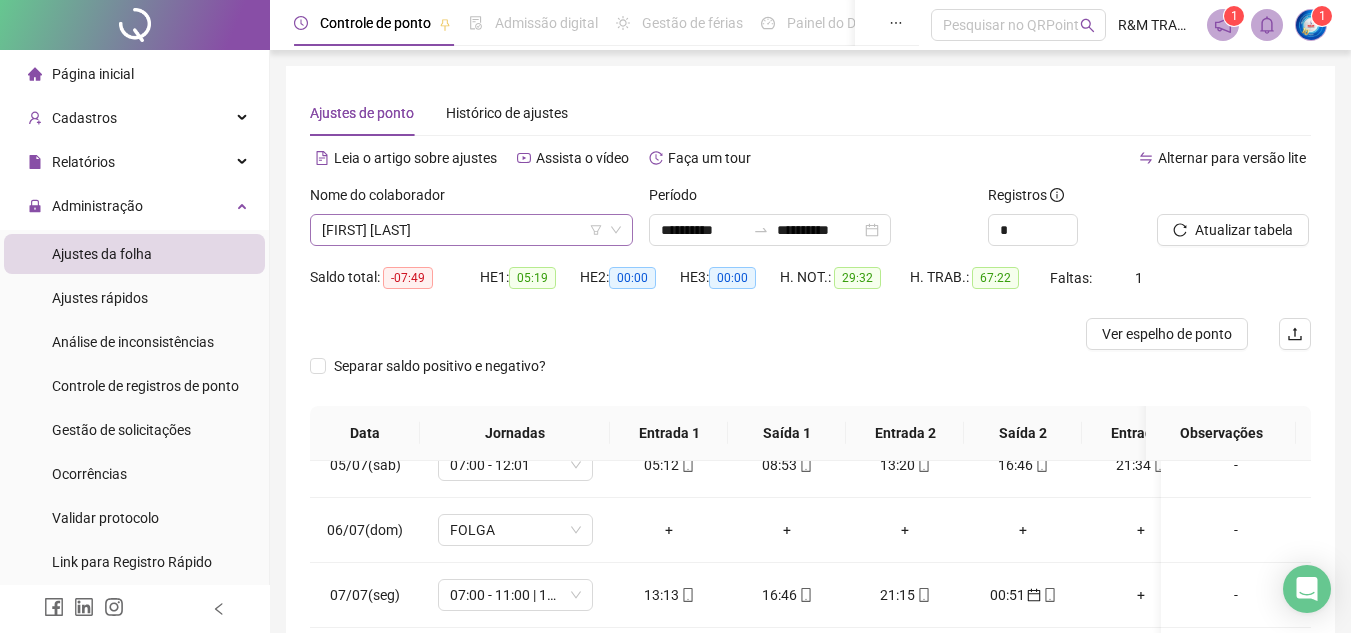 click on "[FIRST] [LAST]" at bounding box center [471, 230] 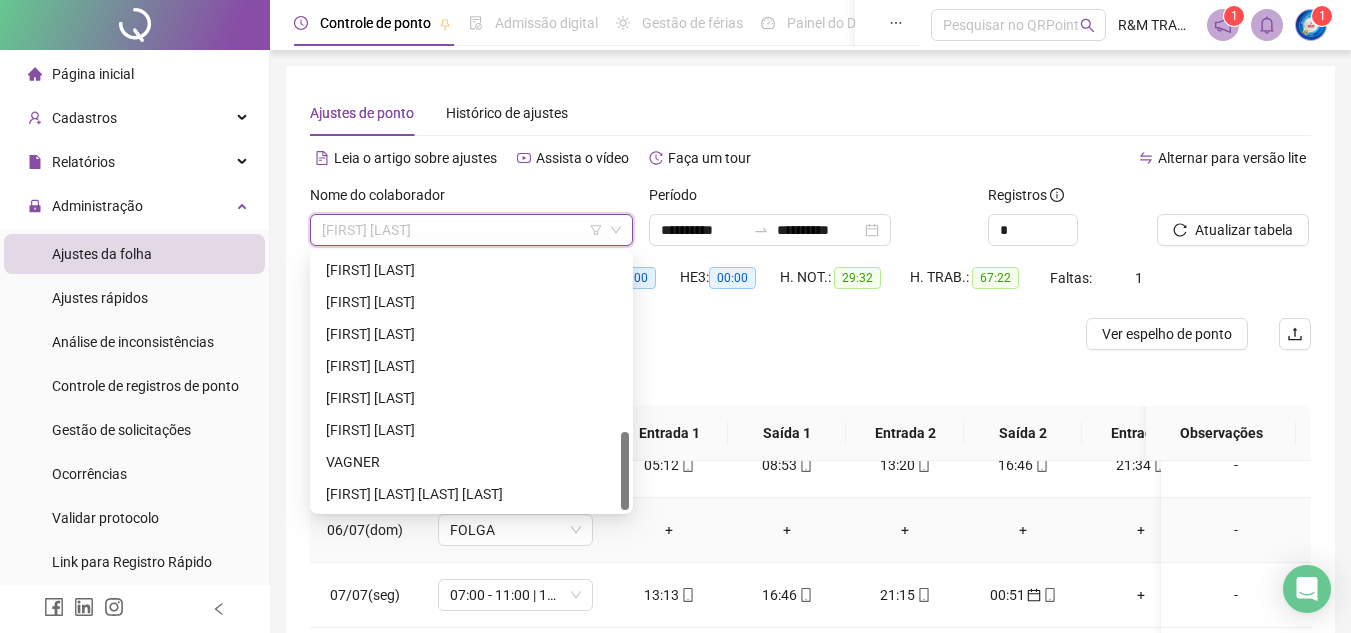 drag, startPoint x: 624, startPoint y: 267, endPoint x: 481, endPoint y: 489, distance: 264.07007 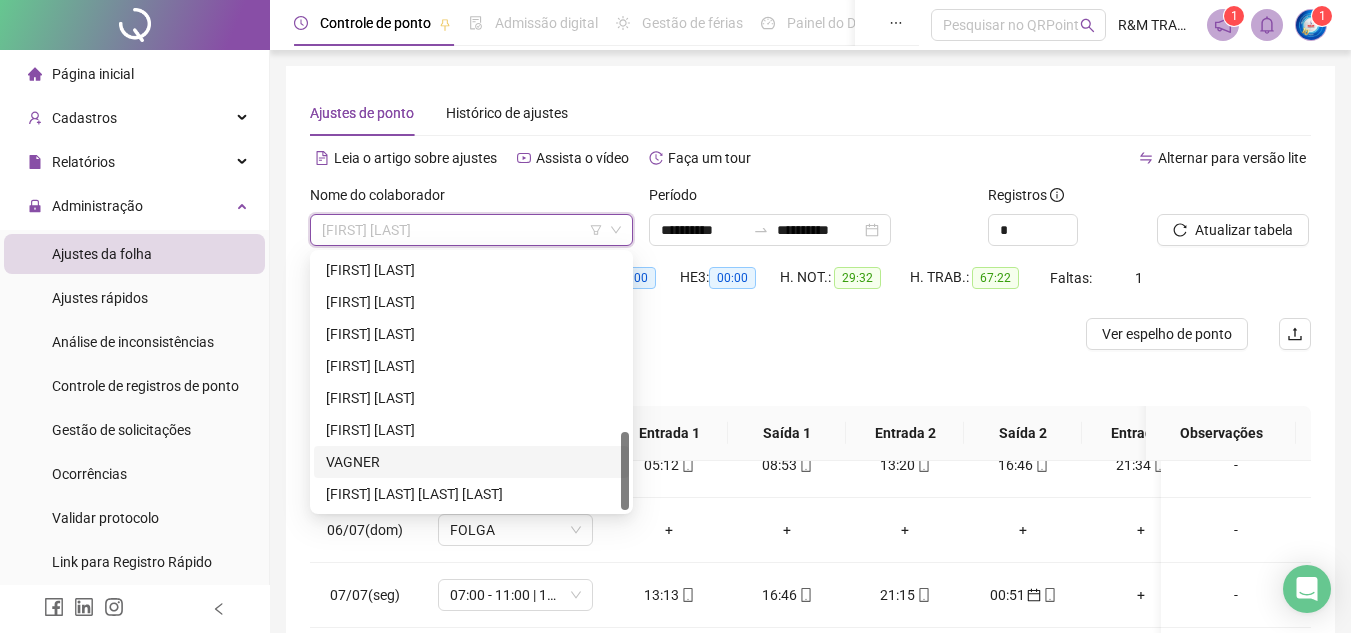 click on "VAGNER" at bounding box center [471, 462] 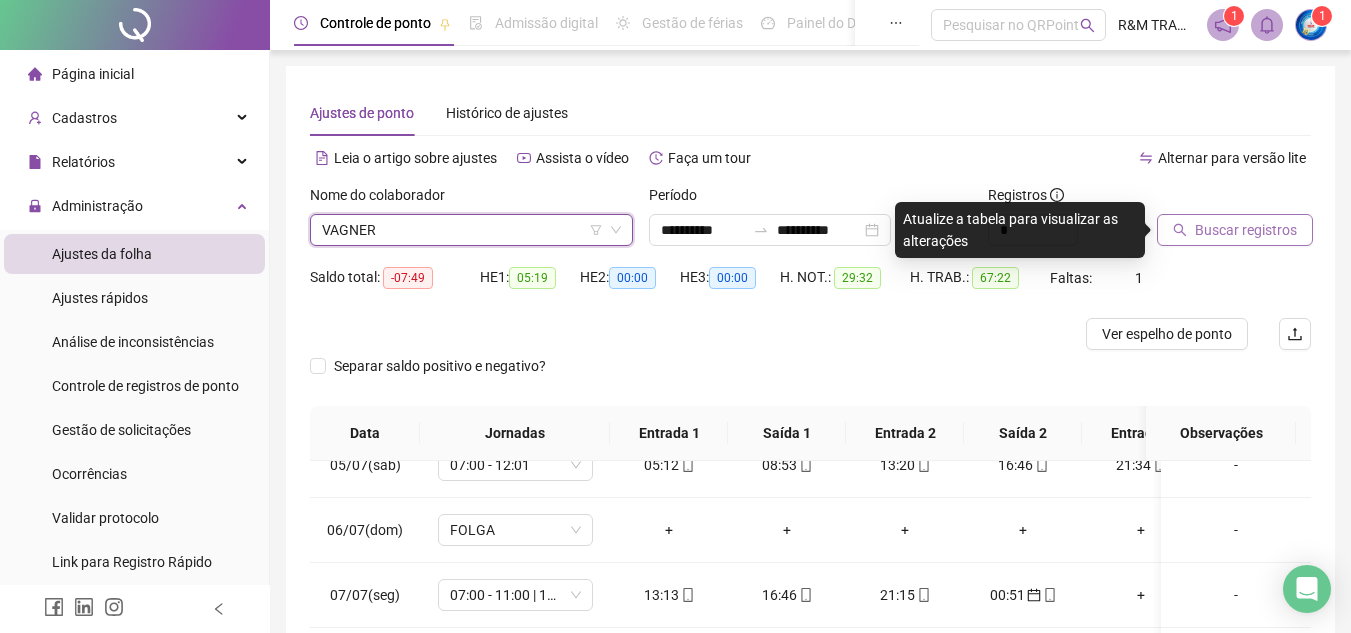 click on "Buscar registros" at bounding box center (1246, 230) 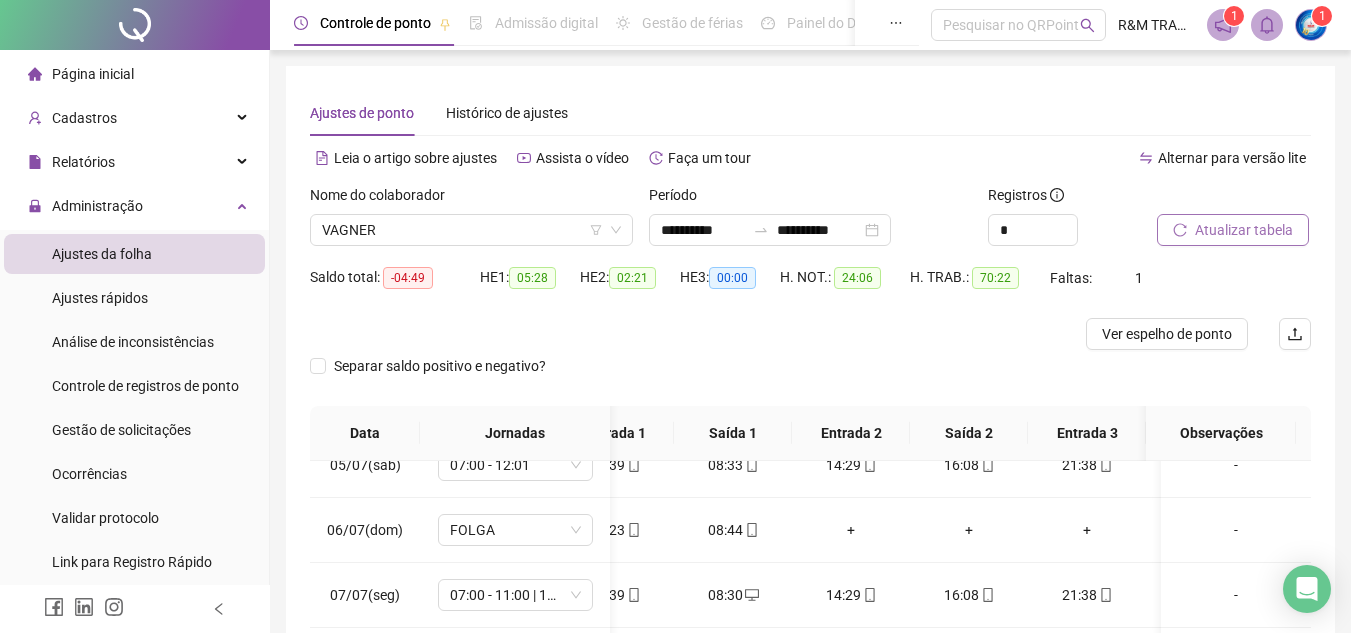 click on "Atualizar tabela" at bounding box center (1233, 230) 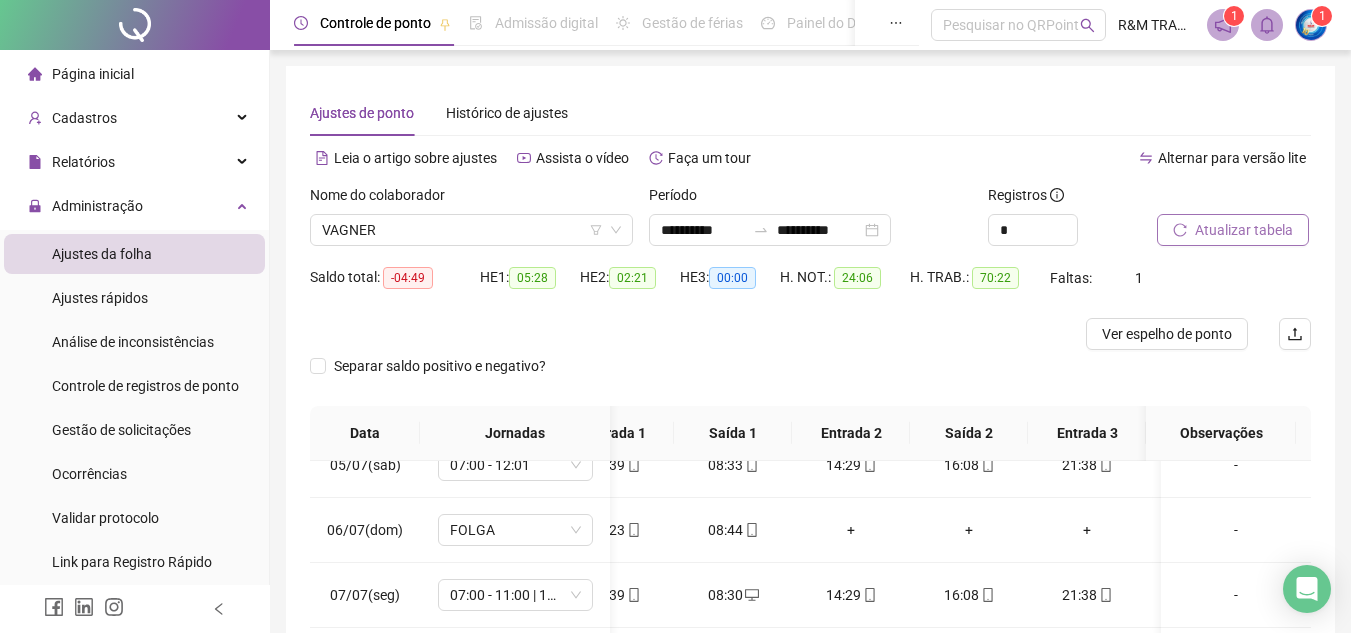 click on "Atualizar tabela" at bounding box center [1244, 230] 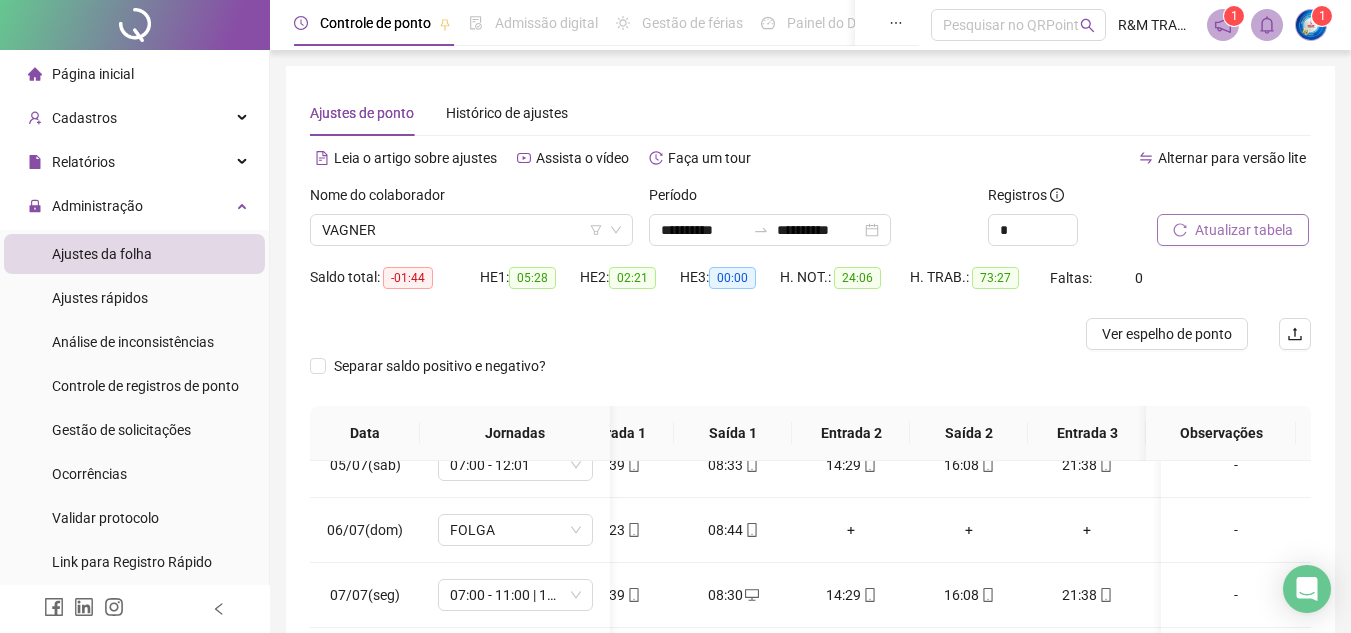 click on "Atualizar tabela" at bounding box center (1244, 230) 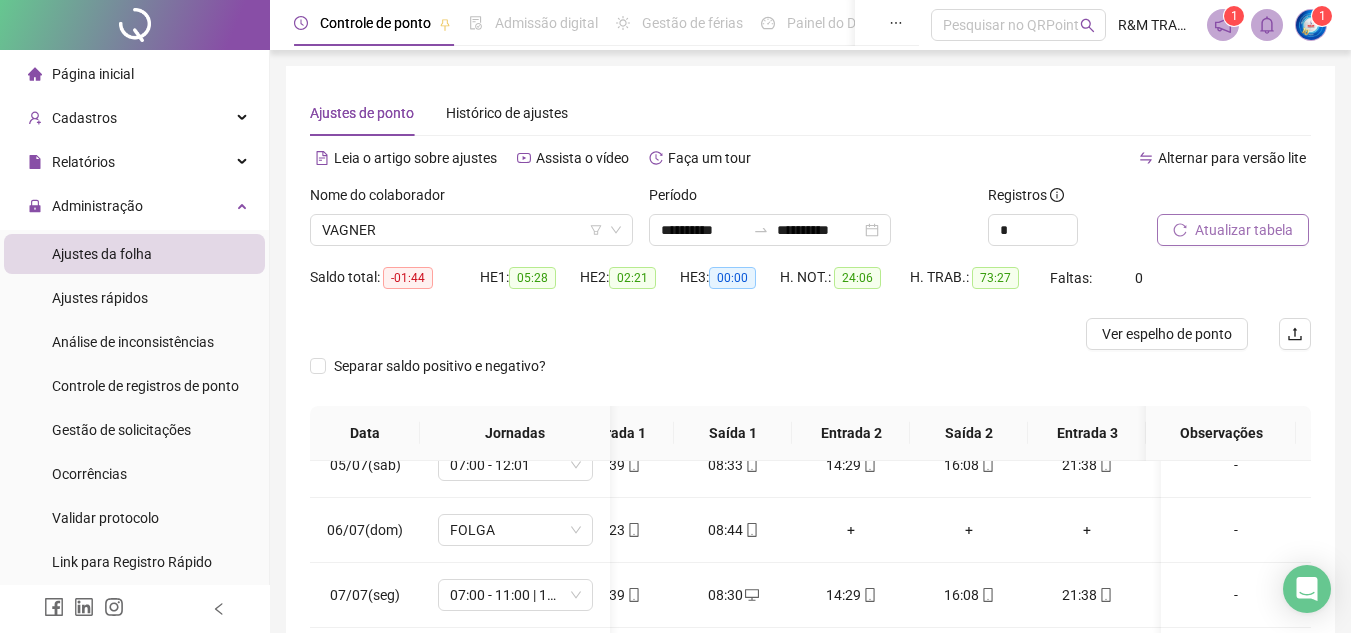 click on "Atualizar tabela" at bounding box center (1244, 230) 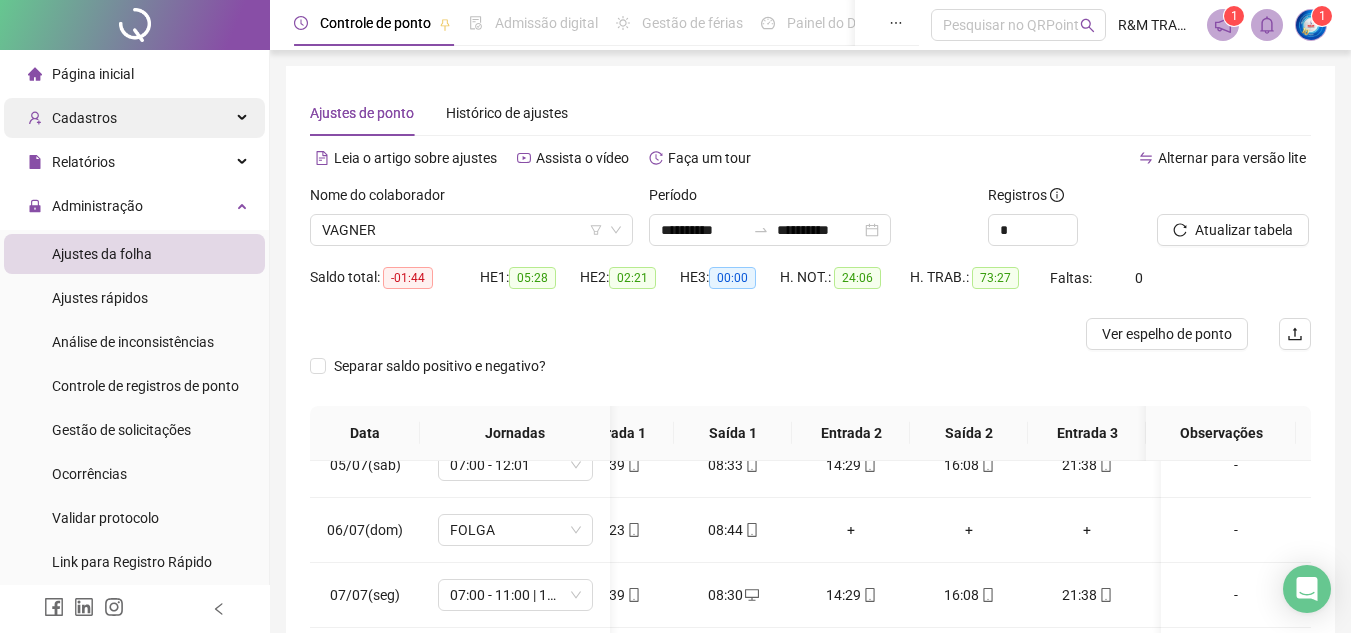 click at bounding box center (244, 118) 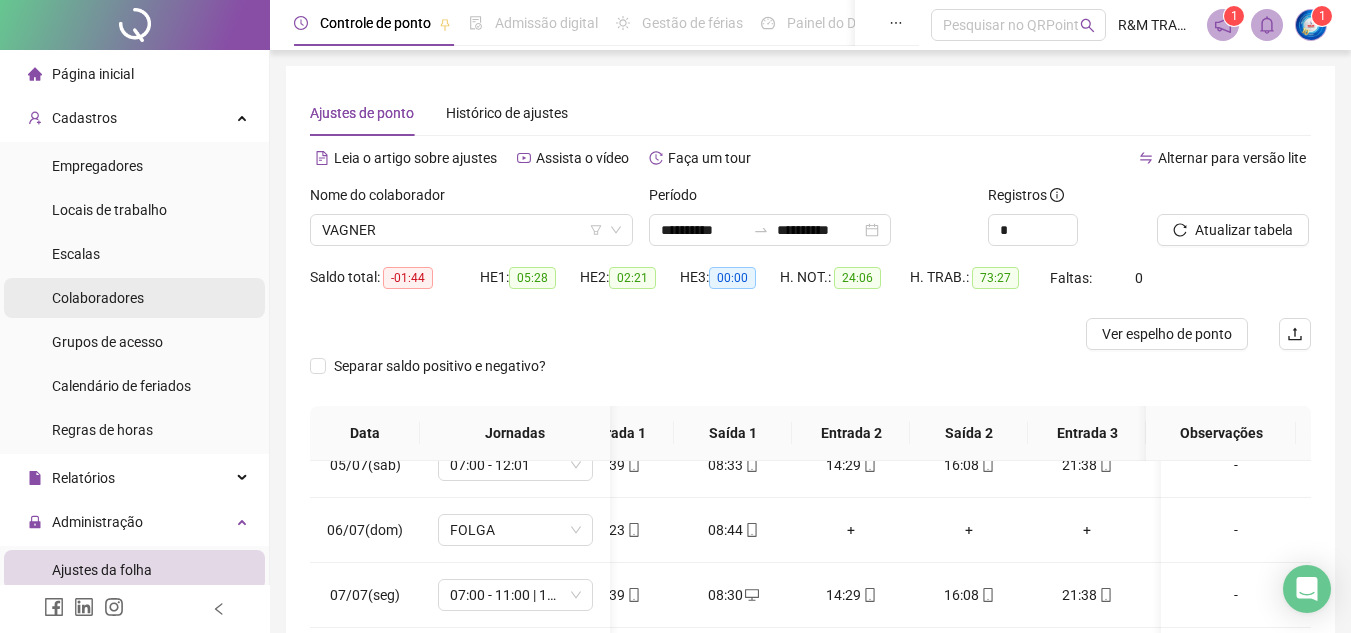 click on "Colaboradores" at bounding box center [98, 298] 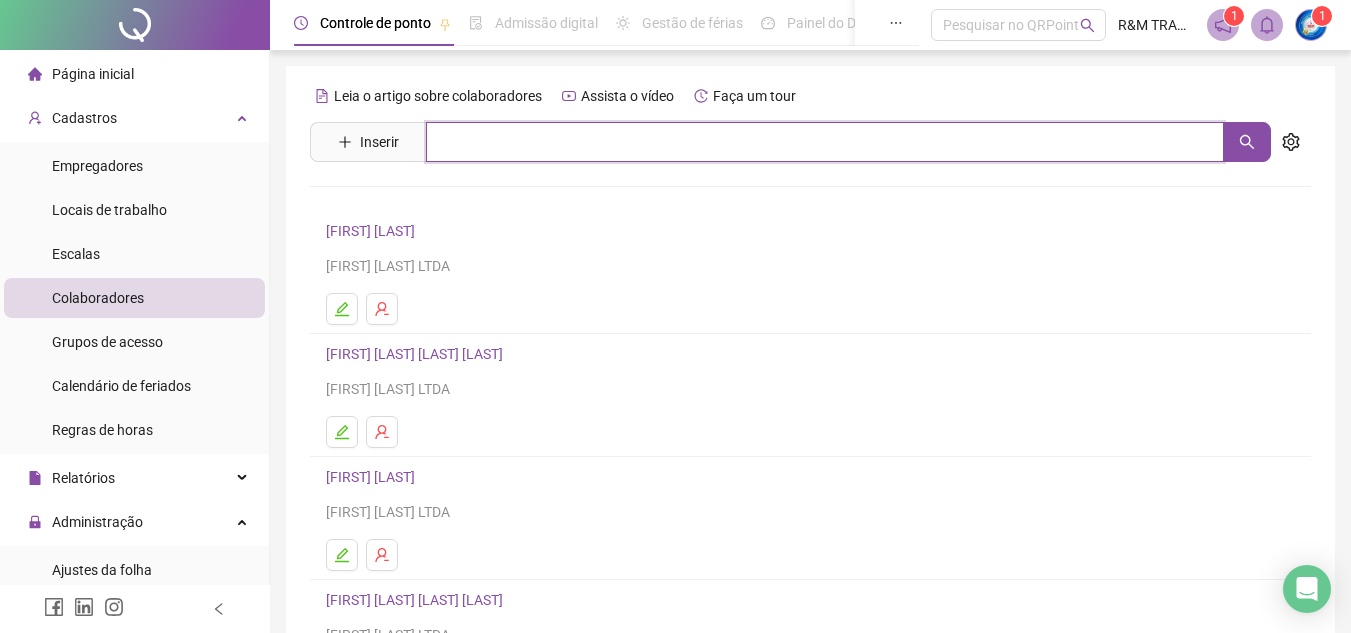 click at bounding box center [825, 142] 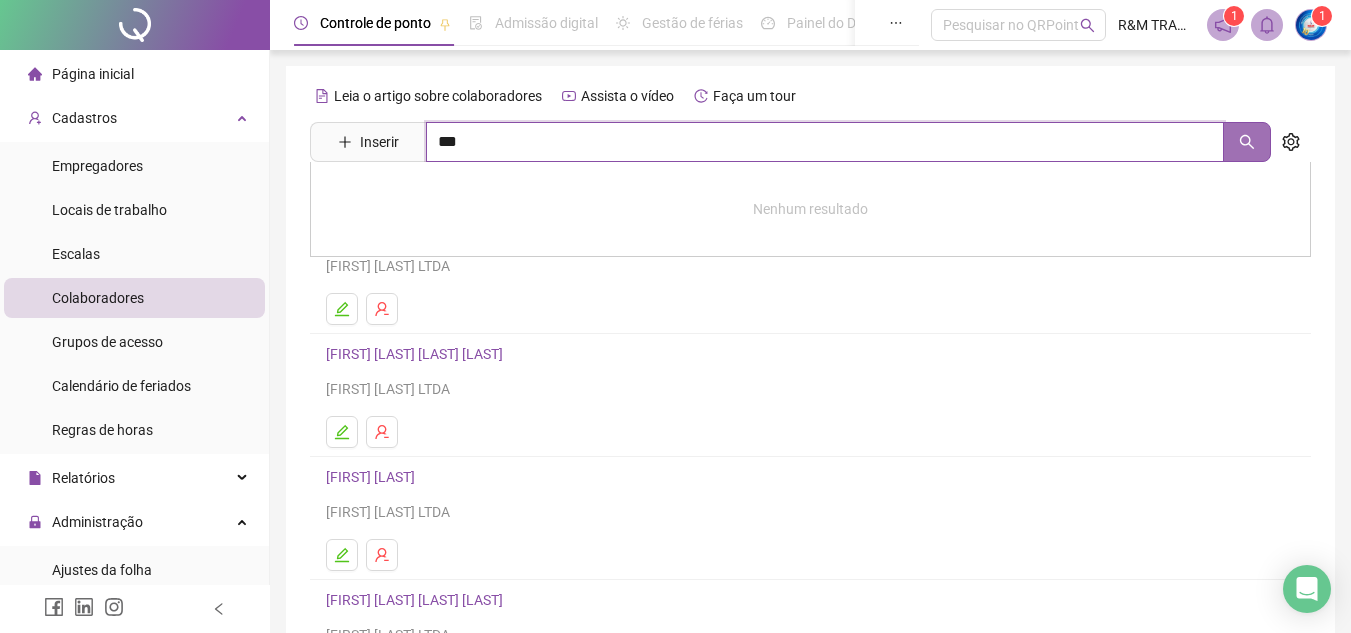 click at bounding box center [1247, 142] 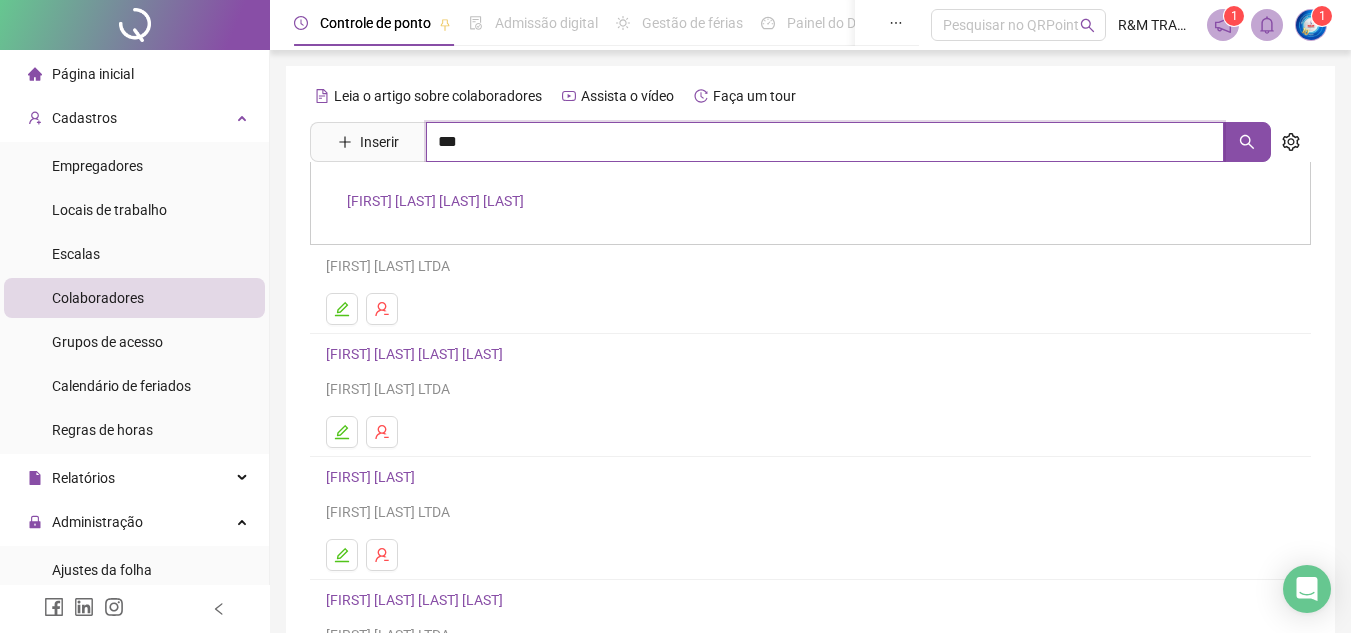 type on "***" 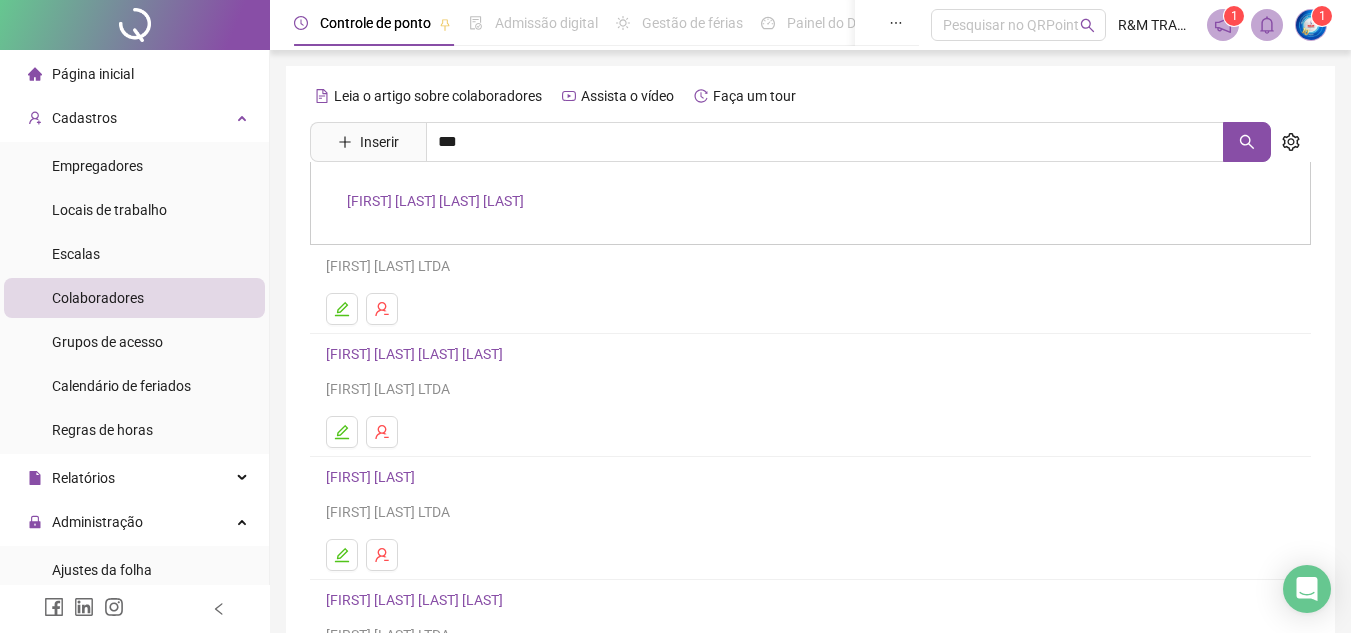 click on "[FIRST] [LAST] [LAST] [LAST]" at bounding box center (435, 201) 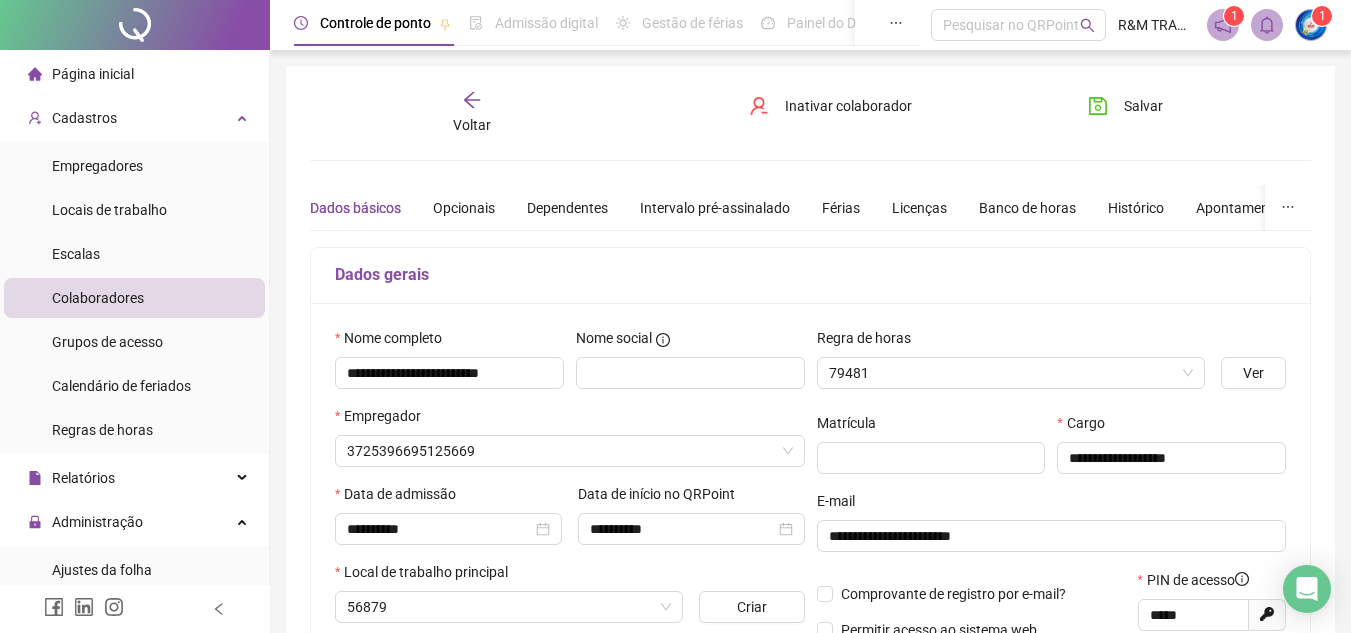type on "**********" 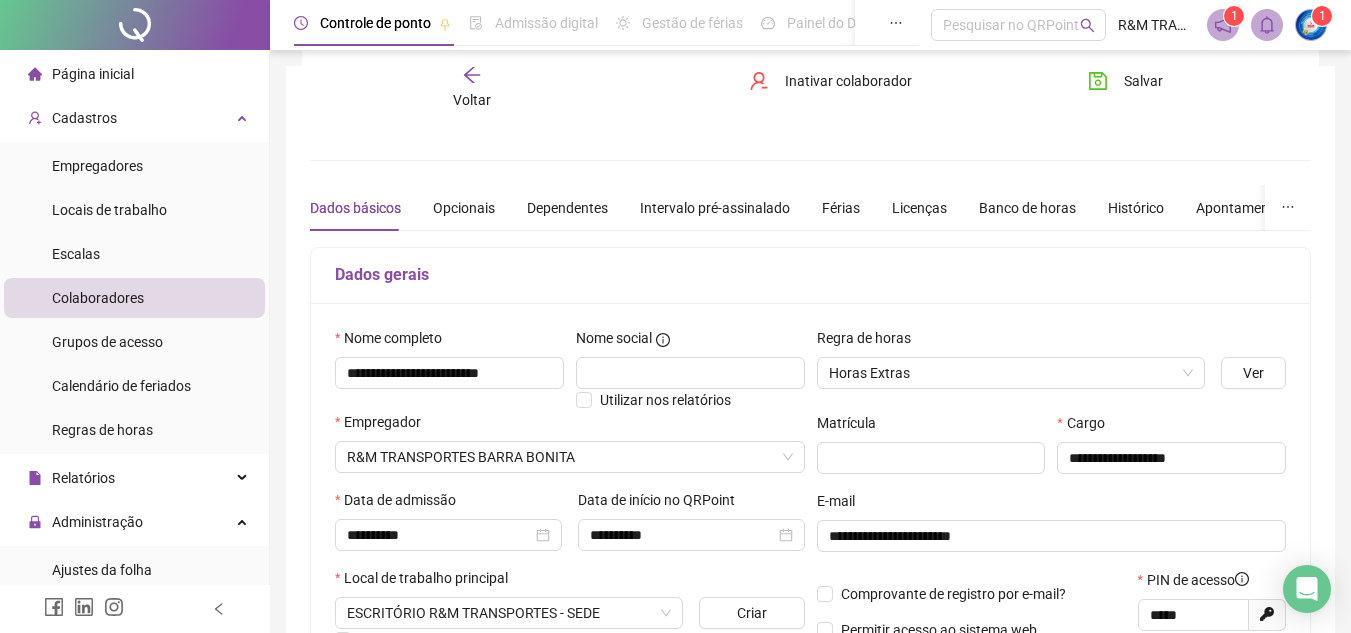 scroll, scrollTop: 180, scrollLeft: 0, axis: vertical 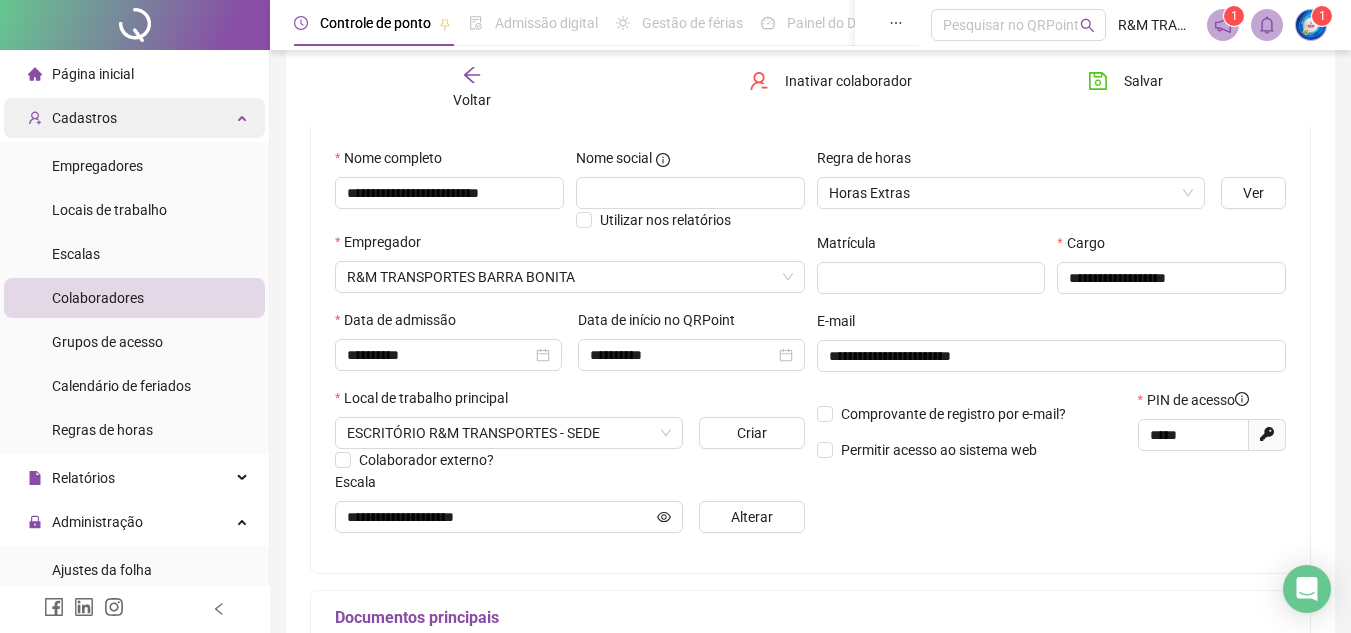 click on "Cadastros" at bounding box center [134, 118] 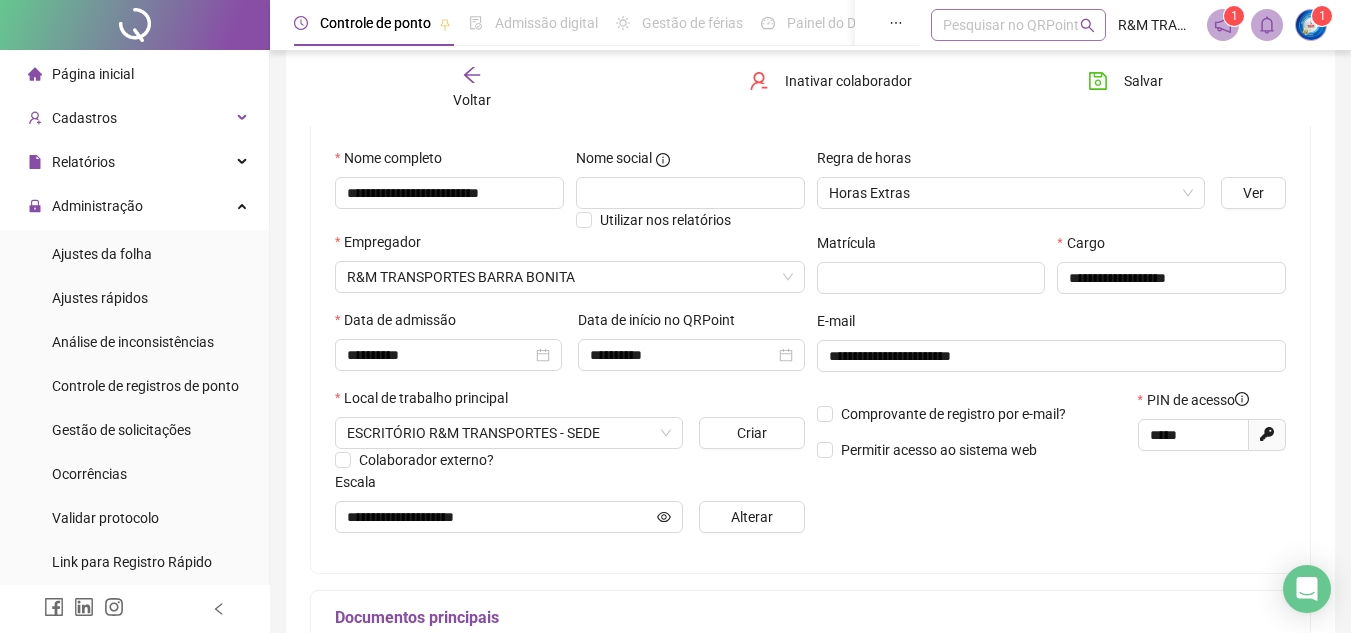 click at bounding box center [1008, 25] 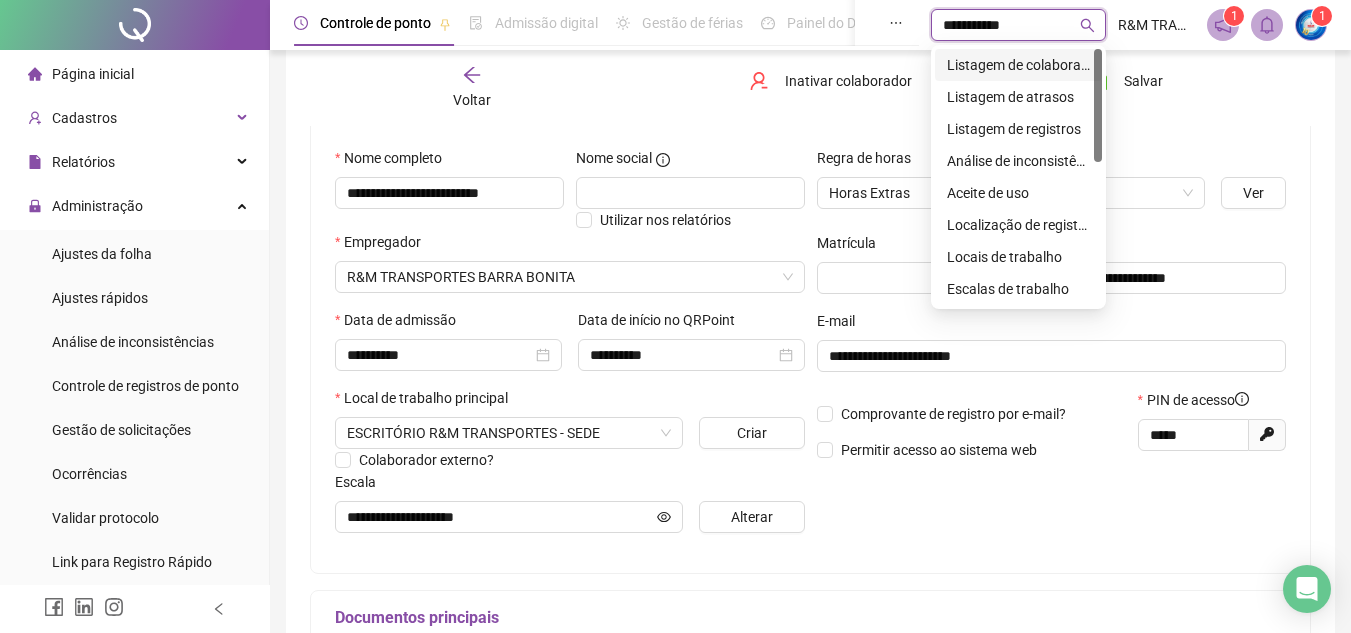 type on "**********" 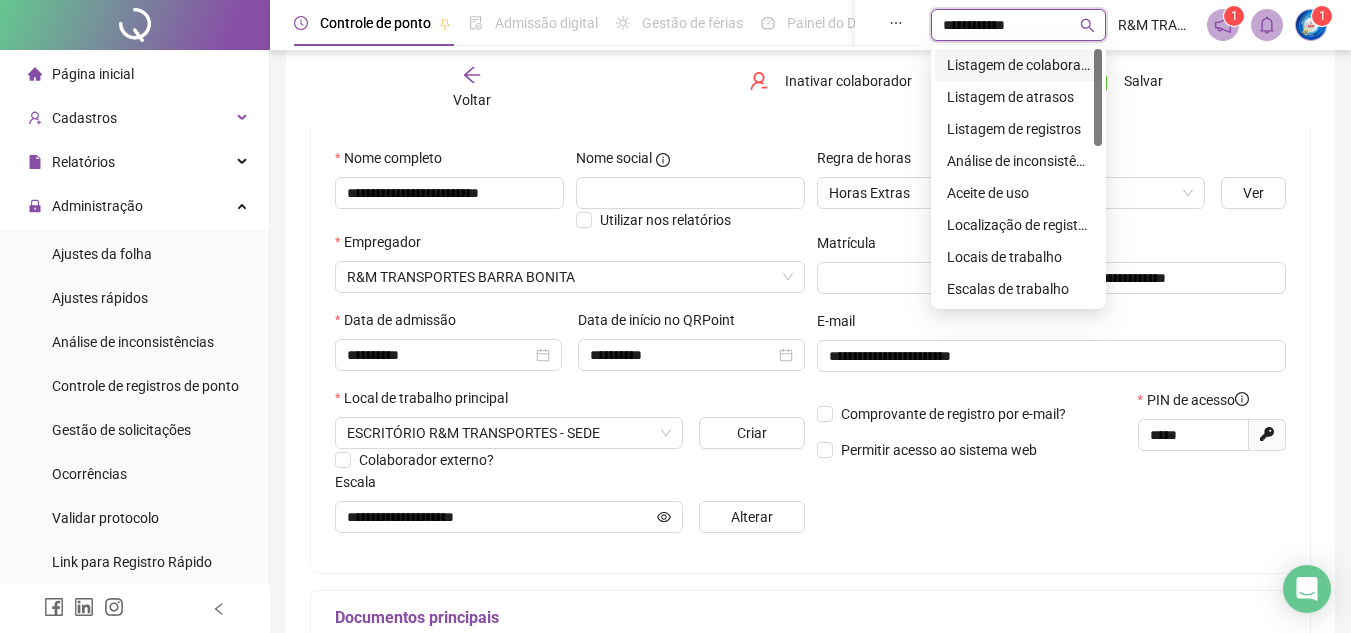 click on "Listagem de colaboradores" at bounding box center [1018, 65] 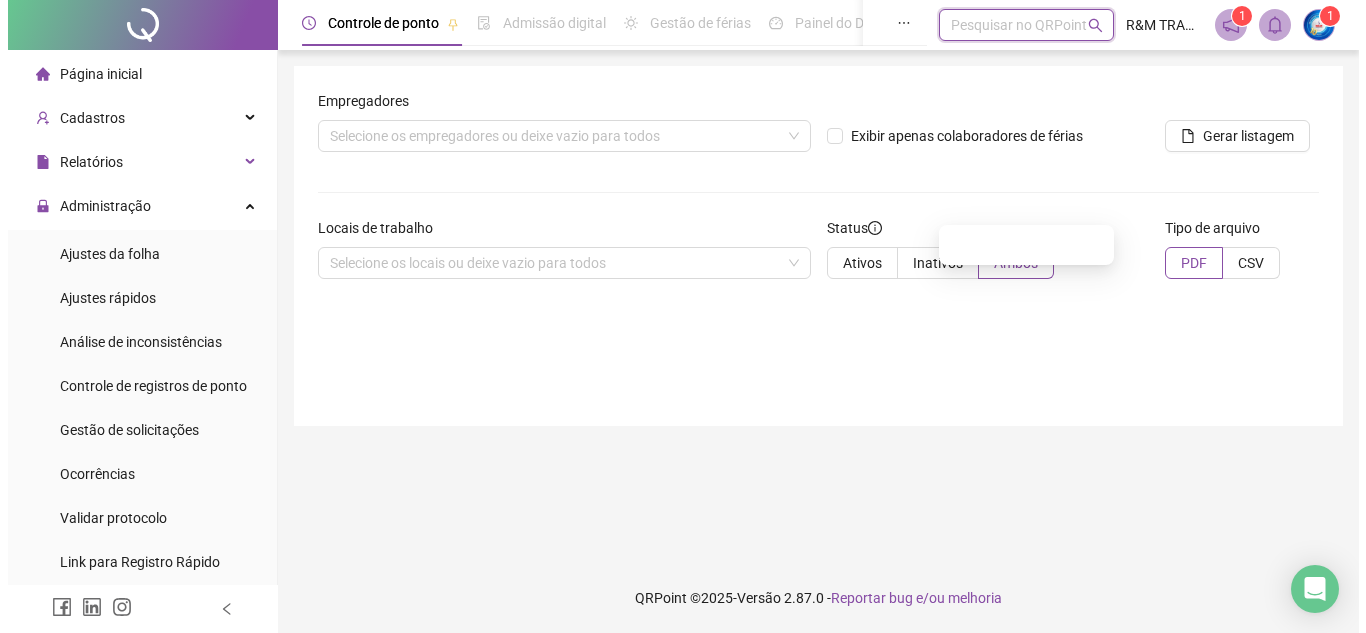 scroll, scrollTop: 0, scrollLeft: 0, axis: both 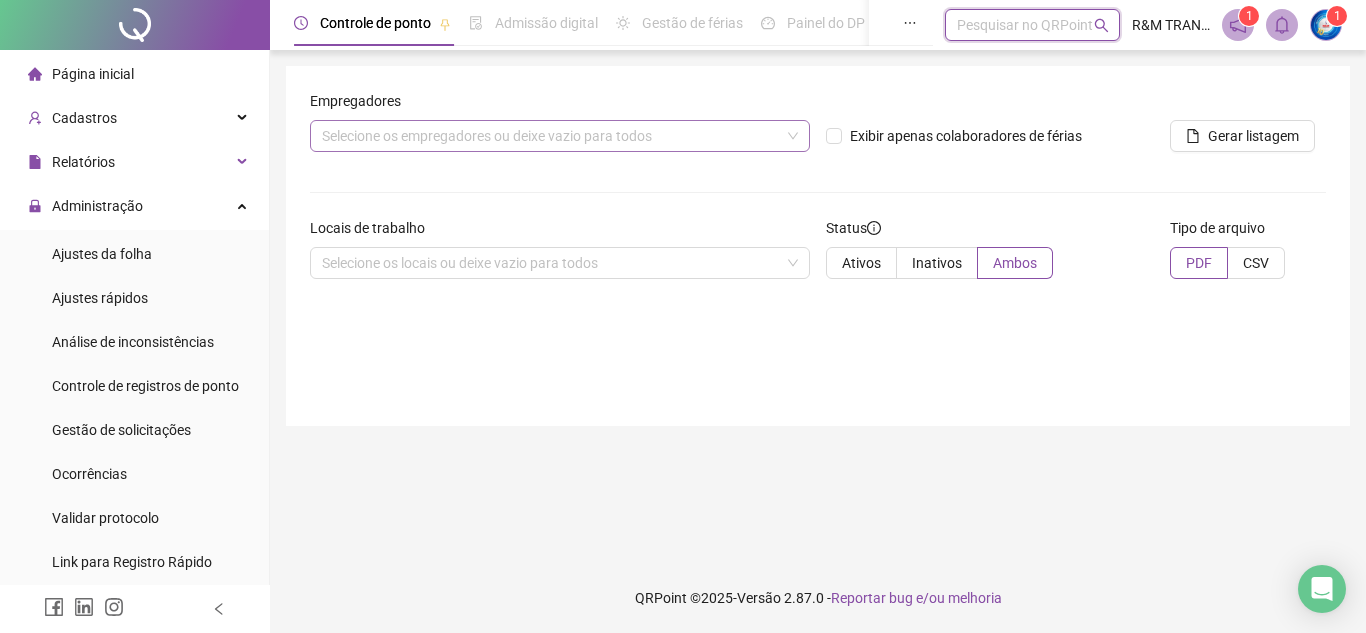 click at bounding box center (549, 136) 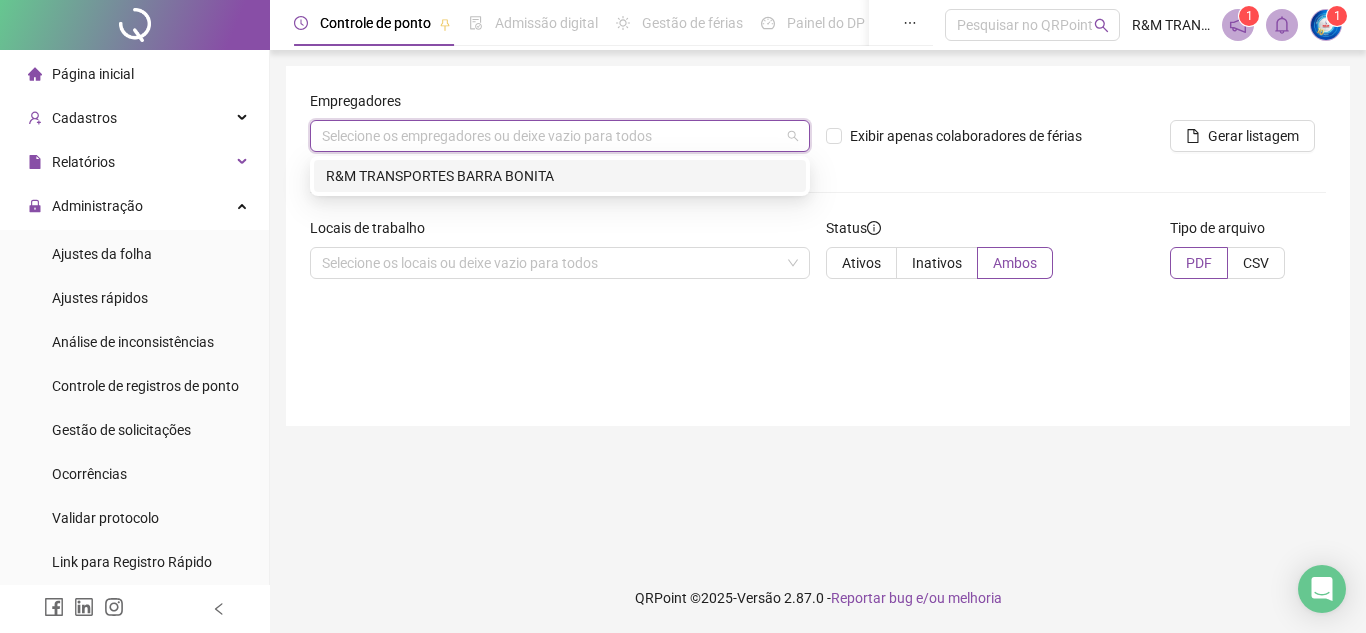 click on "R&M TRANSPORTES BARRA BONITA" at bounding box center (560, 176) 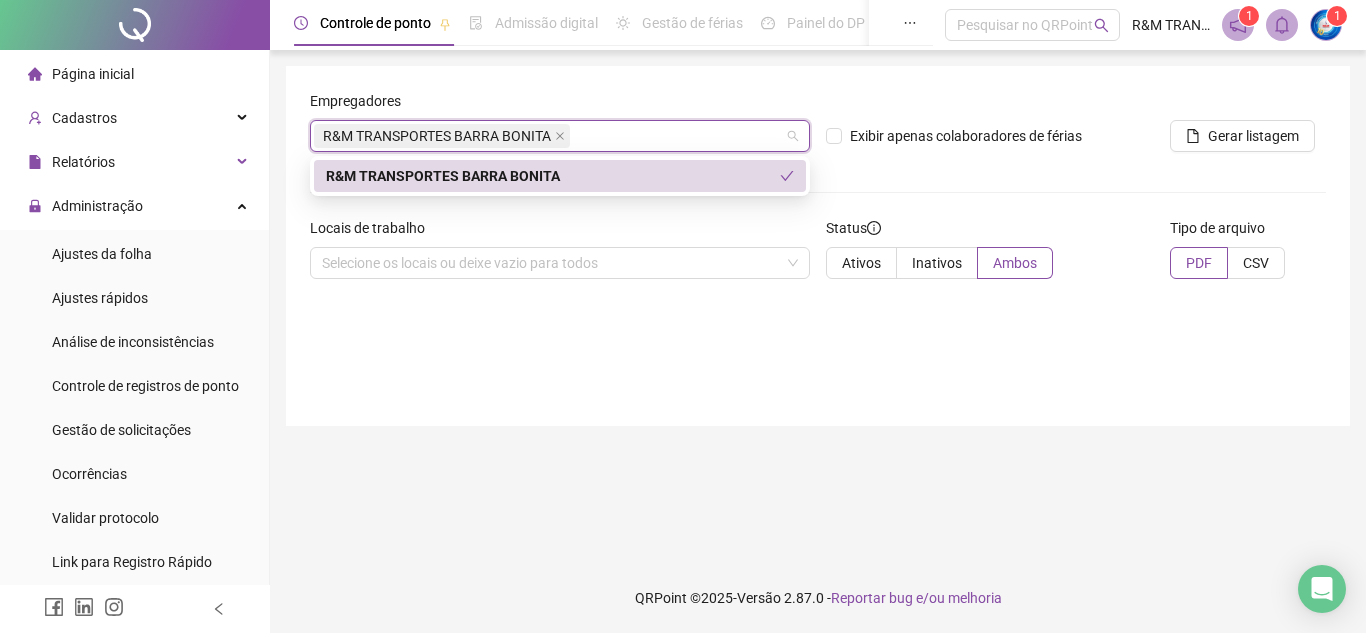 click on "R&M TRANSPORTES BARRA BONITA" at bounding box center (560, 176) 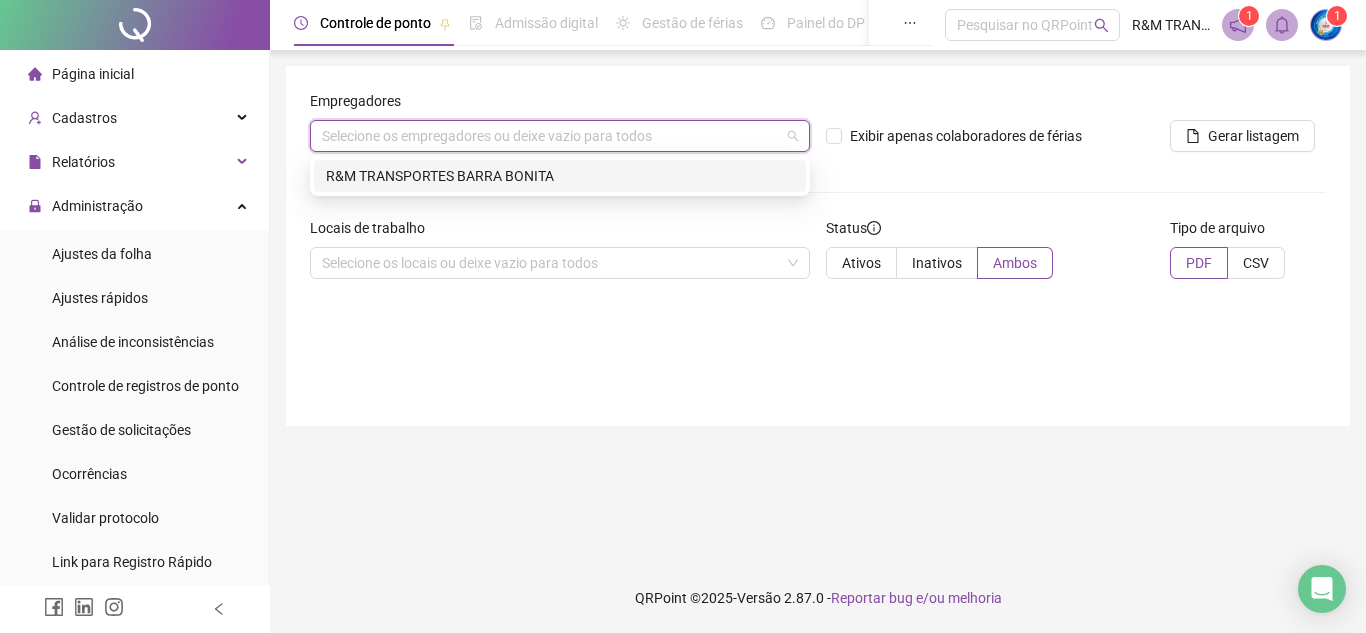 click on "R&M TRANSPORTES BARRA BONITA" at bounding box center [560, 176] 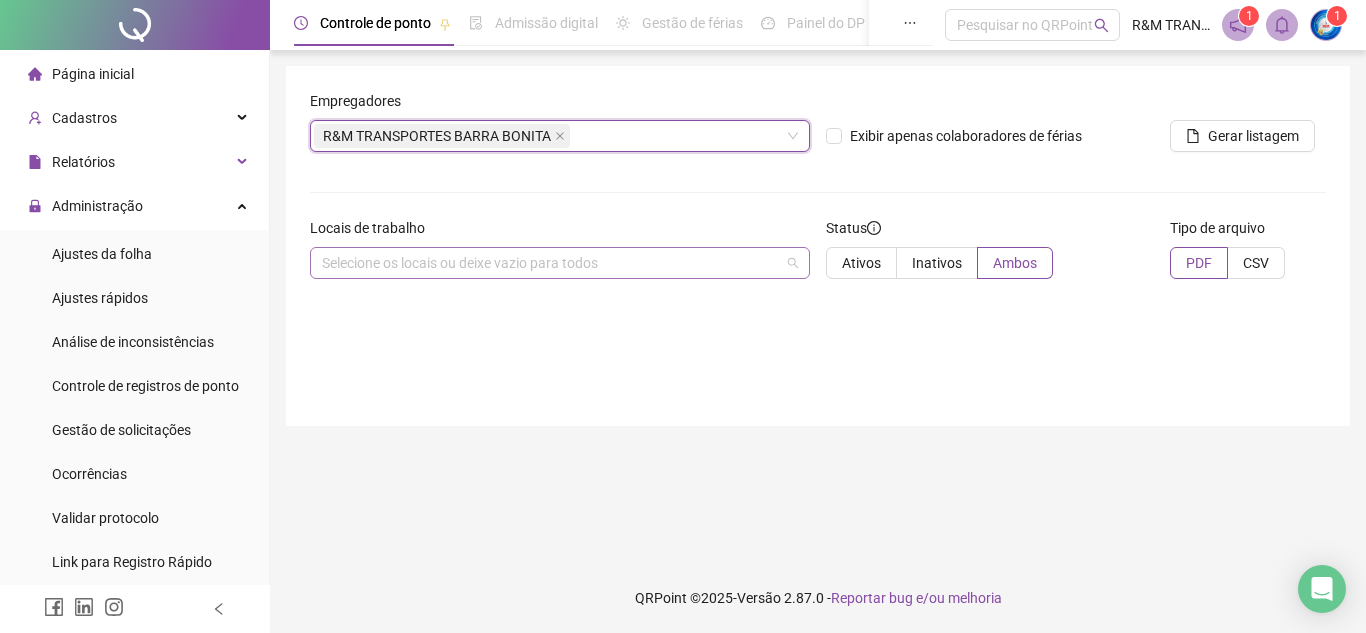 click on "Selecione os locais ou deixe vazio para todos" at bounding box center [560, 263] 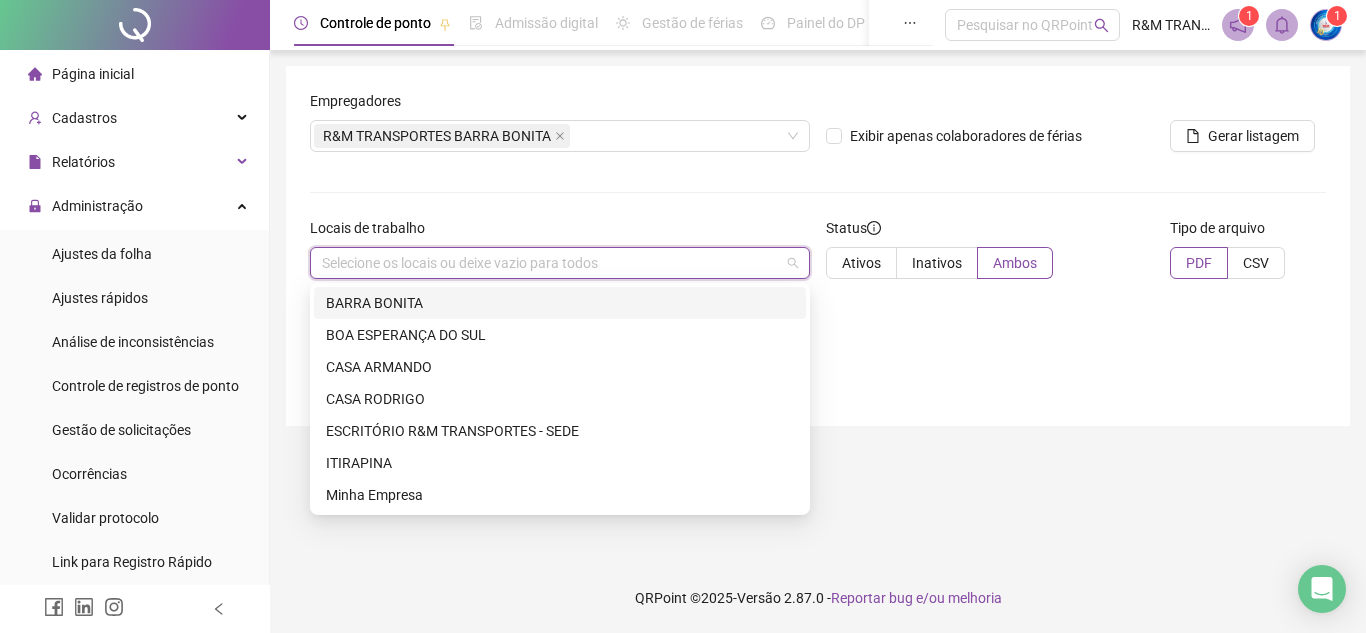 click on "BARRA BONITA" at bounding box center (560, 303) 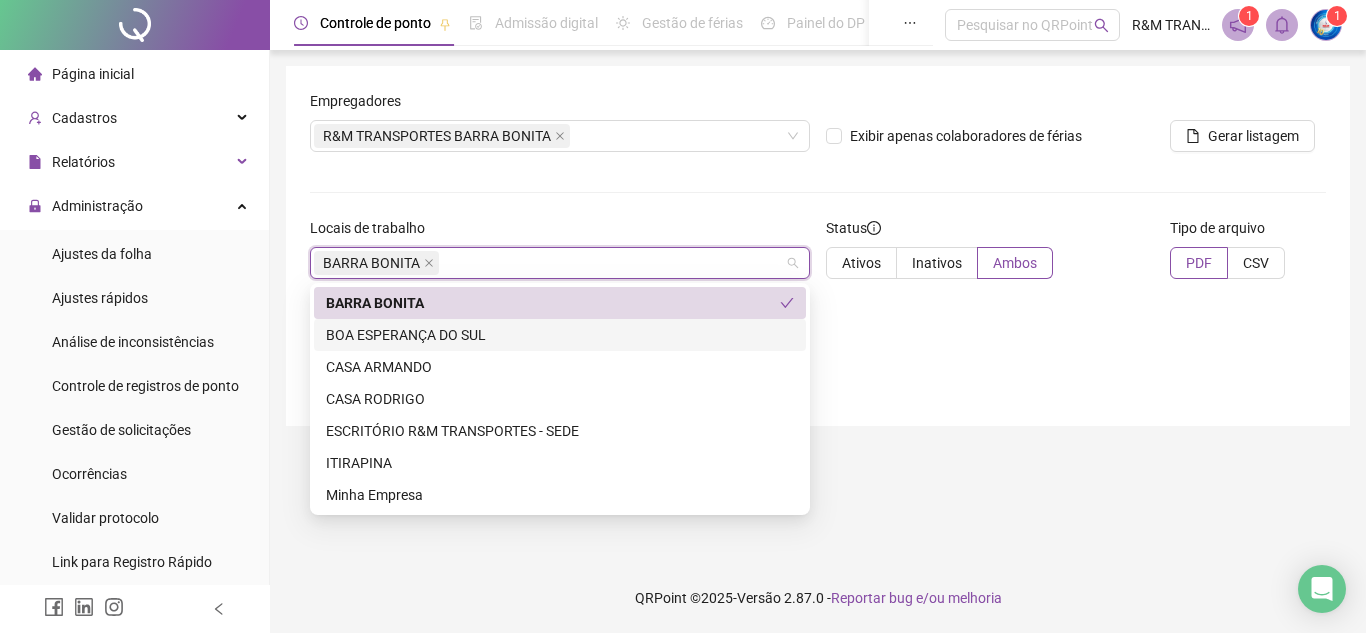 click on "BOA ESPERANÇA DO SUL" at bounding box center (560, 335) 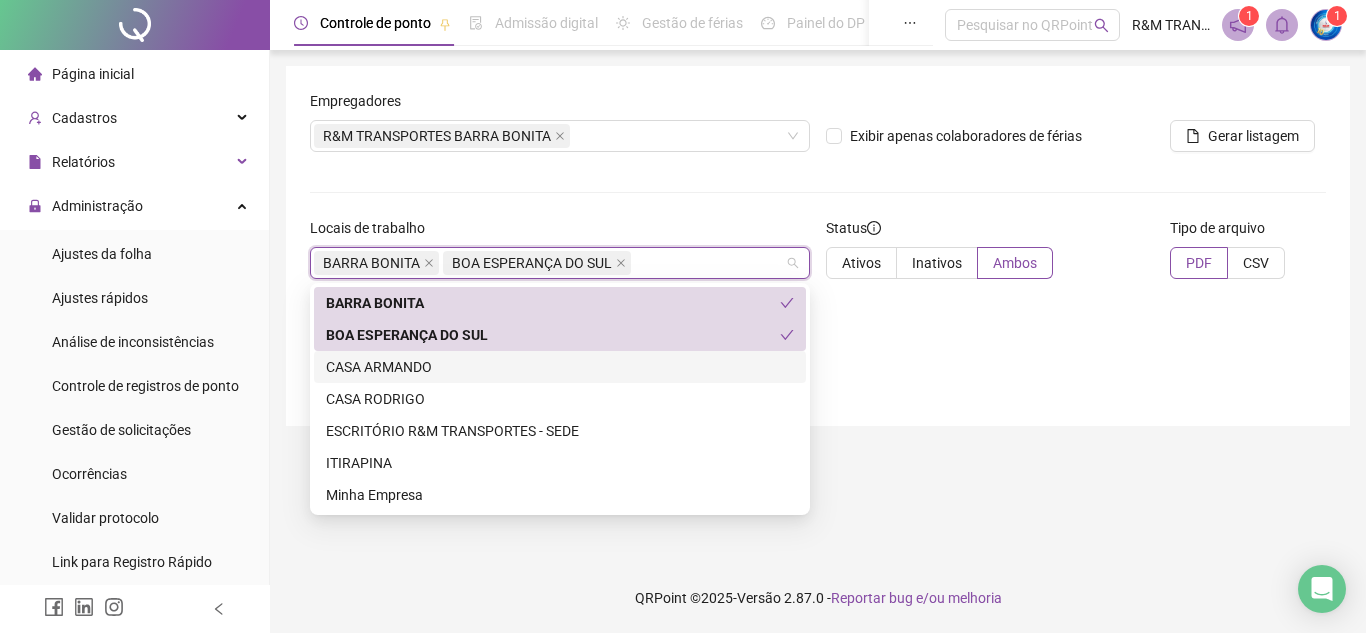click on "CASA ARMANDO" at bounding box center (560, 367) 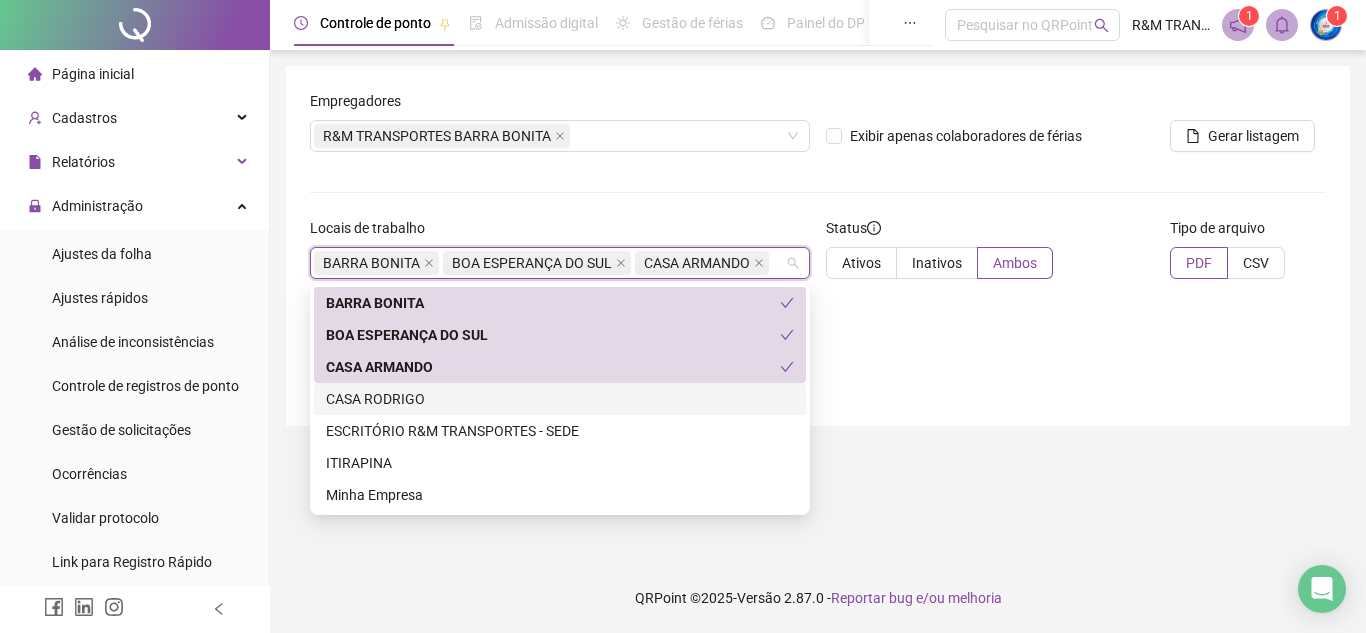 click on "CASA RODRIGO" at bounding box center [560, 399] 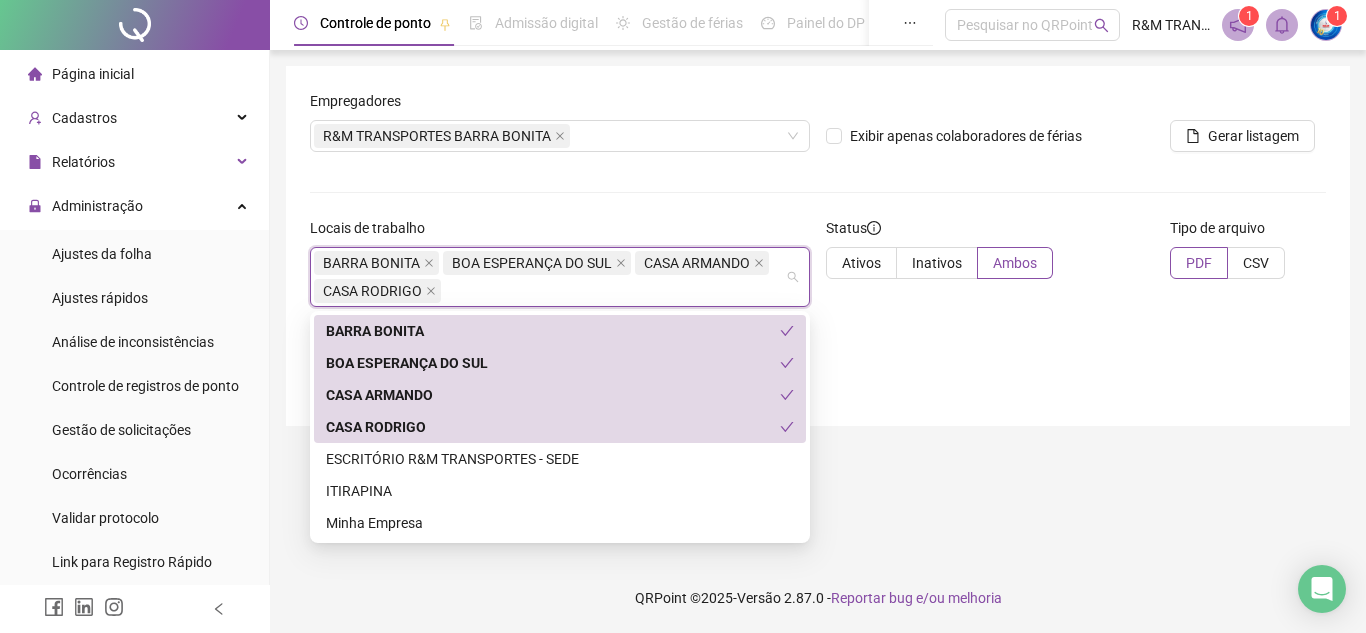 click on "CASA RODRIGO" at bounding box center [553, 427] 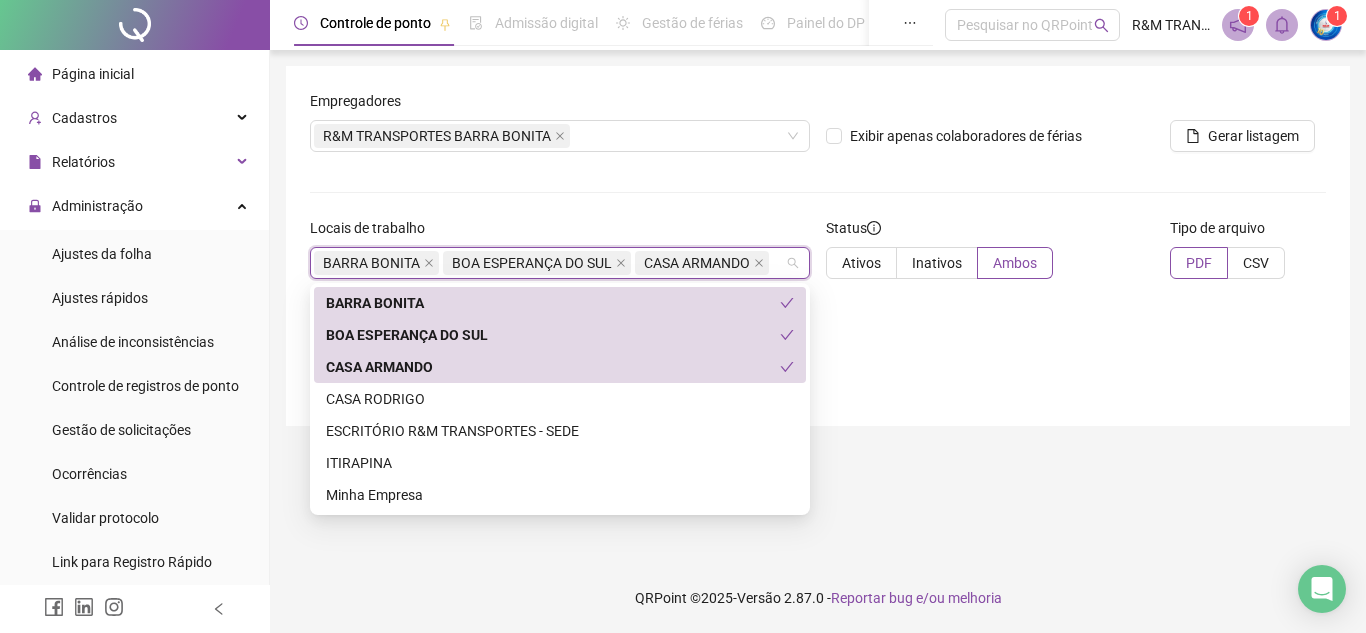 click on "CASA ARMANDO" at bounding box center (553, 367) 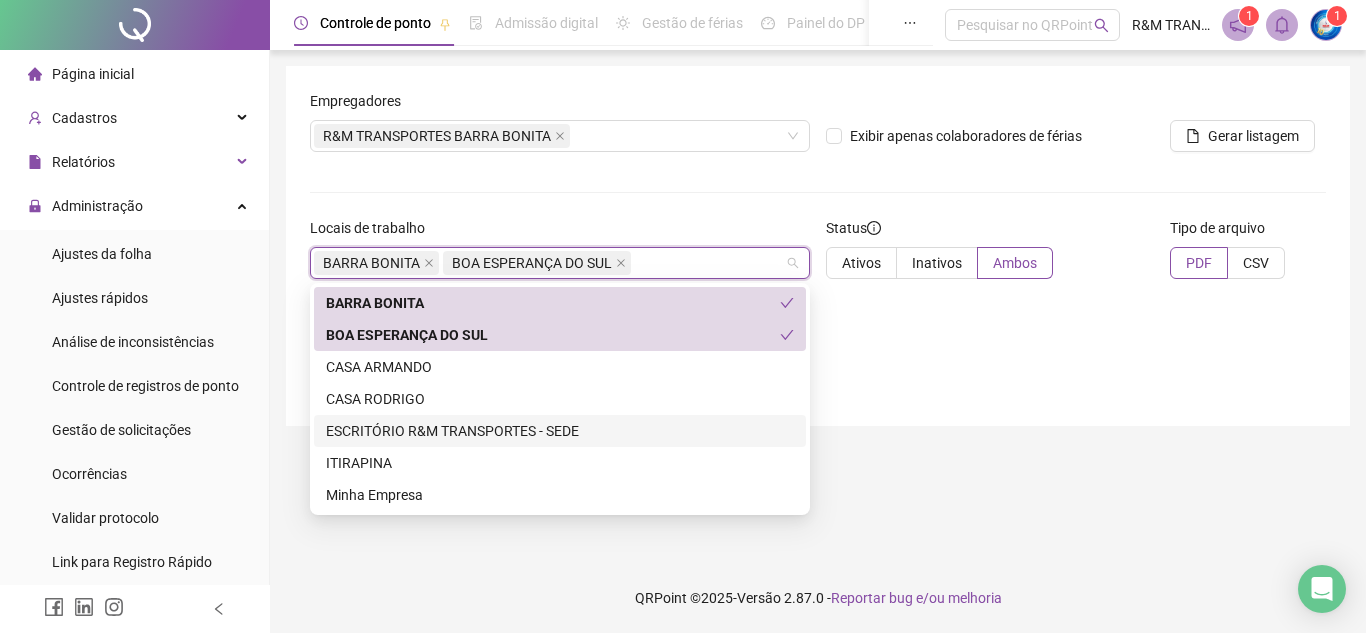 click on "ESCRITÓRIO R&M TRANSPORTES - SEDE" at bounding box center [560, 431] 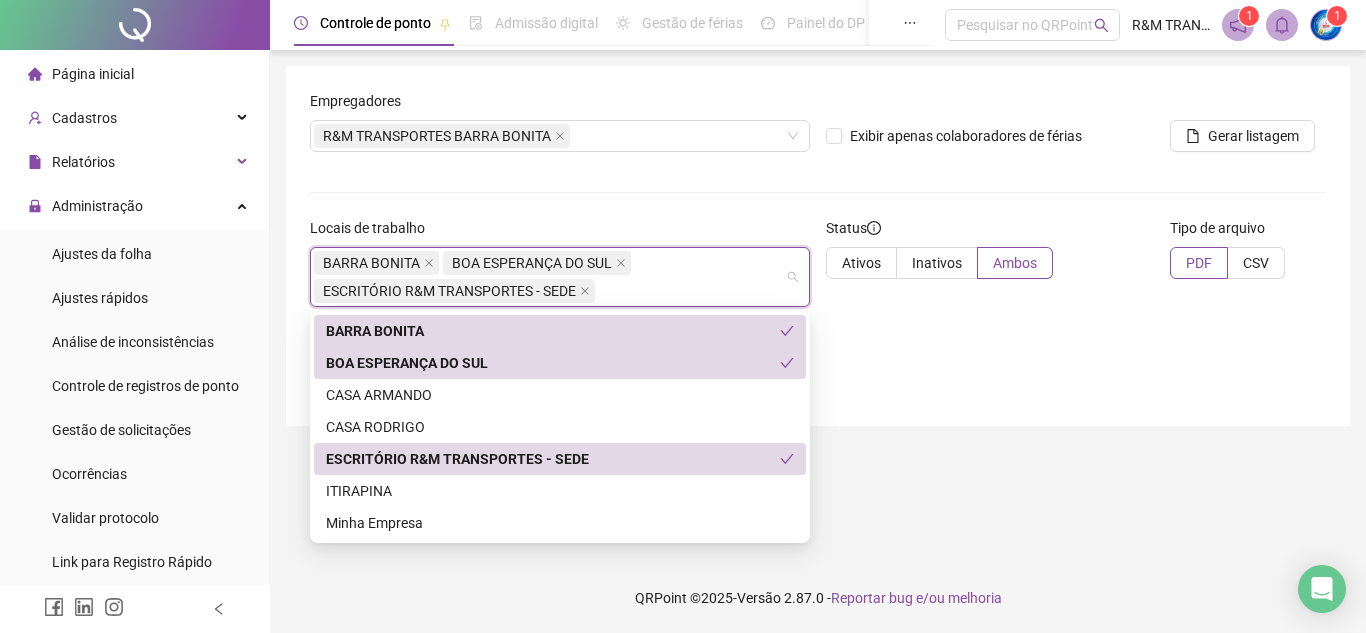 click on "BARRA BONITA  BOA ESPERANÇA DO SUL CASA ARMANDO CASA RODRIGO ESCRITÓRIO R&M TRANSPORTES - SEDE ITIRAPINA Minha Empresa" at bounding box center (560, 427) 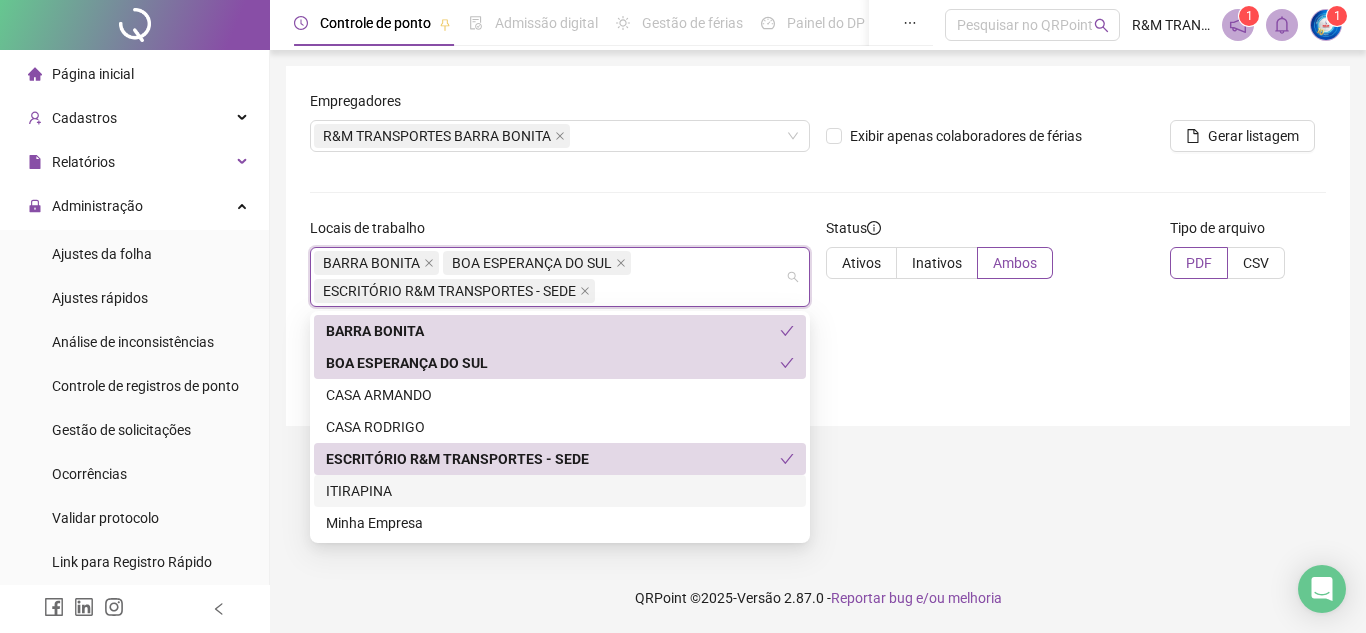 click on "ITIRAPINA" at bounding box center (560, 491) 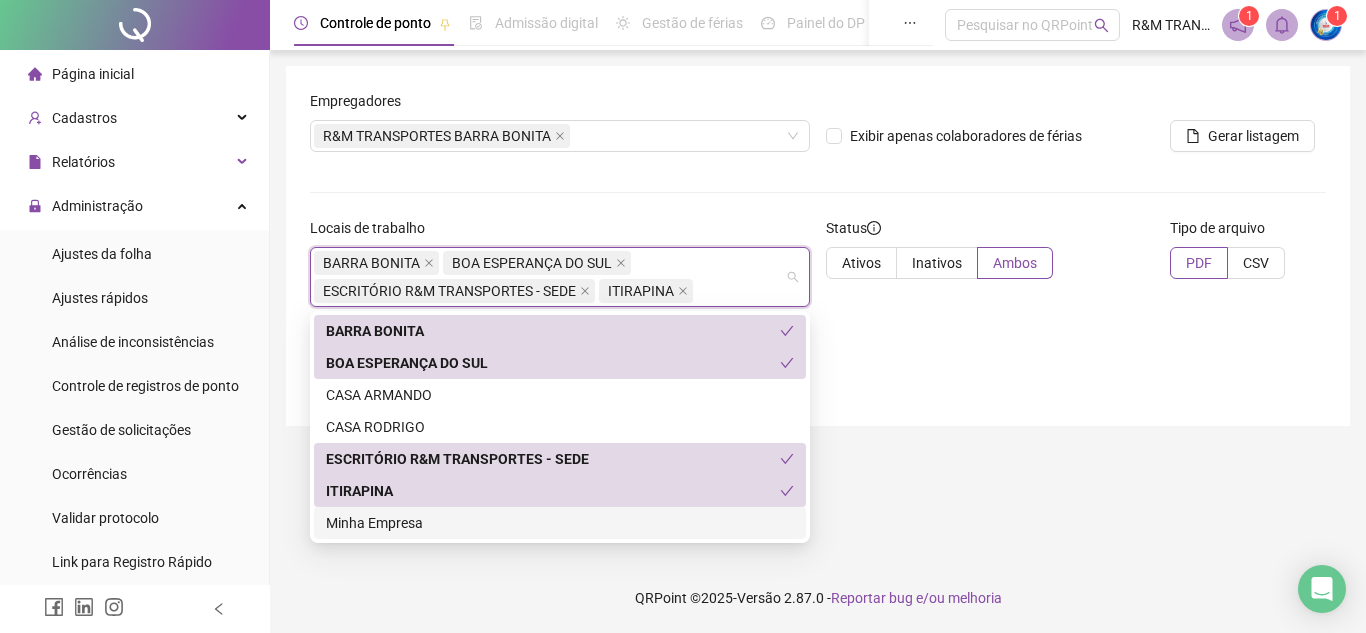 click on "Minha Empresa" at bounding box center (560, 523) 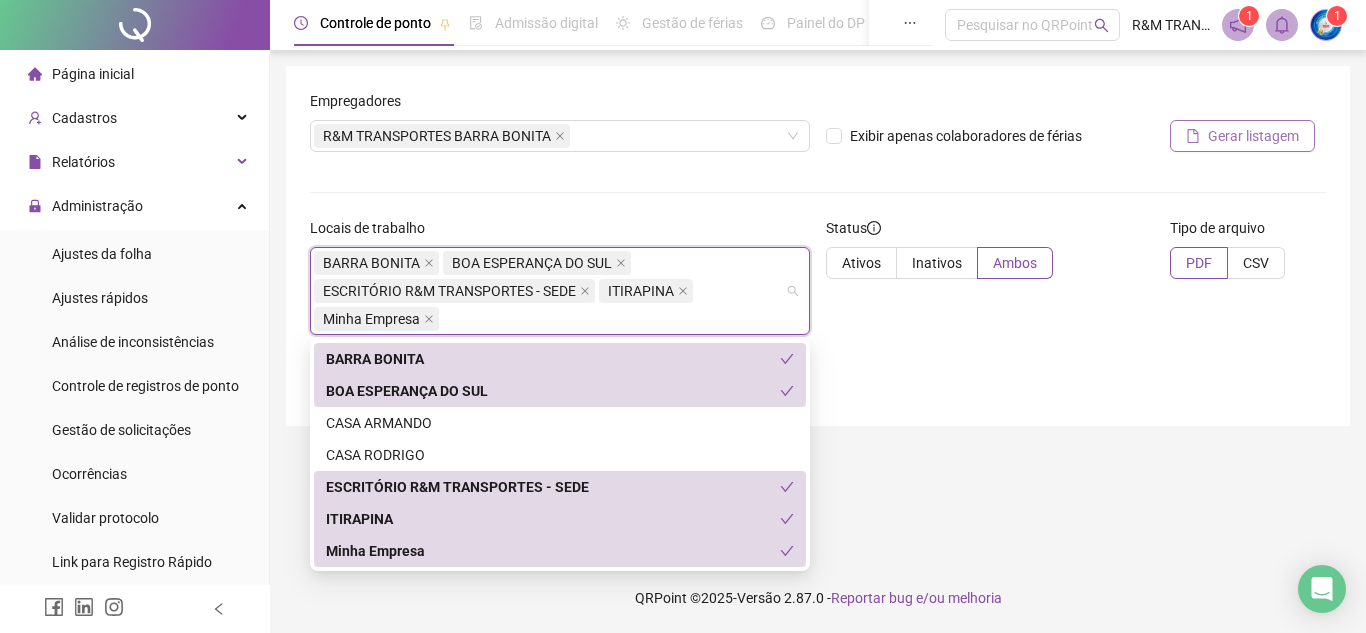 click on "Gerar listagem" at bounding box center [1253, 136] 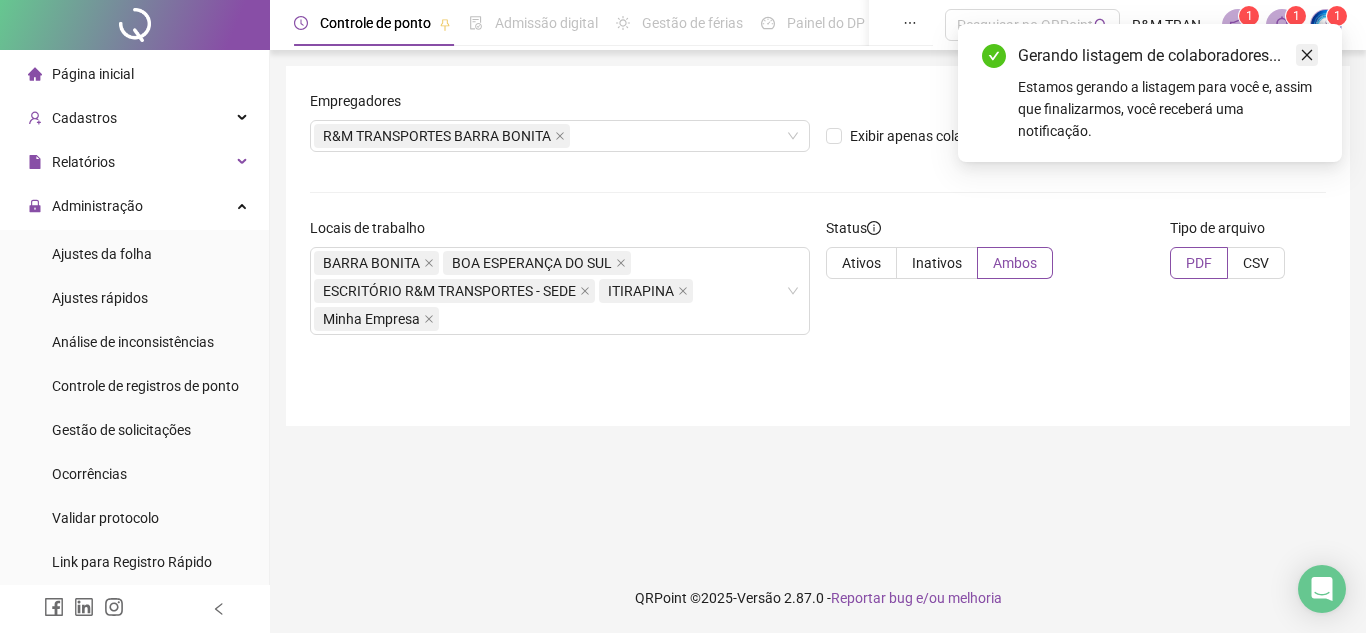 click 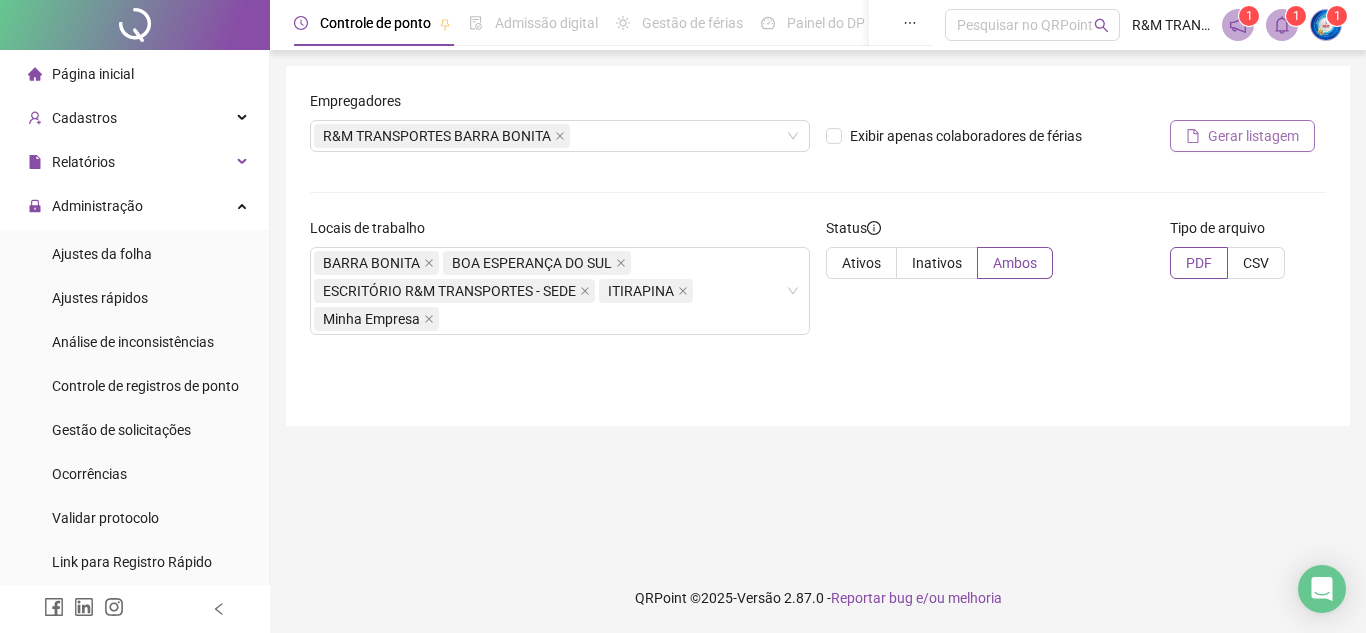 click on "Gerar listagem" at bounding box center (1253, 136) 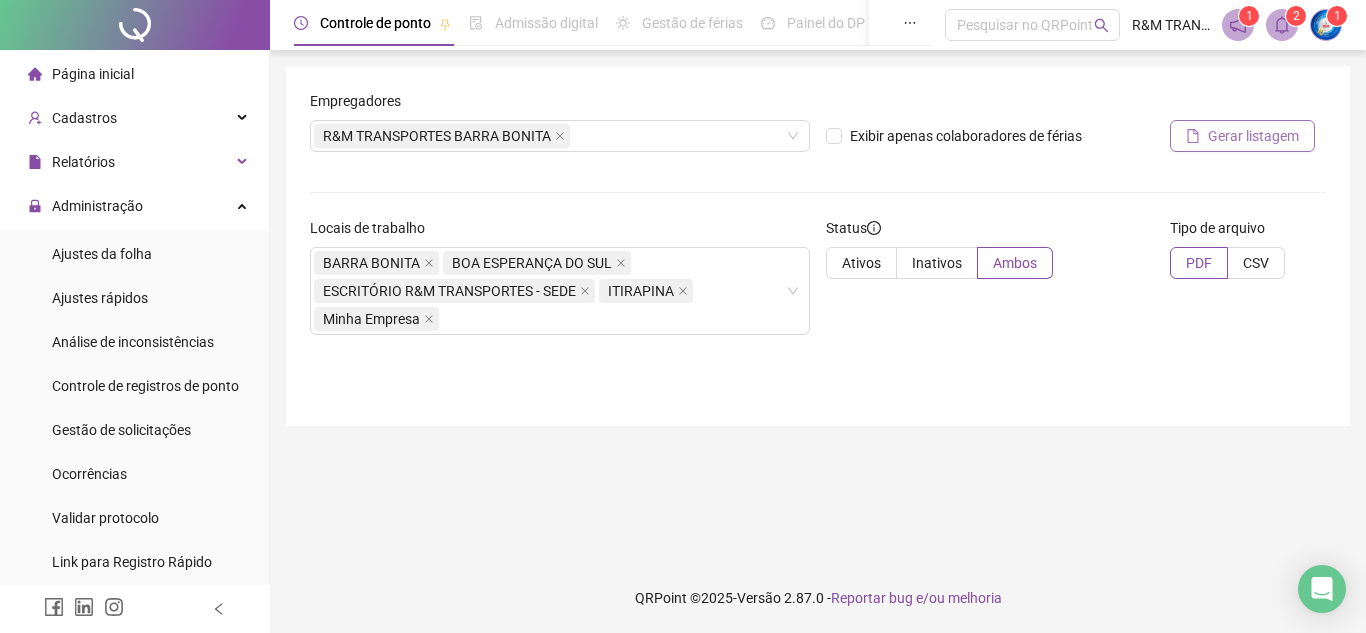 click on "Gerar listagem" at bounding box center (1253, 136) 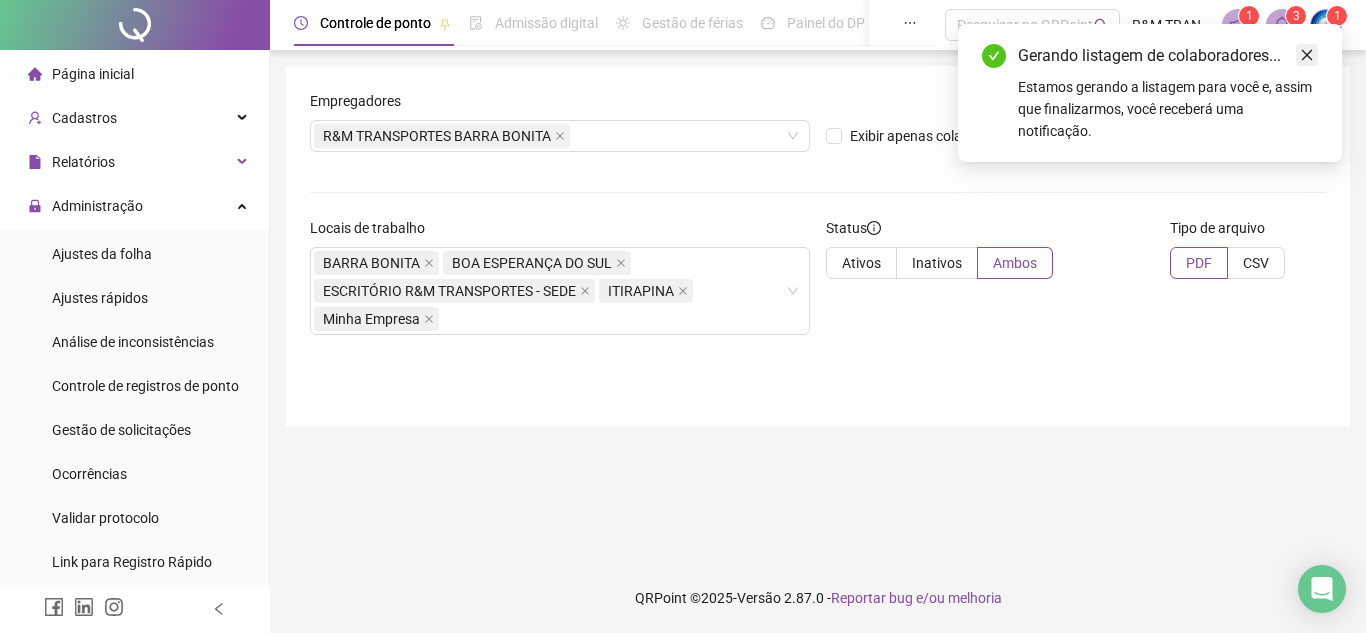 click 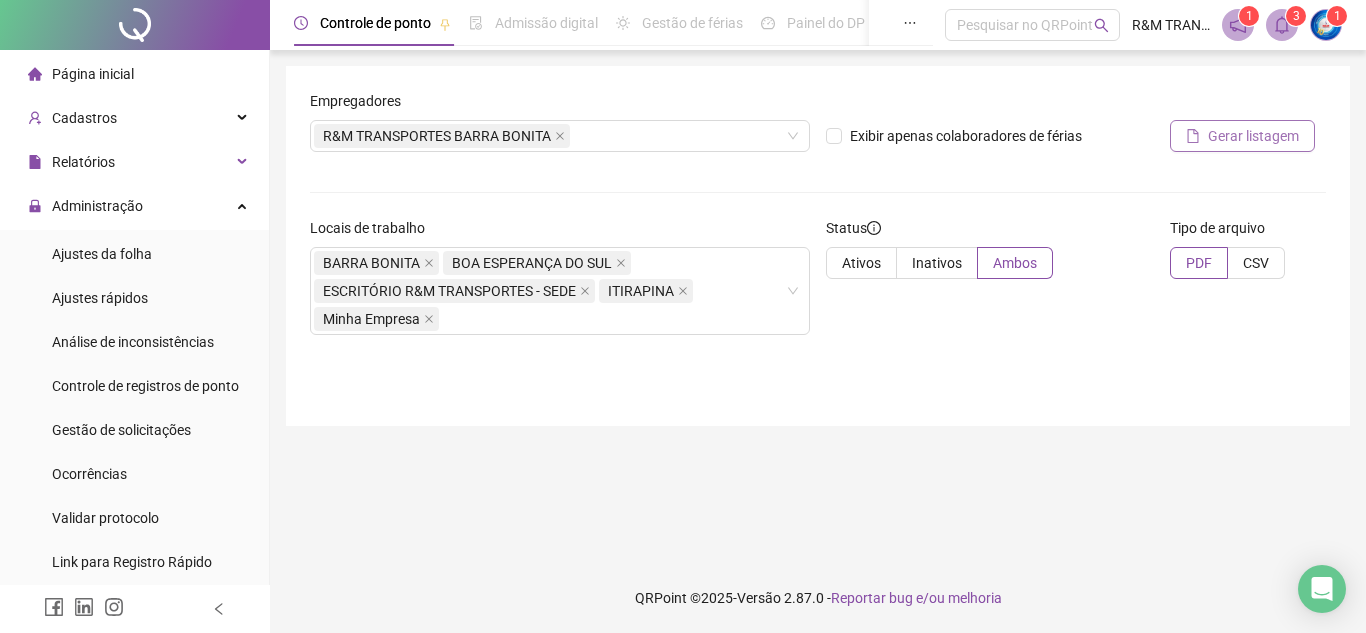 click on "Gerar listagem" at bounding box center [1253, 136] 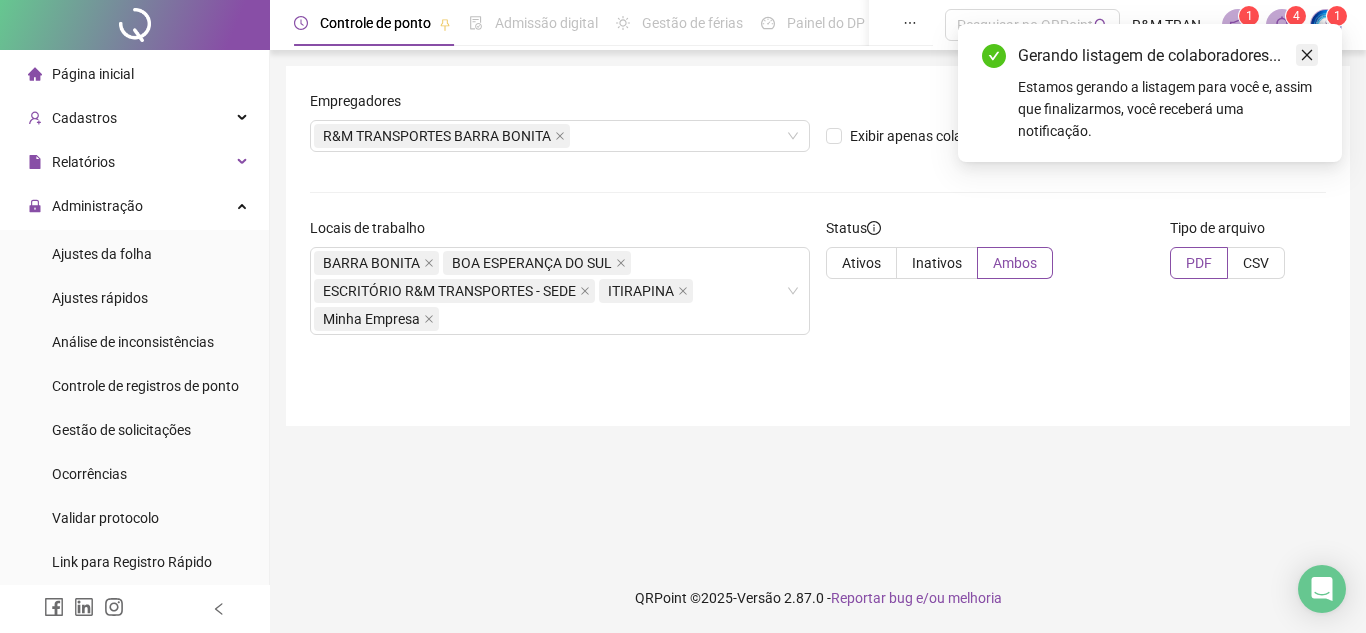 click at bounding box center [1307, 55] 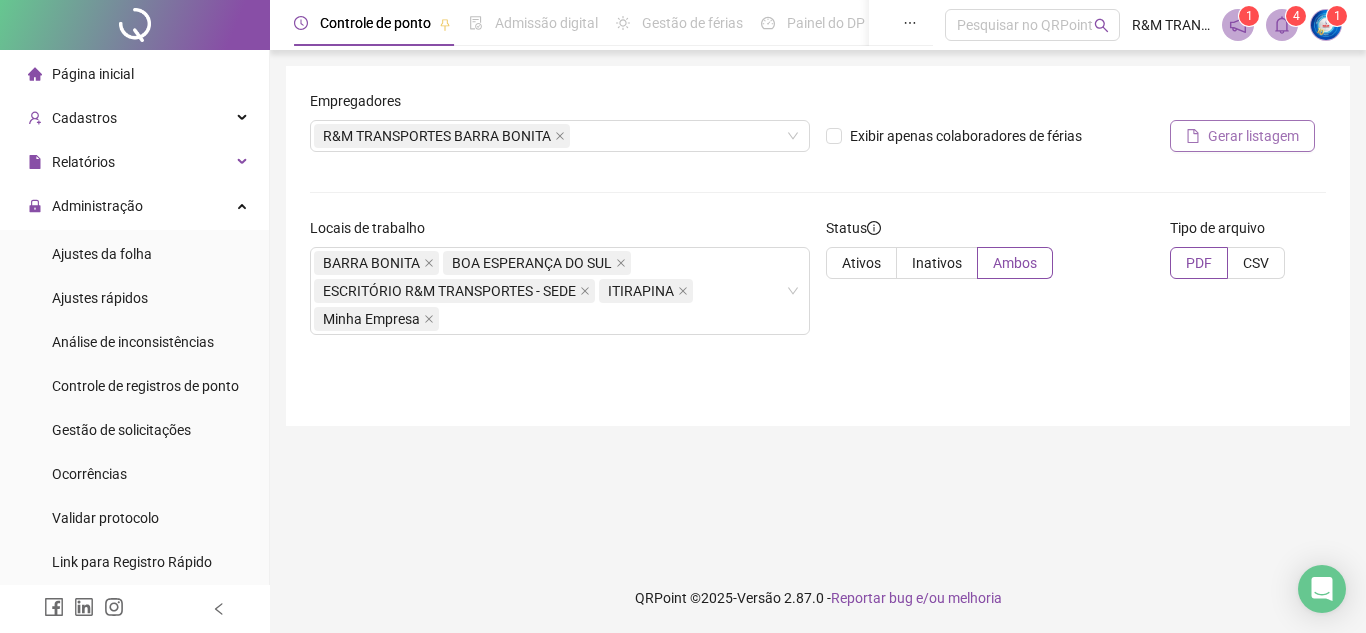 click on "Gerar listagem" at bounding box center (1253, 136) 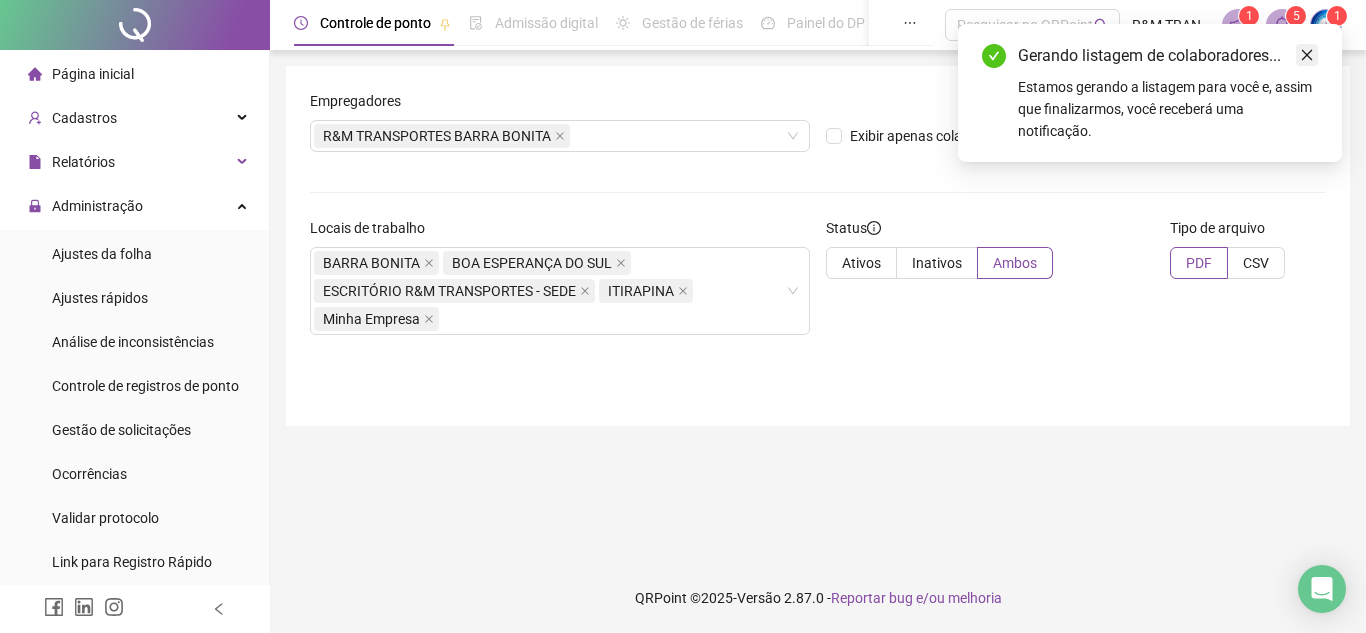 click 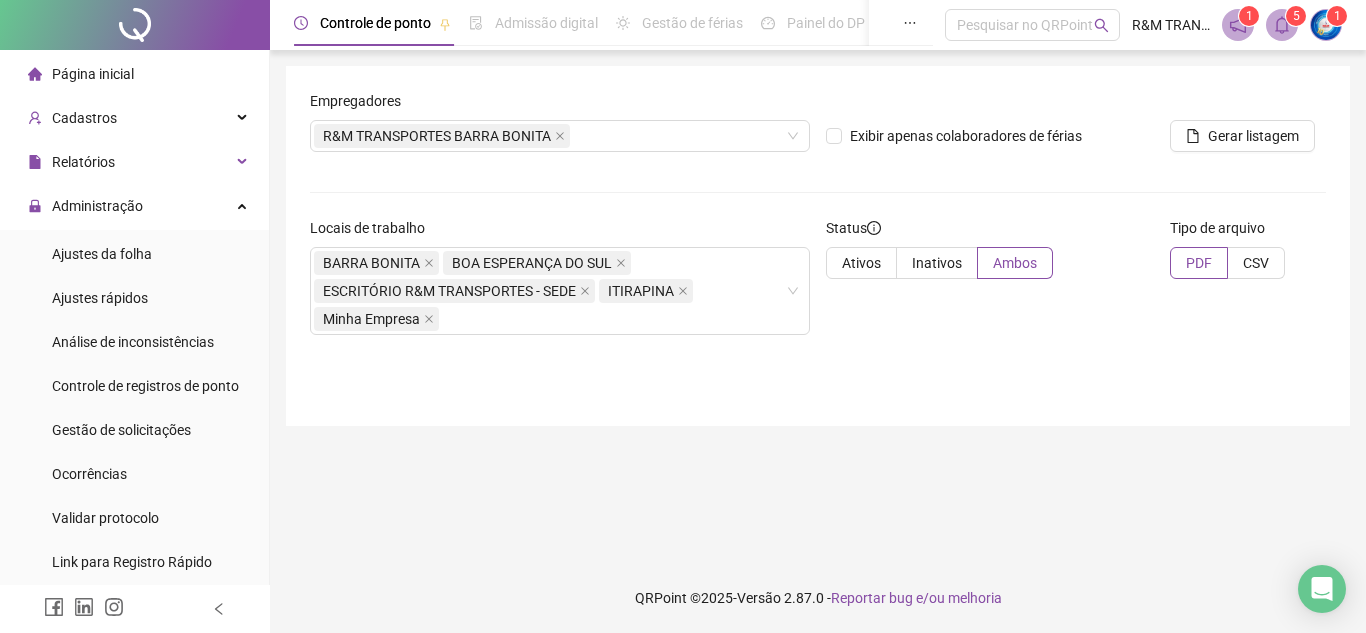 click on "5" at bounding box center [1296, 16] 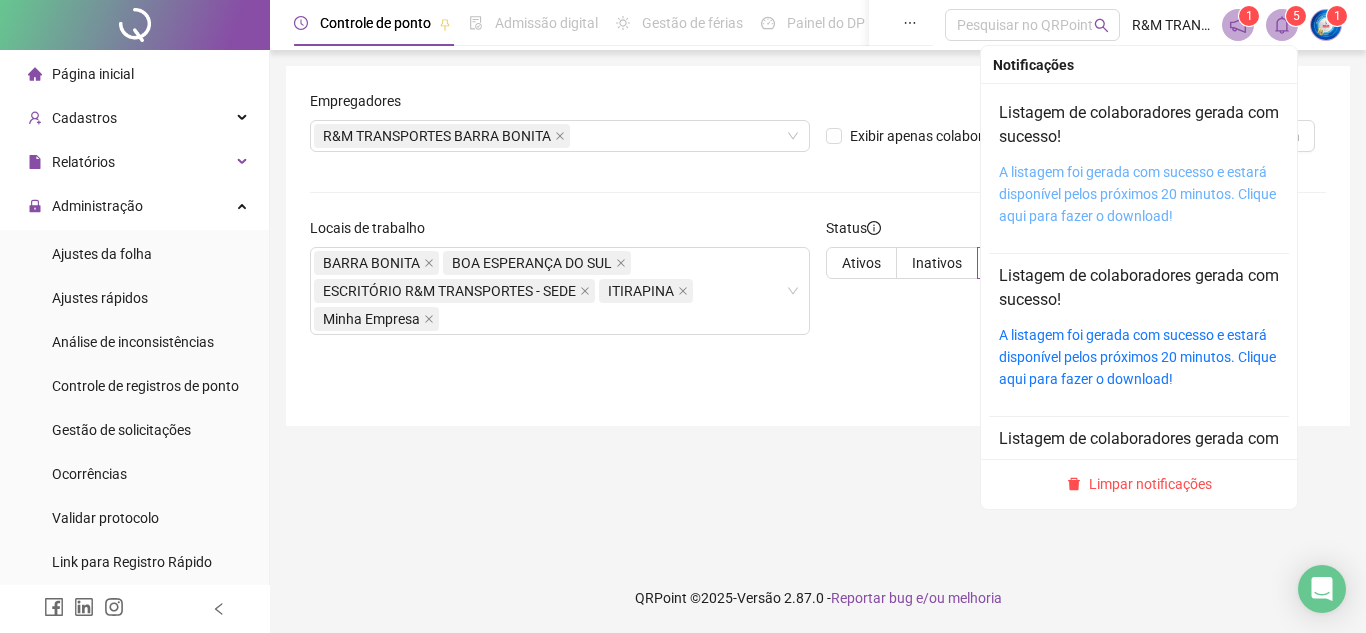 click on "A listagem foi gerada com sucesso e estará disponível pelos próximos 20 minutos.
Clique aqui para fazer o download!" at bounding box center (1137, 194) 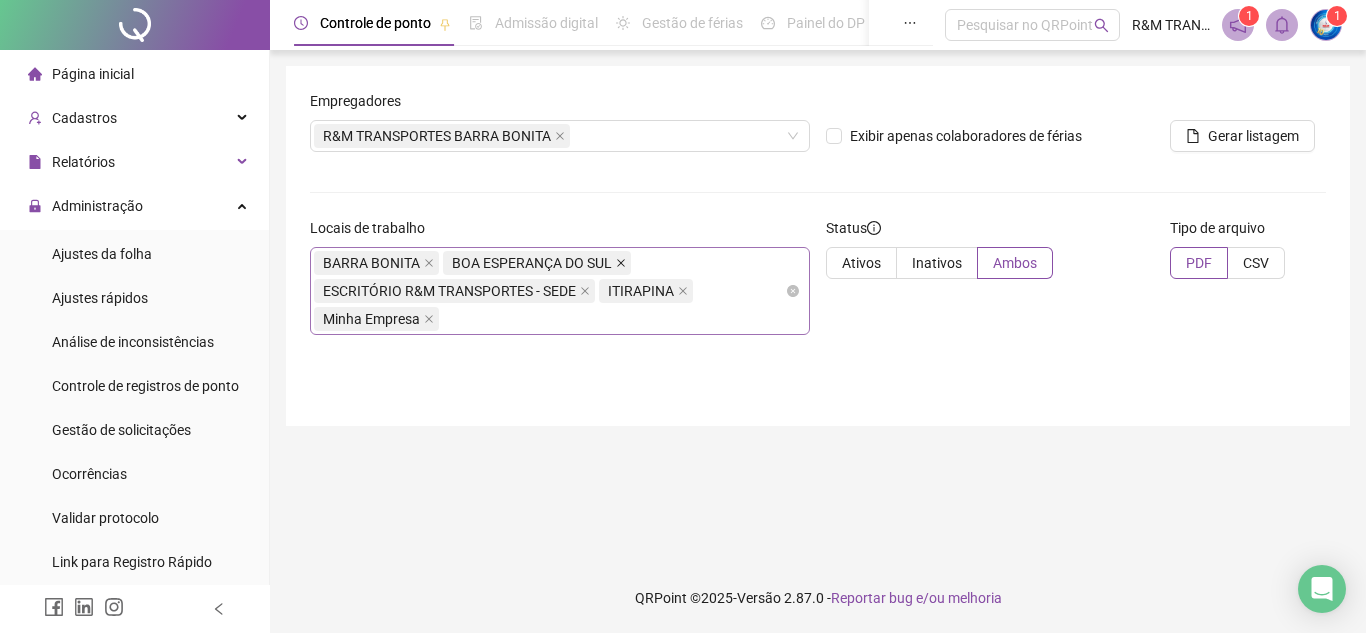 click 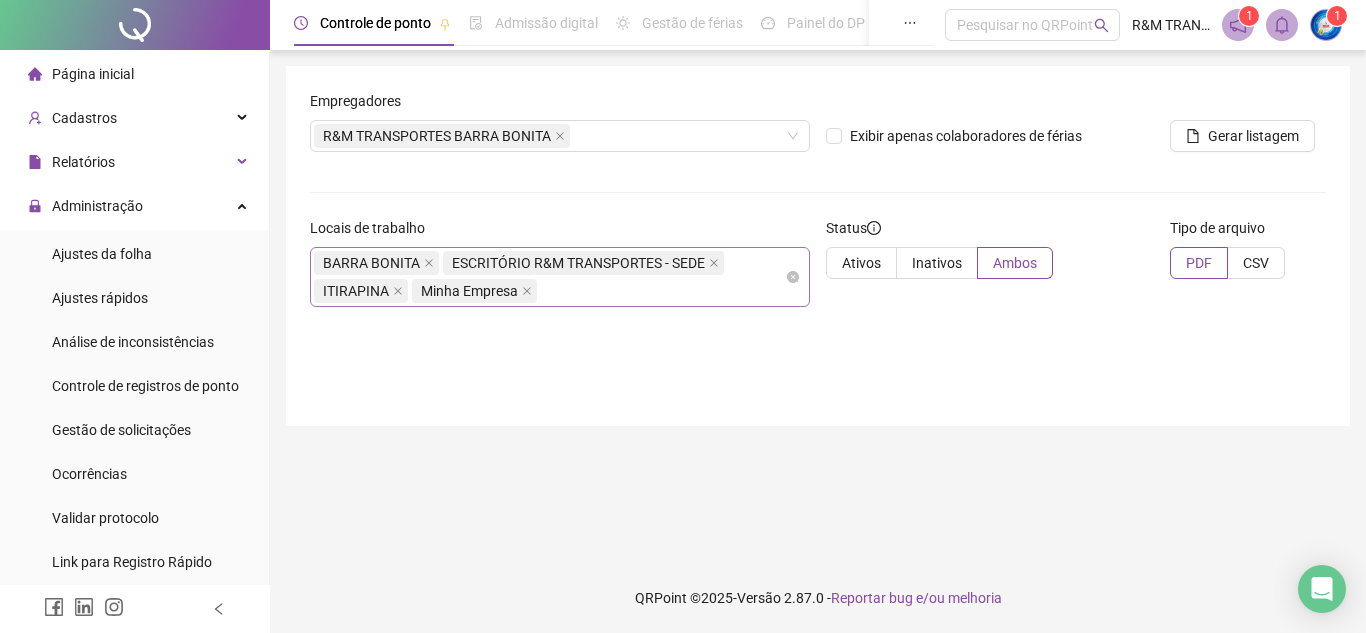 click on "BARRA BONITA" at bounding box center [376, 263] 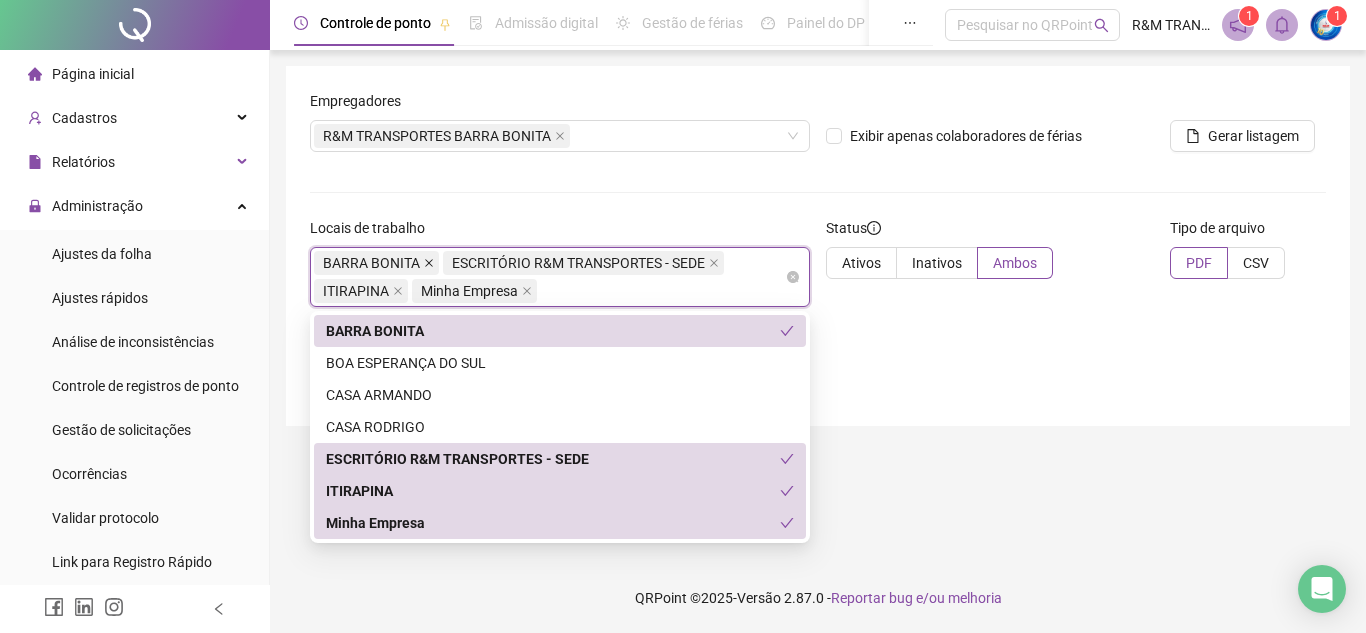 click 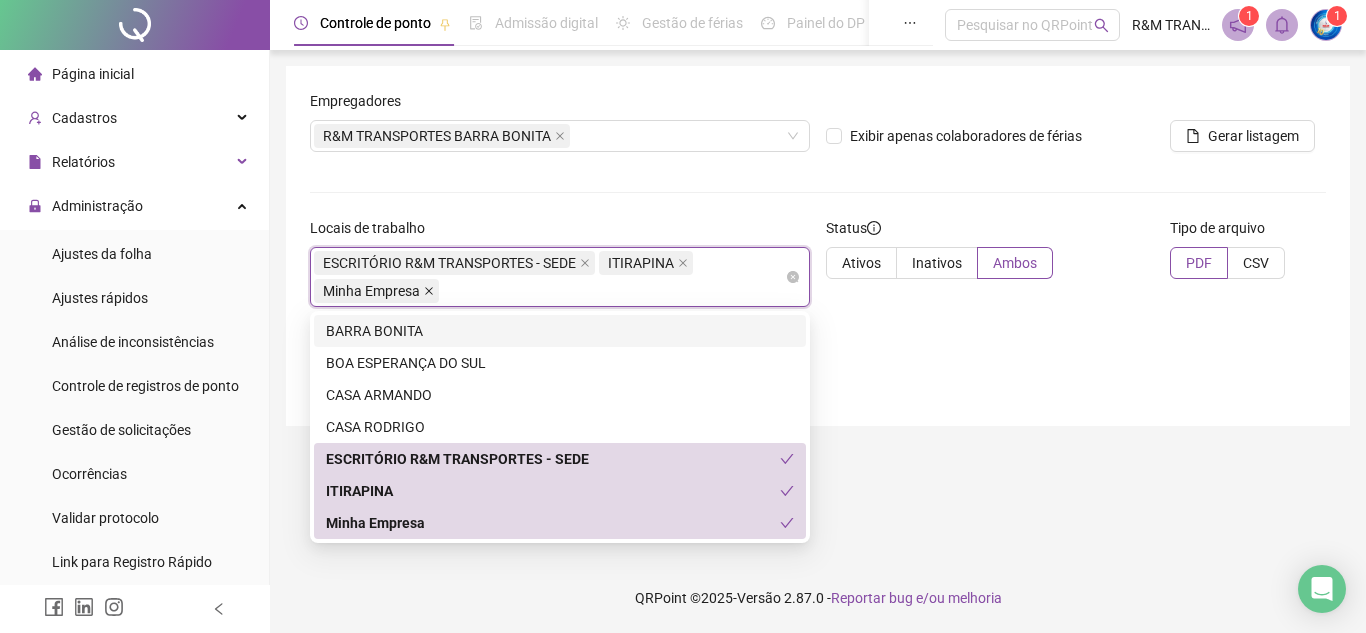 click 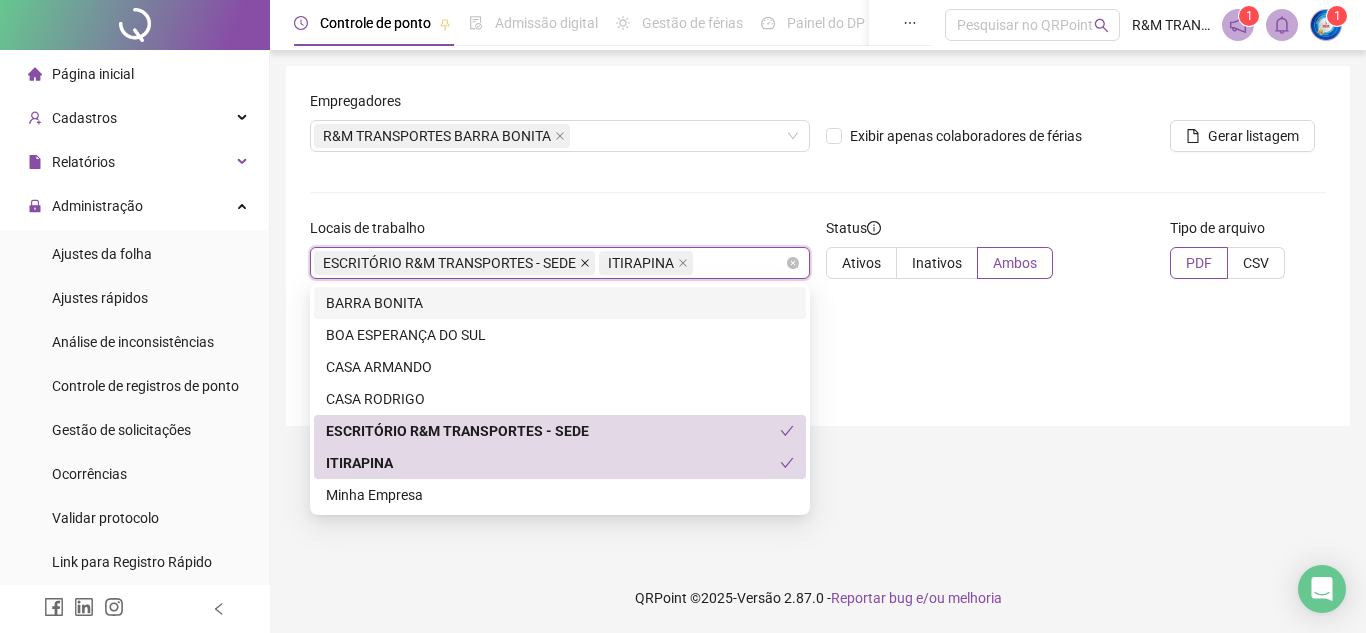 click 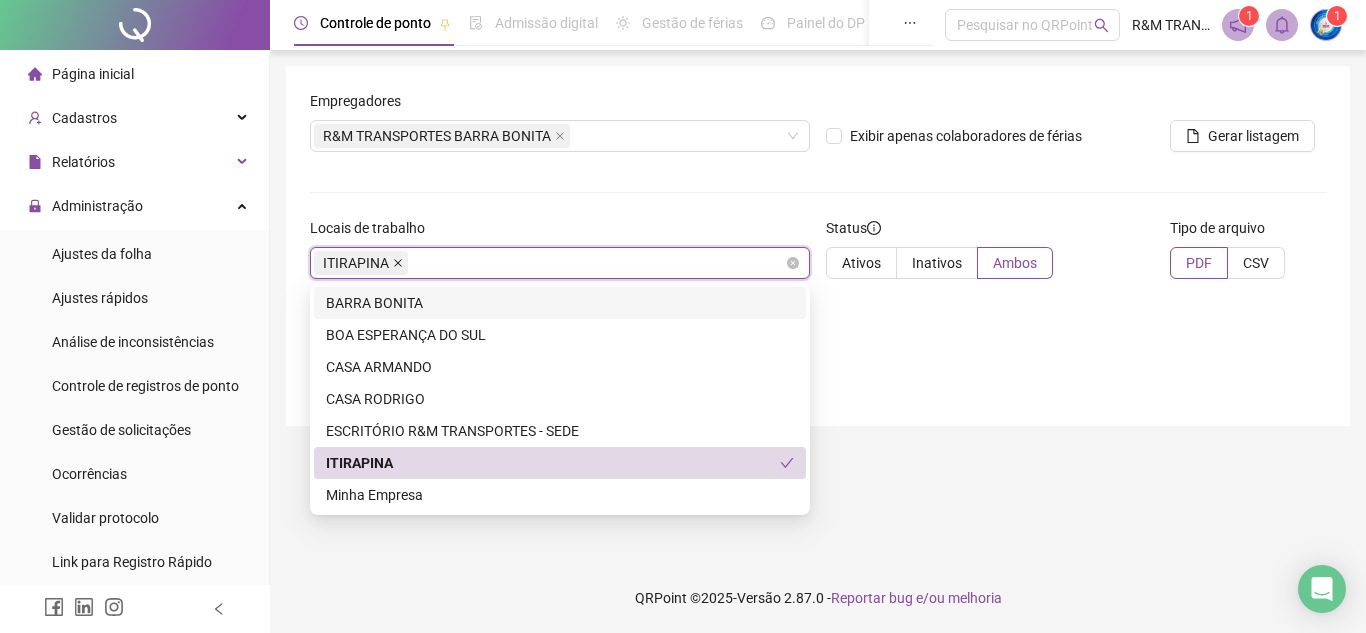 click 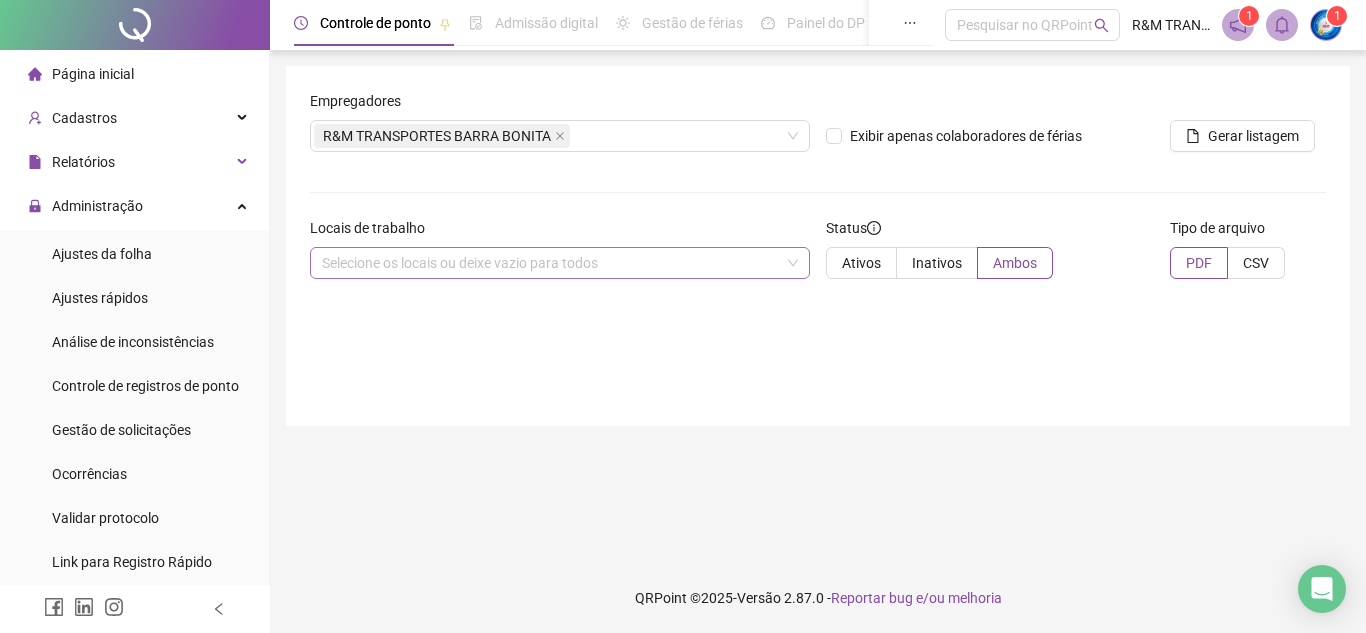 click on "Empregadores R&M TRANSPORTES BARRA BONITA
Exibir apenas colaboradores de férias   Gerar listagem Locais de trabalho
Selecione os locais ou deixe vazio para todos Status
Ativos Inativos Ambos Tipo de arquivo PDF CSV" at bounding box center (818, 192) 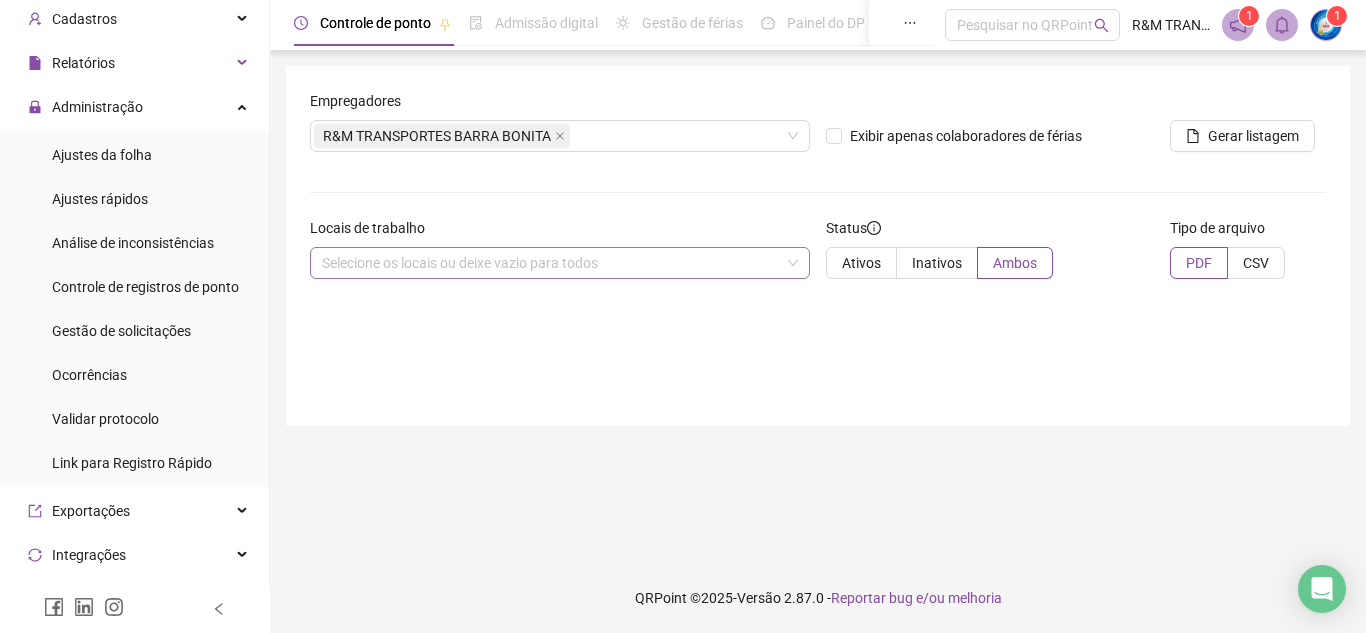 scroll, scrollTop: 0, scrollLeft: 0, axis: both 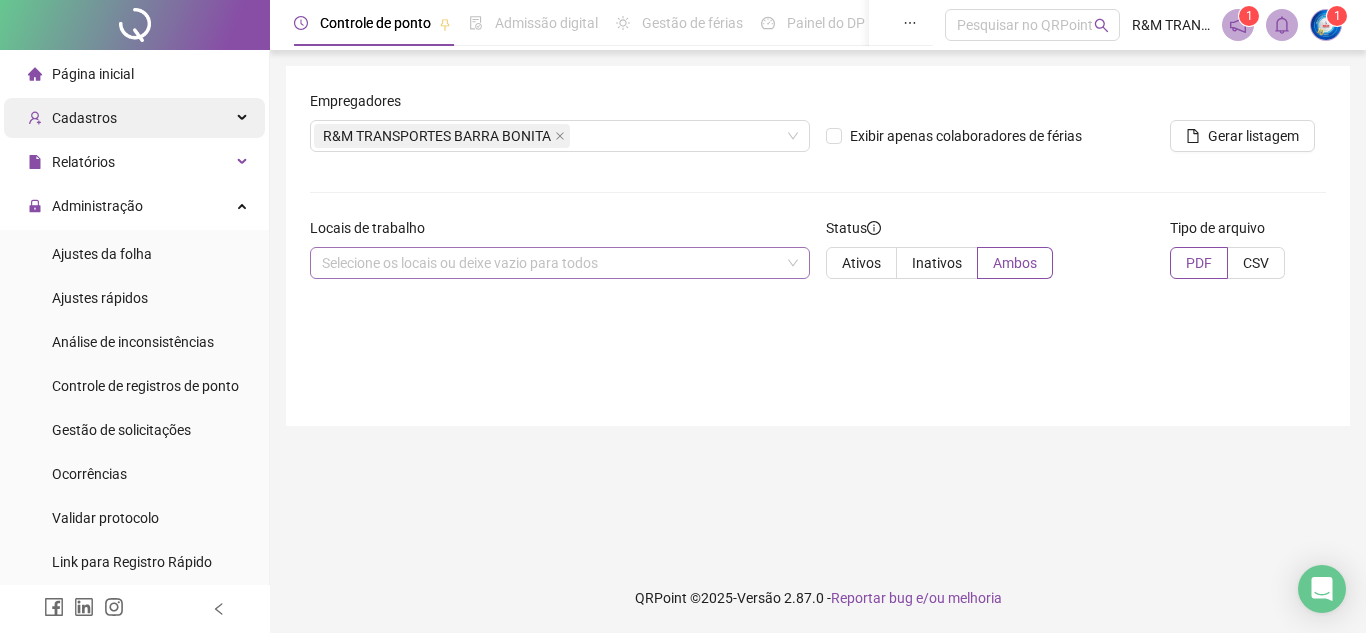click at bounding box center [244, 118] 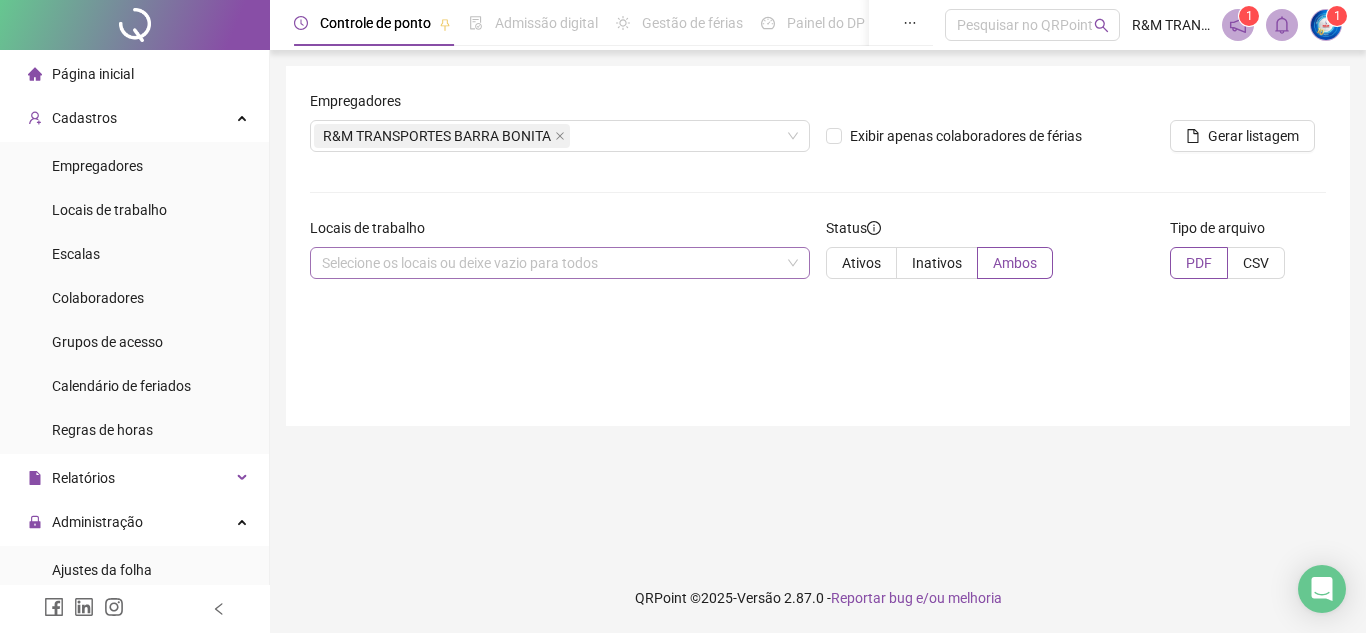 click on "Página inicial Cadastros Empregadores Locais de trabalho Escalas Colaboradores Grupos de acesso Calendário de feriados Regras de horas Relatórios Listagem de colaboradores Listagem de atrasos Folha de ponto Listagem de registros Resumo da jornada Localização de registros Banco de Horas Escalas de trabalho Relatório de solicitações Administração Ajustes da folha Ajustes rápidos Análise de inconsistências Controle de registros de ponto Gestão de solicitações Ocorrências Validar protocolo Link para Registro Rápido Exportações Integrações Aceite de uso Atestado técnico Gerar QRCode Financeiro Central de ajuda Clube QR - Beneficios" at bounding box center (135, 654) 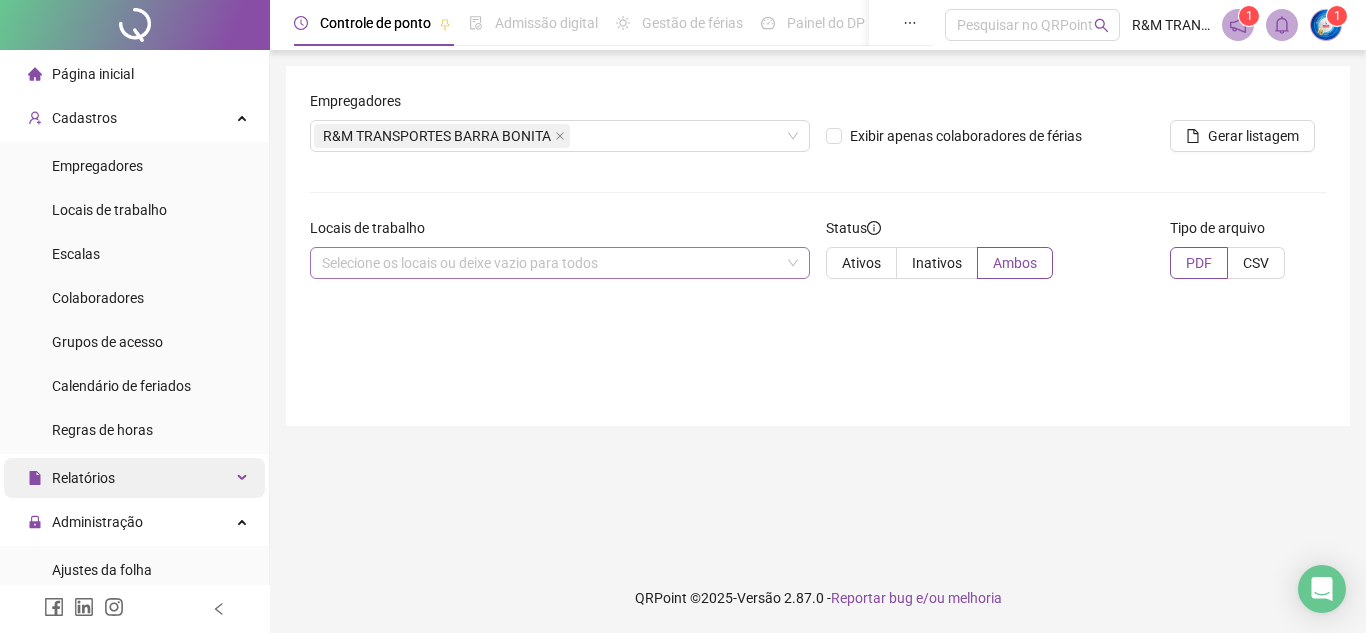 click on "Relatórios" at bounding box center [134, 478] 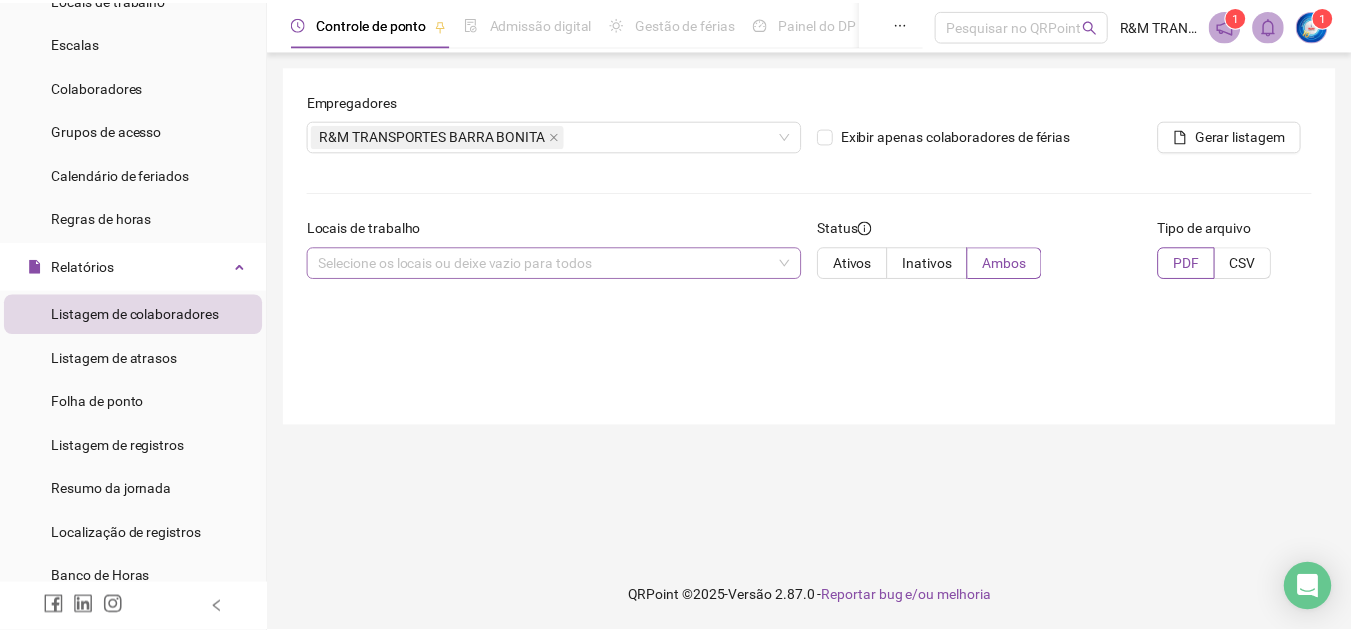 scroll, scrollTop: 242, scrollLeft: 0, axis: vertical 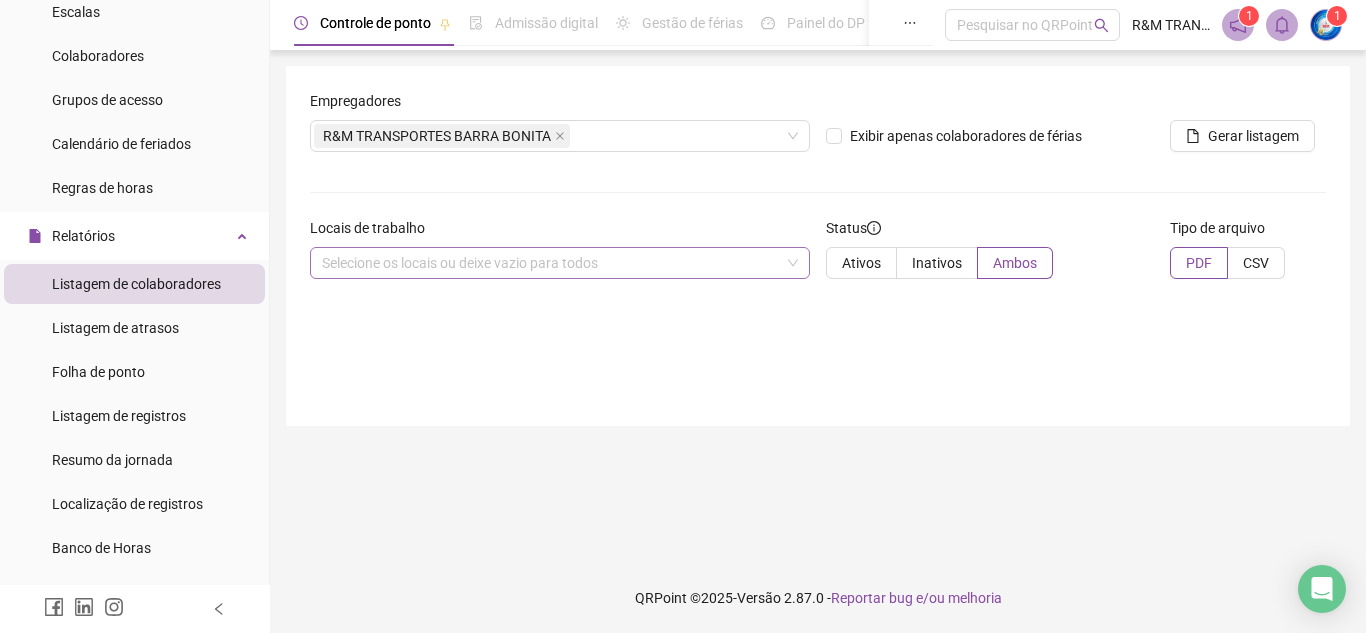 click on "Listagem de colaboradores" at bounding box center (136, 284) 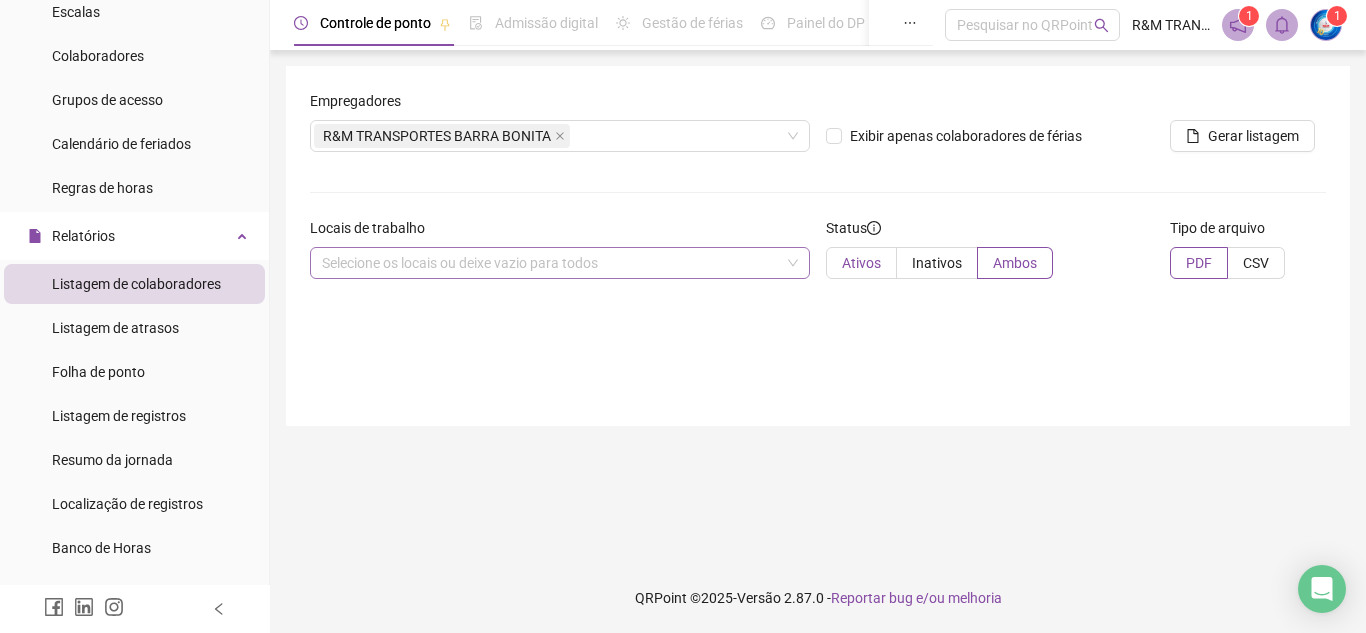 click on "Ativos" at bounding box center (861, 263) 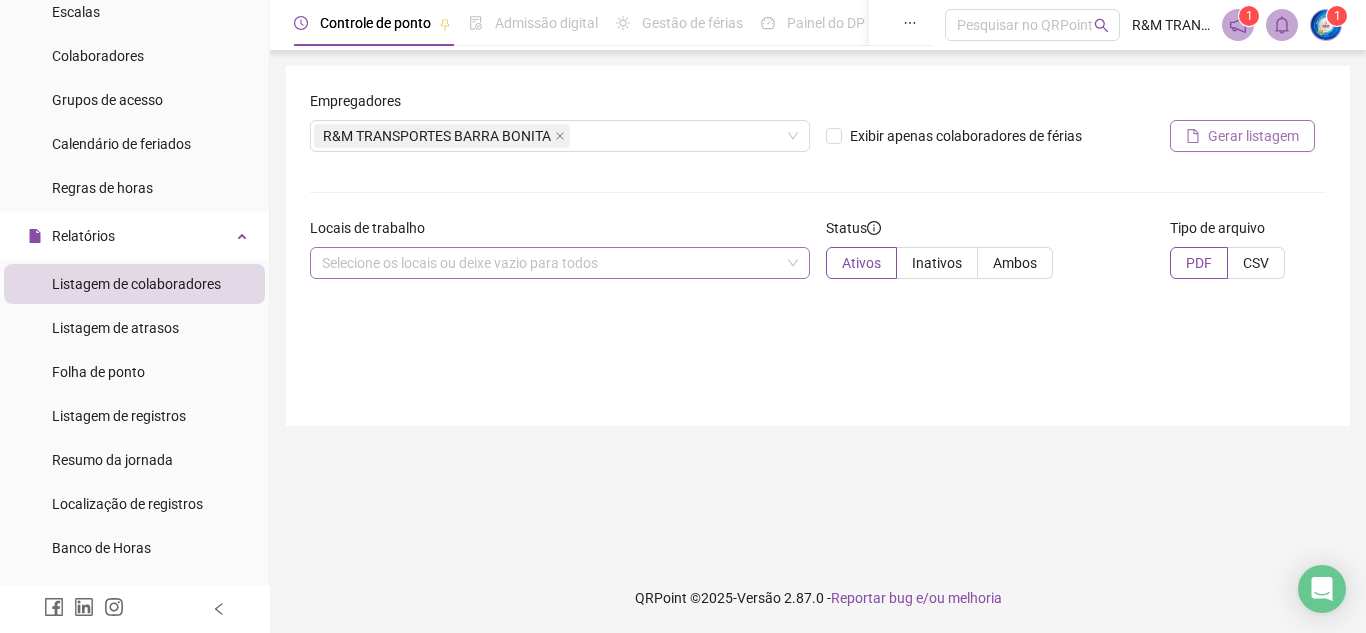 click 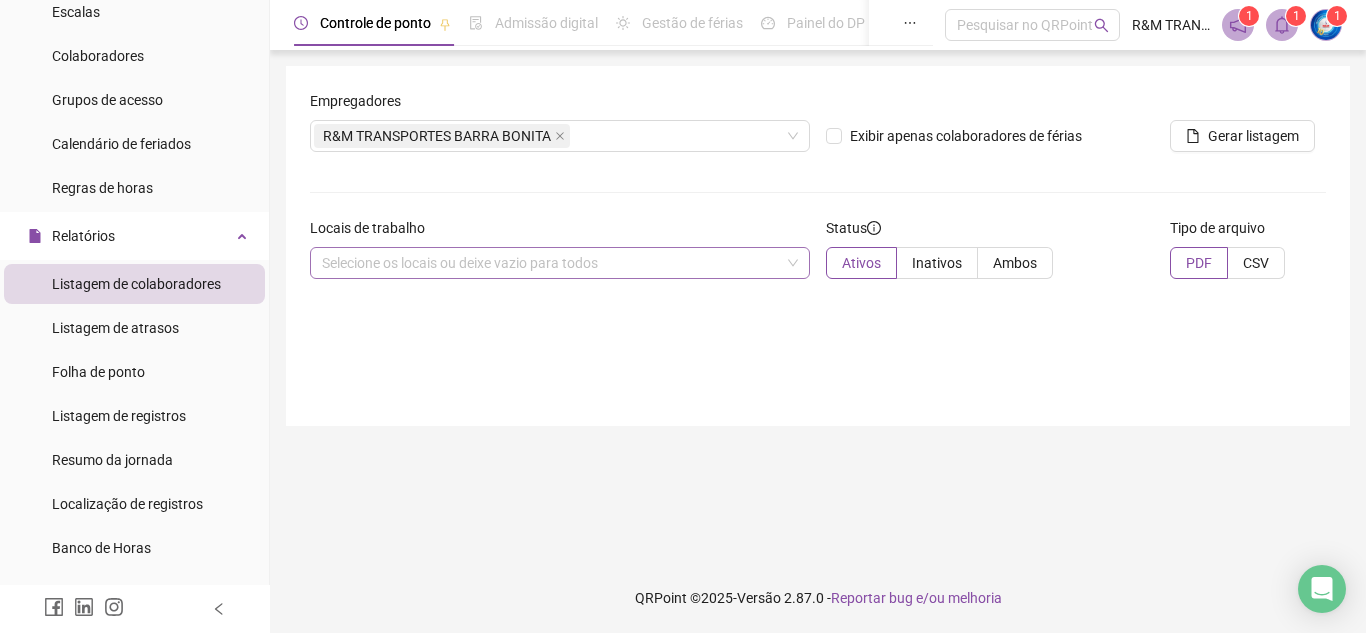 click at bounding box center [1326, 25] 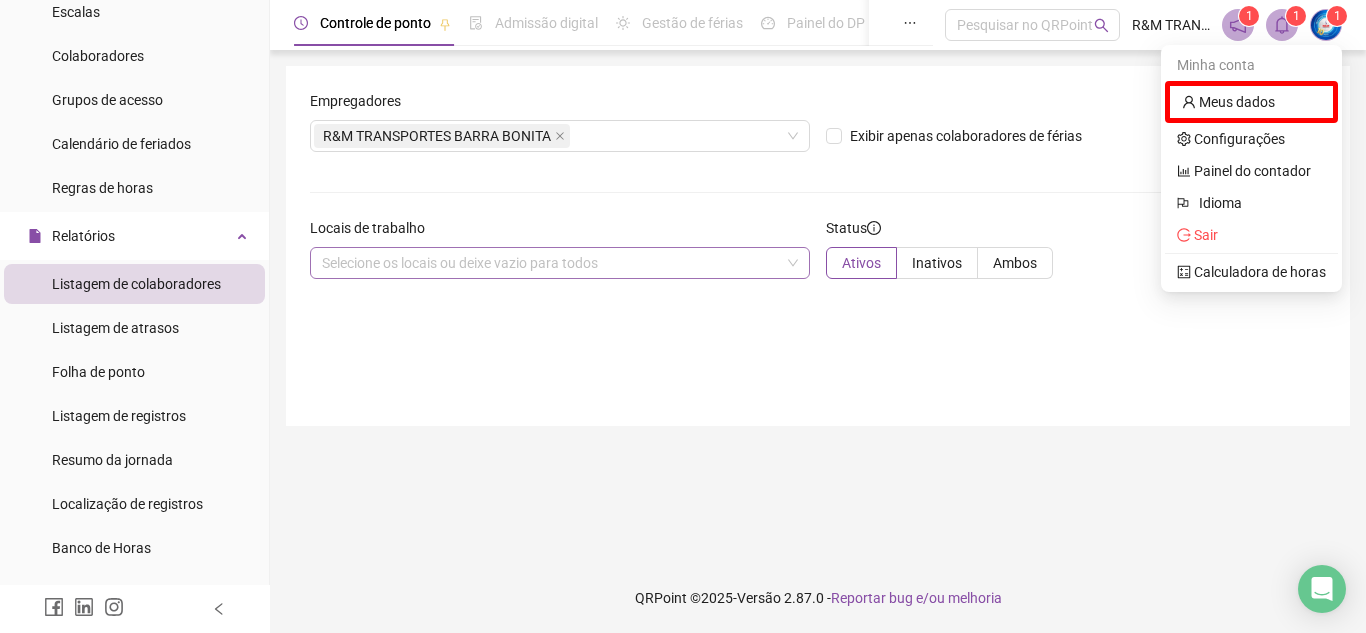 click on "1 1 1" at bounding box center (1282, 25) 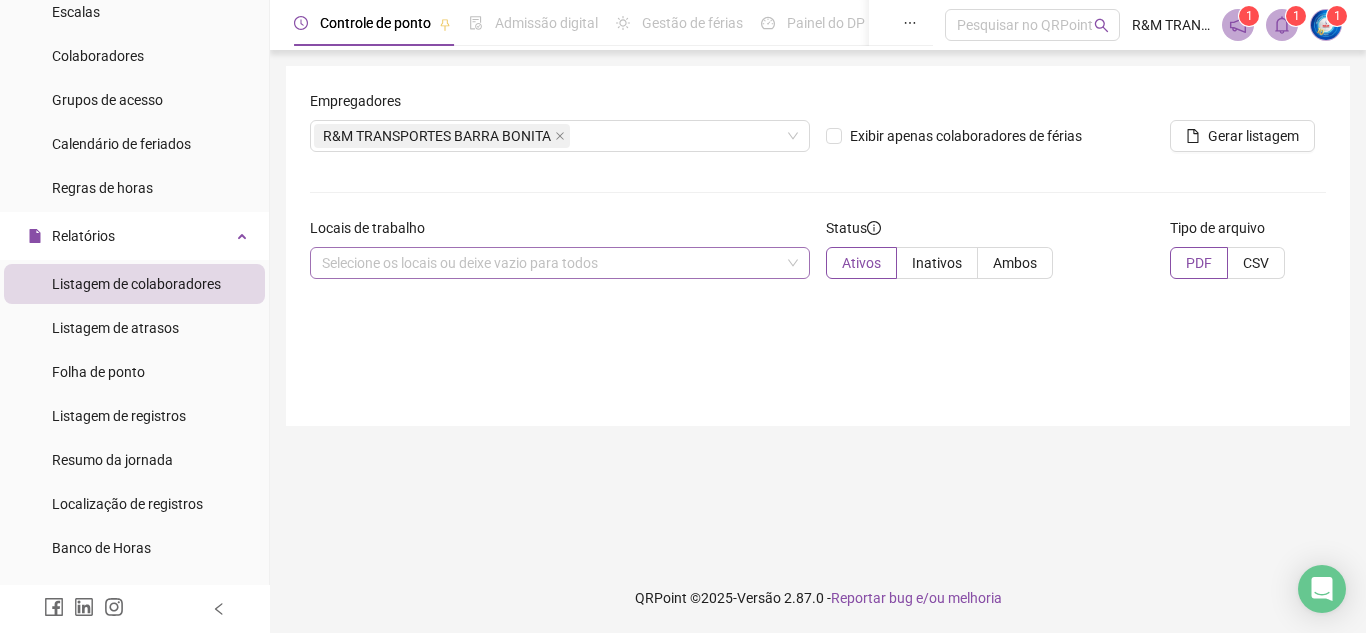 click 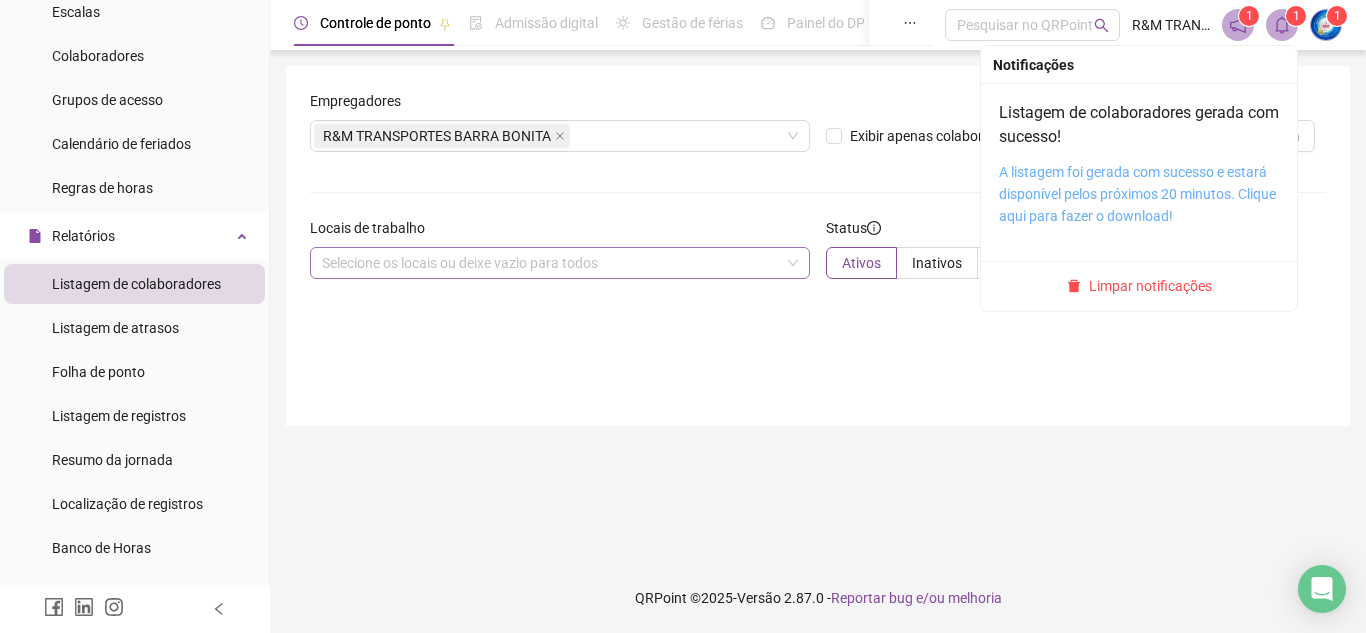 click on "A listagem foi gerada com sucesso e estará disponível pelos próximos 20 minutos.
Clique aqui para fazer o download!" at bounding box center (1137, 194) 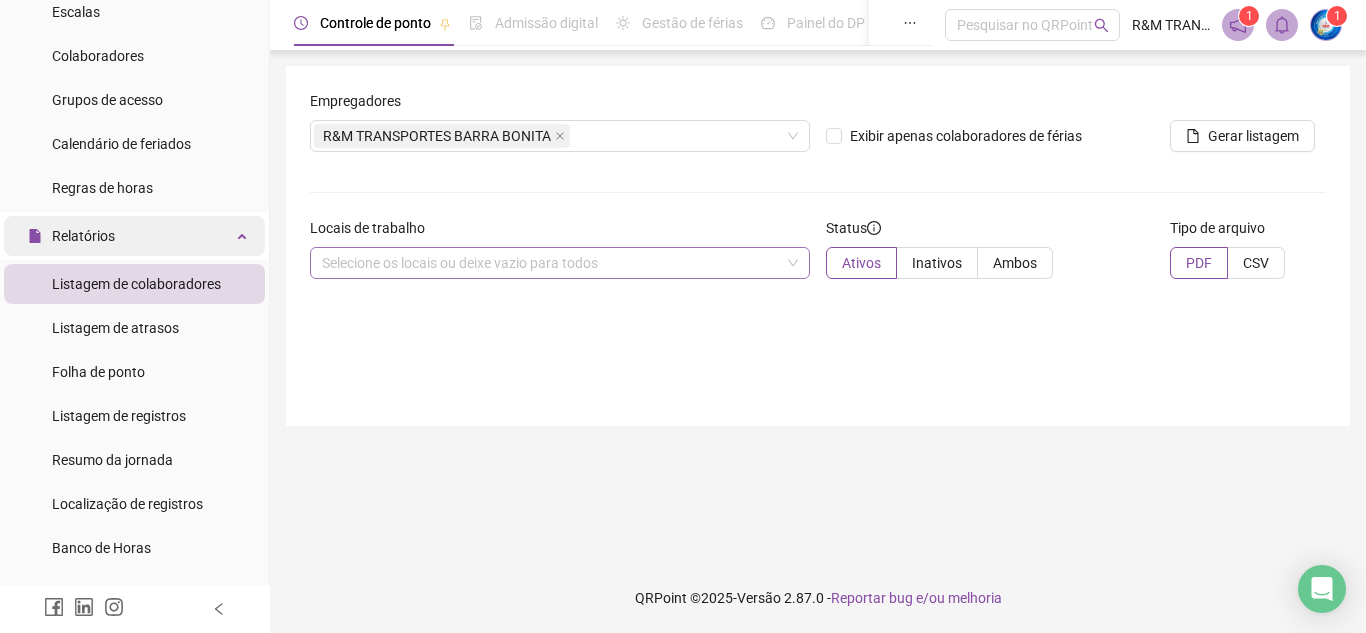 click at bounding box center [244, 234] 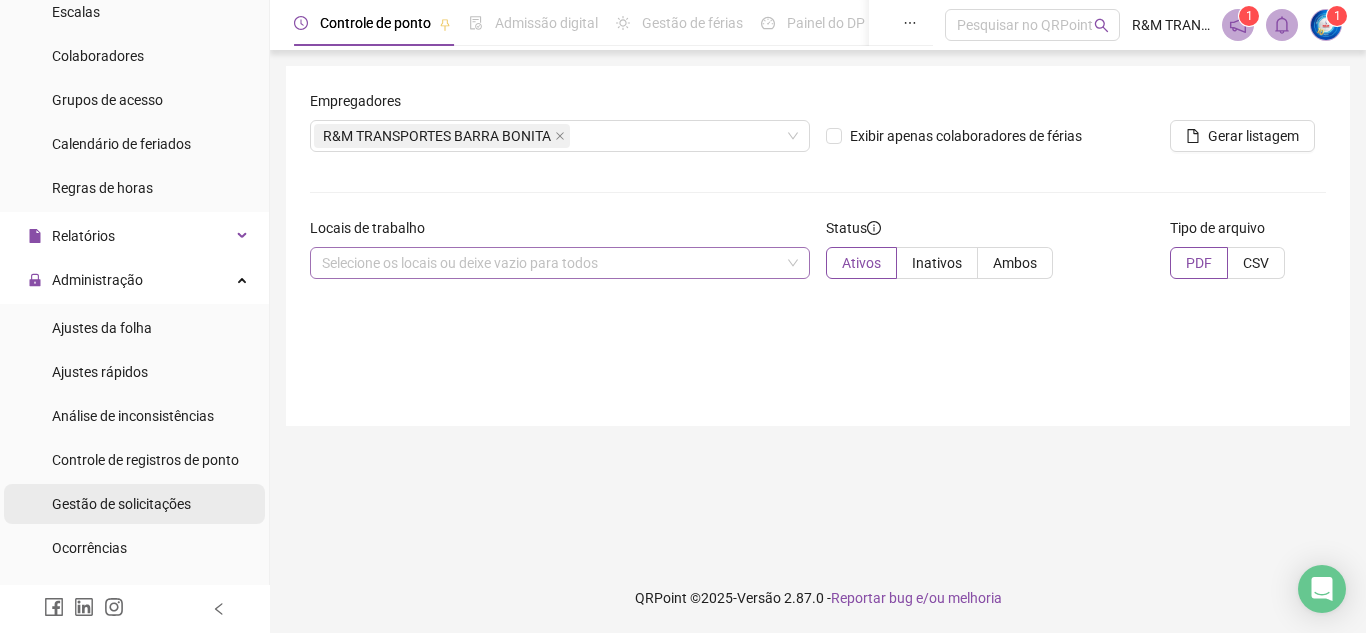 click on "Gestão de solicitações" at bounding box center [121, 504] 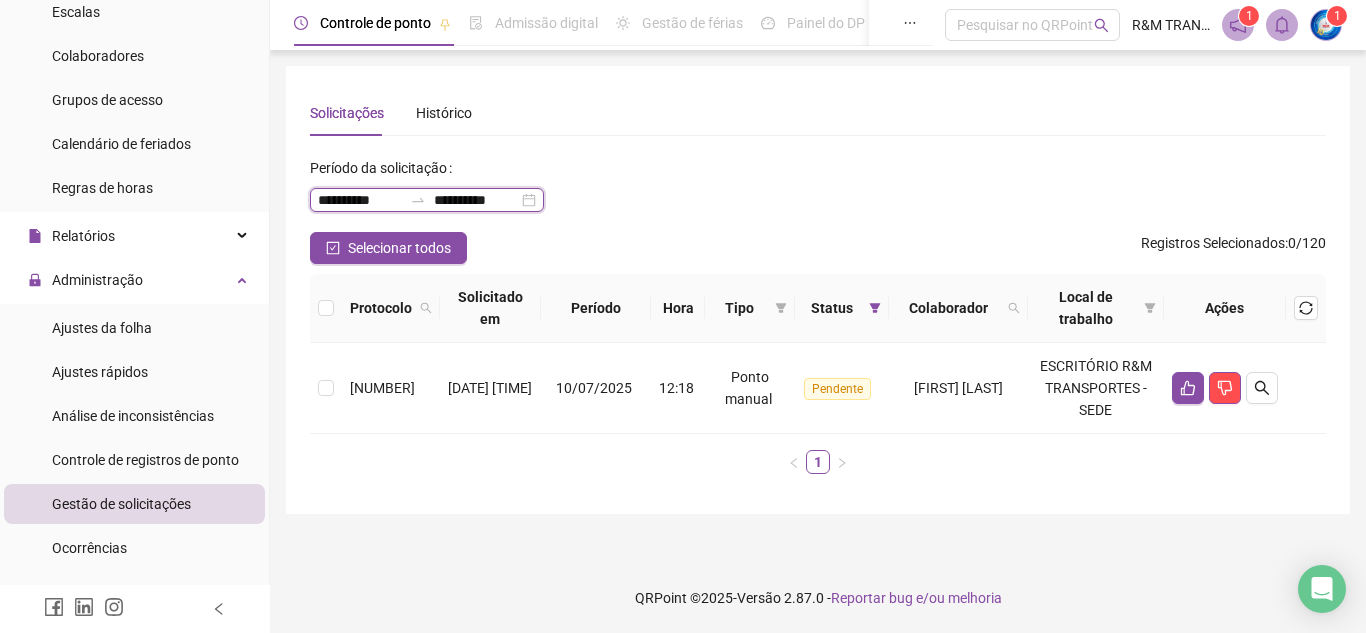 click on "**********" at bounding box center [360, 200] 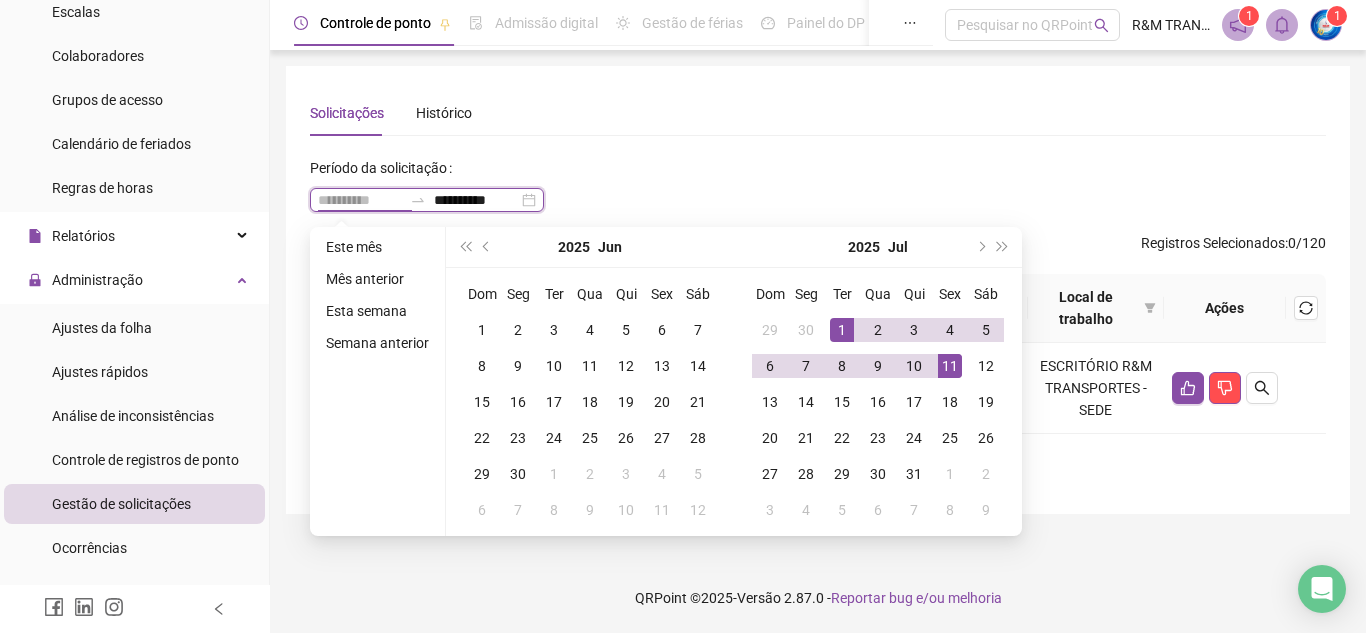 type on "**********" 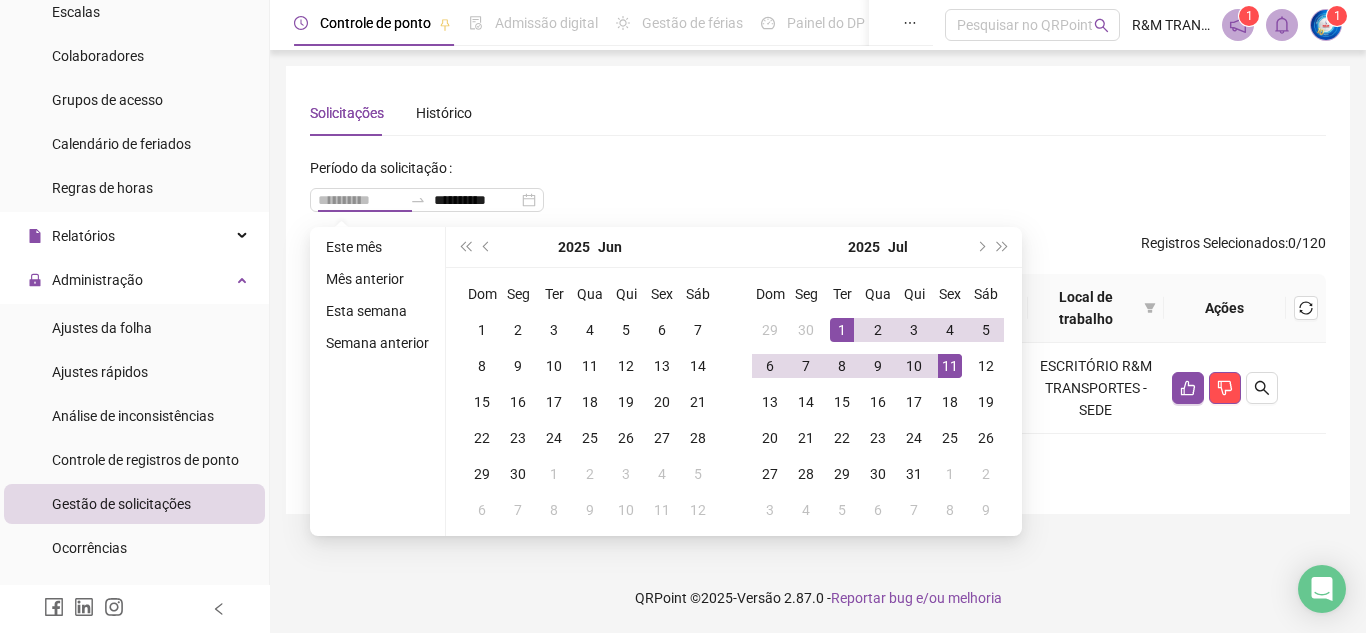 click on "1" at bounding box center [842, 330] 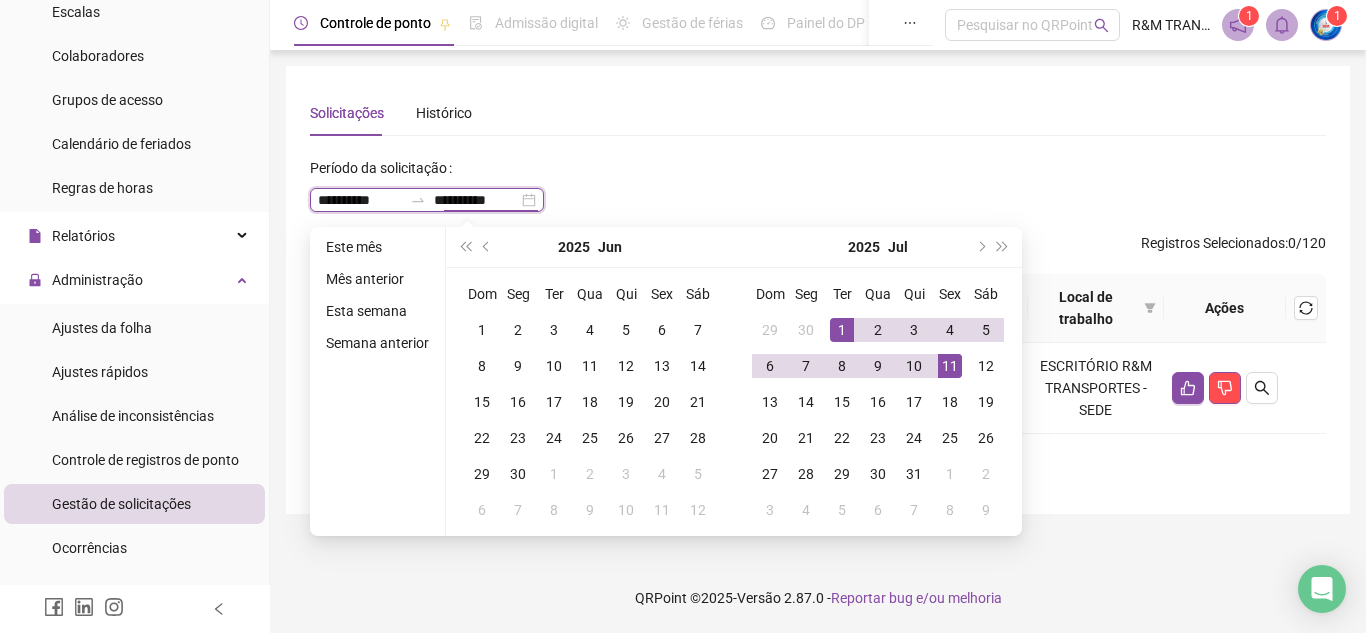type on "**********" 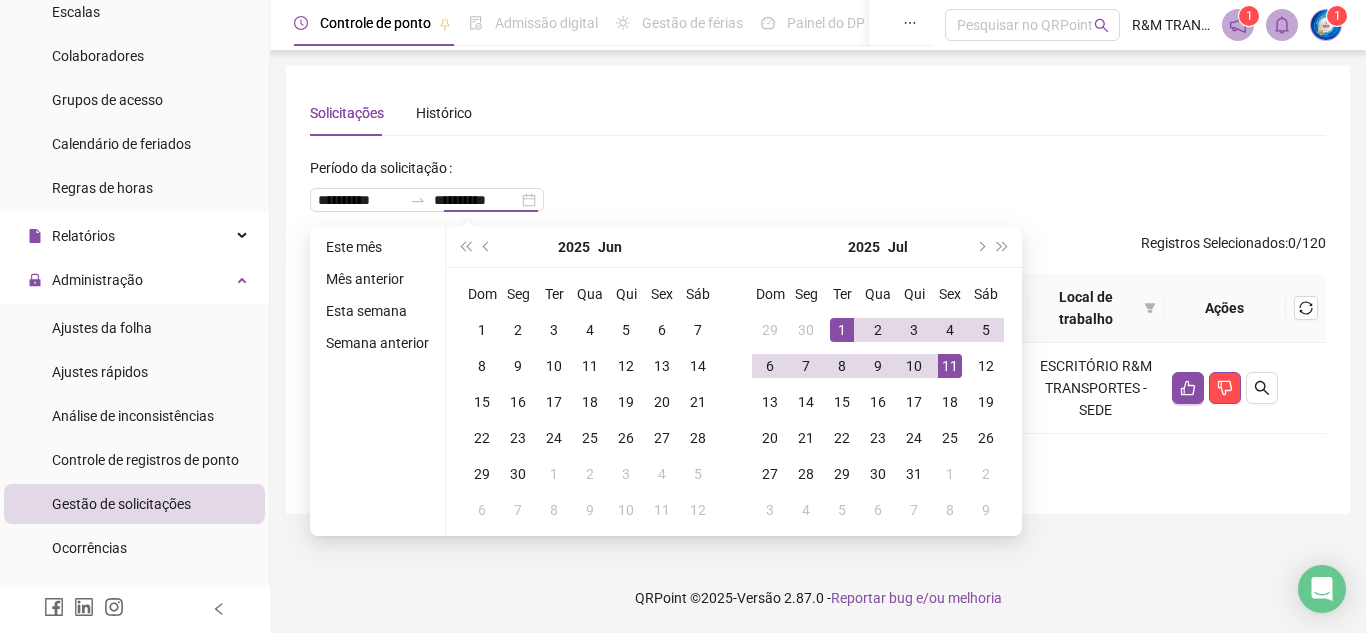 click on "**********" at bounding box center [818, 192] 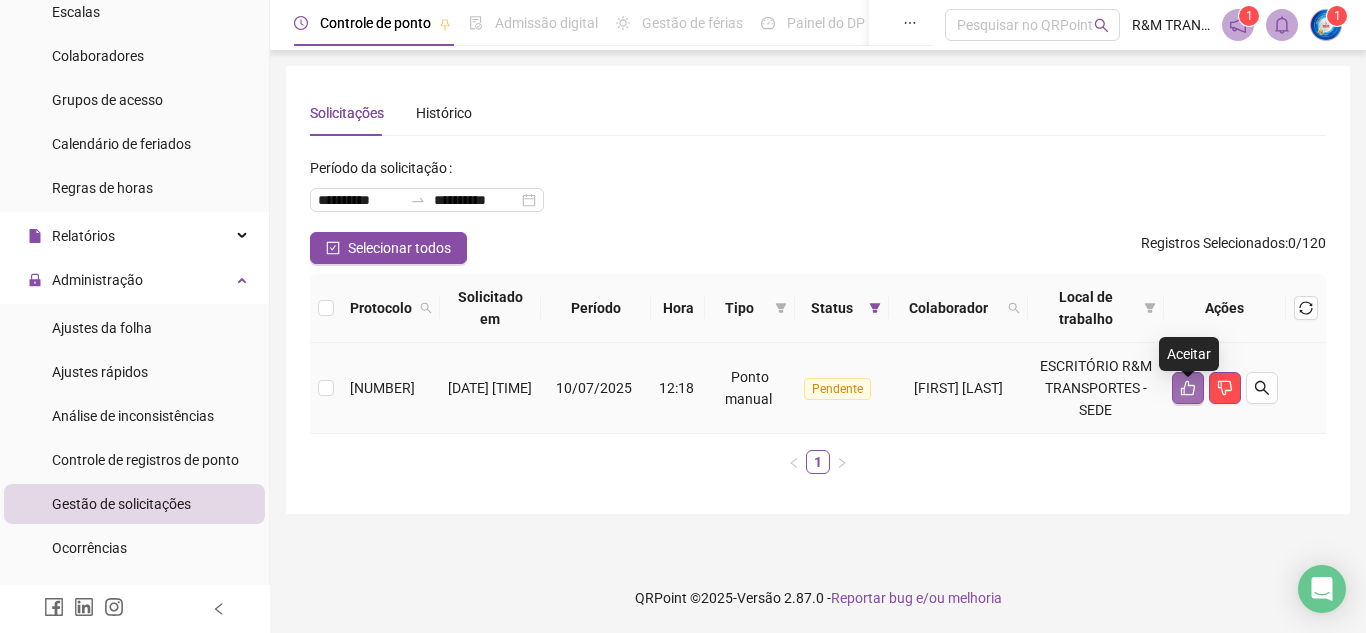 click 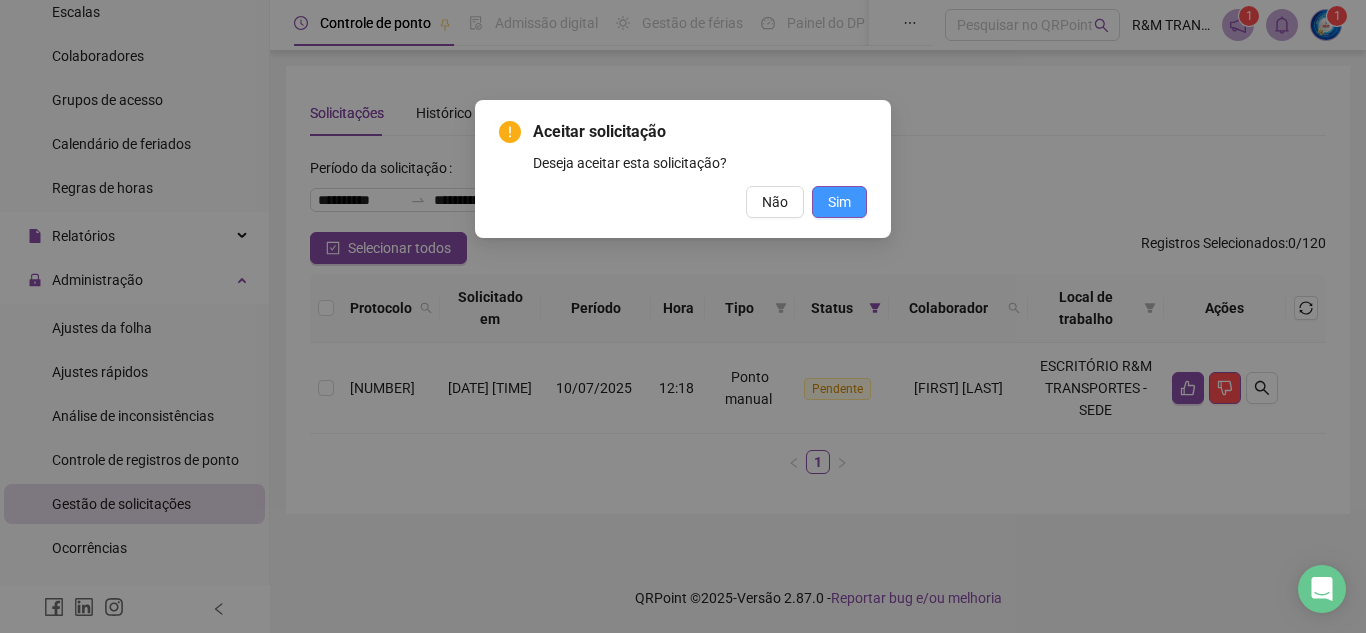 click on "Sim" at bounding box center (839, 202) 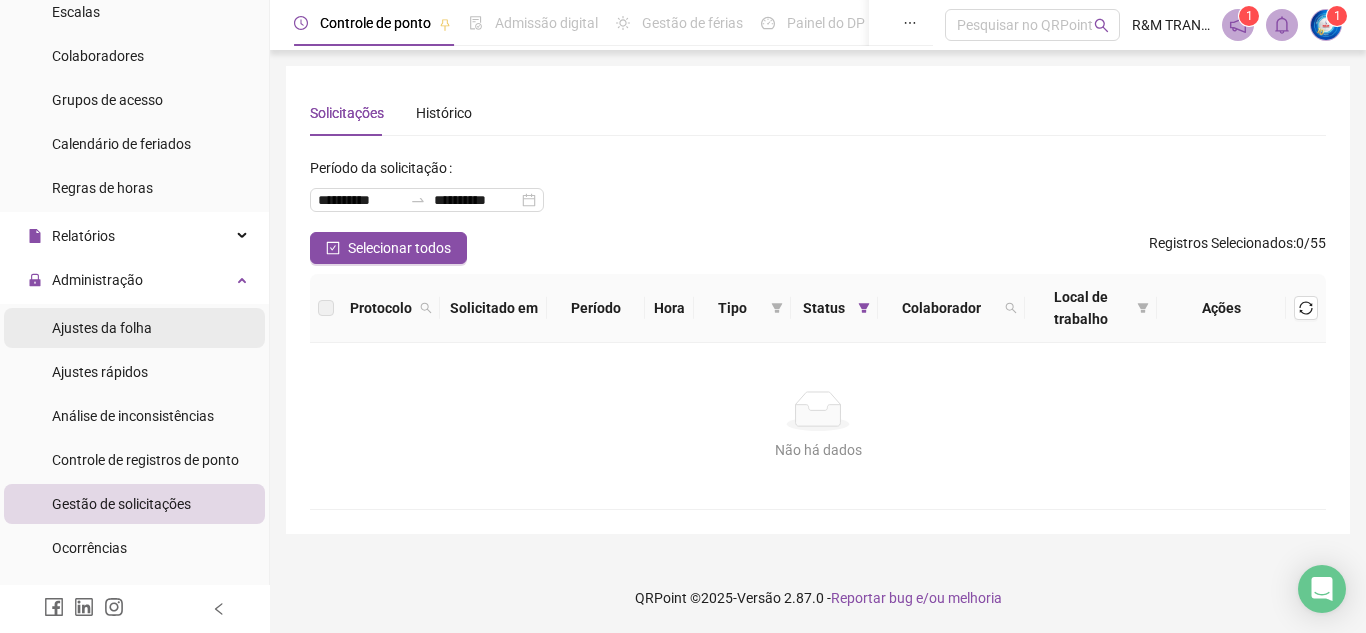 click on "Ajustes da folha" at bounding box center [102, 328] 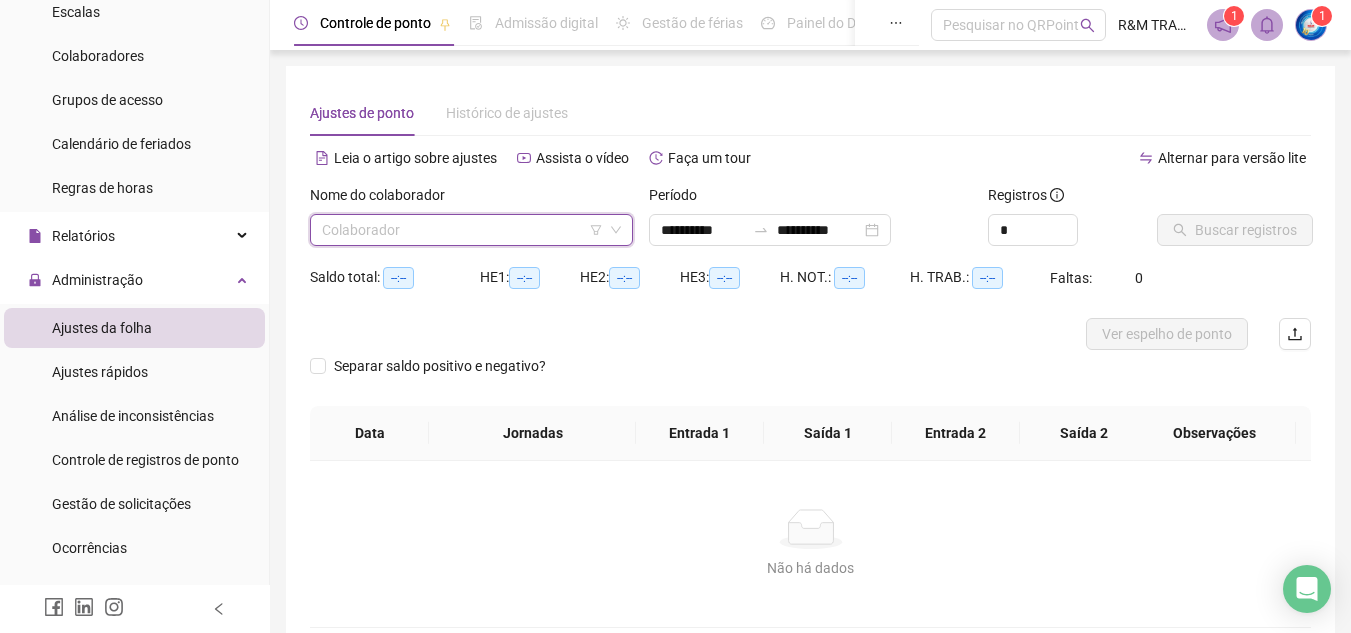 click at bounding box center [465, 230] 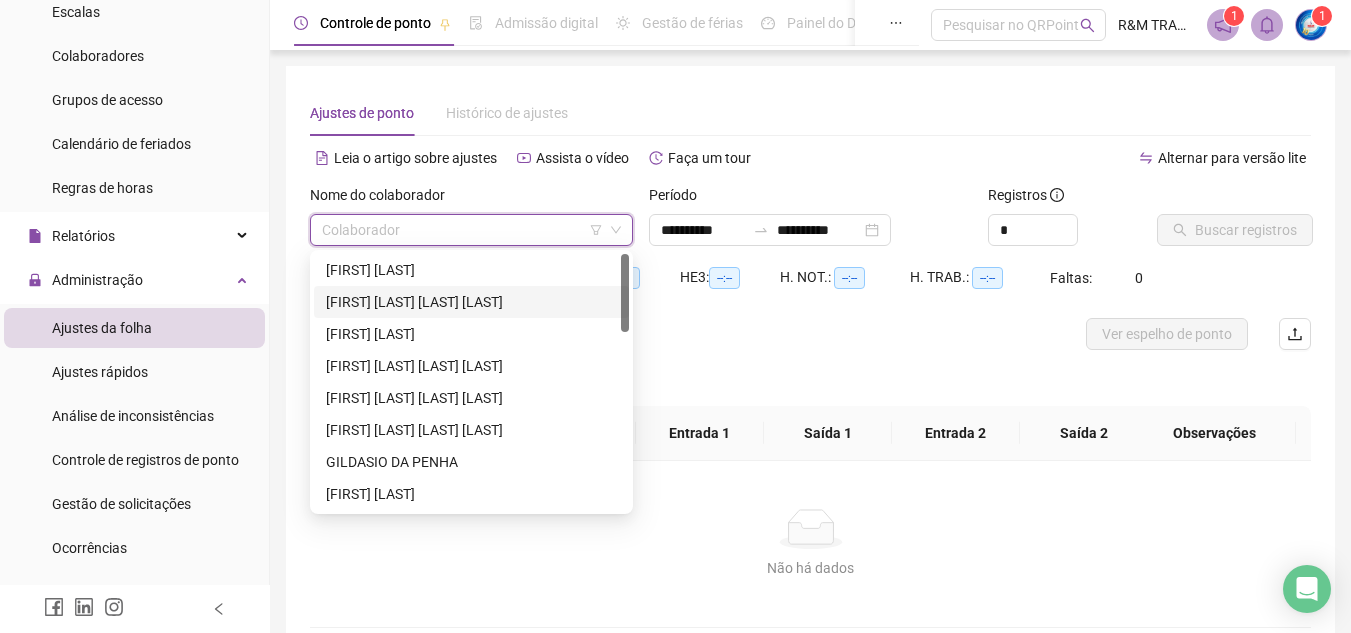 type on "*" 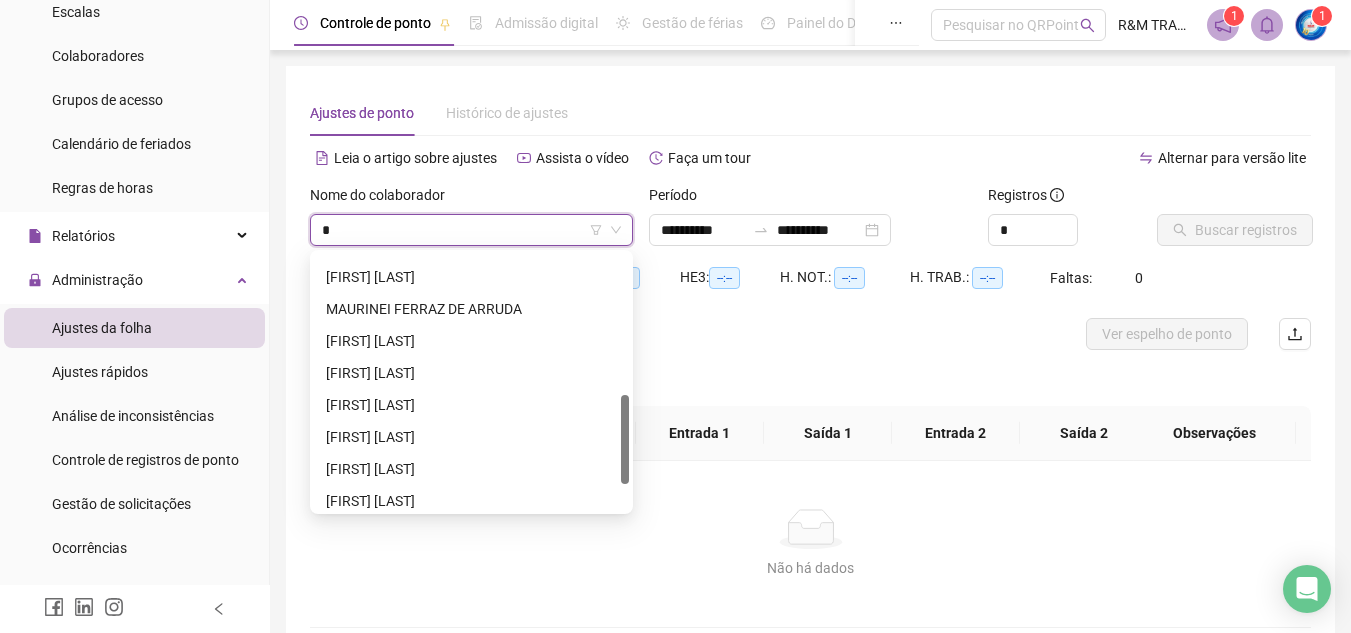 scroll, scrollTop: 423, scrollLeft: 0, axis: vertical 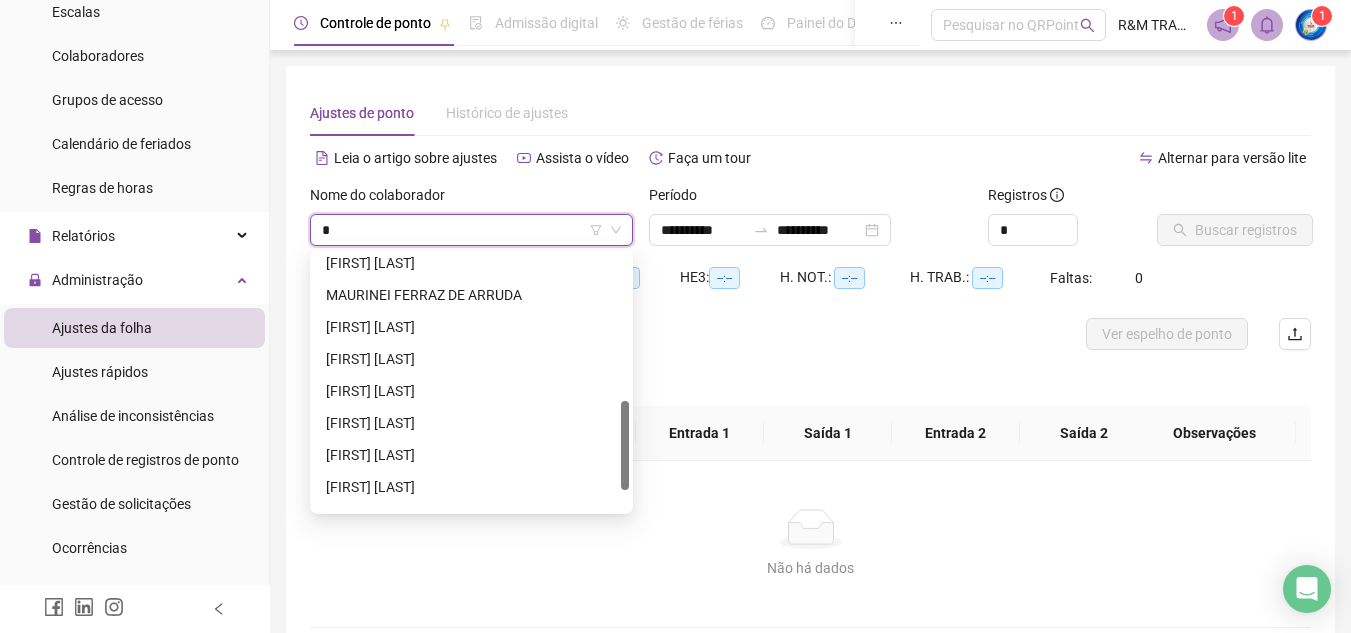 drag, startPoint x: 625, startPoint y: 289, endPoint x: 455, endPoint y: 473, distance: 250.51147 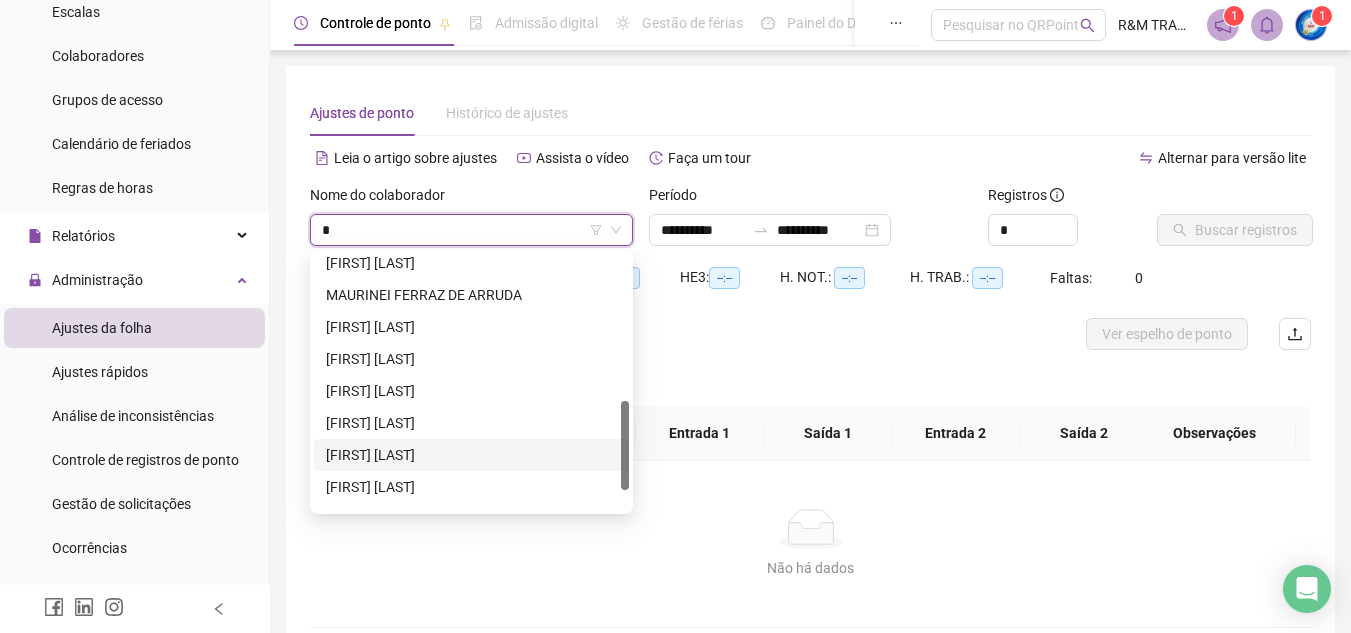 click on "[FIRST] [LAST]" at bounding box center (471, 455) 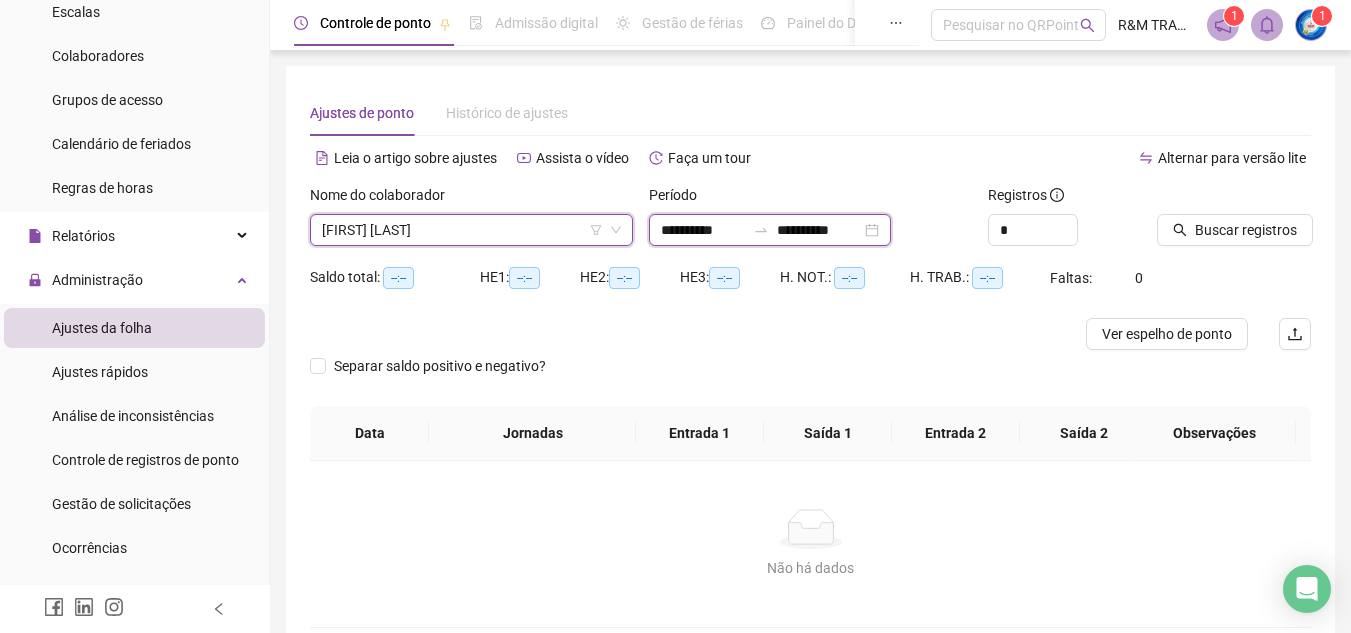 click on "**********" at bounding box center (703, 230) 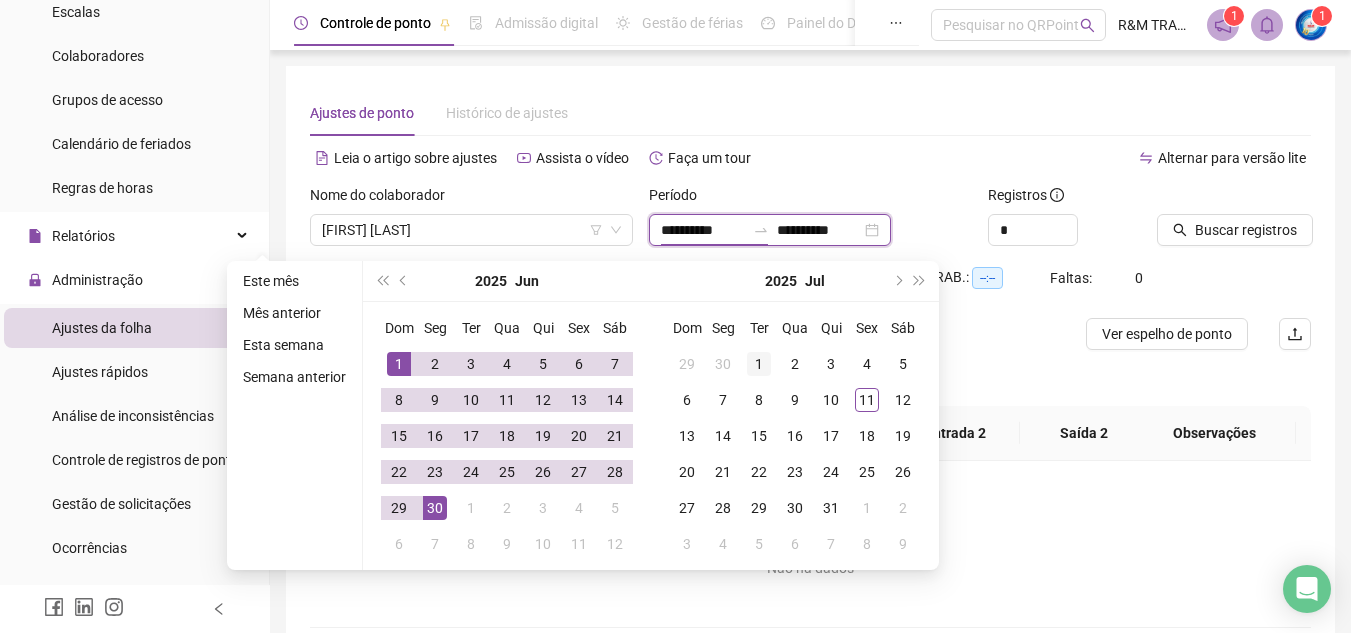 type on "**********" 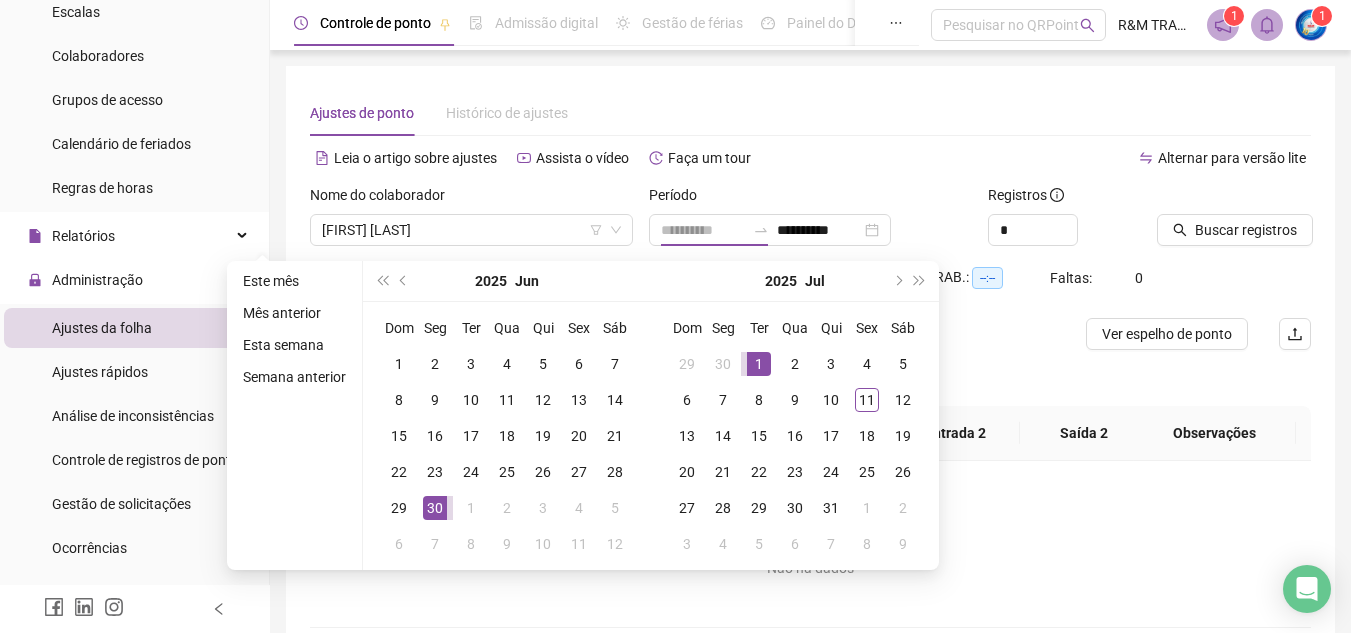 click on "1" at bounding box center [759, 364] 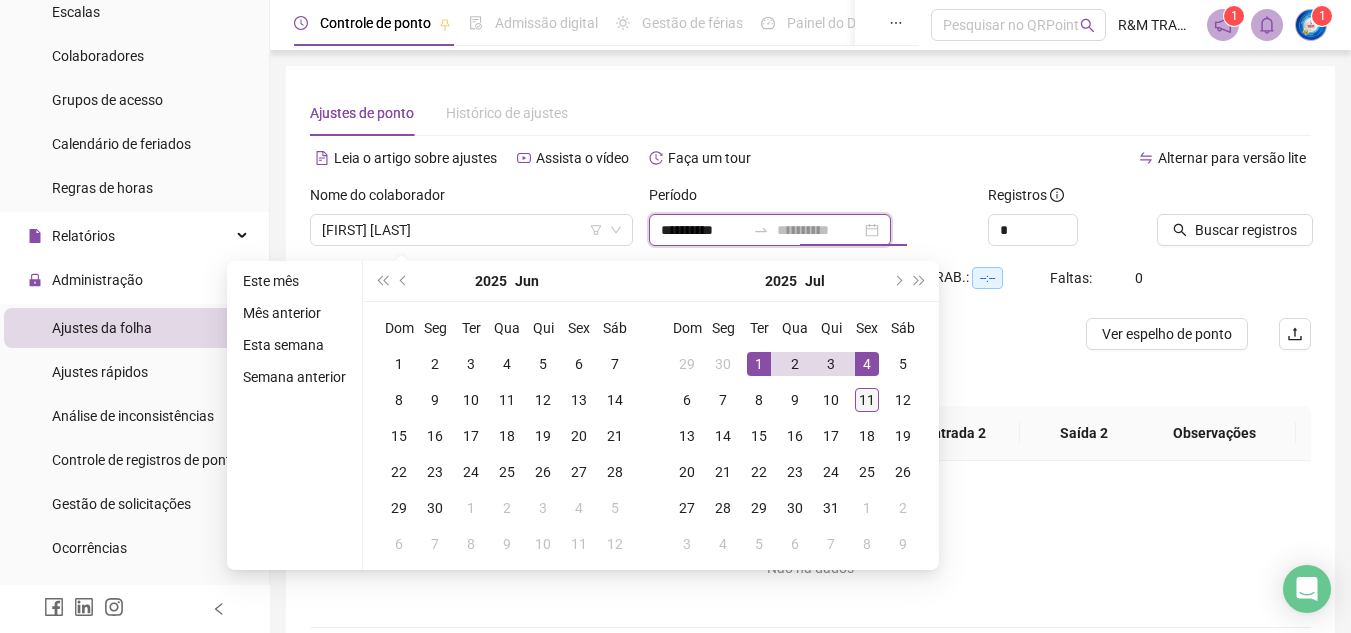 type on "**********" 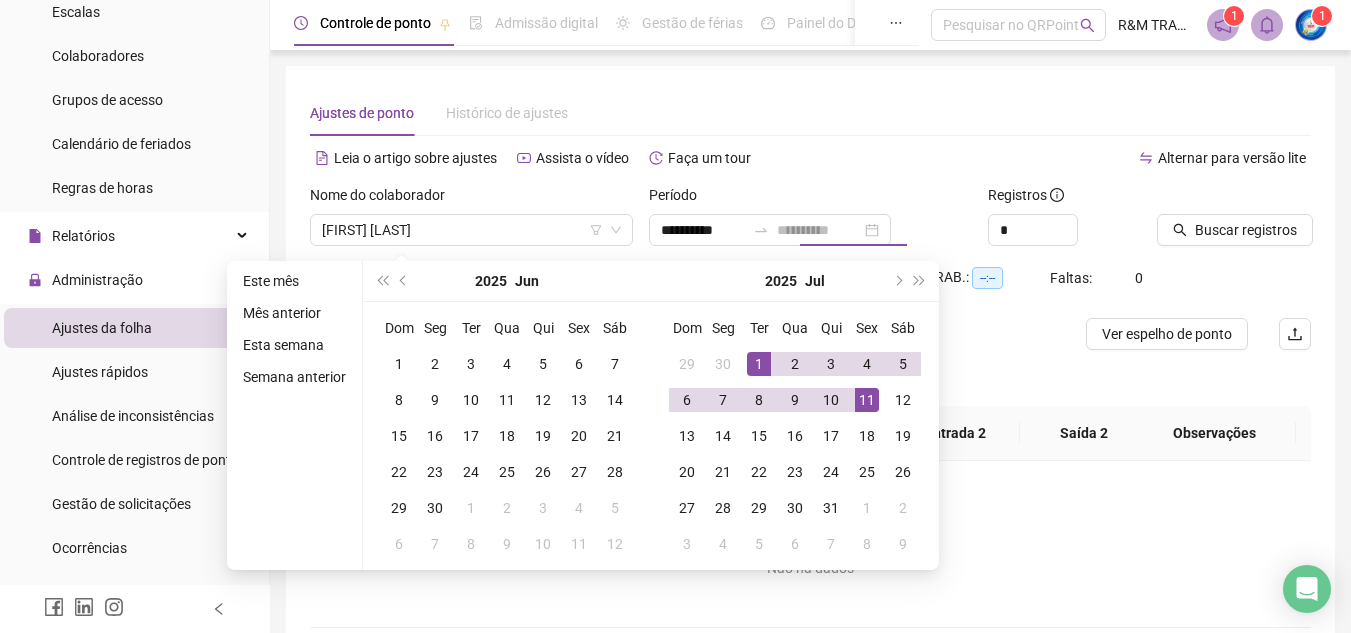 click on "11" at bounding box center (867, 400) 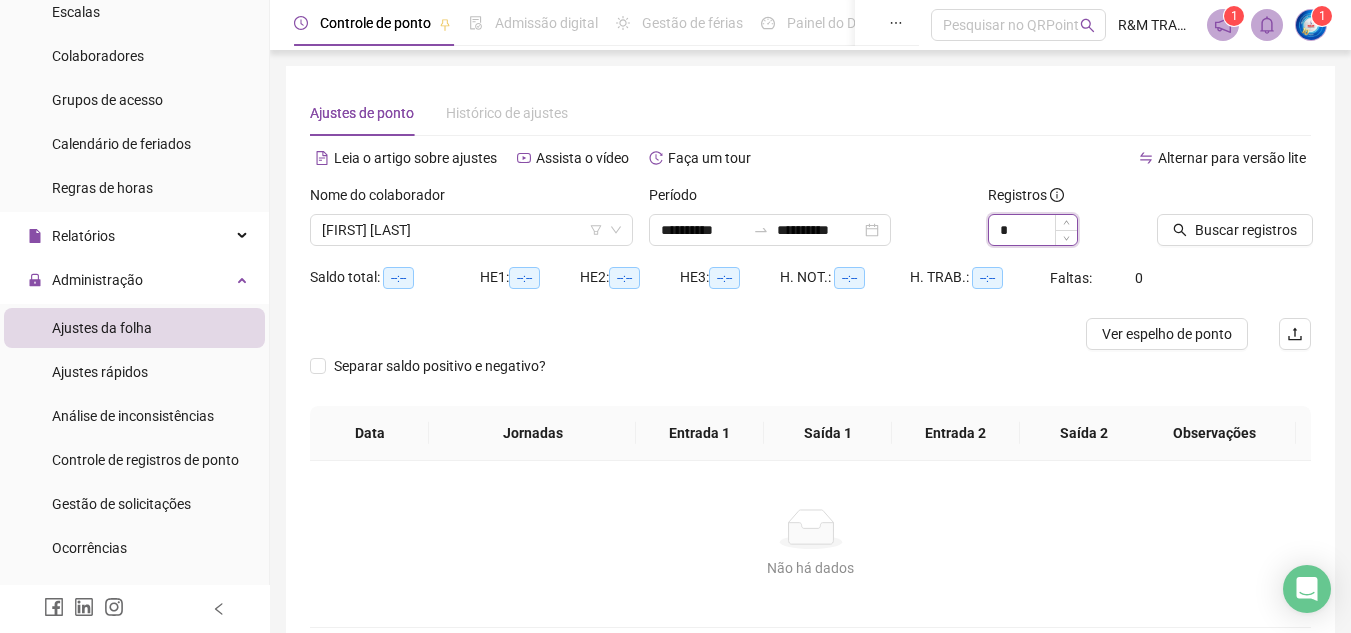click on "*" at bounding box center [1033, 230] 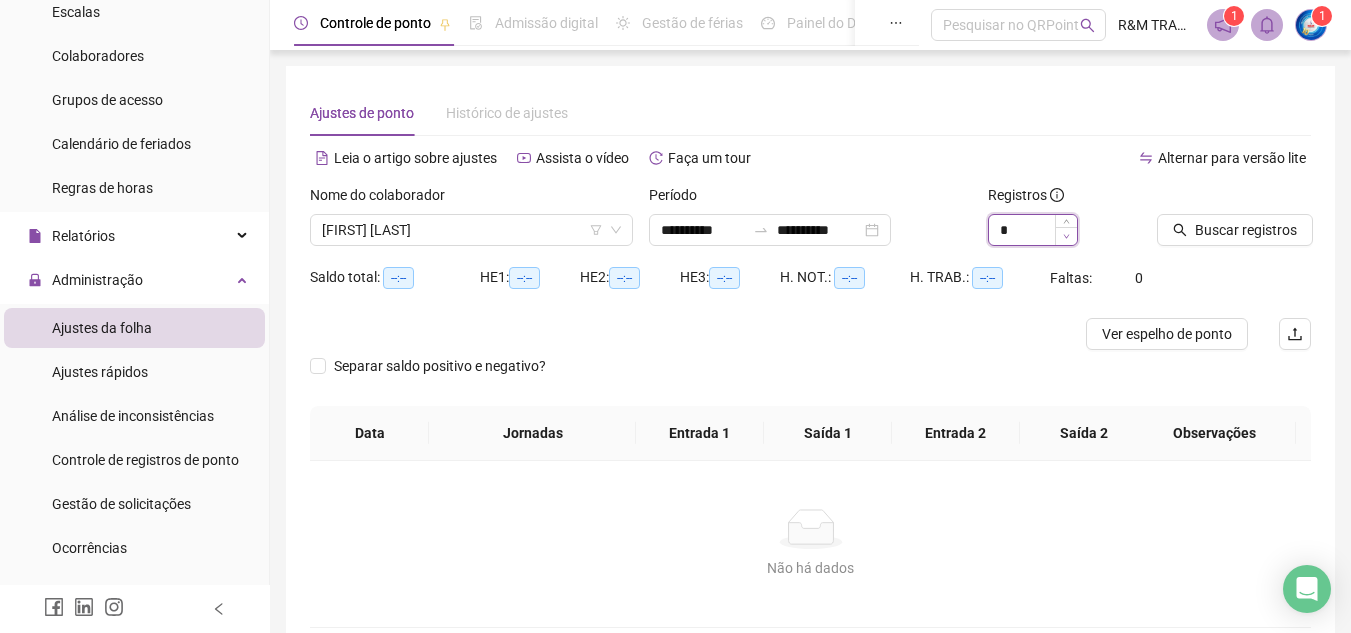 click at bounding box center [1066, 236] 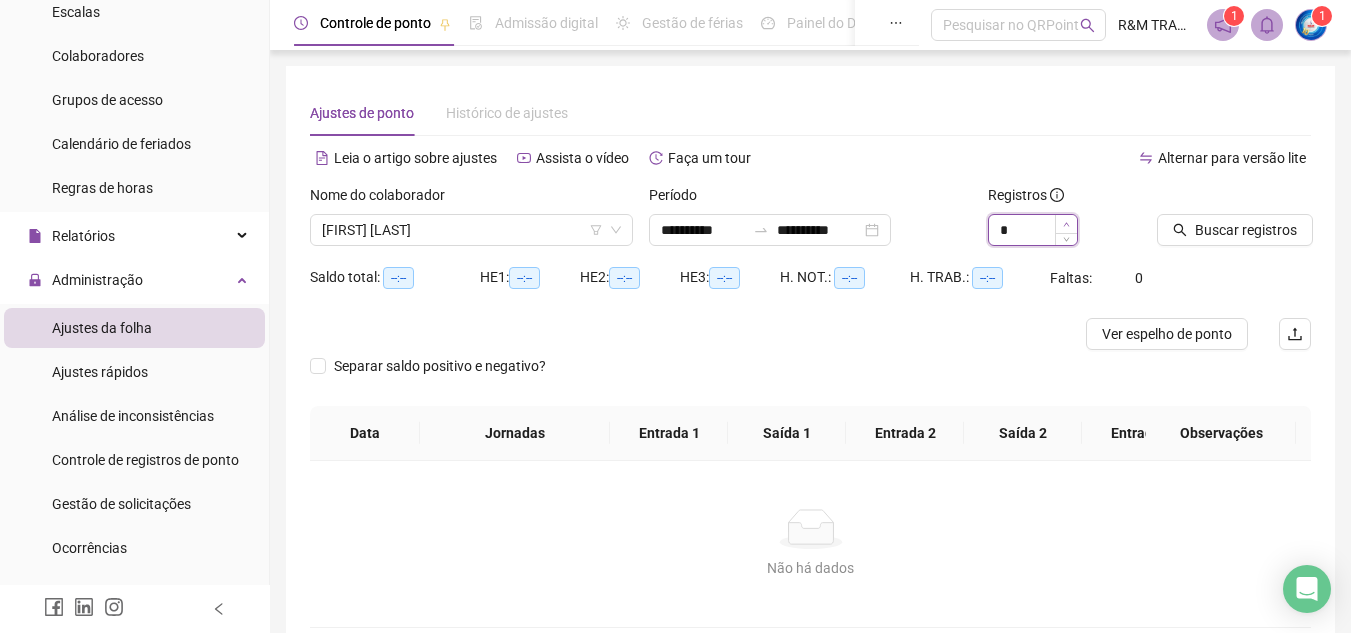 click at bounding box center (1066, 224) 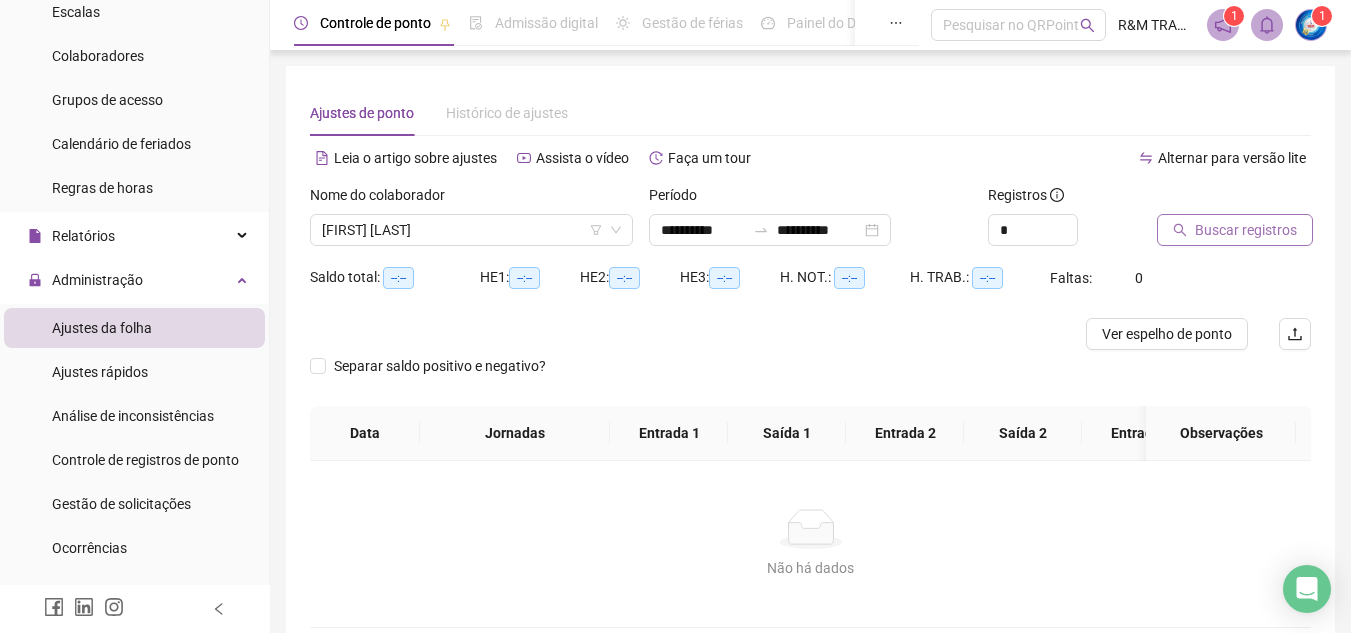 click on "Buscar registros" at bounding box center (1246, 230) 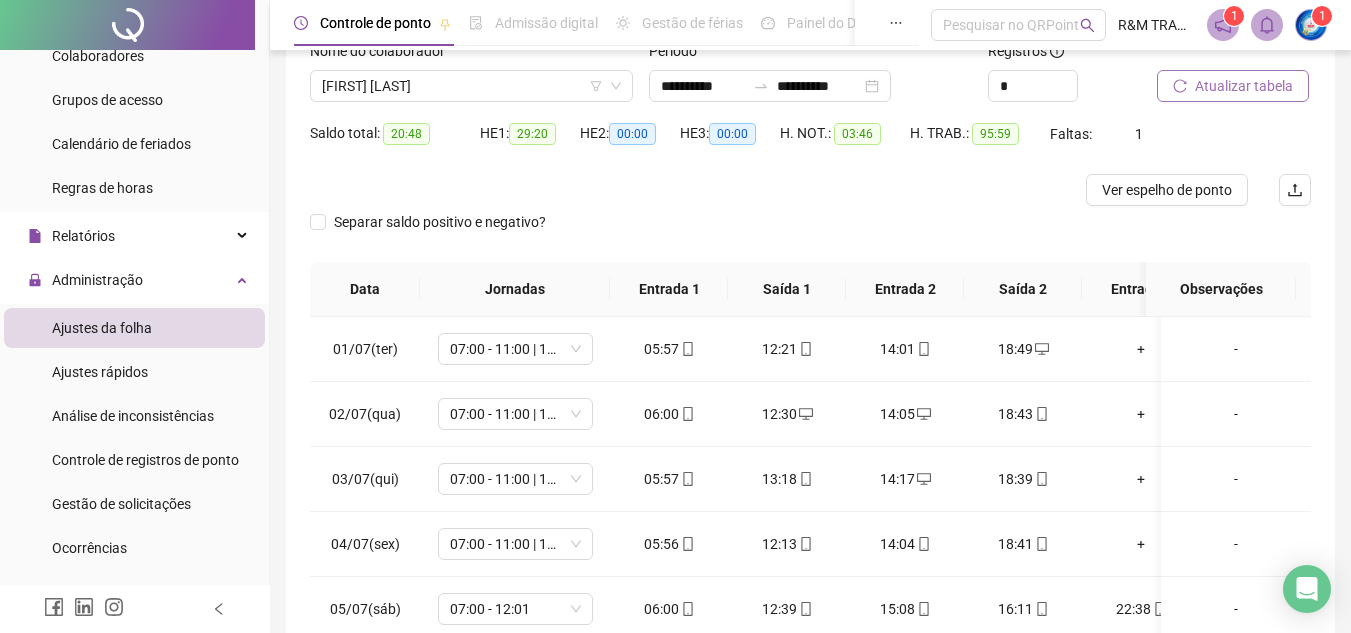 scroll, scrollTop: 365, scrollLeft: 0, axis: vertical 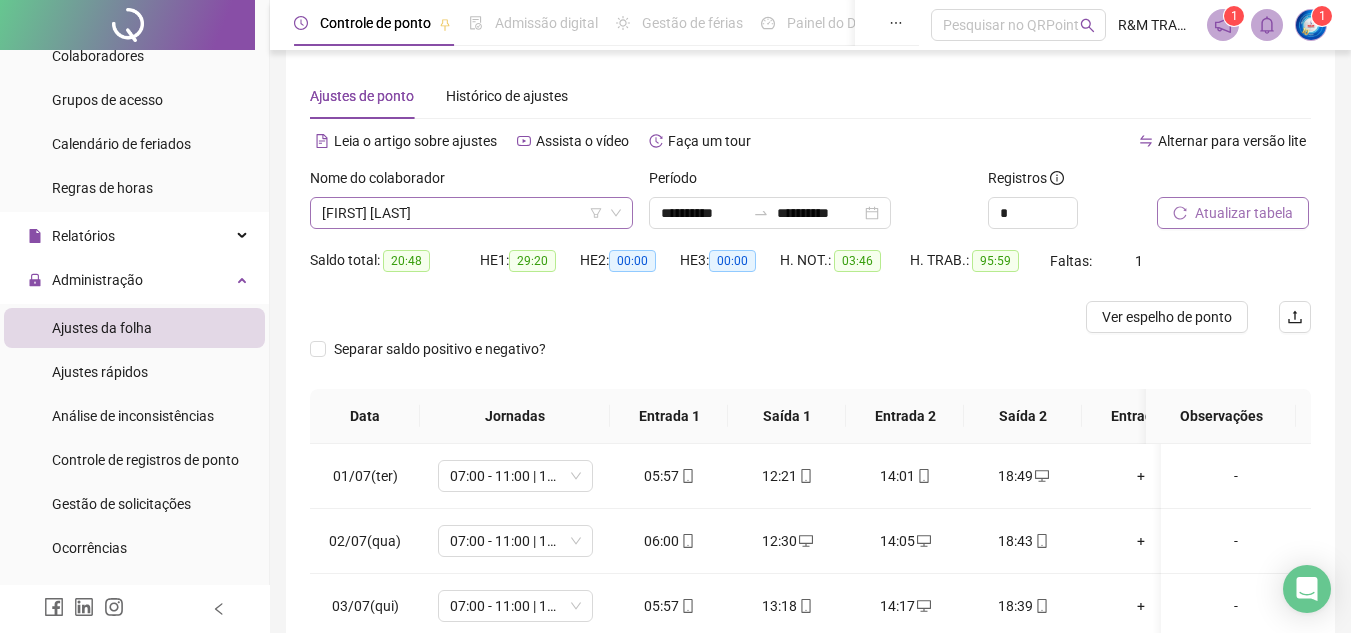 click on "[FIRST] [LAST]" at bounding box center (471, 213) 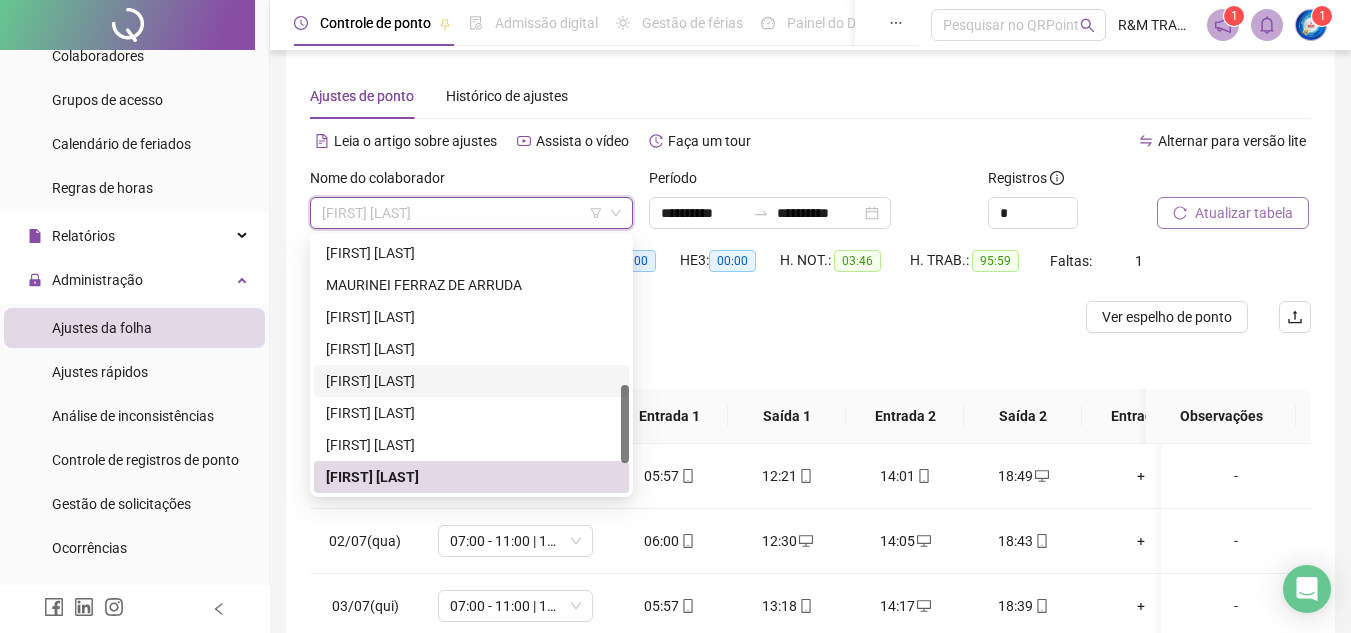 click on "[FIRST] [LAST]" at bounding box center (471, 381) 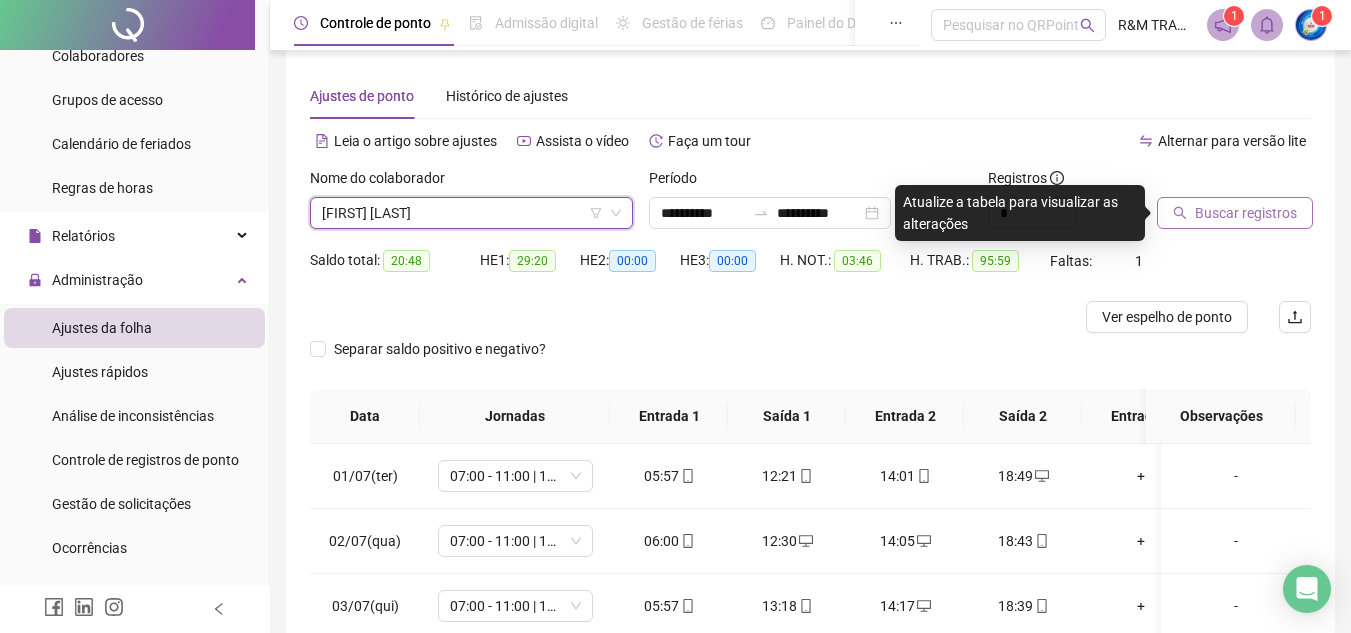 click on "Buscar registros" at bounding box center [1246, 213] 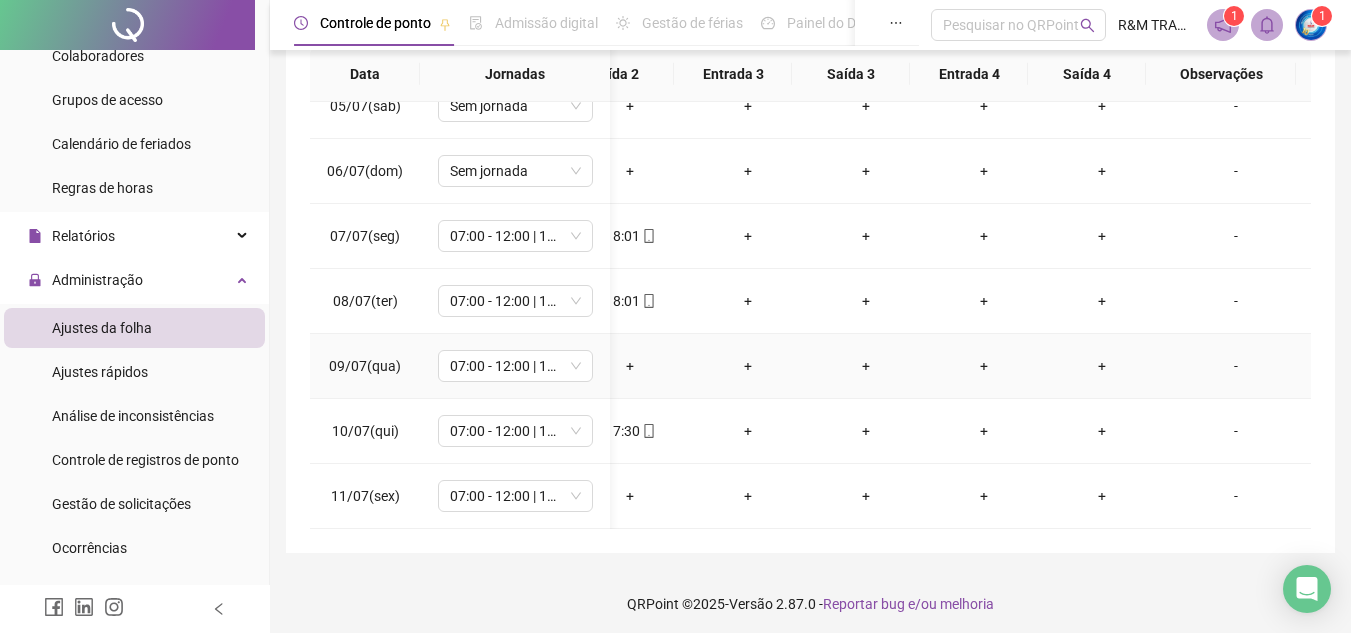 click on "-" at bounding box center [1236, 366] 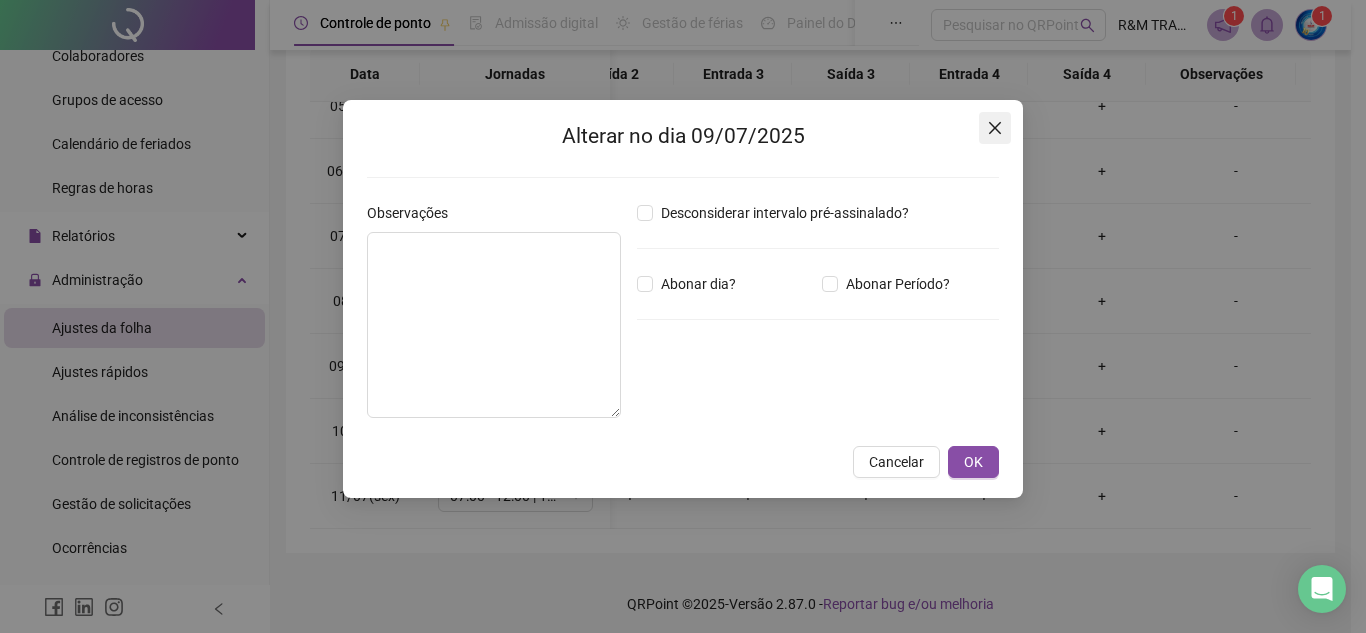 click 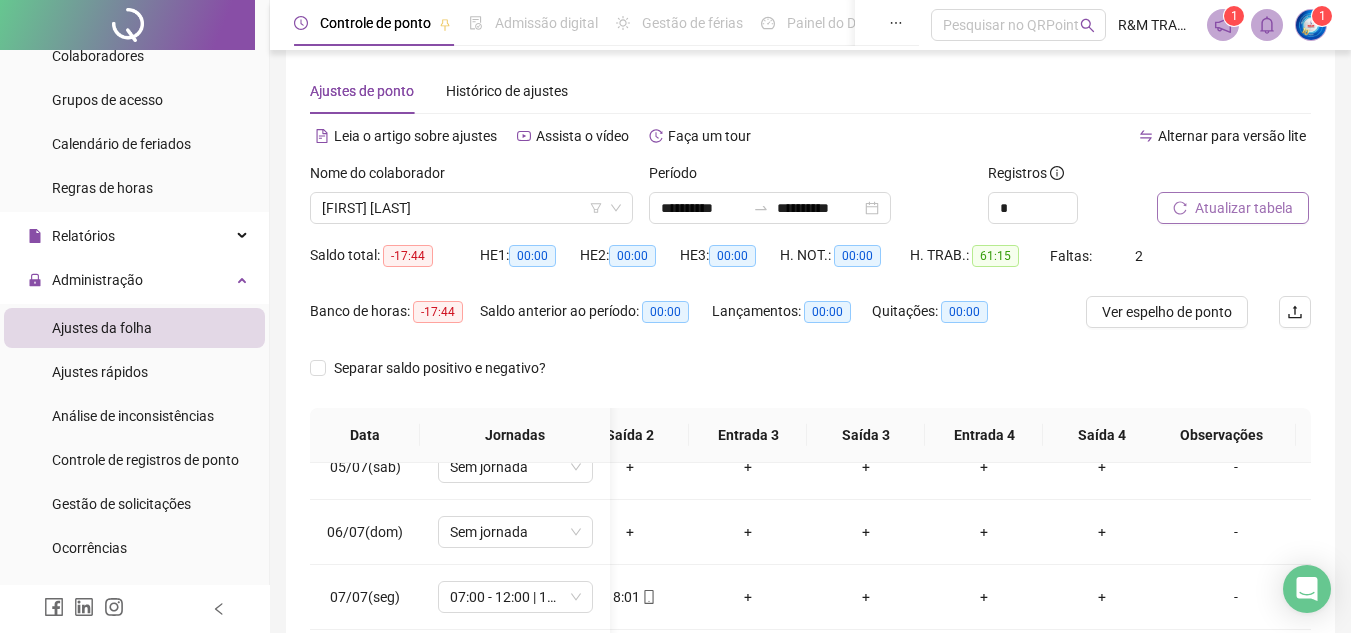 scroll, scrollTop: 18, scrollLeft: 0, axis: vertical 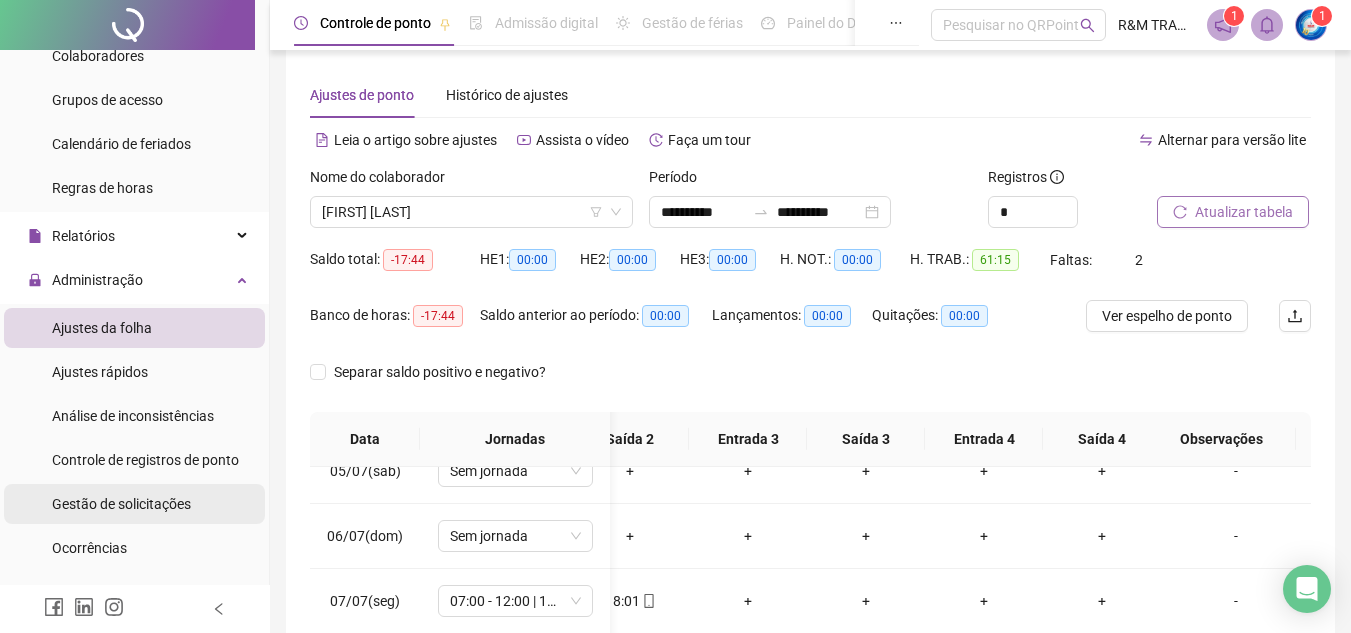 click on "Gestão de solicitações" at bounding box center [121, 504] 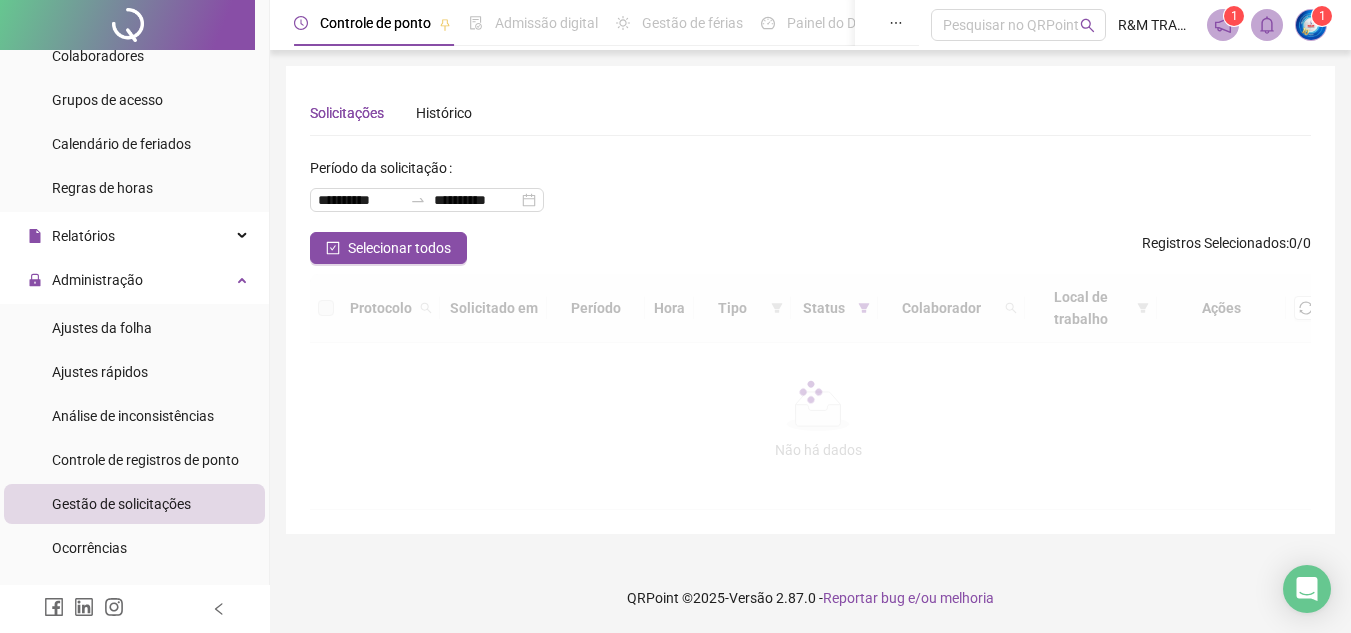 scroll, scrollTop: 0, scrollLeft: 0, axis: both 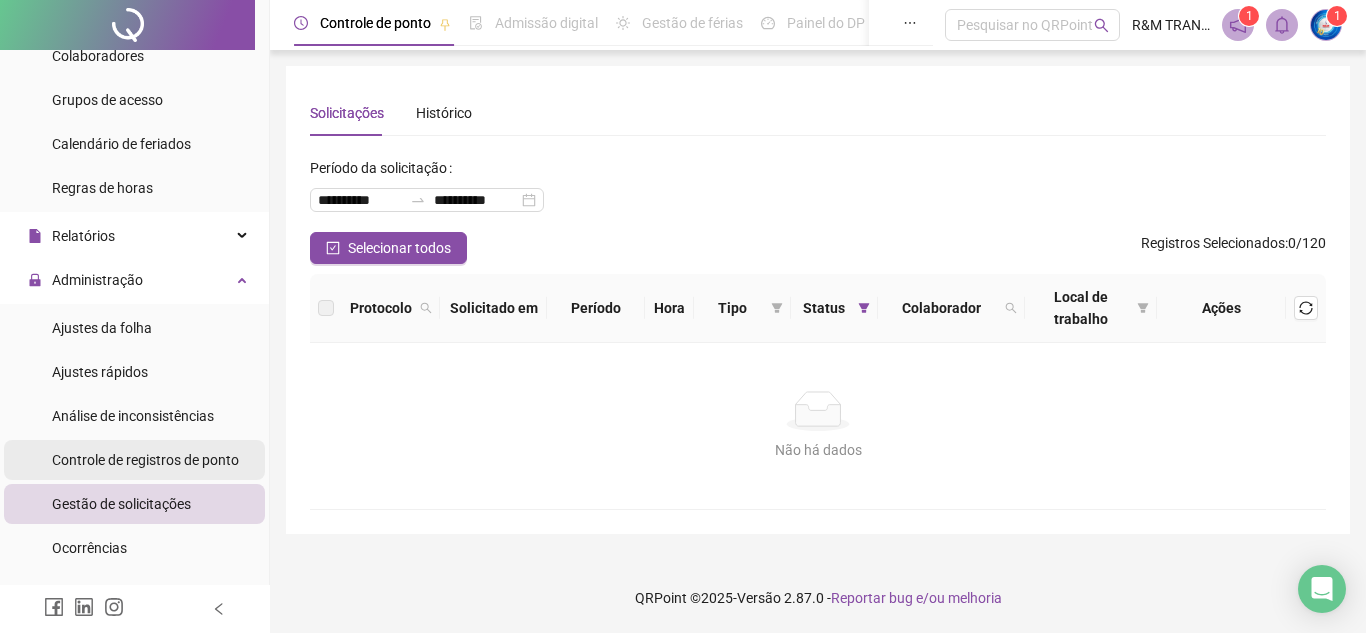 click on "Controle de registros de ponto" at bounding box center [145, 460] 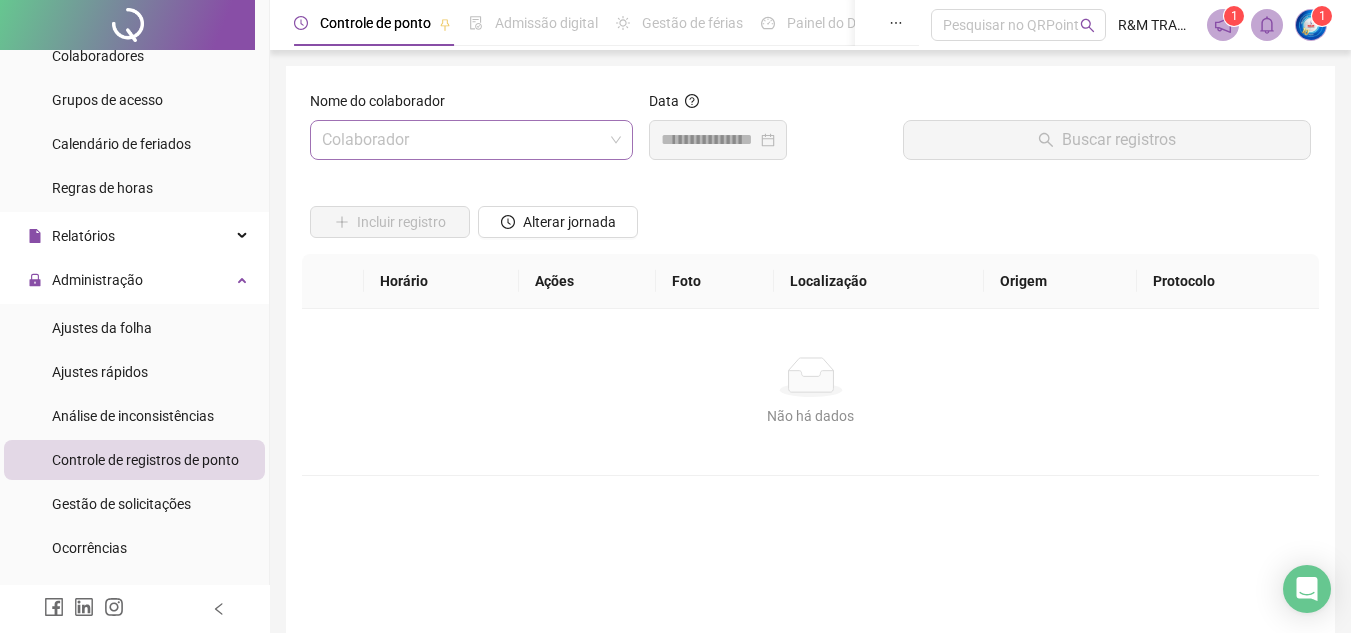 click at bounding box center [465, 140] 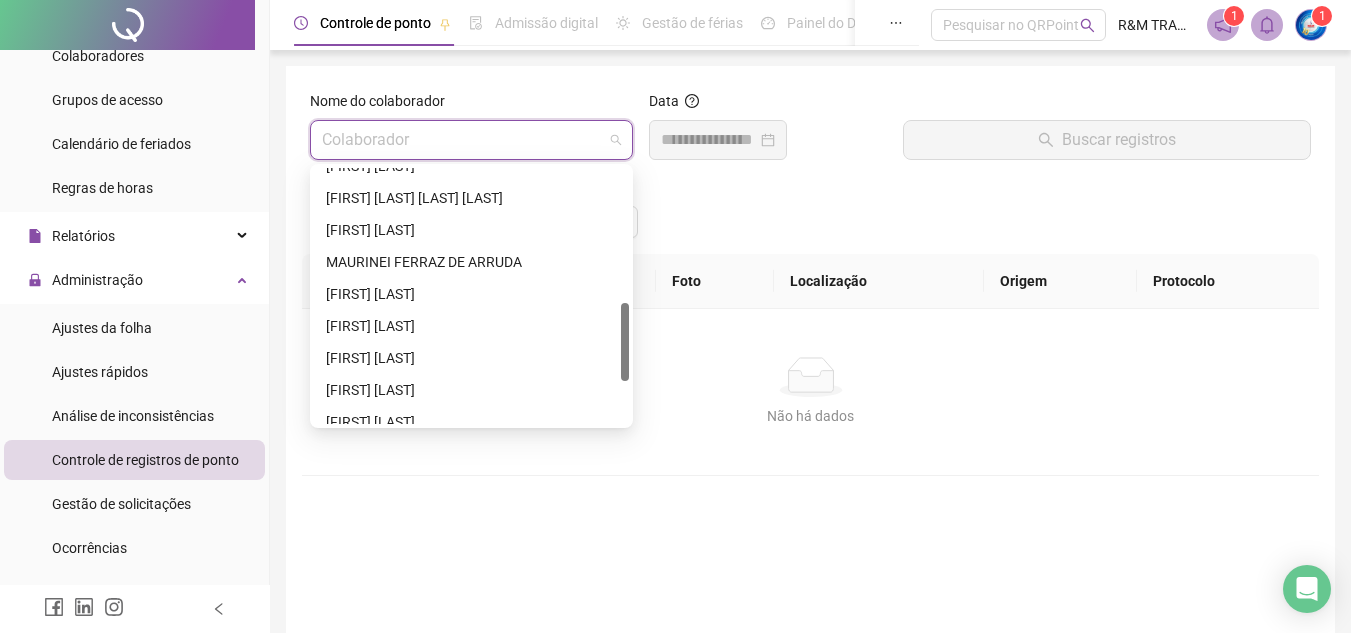 scroll, scrollTop: 437, scrollLeft: 0, axis: vertical 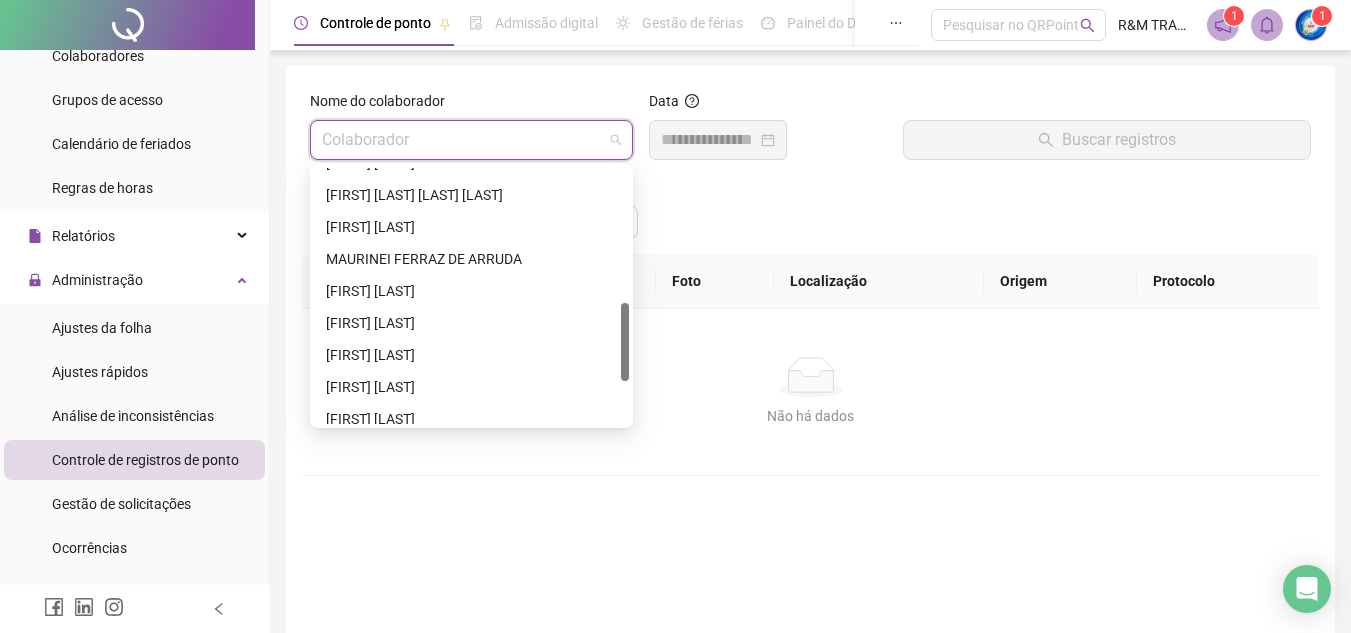 drag, startPoint x: 622, startPoint y: 213, endPoint x: 614, endPoint y: 348, distance: 135.23683 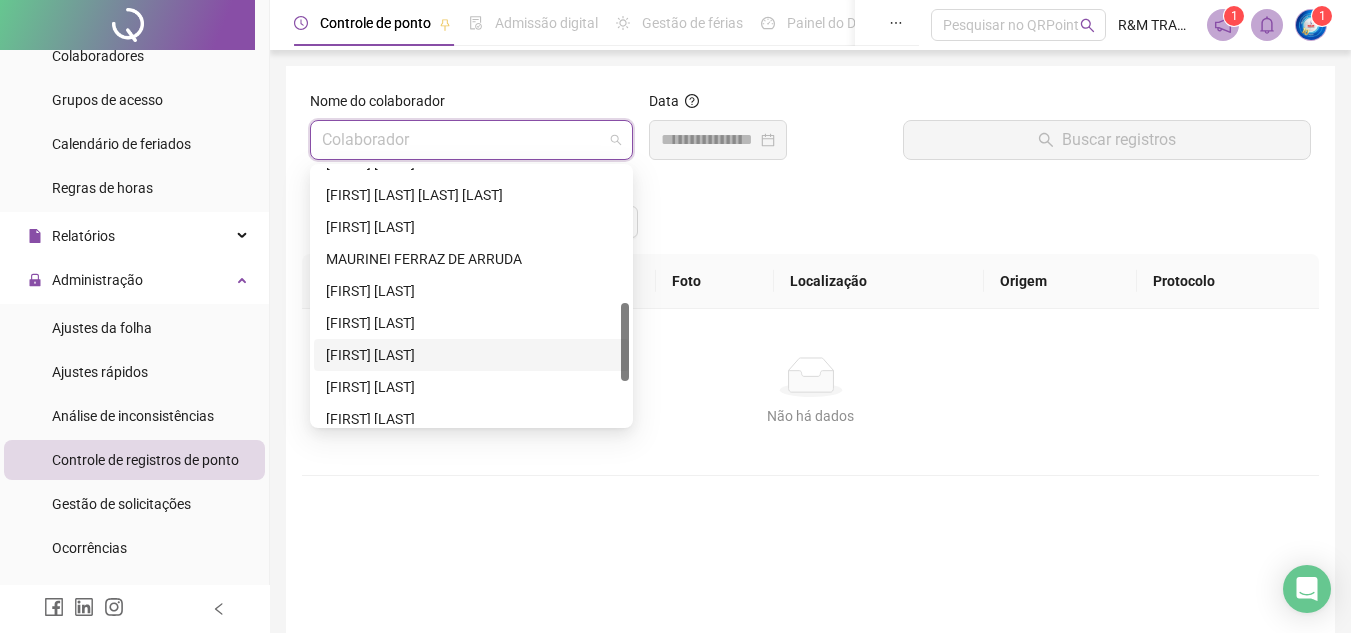 click on "[FIRST] [LAST]" at bounding box center [471, 355] 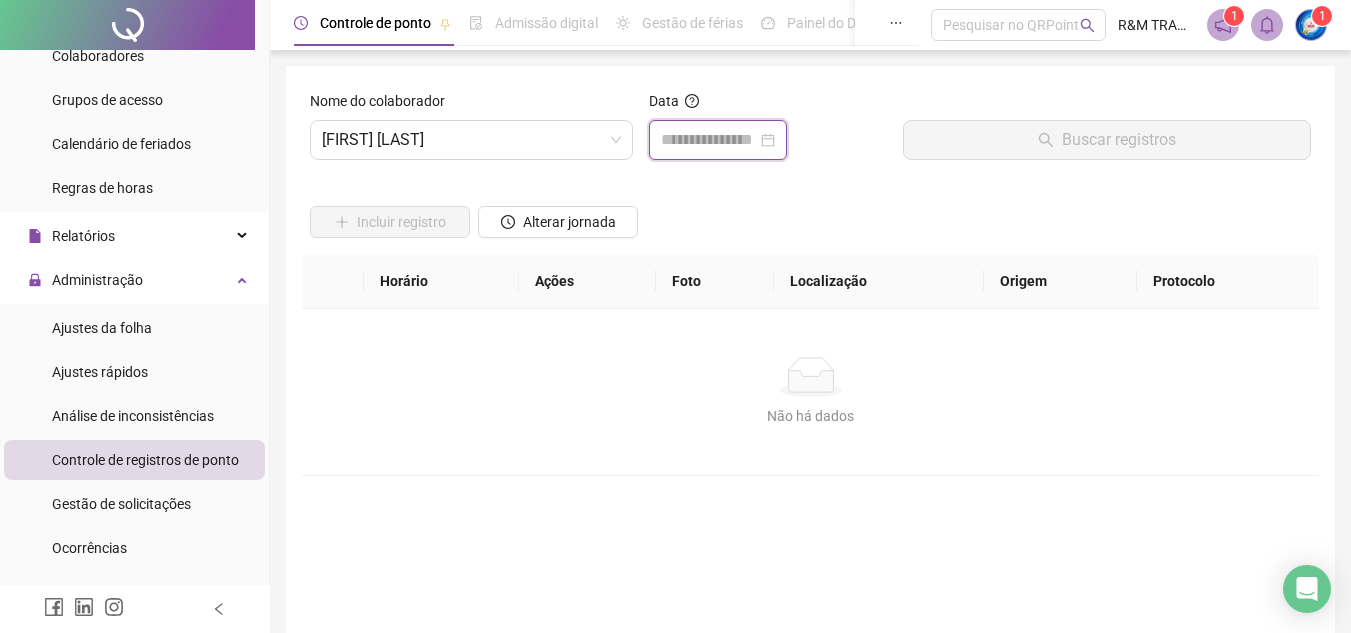 click at bounding box center (709, 140) 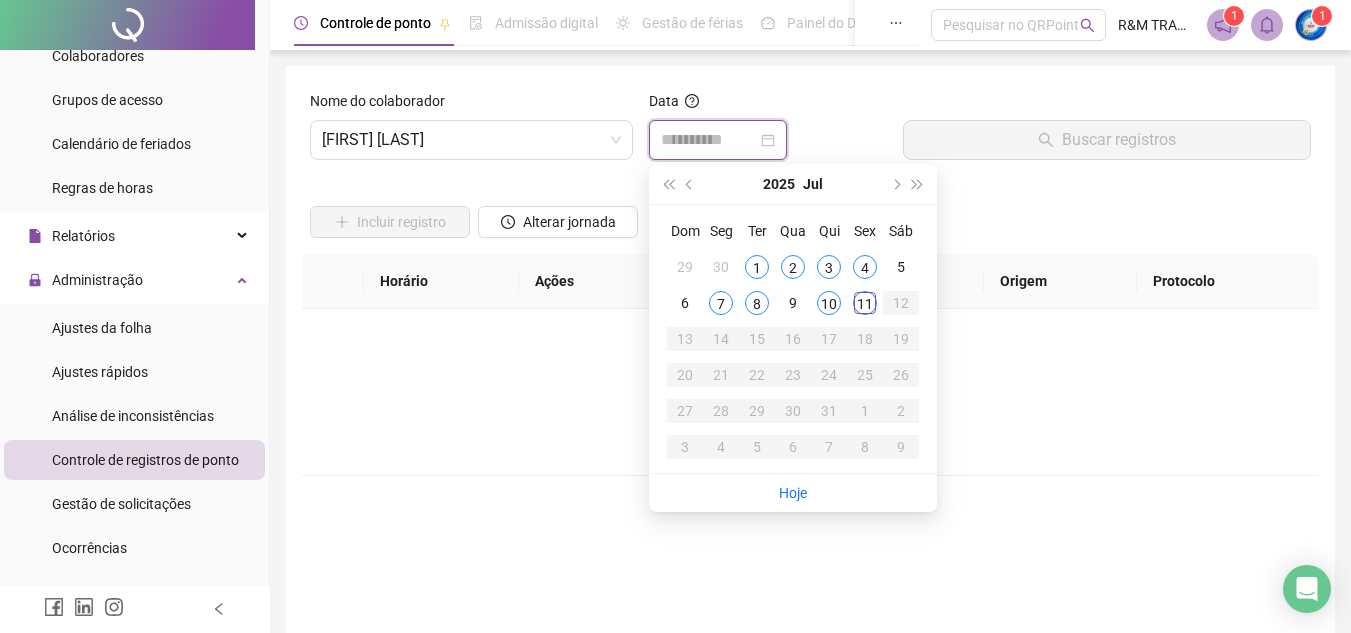 type on "**********" 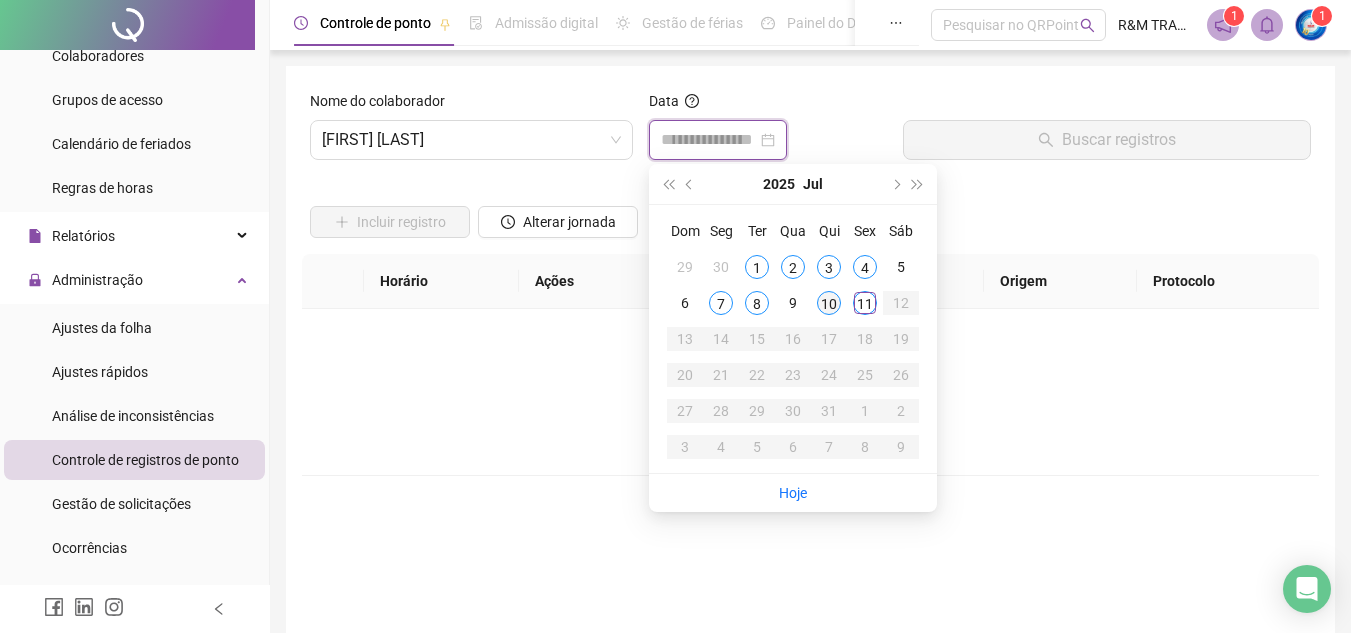 type on "**********" 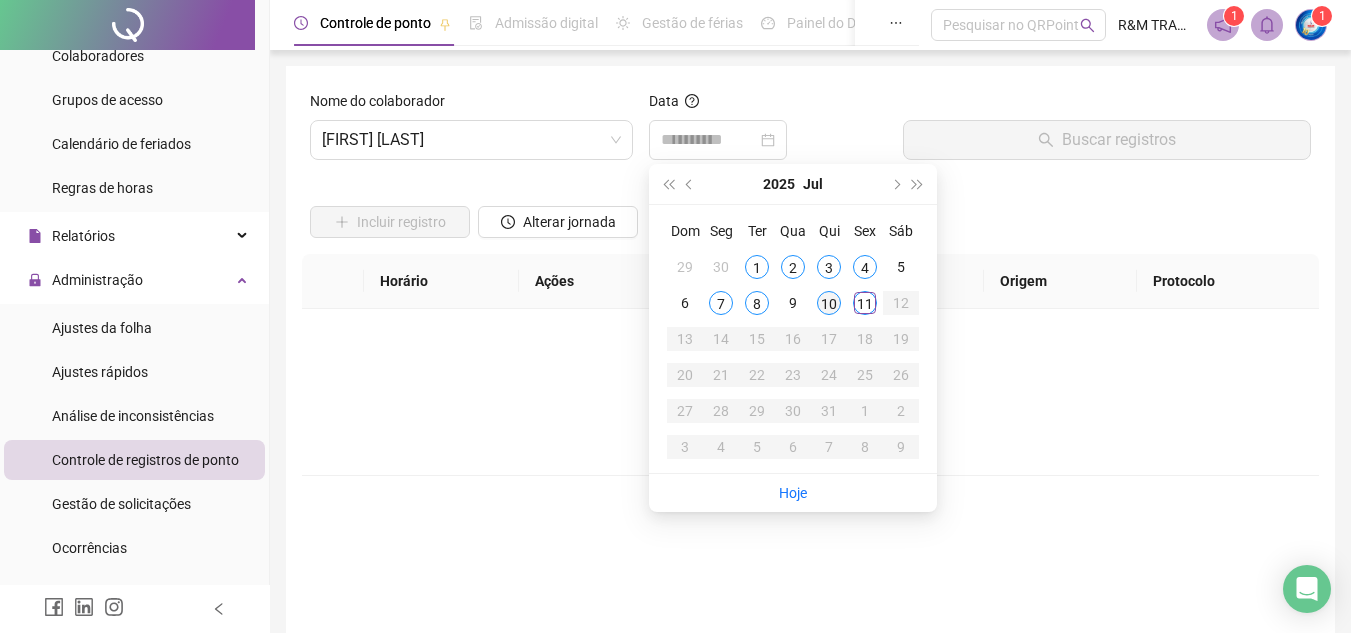 click on "10" at bounding box center (829, 303) 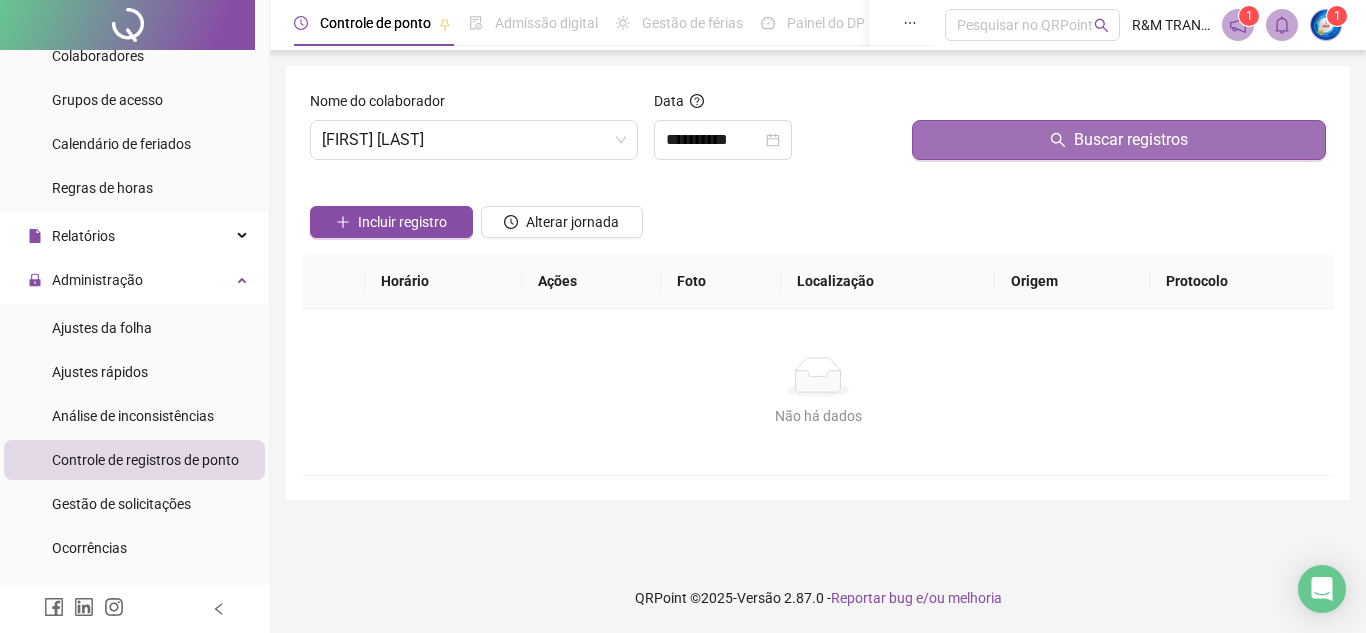 click on "Buscar registros" at bounding box center [1131, 140] 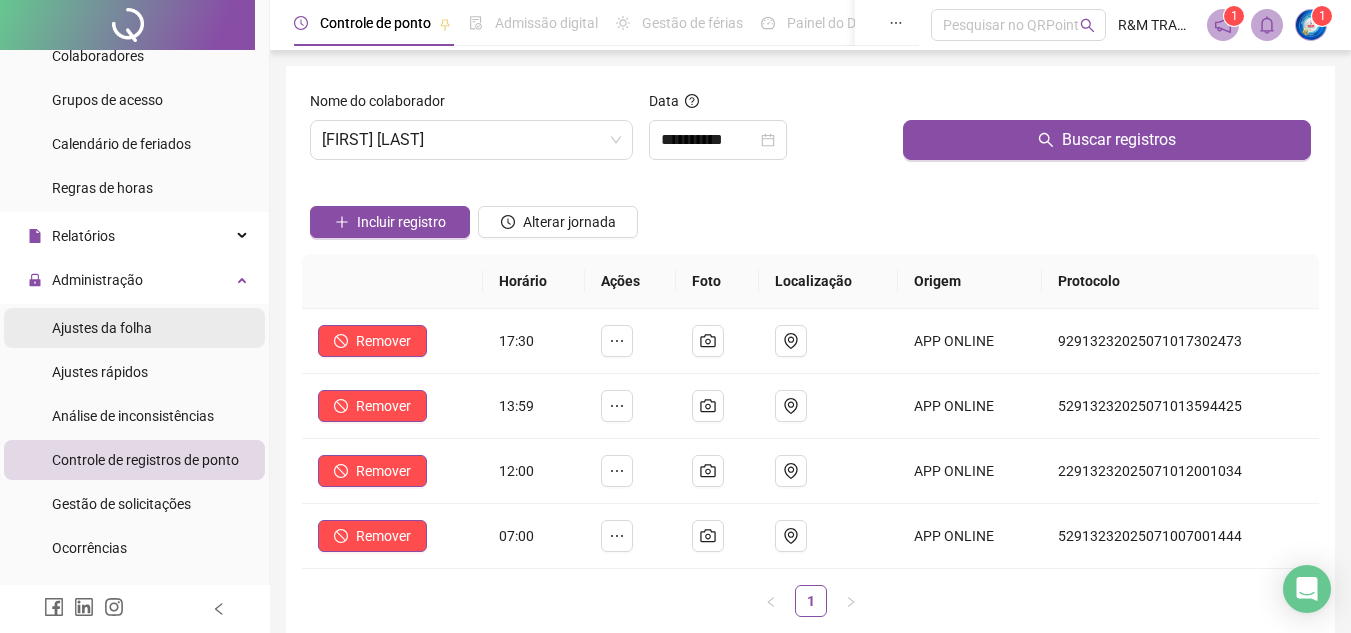 click on "Ajustes da folha" at bounding box center [102, 328] 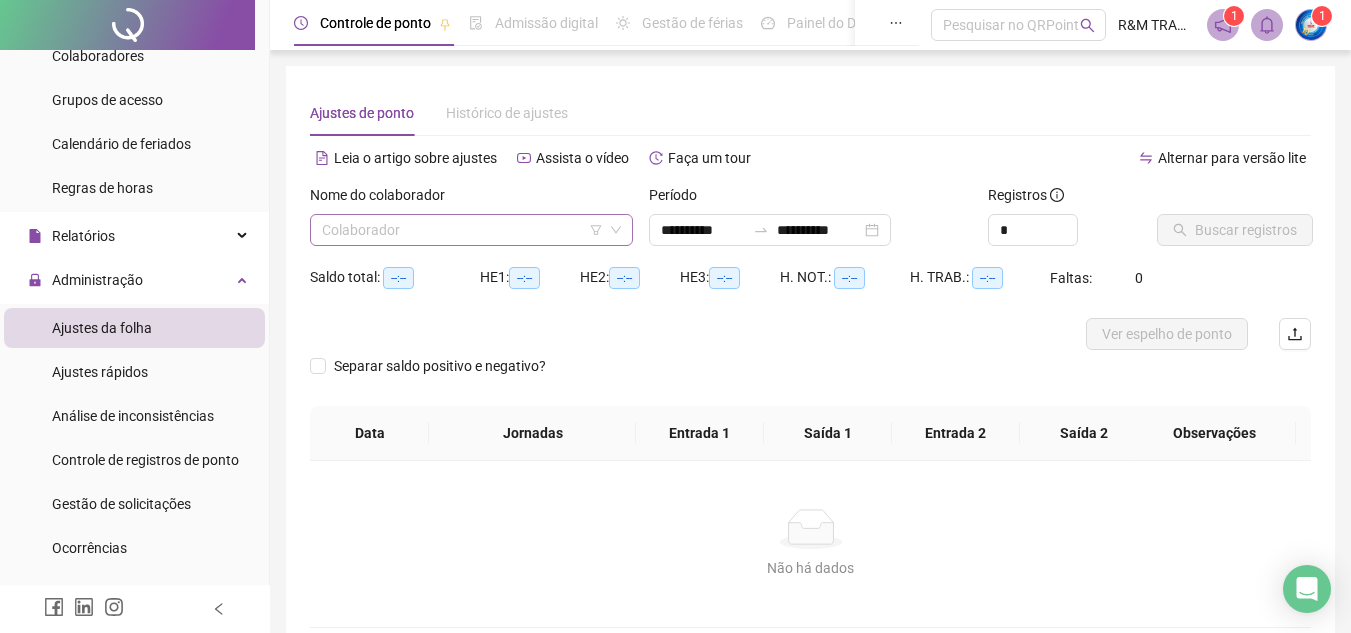click at bounding box center (465, 230) 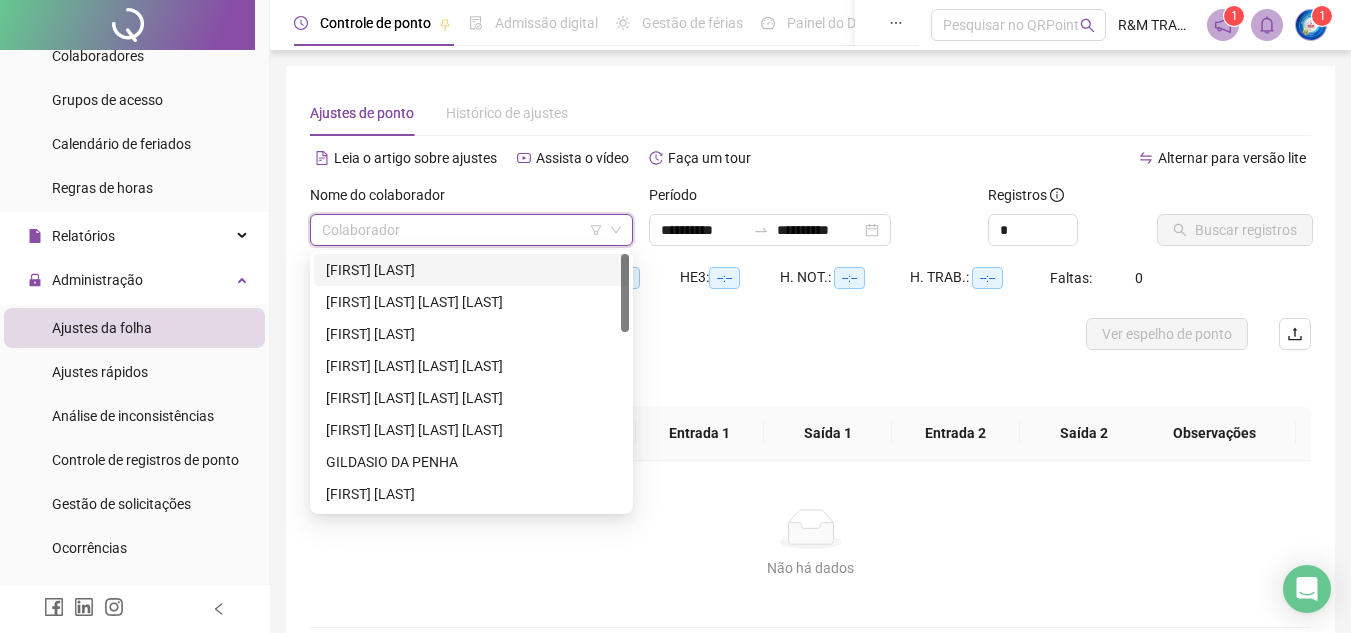 click on "Saída 1" at bounding box center [828, 433] 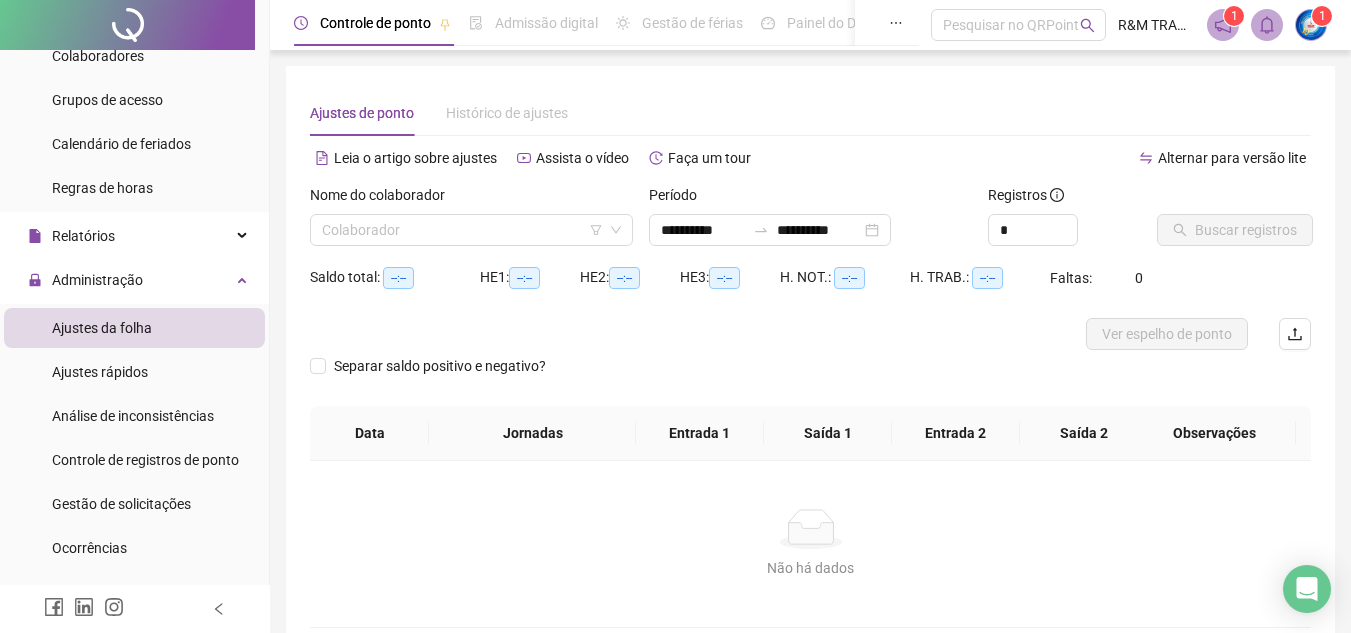 click on "Separar saldo positivo e negativo?" at bounding box center [810, 378] 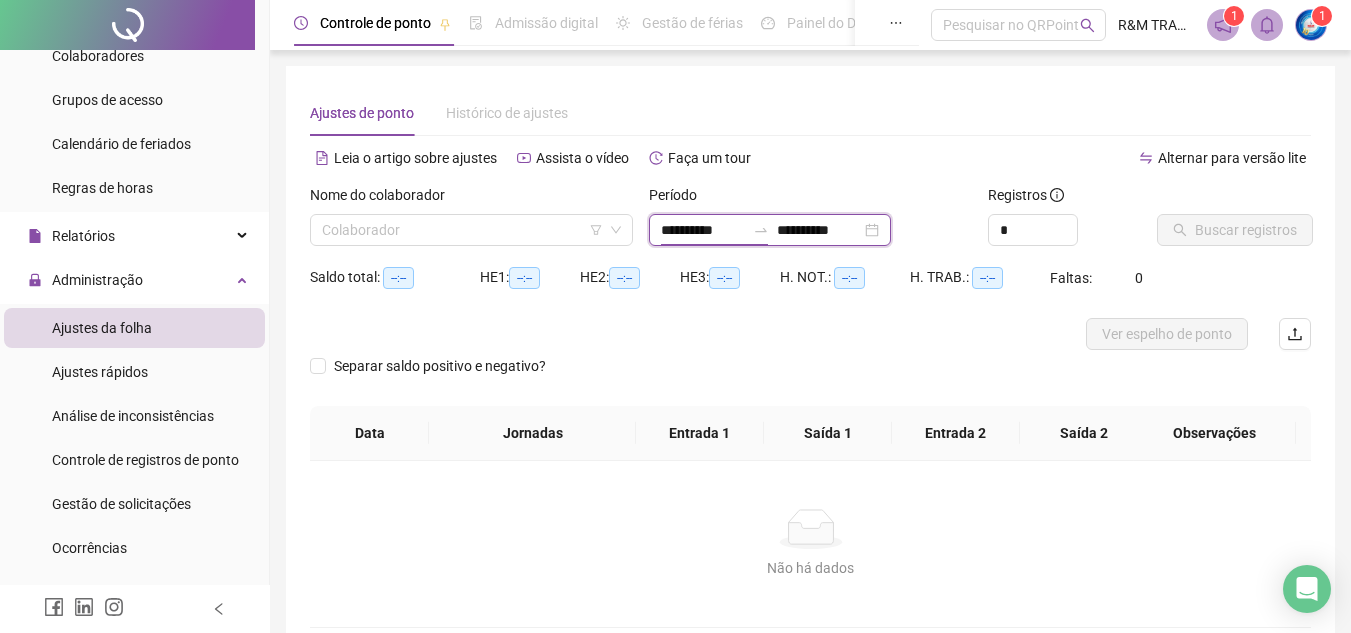 click on "**********" at bounding box center [703, 230] 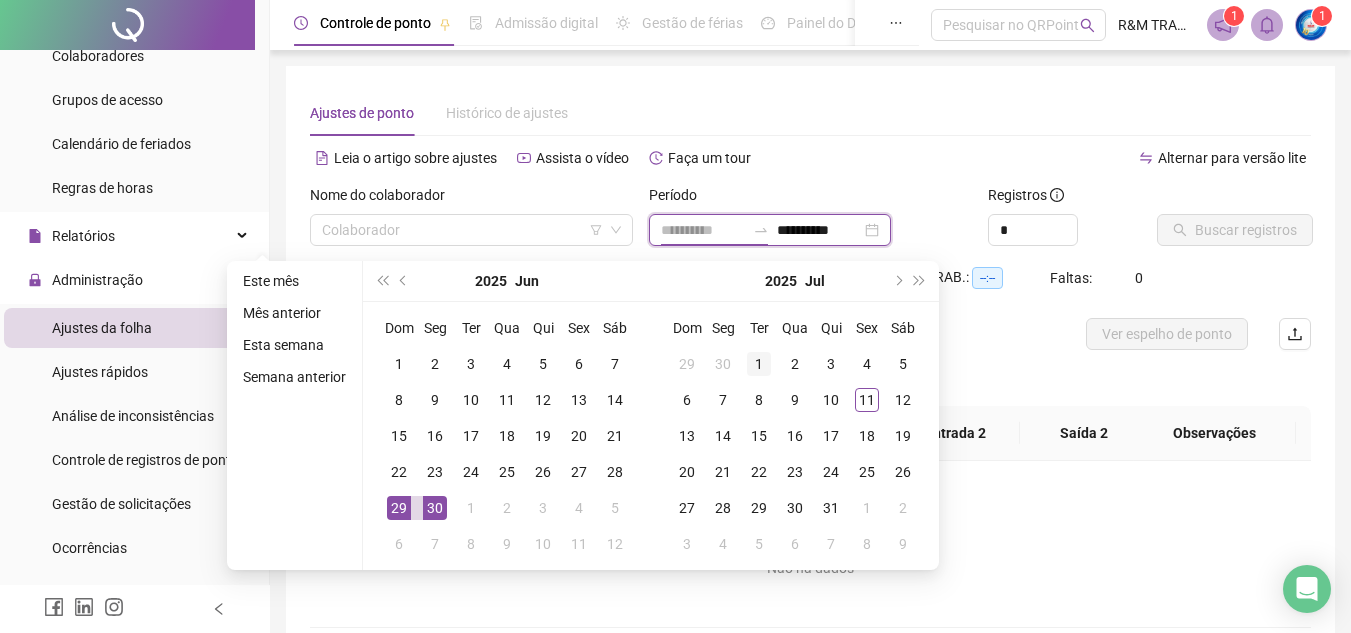 type on "**********" 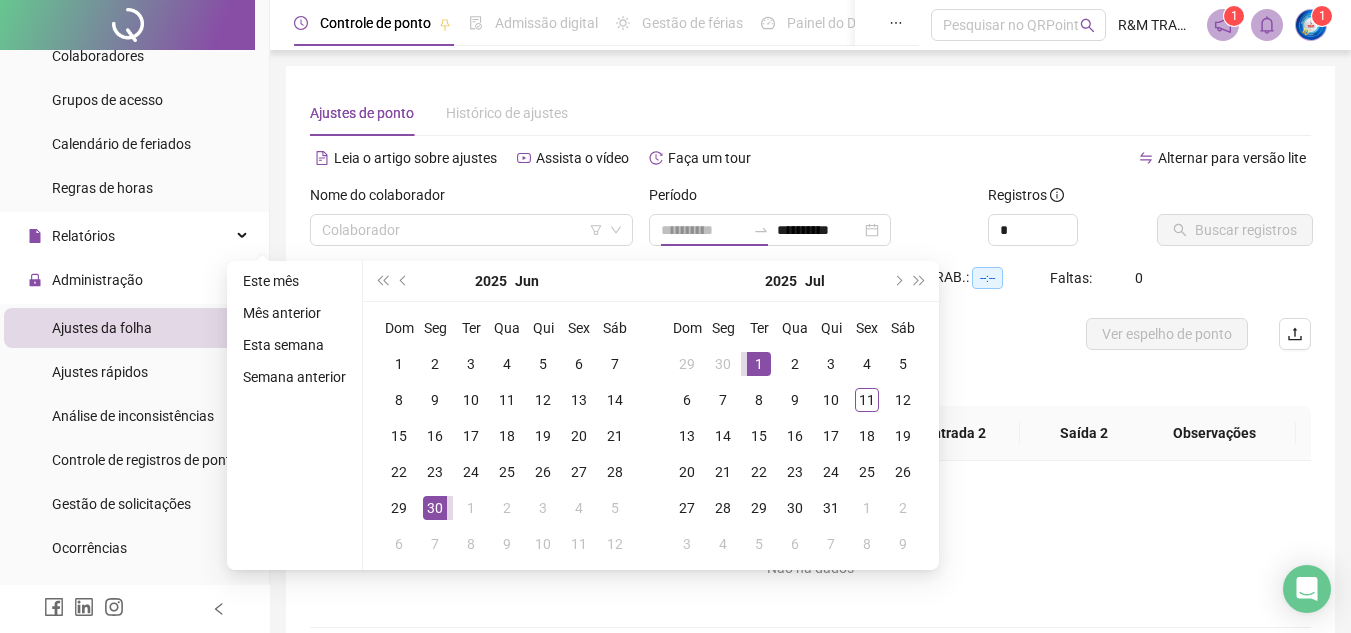 click on "1" at bounding box center [759, 364] 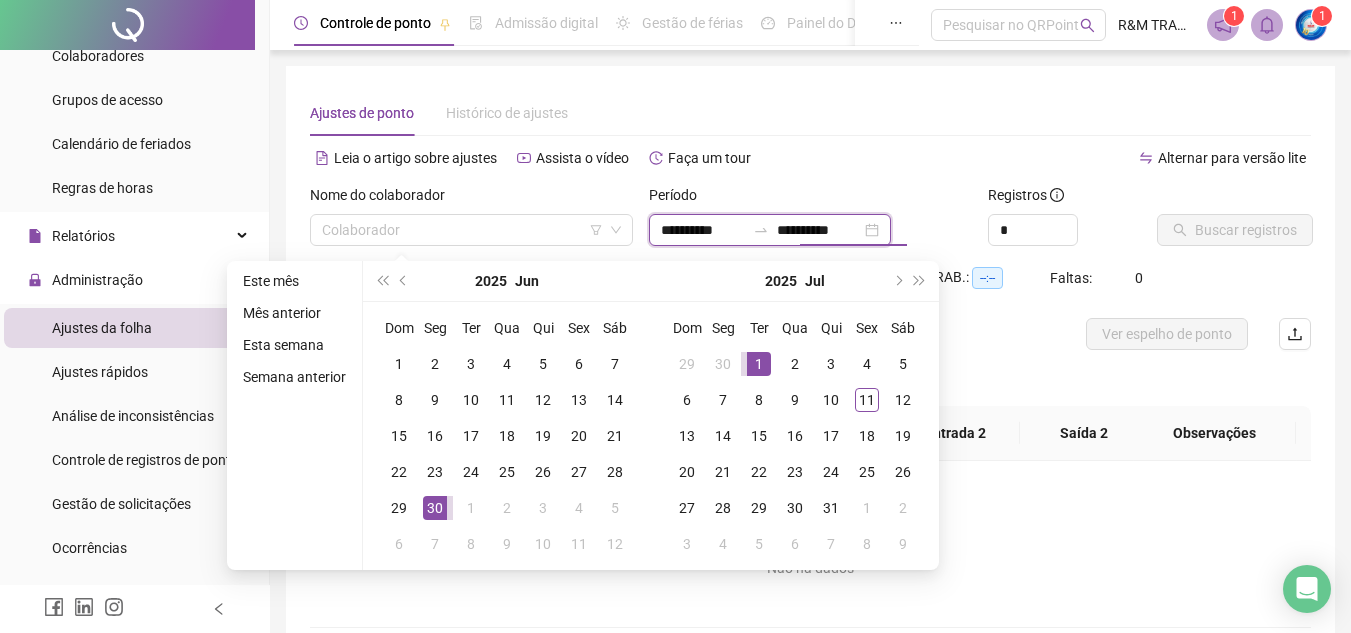 click on "**********" at bounding box center (770, 230) 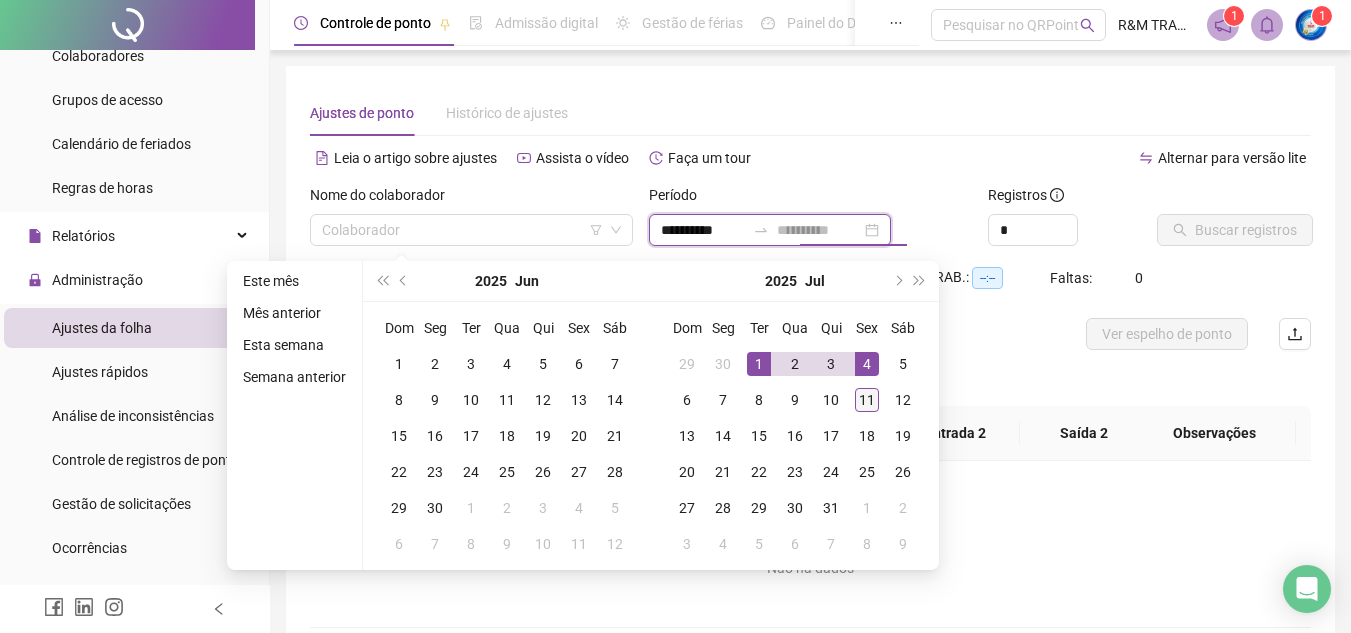 type on "**********" 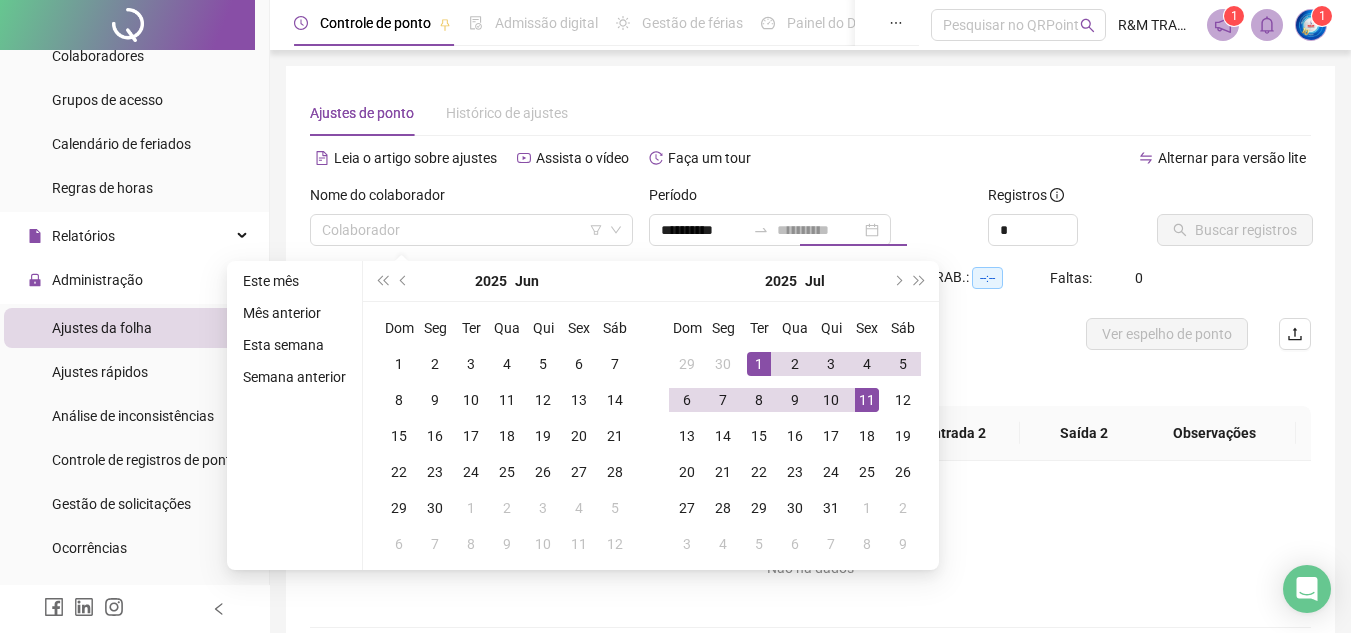 click on "11" at bounding box center [867, 400] 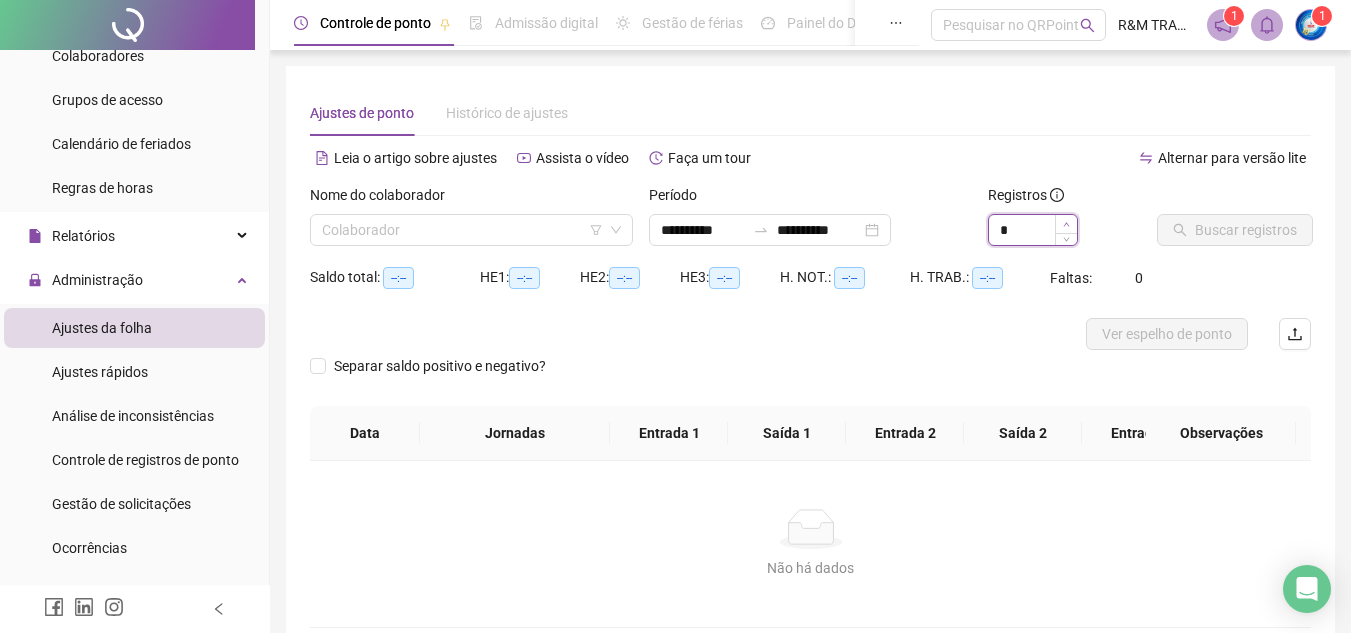 click at bounding box center (1066, 224) 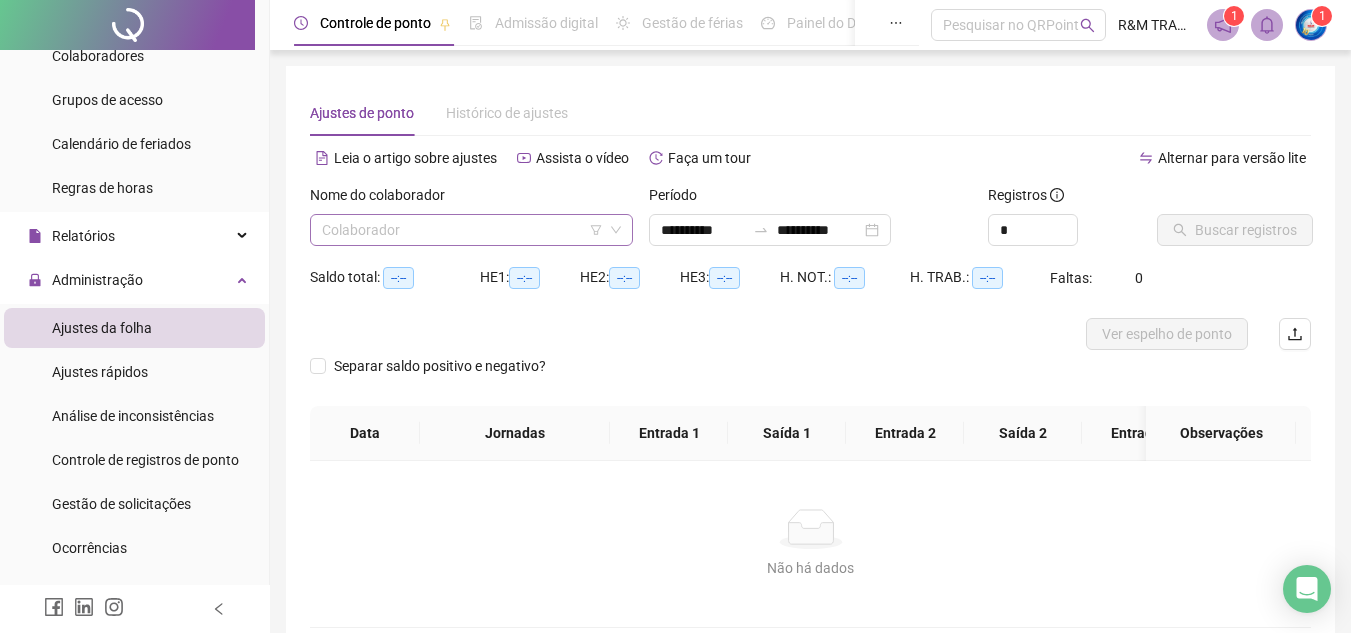 click at bounding box center (465, 230) 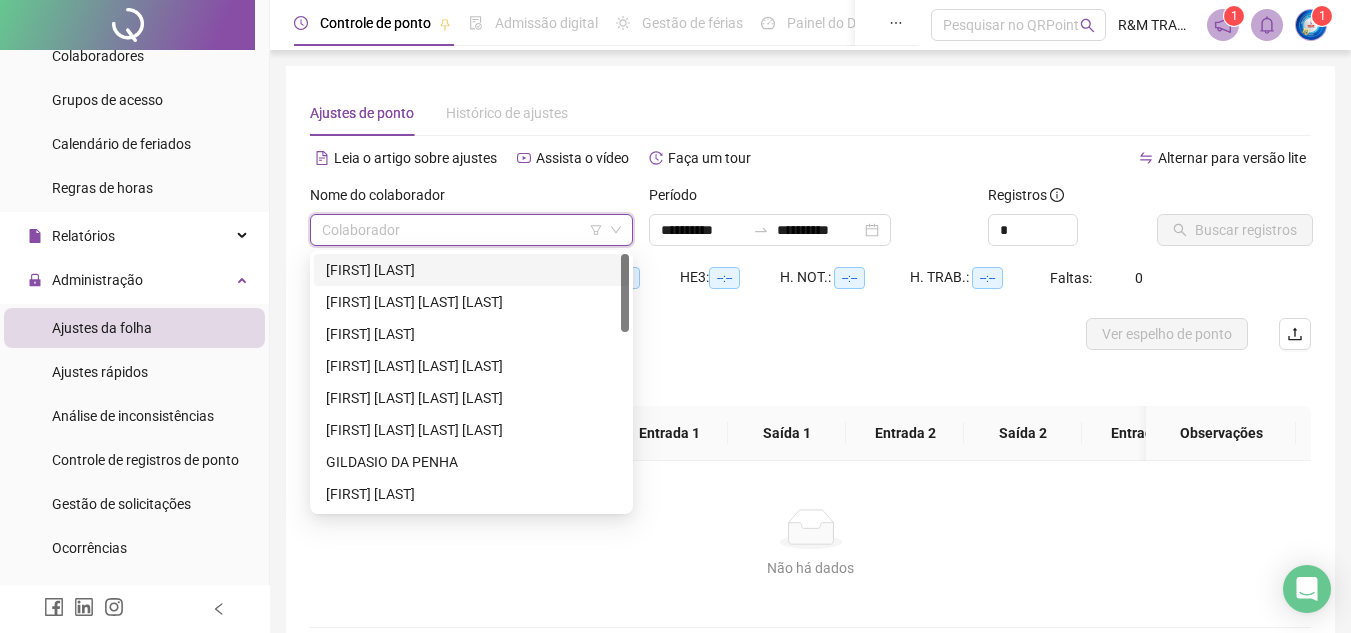 click on "[FIRST] [LAST]" at bounding box center (471, 270) 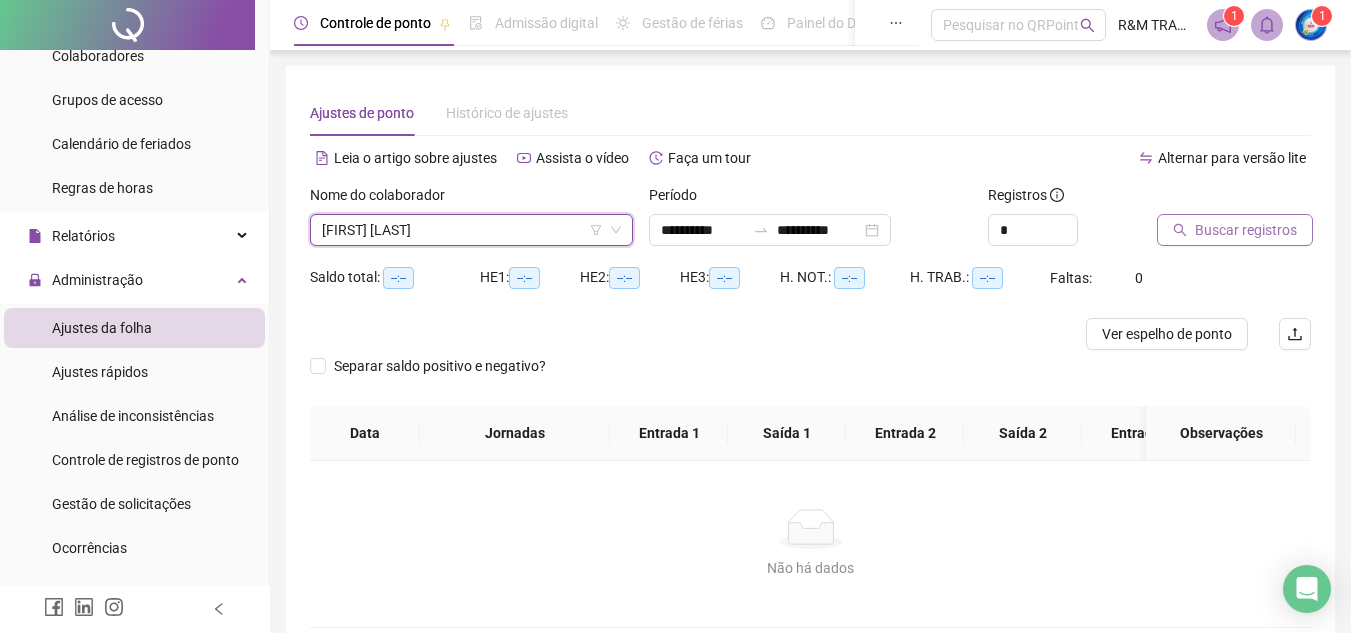 click on "Buscar registros" at bounding box center (1235, 230) 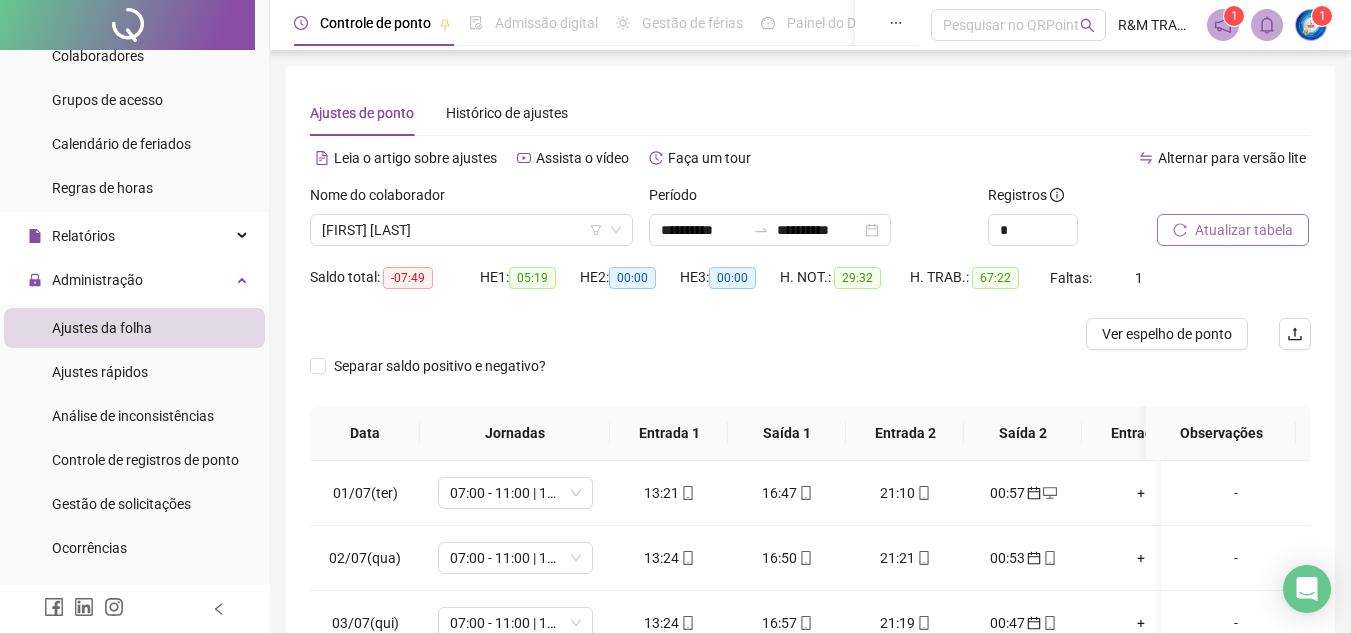 click on "Atualizar tabela" at bounding box center [1244, 230] 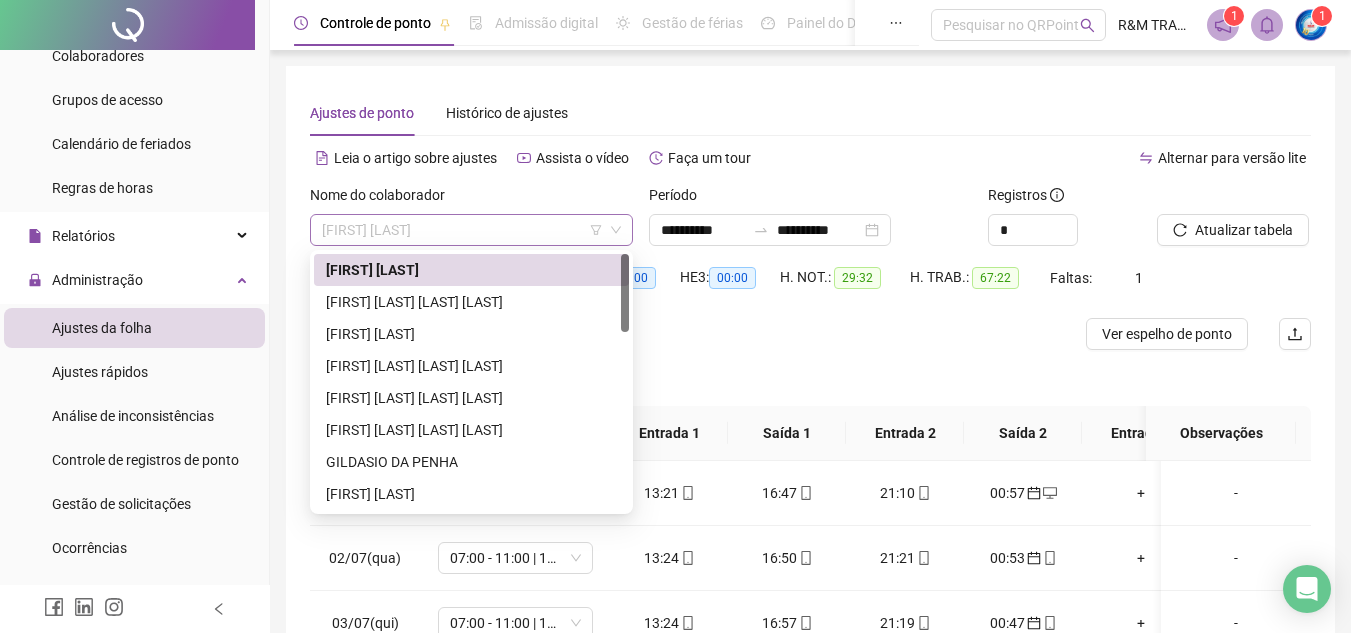 click on "[FIRST] [LAST]" at bounding box center [471, 230] 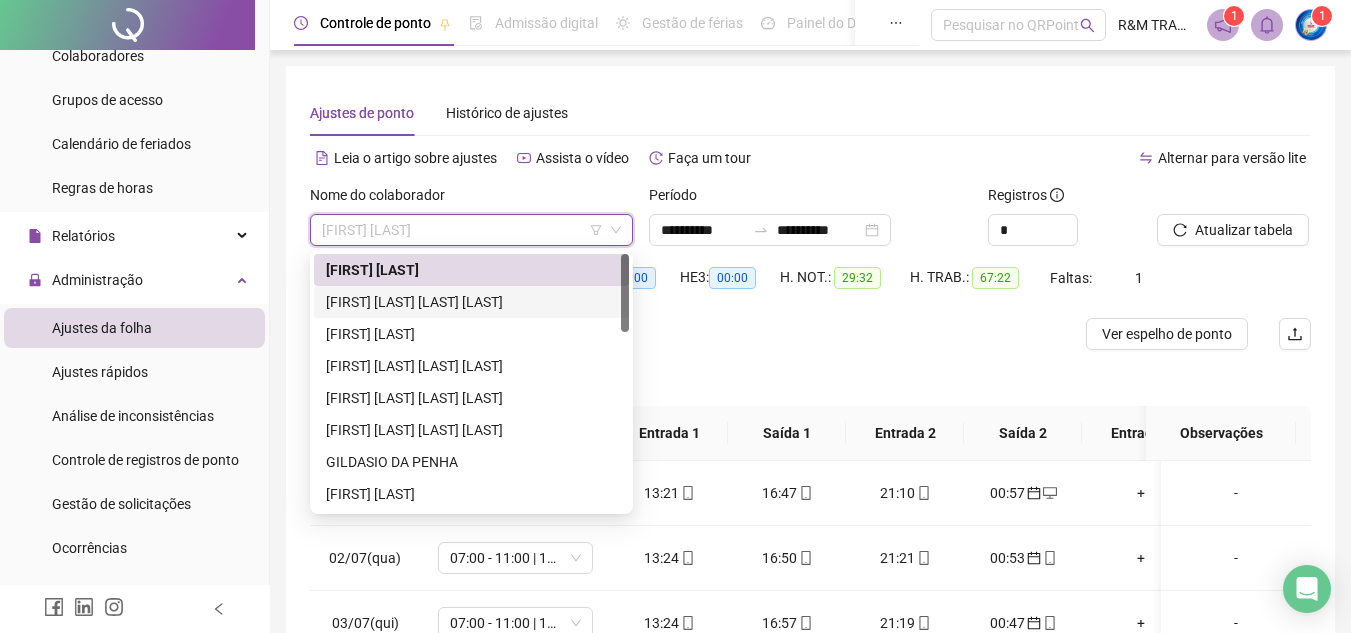 click on "[FIRST] [LAST] [LAST] [LAST]" at bounding box center (471, 302) 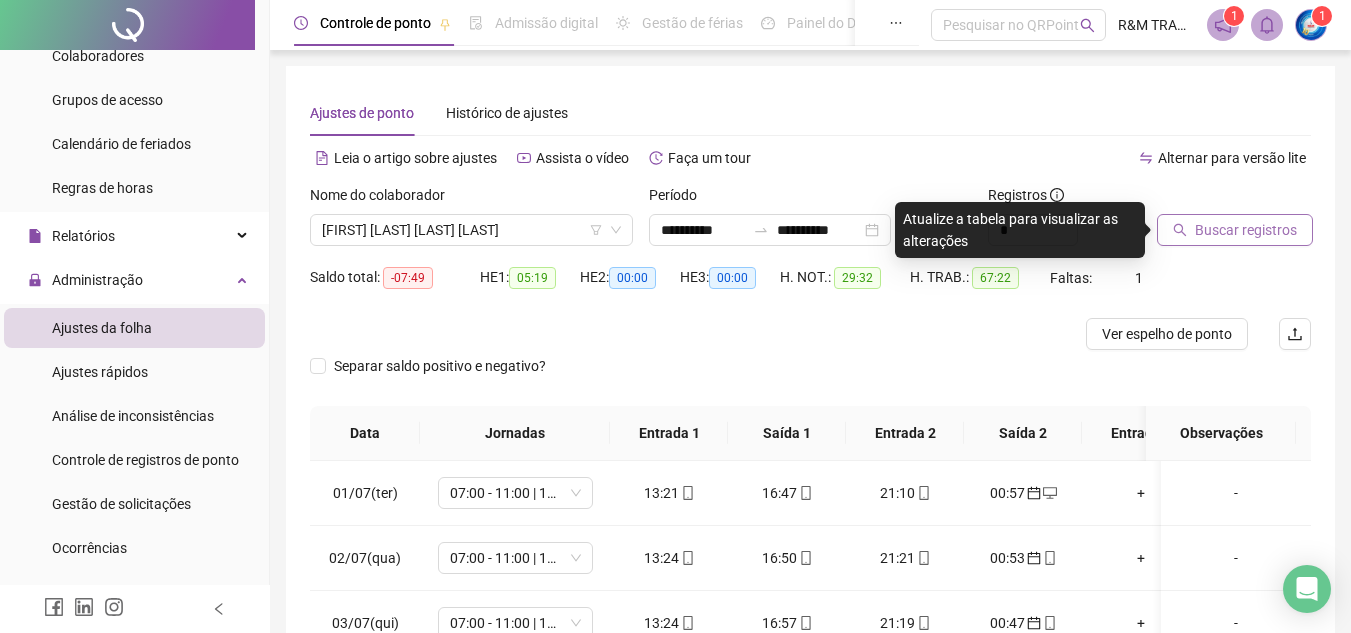 click on "Buscar registros" at bounding box center [1246, 230] 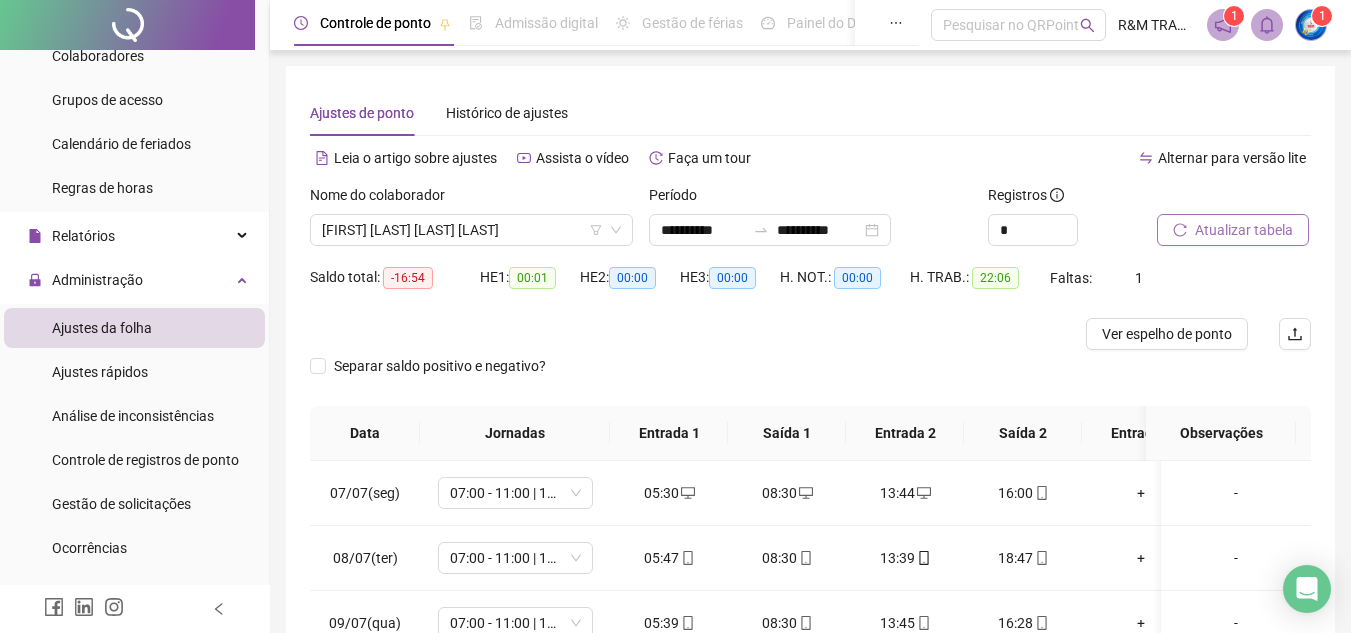 scroll, scrollTop: 278, scrollLeft: 0, axis: vertical 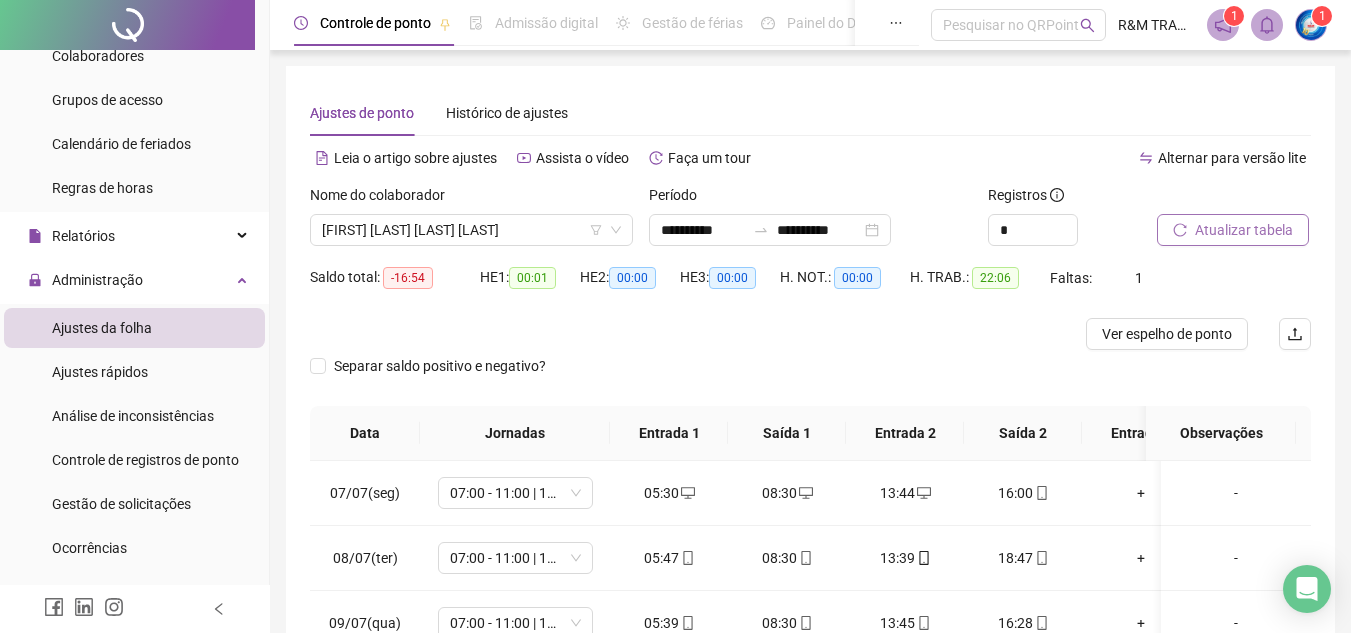 click on "Atualizar tabela" at bounding box center [1233, 230] 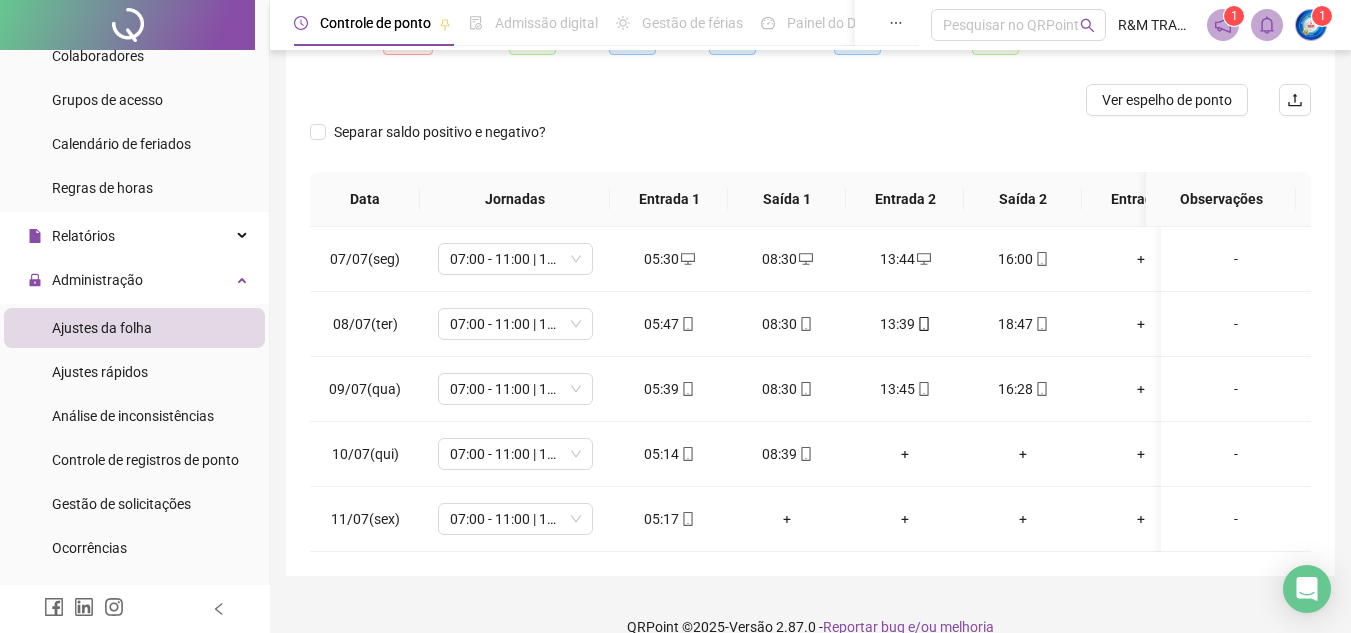 scroll, scrollTop: 278, scrollLeft: 0, axis: vertical 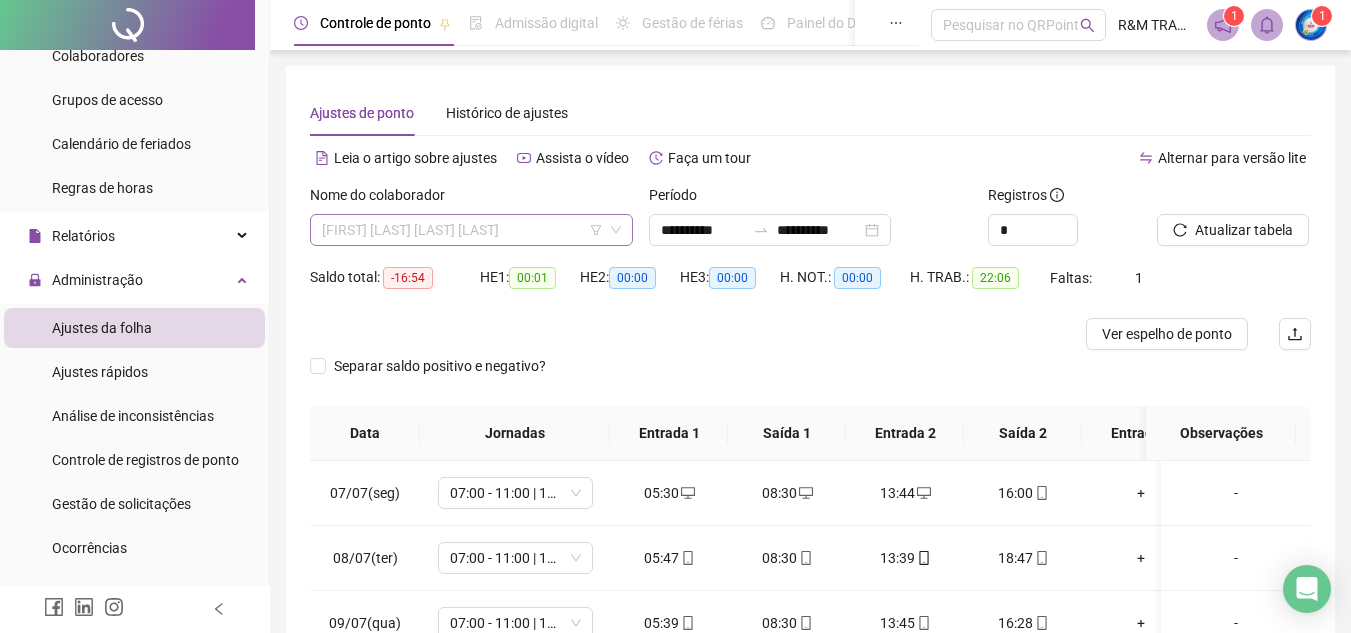 click on "[FIRST] [LAST] [LAST] [LAST]" at bounding box center [471, 230] 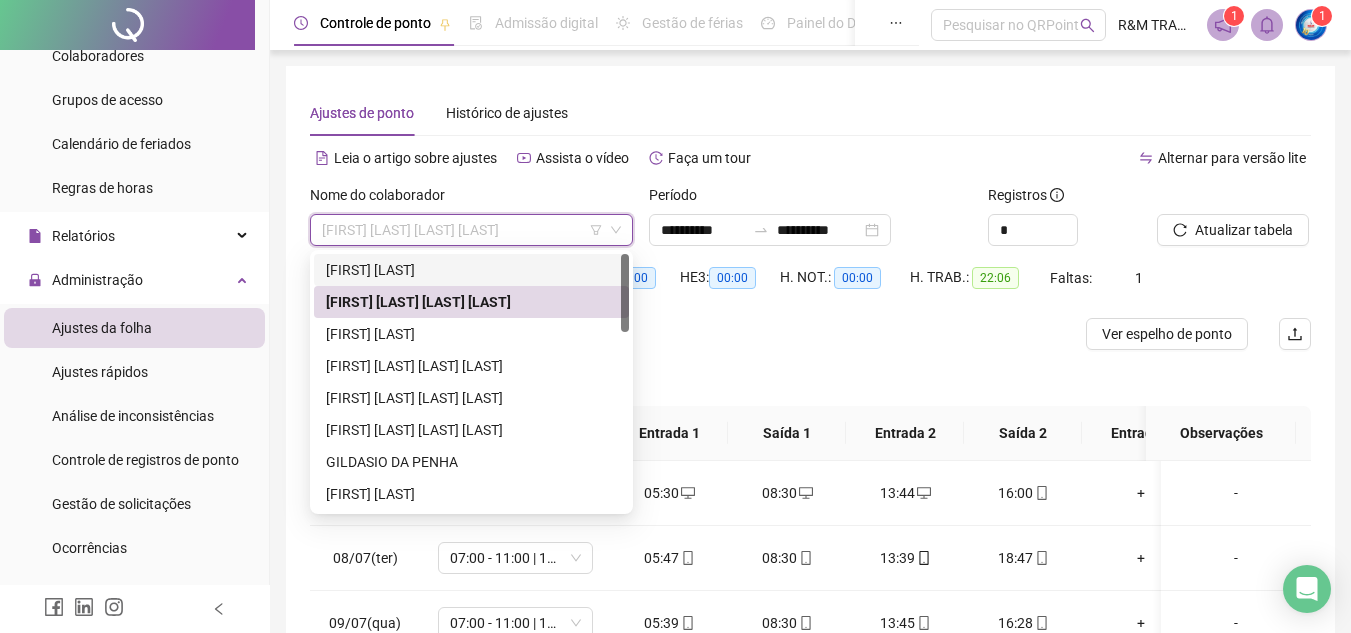 click on "[FIRST] [LAST]" at bounding box center (471, 270) 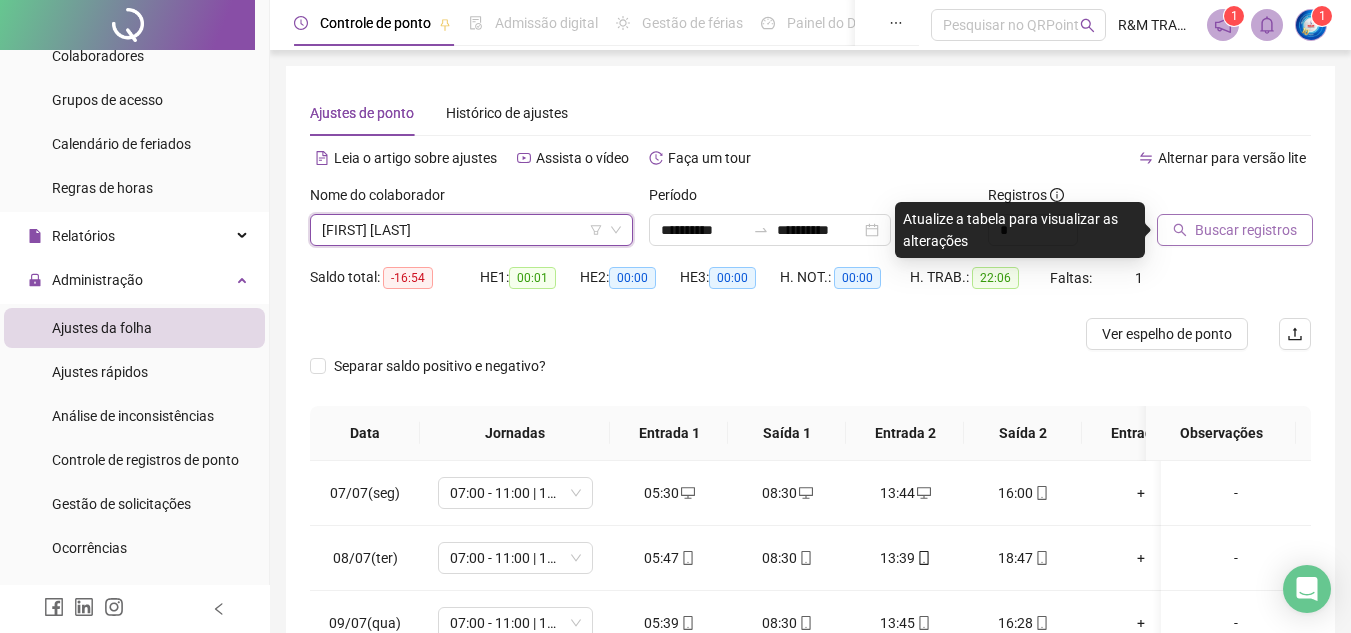 click on "Buscar registros" at bounding box center (1246, 230) 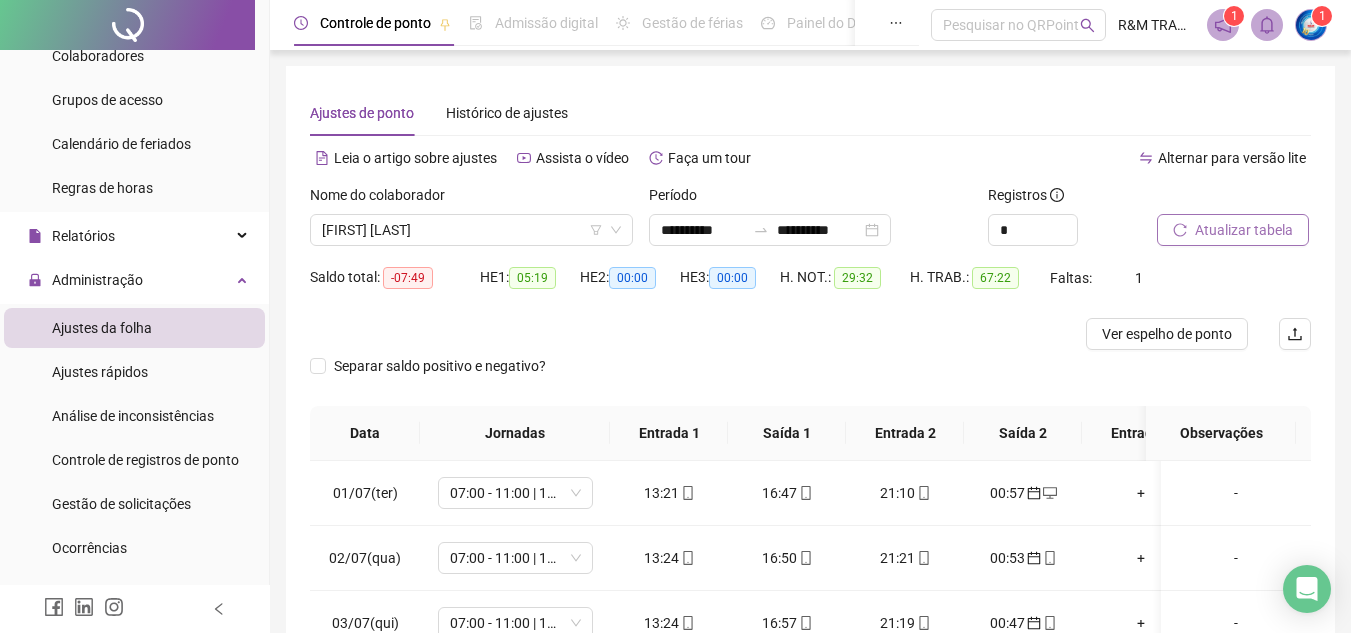 type 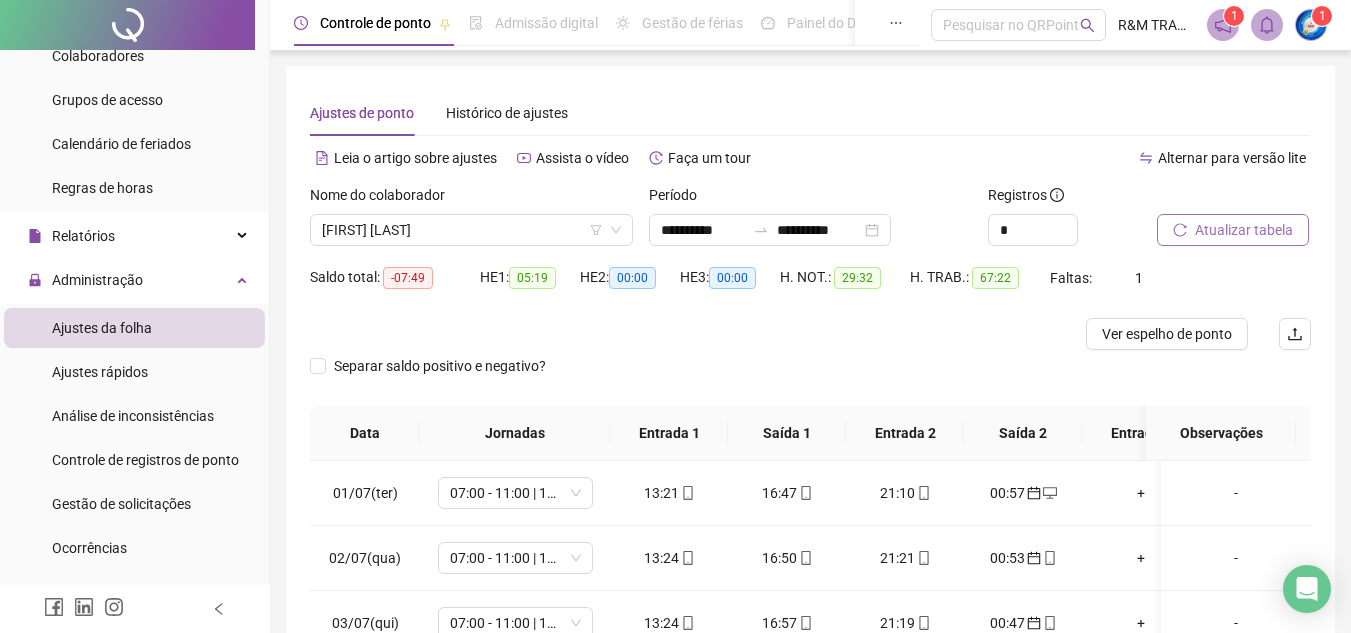 click on "**********" at bounding box center (810, 489) 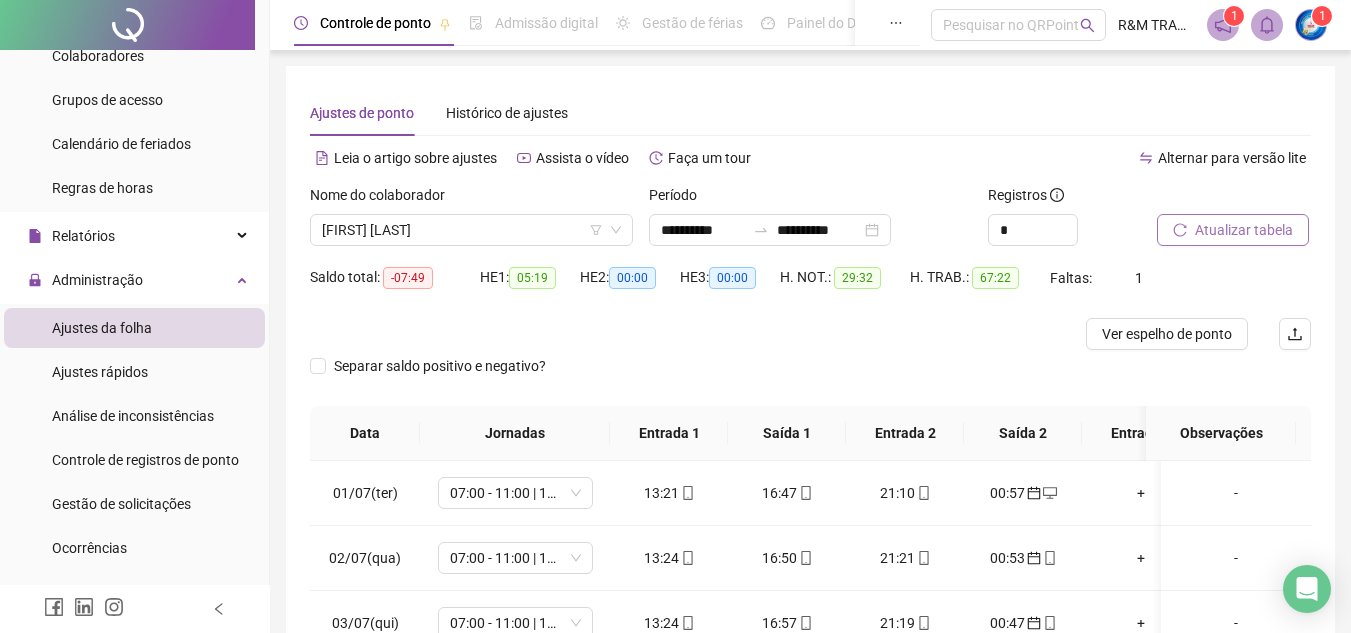 scroll, scrollTop: 365, scrollLeft: 0, axis: vertical 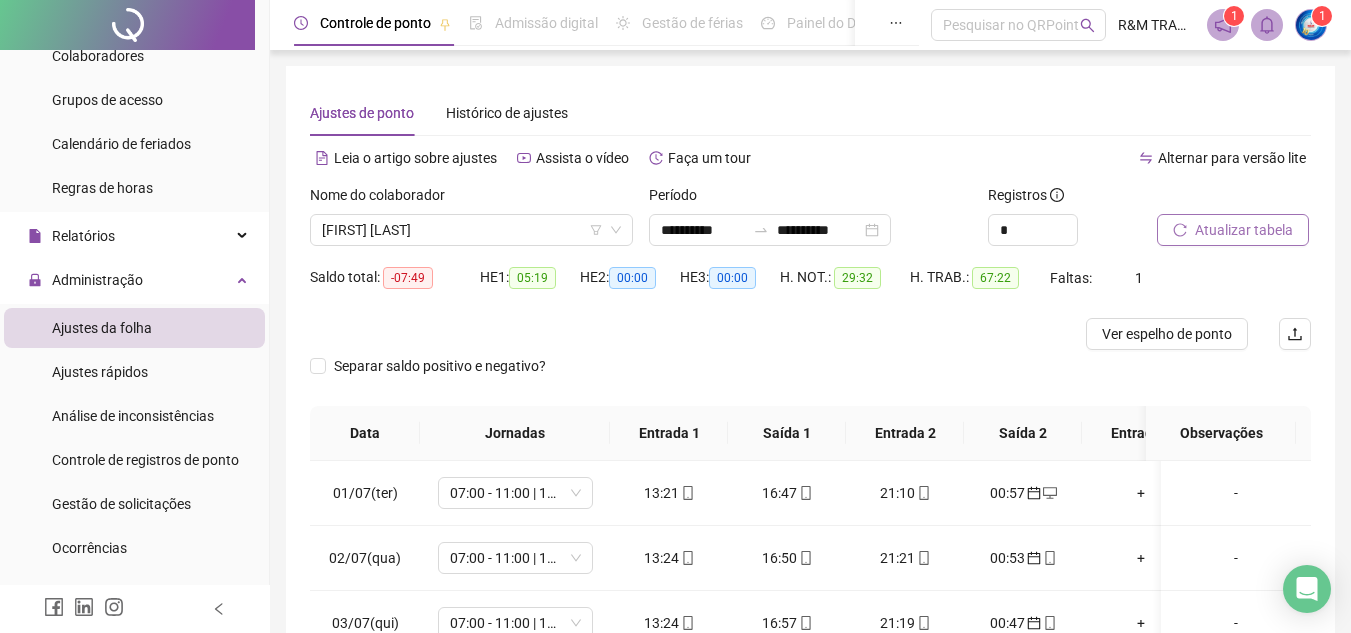 click 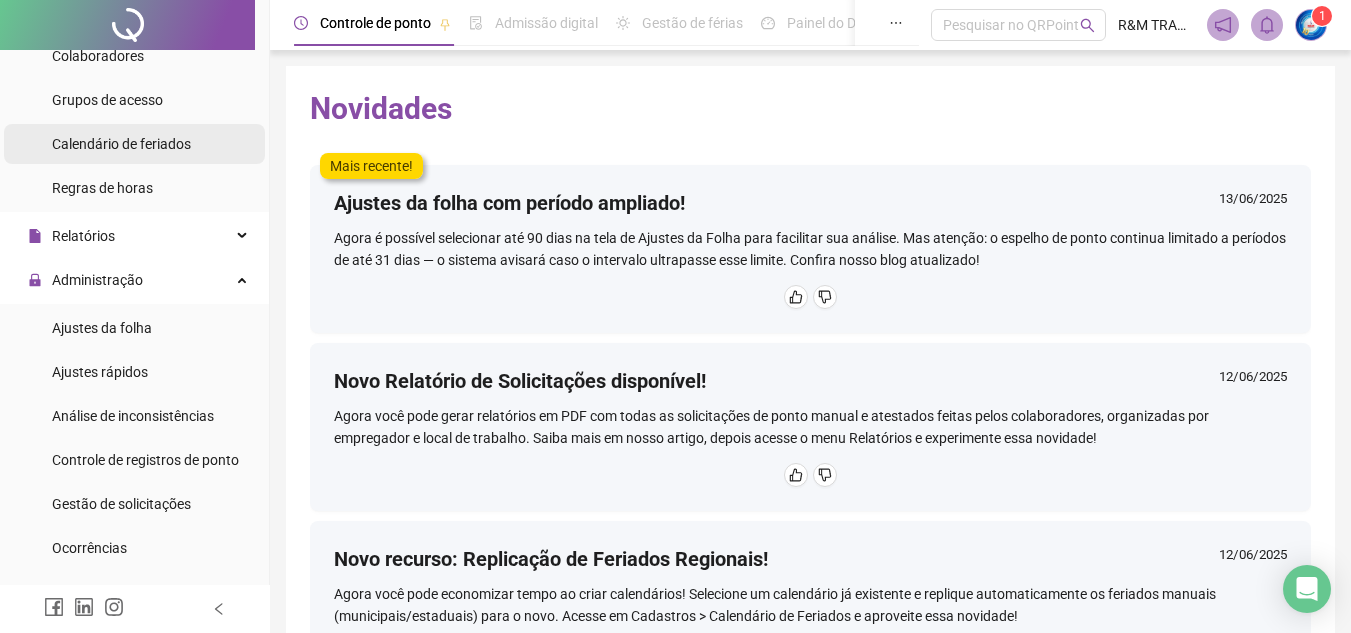 click on "Calendário de feriados" at bounding box center (121, 144) 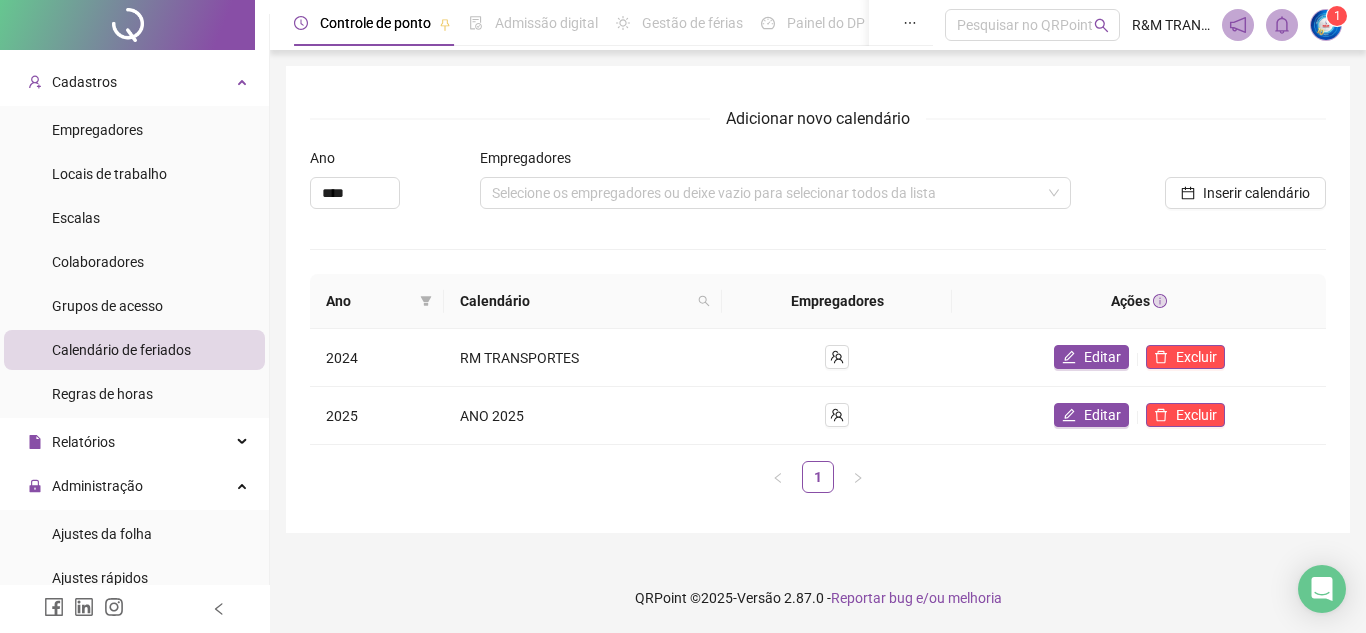 scroll, scrollTop: 2, scrollLeft: 0, axis: vertical 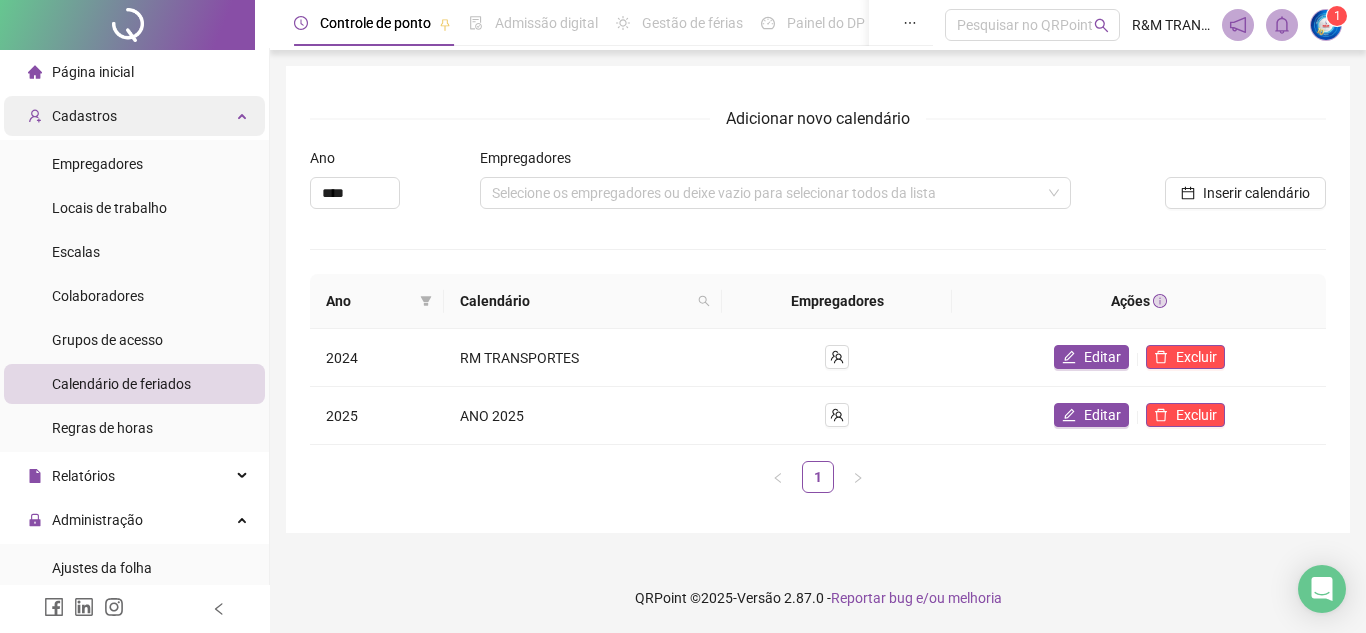click on "Cadastros" at bounding box center [134, 116] 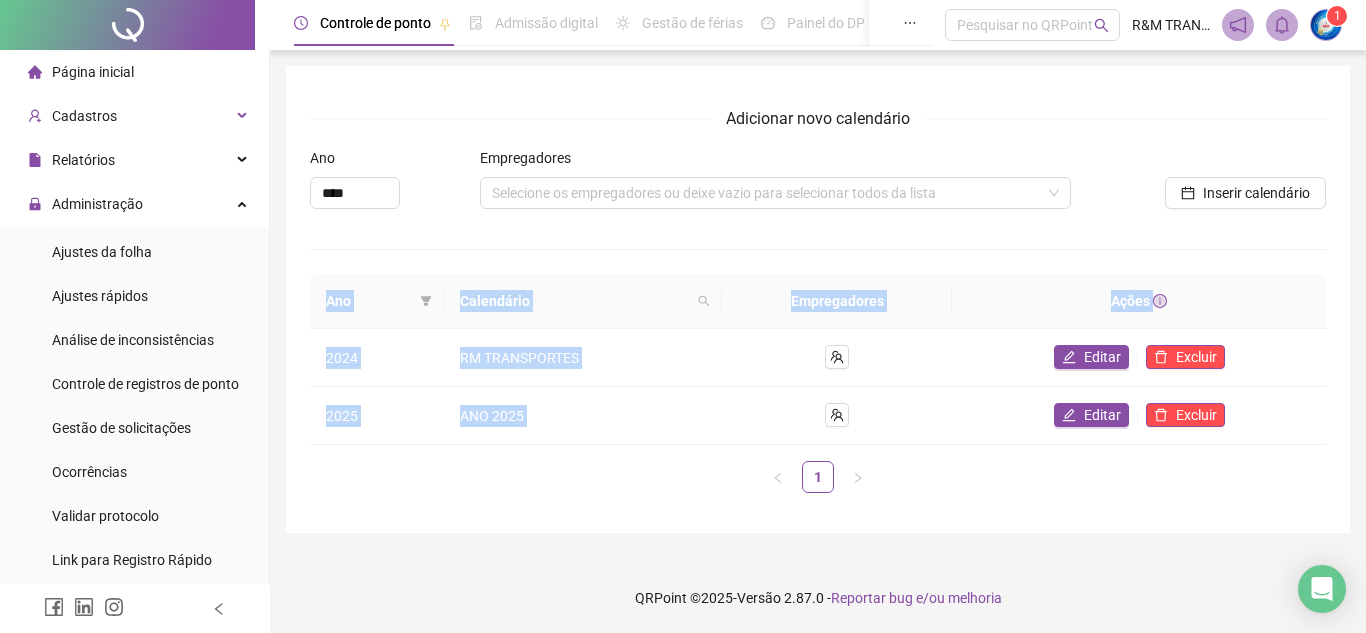 drag, startPoint x: 1347, startPoint y: 541, endPoint x: 1347, endPoint y: 302, distance: 239 